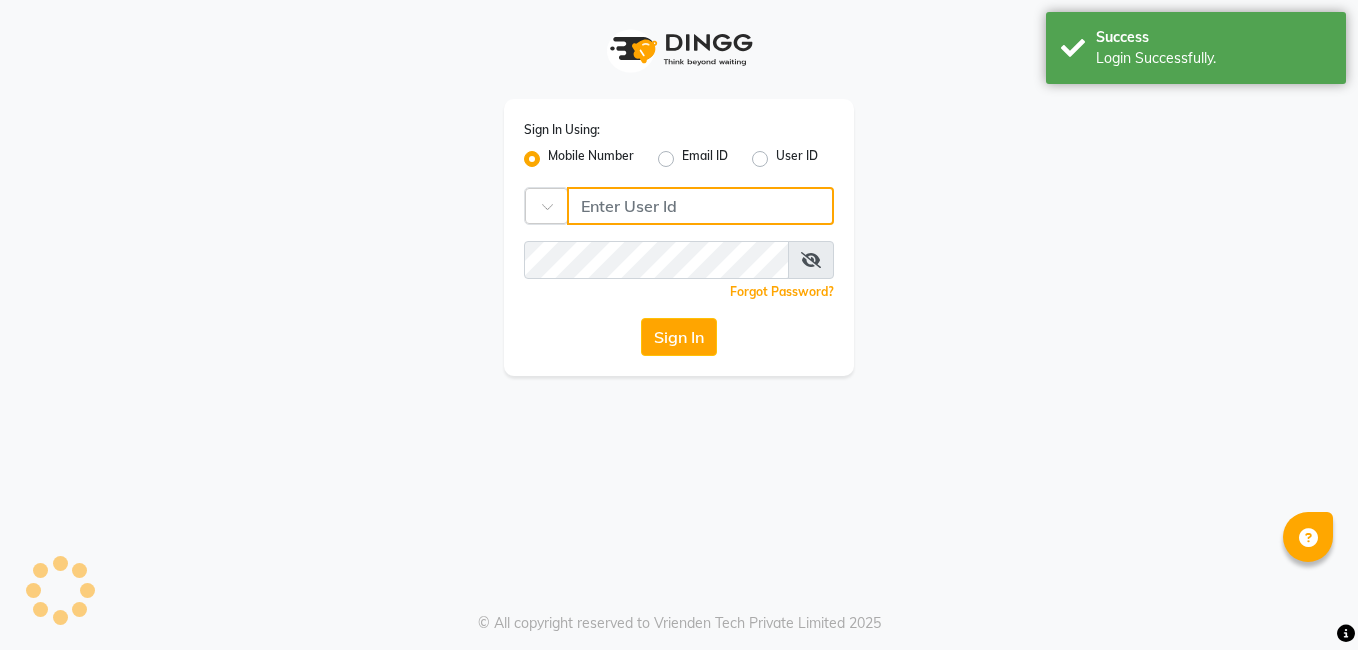 type on "8308252292" 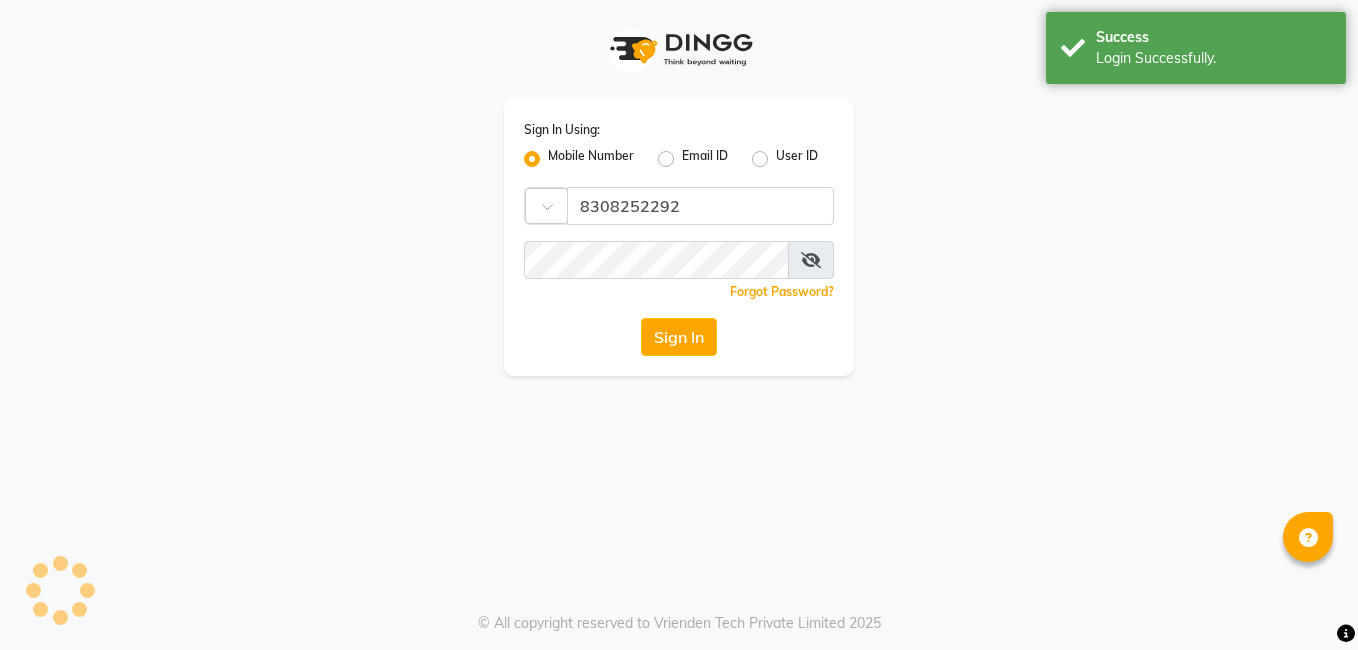 scroll, scrollTop: 0, scrollLeft: 0, axis: both 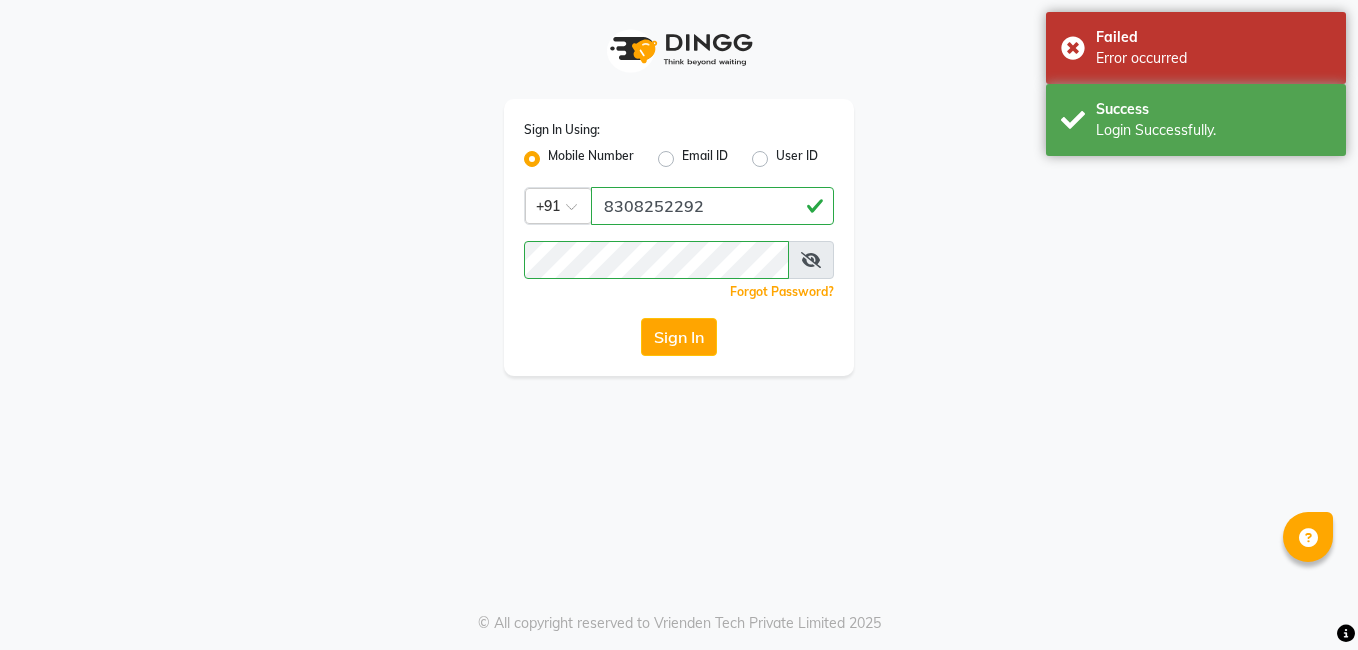 click on "Sign In" 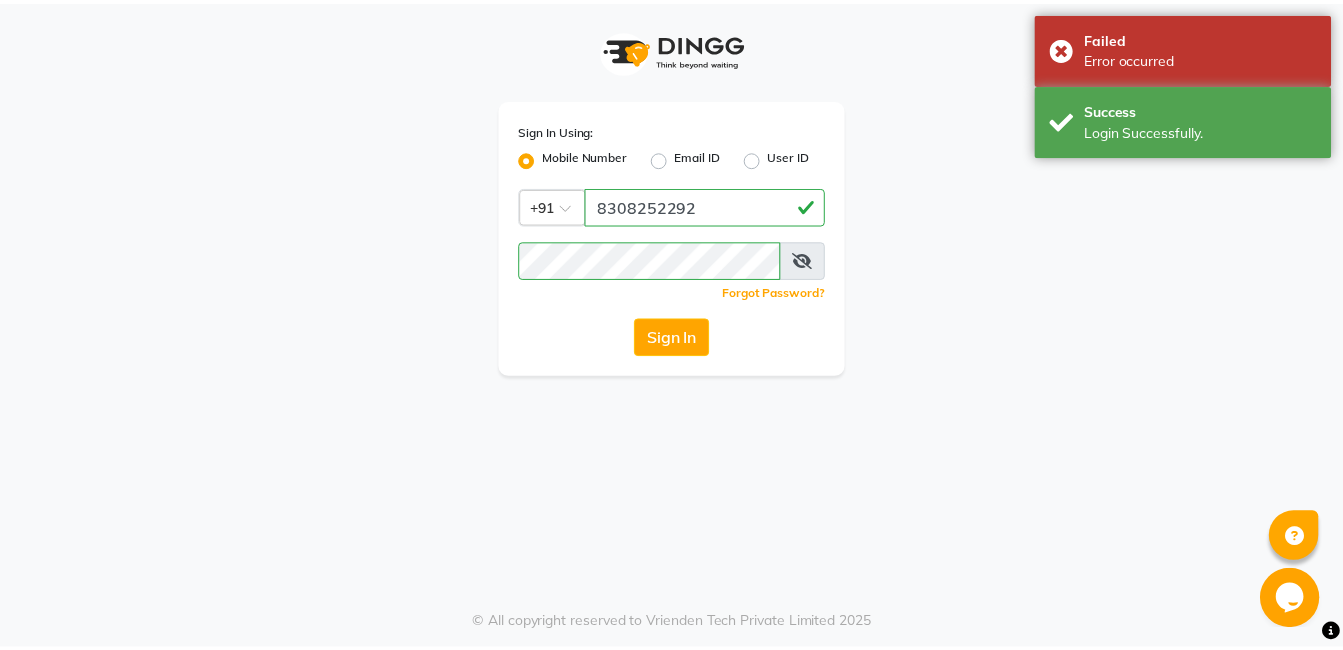 scroll, scrollTop: 0, scrollLeft: 0, axis: both 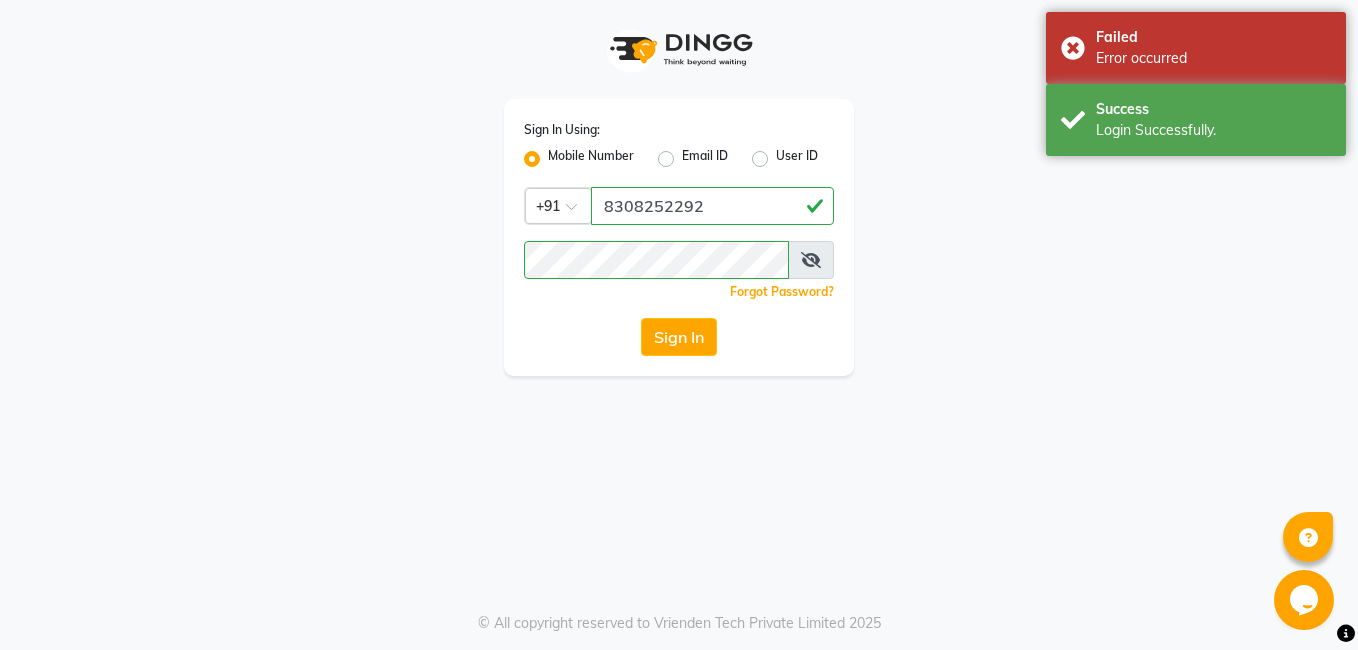 click on "Sign In Using: Mobile Number Email ID User ID Country Code × [PHONE_NUMBER]  Remember me Forgot Password?  Sign In" 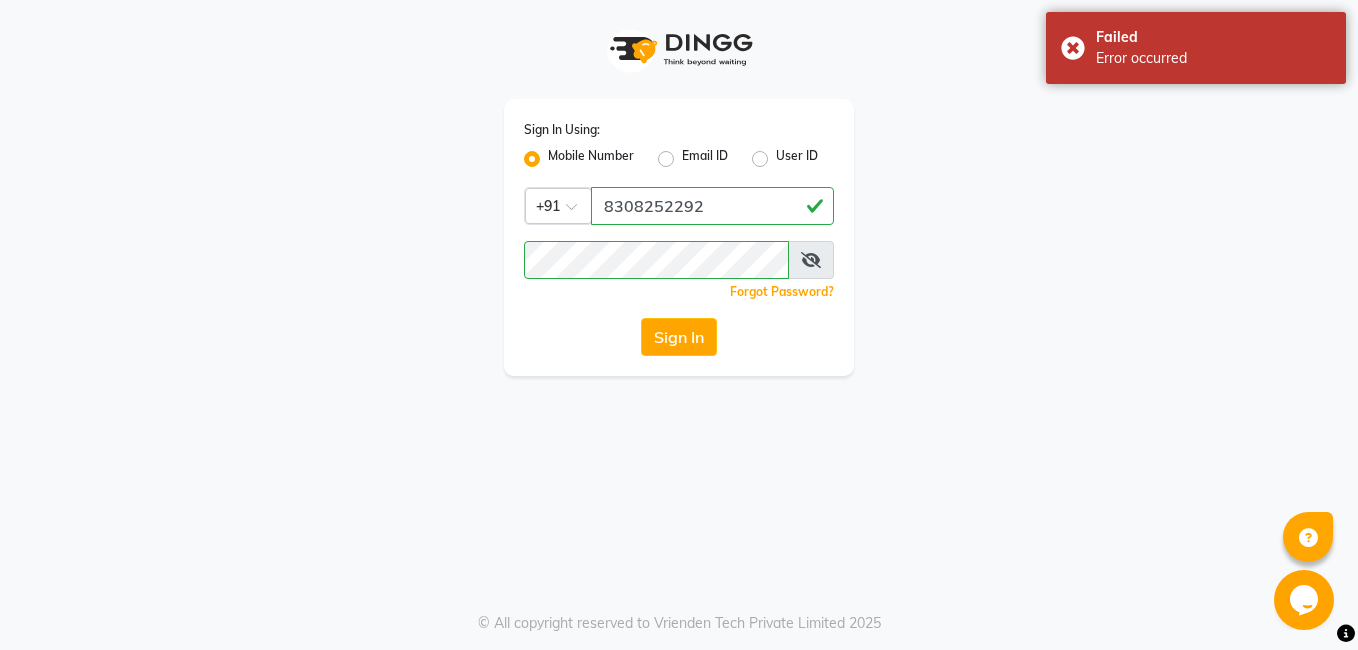 click on "Sign In Using: Mobile Number Email ID User ID Country Code × [PHONE_NUMBER]  Remember me Forgot Password?  Sign In" 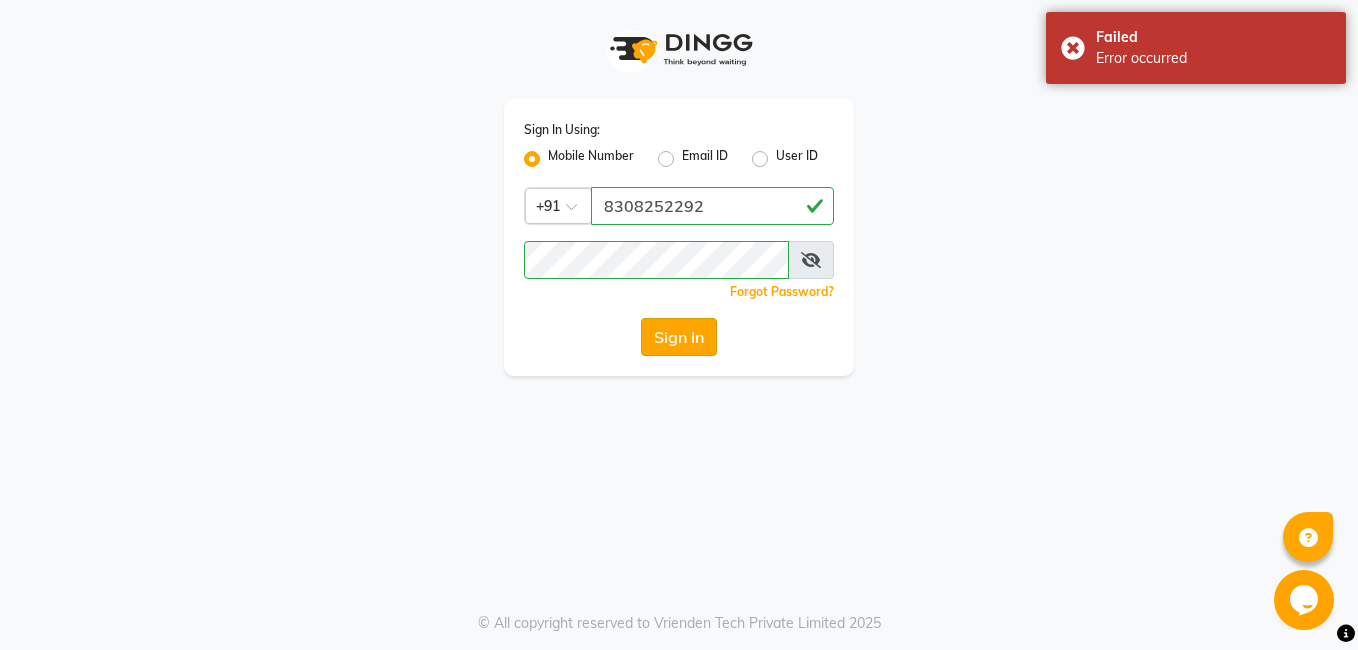 click on "Sign In" 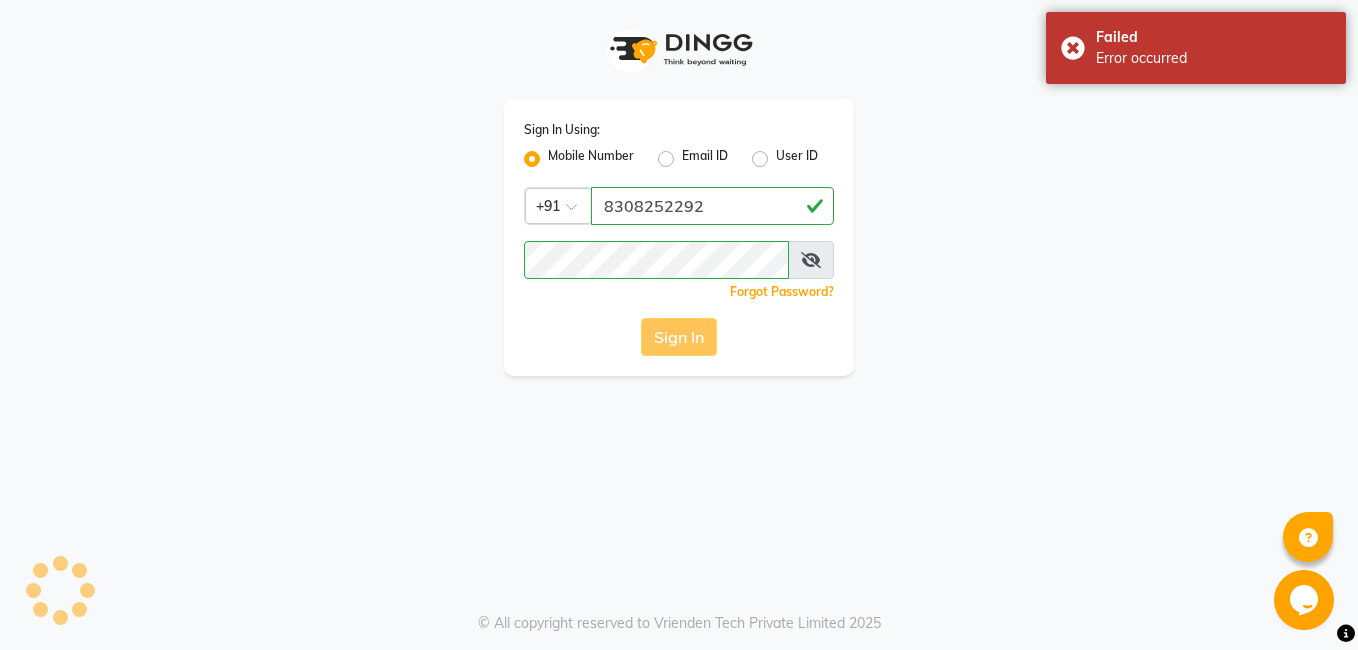 click on "Sign In" 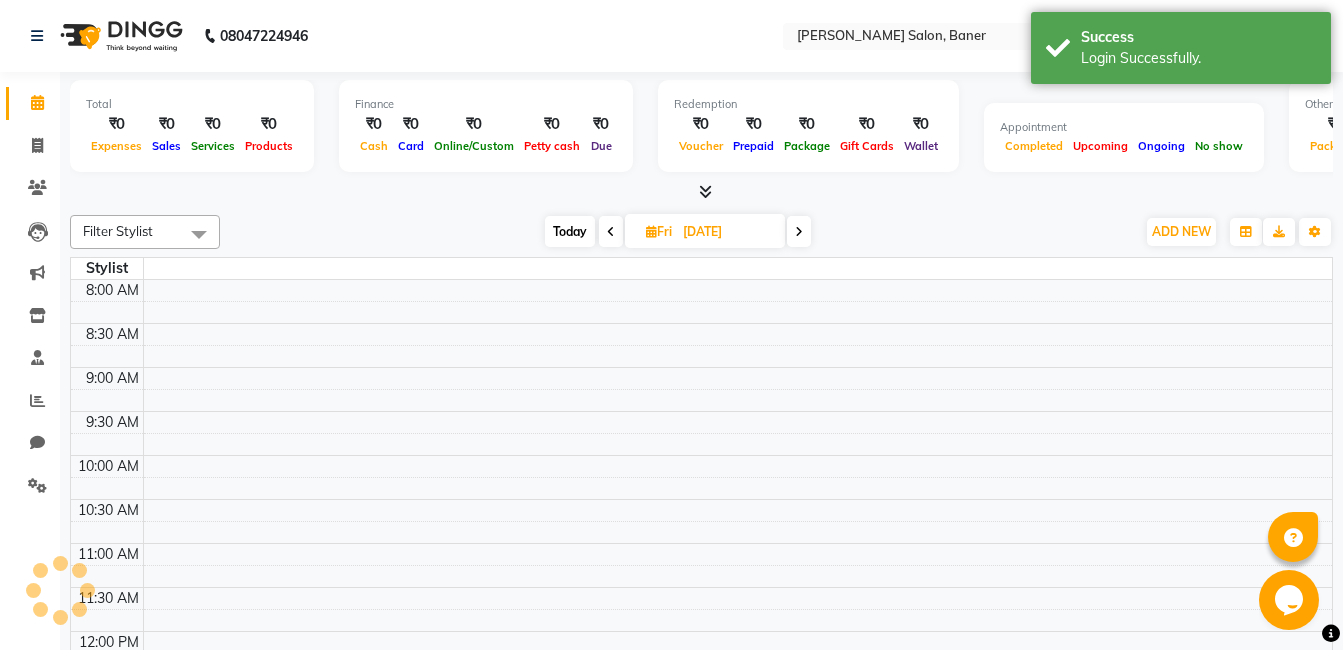 select on "en" 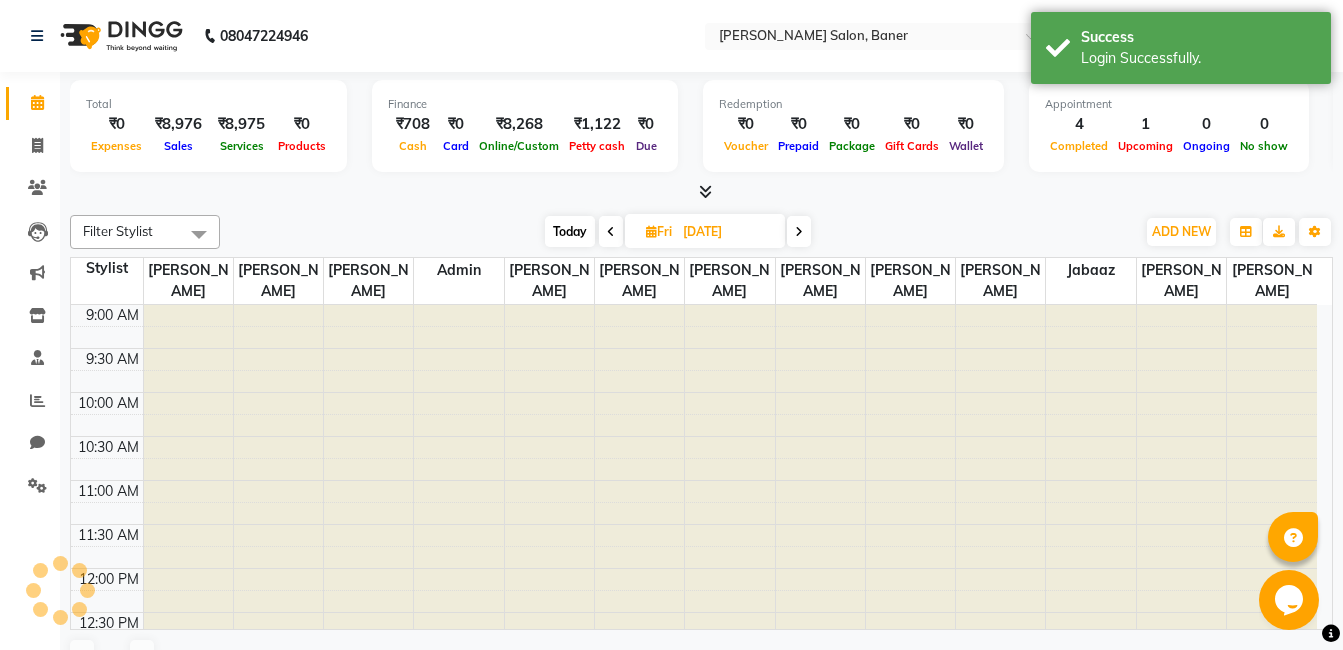 scroll, scrollTop: 0, scrollLeft: 0, axis: both 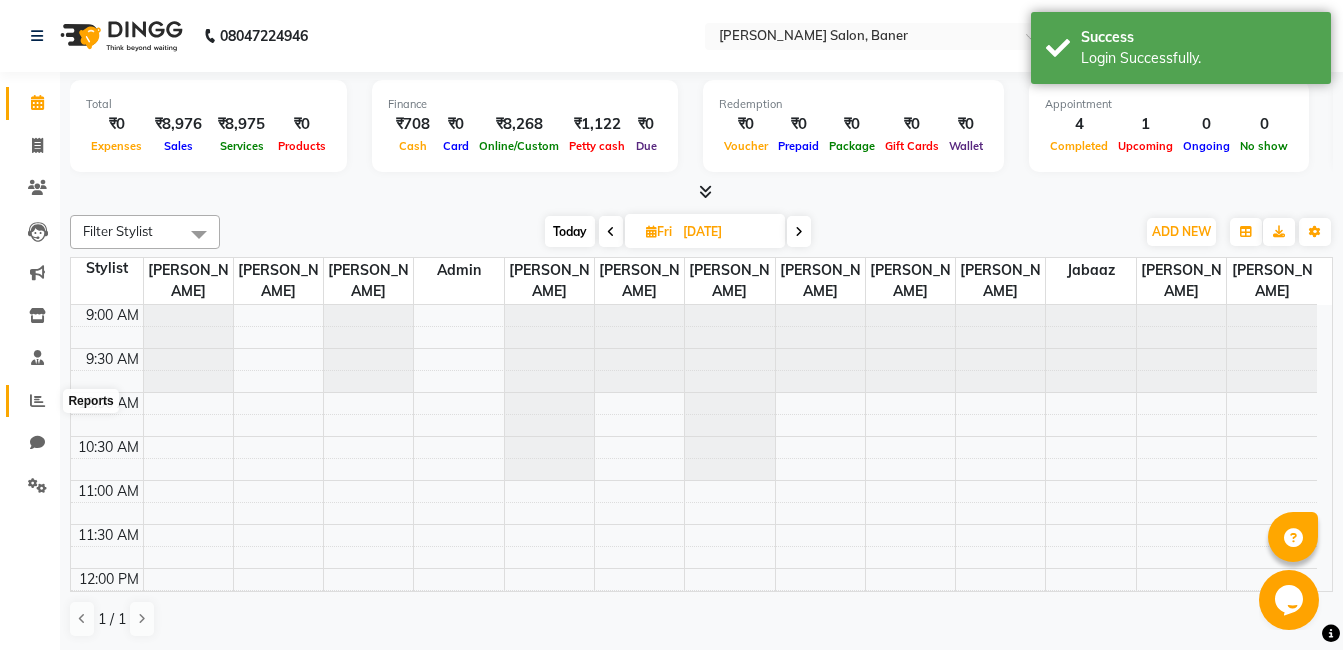 click 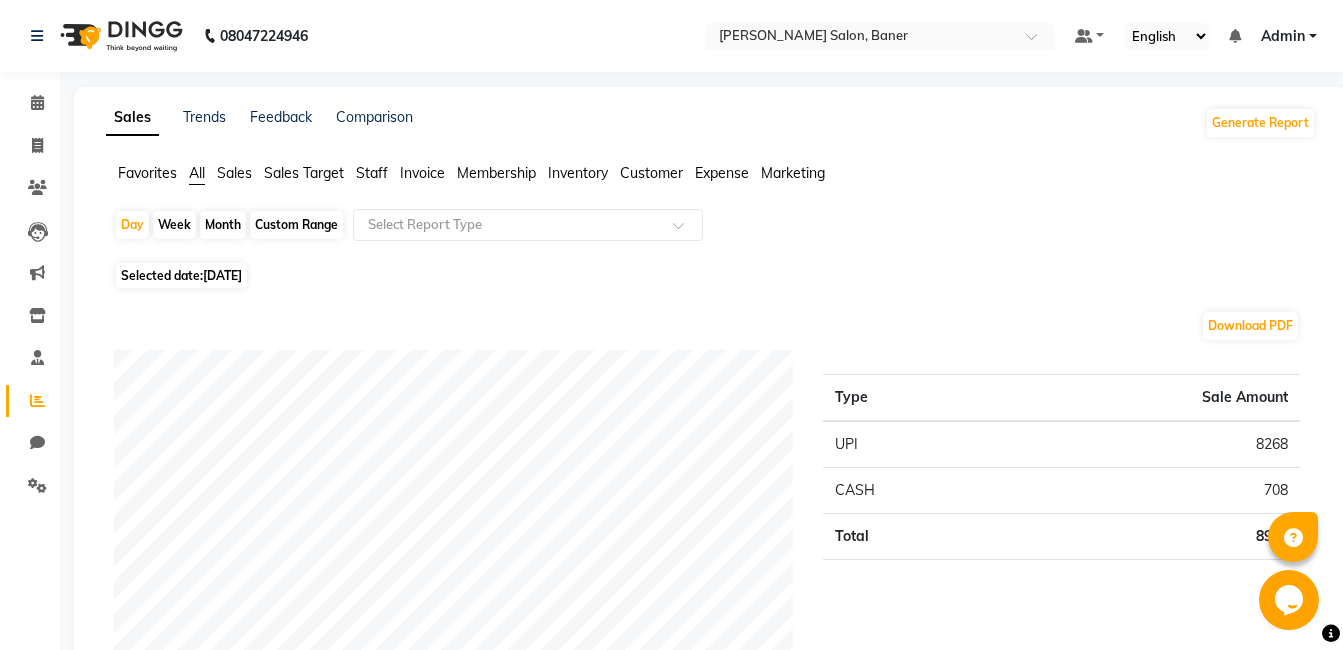 click on "Month" 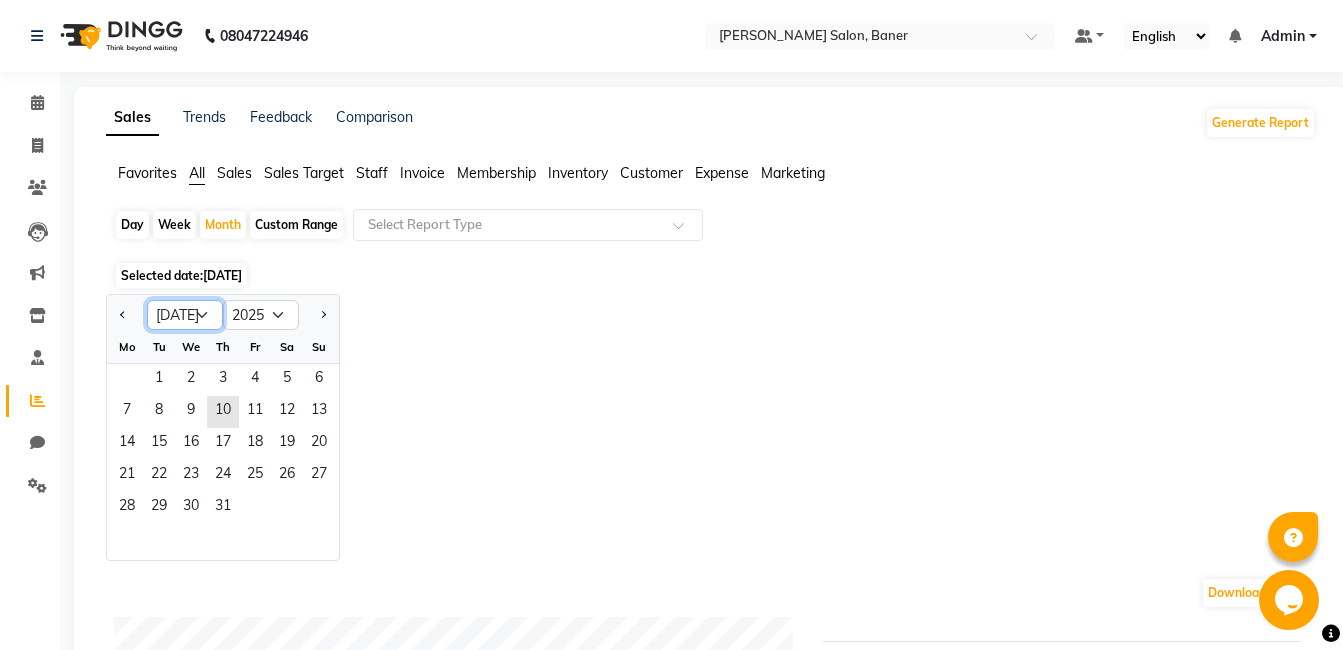 click on "Jan Feb Mar Apr May Jun Jul Aug Sep Oct Nov Dec" 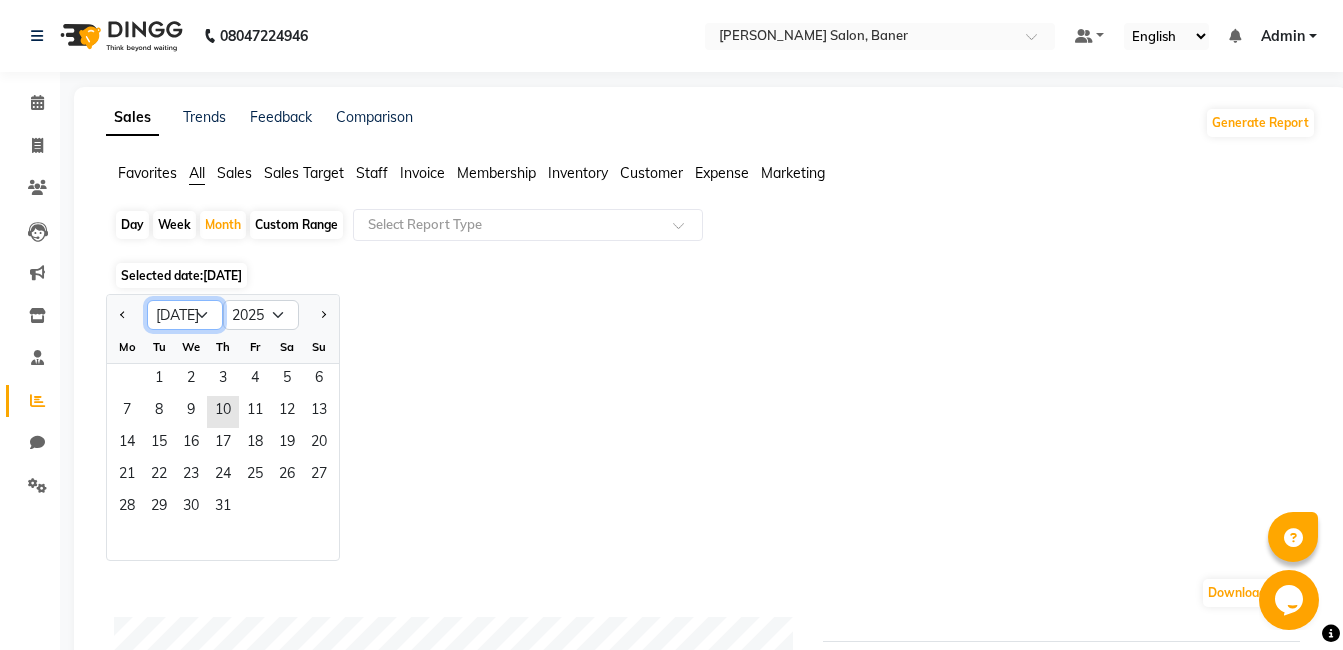 select on "6" 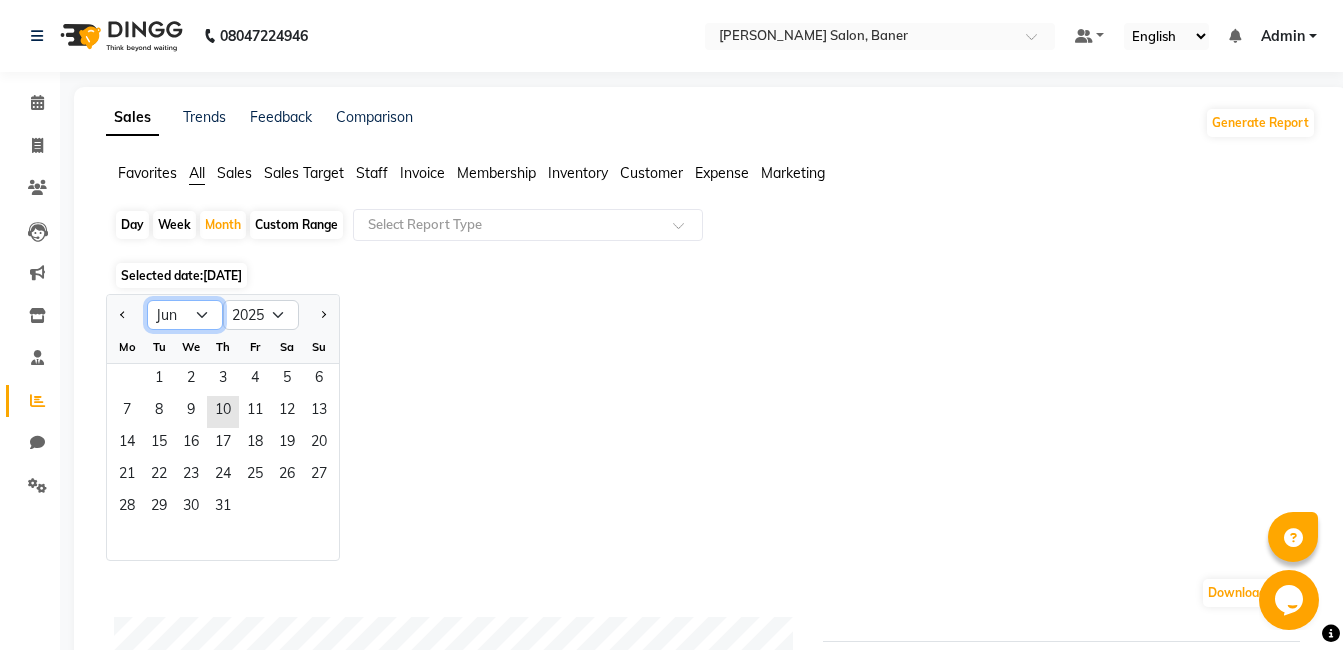 click on "Jan Feb Mar Apr May Jun Jul Aug Sep Oct Nov Dec" 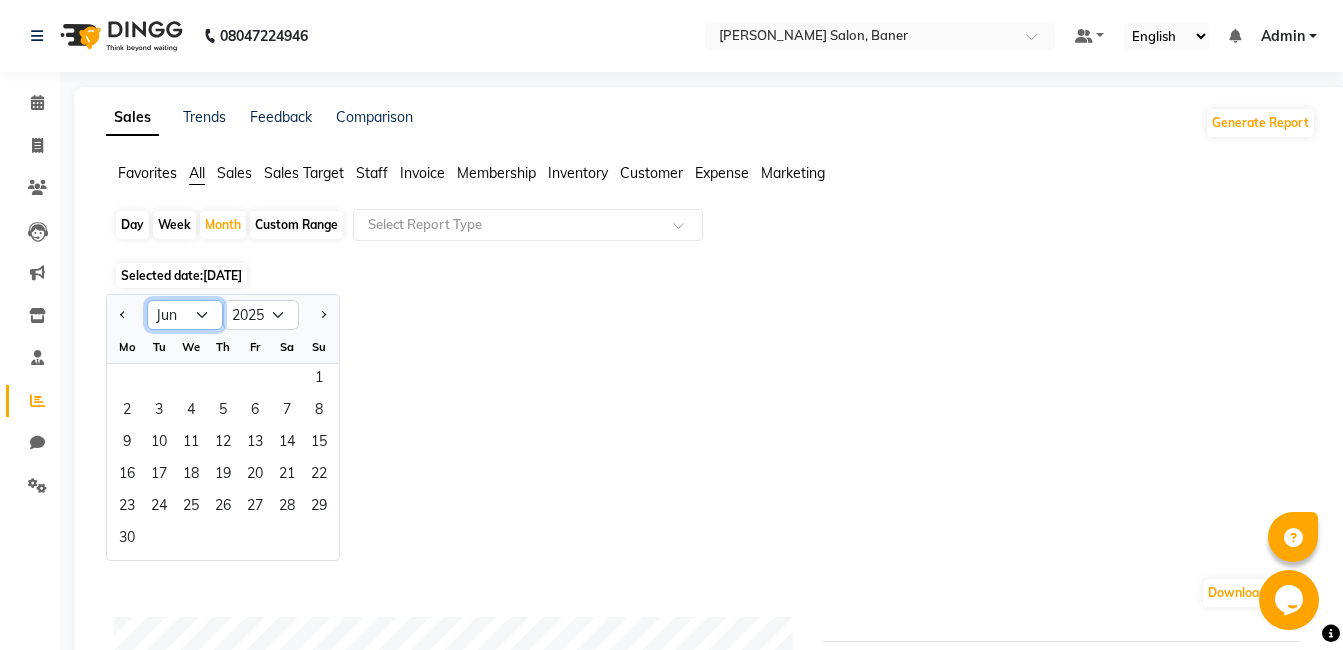 click on "Jan Feb Mar Apr May Jun Jul Aug Sep Oct Nov Dec" 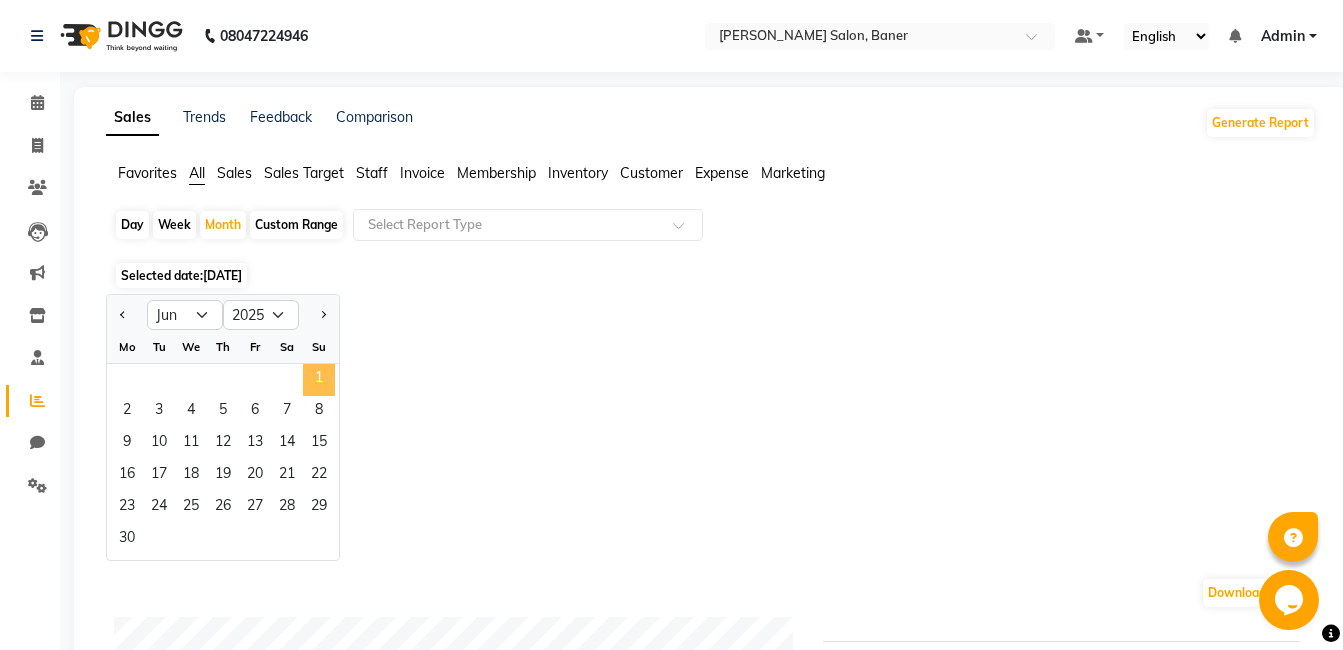 click on "1" 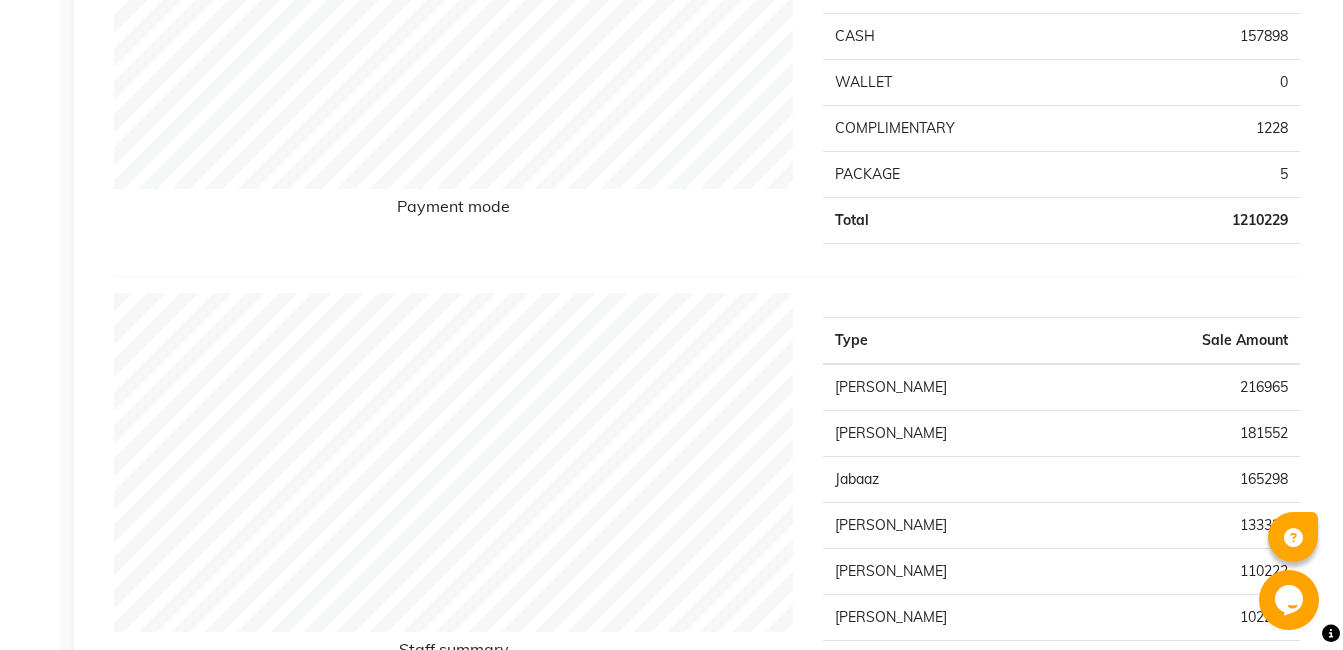 scroll, scrollTop: 0, scrollLeft: 0, axis: both 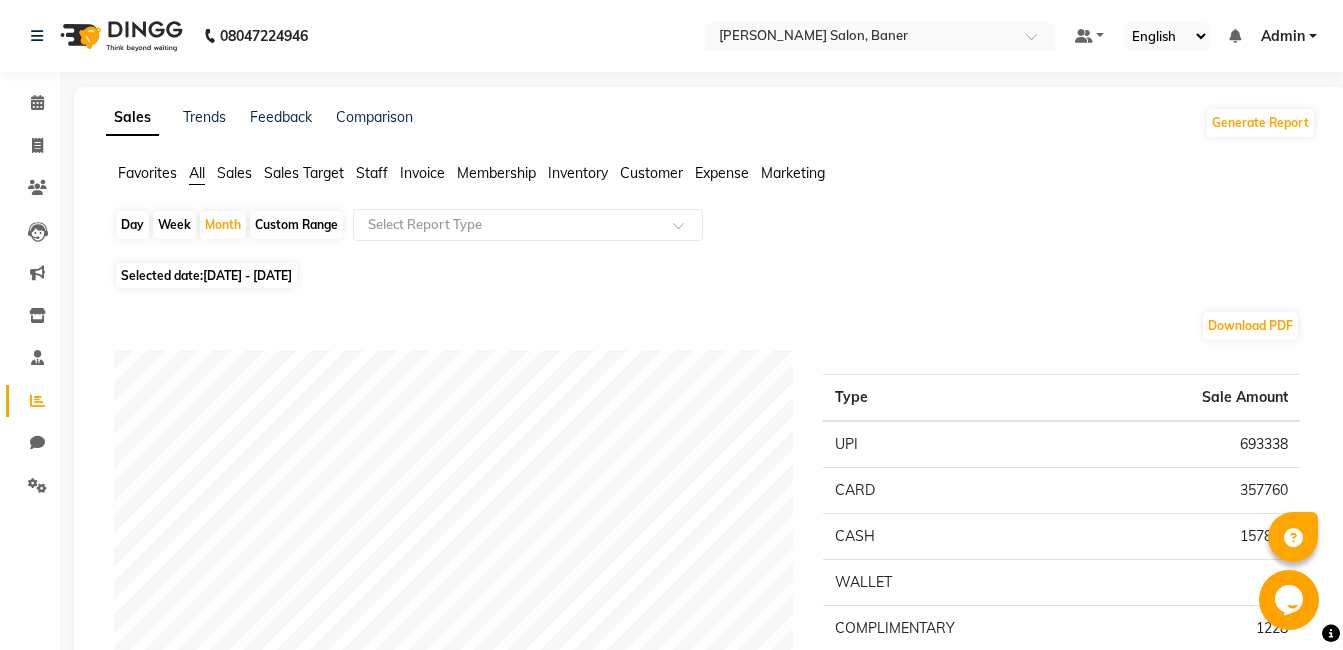 click on "Staff" 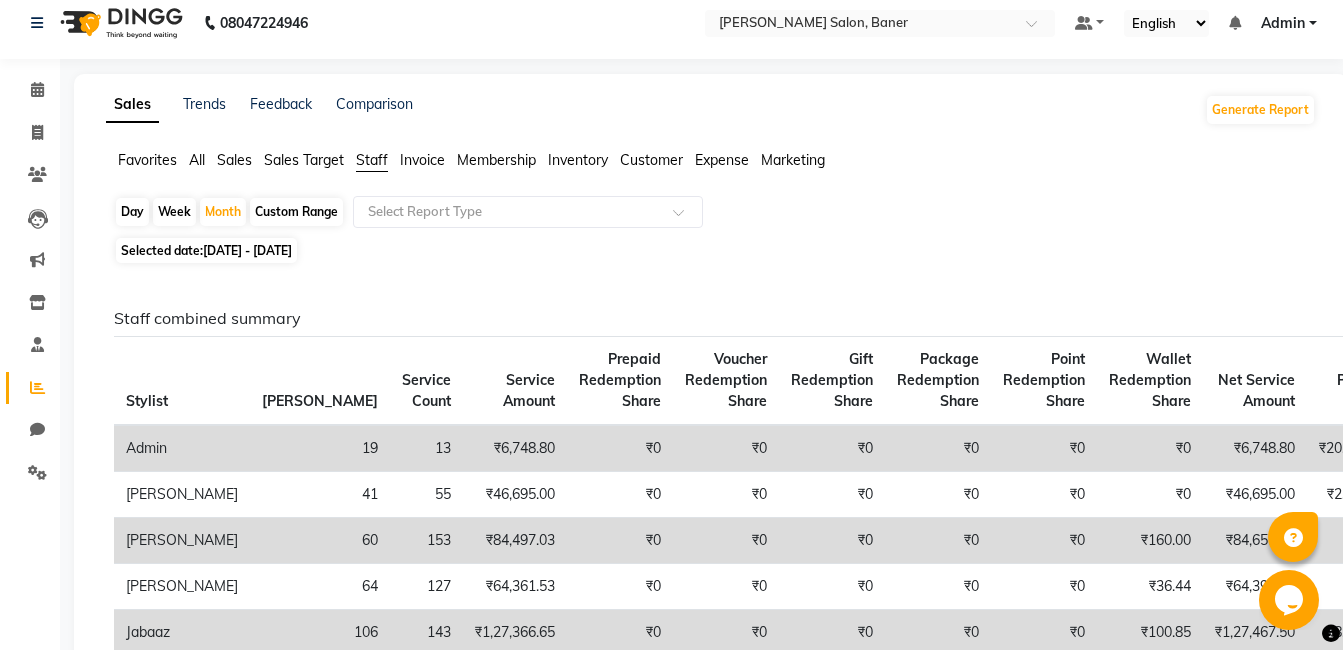 scroll, scrollTop: 0, scrollLeft: 0, axis: both 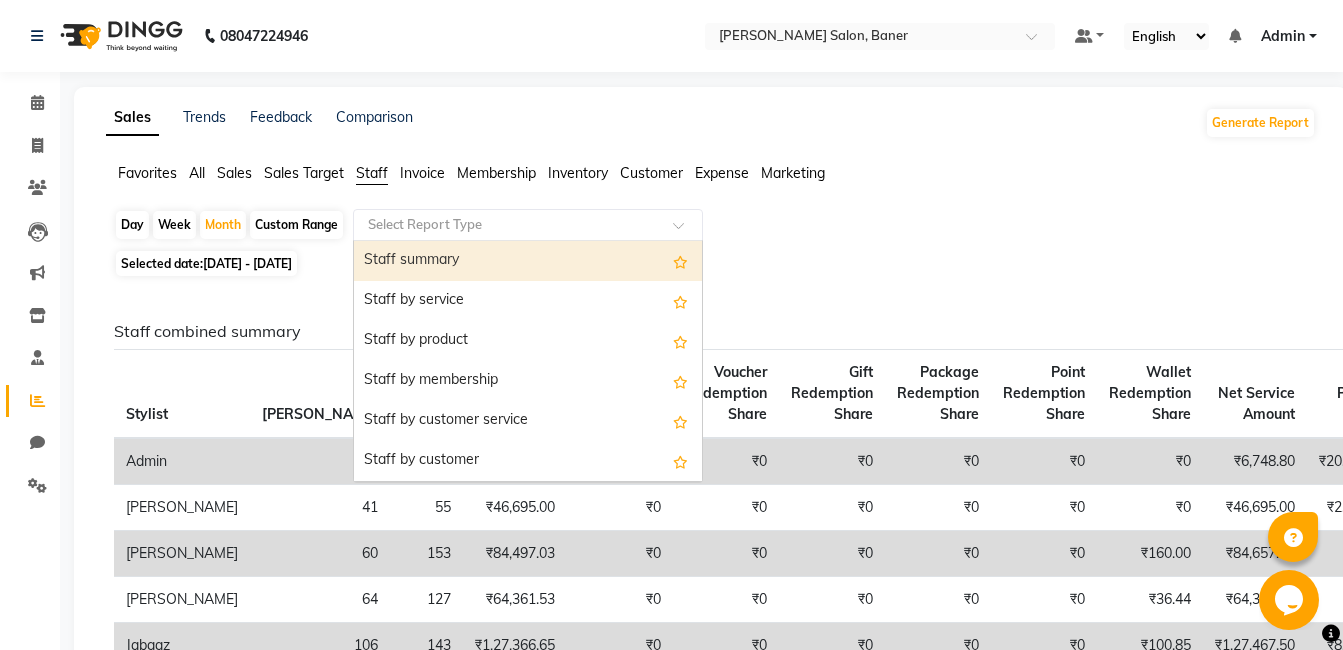click 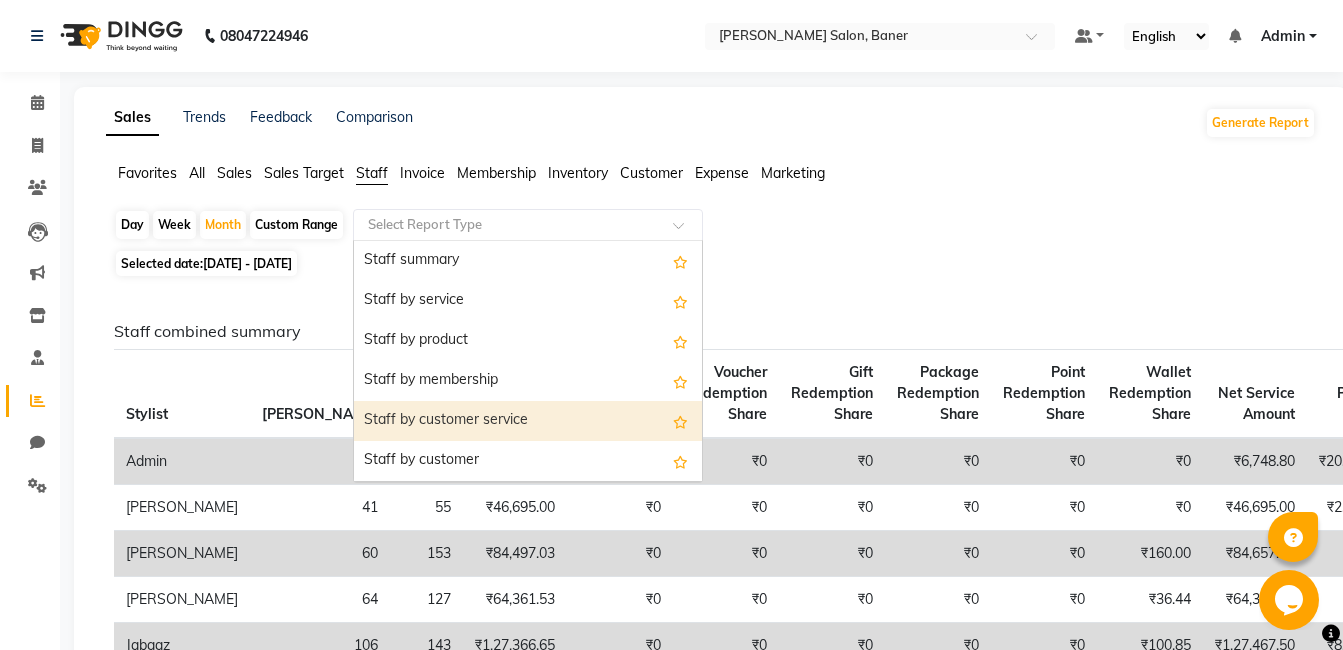 click on "Staff by customer service" at bounding box center (528, 421) 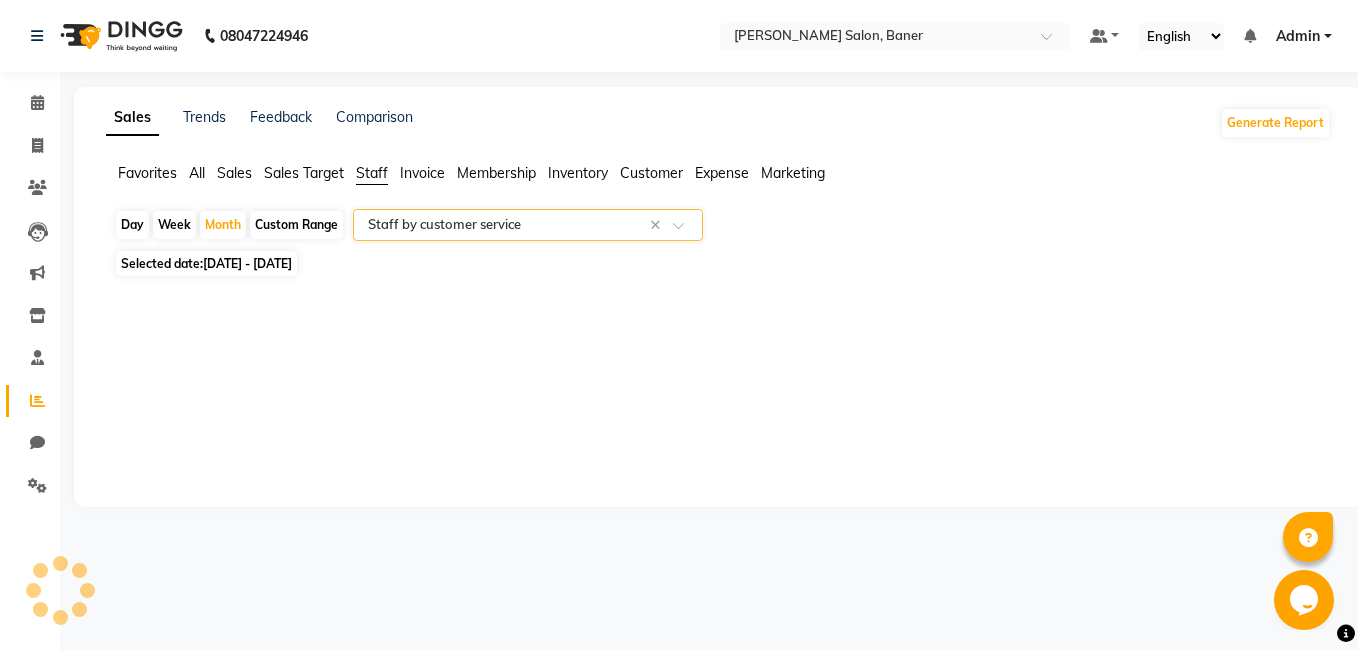 select on "full_report" 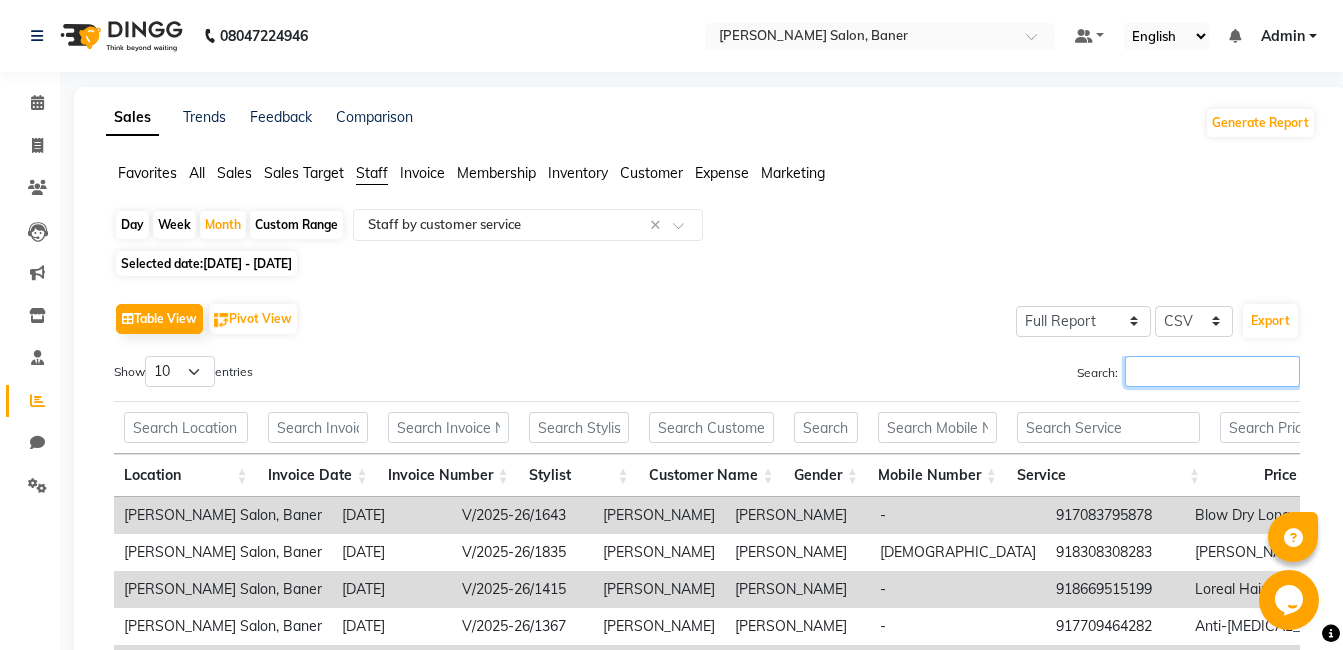 click on "Search:" at bounding box center [1212, 371] 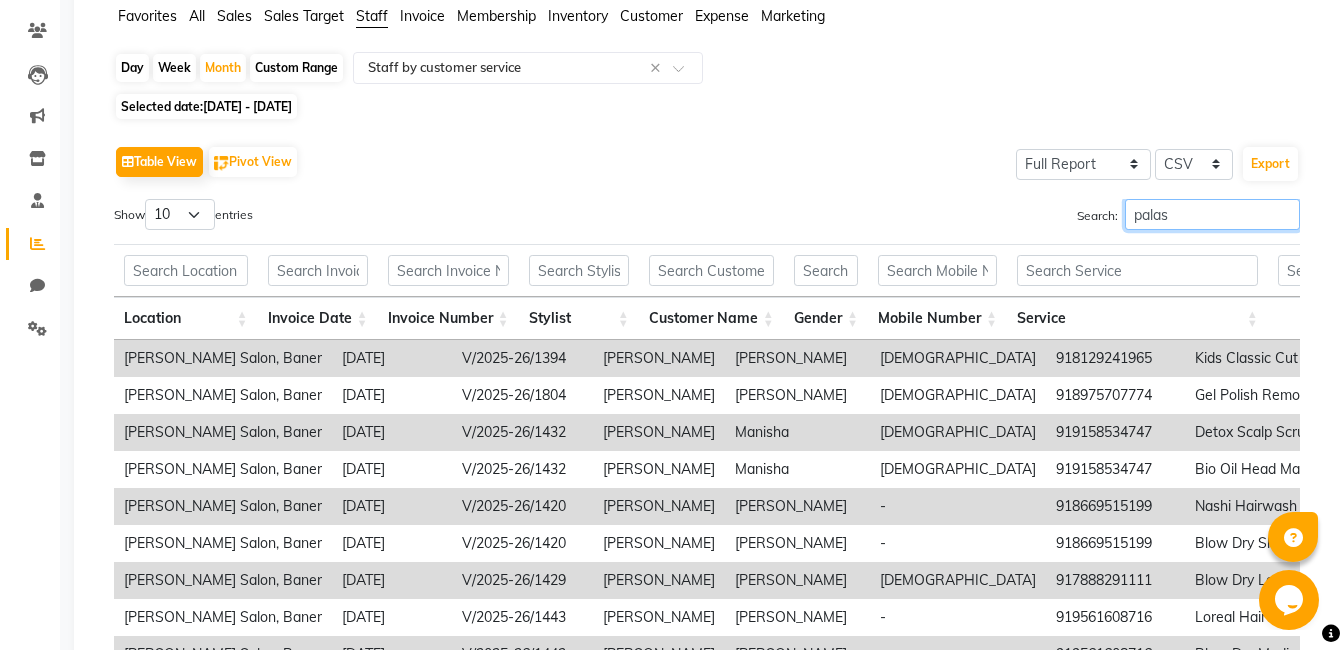 scroll, scrollTop: 0, scrollLeft: 0, axis: both 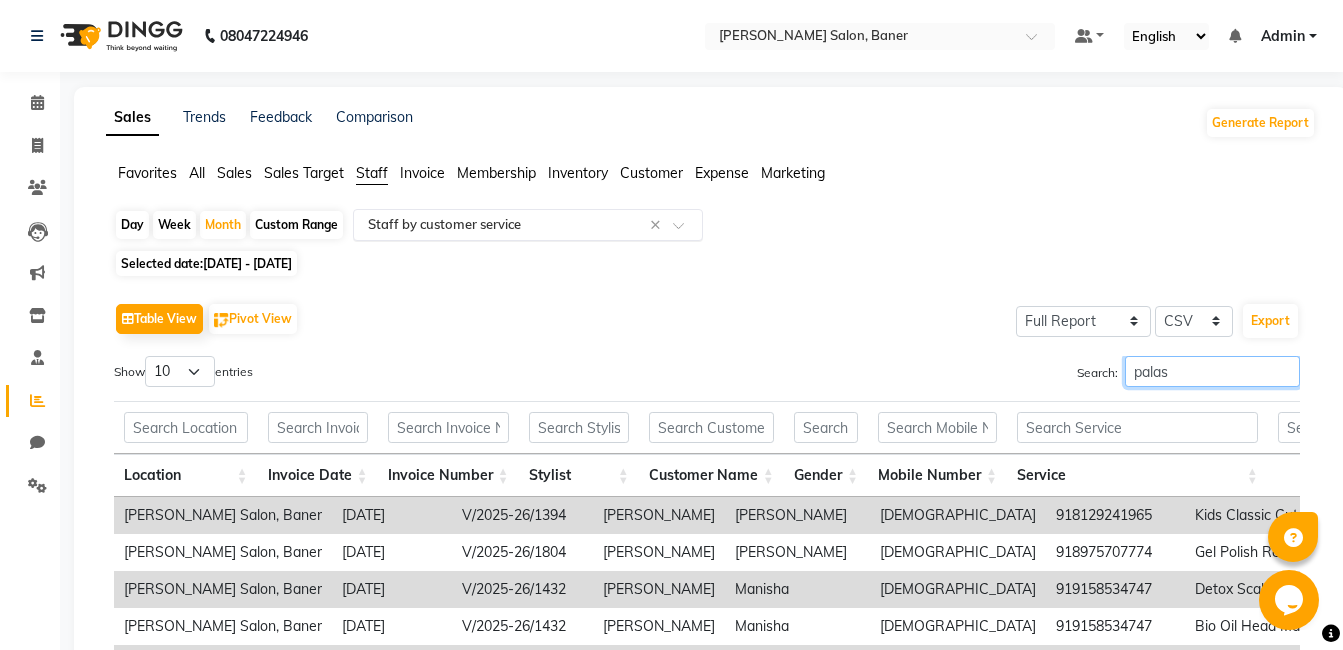 type on "palas" 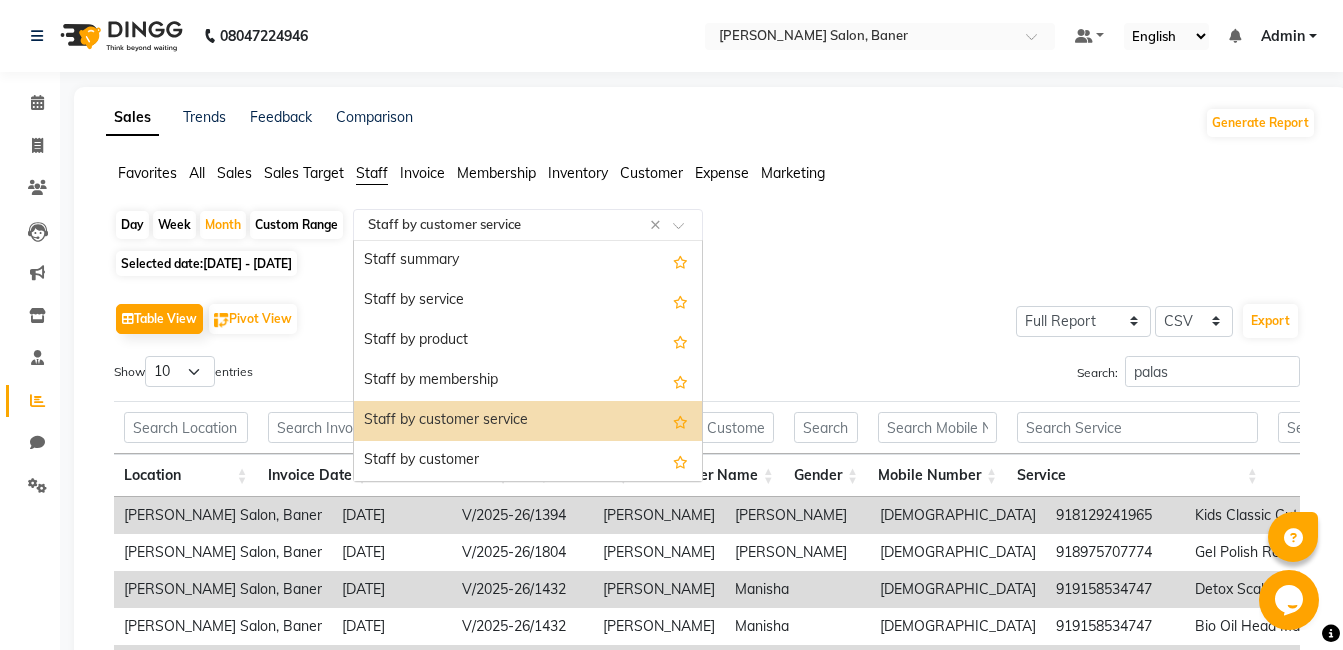 click 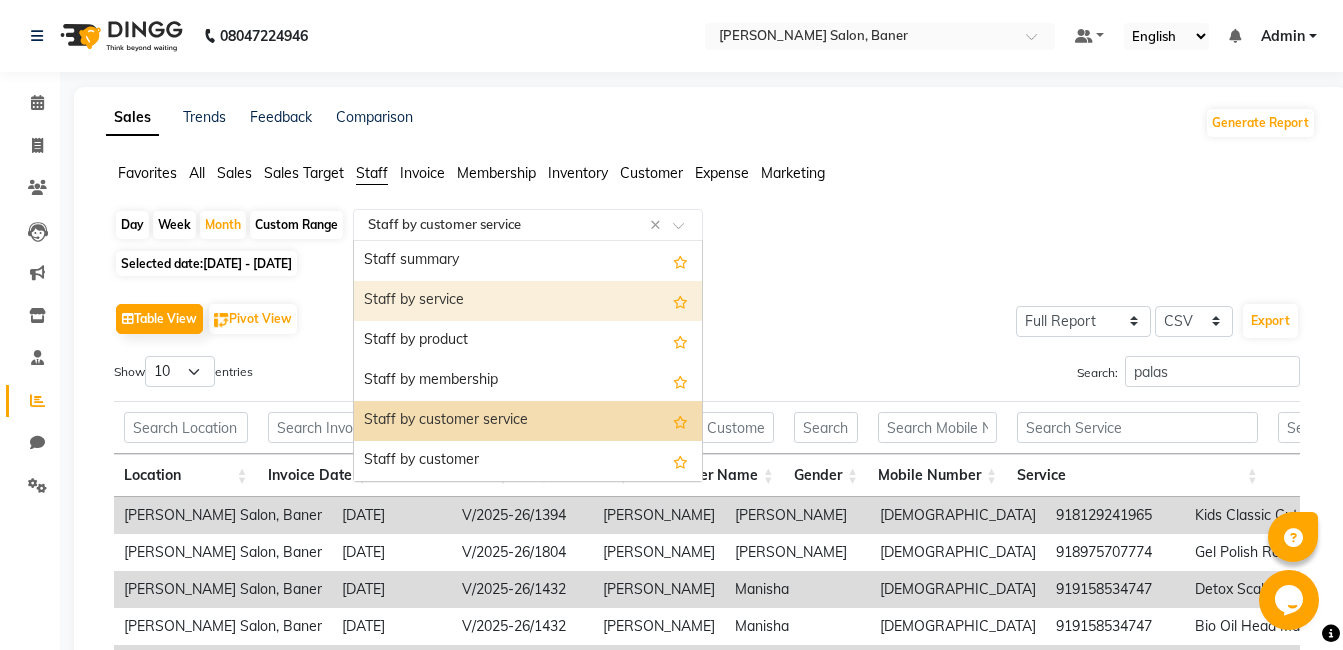click on "Staff by service" at bounding box center (528, 301) 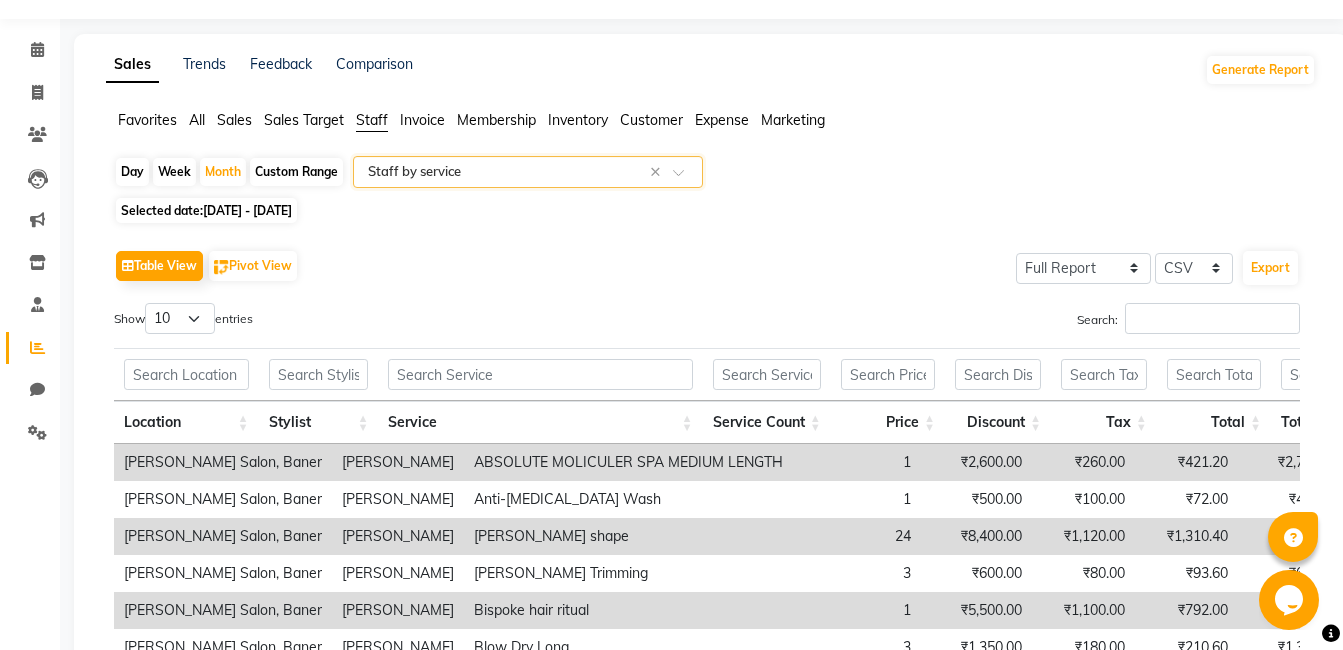 scroll, scrollTop: 0, scrollLeft: 0, axis: both 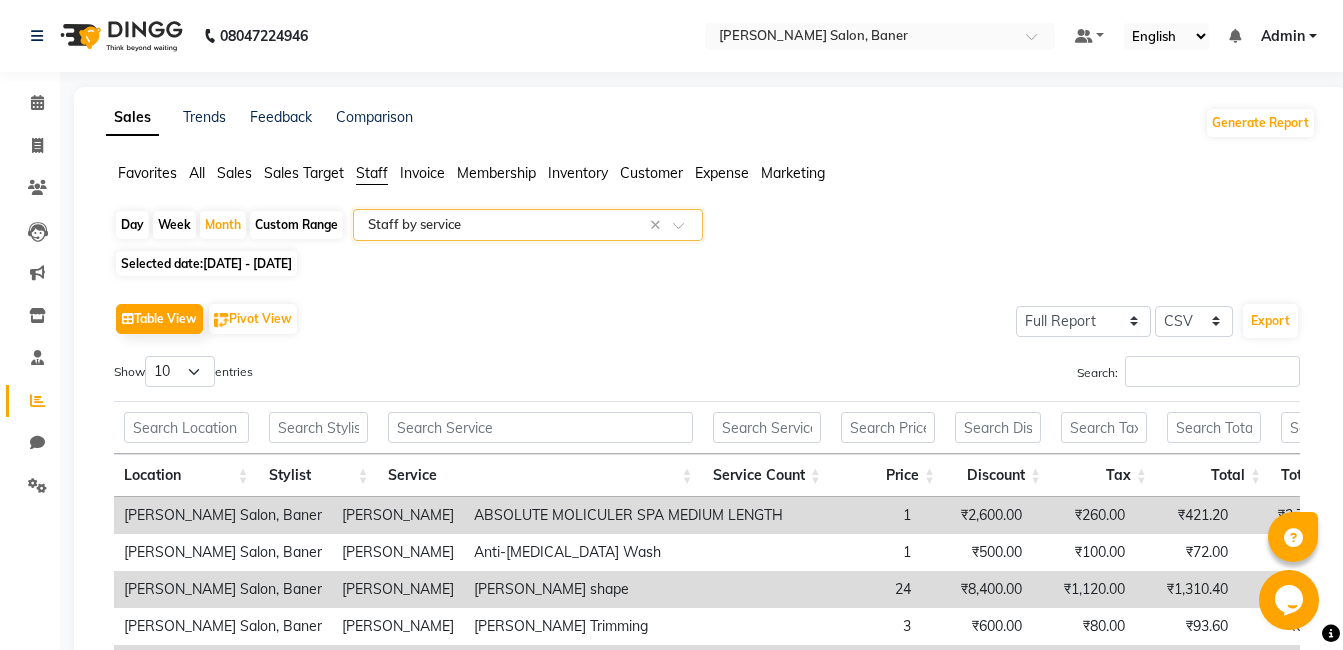 click 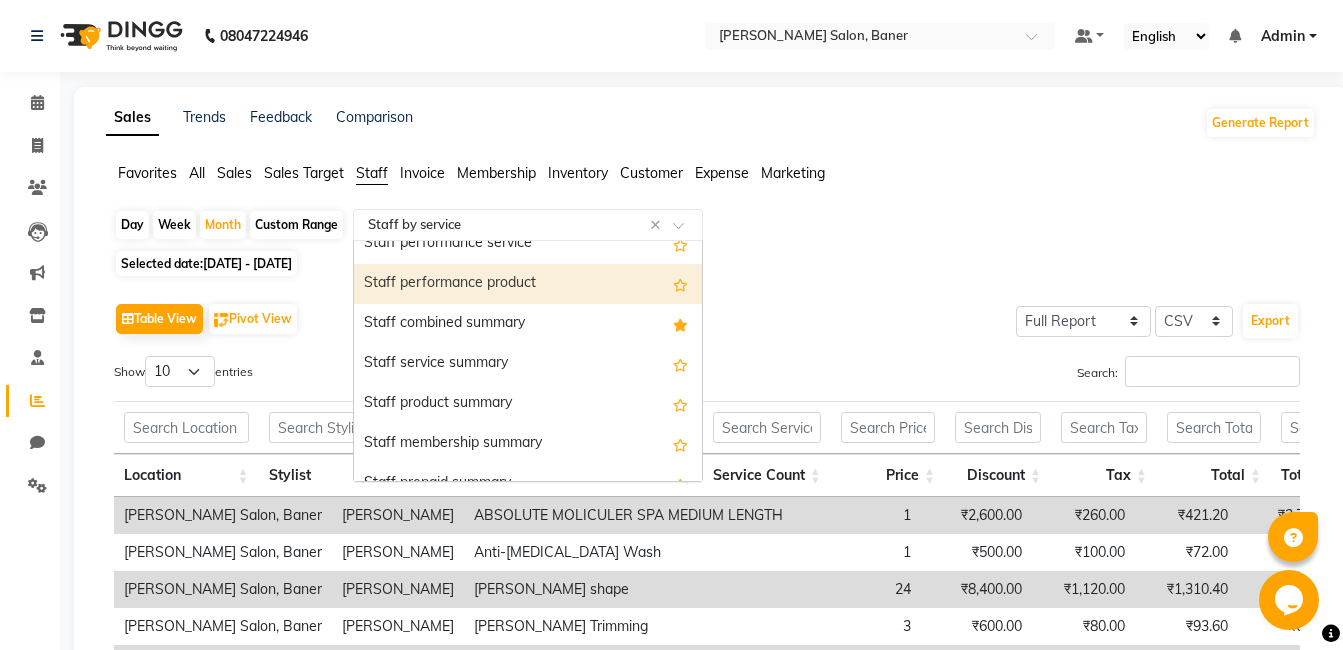 scroll, scrollTop: 400, scrollLeft: 0, axis: vertical 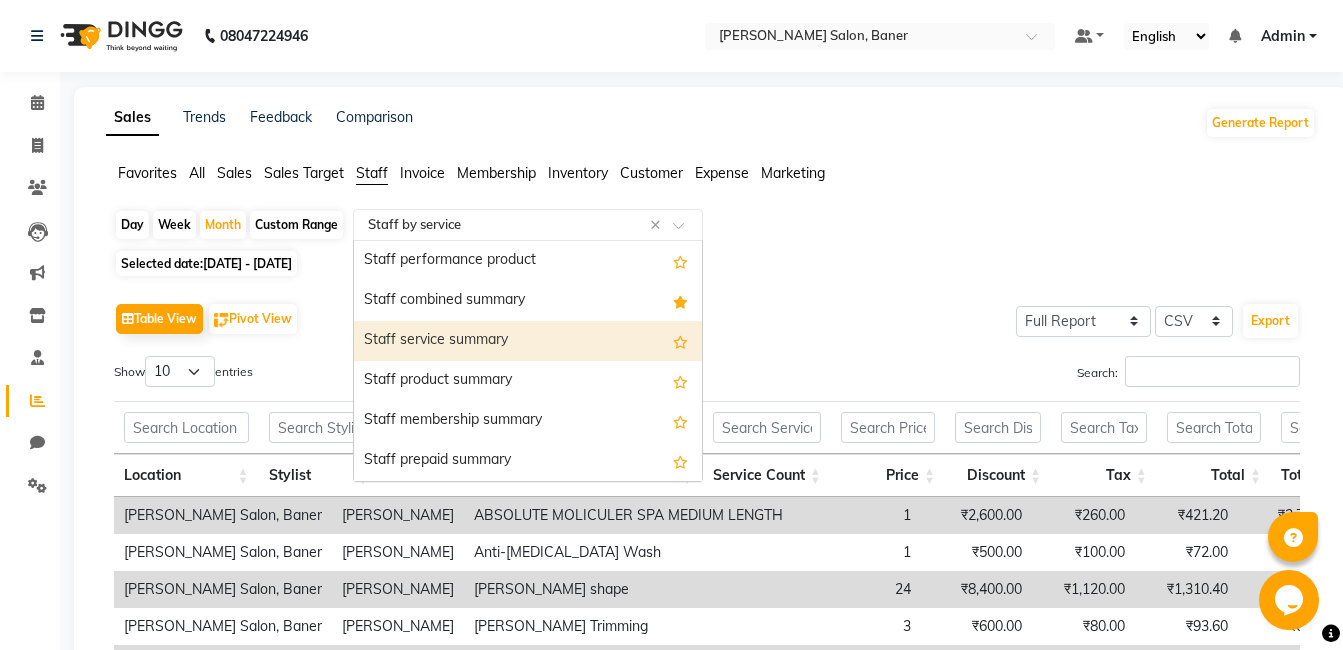 click on "Staff service summary" at bounding box center (528, 341) 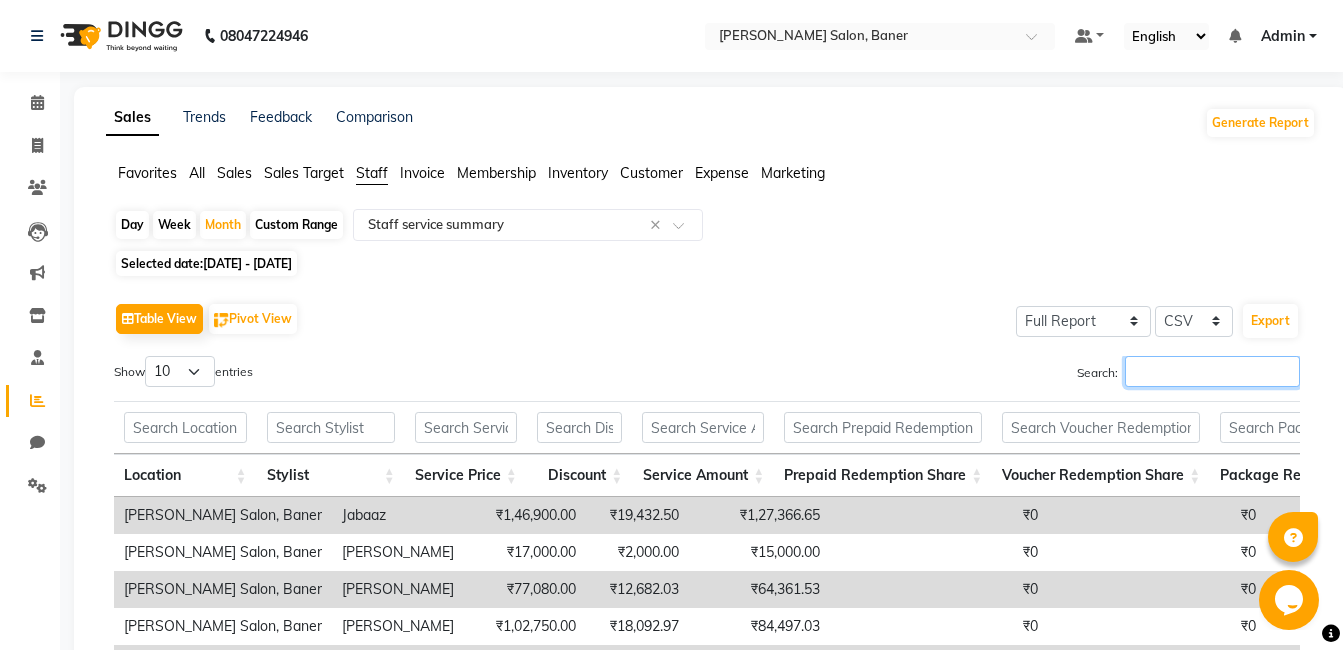 click on "Search:" at bounding box center [1212, 371] 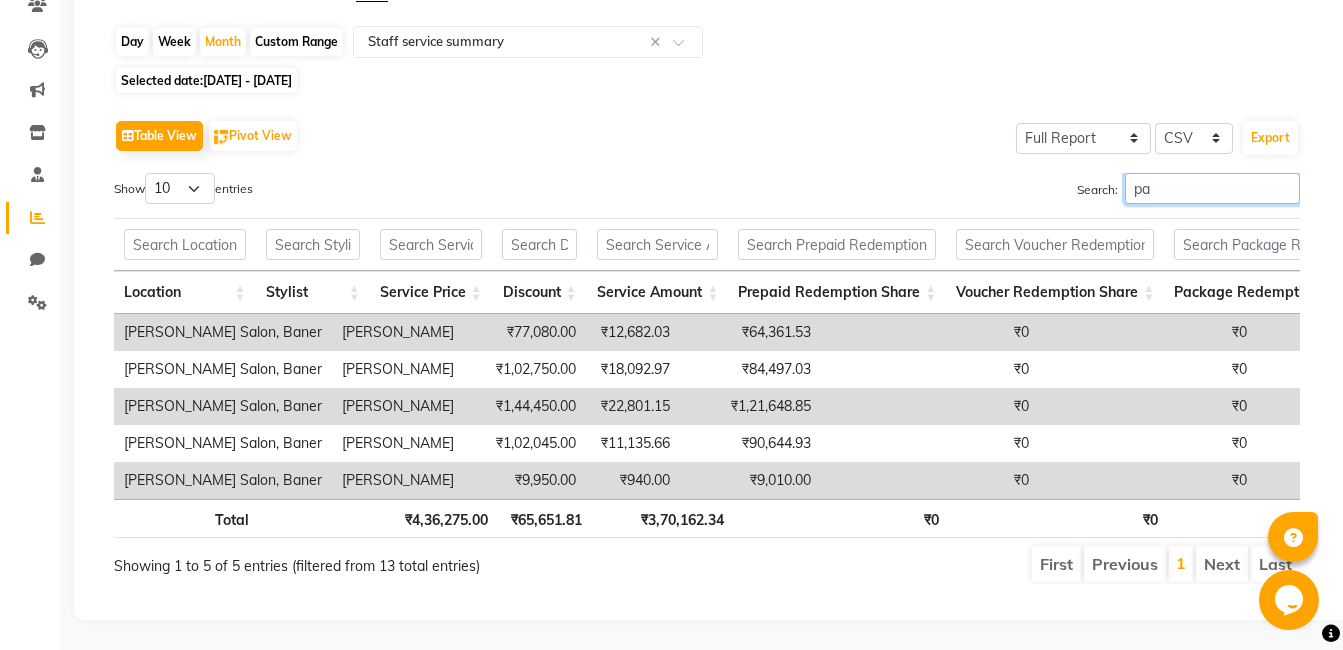 scroll, scrollTop: 213, scrollLeft: 0, axis: vertical 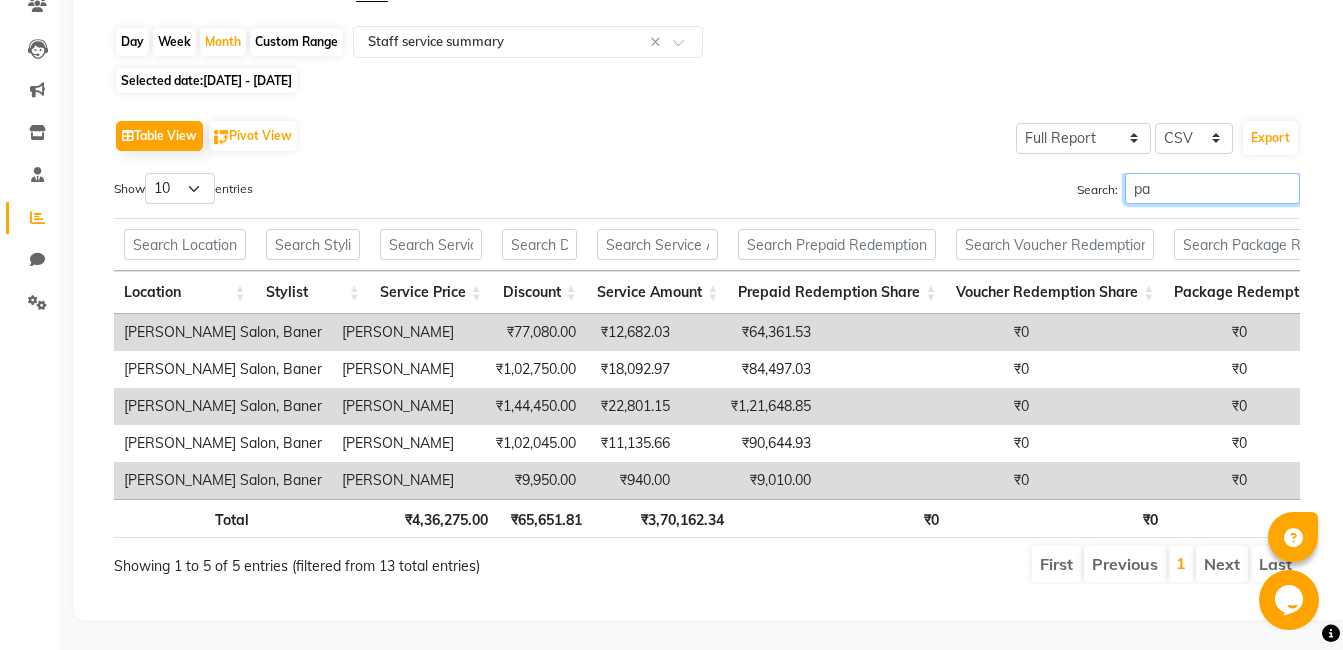 type on "pa" 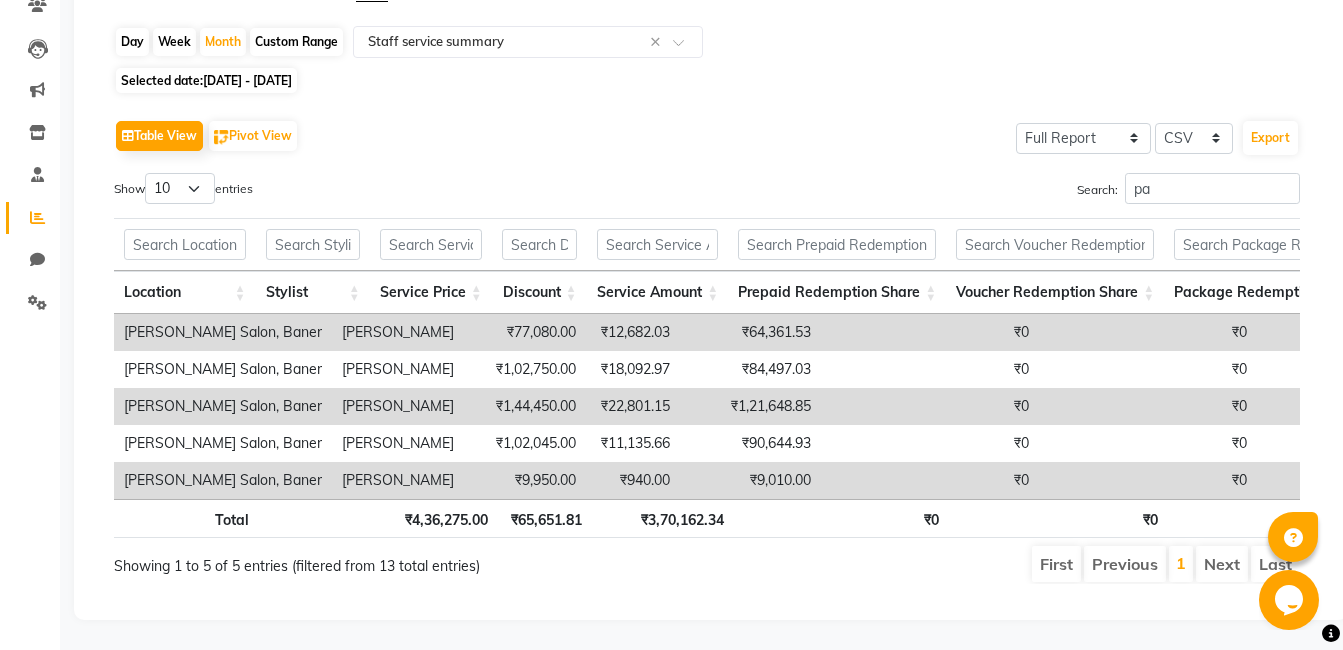 click on "Next" at bounding box center [1222, 564] 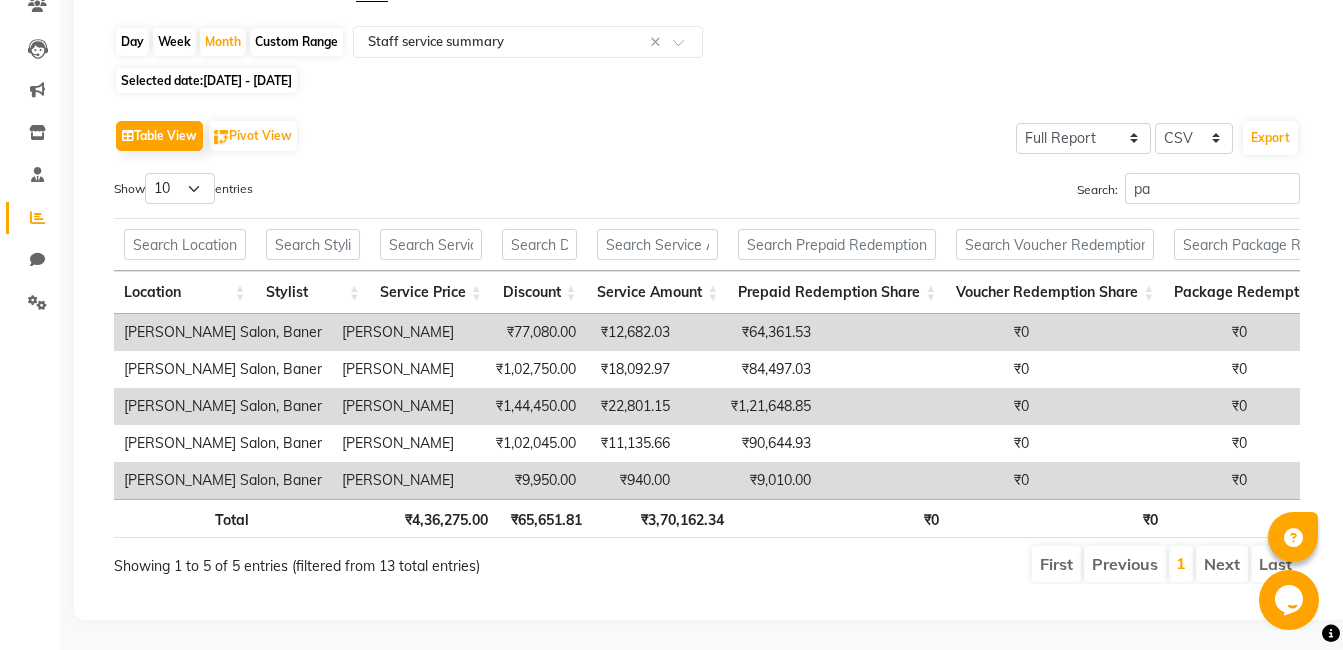 click on "1" at bounding box center [1181, 564] 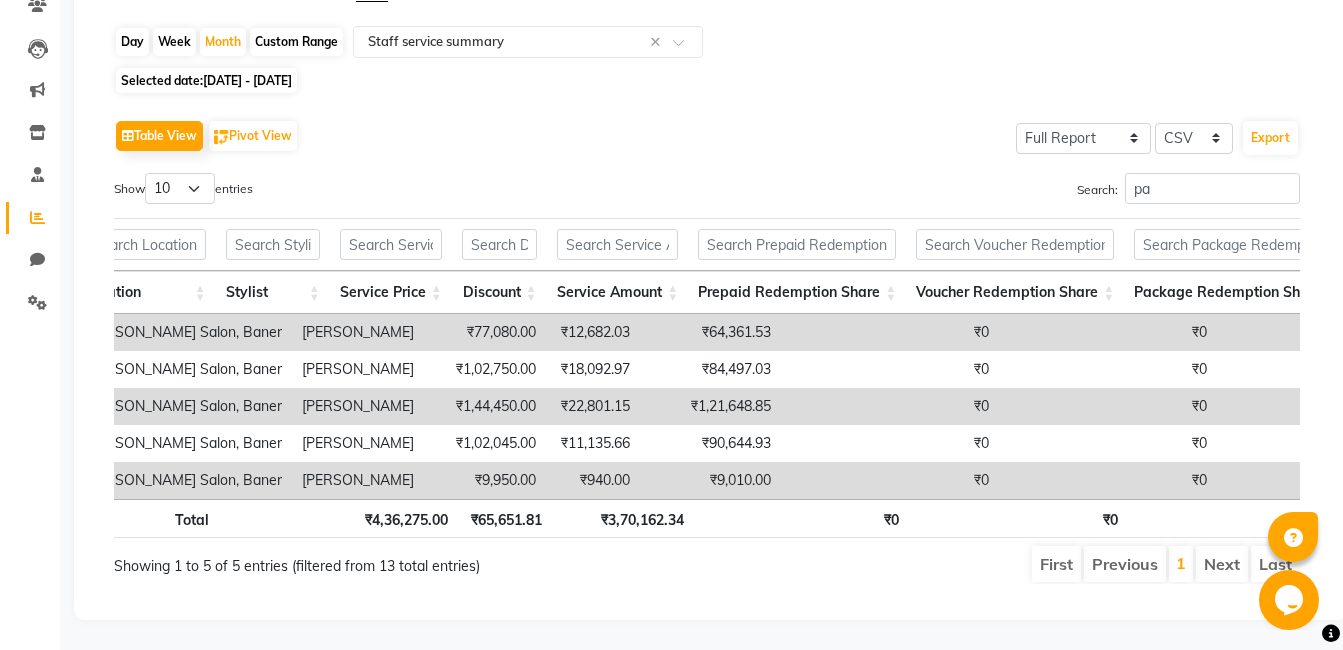 scroll, scrollTop: 0, scrollLeft: 53, axis: horizontal 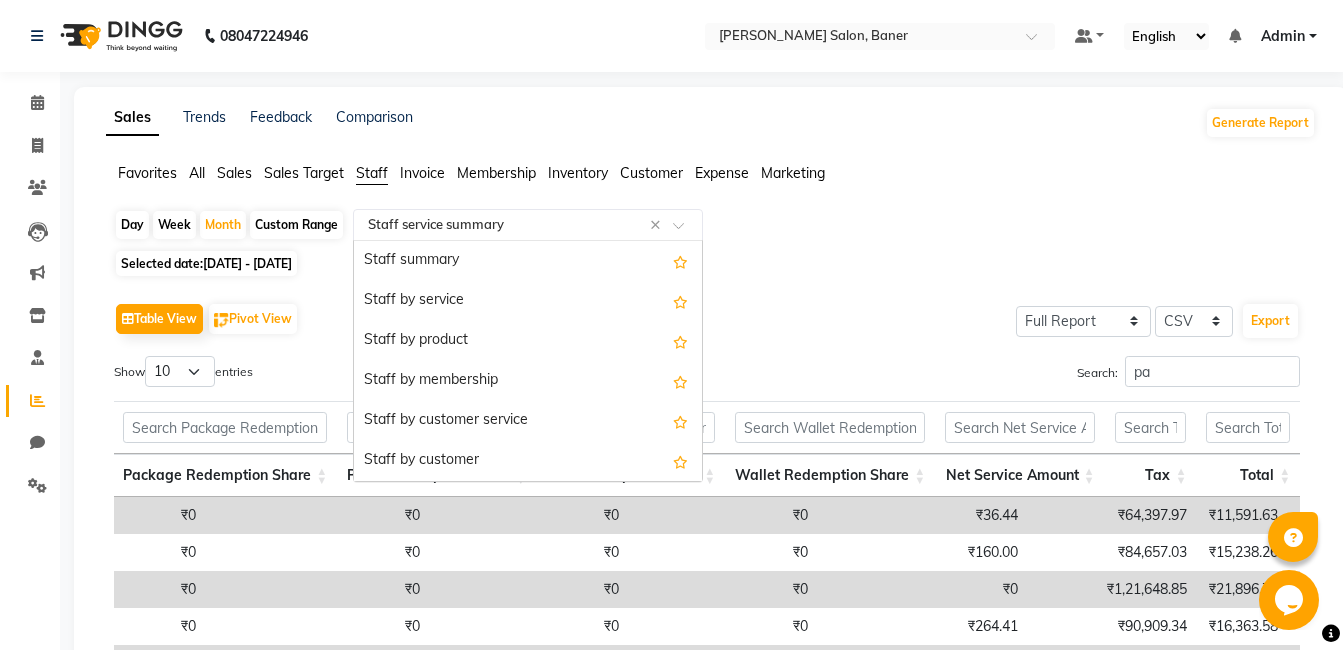 click on "Select Report Type × Staff service summary ×" 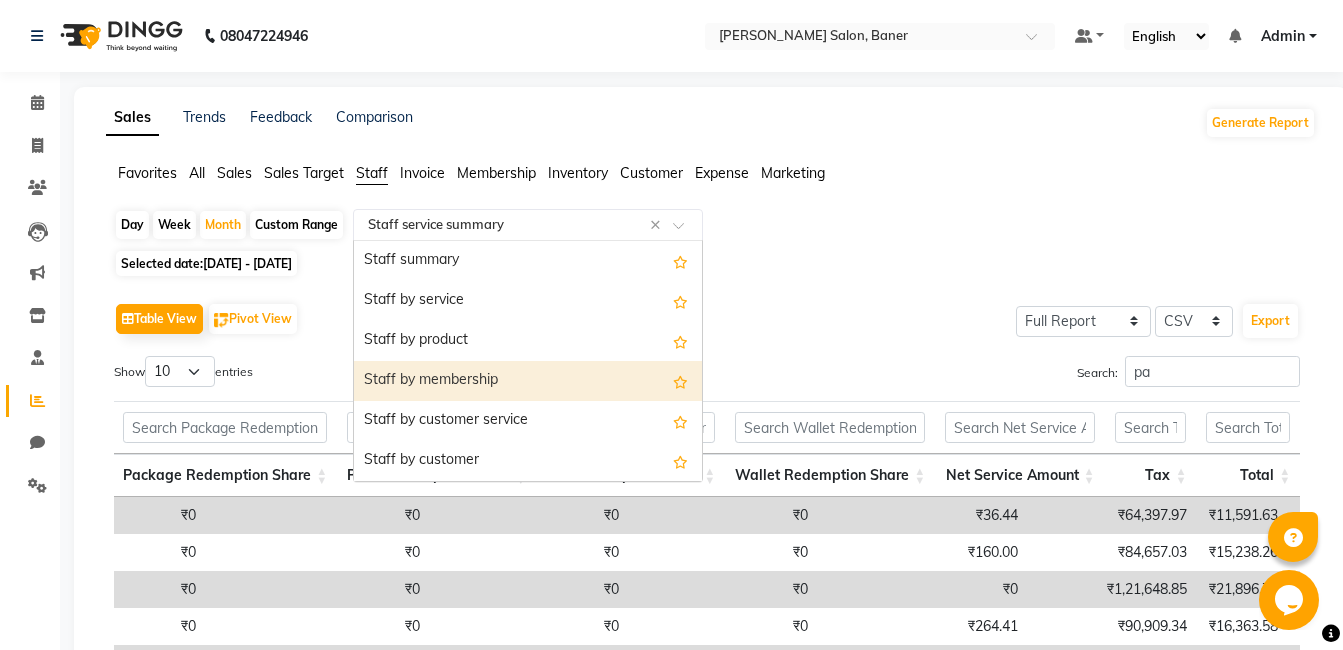 click on "Staff by membership" at bounding box center [528, 381] 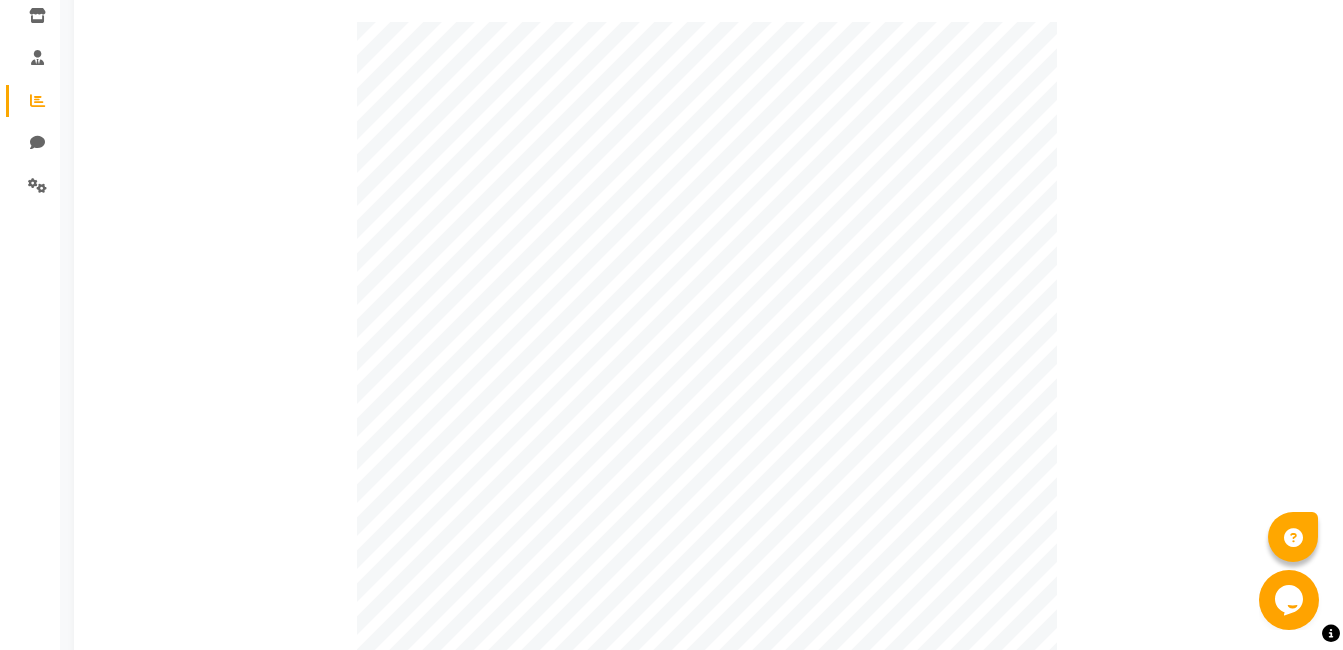 click 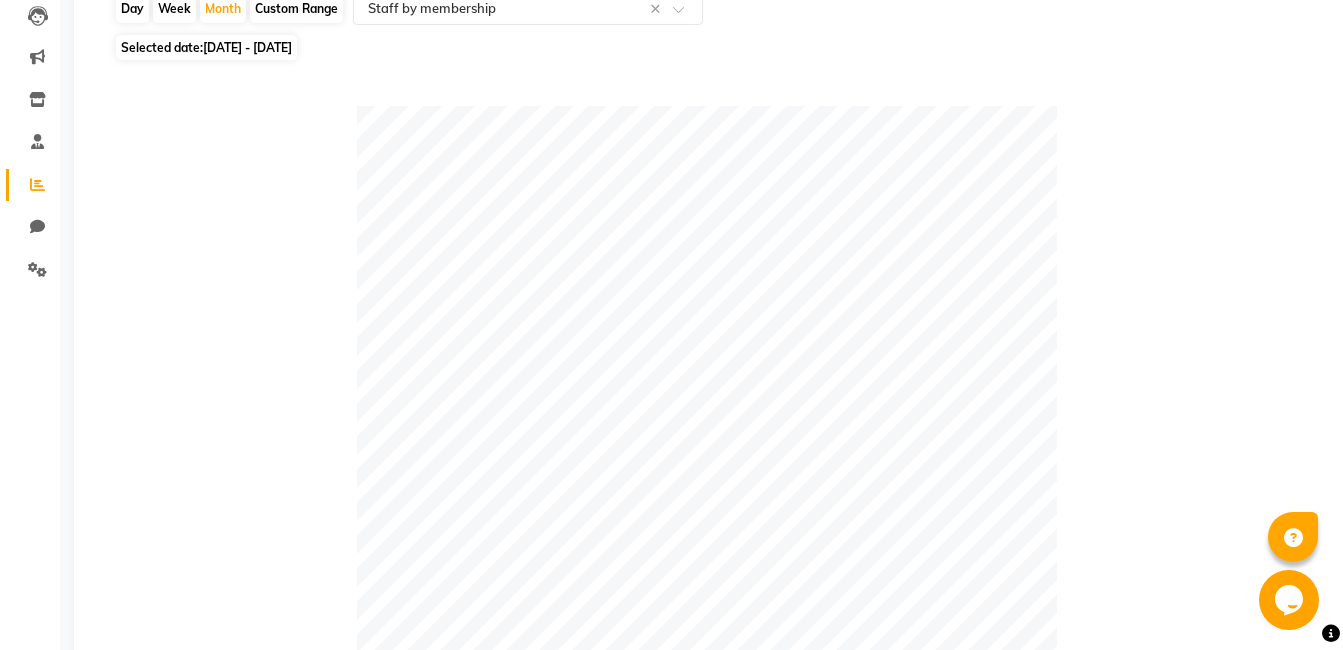 scroll, scrollTop: 100, scrollLeft: 0, axis: vertical 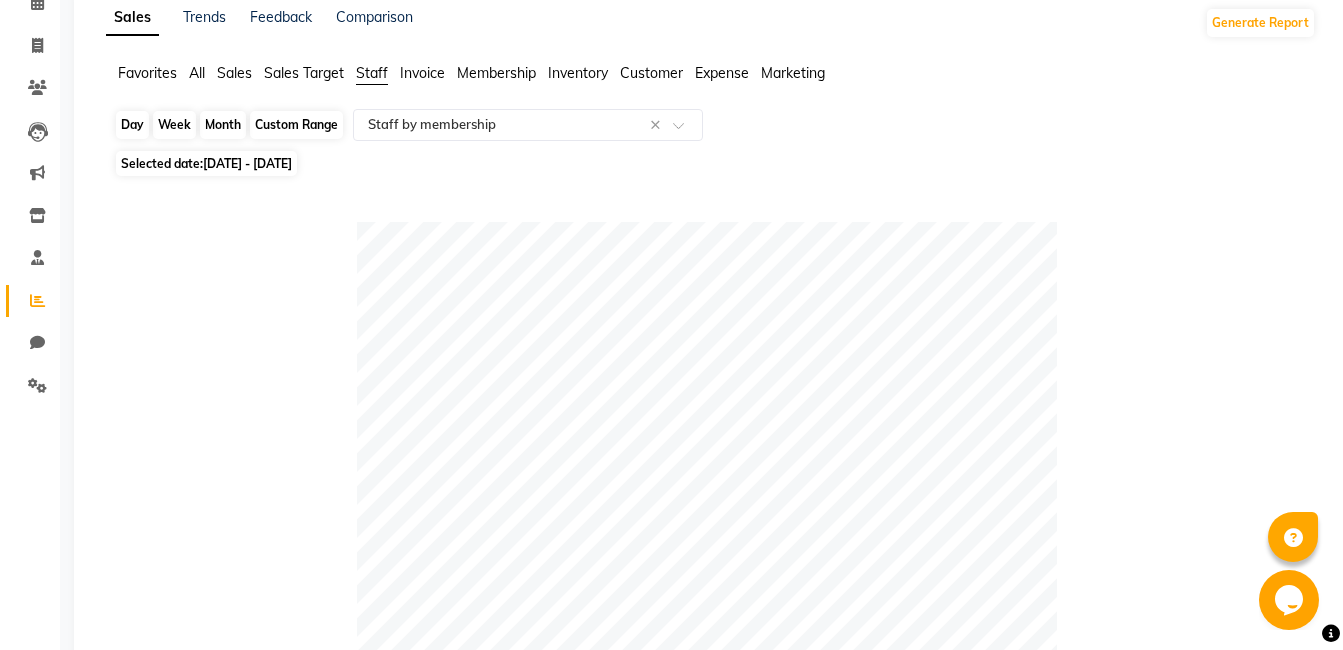 click on "Month" 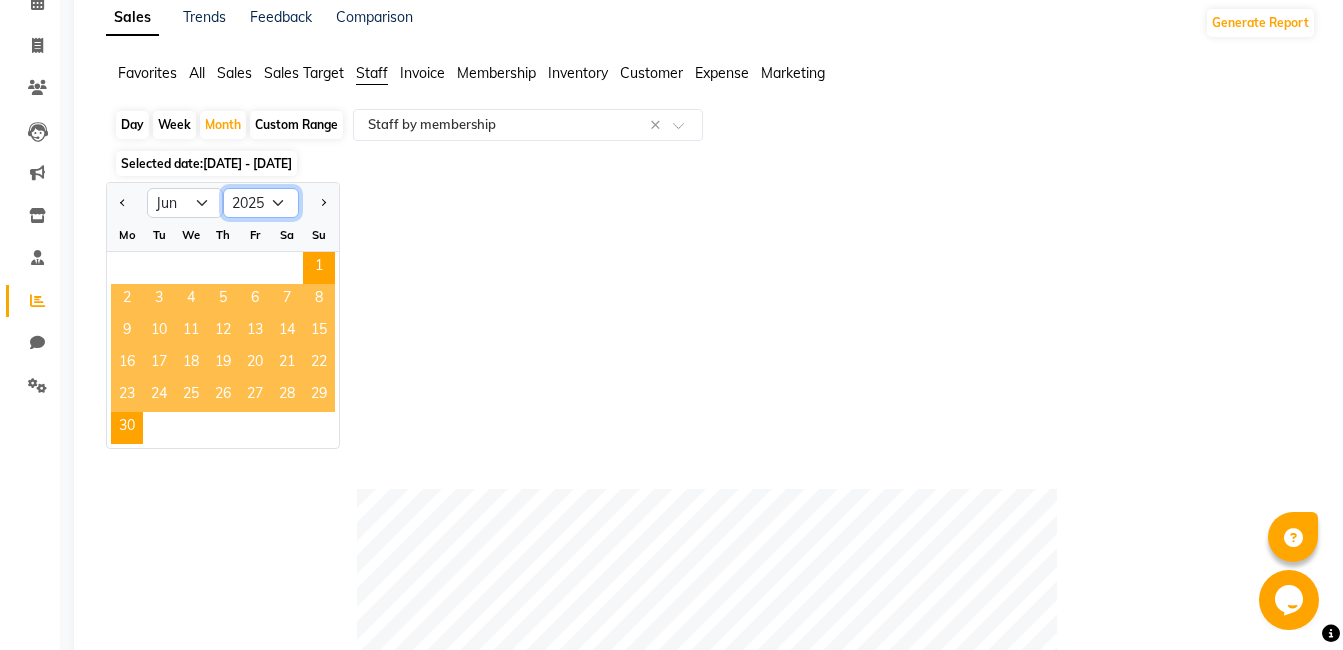 click on "2015 2016 2017 2018 2019 2020 2021 2022 2023 2024 2025 2026 2027 2028 2029 2030 2031 2032 2033 2034 2035" 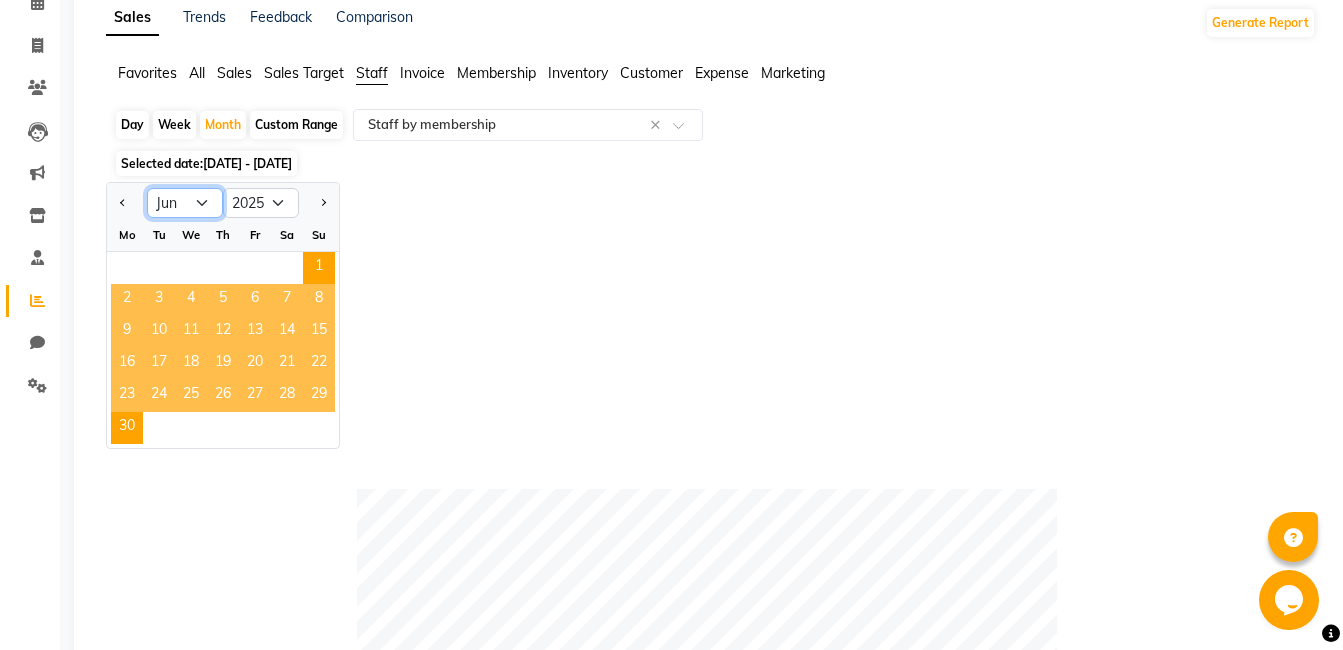 click on "Jan Feb Mar Apr May Jun Jul Aug Sep Oct Nov Dec" 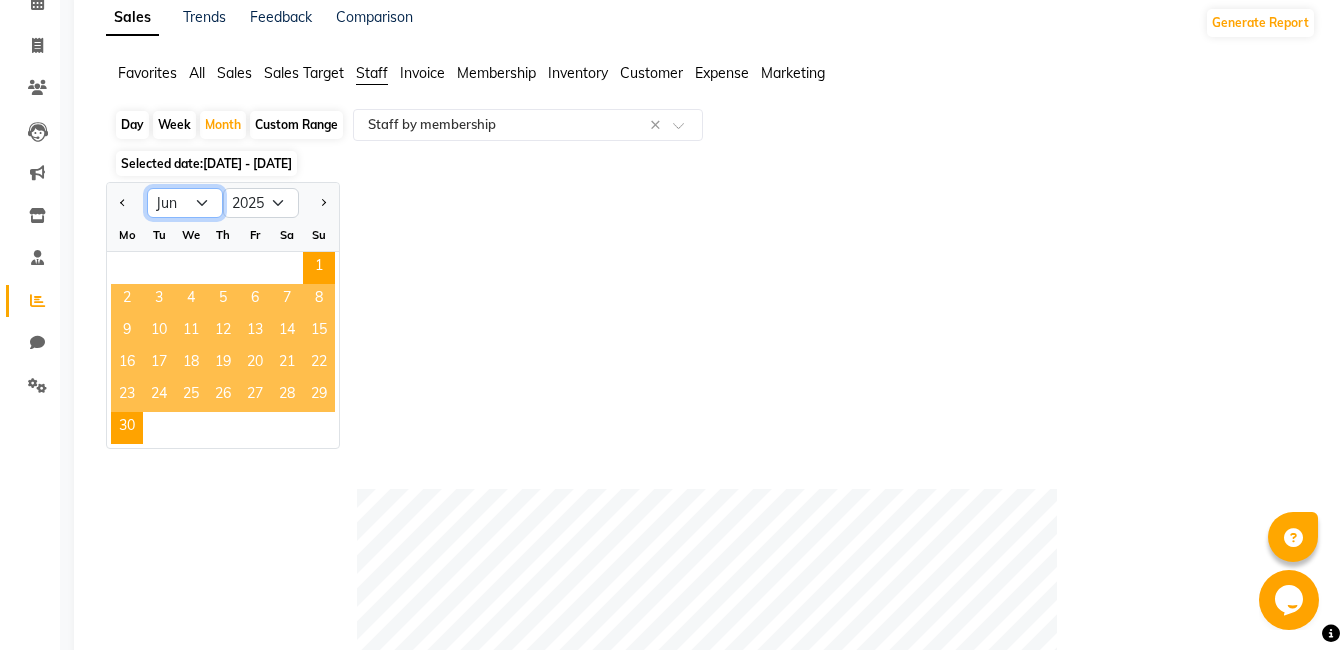 select on "7" 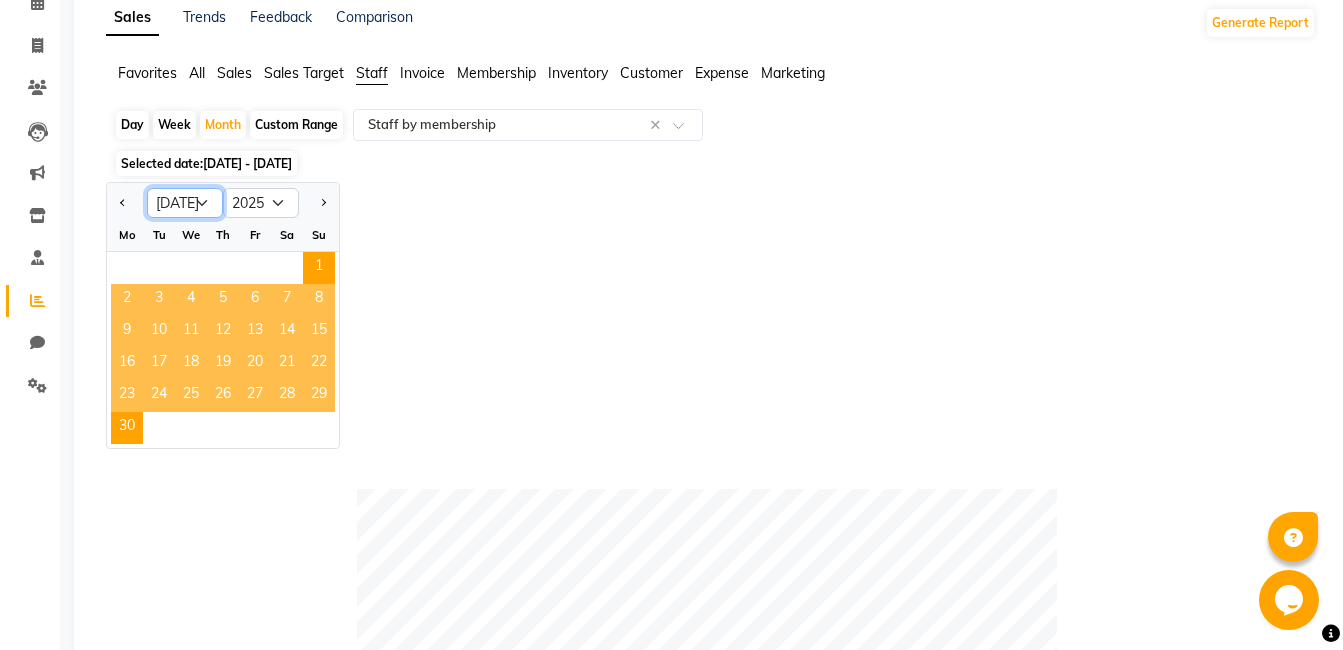 click on "Jan Feb Mar Apr May Jun Jul Aug Sep Oct Nov Dec" 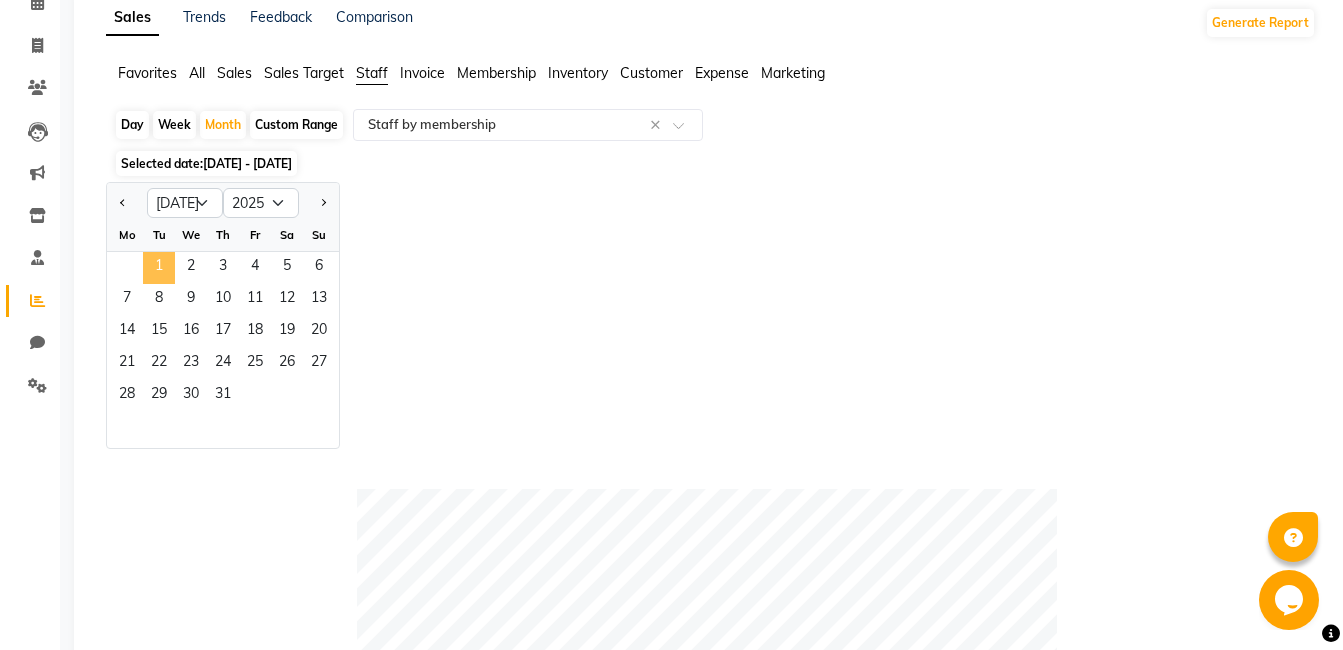click on "1" 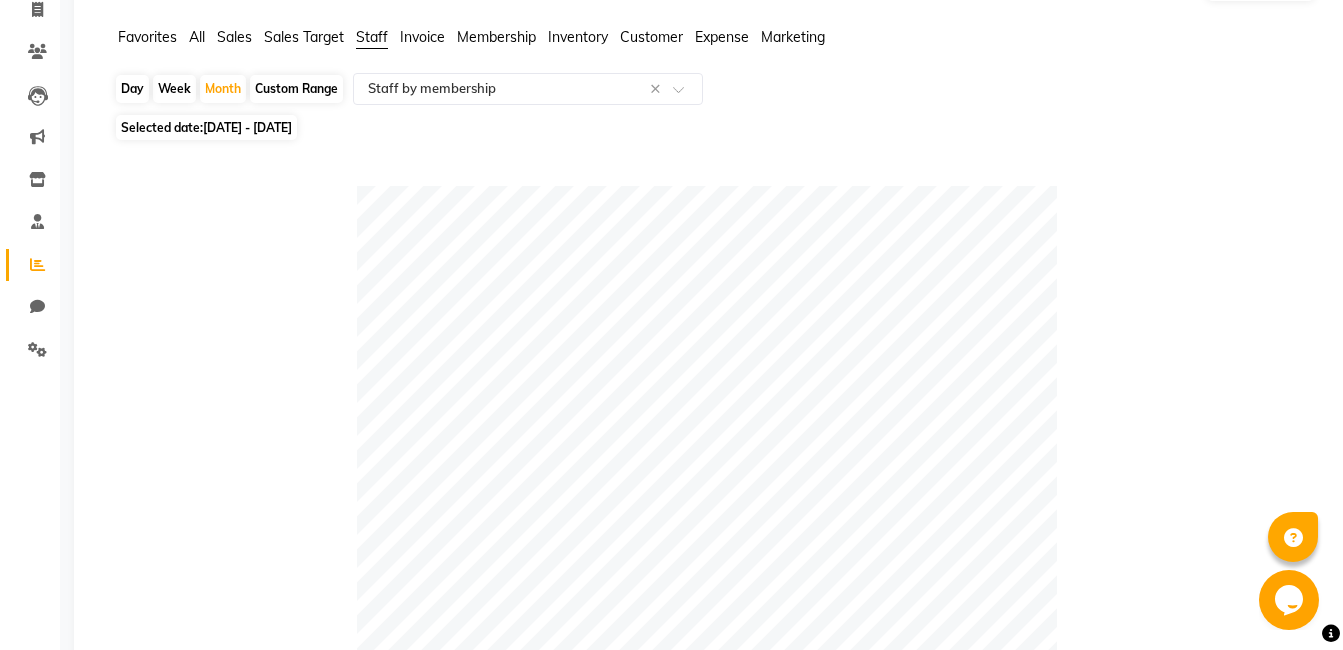 scroll, scrollTop: 122, scrollLeft: 0, axis: vertical 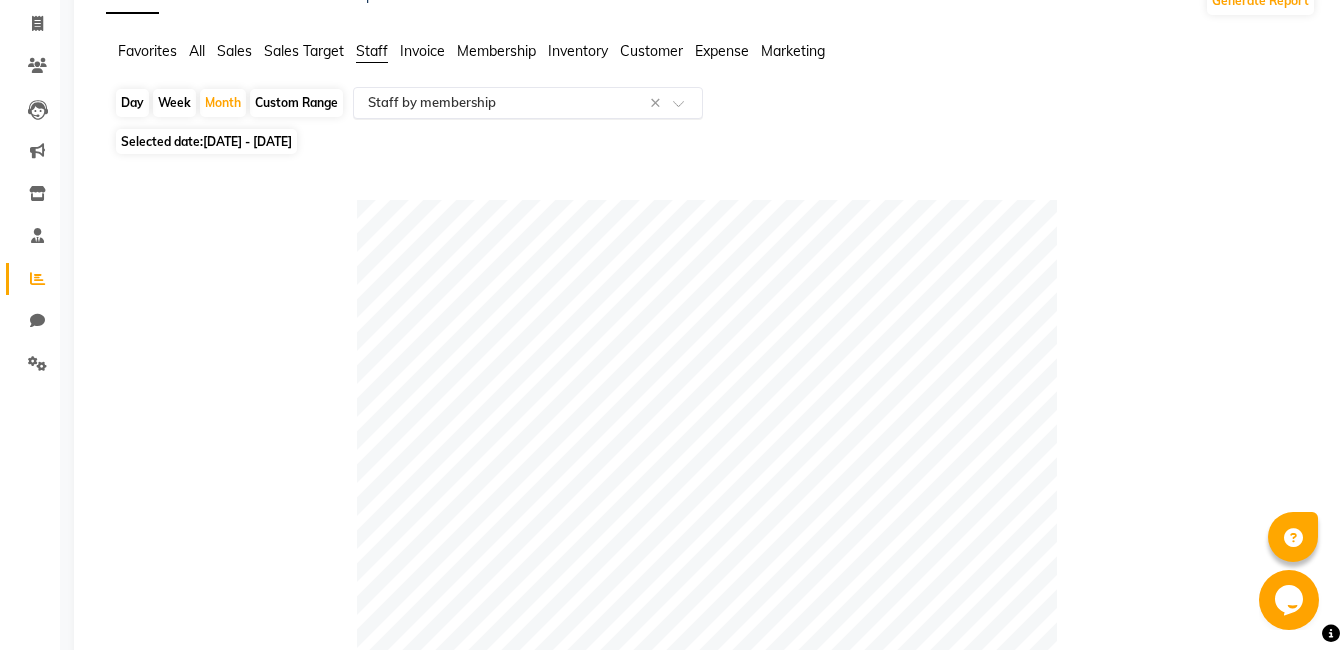 click 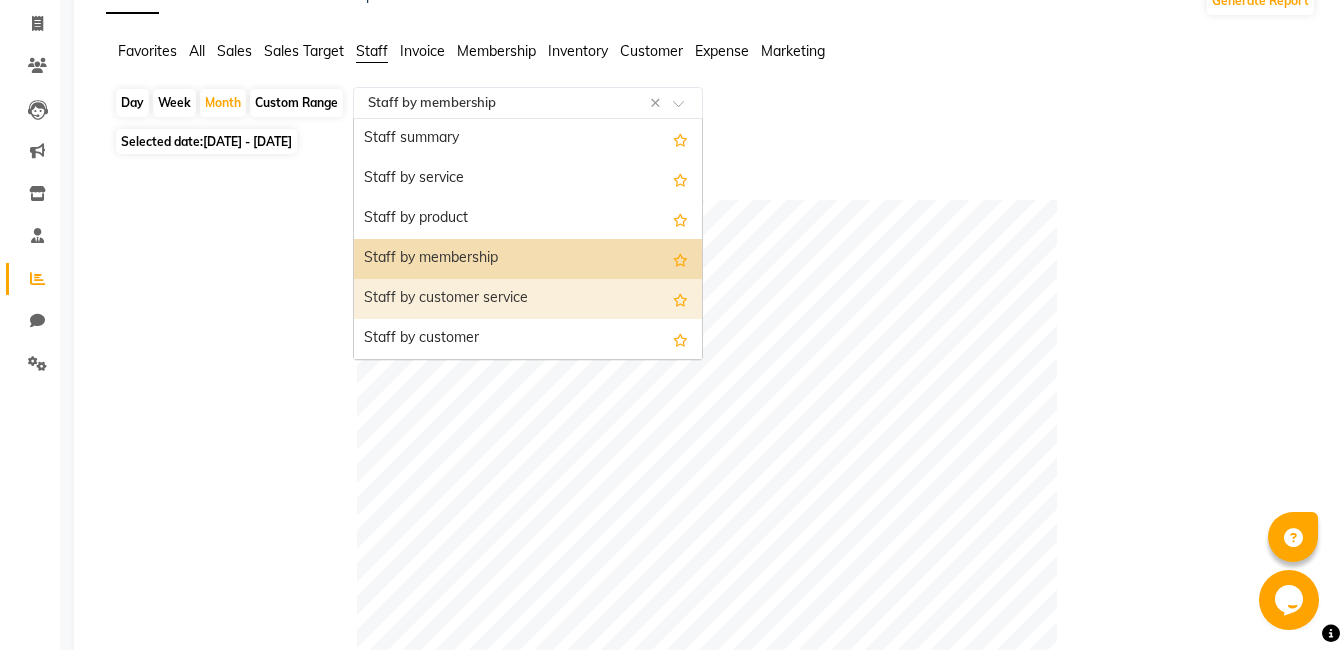 click on "Staff by customer service" at bounding box center [528, 299] 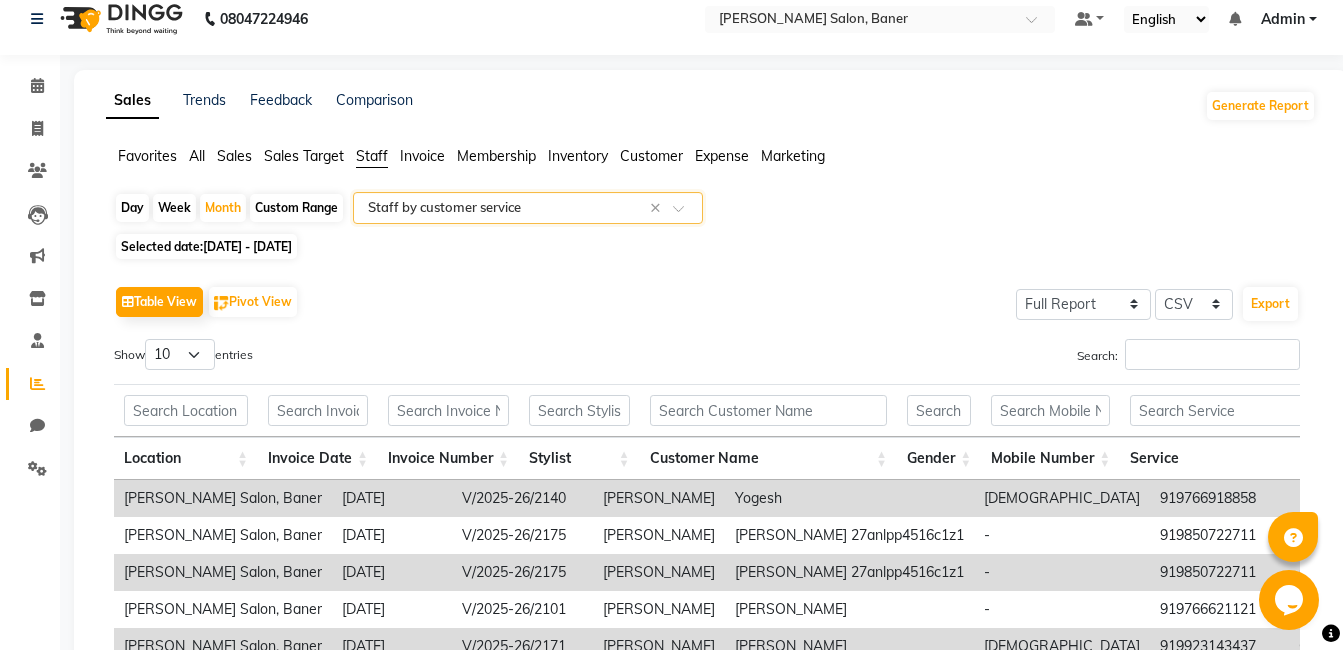 scroll, scrollTop: 0, scrollLeft: 0, axis: both 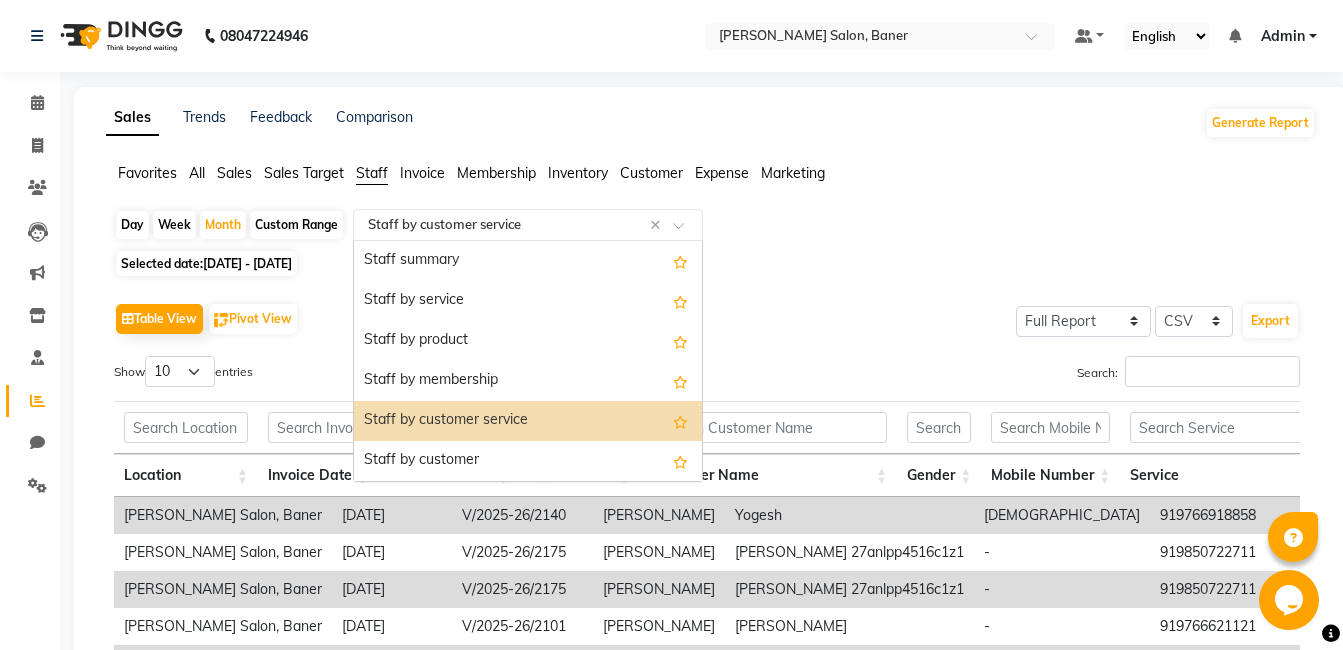click 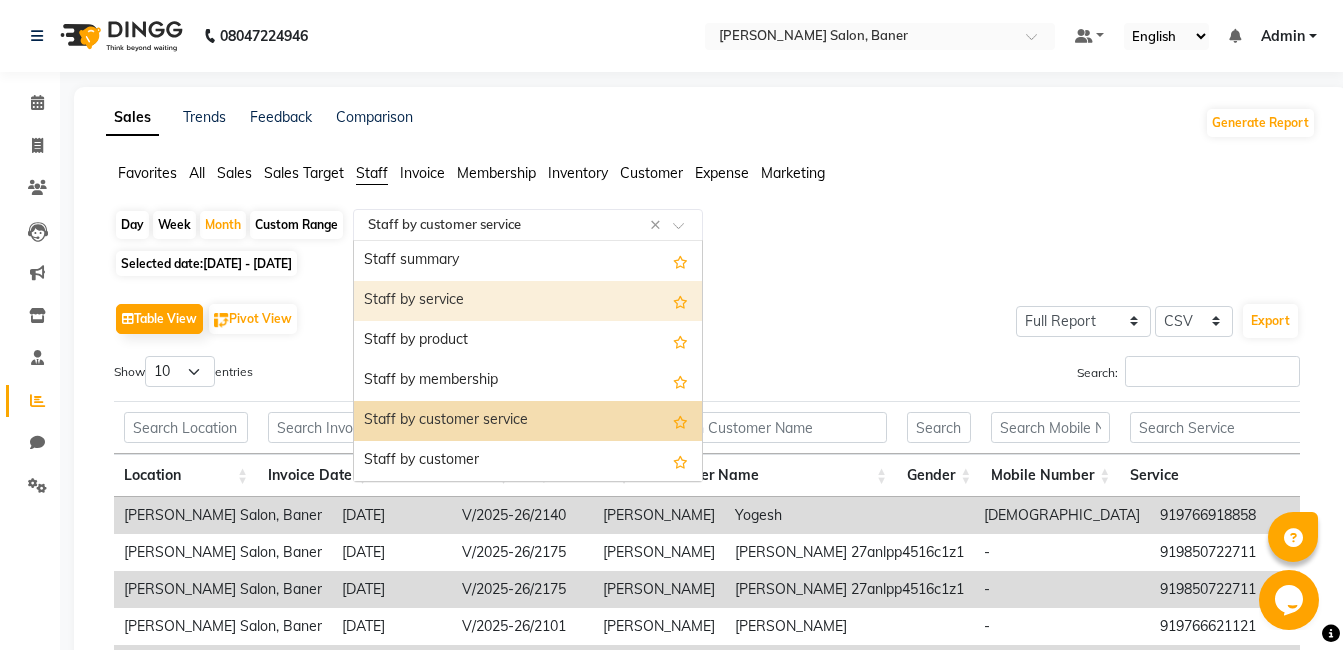 click on "Staff by service" at bounding box center (528, 301) 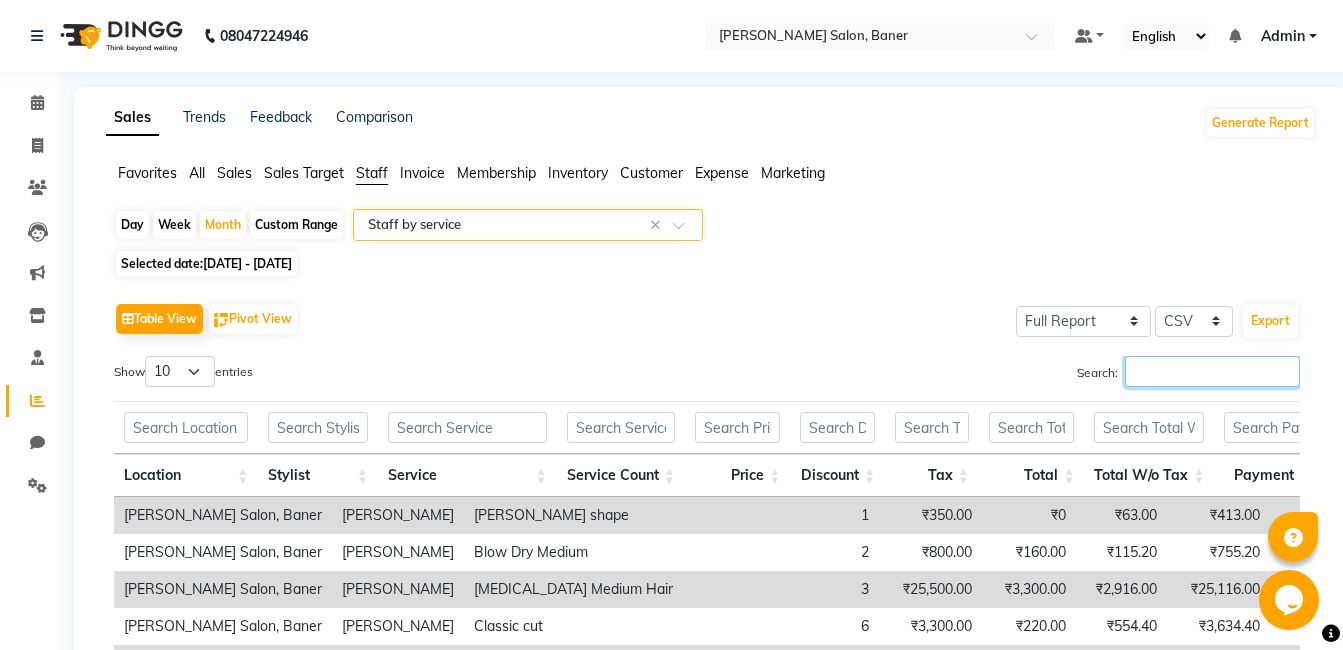 click on "Search:" at bounding box center [1212, 371] 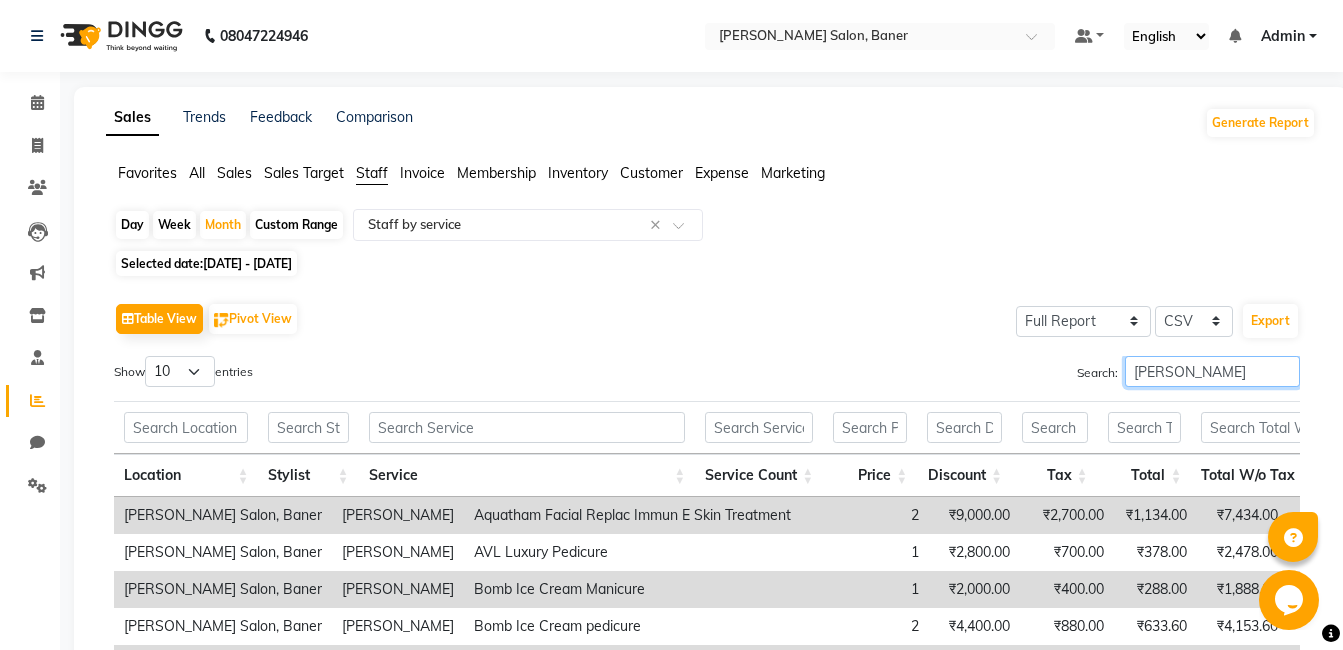 type on "dipali" 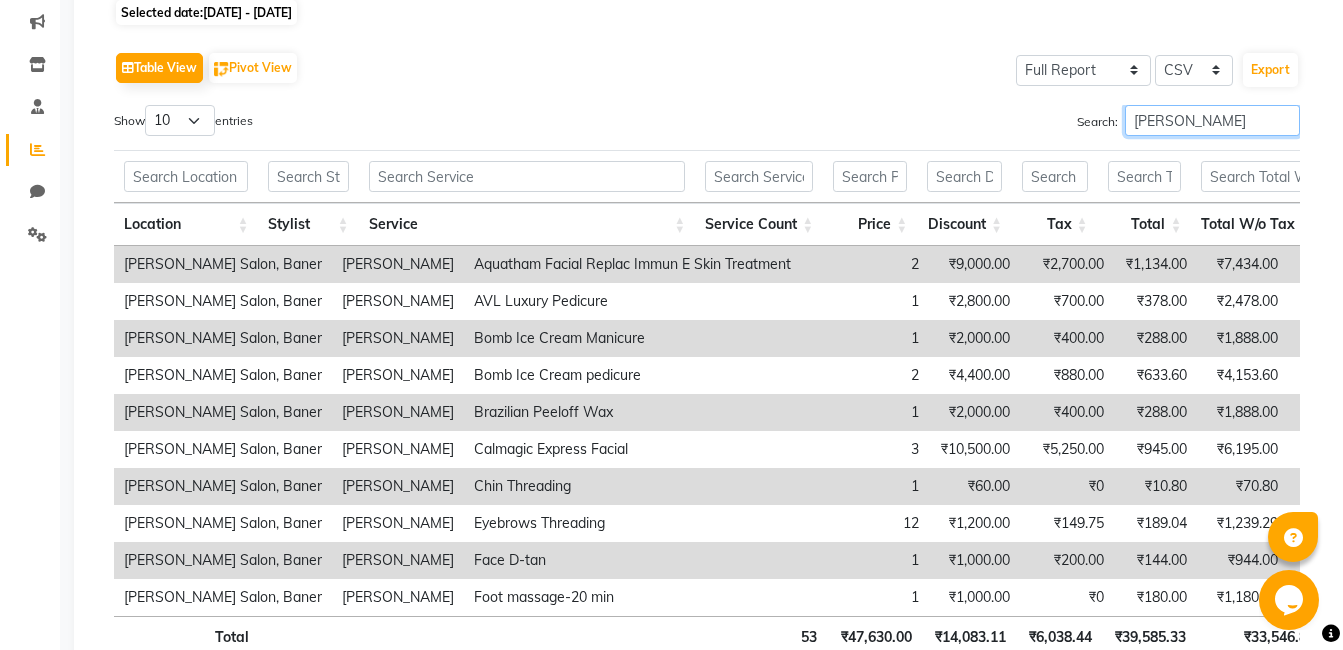 scroll, scrollTop: 298, scrollLeft: 0, axis: vertical 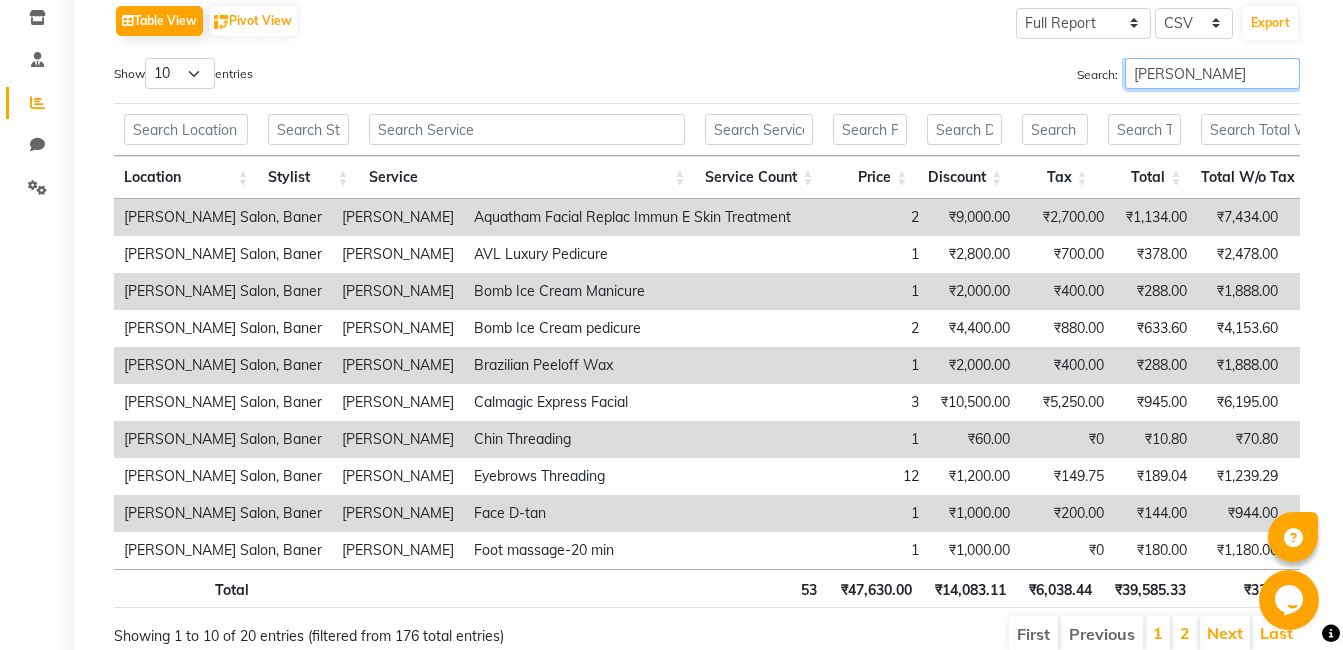 click on "dipali" at bounding box center [1212, 73] 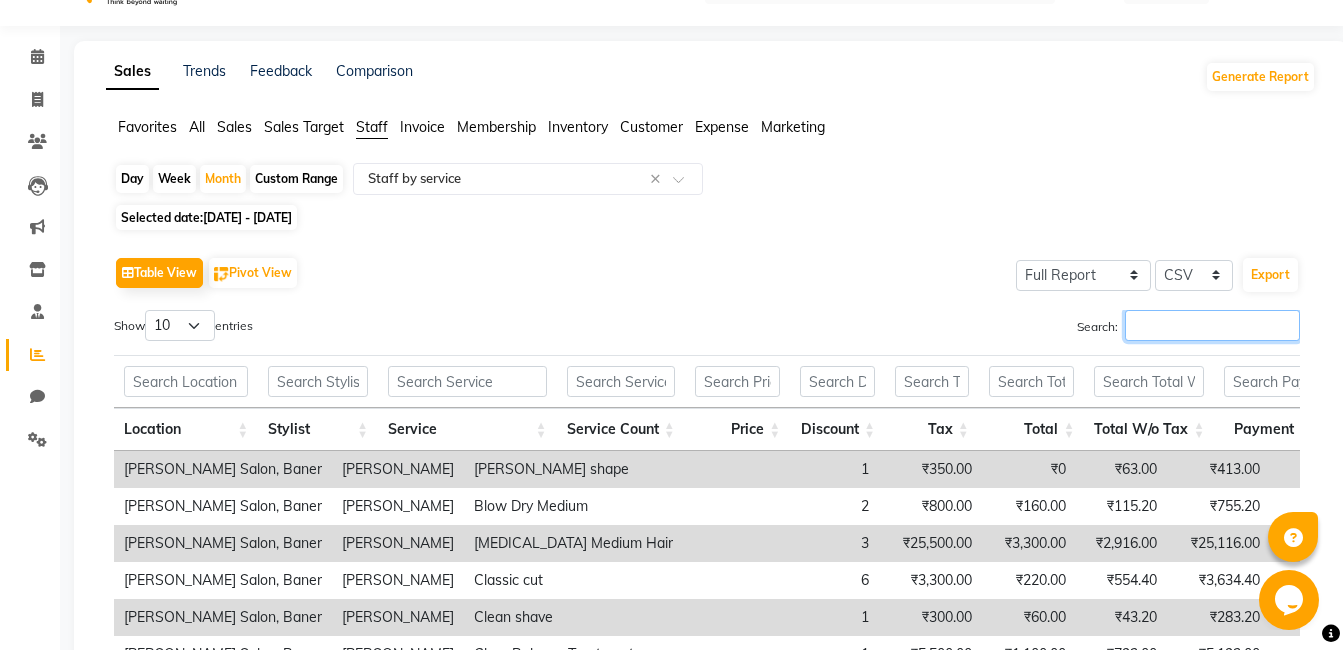 scroll, scrollTop: 0, scrollLeft: 0, axis: both 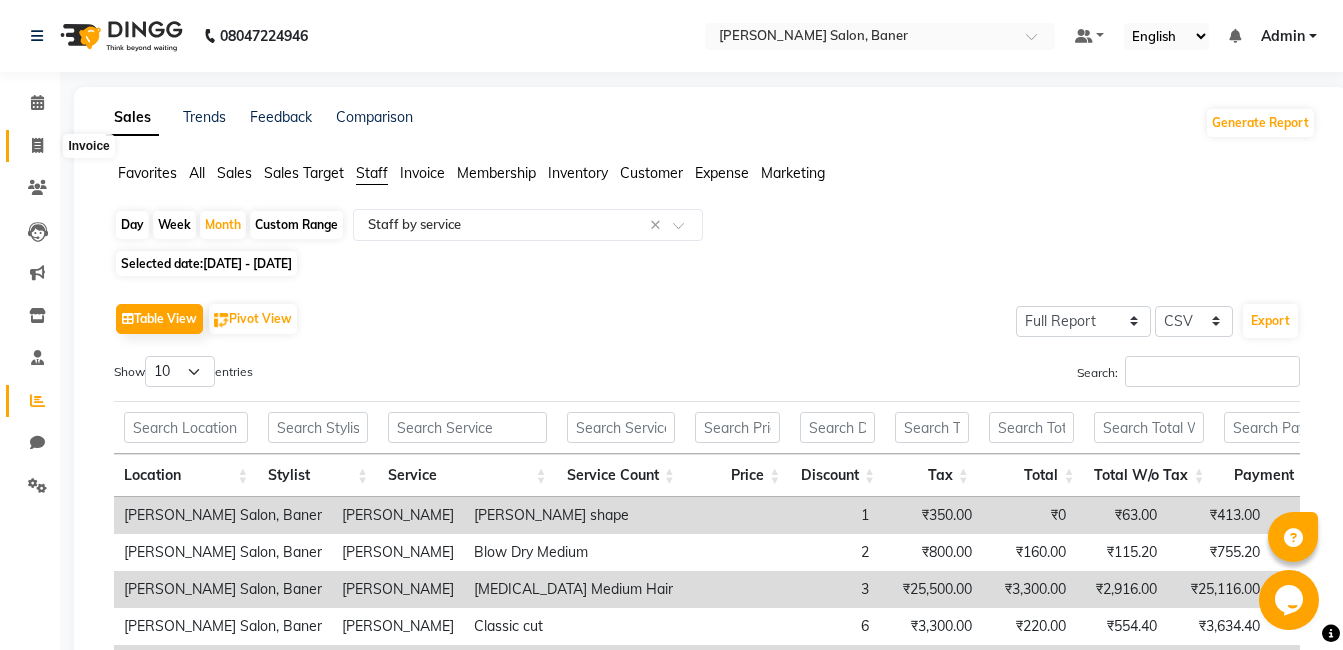 click 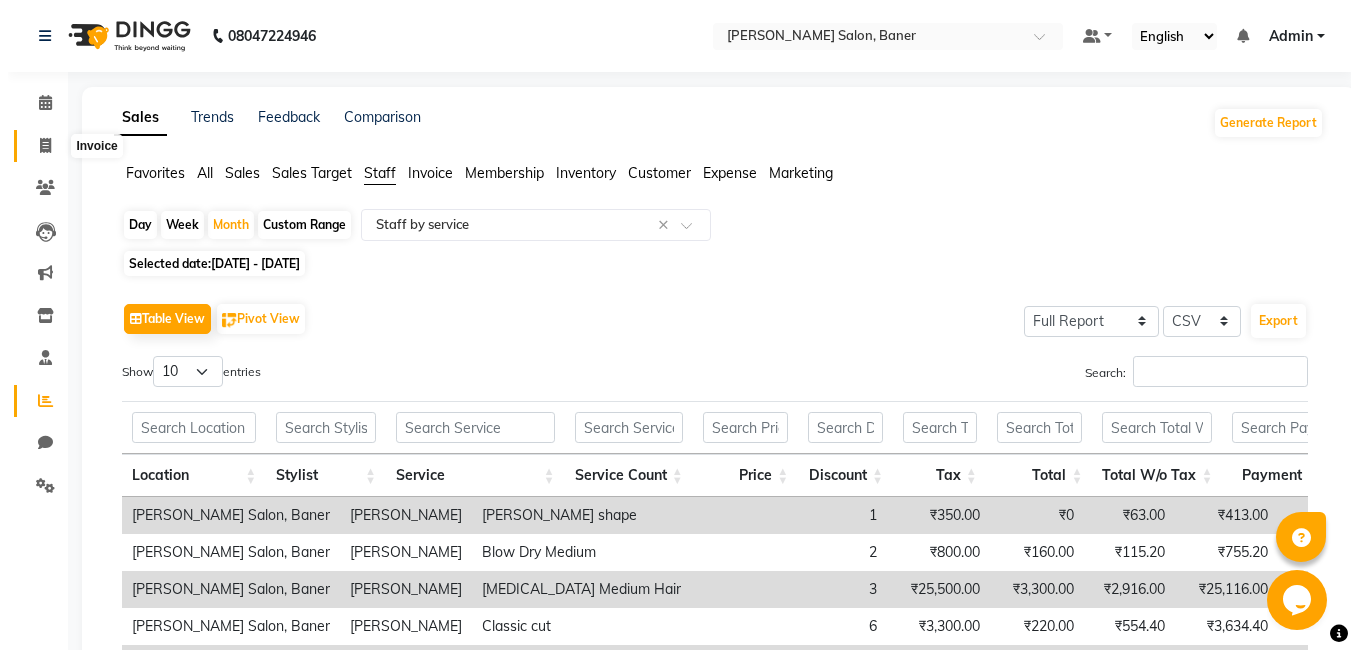 select on "service" 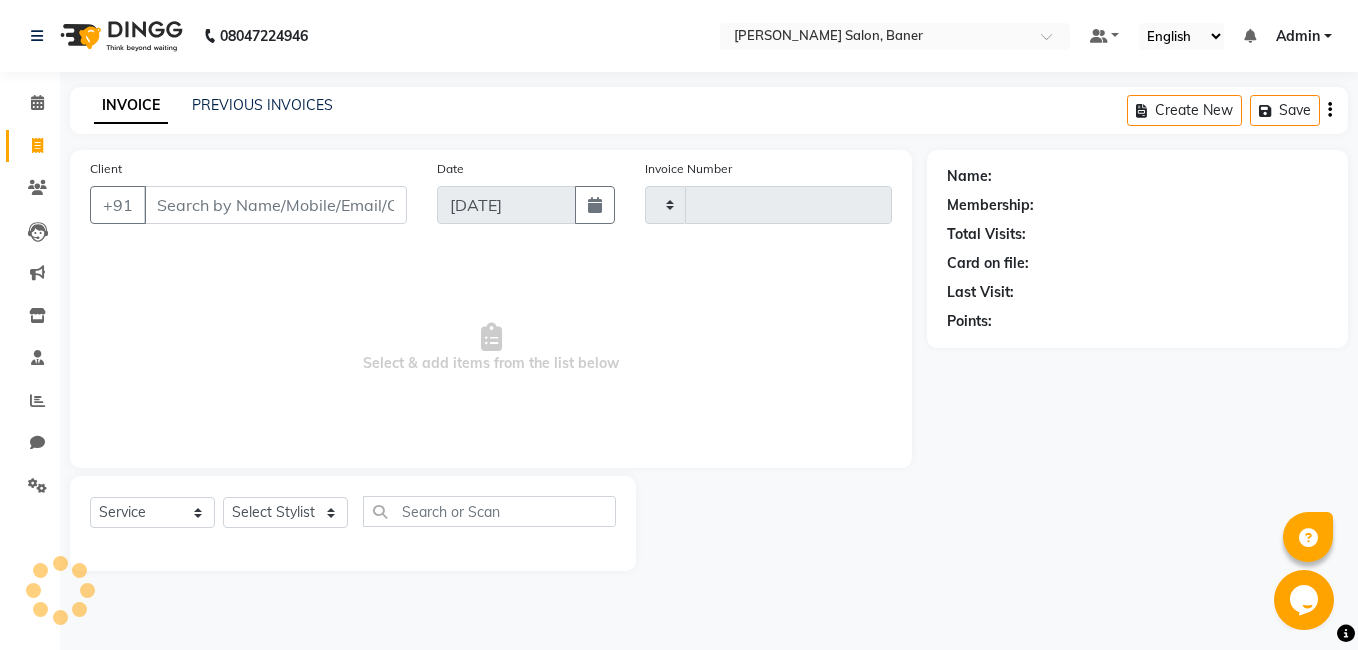 type on "2184" 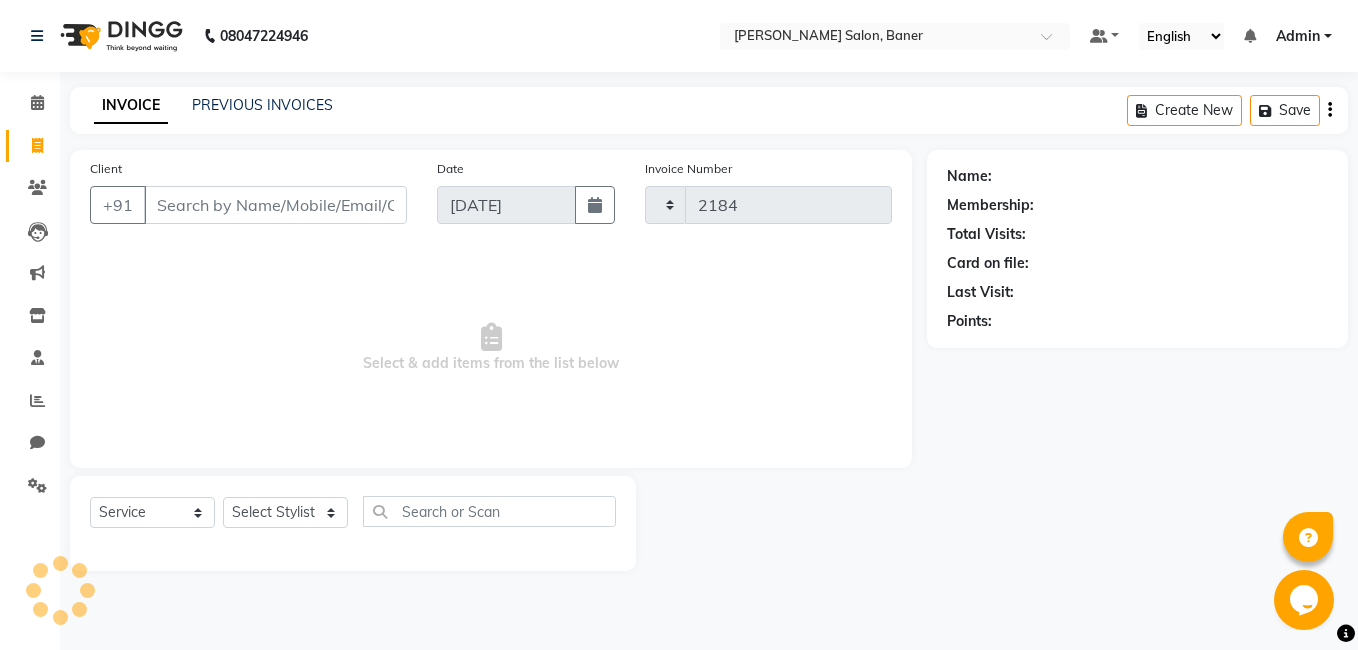 select on "7115" 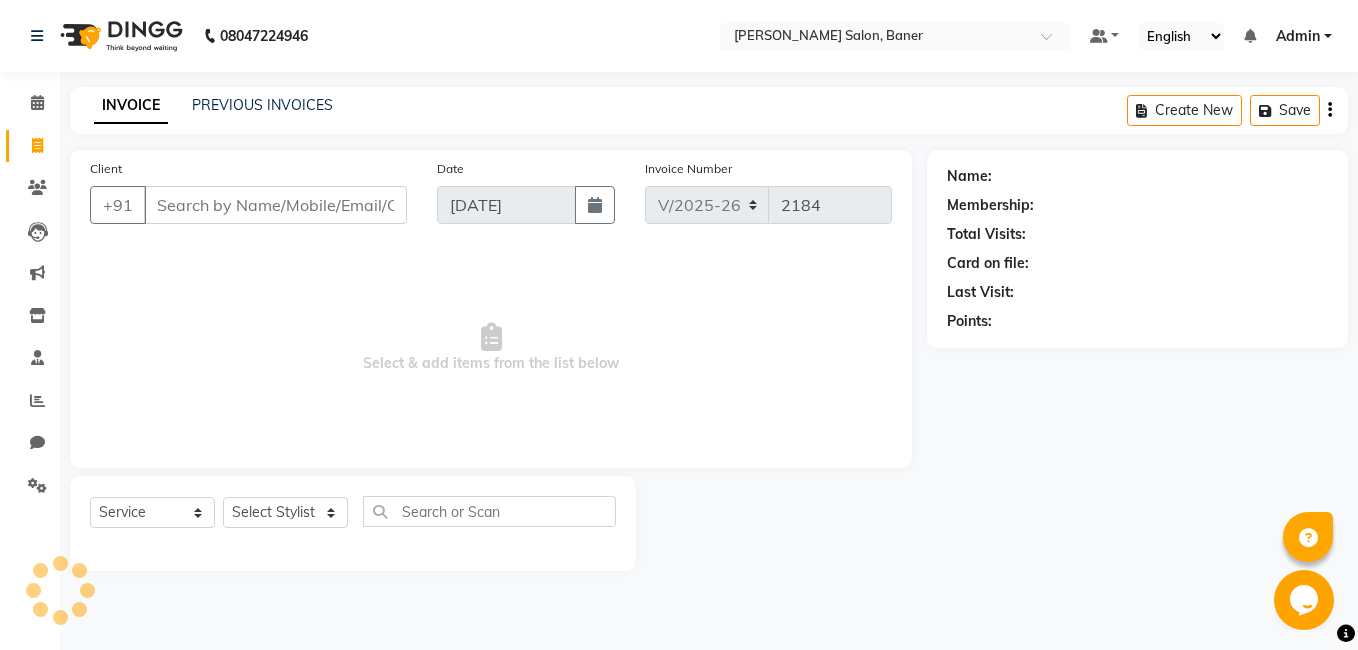 click on "Client" at bounding box center (275, 205) 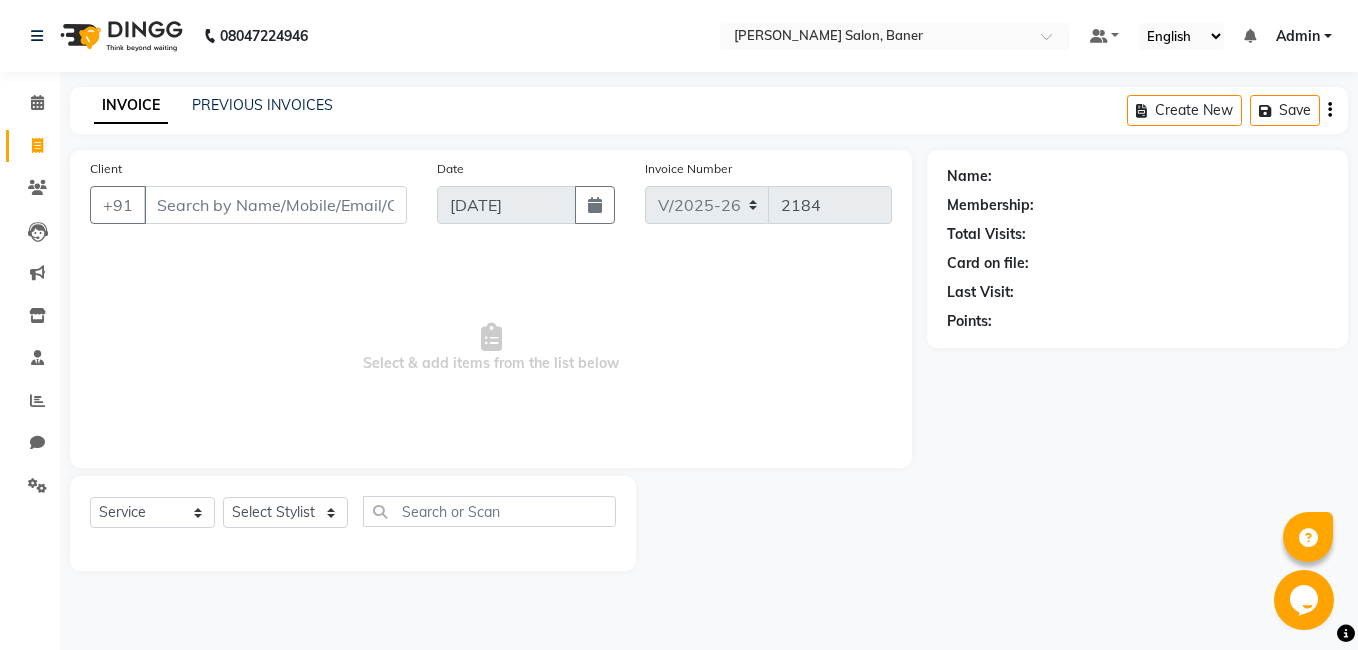 click on "Client" at bounding box center [275, 205] 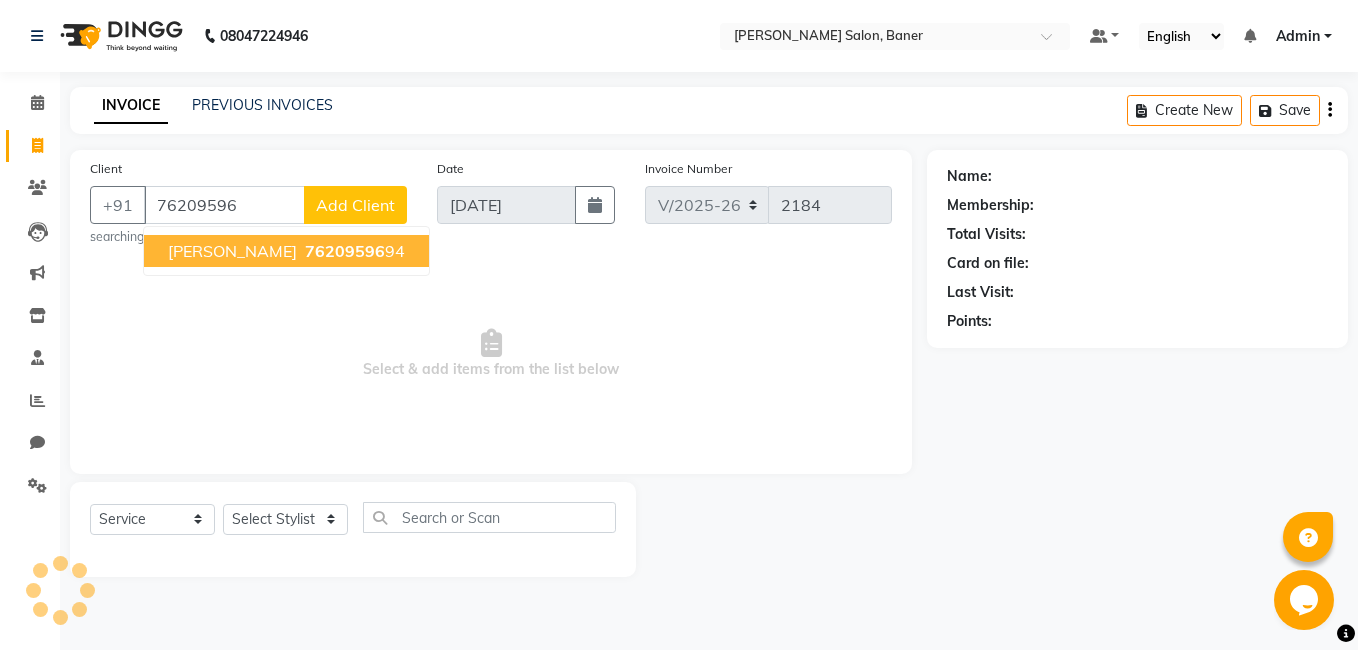 click on "Neha Shouche" at bounding box center (232, 251) 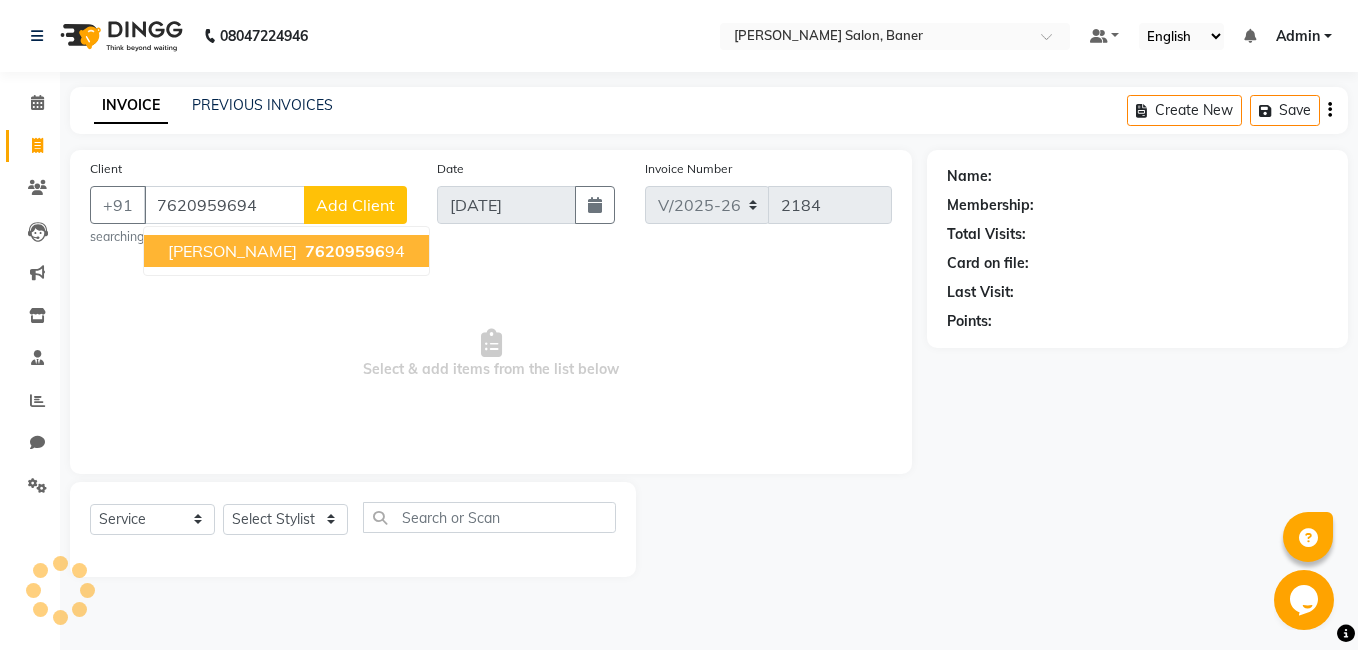 type on "7620959694" 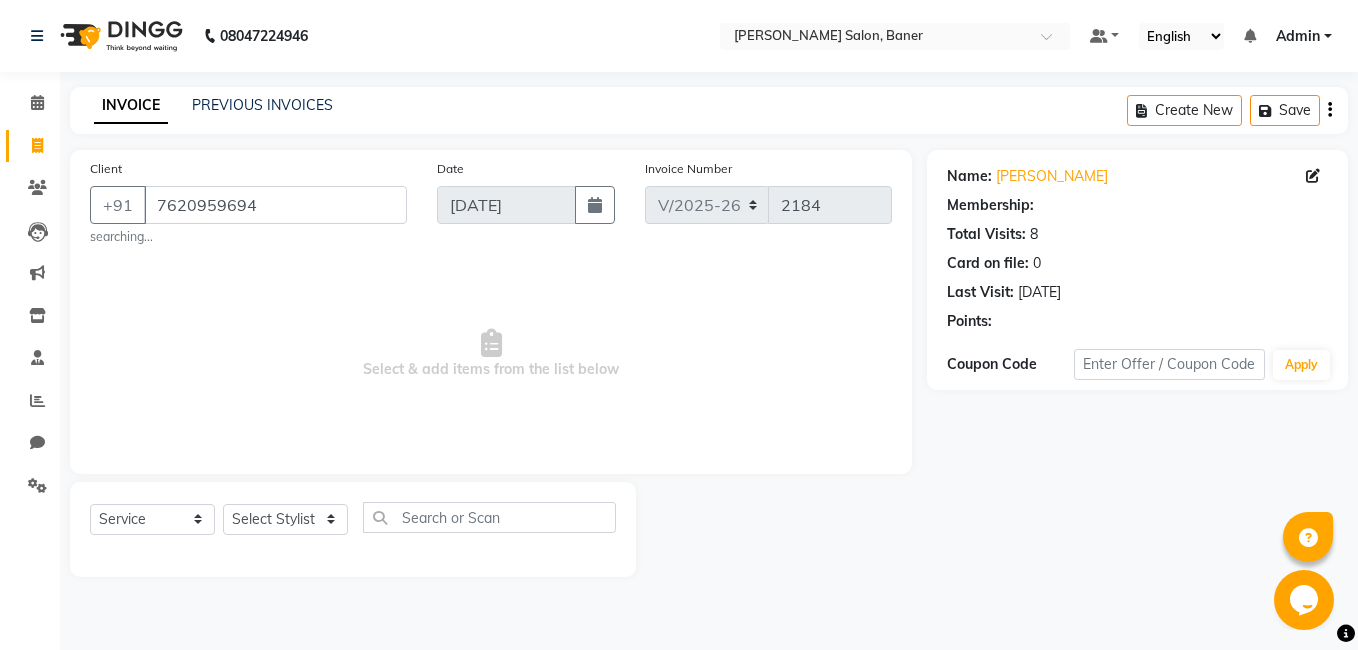 select on "1: Object" 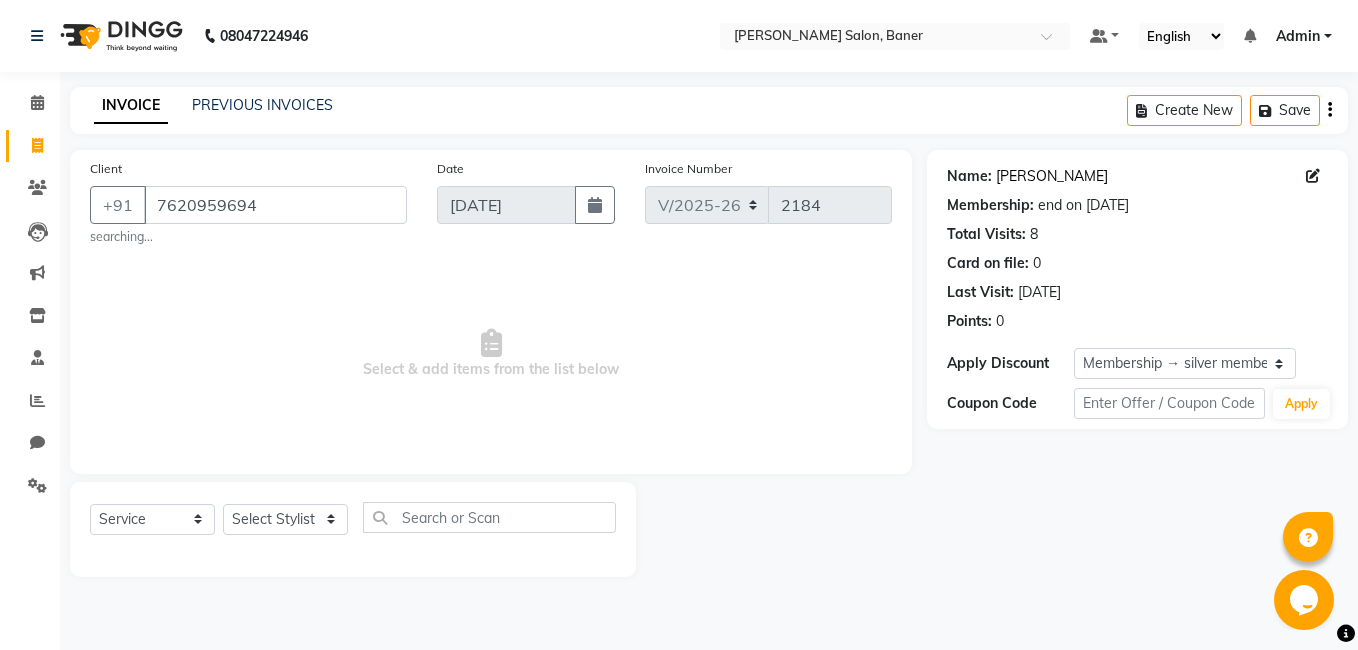 click on "Neha Shouche" 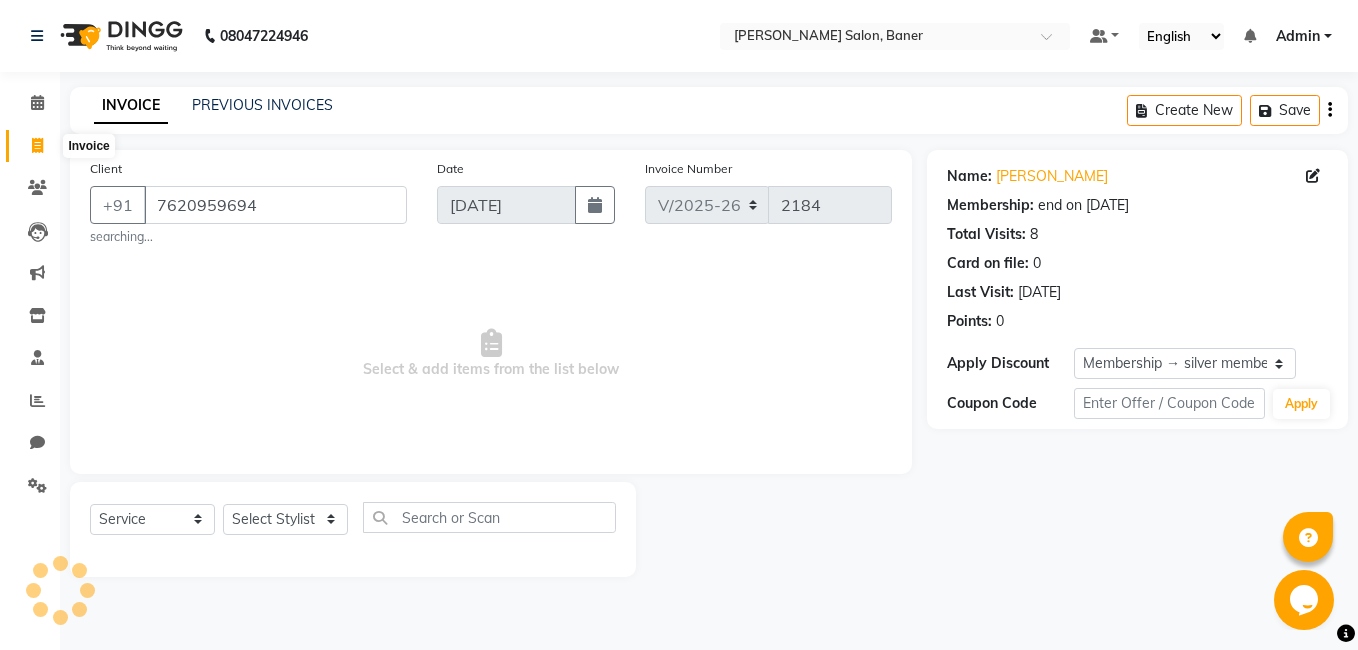 click 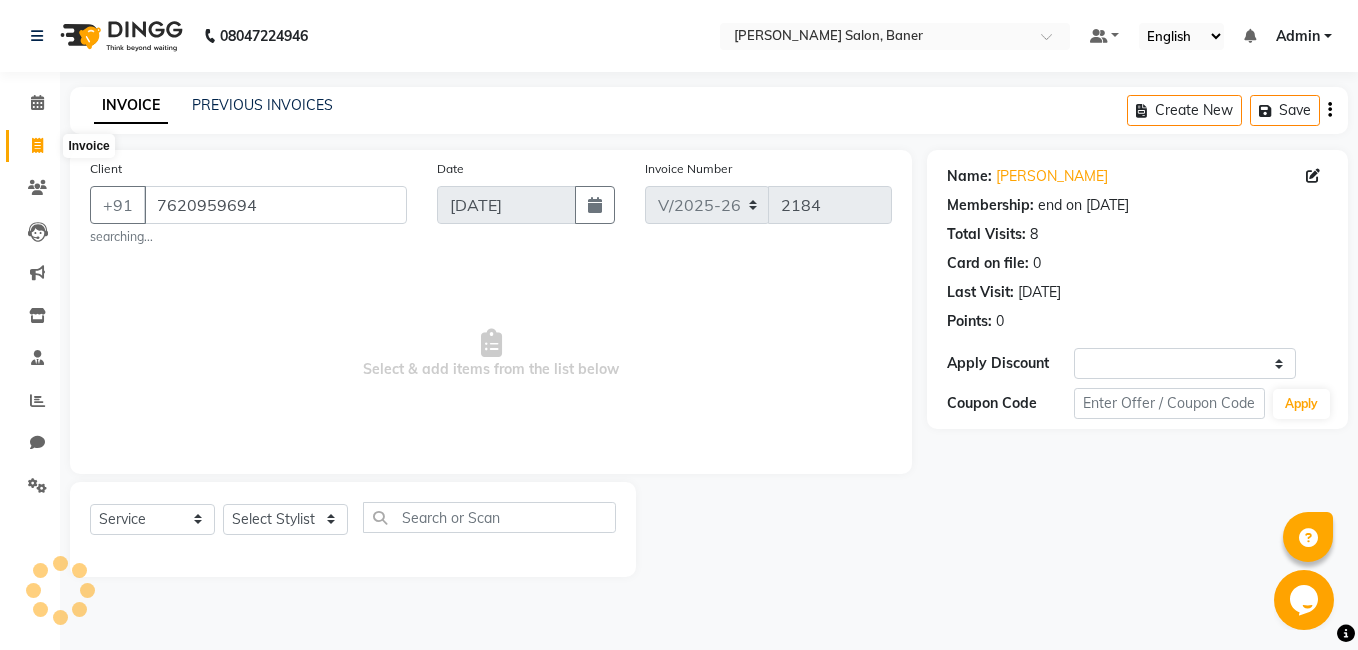 select on "service" 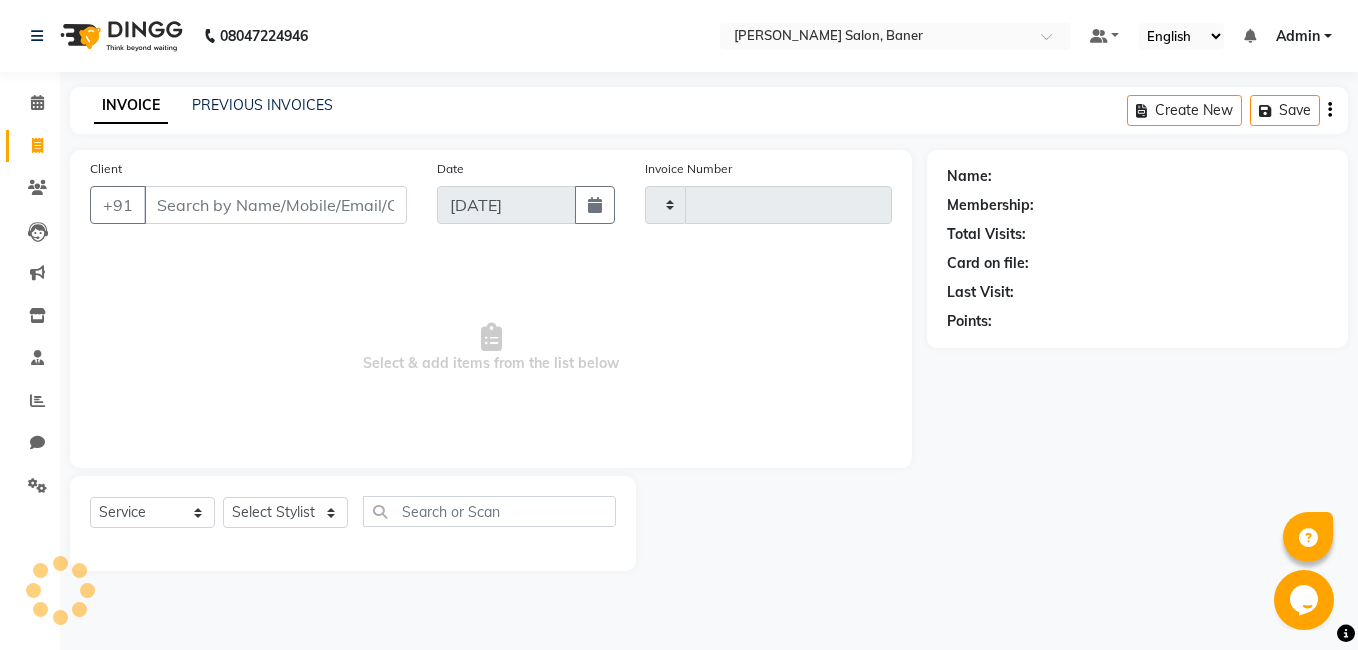 type on "2184" 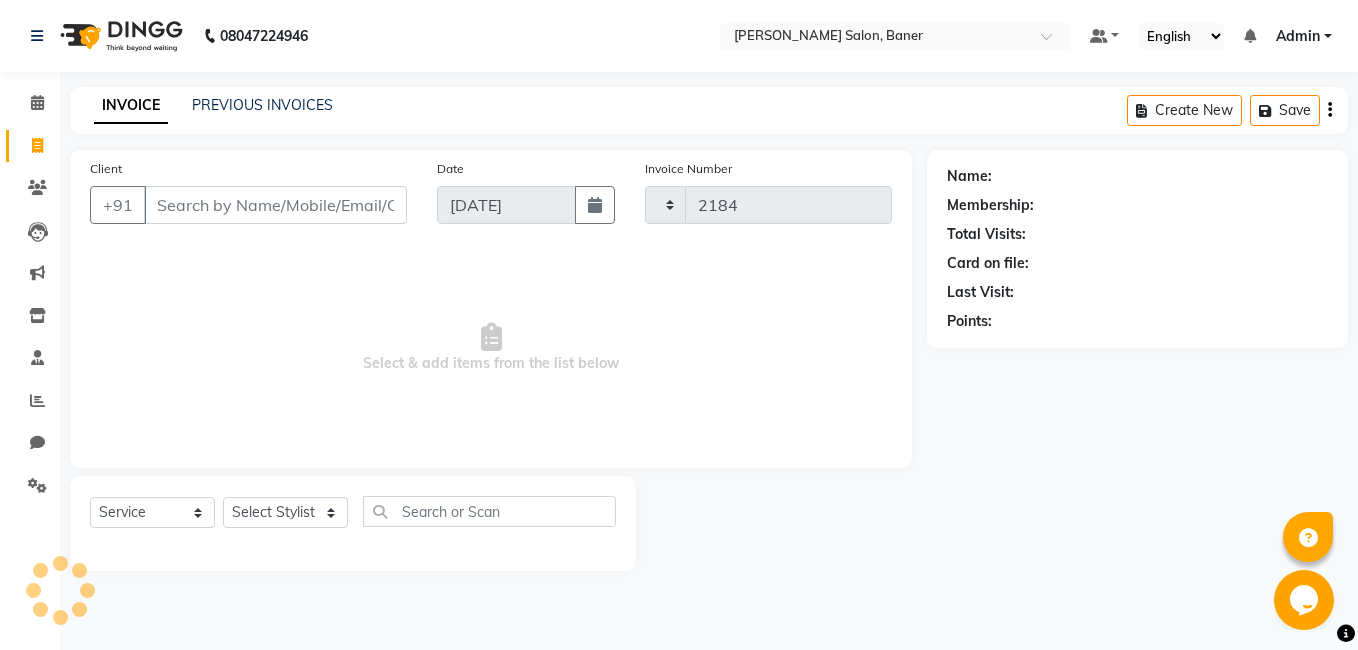 select on "7115" 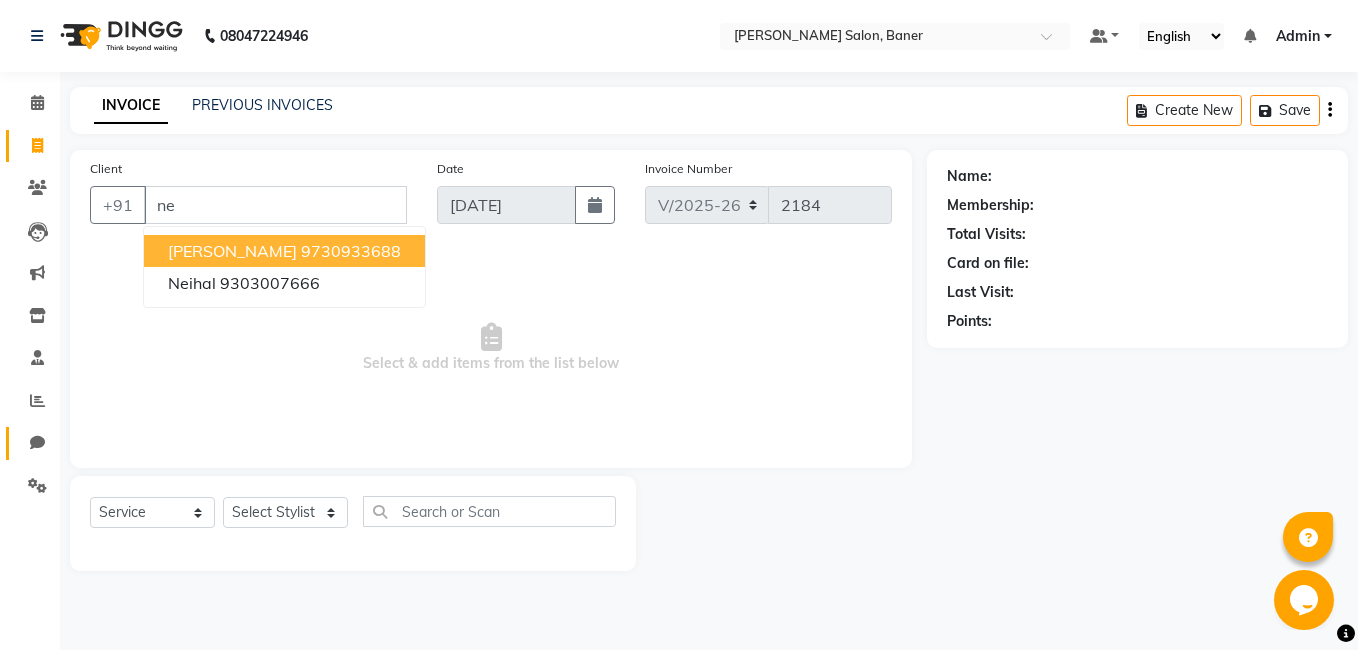 type on "n" 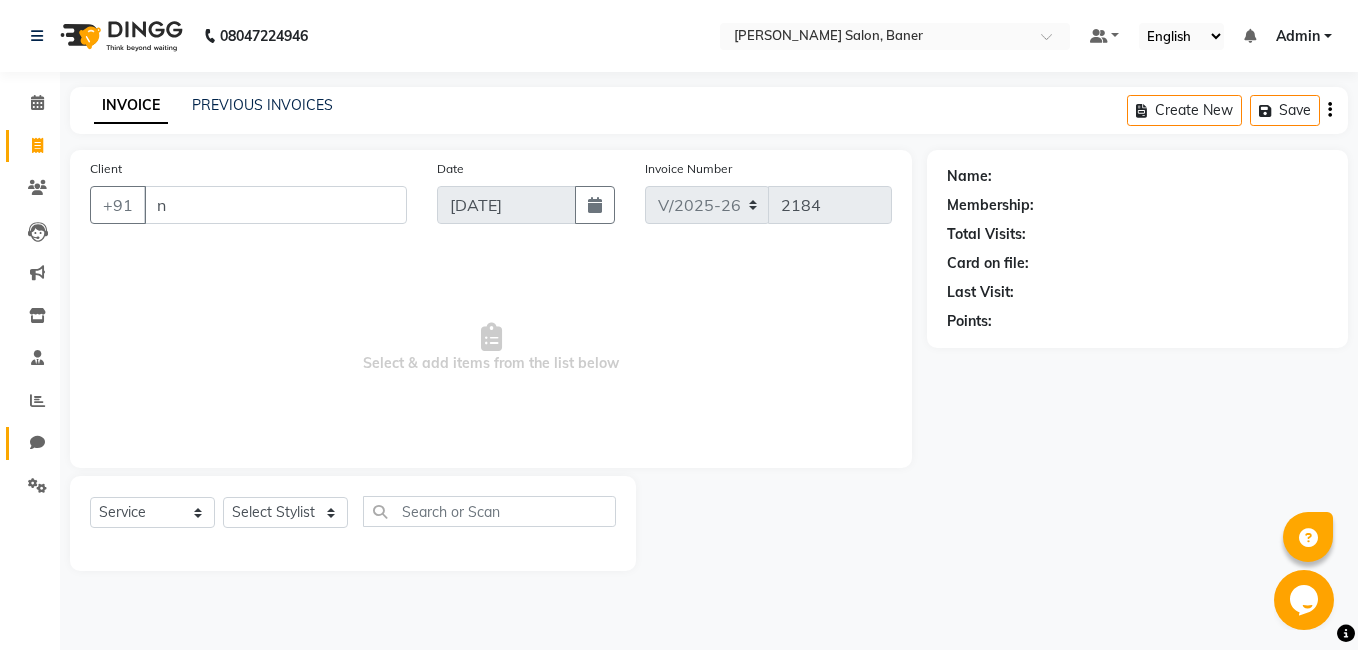 type 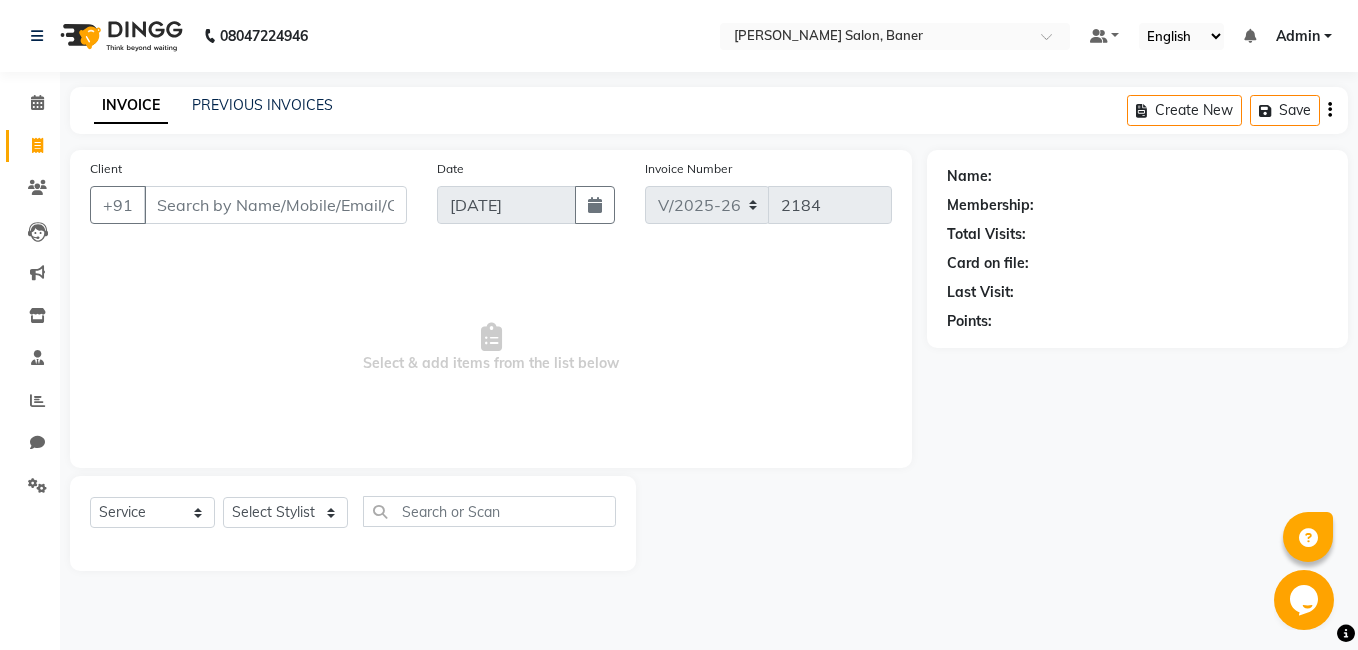 click on "Select  Service  Product  Membership  Package Voucher Prepaid Gift Card  Select Stylist Admin Asif qureshi Deepali Munde Dipali Jivane Jabaaz Karishma Khot  Kshitija Kumar  Palash Das Prem patode Rahul chhapchhade Rupesh sangale Santosh Kadam Swapnil jadhav" 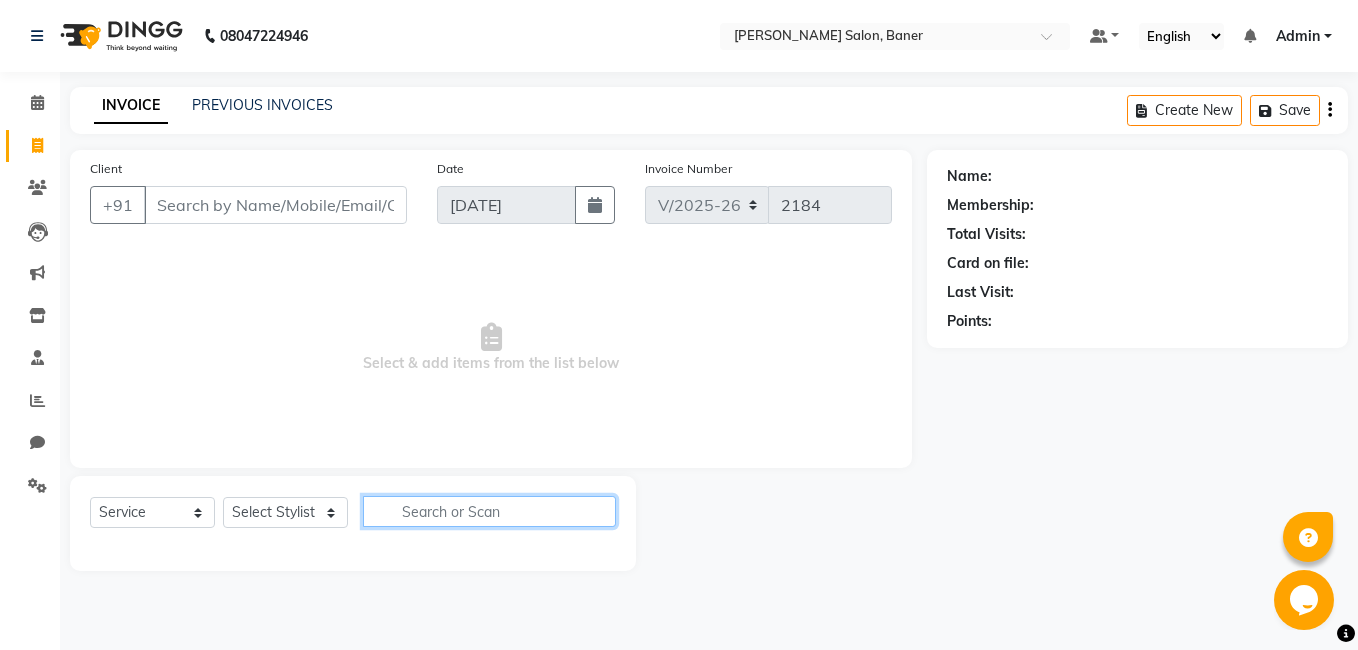 click 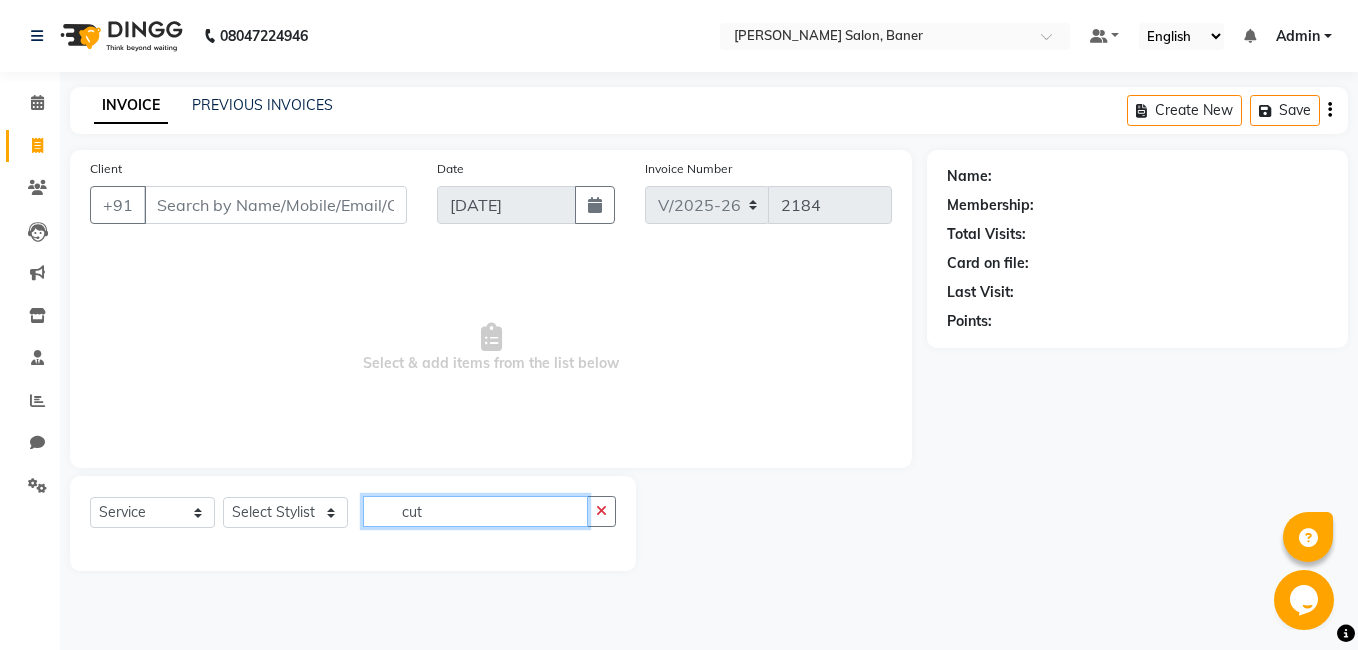 type on "cut" 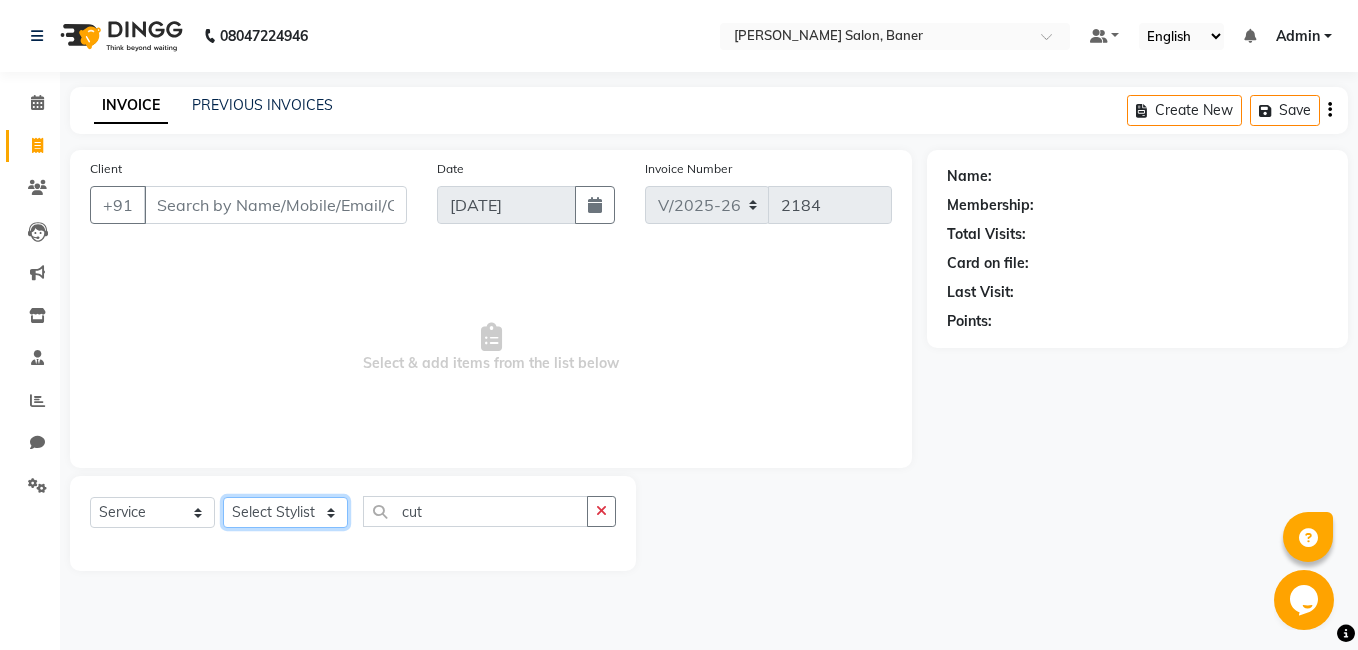 click on "Select Stylist Admin [PERSON_NAME] [PERSON_NAME] [PERSON_NAME] Jabaaz [PERSON_NAME]  [PERSON_NAME]  [PERSON_NAME] [PERSON_NAME] Rahul chhapchhade [PERSON_NAME] [PERSON_NAME] [PERSON_NAME]" 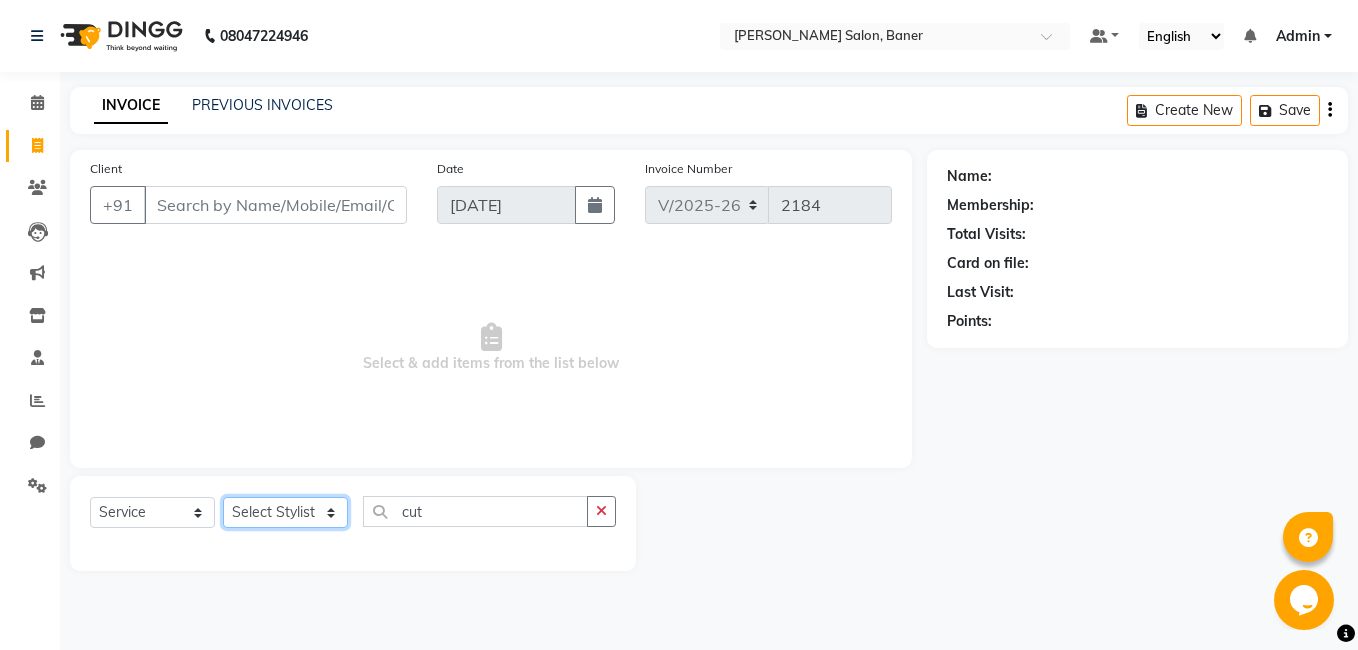 select on "60256" 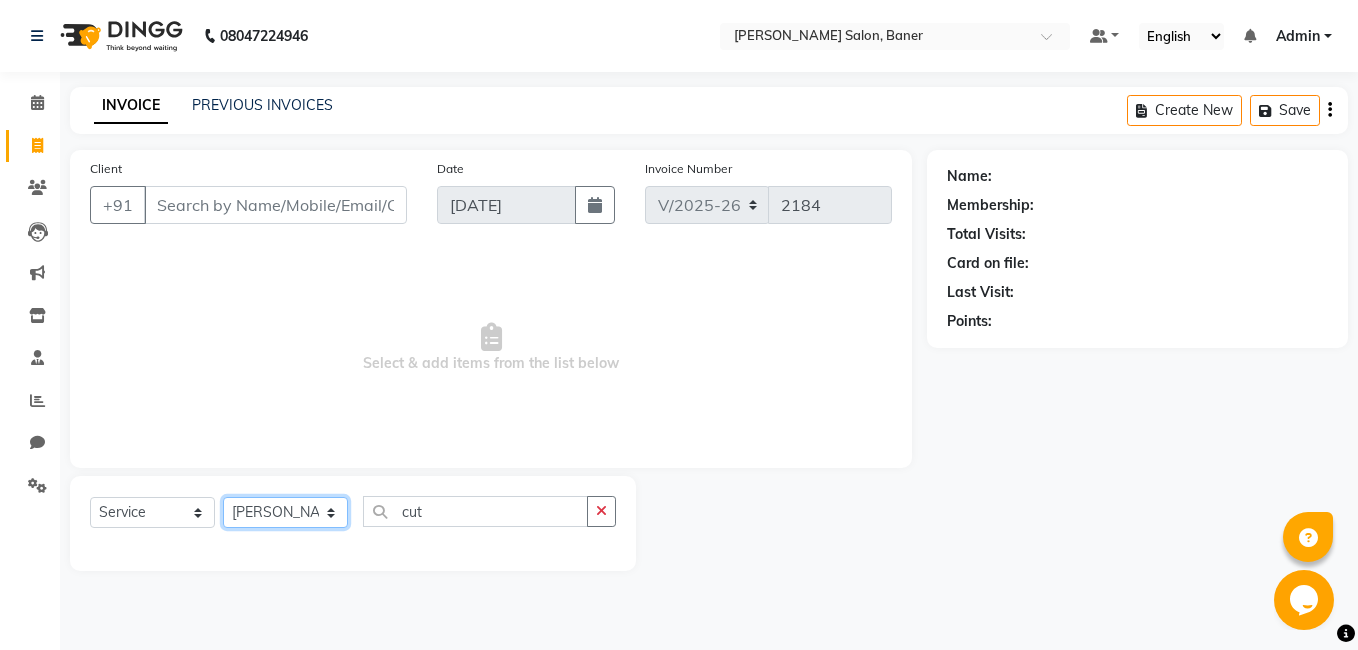 click on "Select Stylist Admin [PERSON_NAME] [PERSON_NAME] [PERSON_NAME] Jabaaz [PERSON_NAME]  [PERSON_NAME]  [PERSON_NAME] [PERSON_NAME] Rahul chhapchhade [PERSON_NAME] [PERSON_NAME] [PERSON_NAME]" 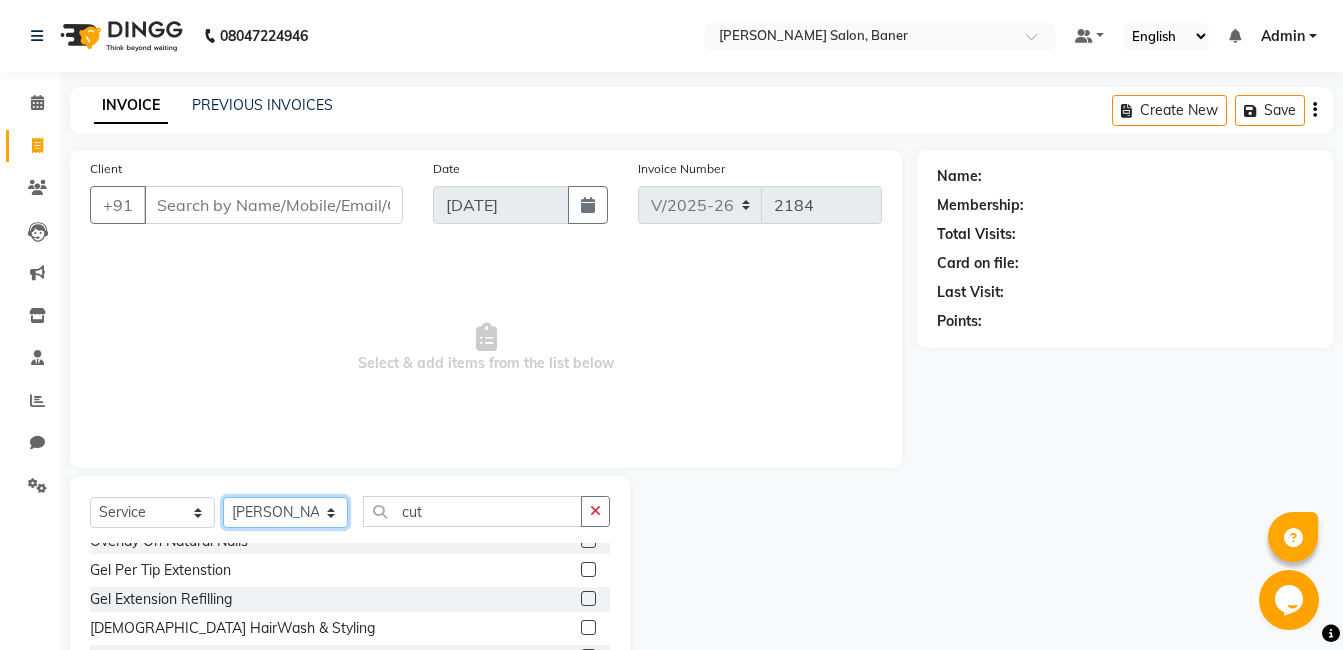 scroll, scrollTop: 300, scrollLeft: 0, axis: vertical 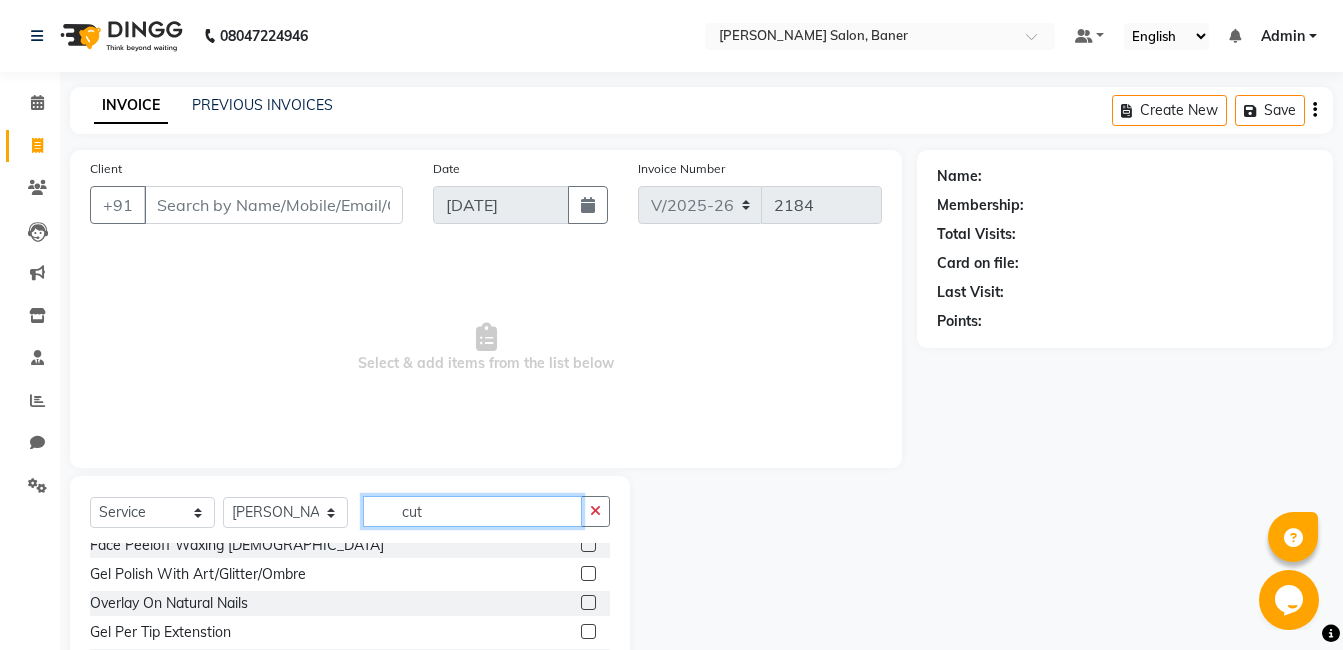 click on "cut" 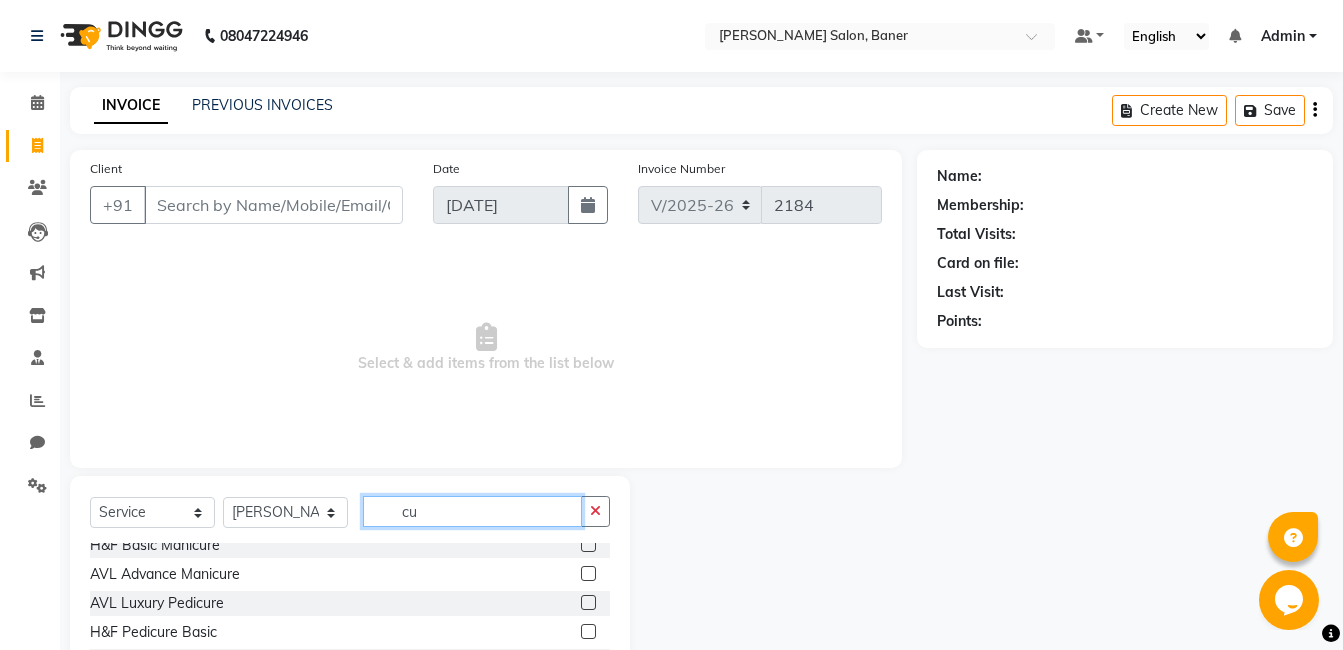 type on "cut" 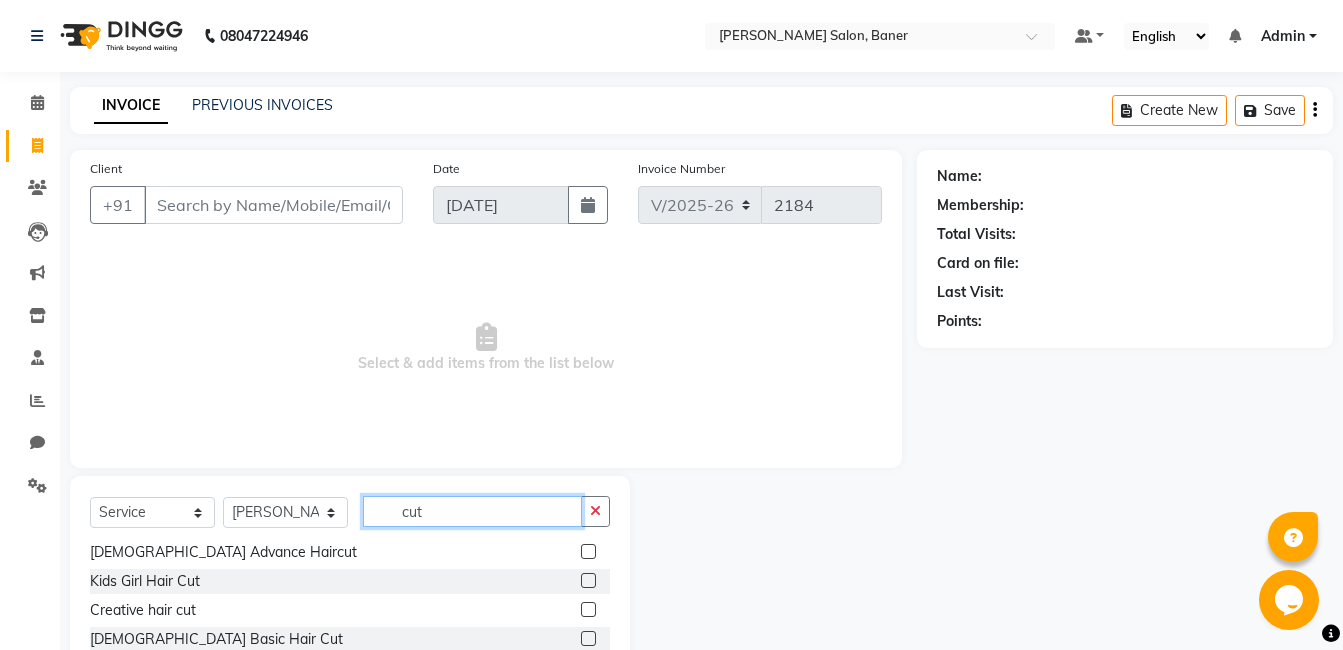 scroll, scrollTop: 0, scrollLeft: 0, axis: both 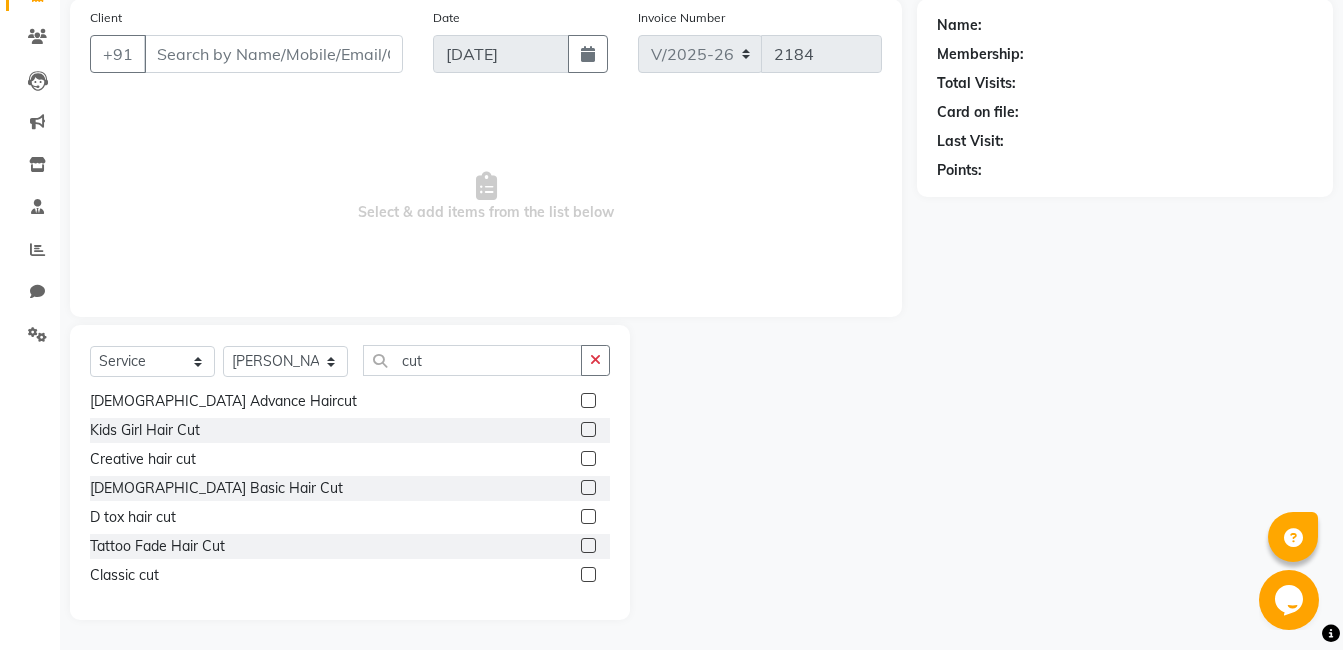 click 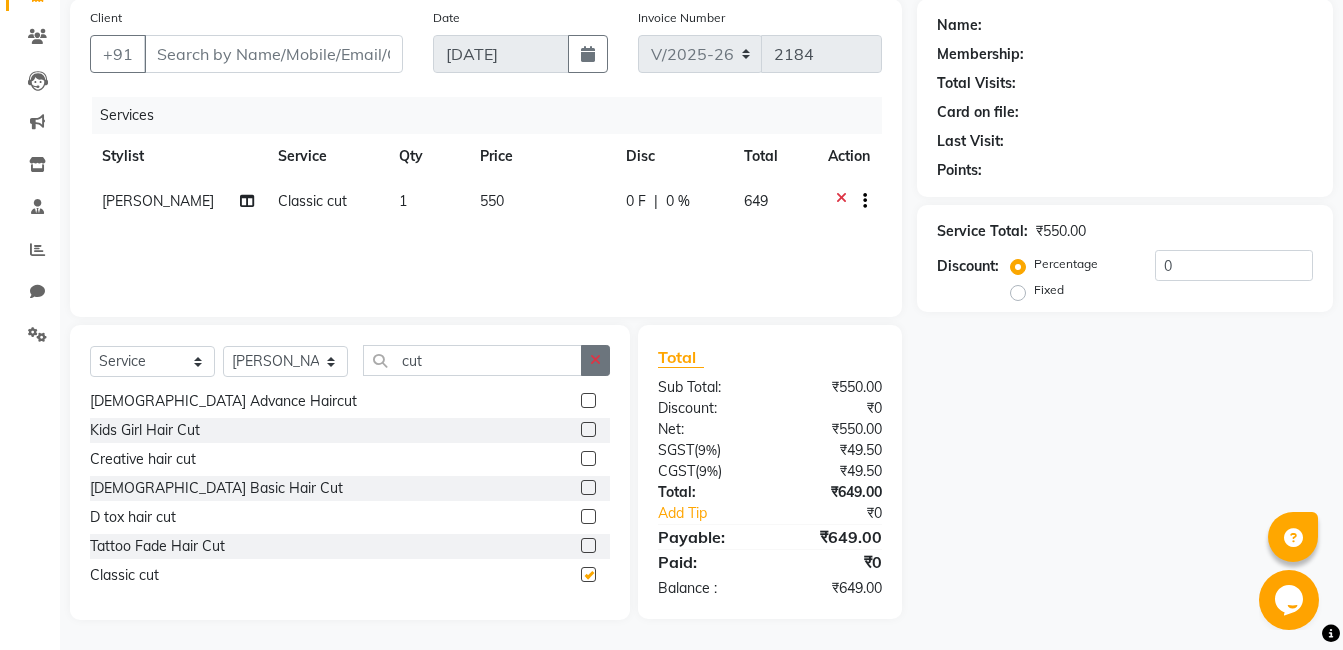 checkbox on "false" 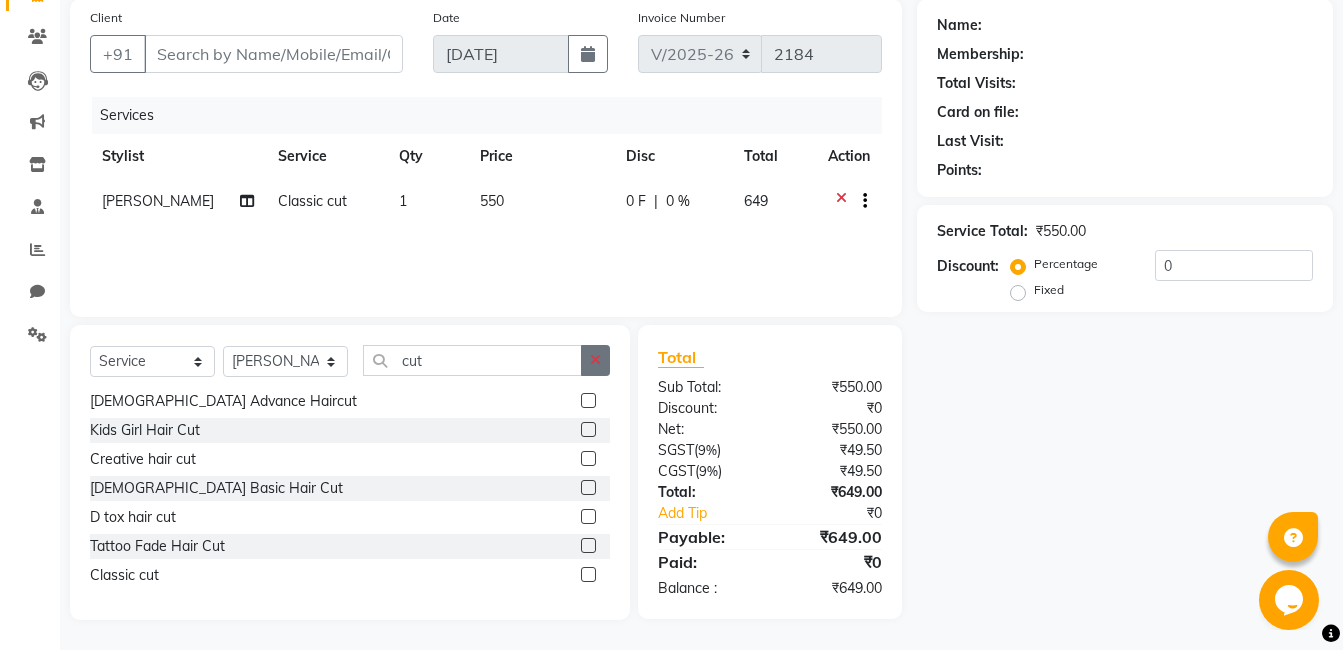 click 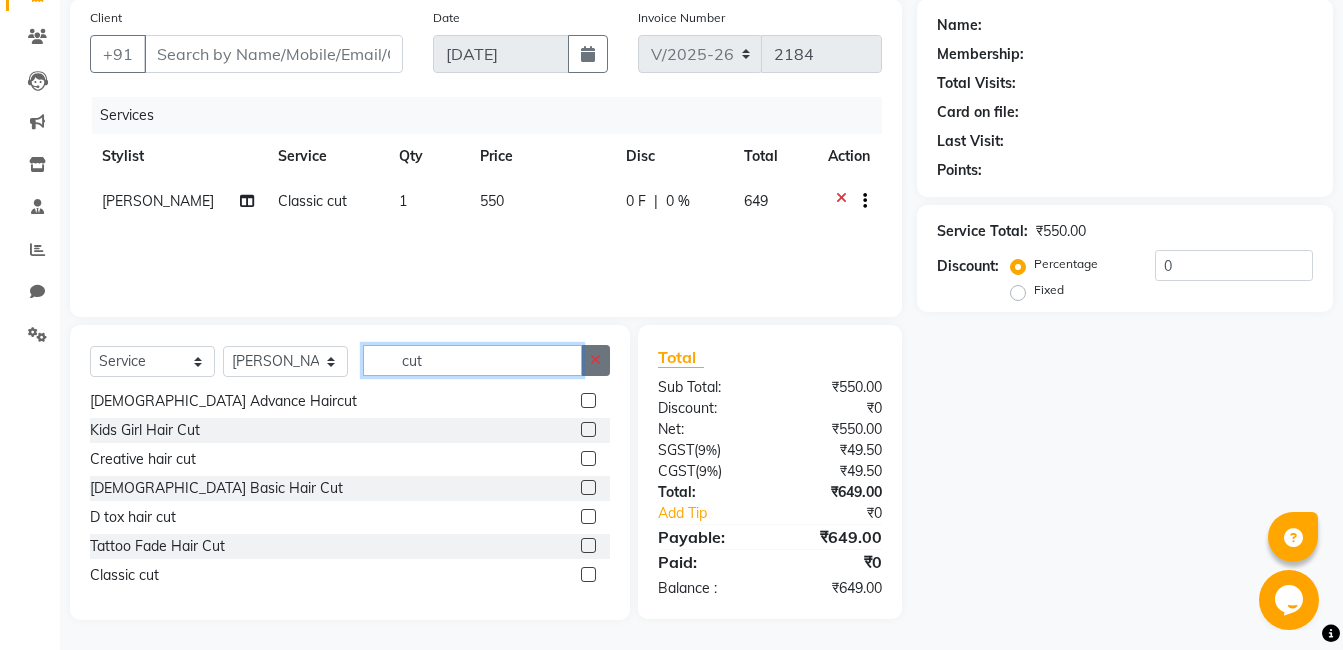 type 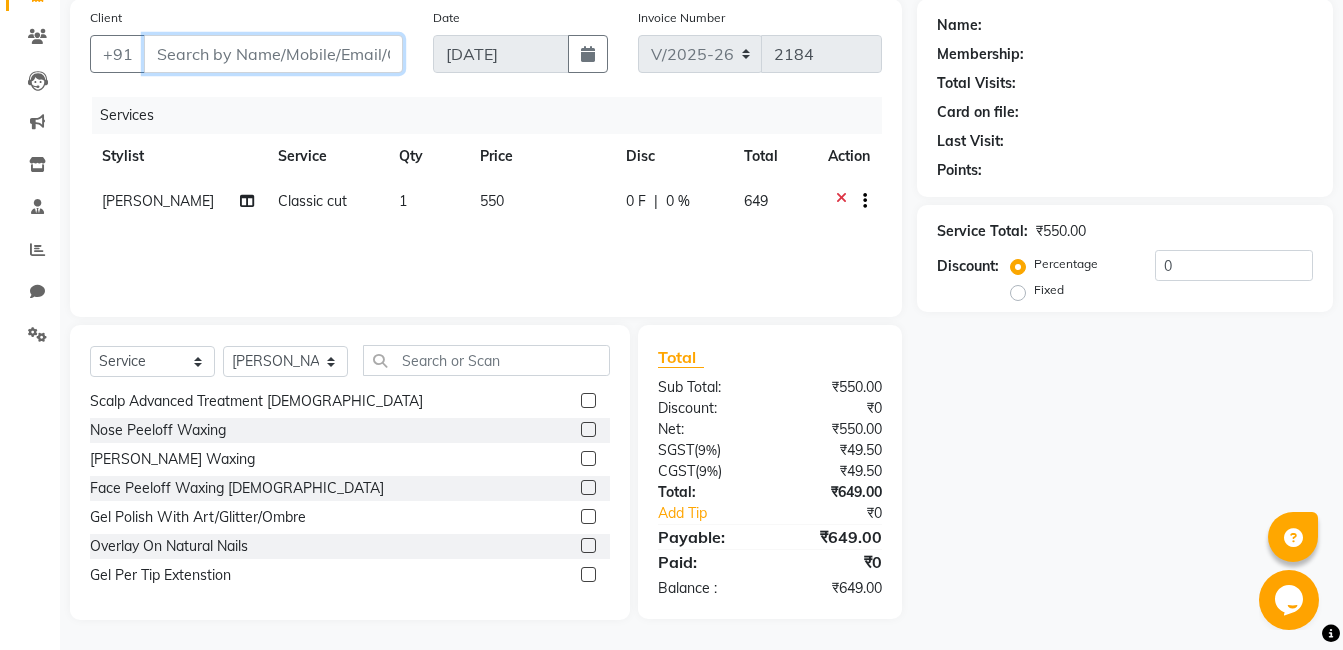 click on "Client" at bounding box center (273, 54) 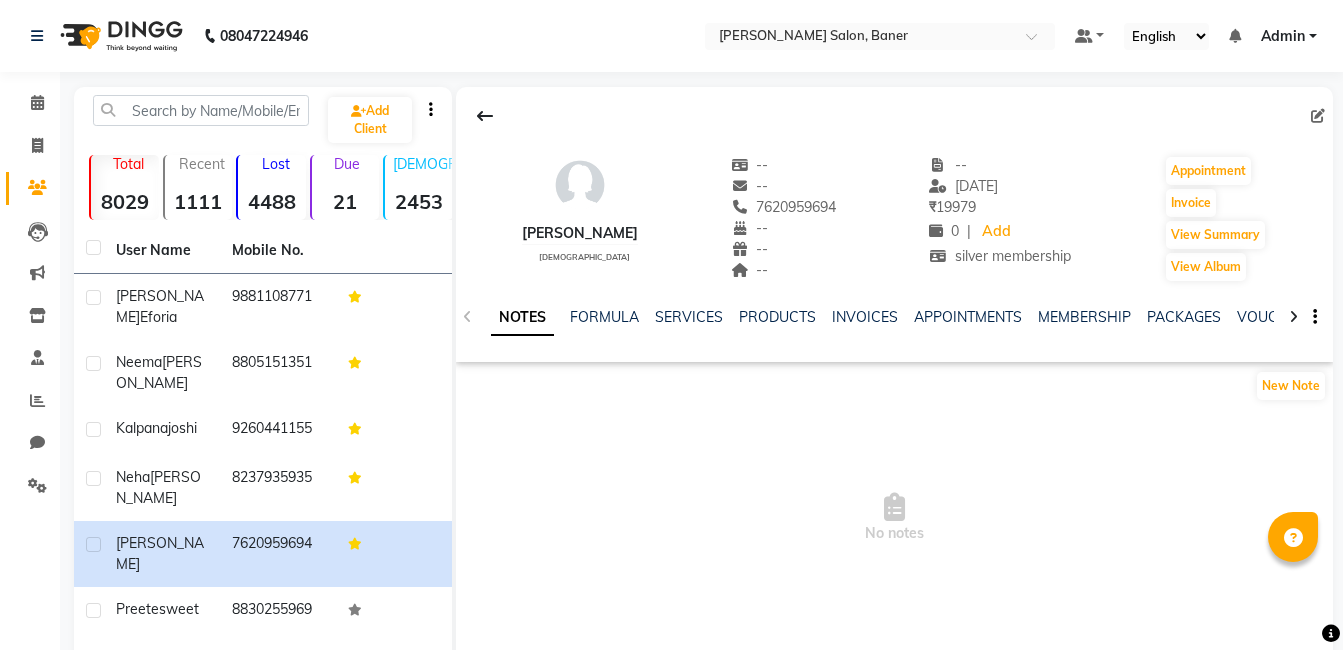 scroll, scrollTop: 0, scrollLeft: 0, axis: both 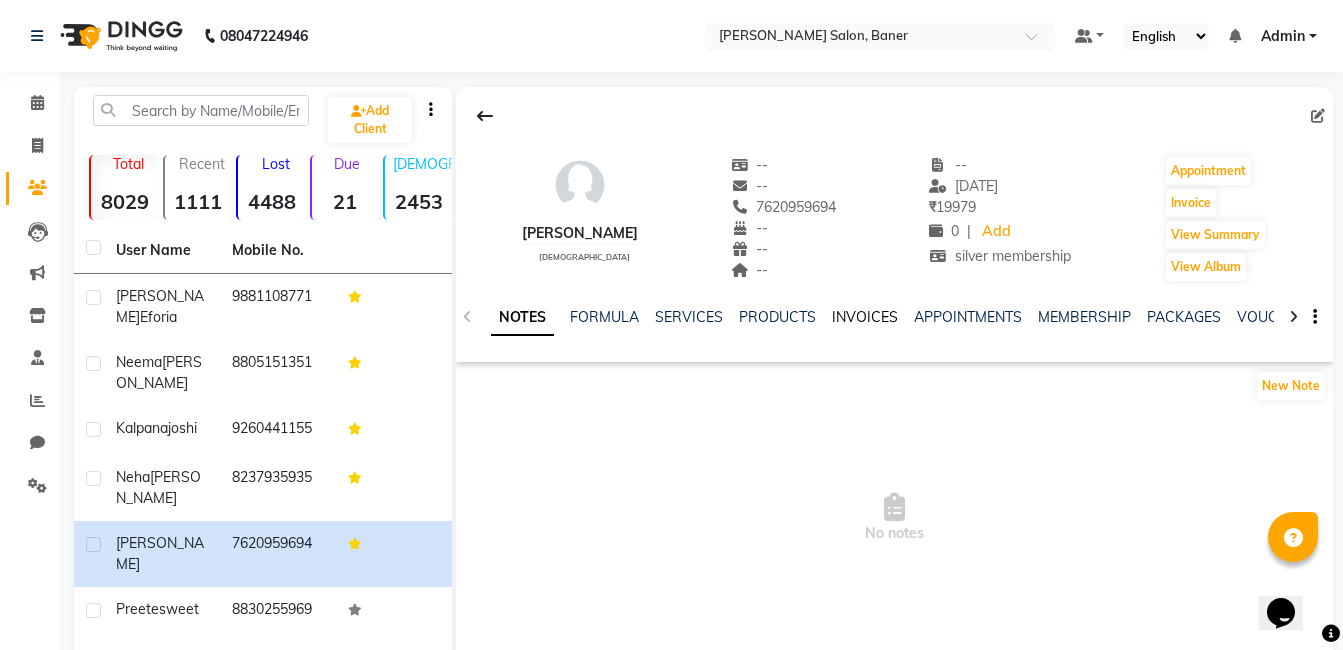 click on "INVOICES" 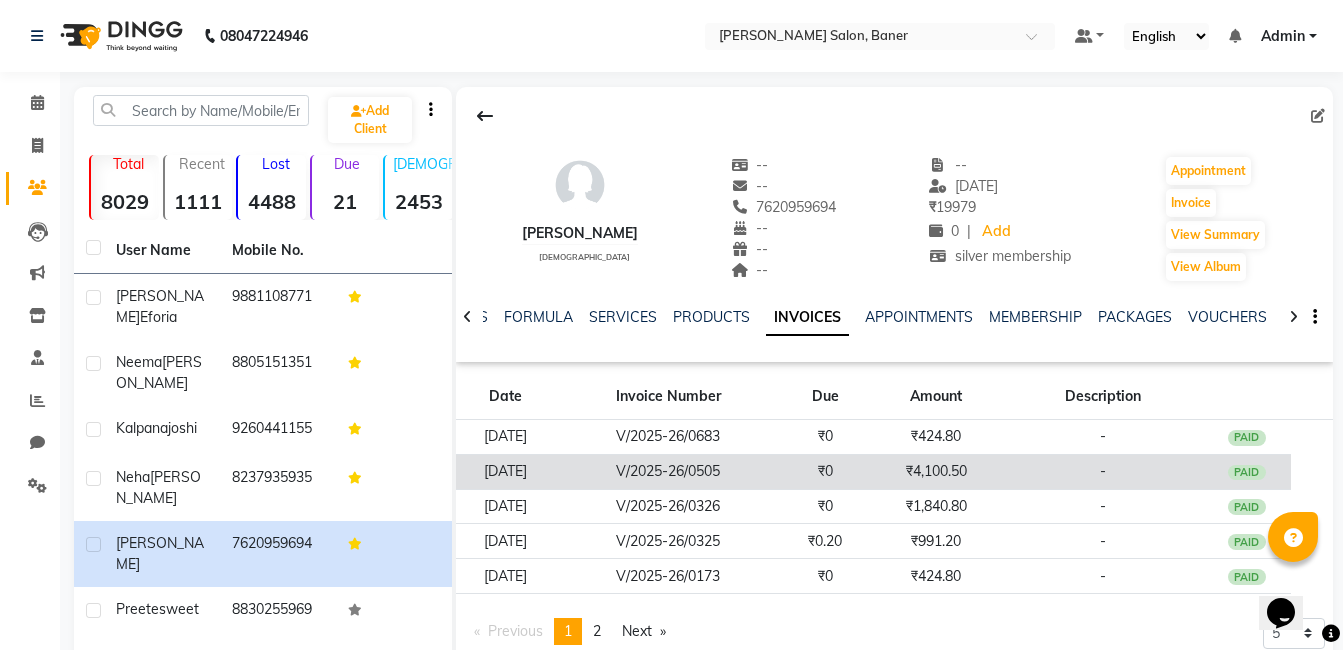click on "₹4,100.50" 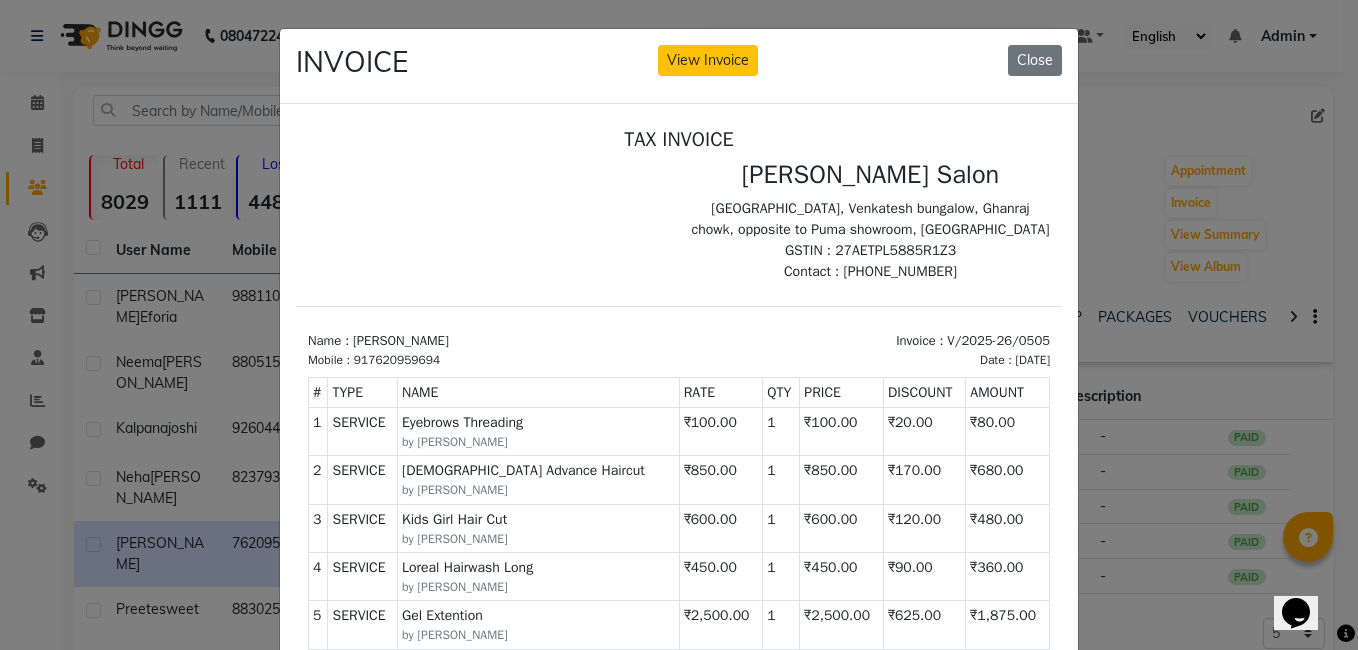 scroll, scrollTop: 16, scrollLeft: 0, axis: vertical 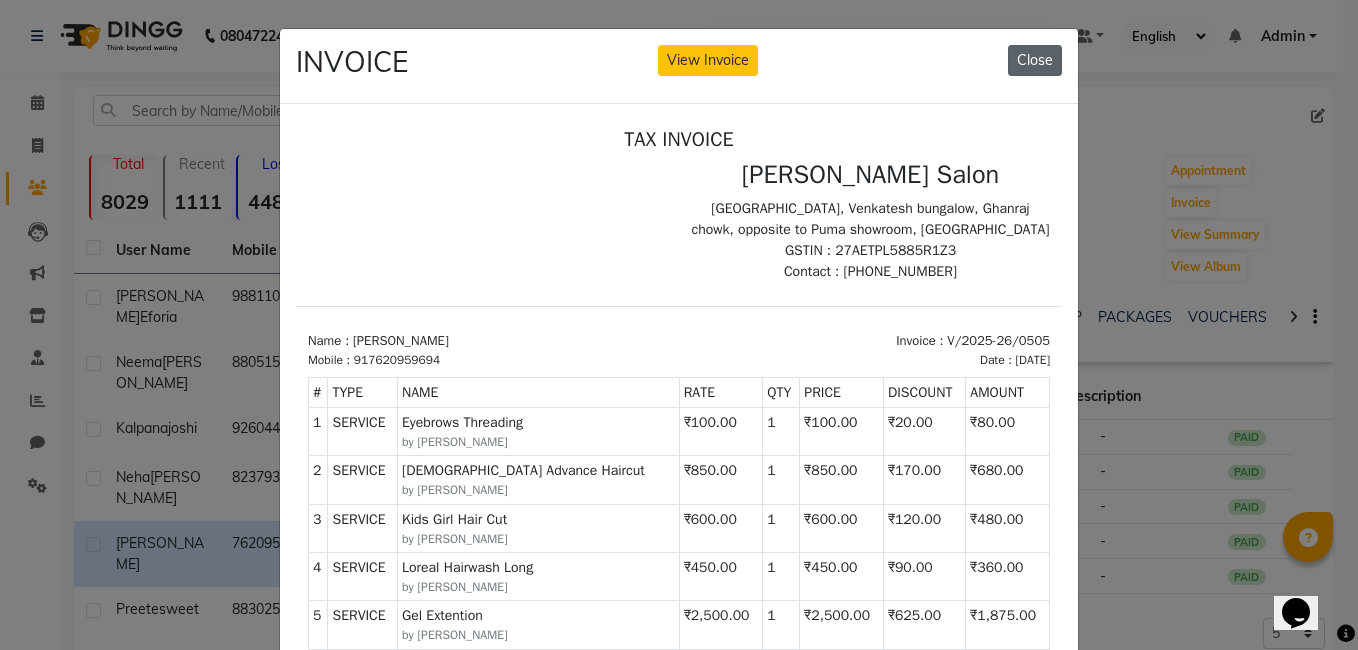 click on "Close" 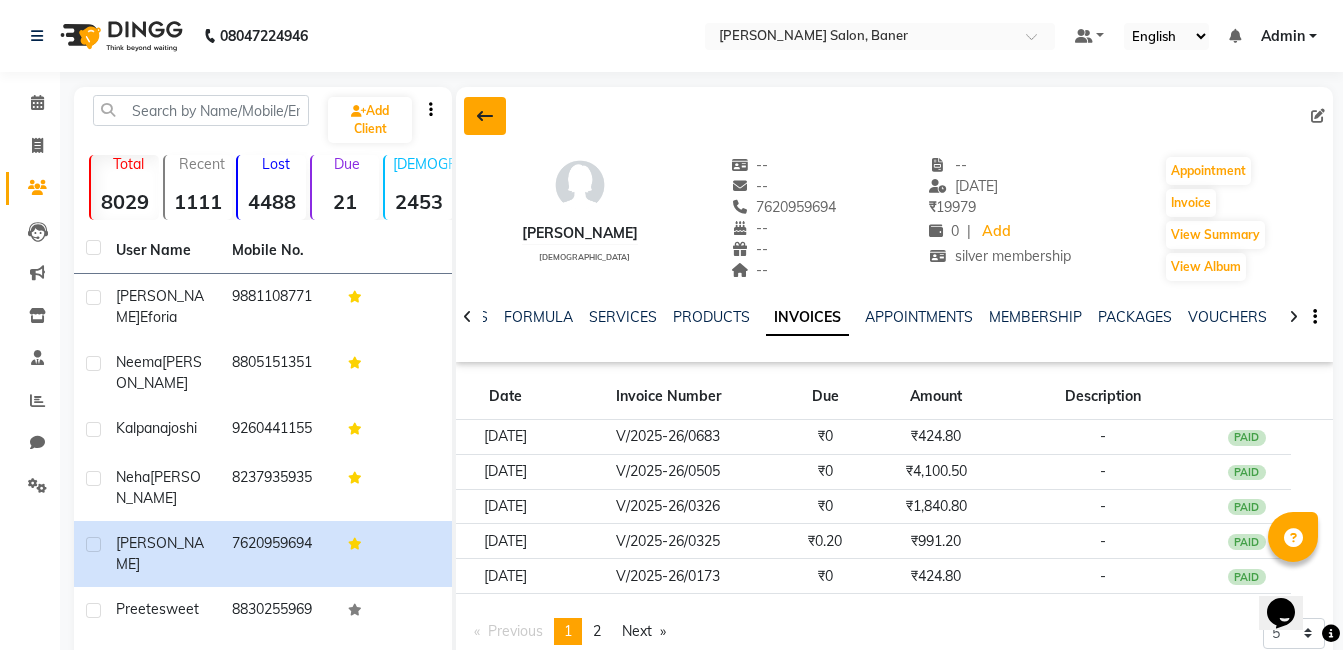 click 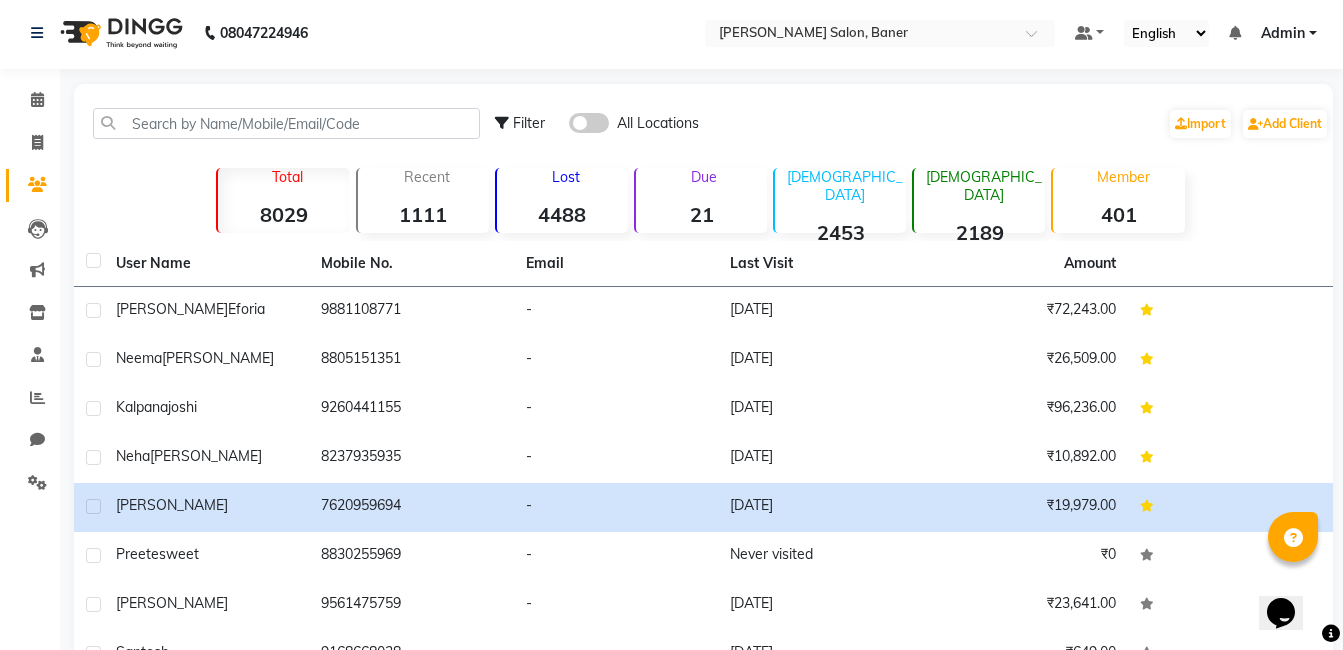 scroll, scrollTop: 0, scrollLeft: 0, axis: both 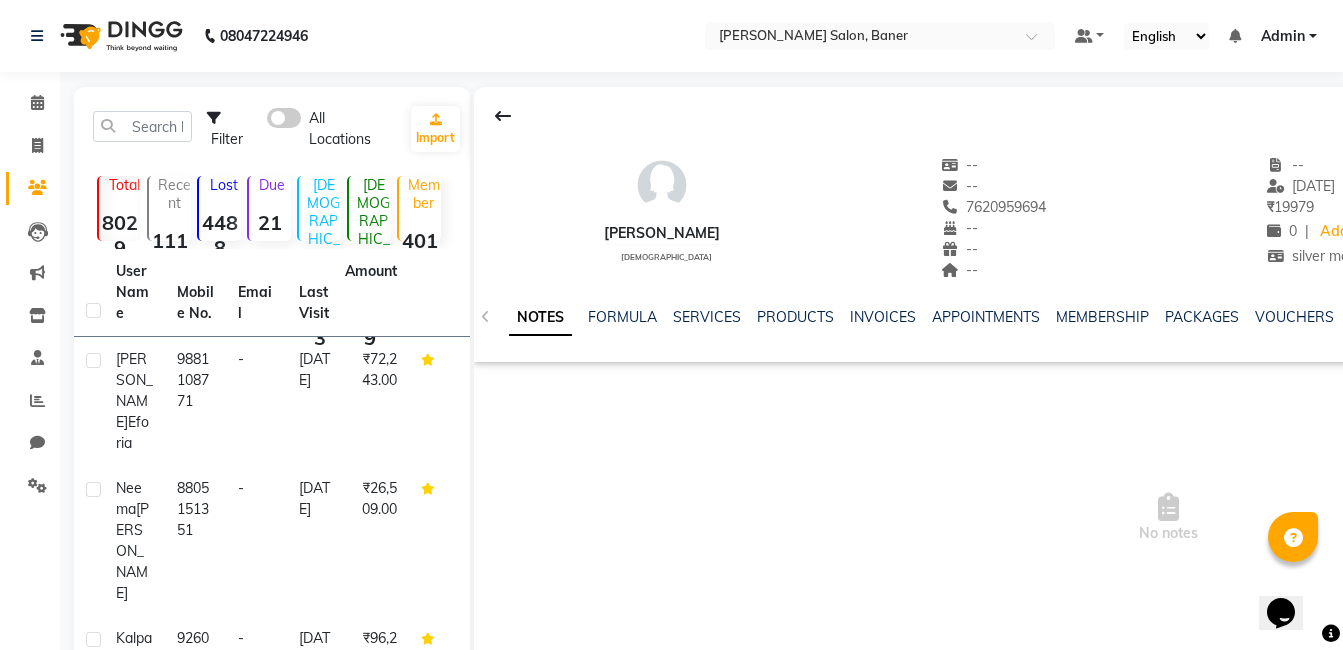 click on "NOTES FORMULA SERVICES PRODUCTS INVOICES APPOINTMENTS MEMBERSHIP PACKAGES VOUCHERS GIFTCARDS POINTS FORMS FAMILY CARDS WALLET" 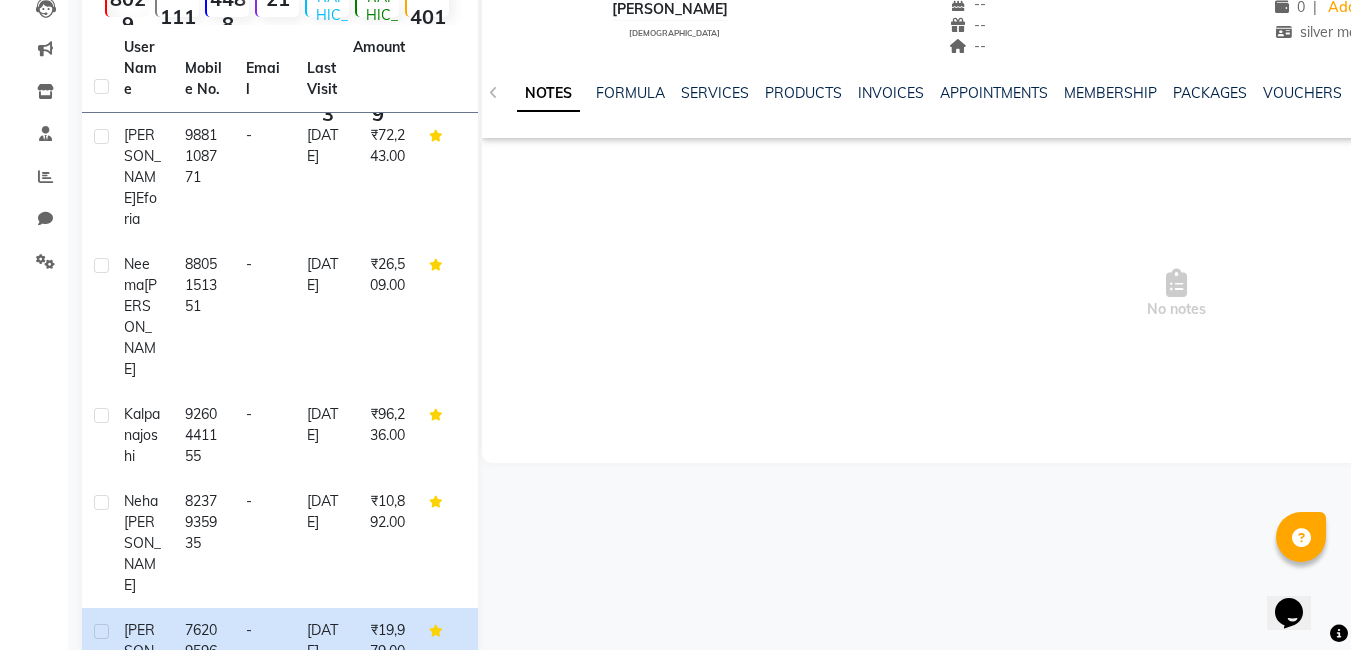 scroll, scrollTop: 300, scrollLeft: 0, axis: vertical 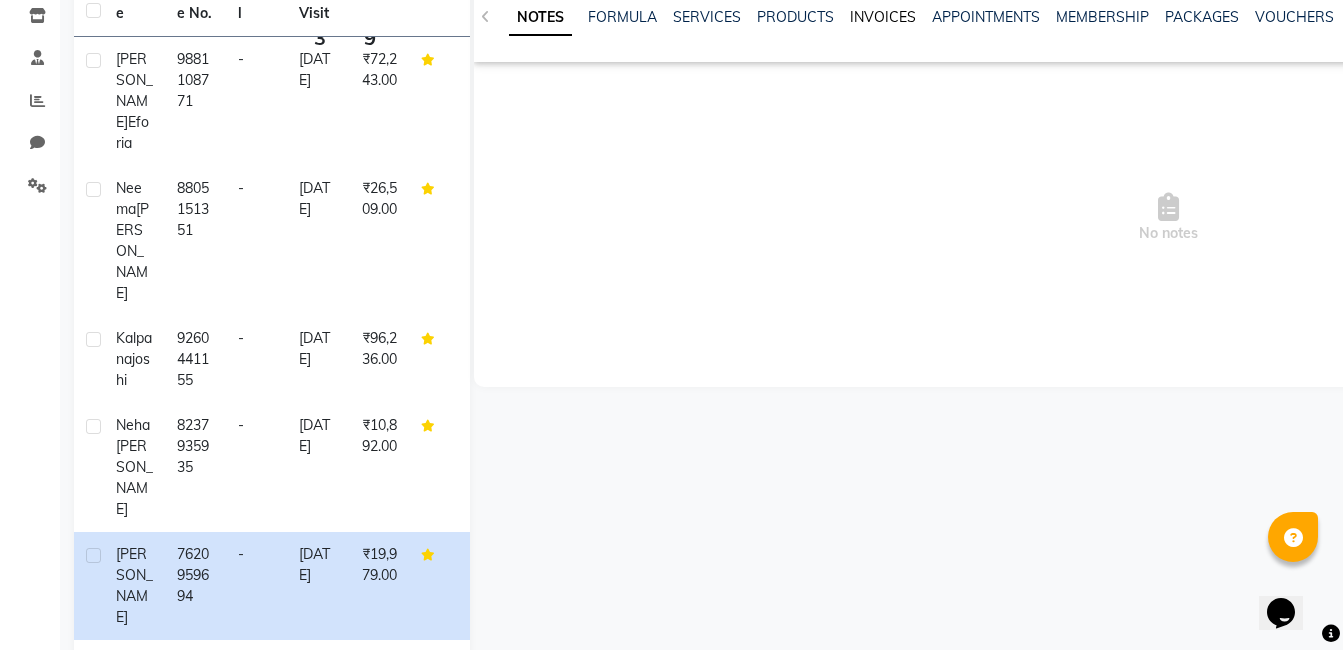 click on "INVOICES" 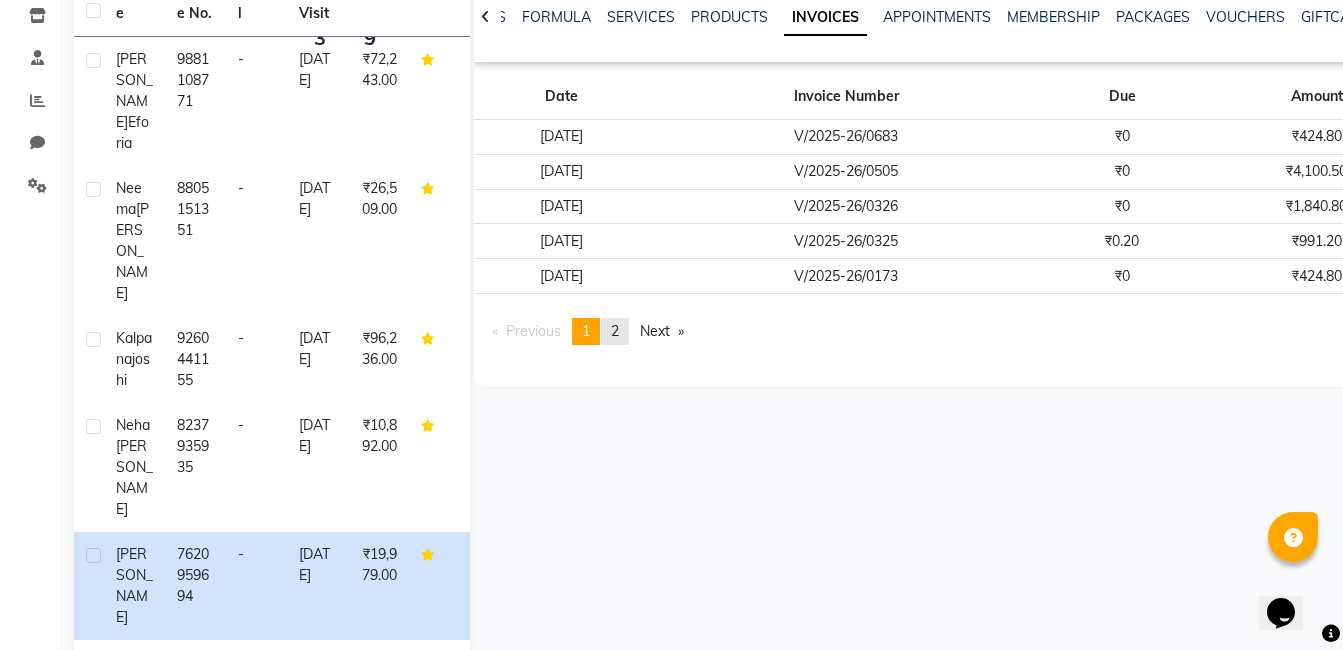 click on "2" 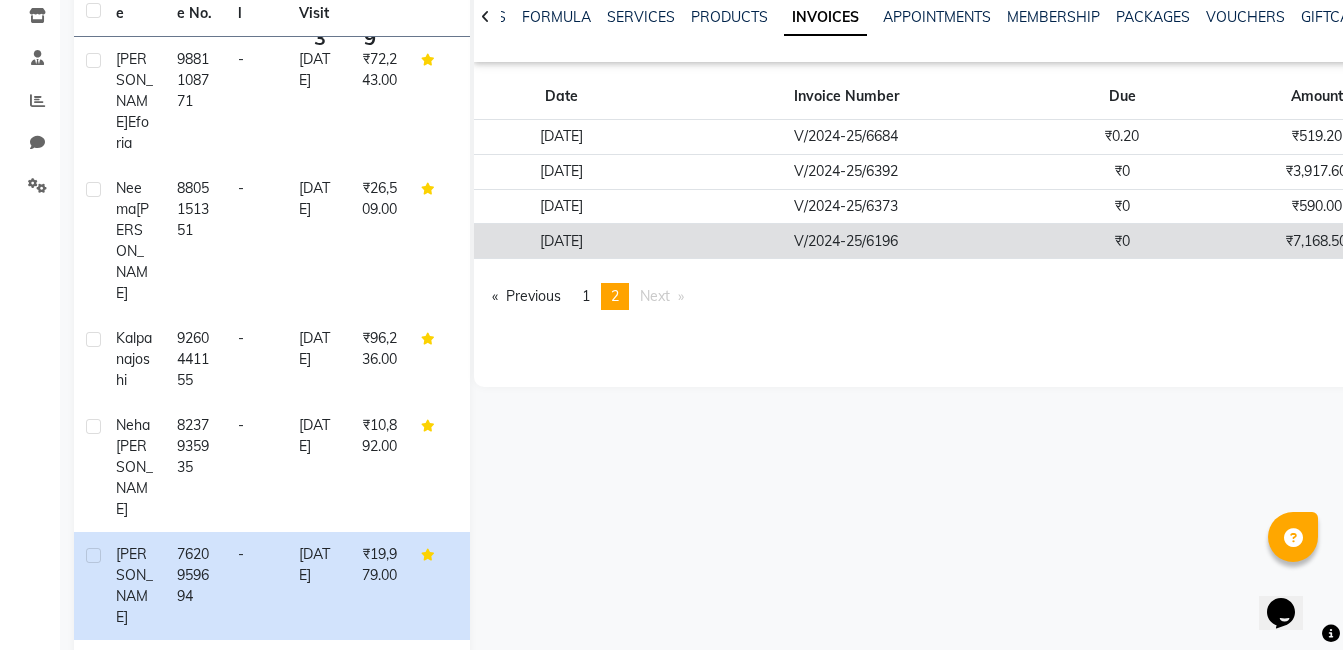 click on "V/2024-25/6196" 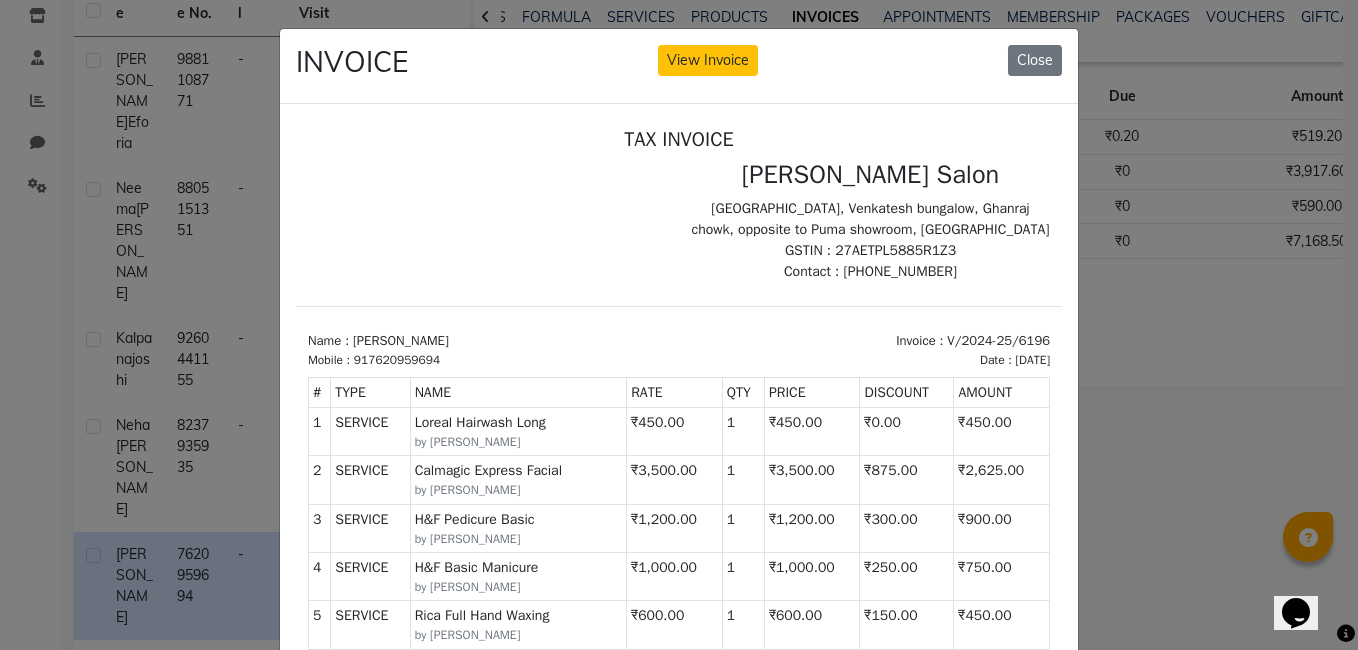 scroll, scrollTop: 16, scrollLeft: 0, axis: vertical 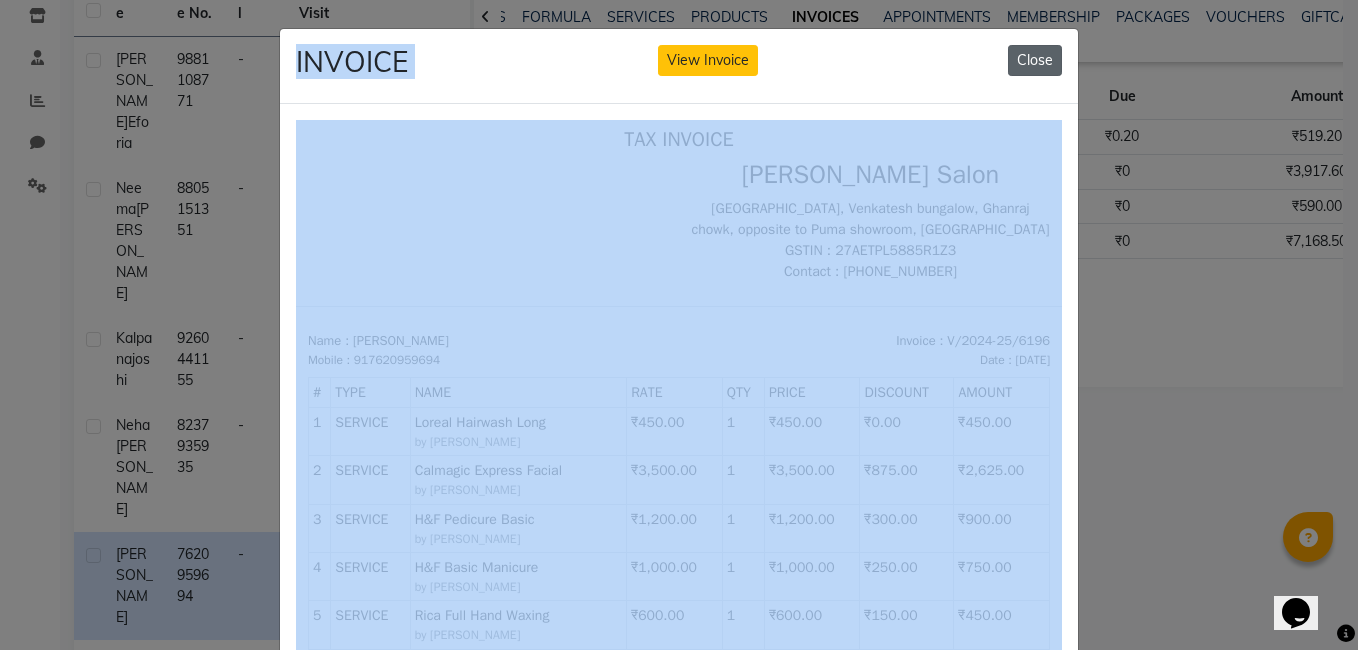 drag, startPoint x: 1030, startPoint y: 26, endPoint x: 1032, endPoint y: 61, distance: 35.057095 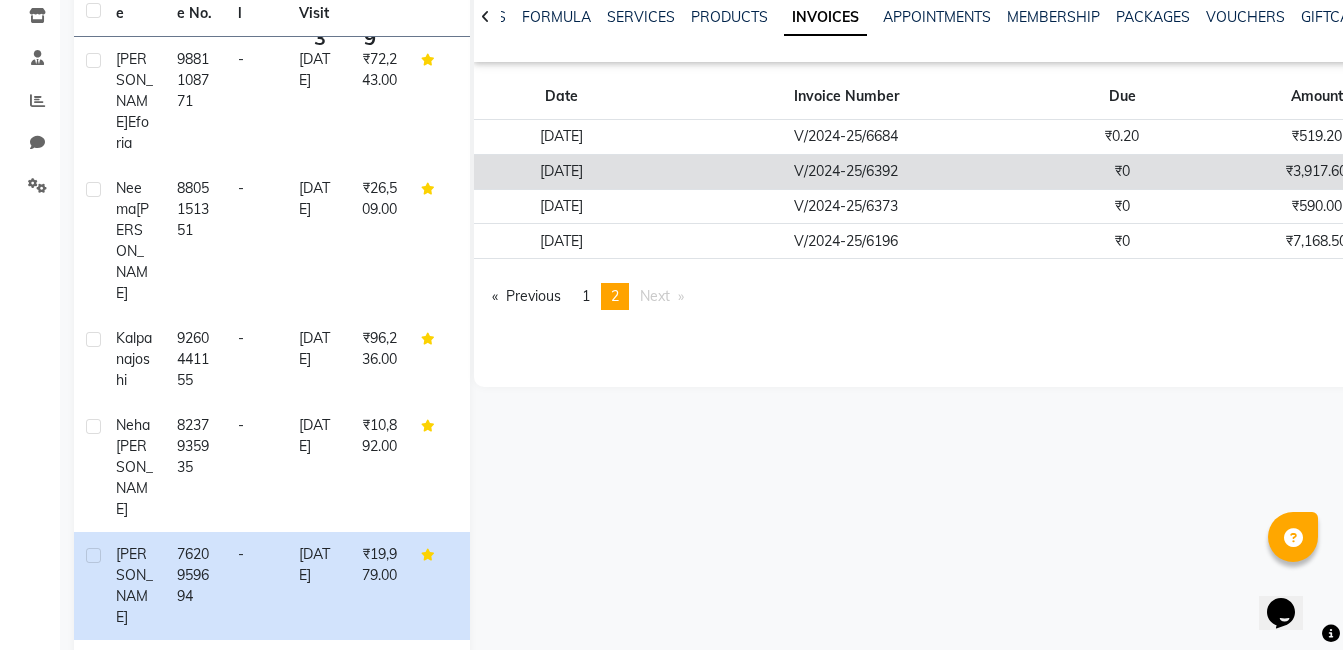click on "V/2024-25/6392" 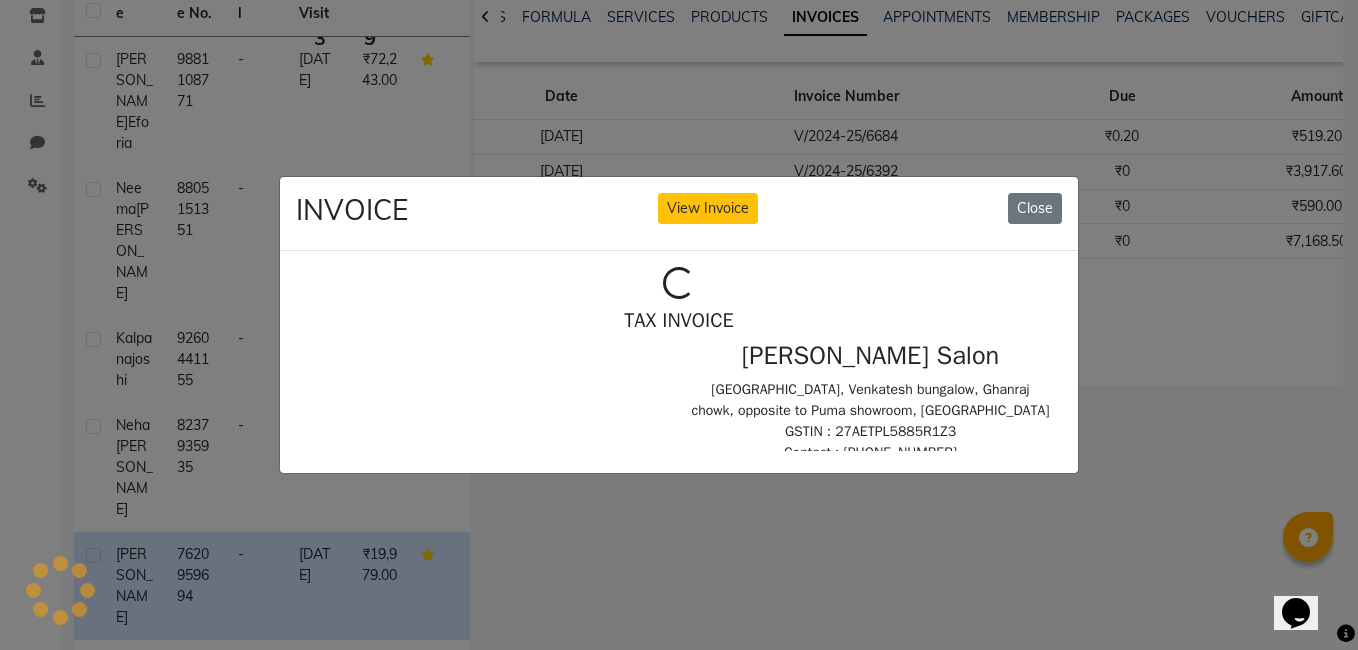 scroll, scrollTop: 0, scrollLeft: 0, axis: both 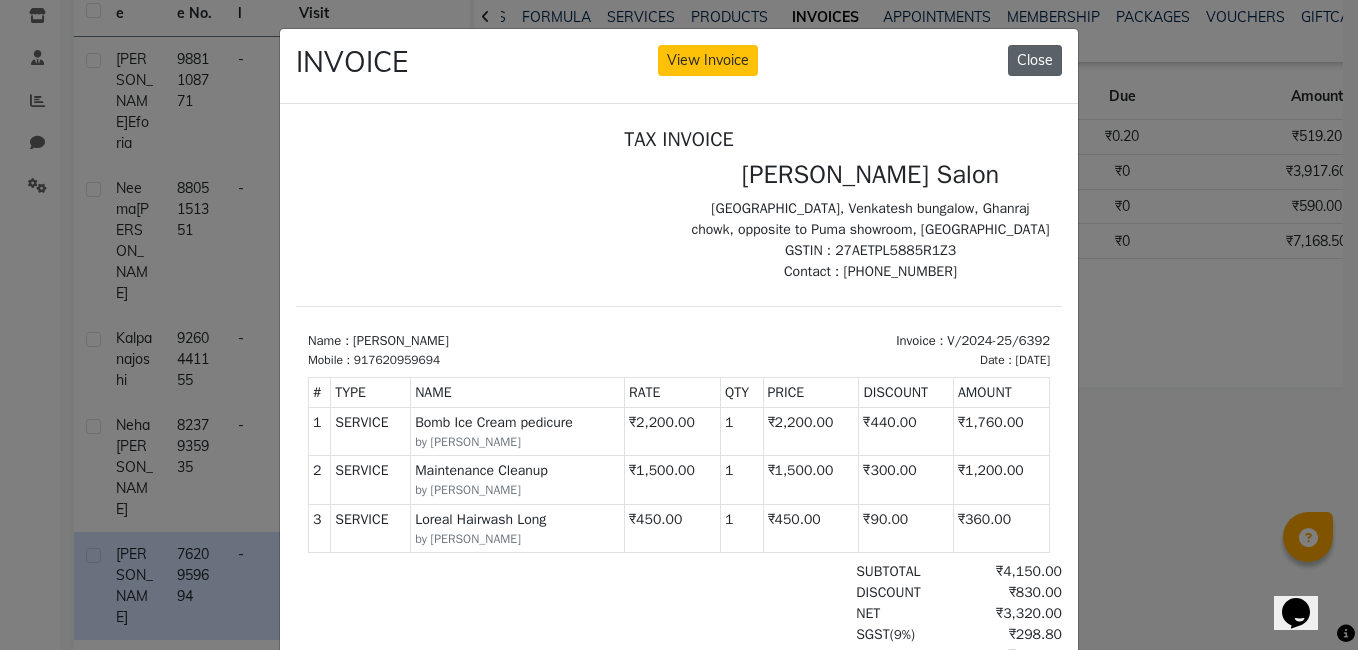 click on "Close" 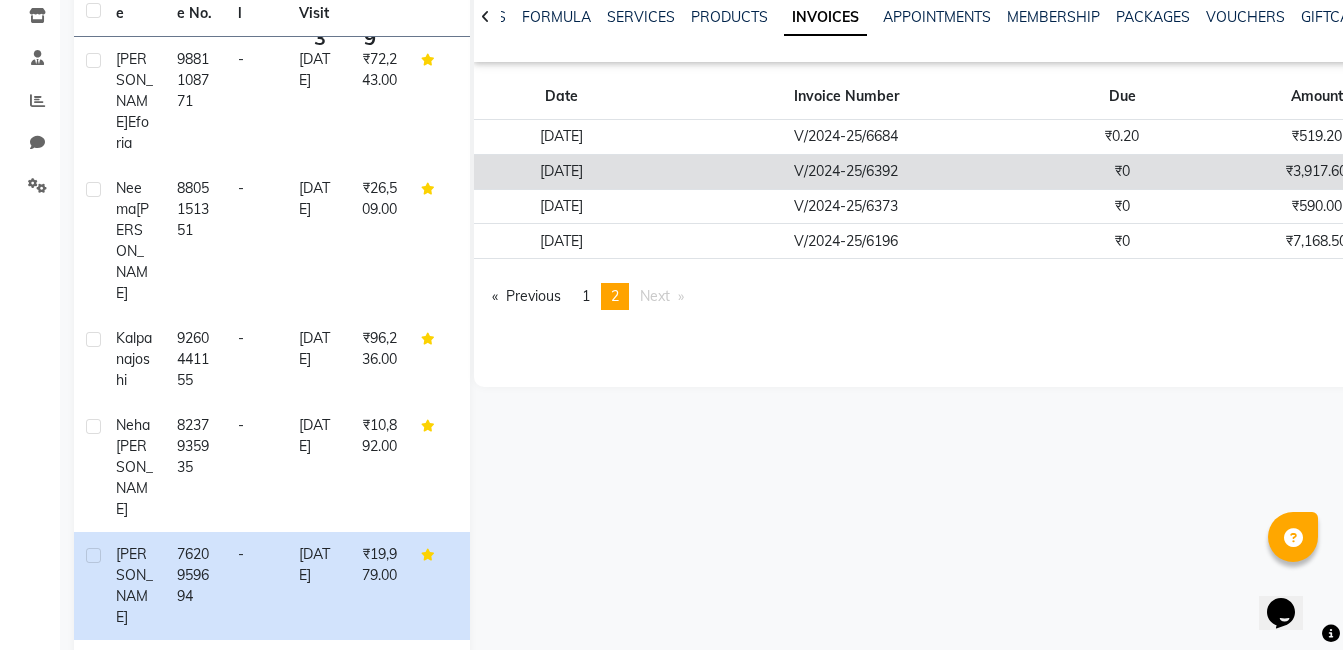 click on "V/2024-25/6392" 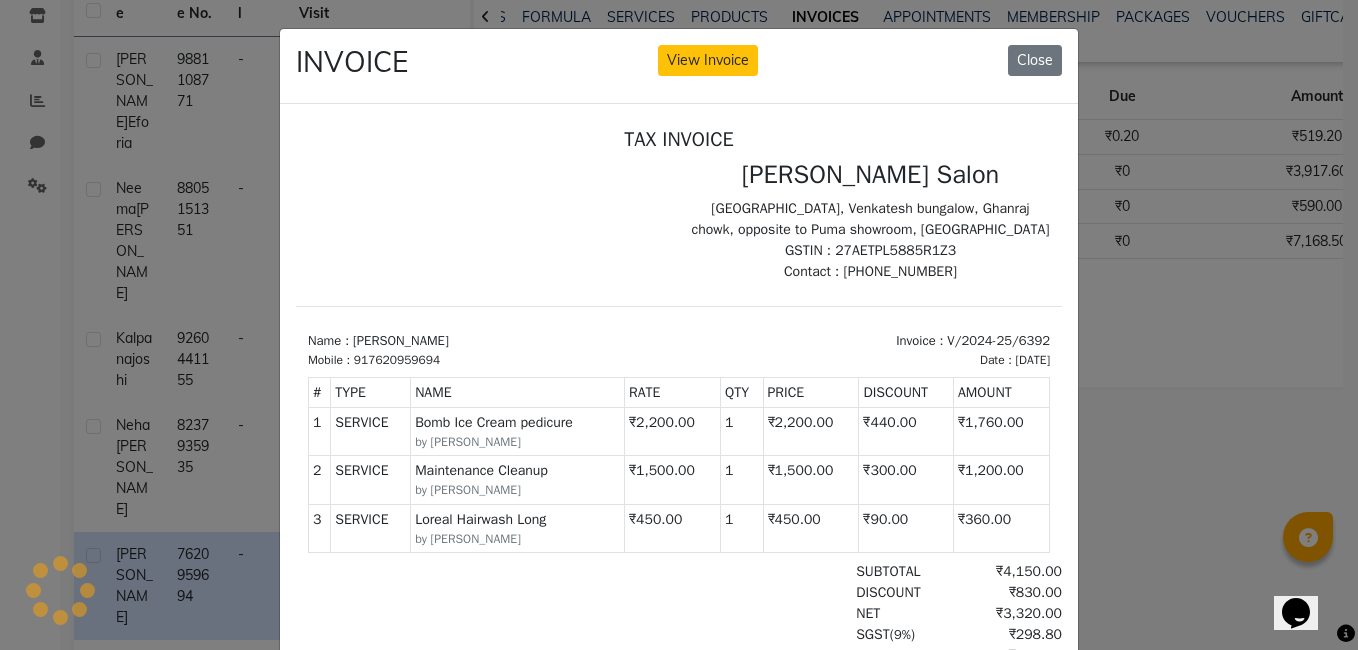 scroll, scrollTop: 0, scrollLeft: 0, axis: both 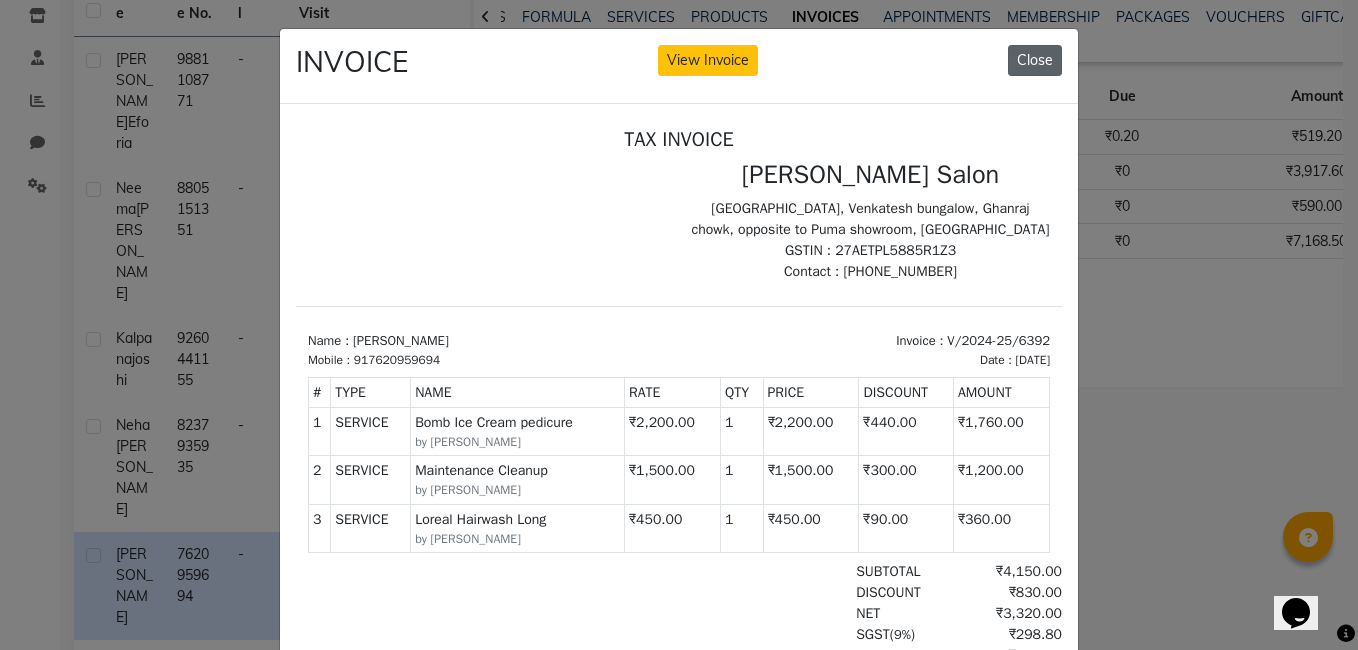 click on "Close" 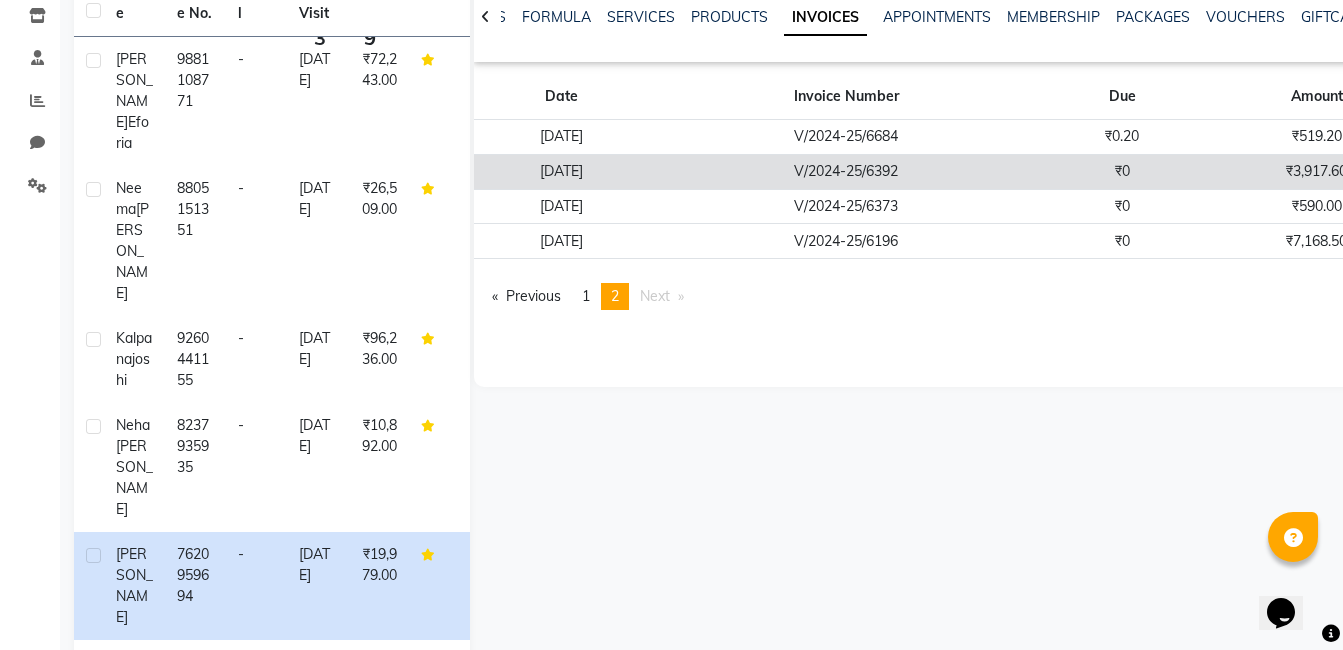 click on "V/2024-25/6392" 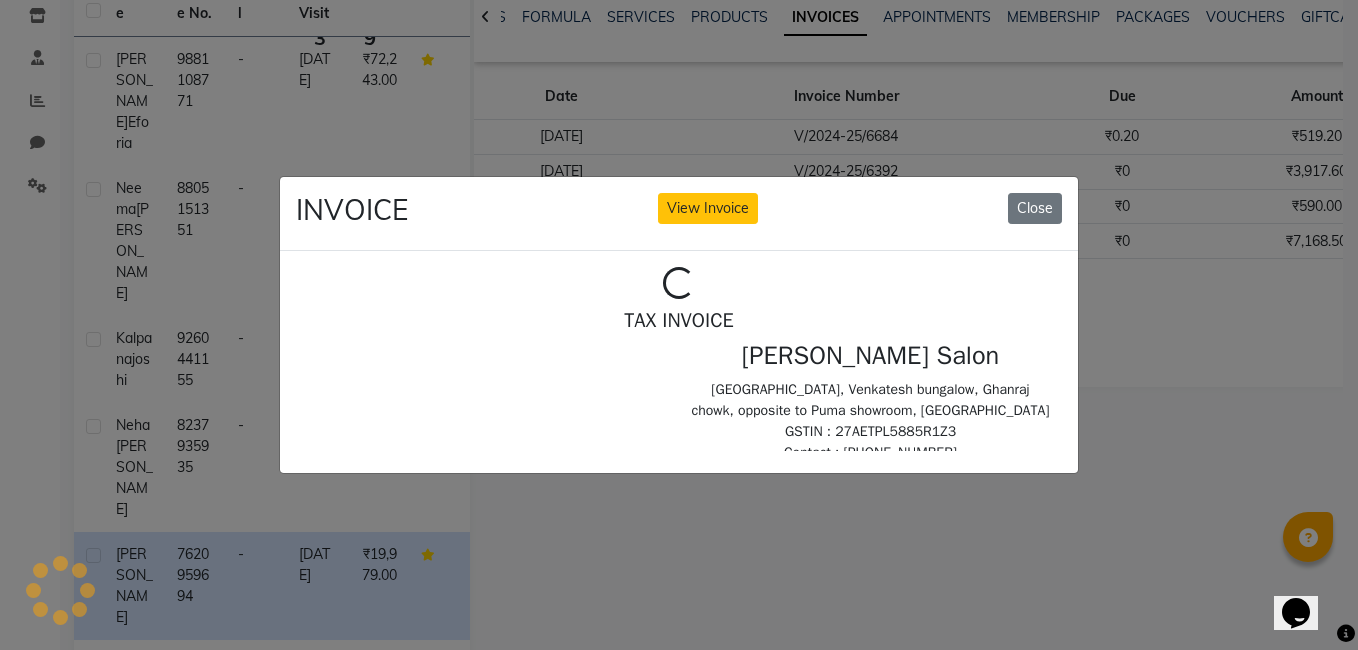 scroll, scrollTop: 0, scrollLeft: 0, axis: both 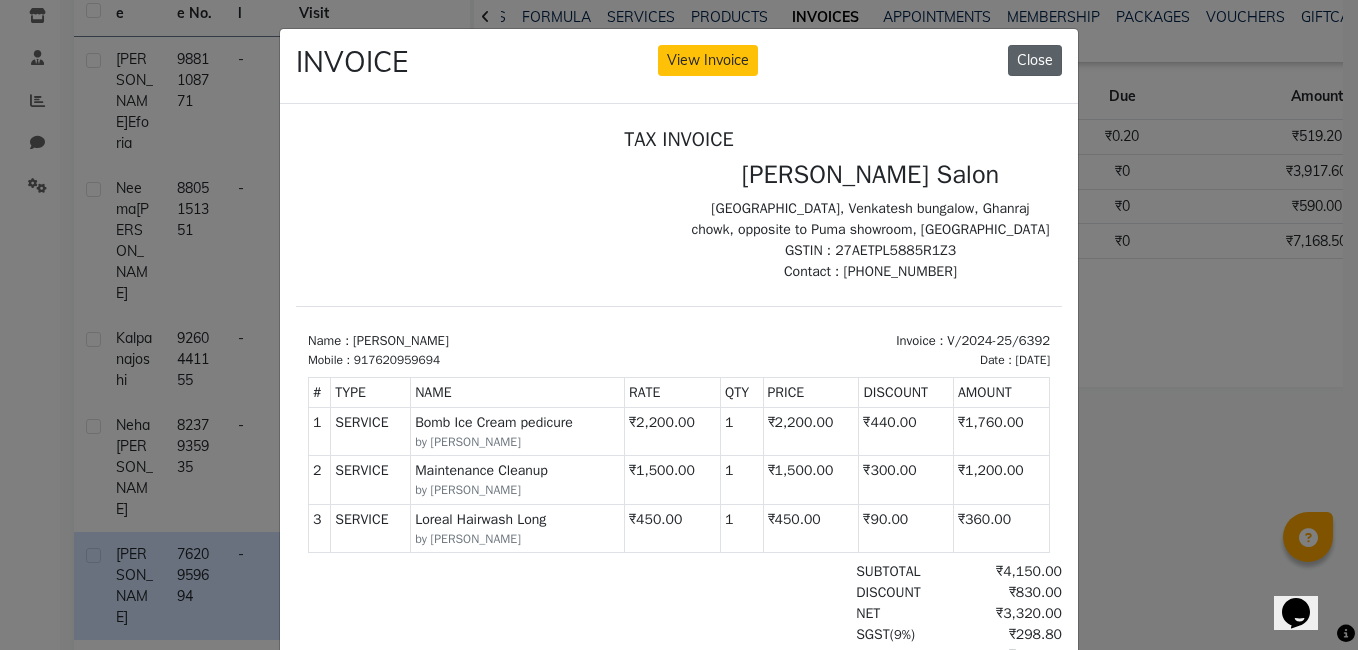 click on "Close" 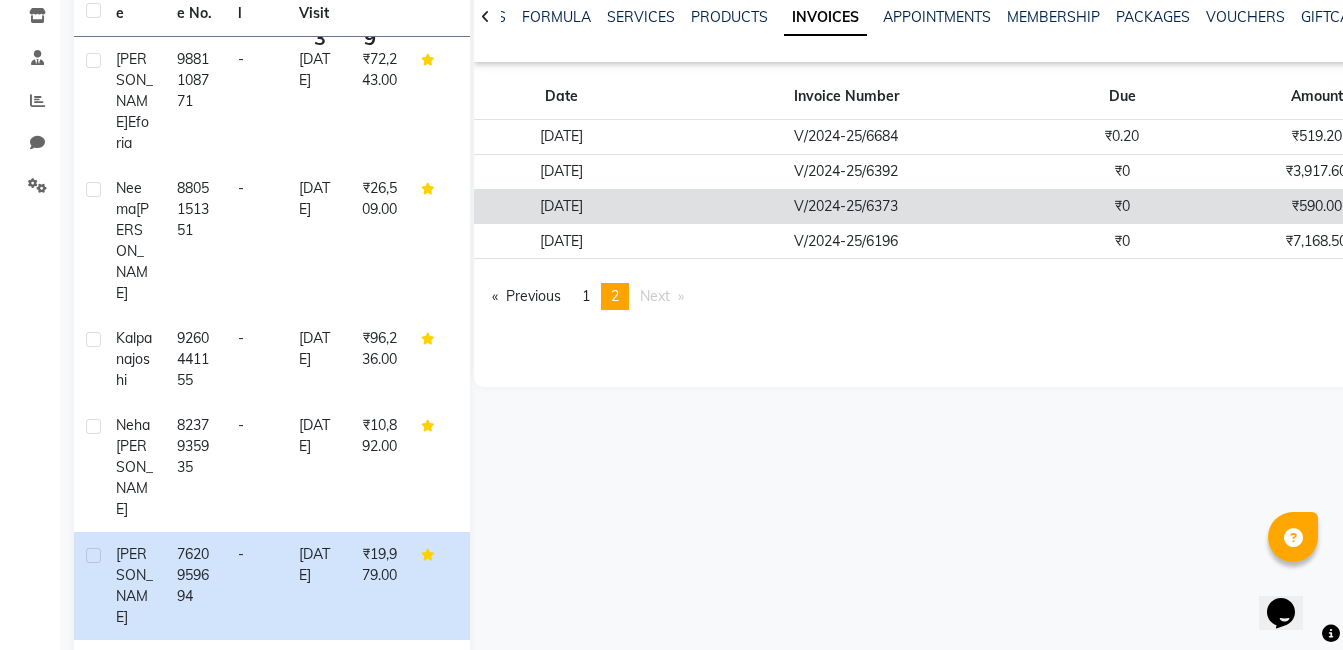click on "V/2024-25/6373" 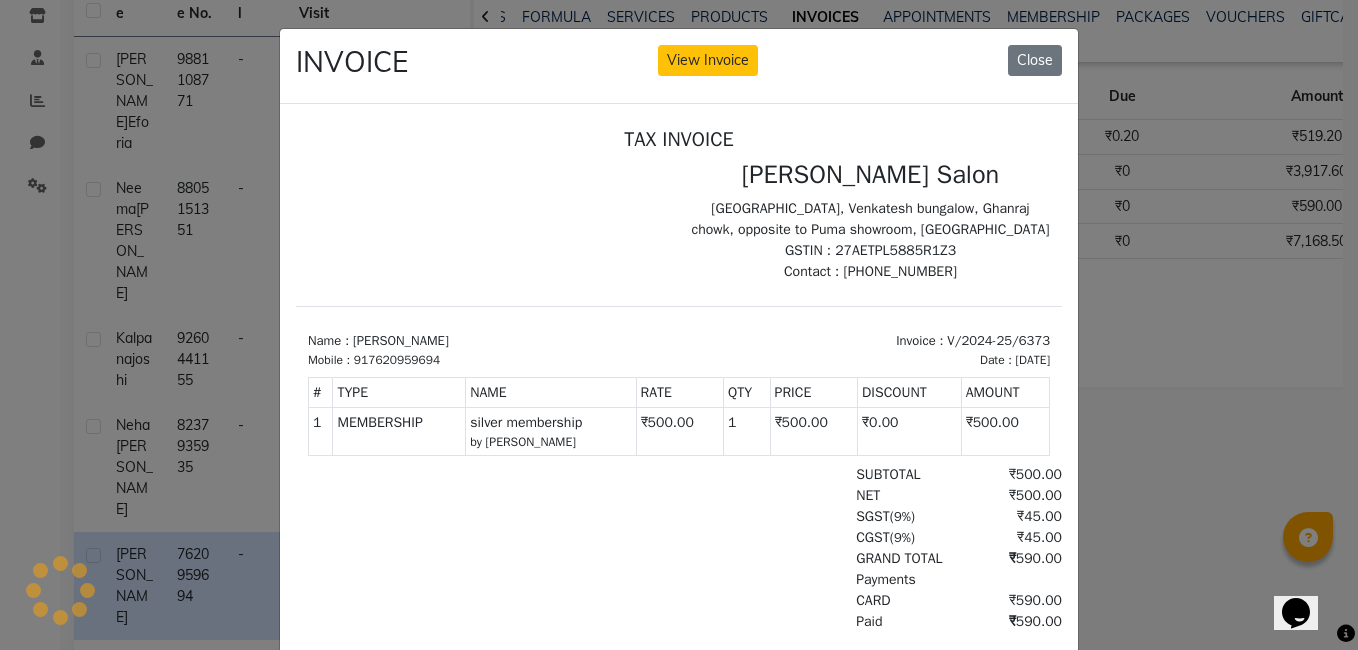 scroll, scrollTop: 0, scrollLeft: 0, axis: both 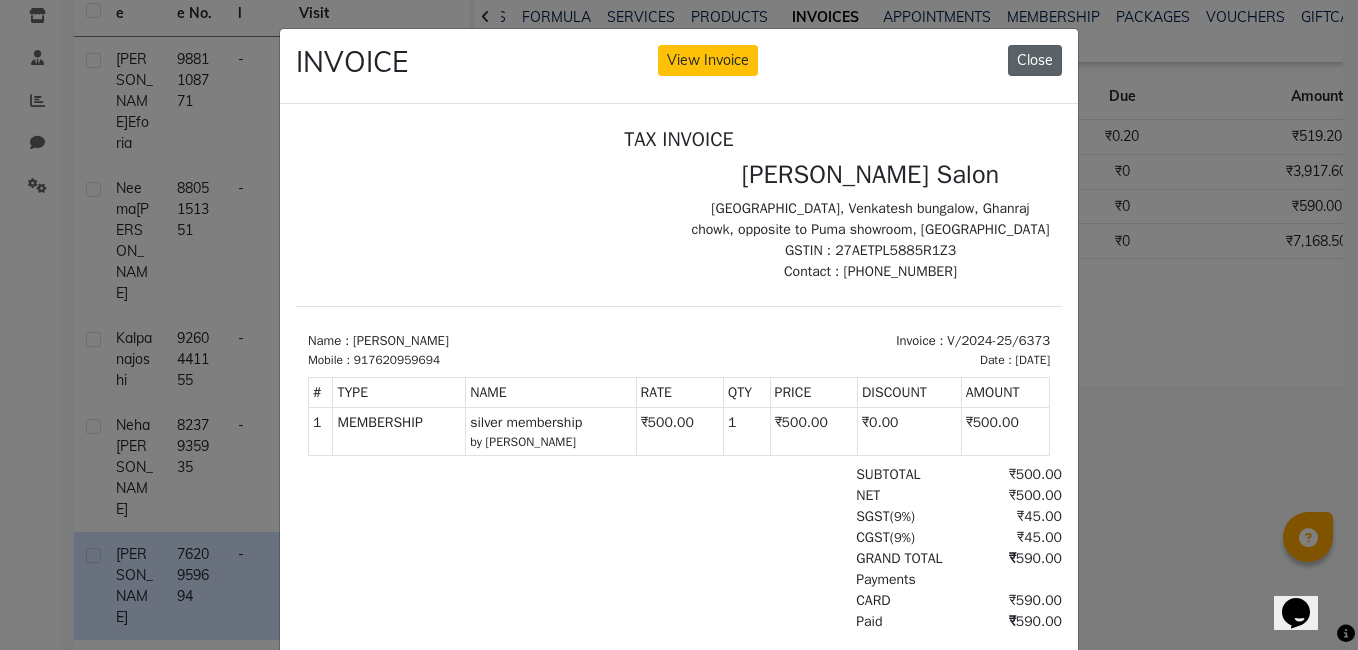 drag, startPoint x: 1025, startPoint y: 49, endPoint x: 1032, endPoint y: 92, distance: 43.56604 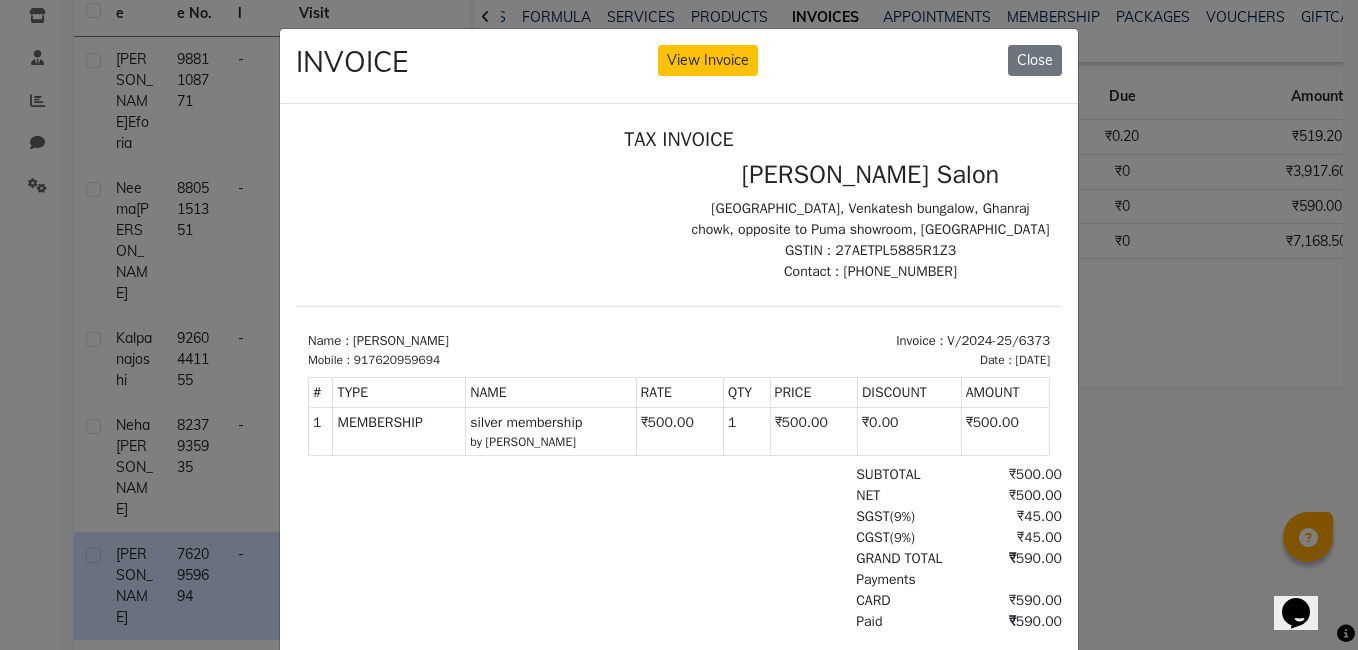 click on "Close" 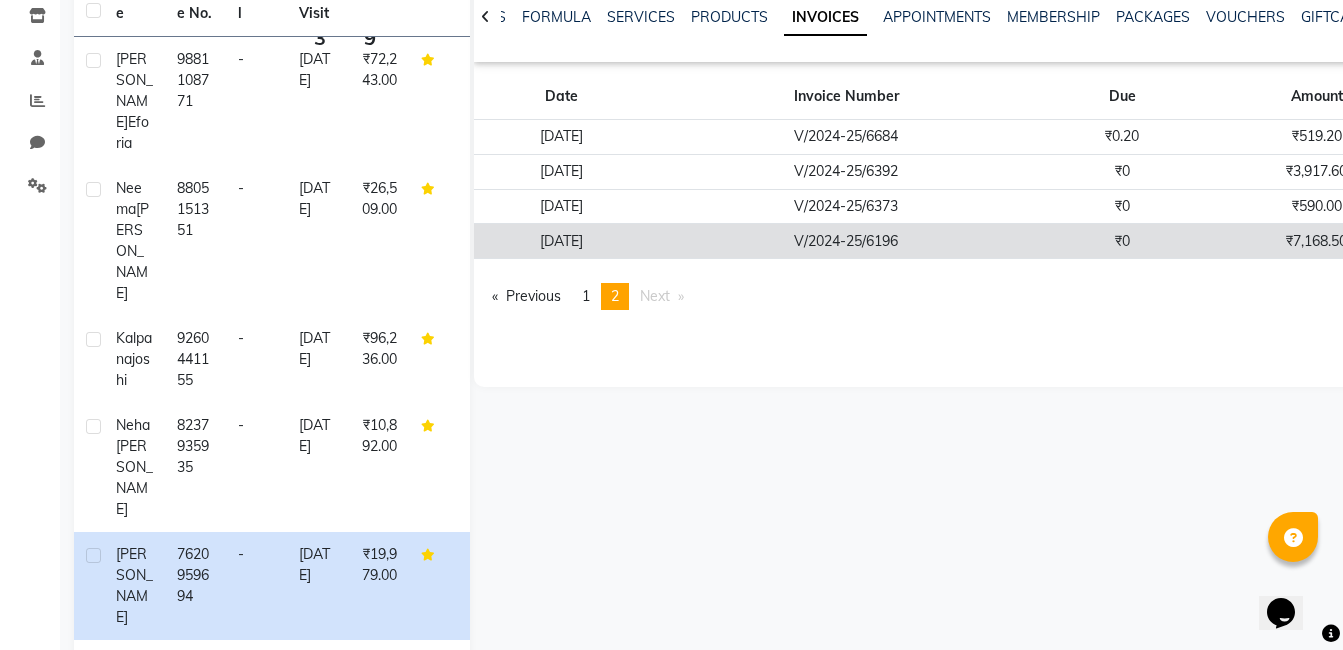 click on "V/2024-25/6196" 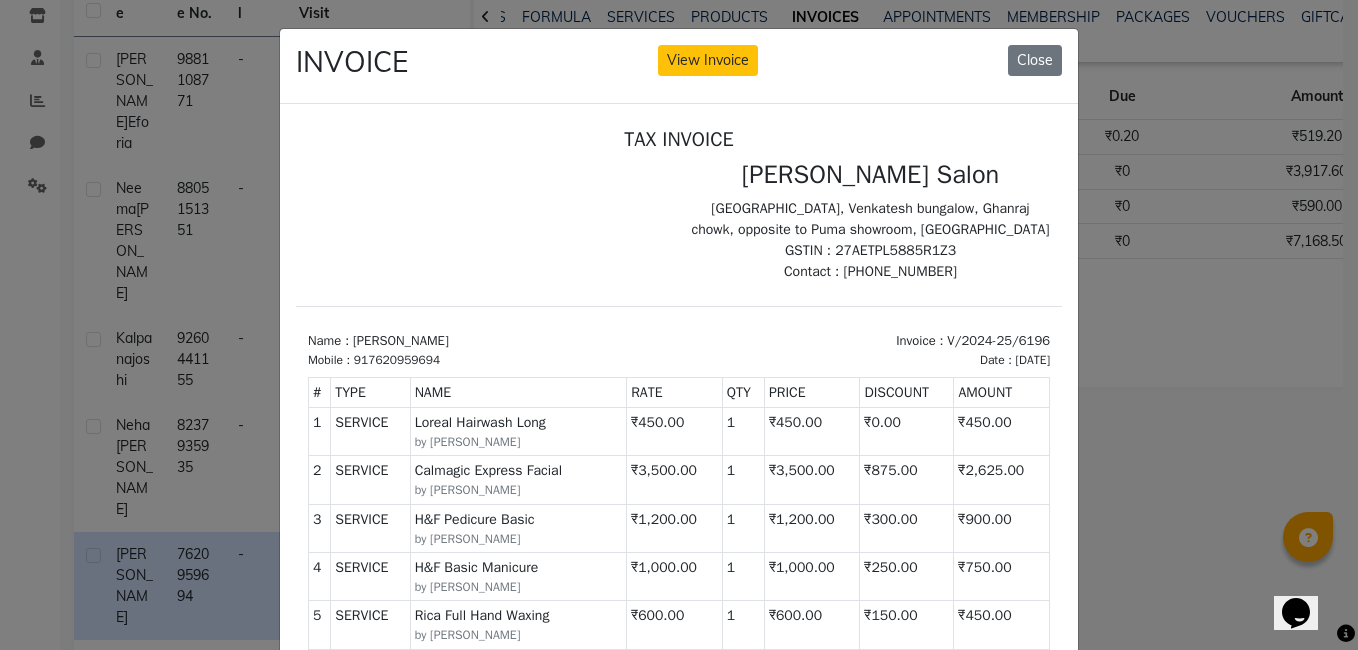 scroll, scrollTop: 16, scrollLeft: 0, axis: vertical 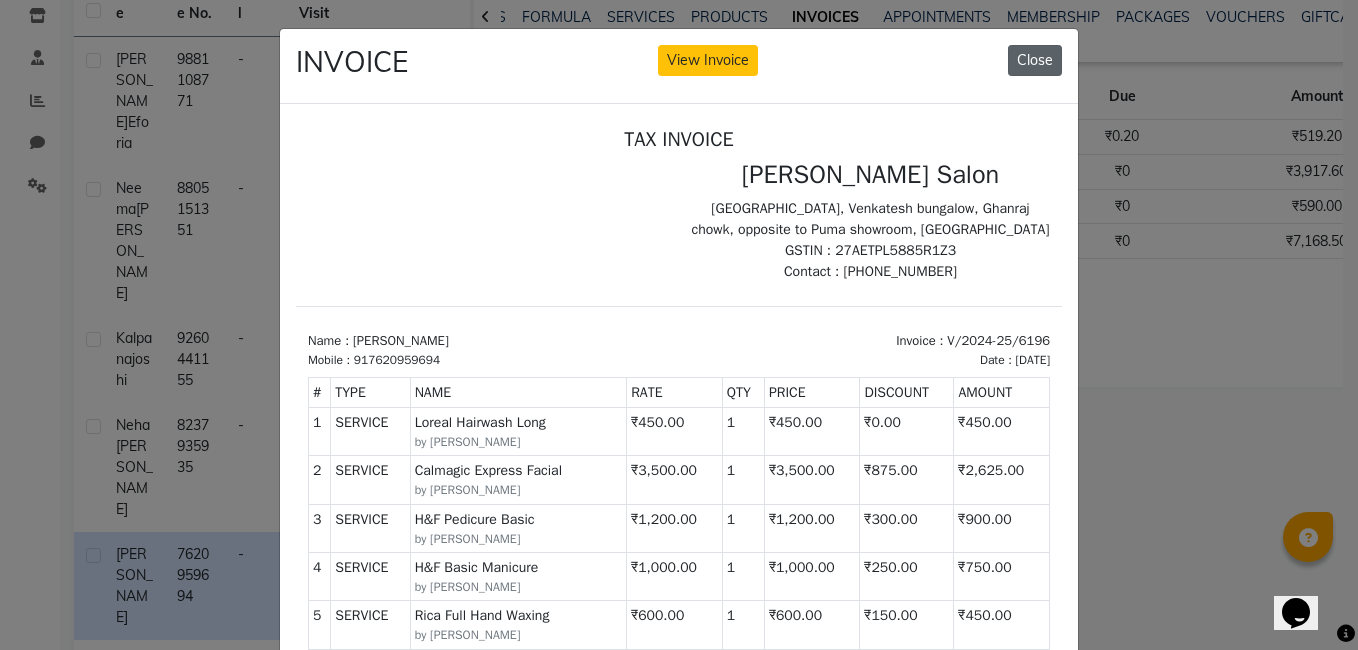 click on "Close" 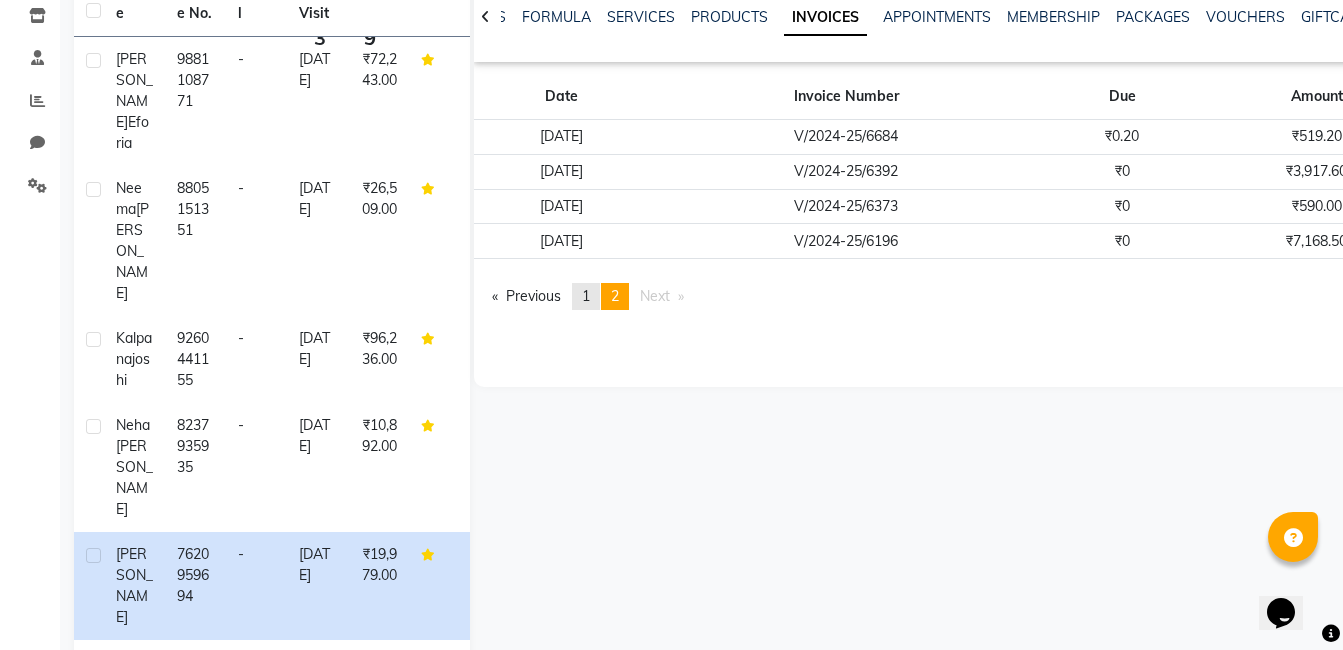 click on "page  1" 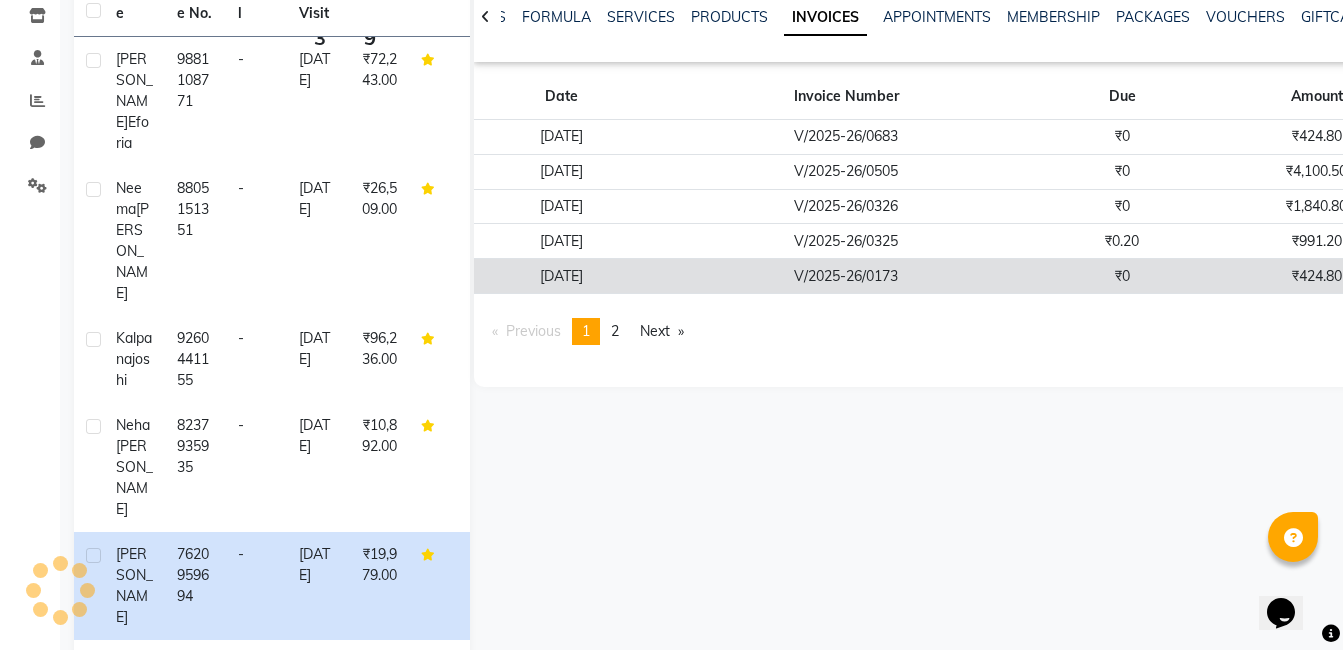 click on "V/2025-26/0173" 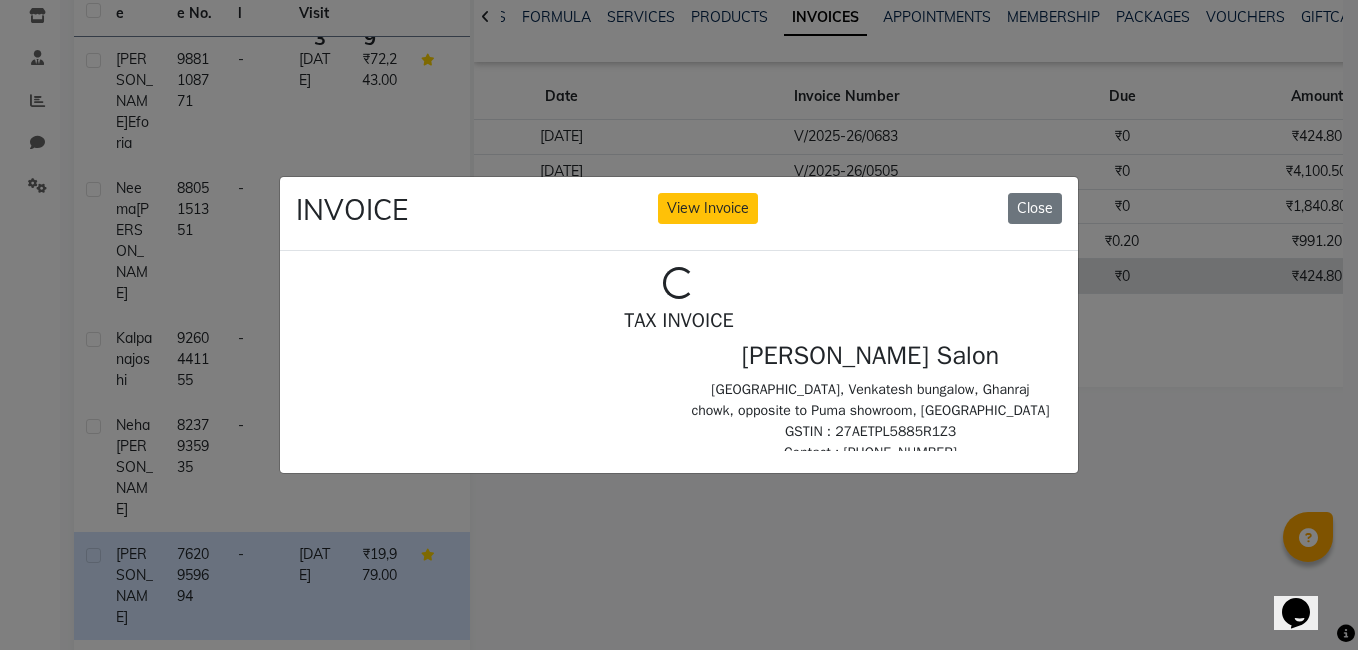 scroll, scrollTop: 0, scrollLeft: 0, axis: both 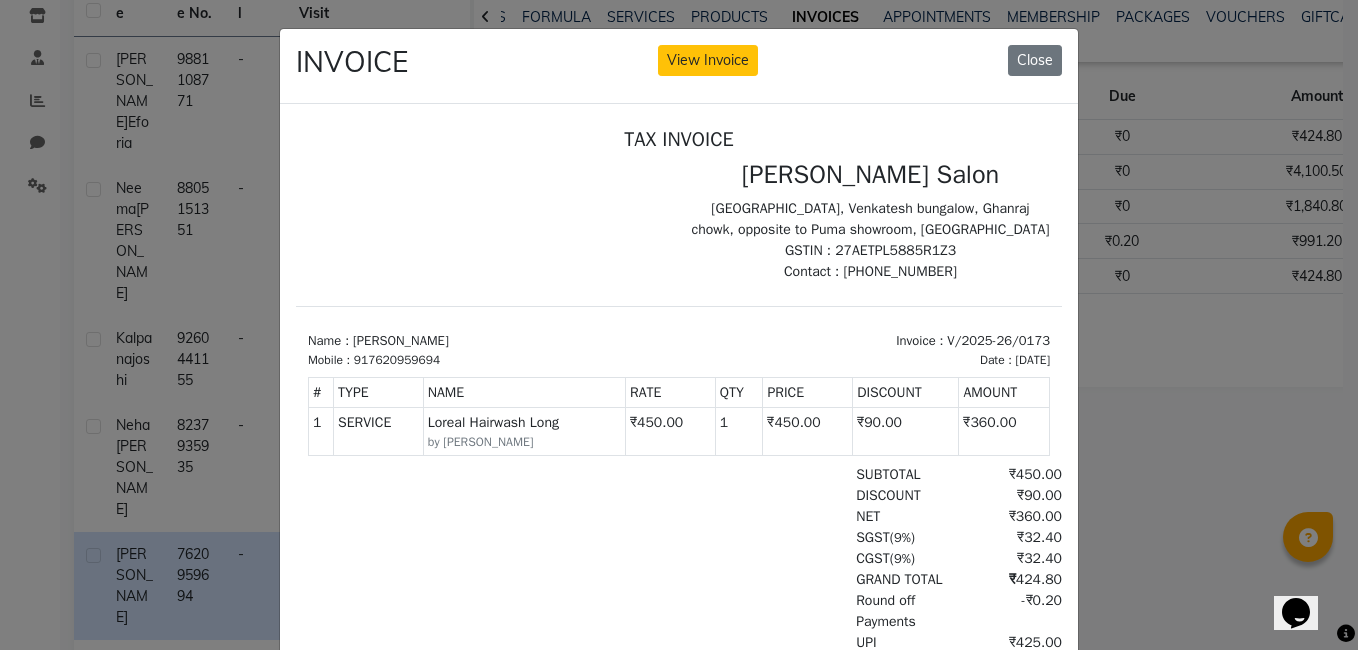 click on "INVOICE View Invoice Close" 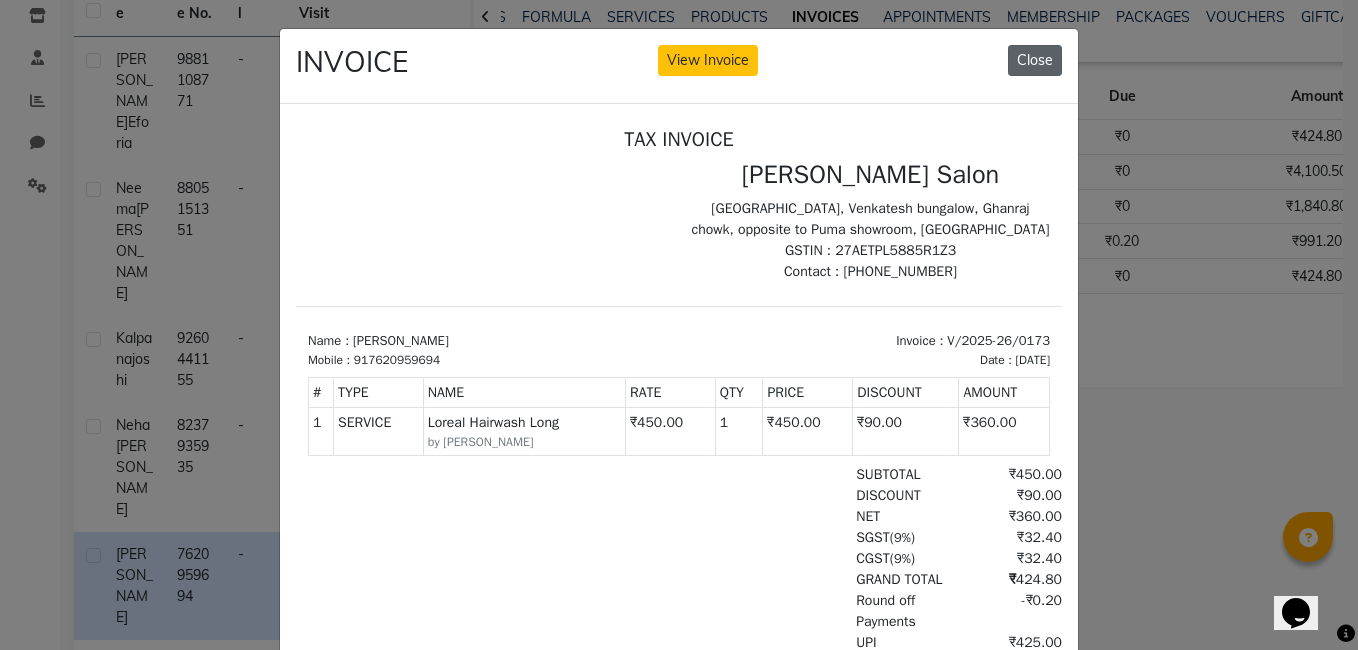 click on "Close" 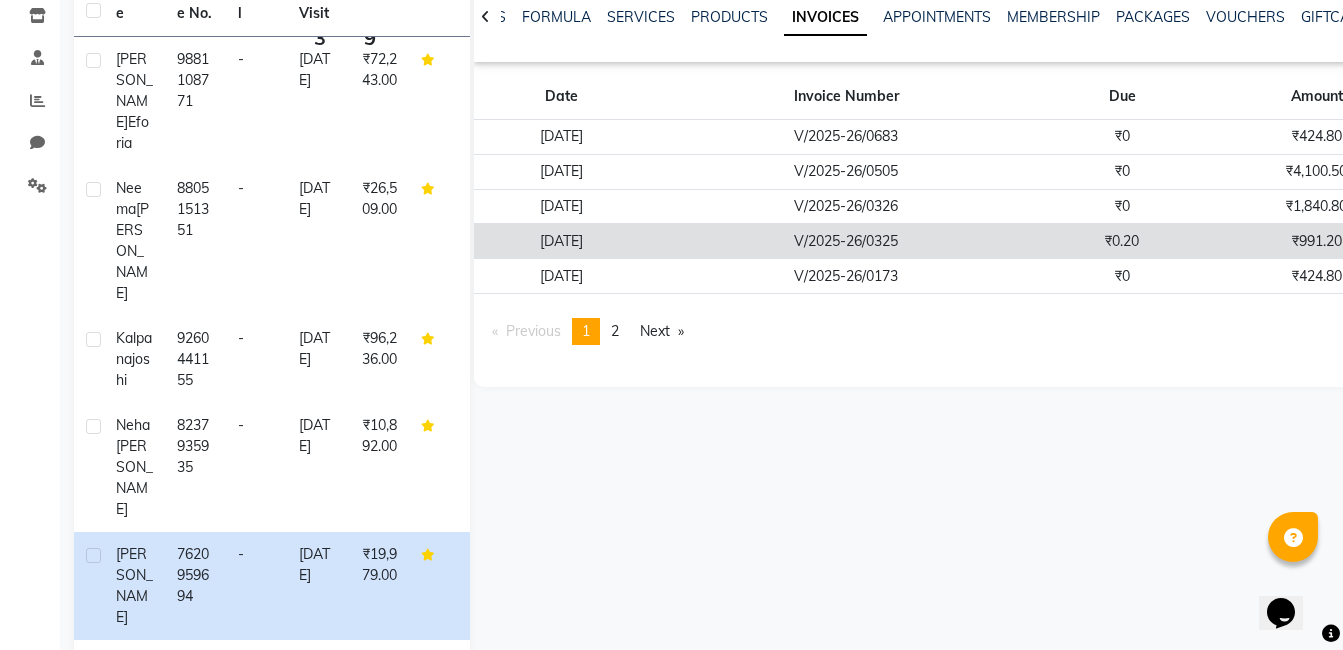 click on "V/2025-26/0325" 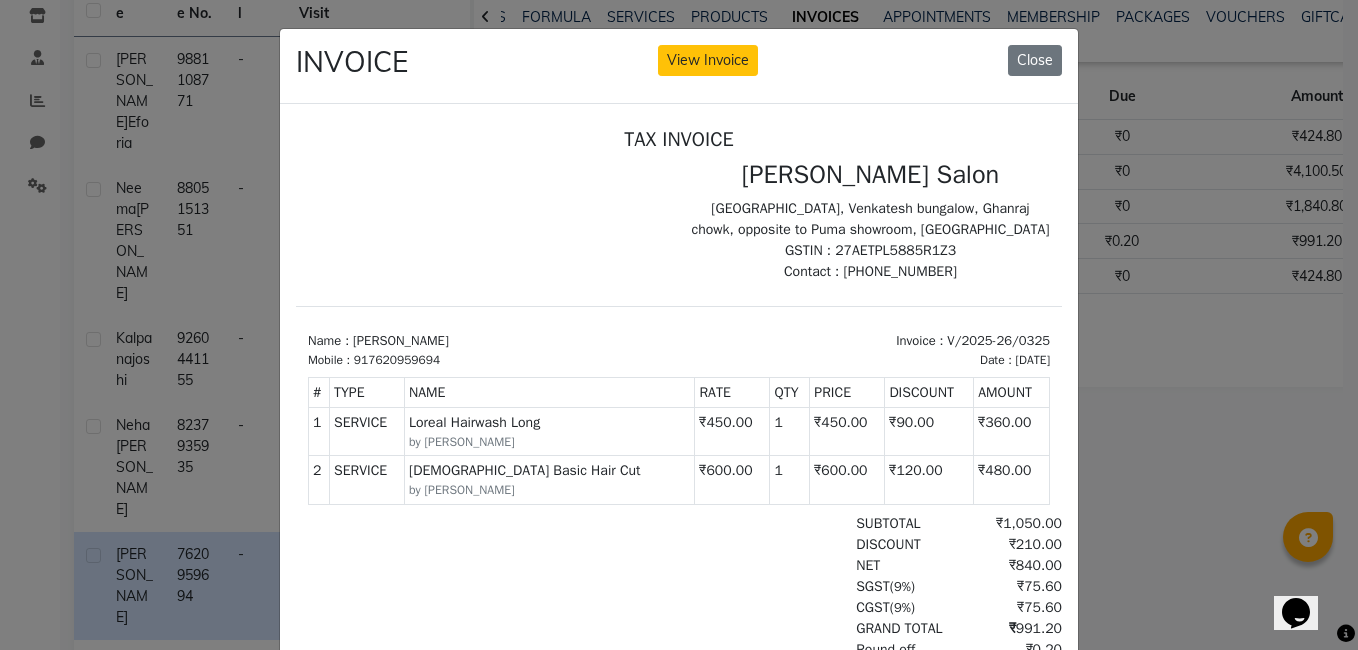 scroll, scrollTop: 0, scrollLeft: 0, axis: both 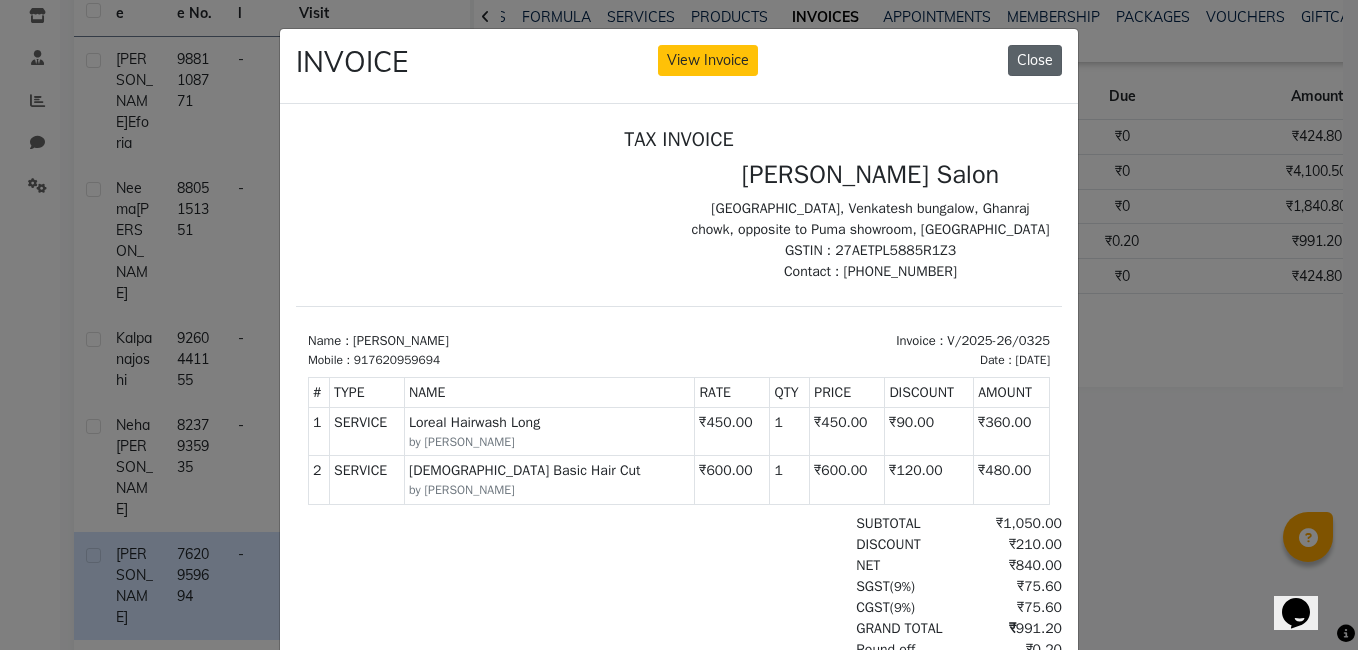 click on "Close" 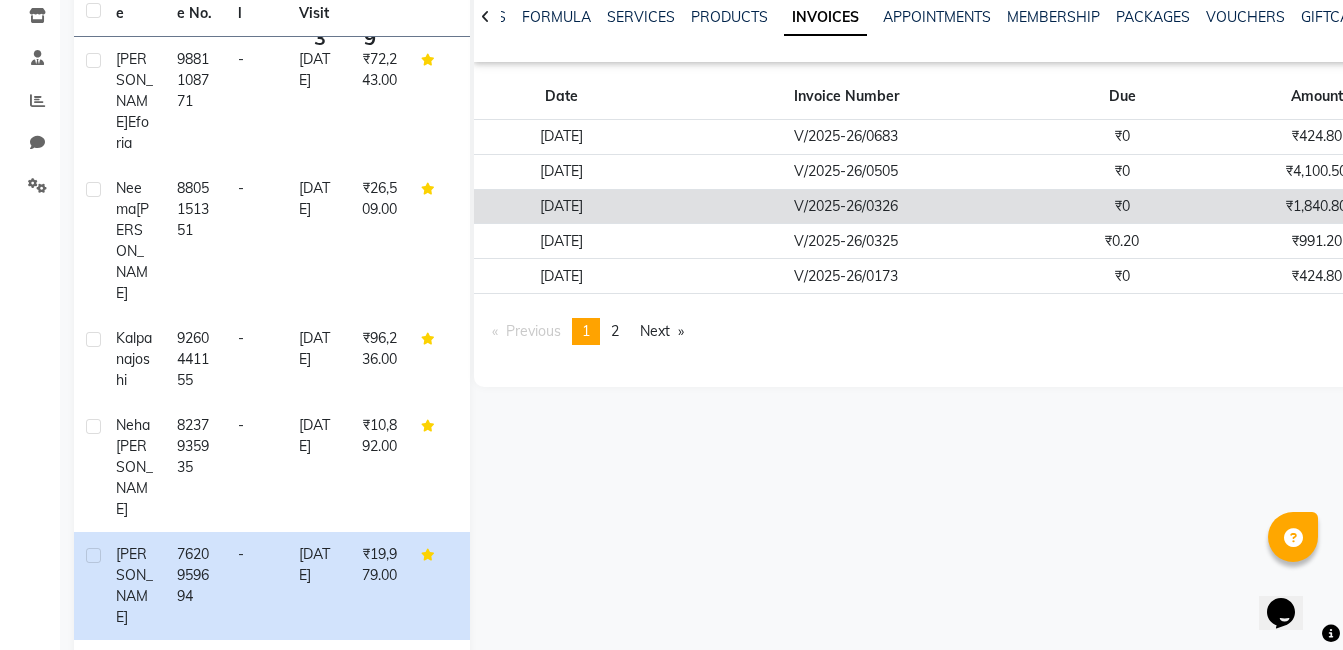 click on "V/2025-26/0326" 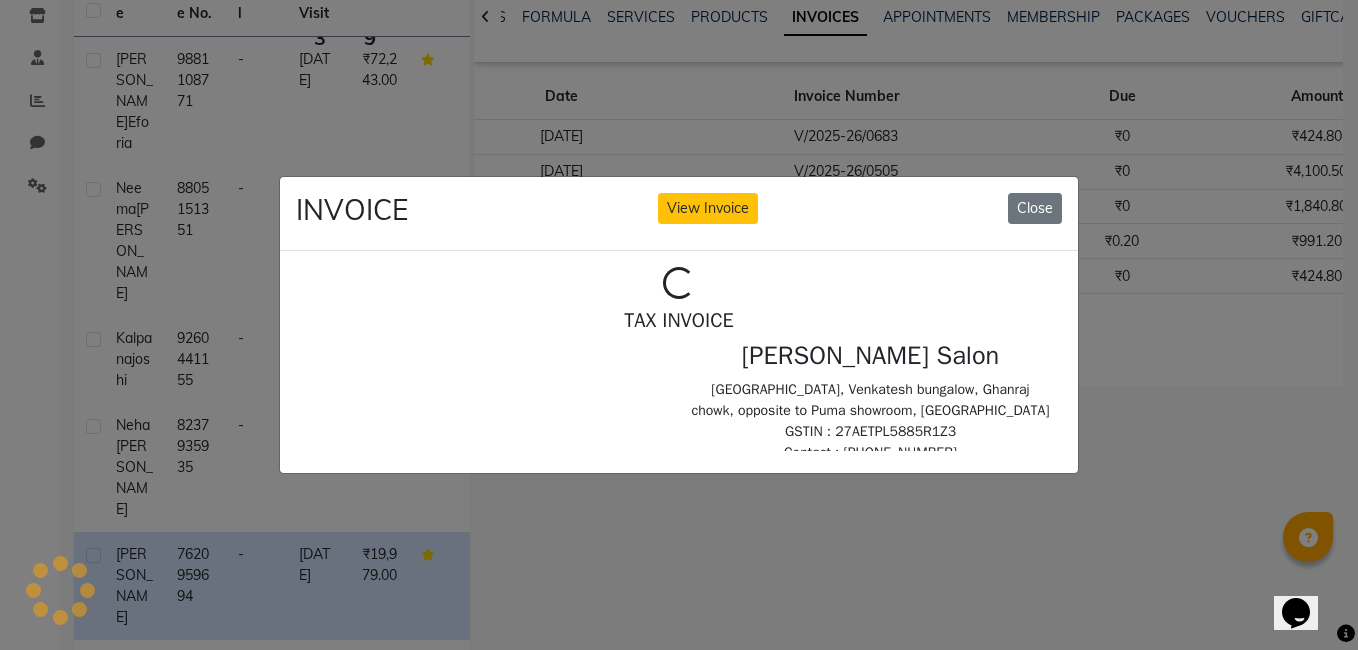 scroll, scrollTop: 0, scrollLeft: 0, axis: both 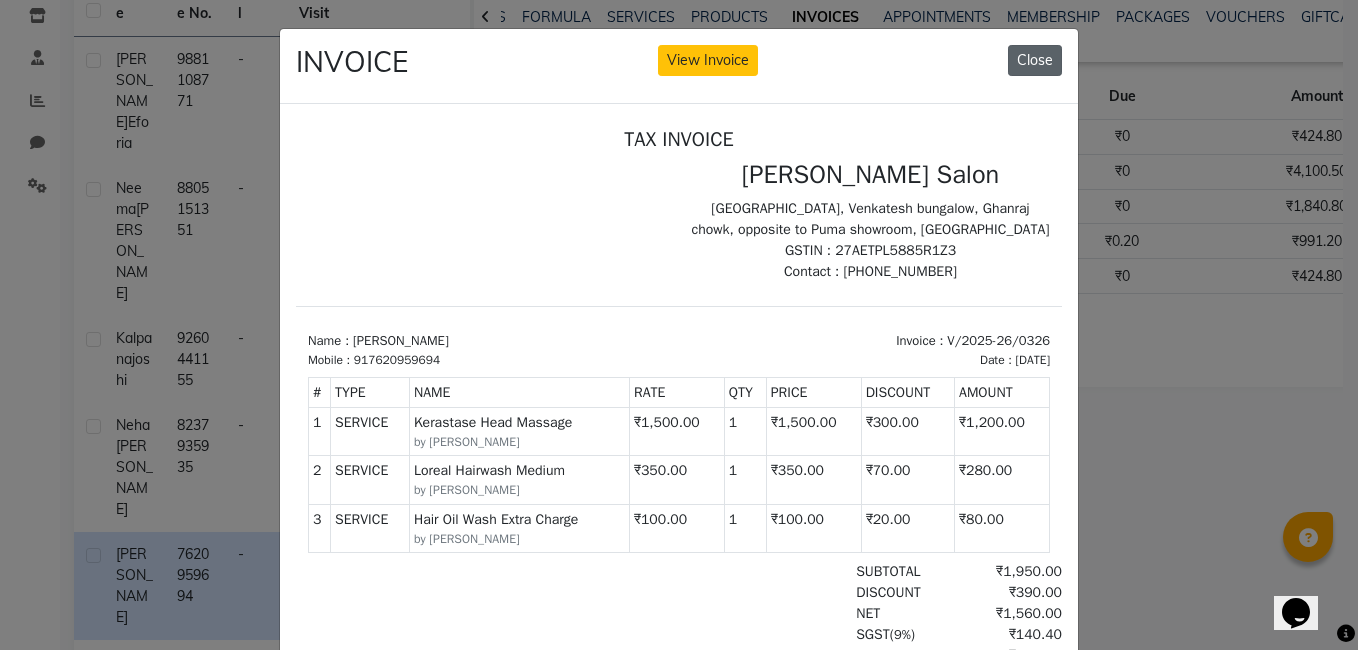 click on "Close" 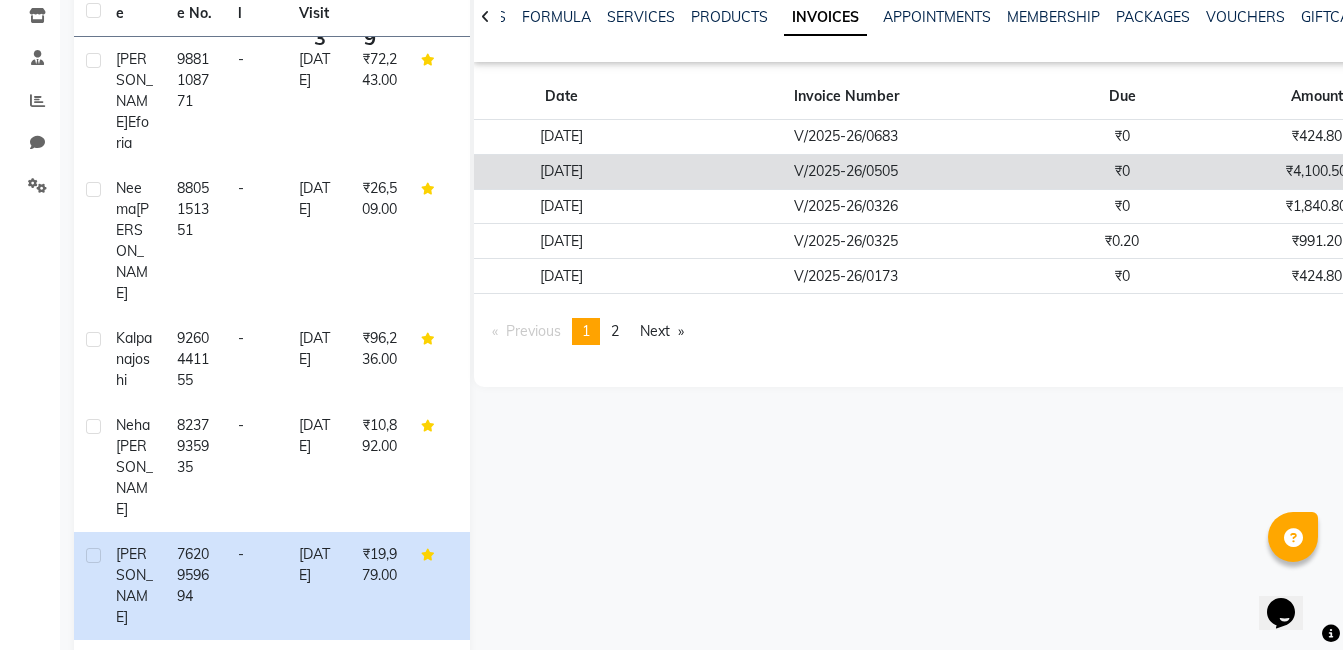 click on "V/2025-26/0505" 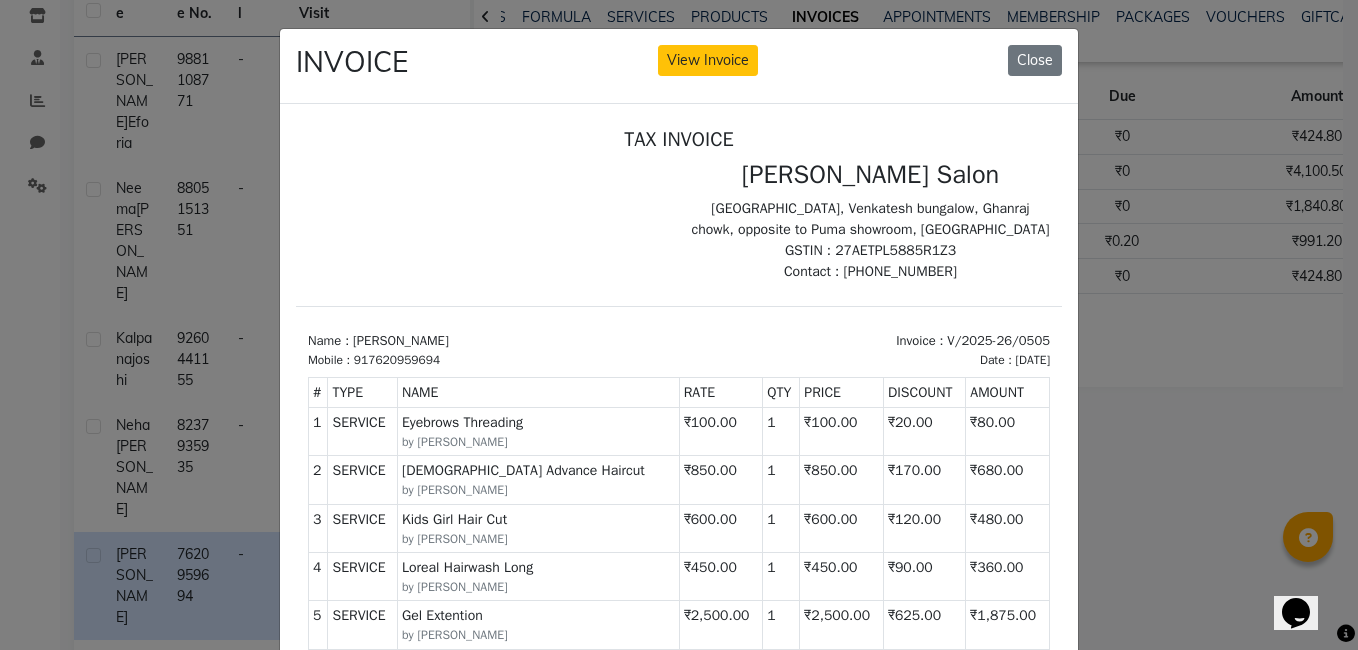 scroll, scrollTop: 16, scrollLeft: 0, axis: vertical 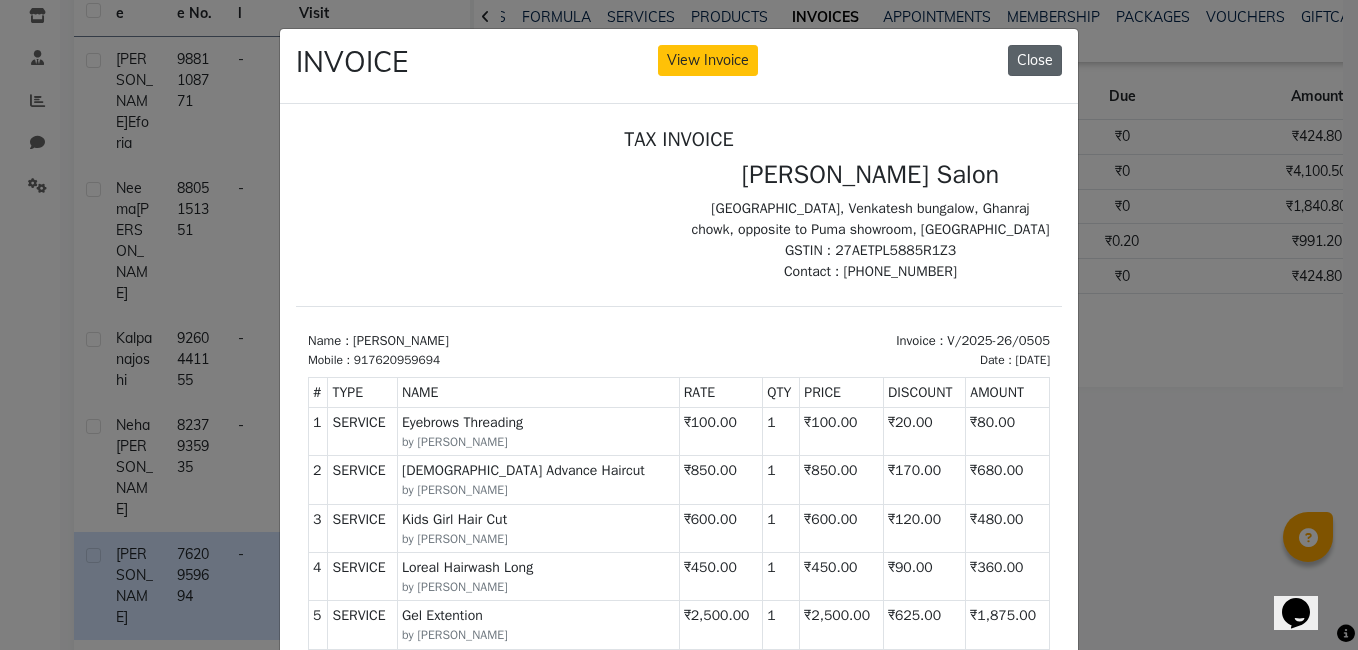 click on "Close" 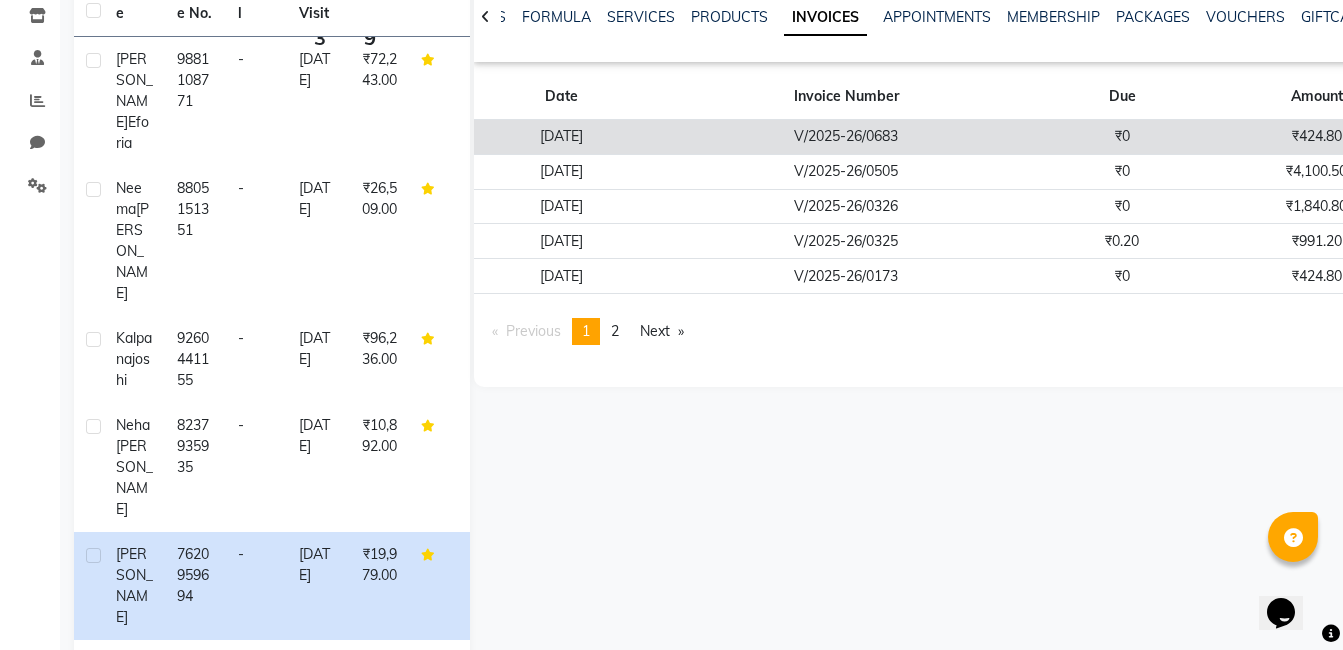 click on "V/2025-26/0683" 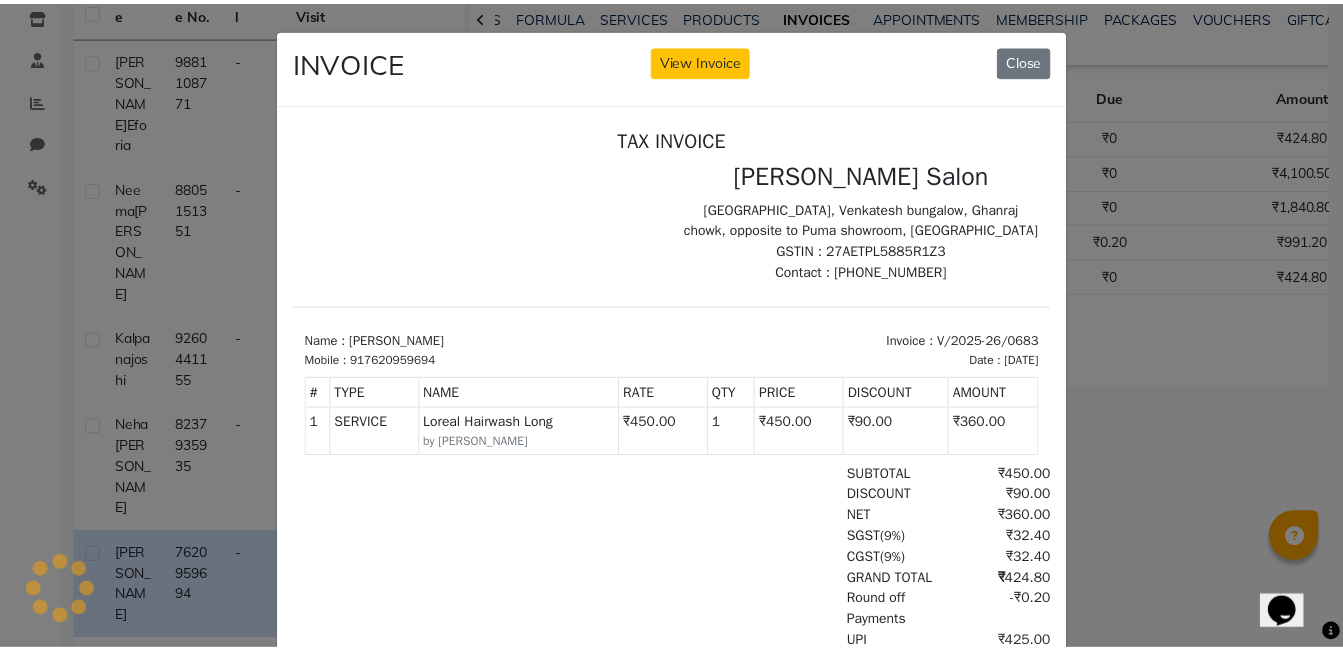 scroll, scrollTop: 0, scrollLeft: 0, axis: both 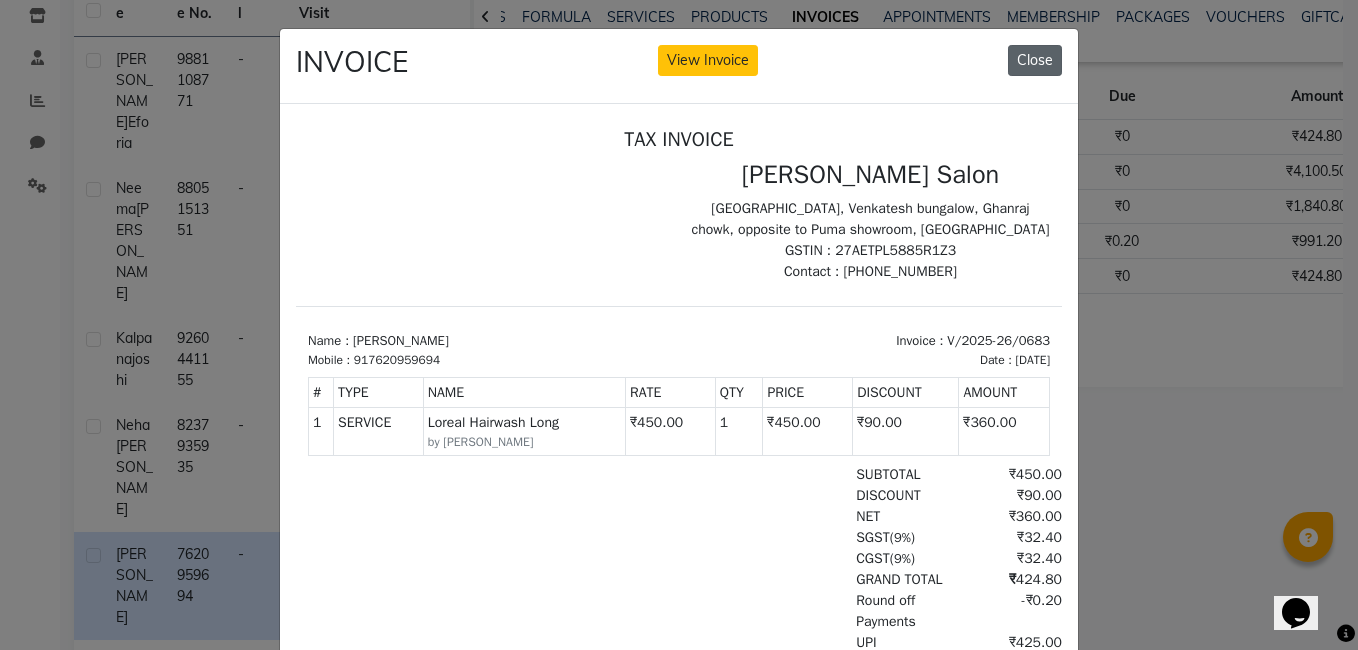 click on "Close" 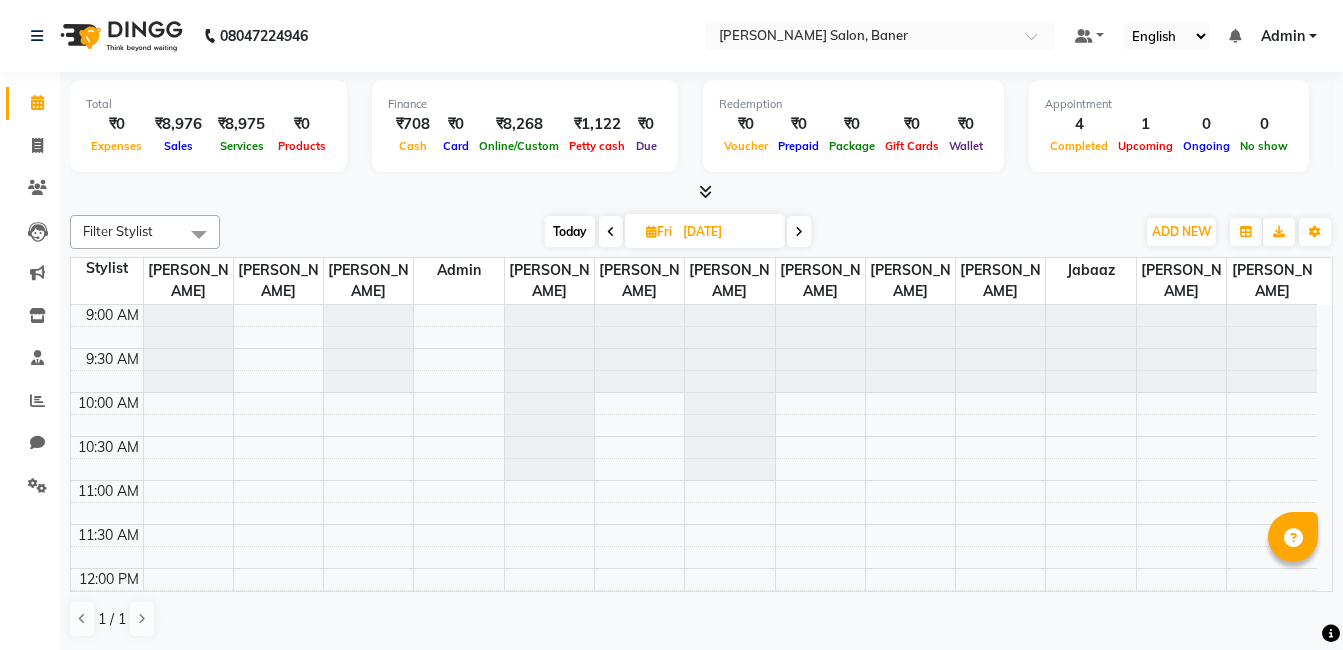 scroll, scrollTop: 0, scrollLeft: 0, axis: both 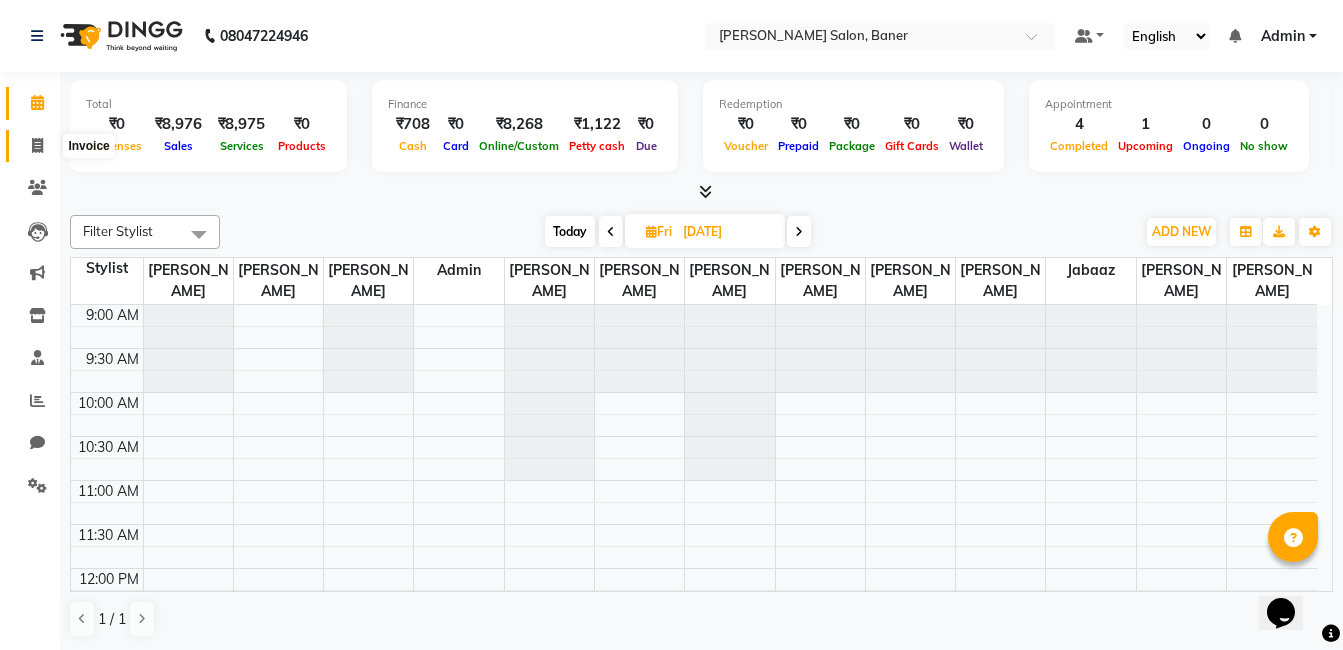 click 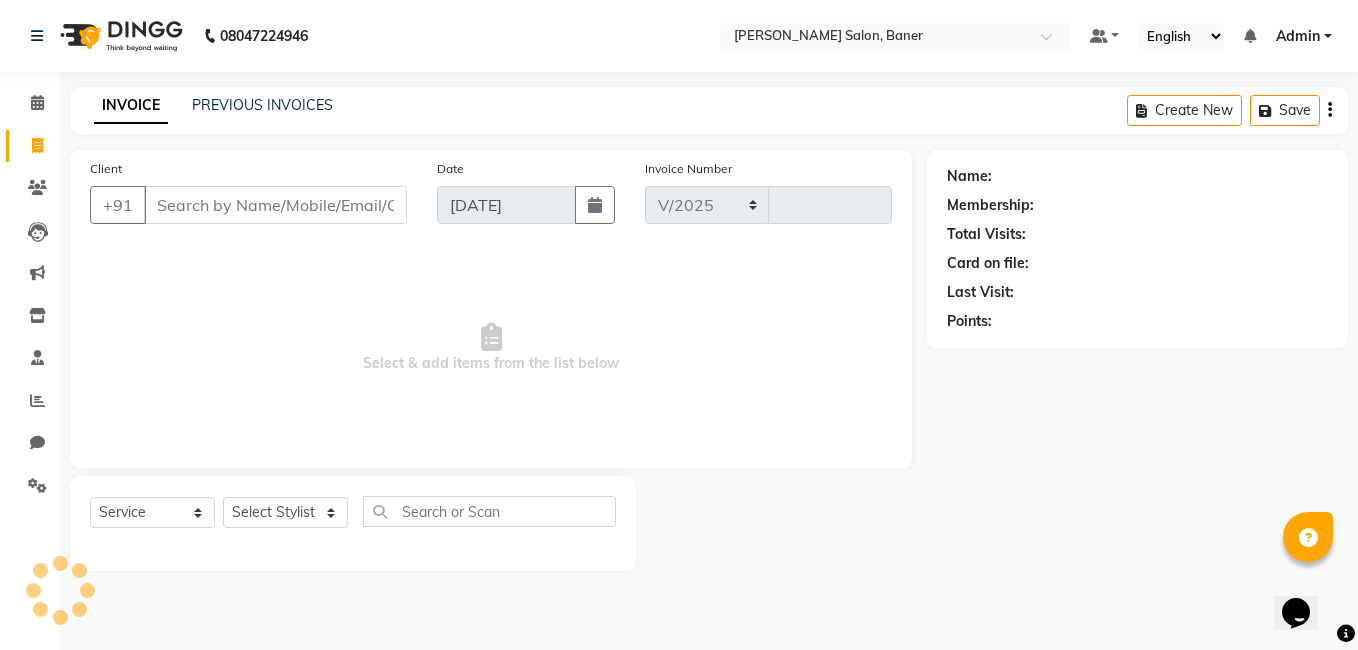select on "7115" 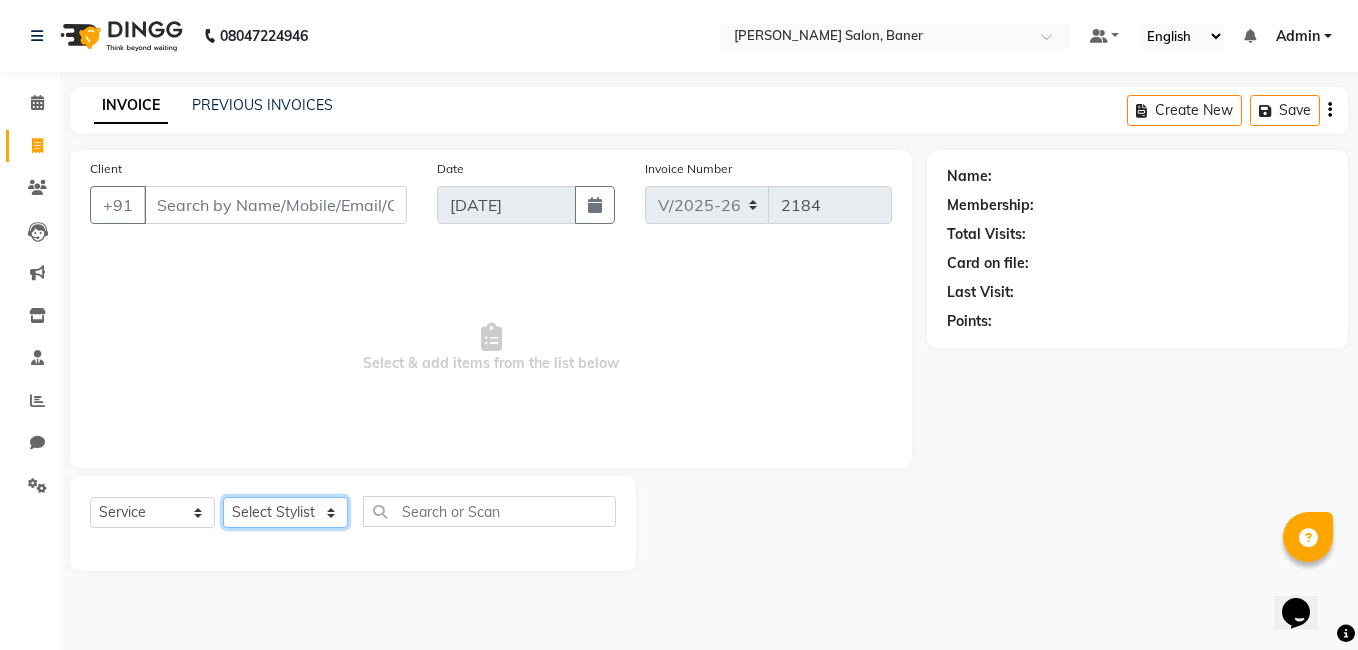 click on "Select Stylist Admin [PERSON_NAME] [PERSON_NAME] [PERSON_NAME] Jabaaz [PERSON_NAME]  [PERSON_NAME]  [PERSON_NAME] [PERSON_NAME] Rahul chhapchhade [PERSON_NAME] [PERSON_NAME] [PERSON_NAME]" 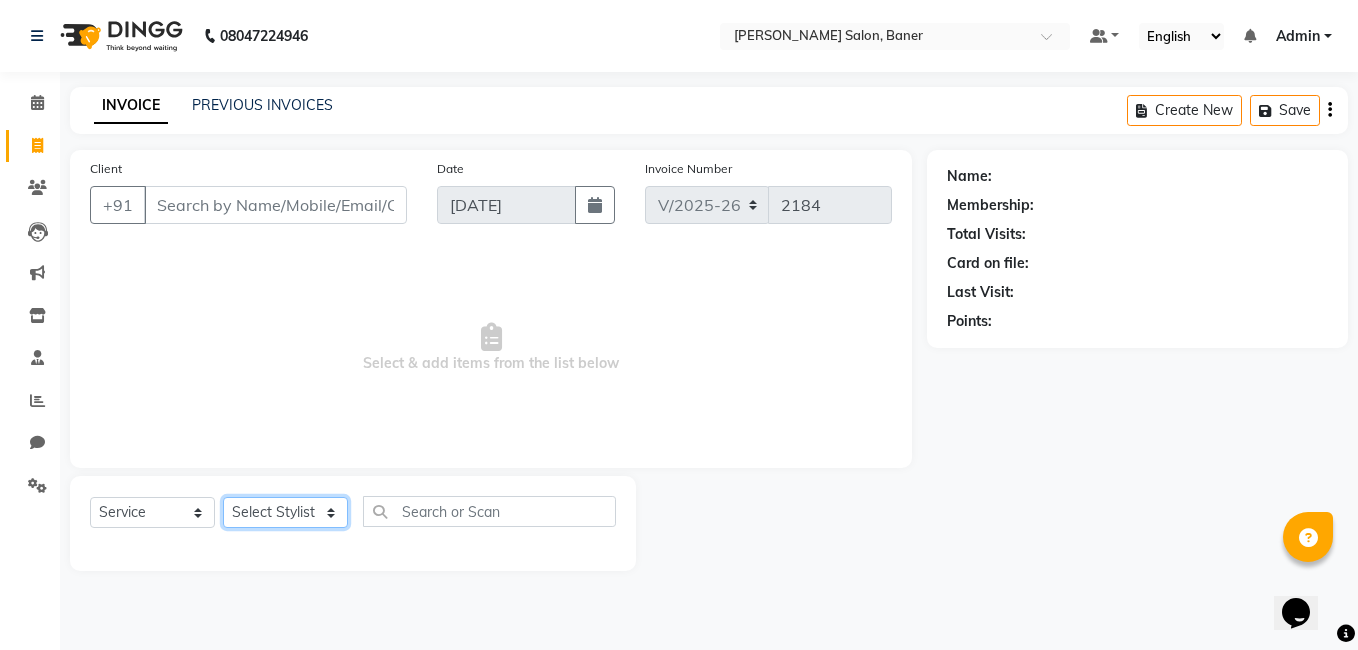 select on "60256" 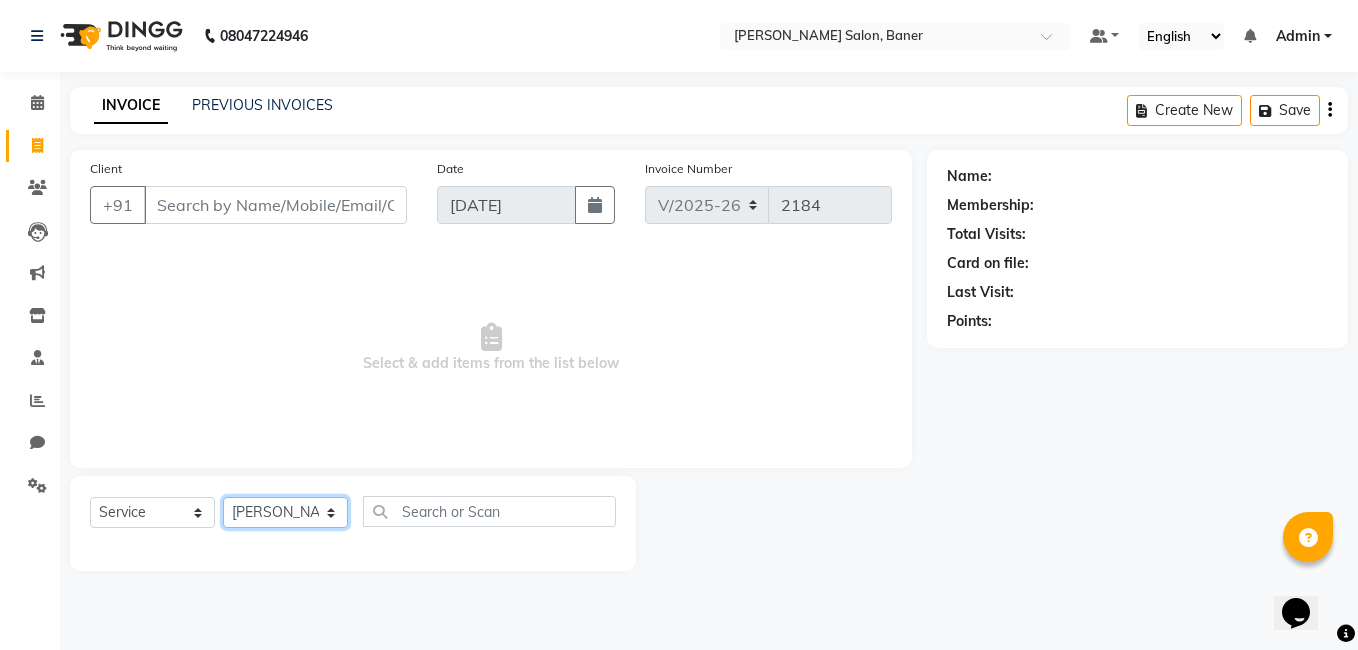 click on "Select Stylist Admin [PERSON_NAME] [PERSON_NAME] [PERSON_NAME] Jabaaz [PERSON_NAME]  [PERSON_NAME]  [PERSON_NAME] [PERSON_NAME] Rahul chhapchhade [PERSON_NAME] [PERSON_NAME] [PERSON_NAME]" 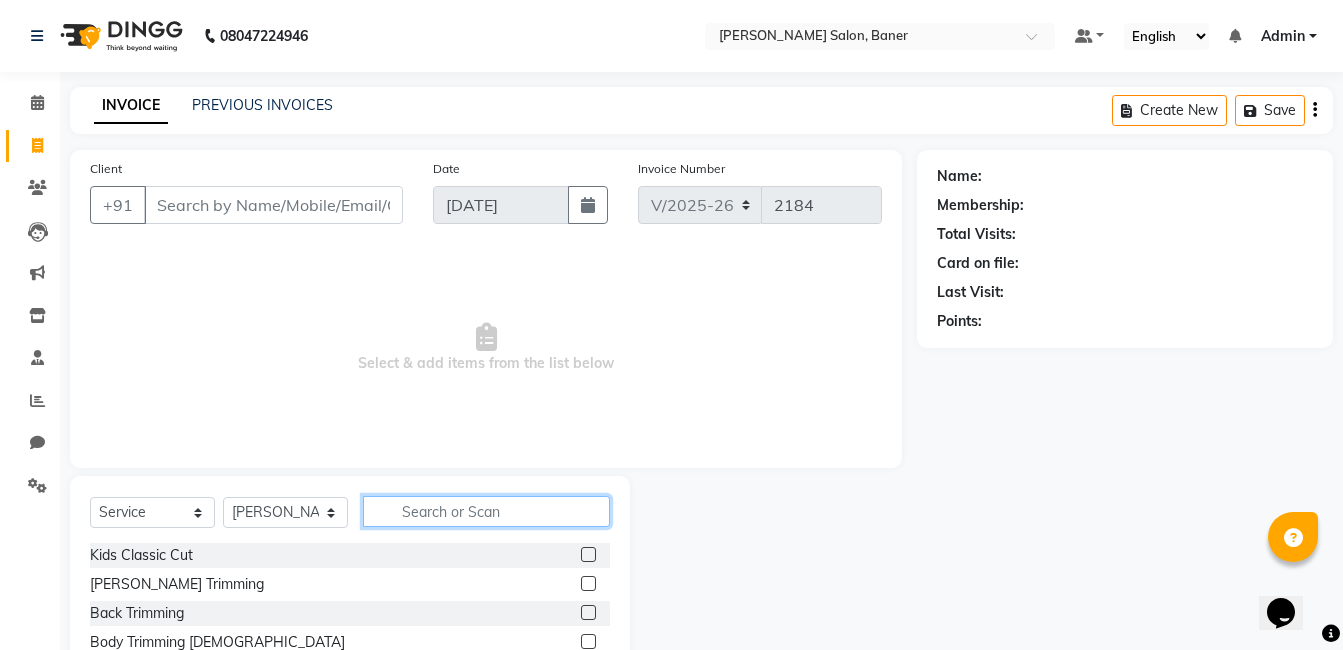 click 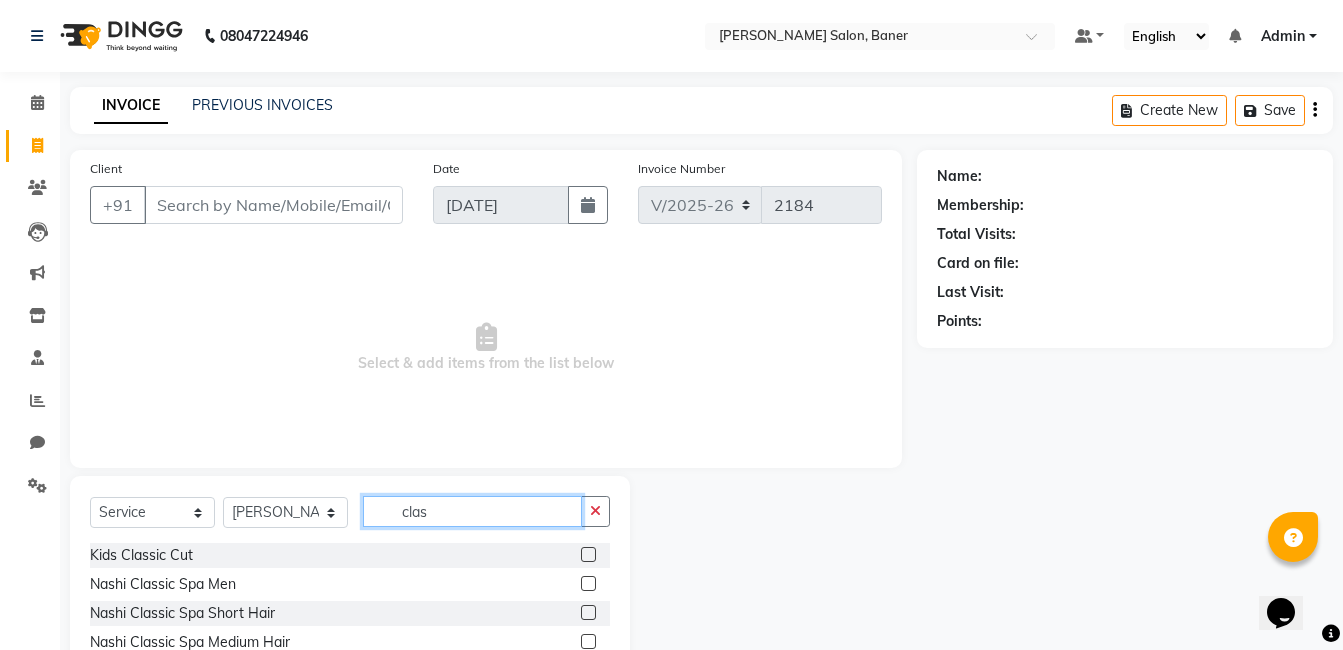 scroll, scrollTop: 125, scrollLeft: 0, axis: vertical 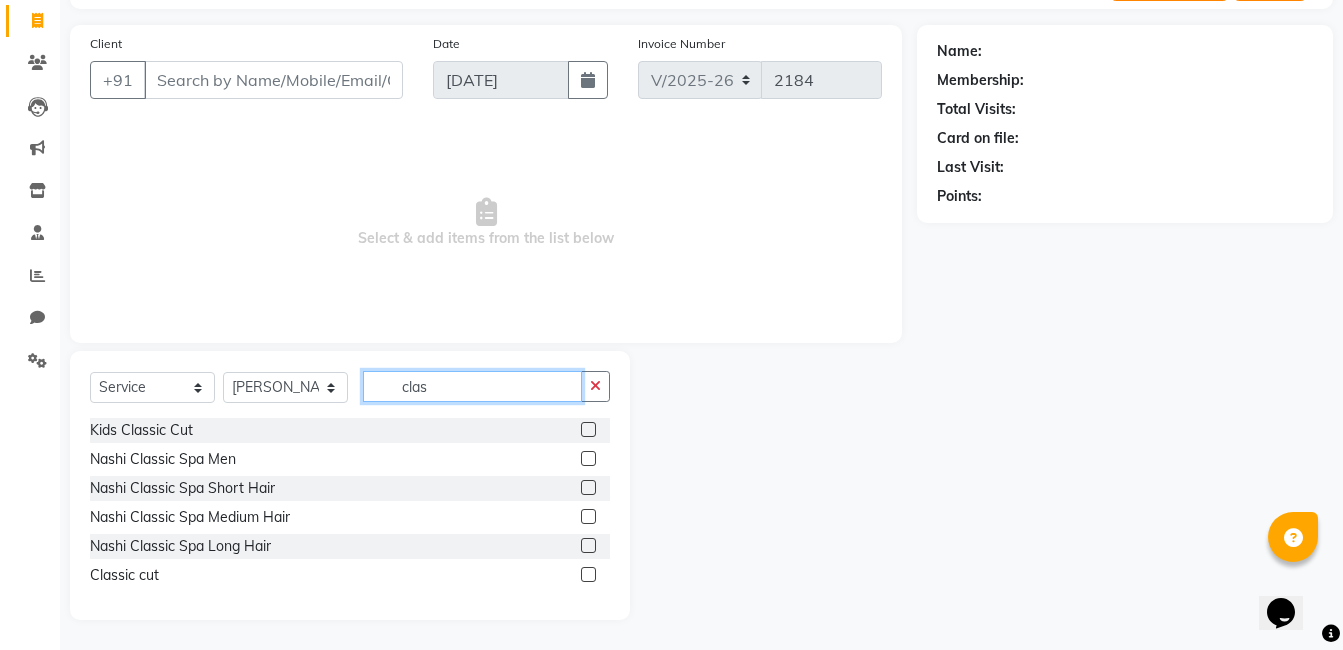 type on "clas" 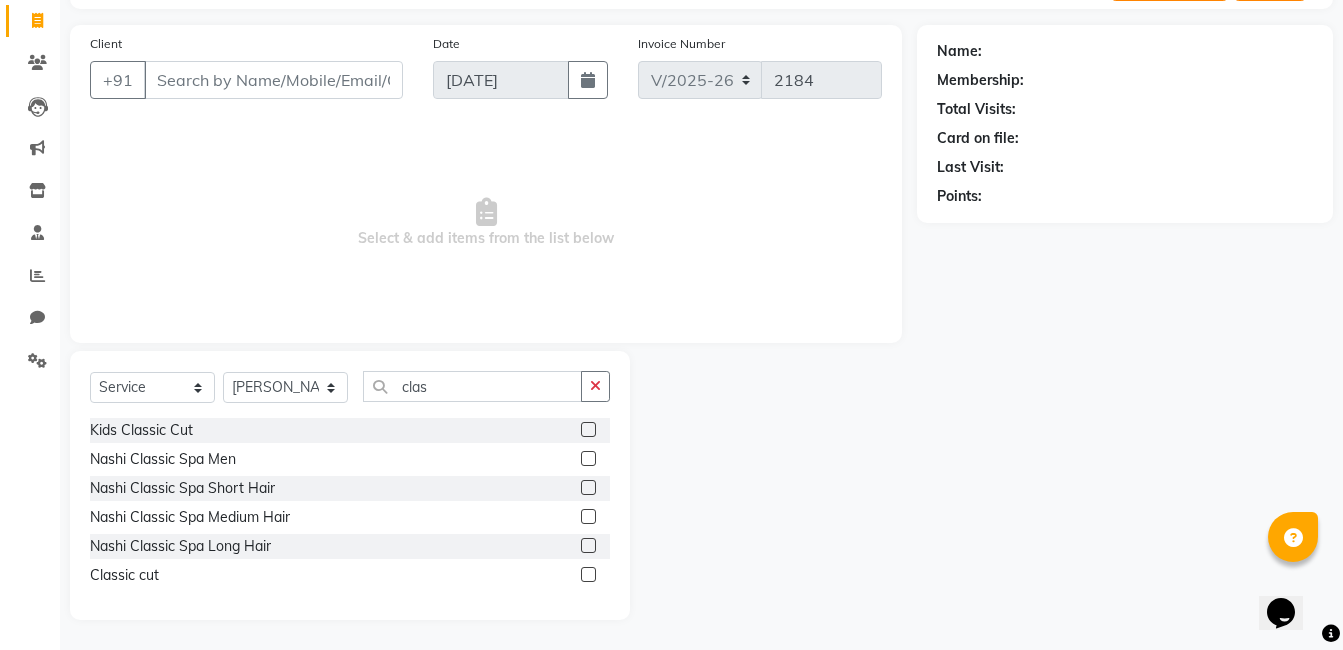 drag, startPoint x: 592, startPoint y: 570, endPoint x: 582, endPoint y: 525, distance: 46.09772 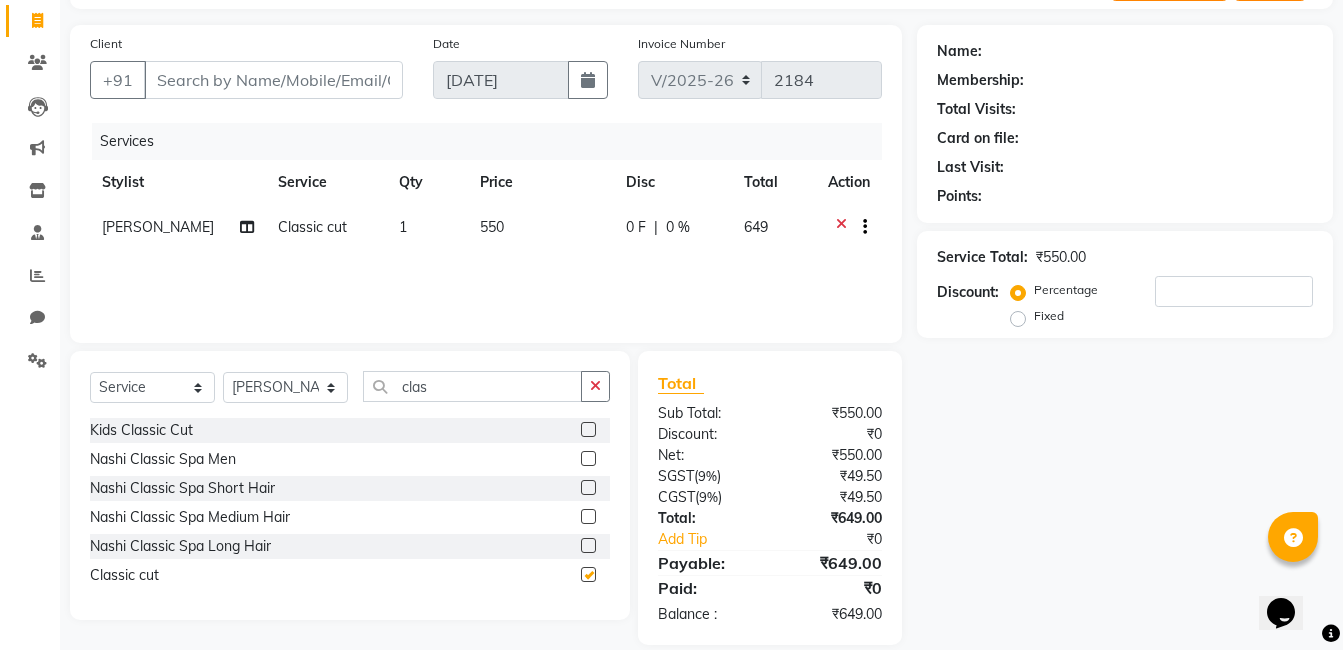 checkbox on "false" 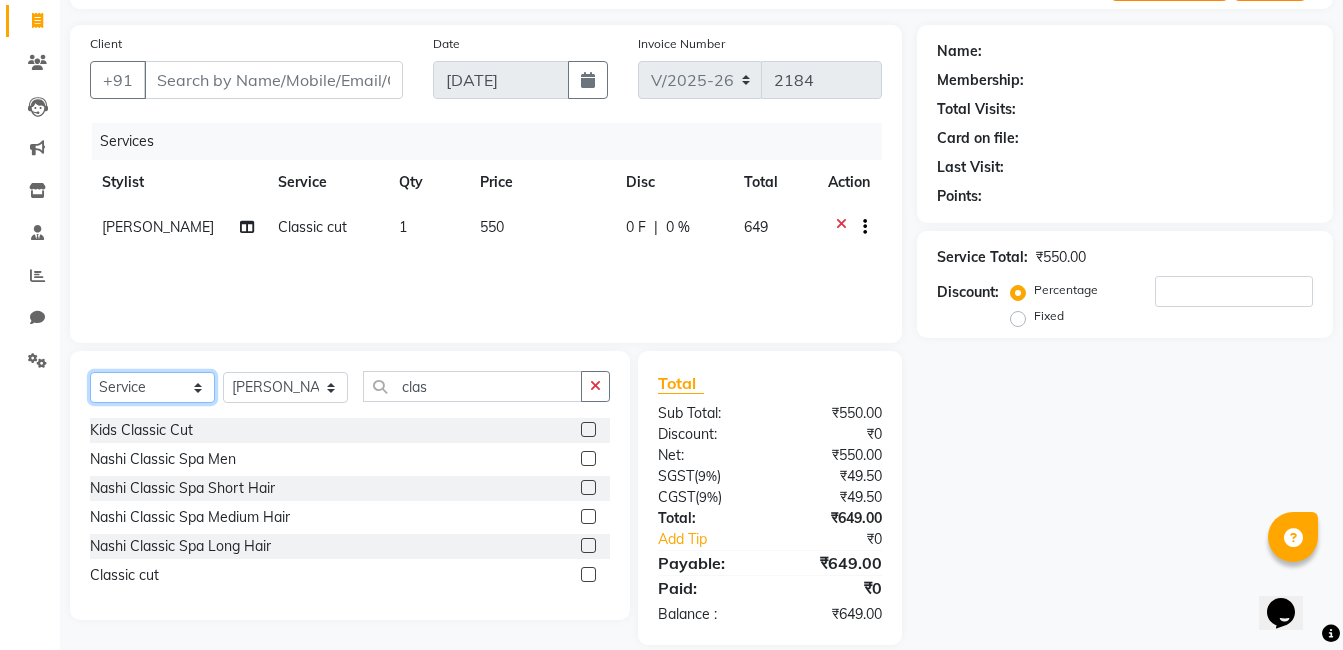 drag, startPoint x: 180, startPoint y: 385, endPoint x: 171, endPoint y: 372, distance: 15.811388 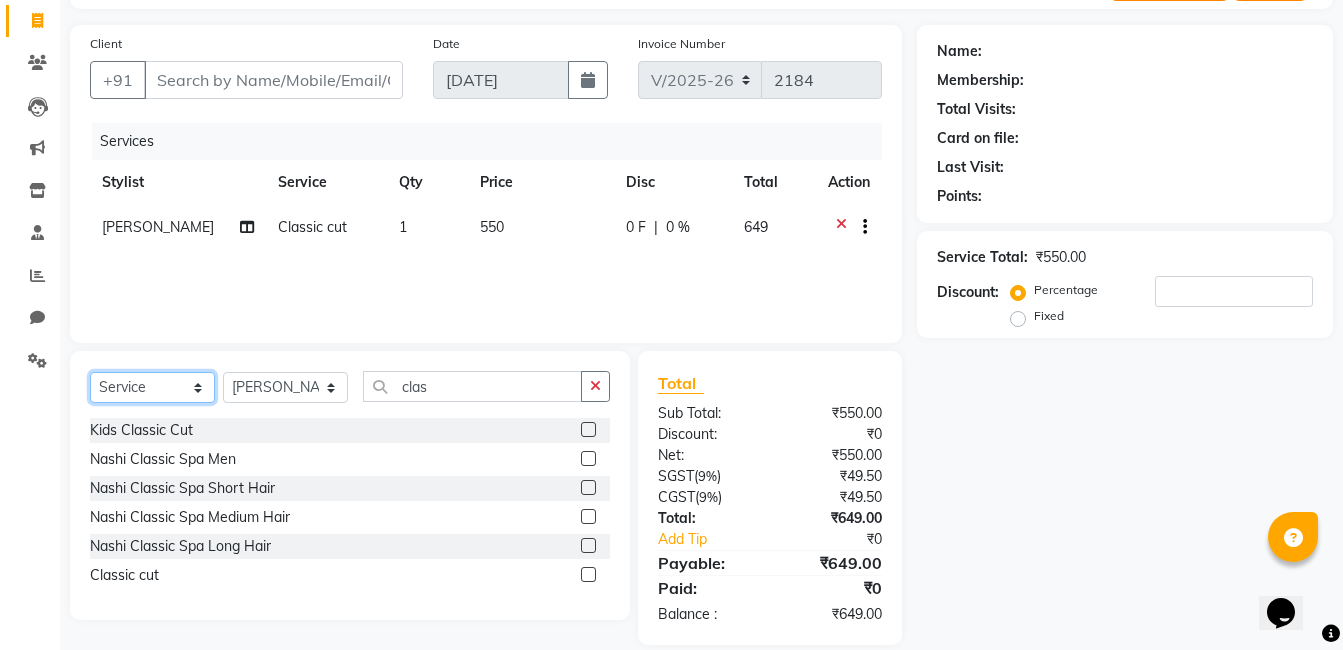 select on "product" 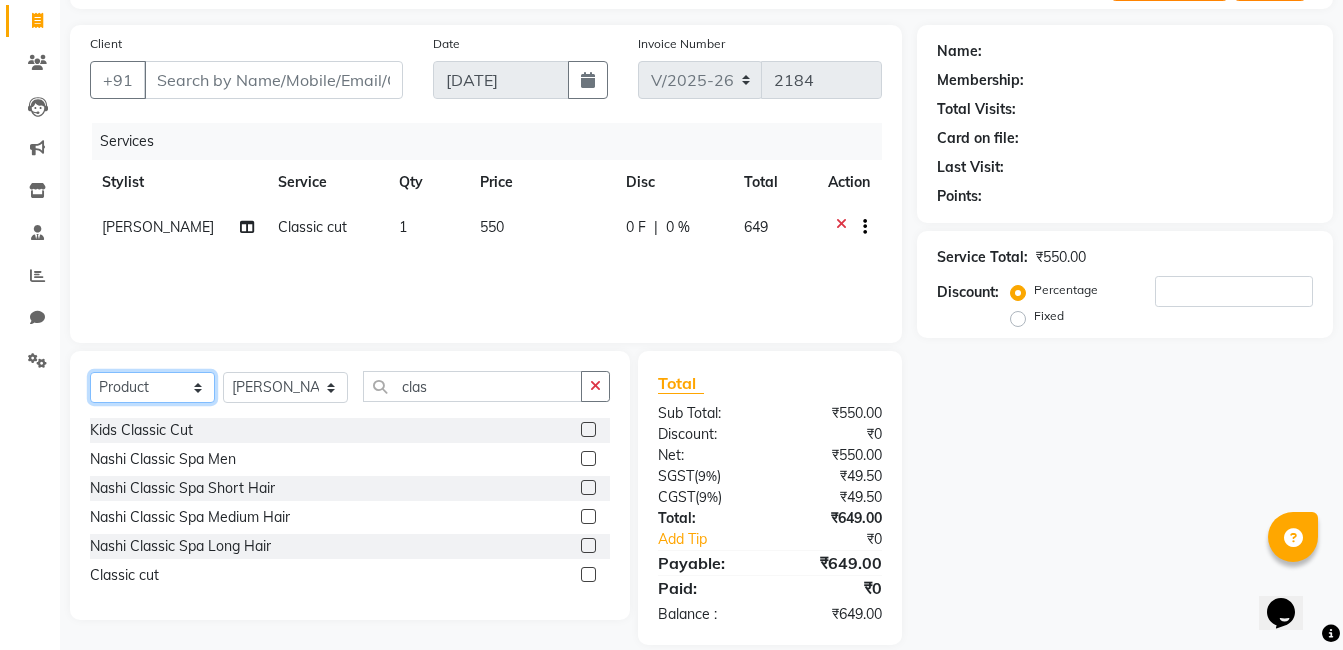 click on "Select  Service  Product  Membership  Package Voucher Prepaid Gift Card" 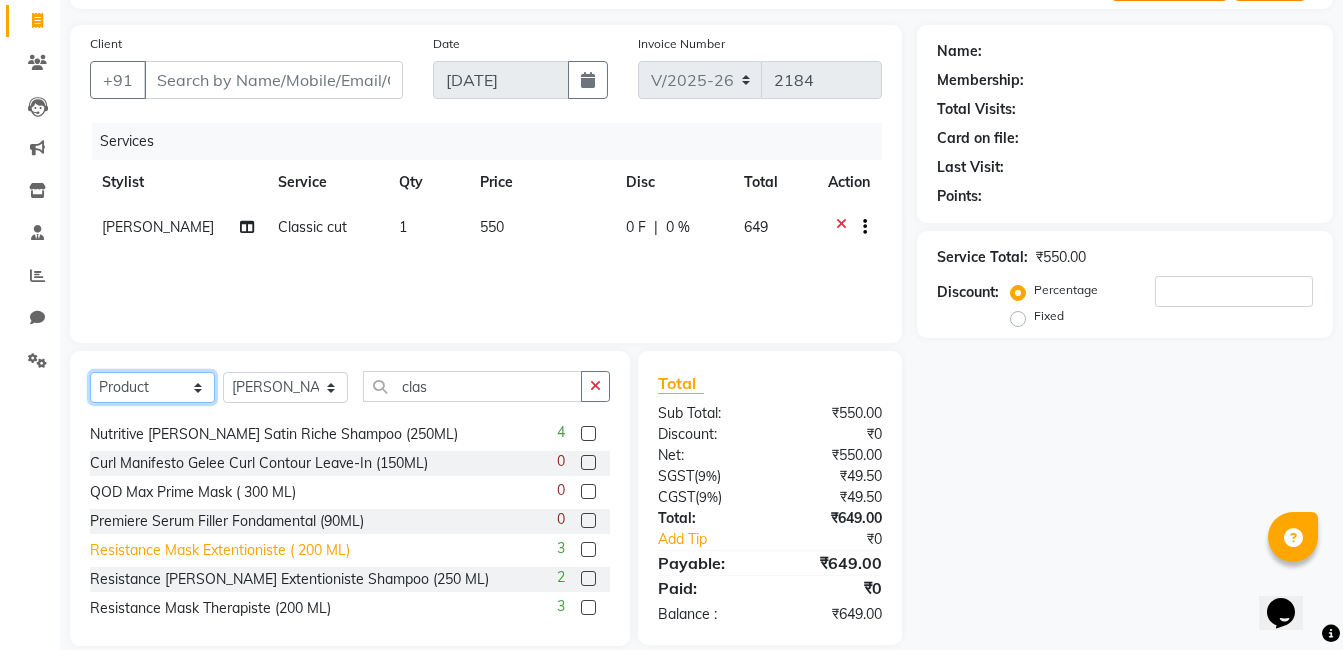 scroll, scrollTop: 900, scrollLeft: 0, axis: vertical 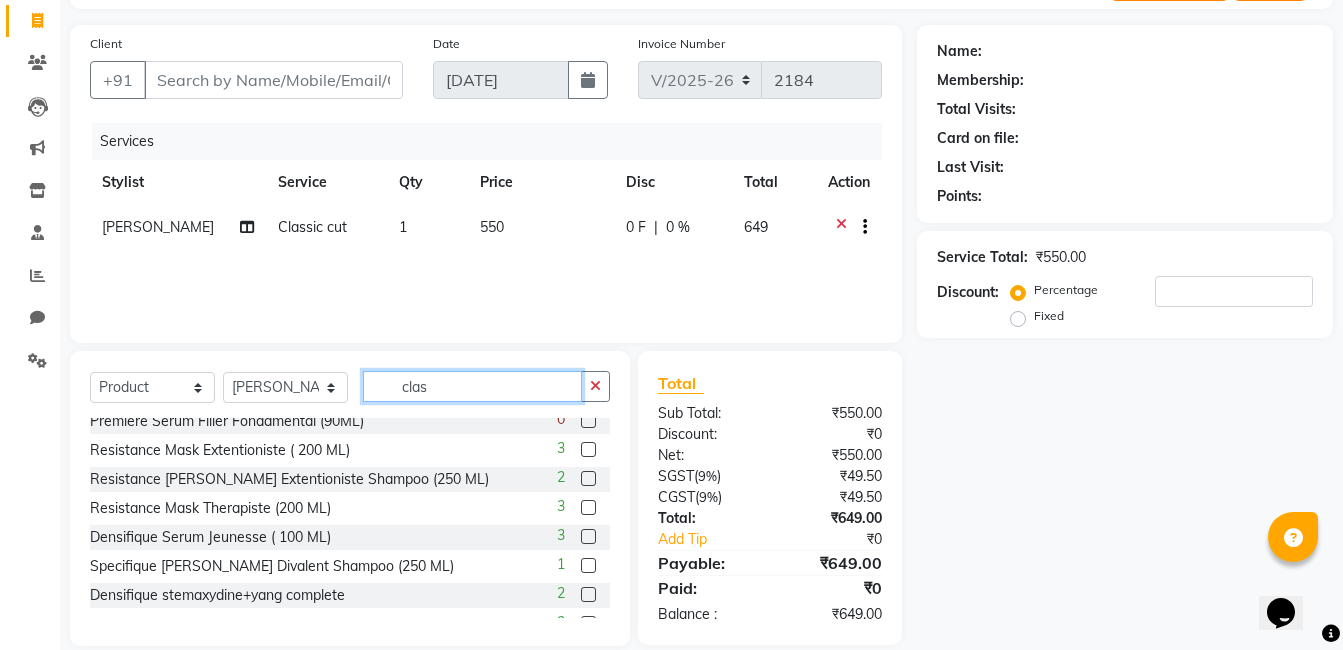 click on "clas" 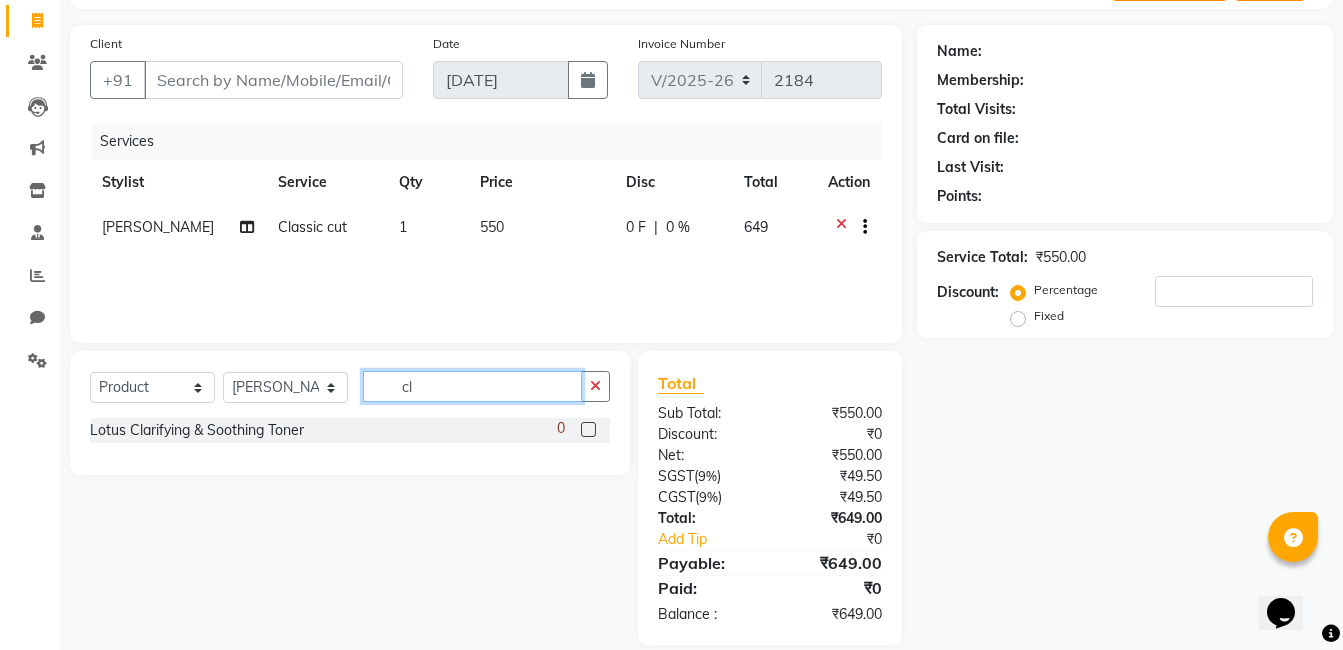 scroll, scrollTop: 0, scrollLeft: 0, axis: both 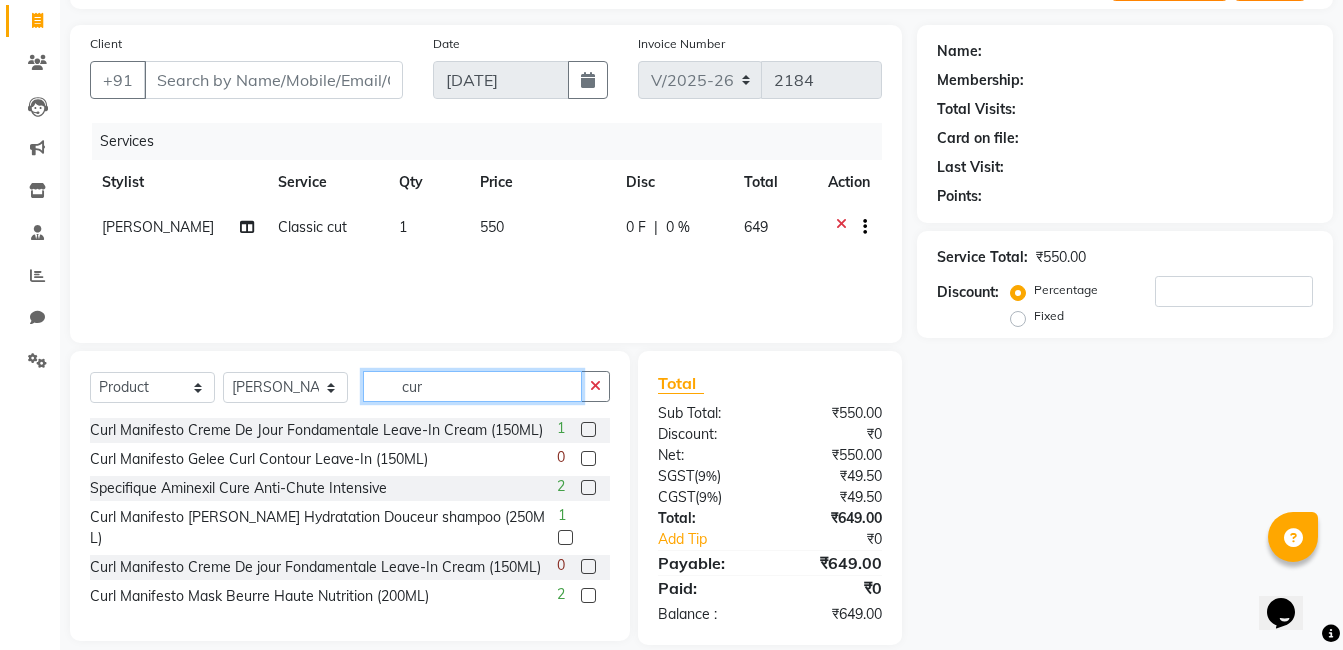 type on "cur" 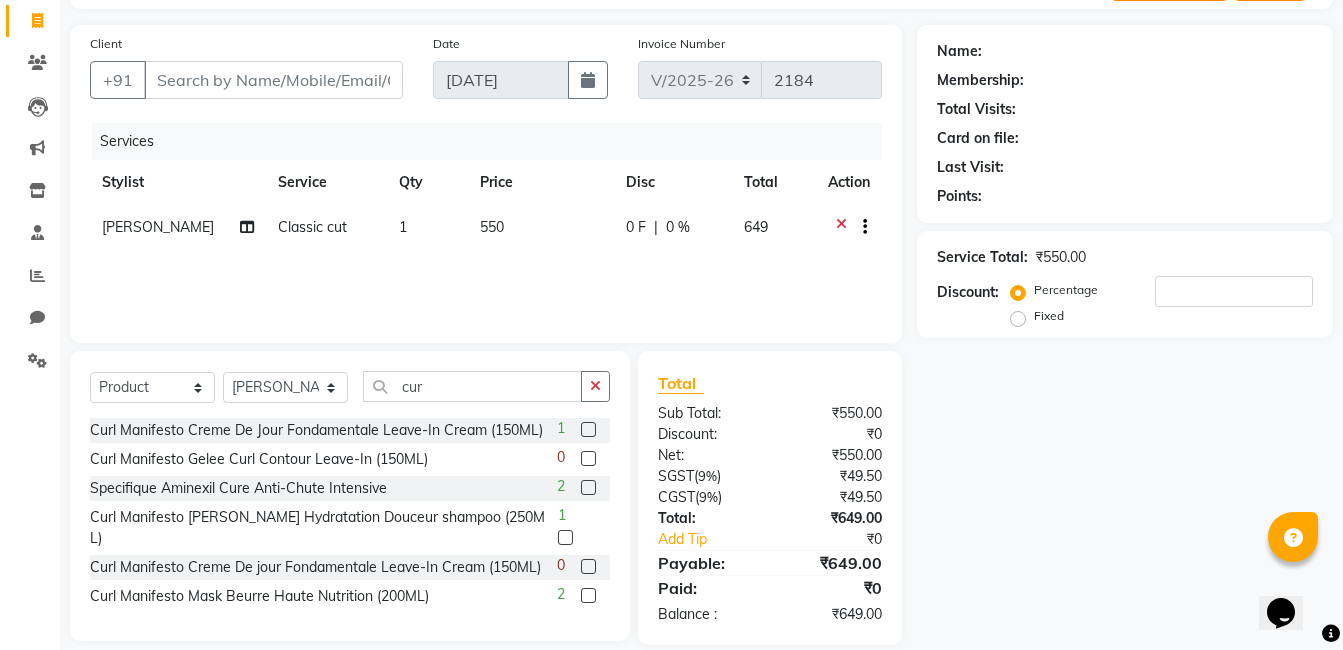 click 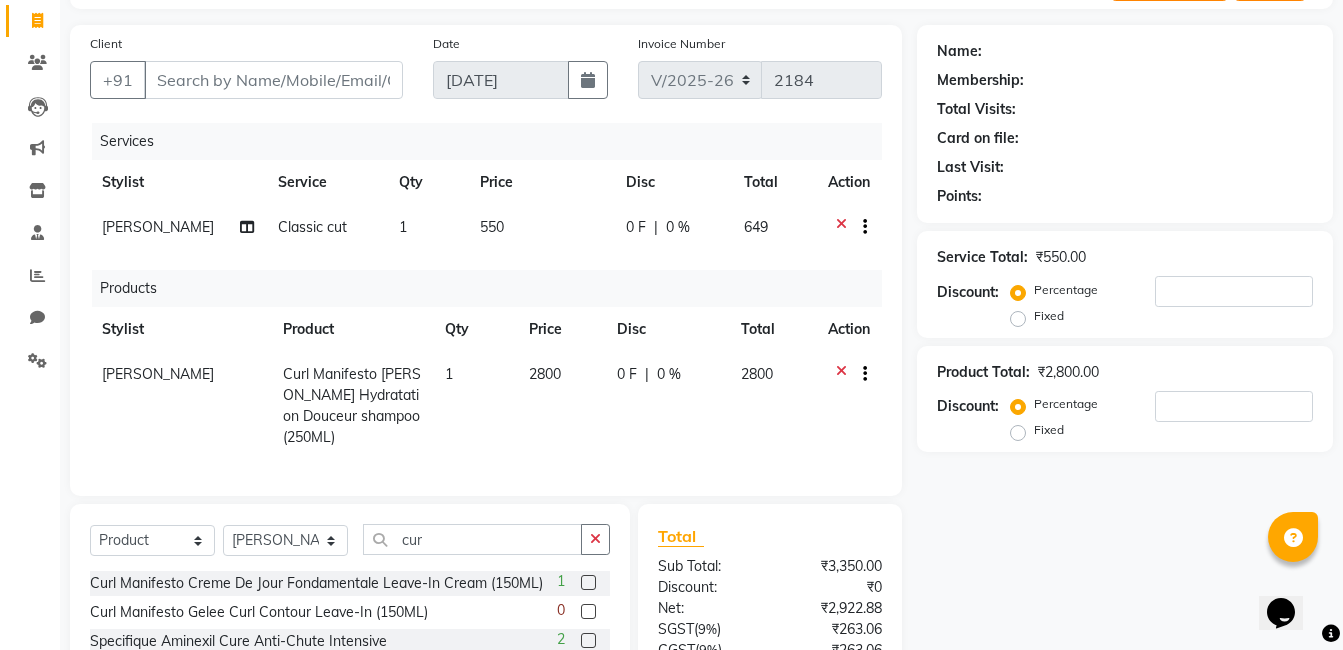 checkbox on "false" 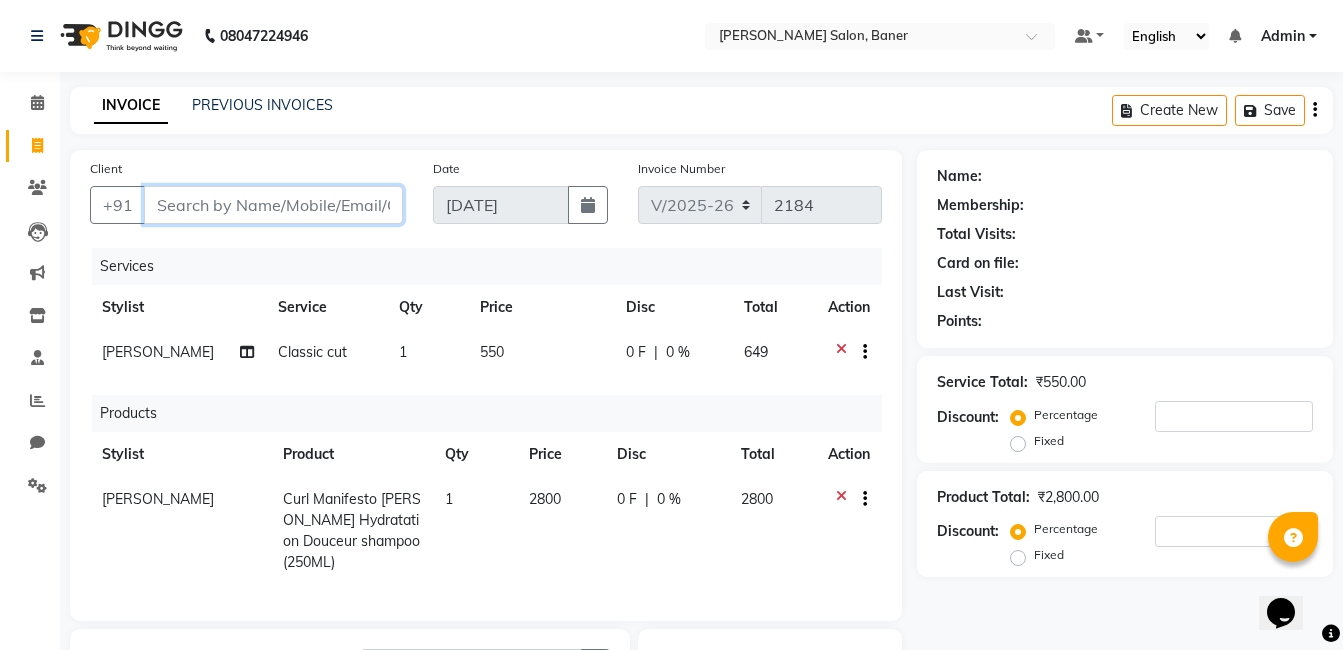 click on "Client" at bounding box center [273, 205] 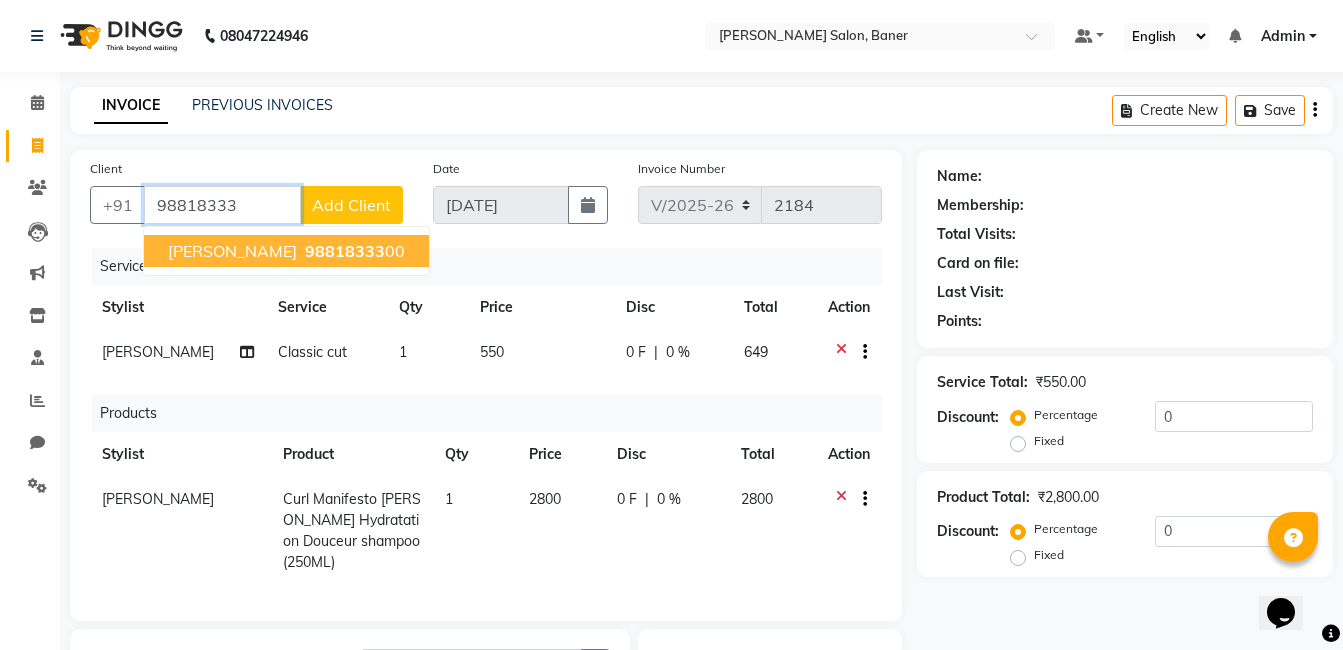 click on "98818333" at bounding box center [345, 251] 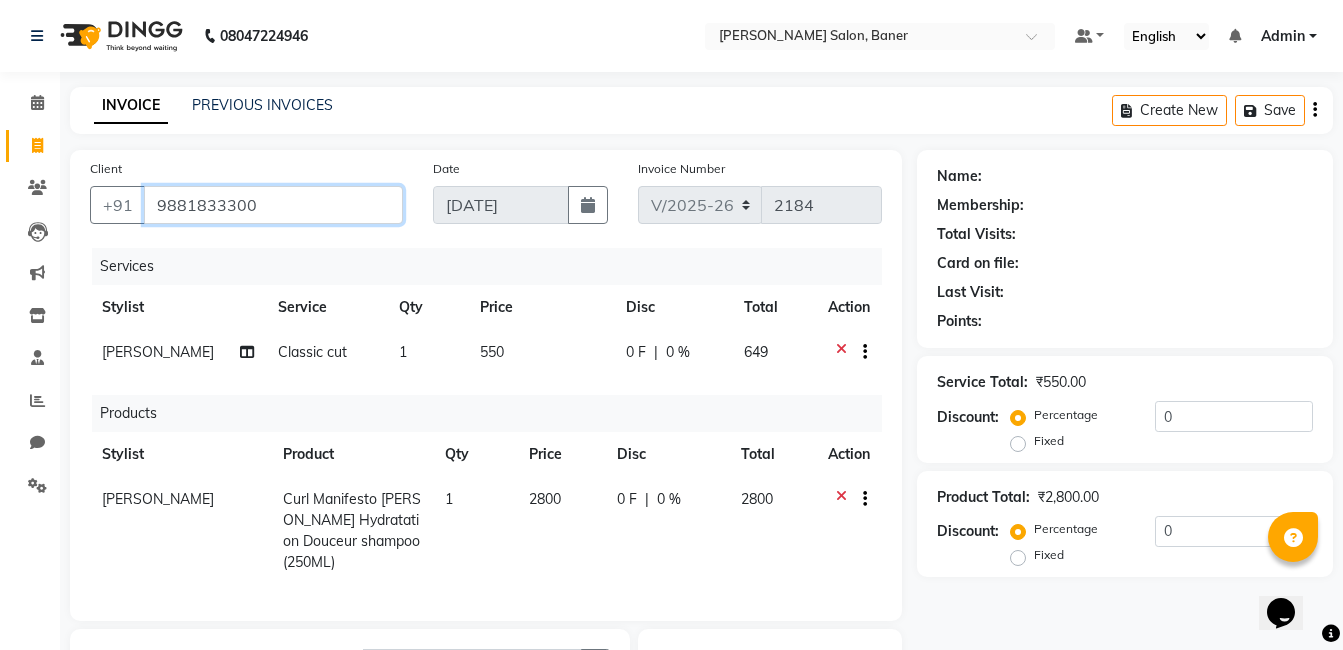 type on "9881833300" 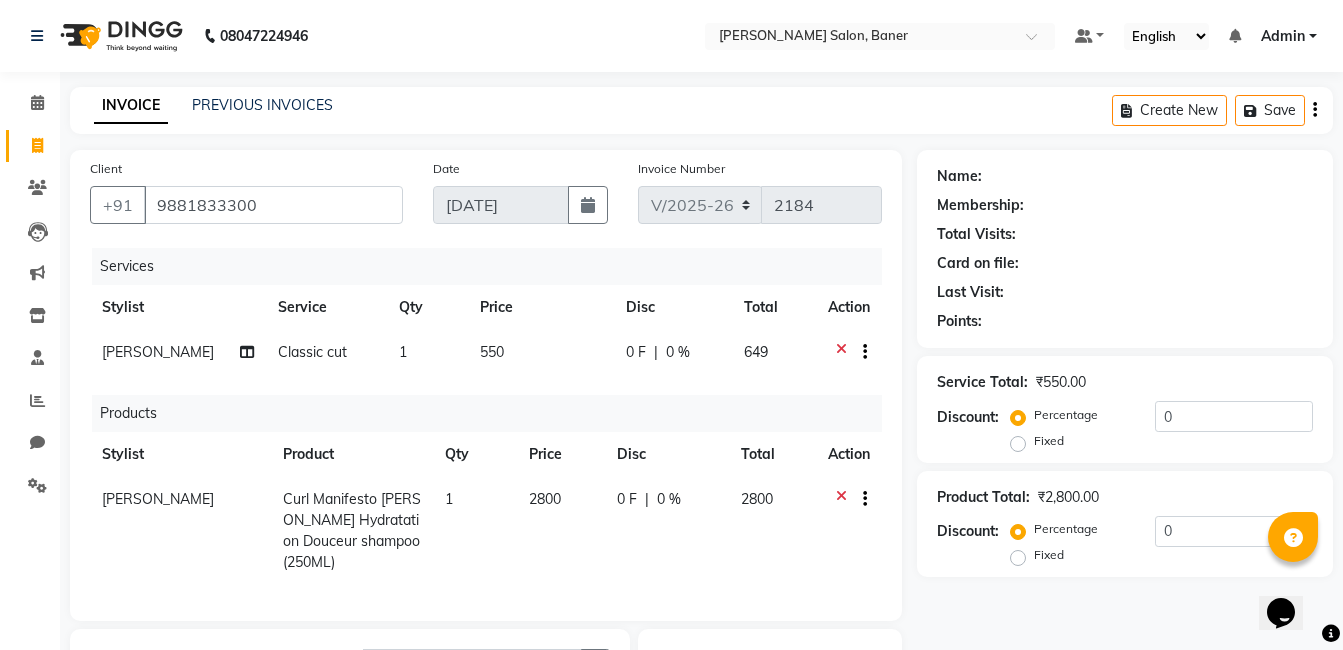 scroll, scrollTop: 298, scrollLeft: 0, axis: vertical 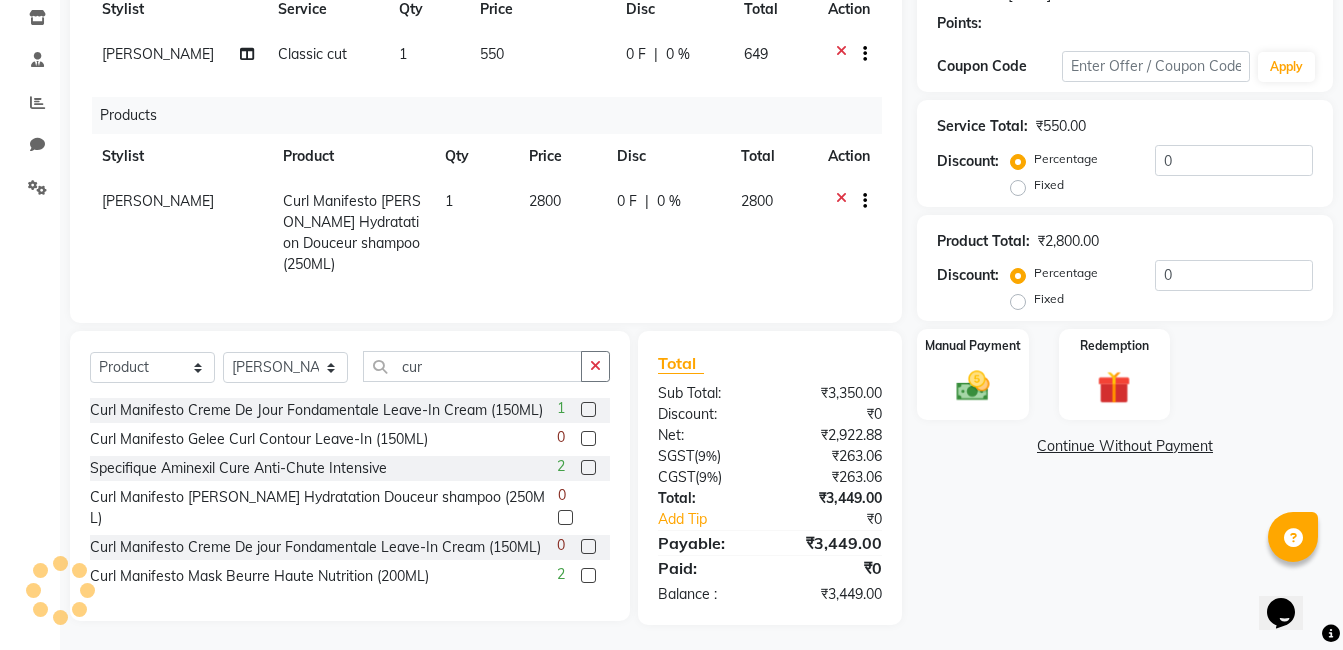 select on "1: Object" 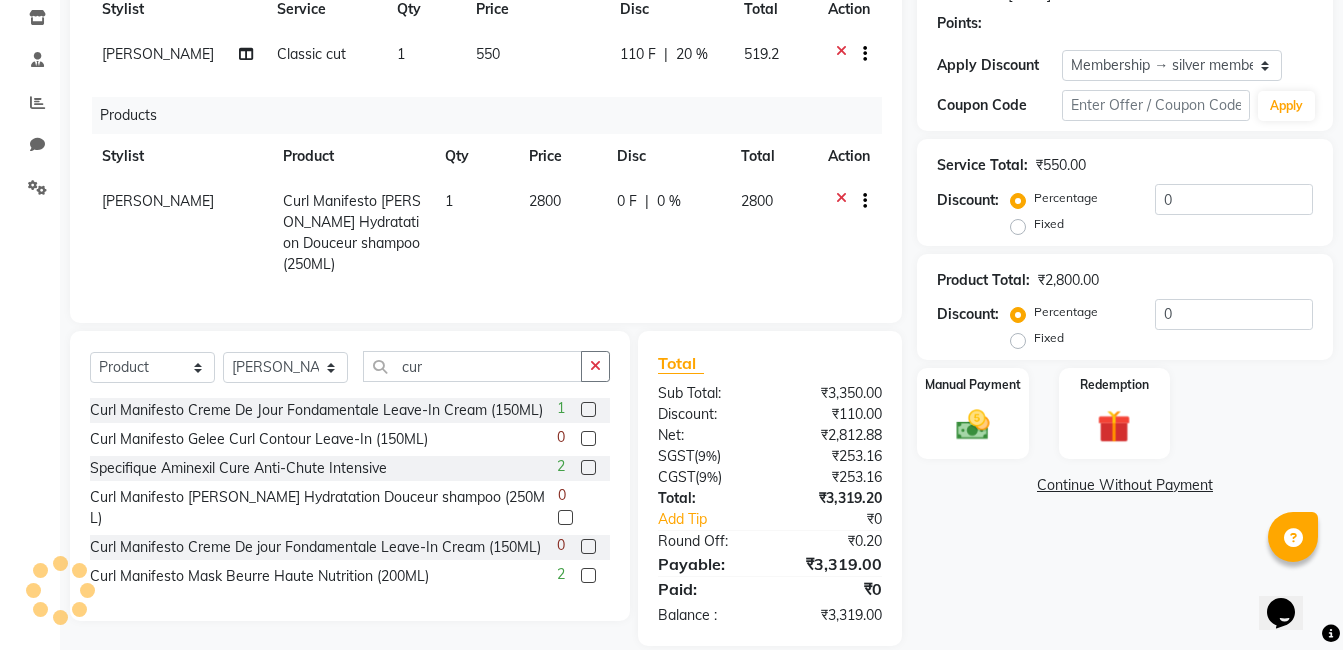 type on "20" 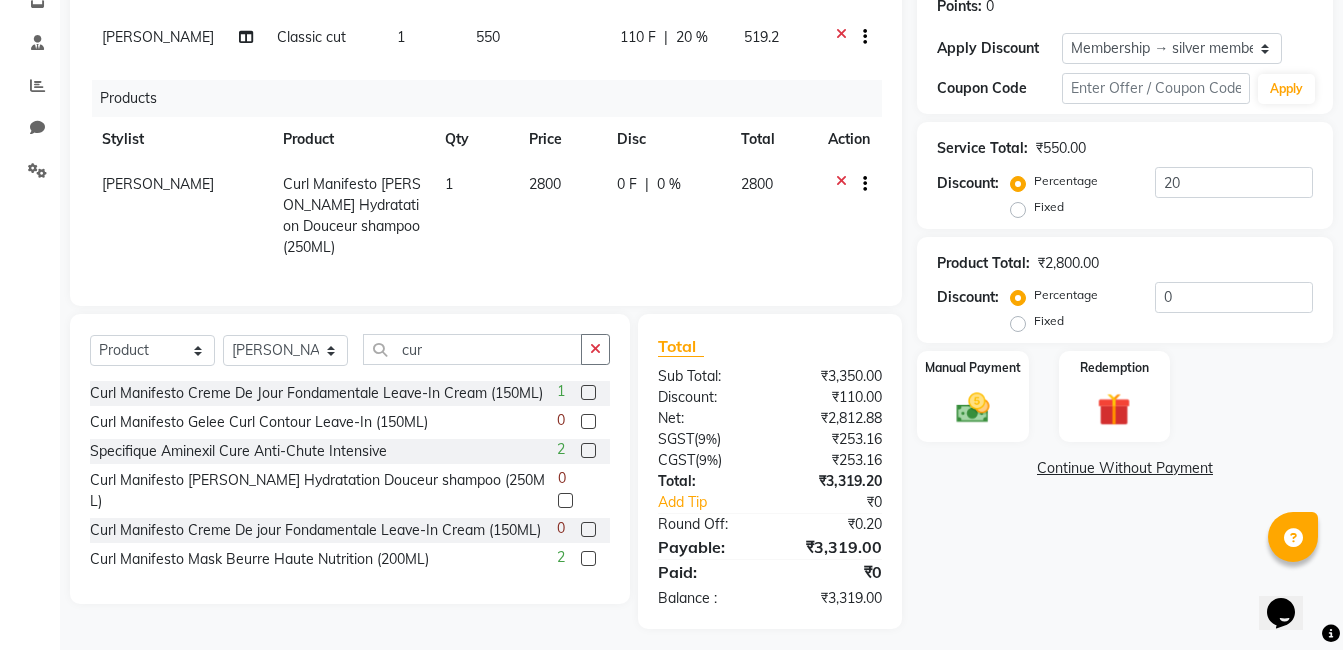 scroll, scrollTop: 318, scrollLeft: 0, axis: vertical 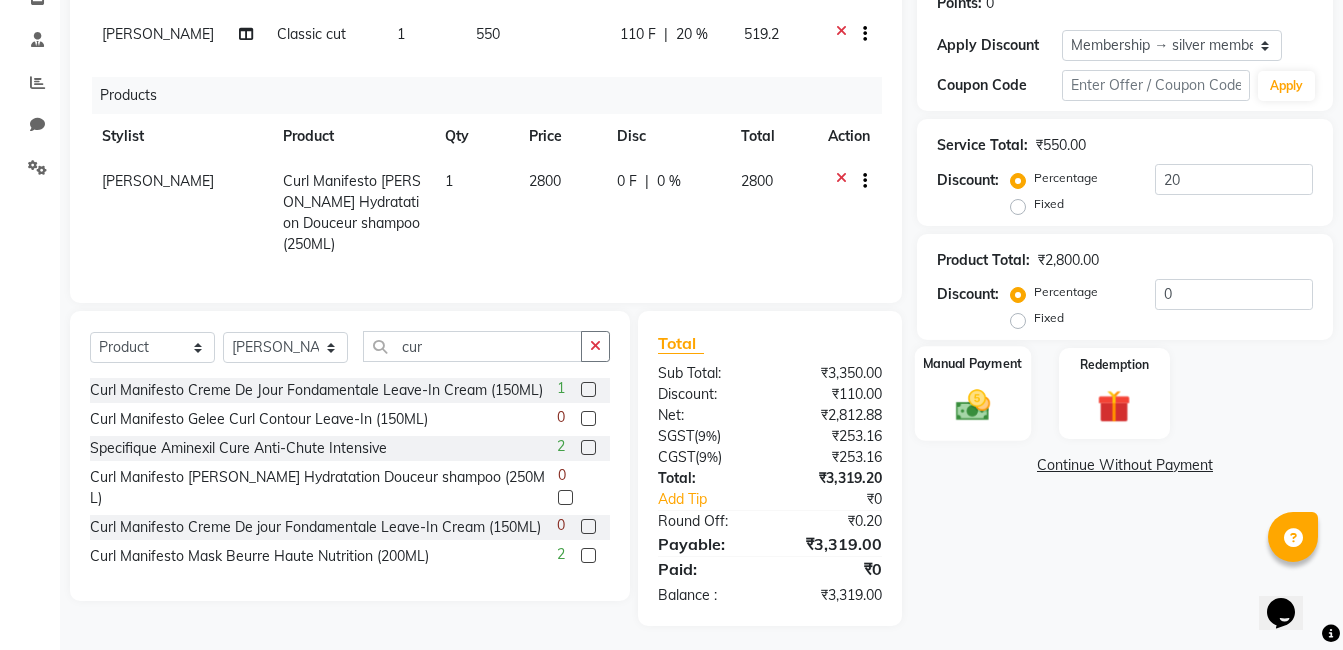 click on "Manual Payment" 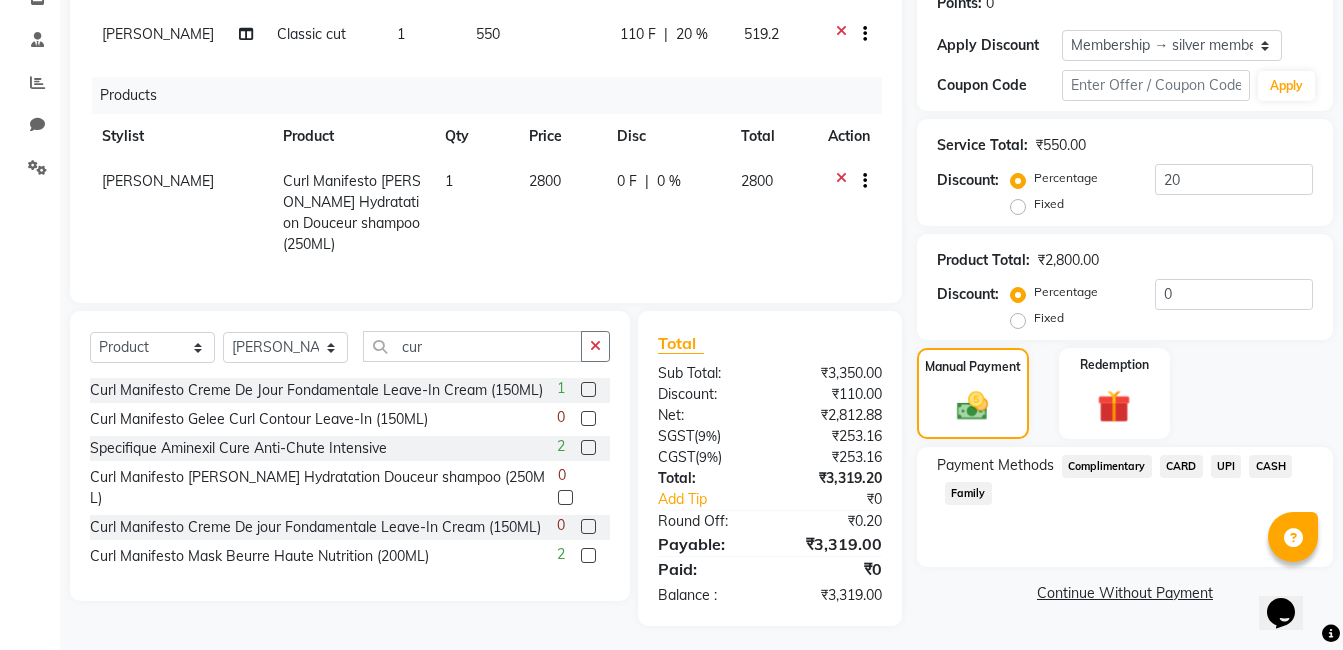 click on "UPI" 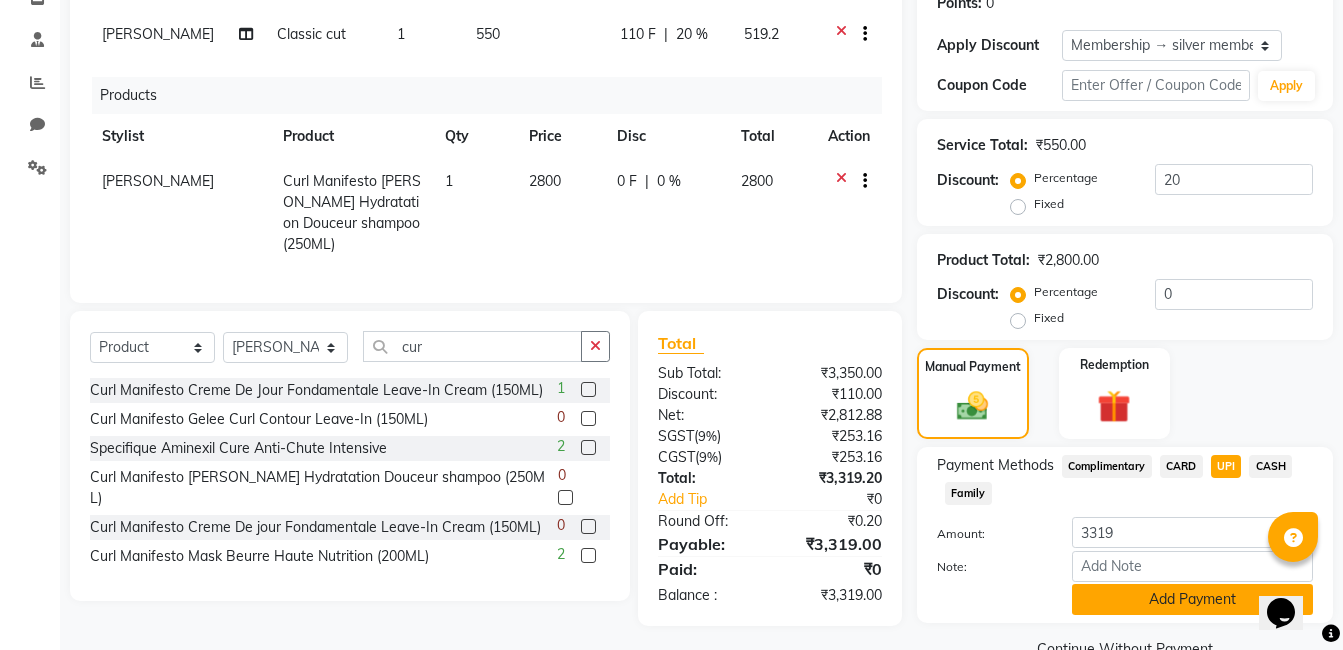 click on "Add Payment" 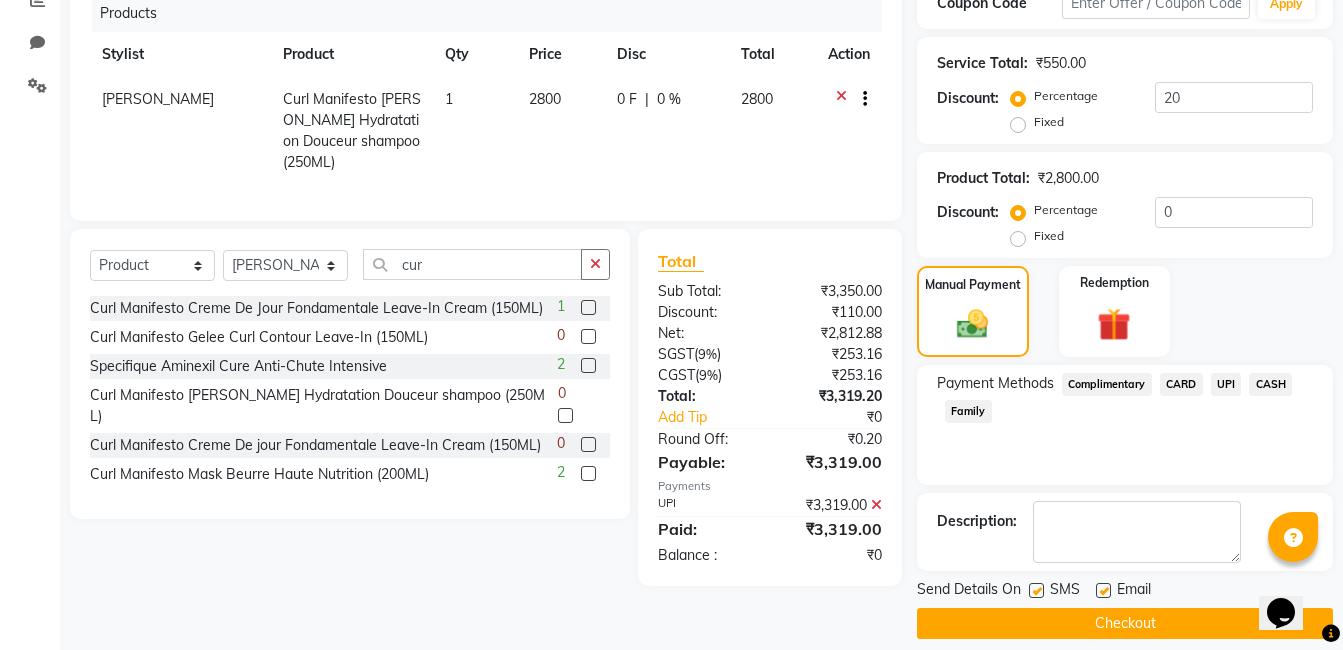 scroll, scrollTop: 419, scrollLeft: 0, axis: vertical 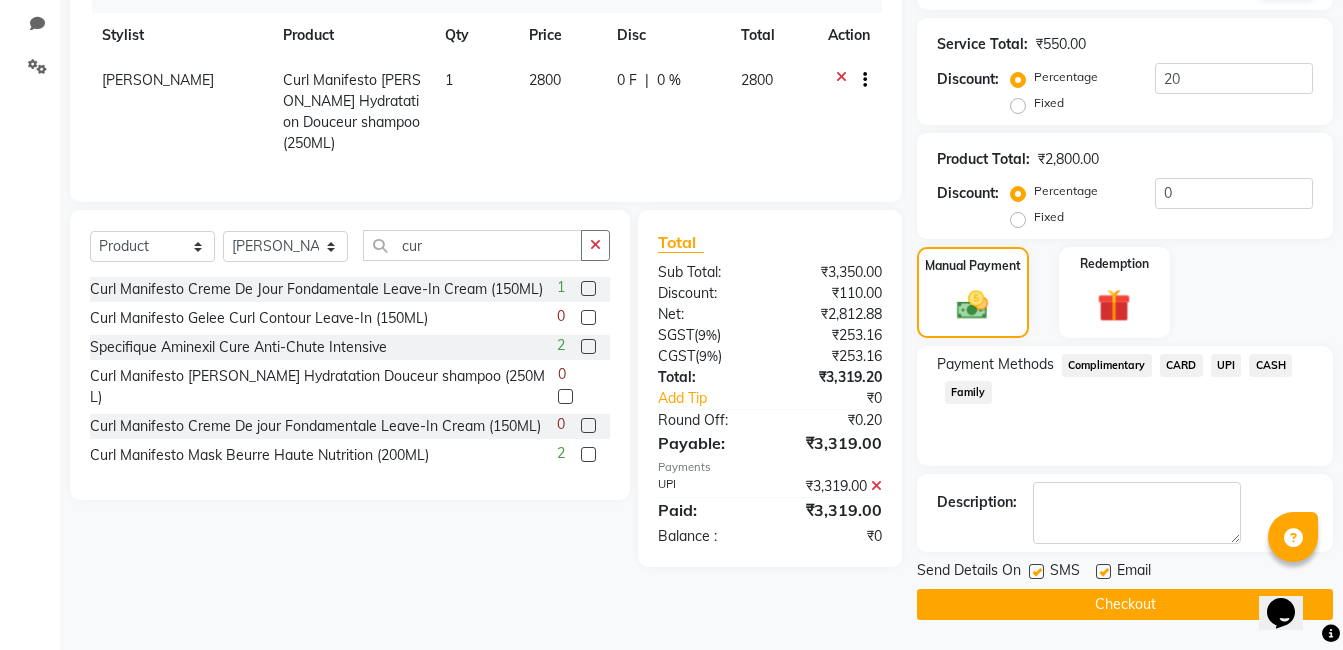 click on "Checkout" 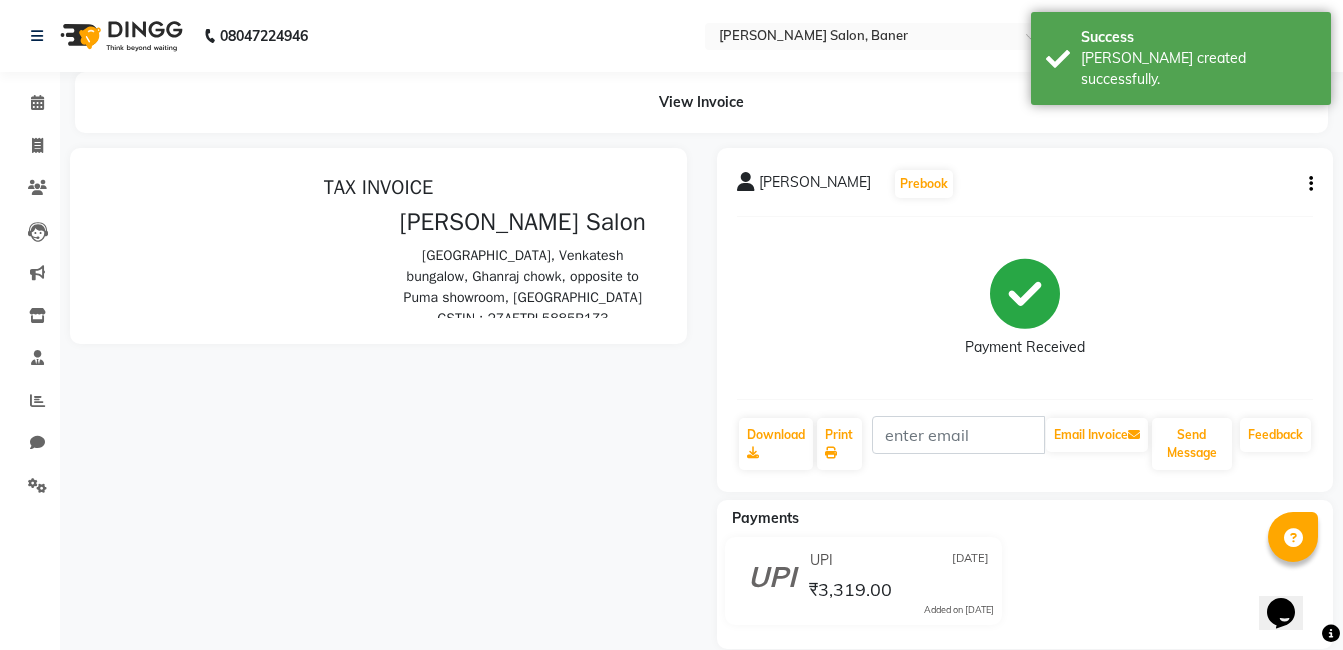 scroll, scrollTop: 0, scrollLeft: 0, axis: both 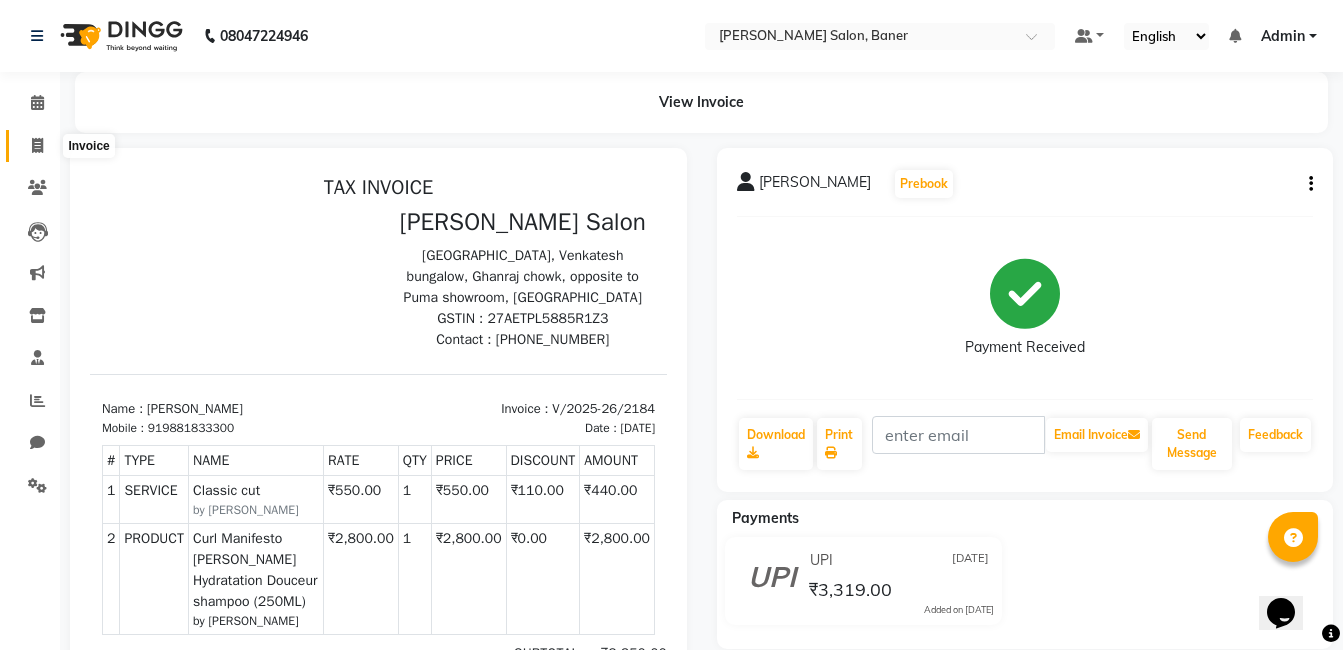 click 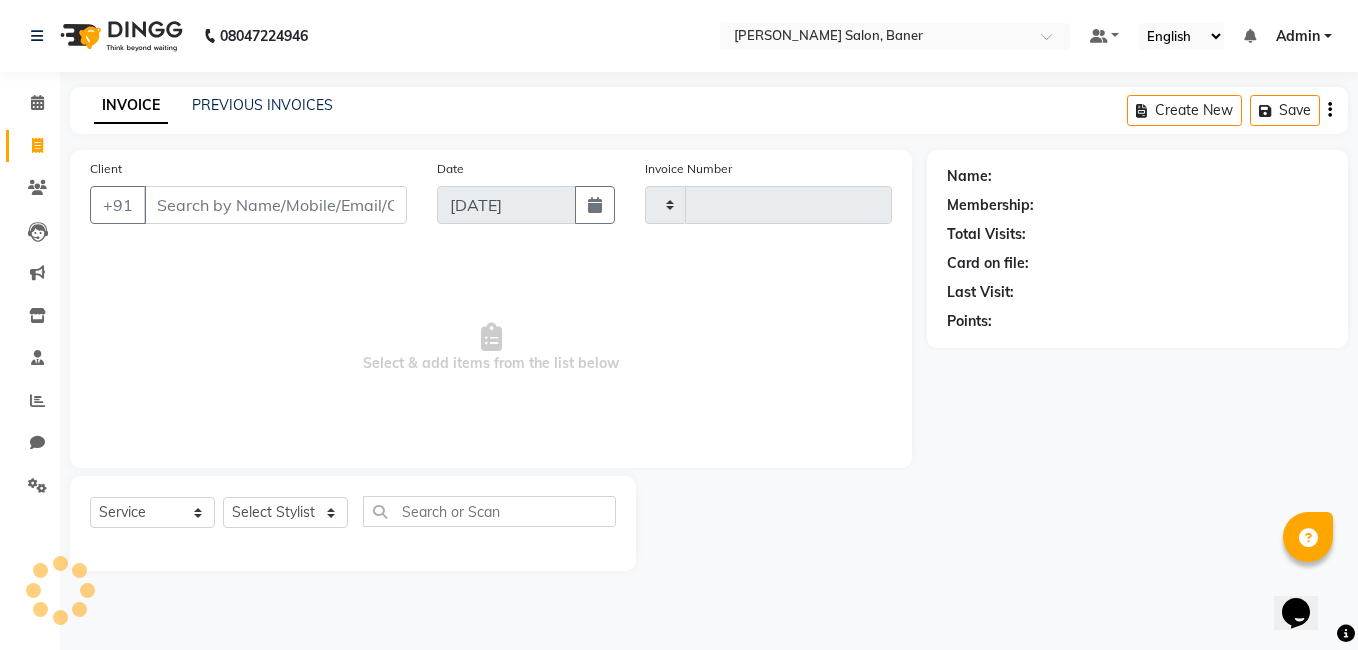 type on "2185" 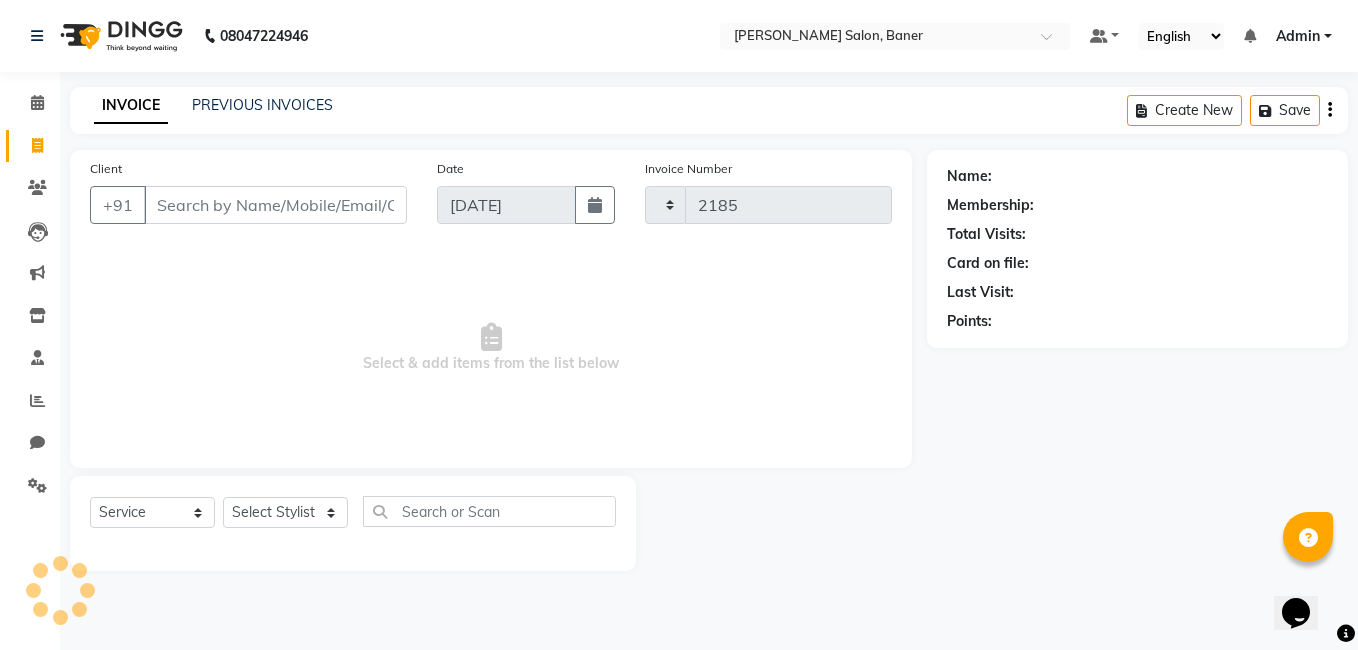 select on "7115" 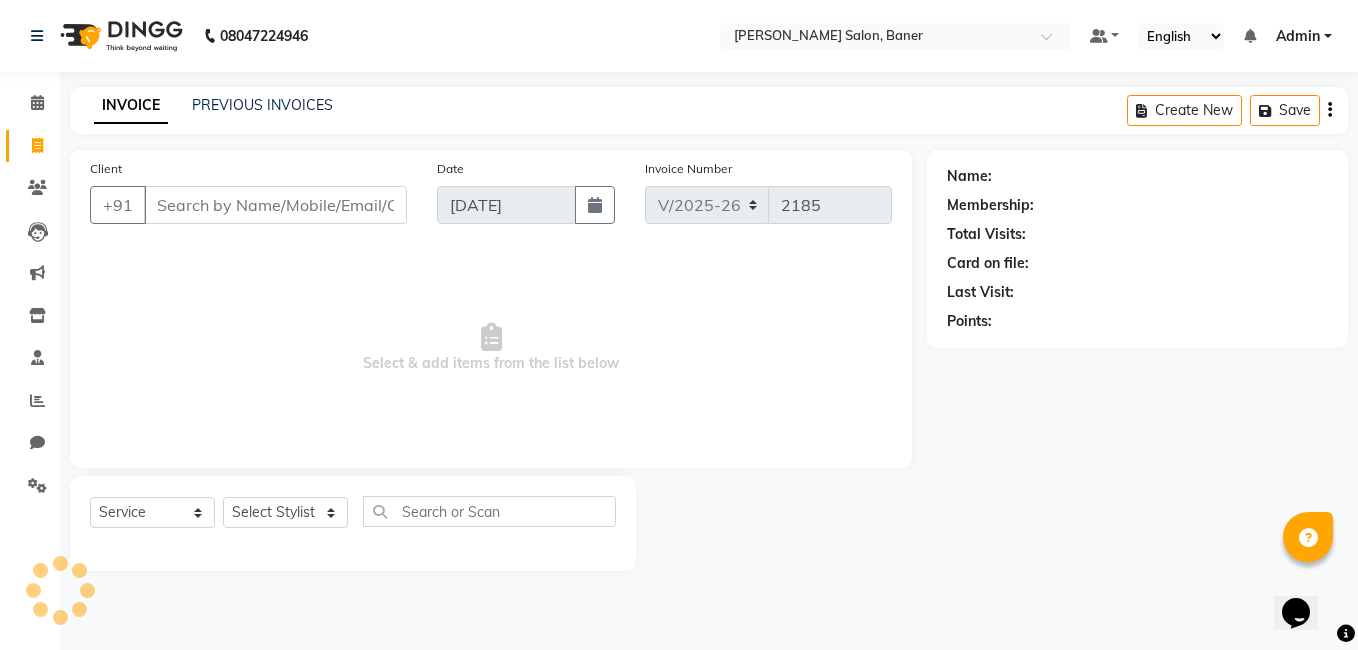 click on "Client" at bounding box center [275, 205] 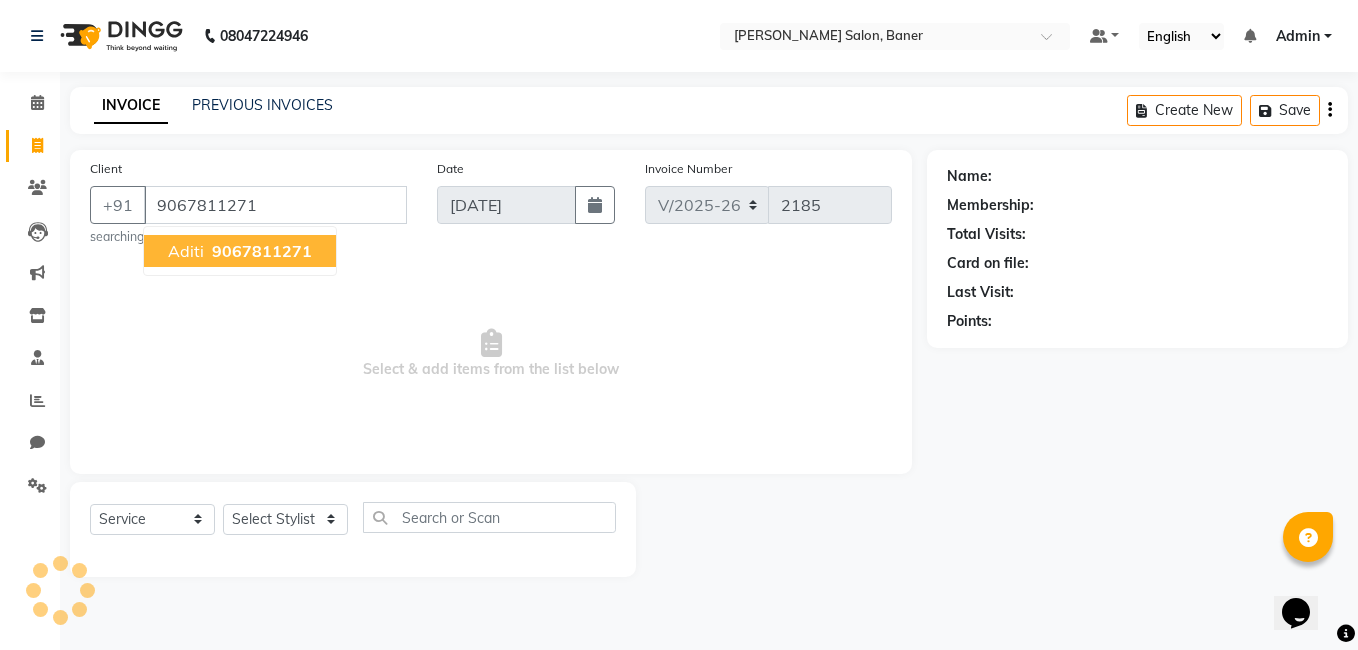 type on "9067811271" 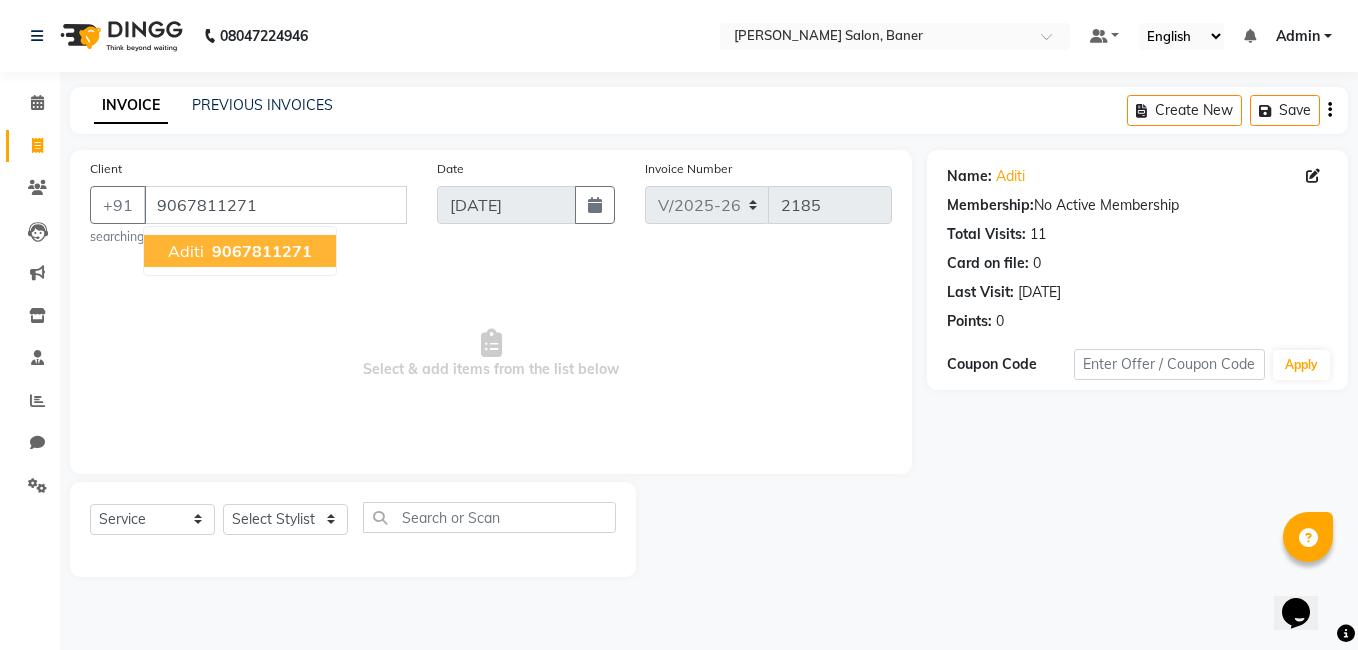 click on "9067811271" at bounding box center [262, 251] 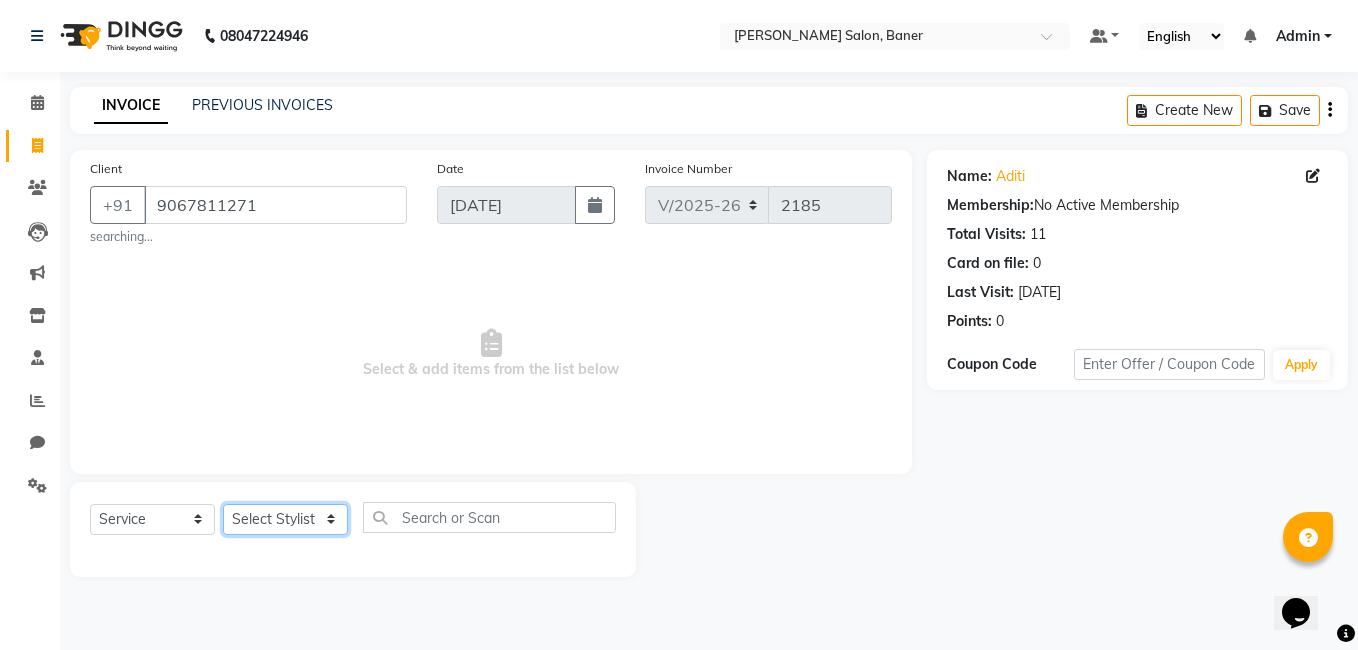 click on "Select Stylist Admin [PERSON_NAME] [PERSON_NAME] [PERSON_NAME] Jabaaz [PERSON_NAME]  [PERSON_NAME]  [PERSON_NAME] [PERSON_NAME] Rahul chhapchhade [PERSON_NAME] [PERSON_NAME] [PERSON_NAME]" 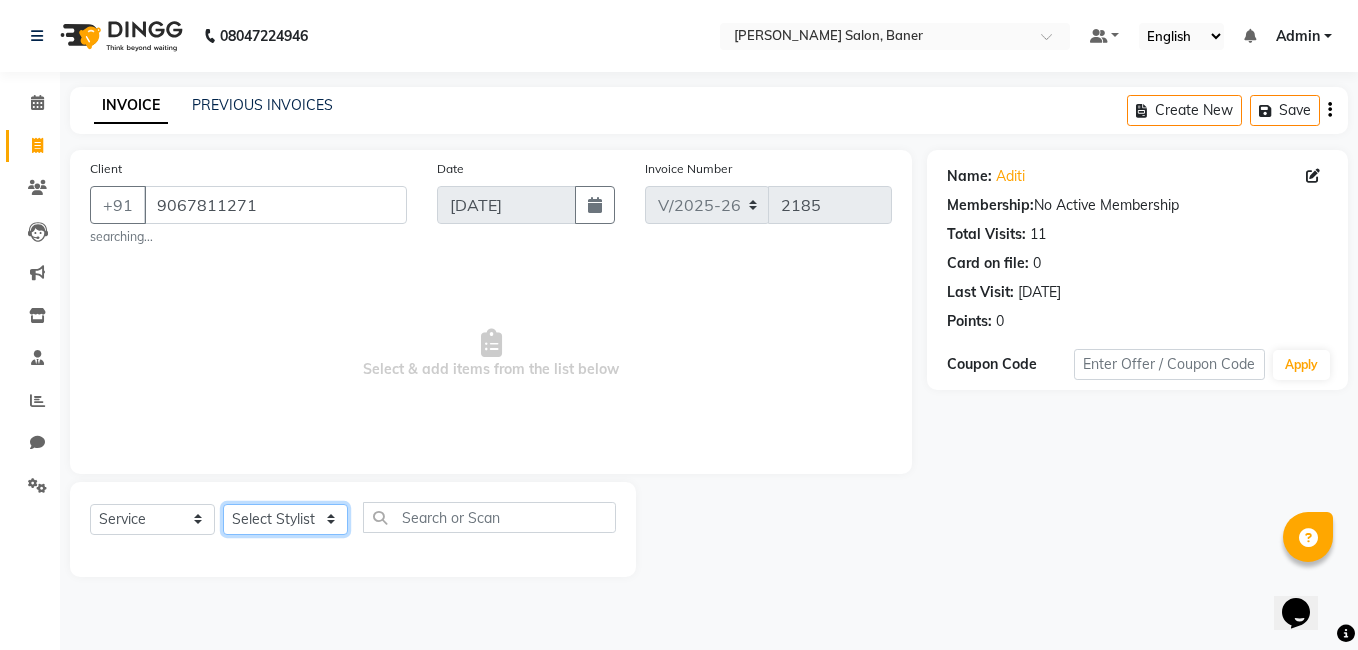 select on "83311" 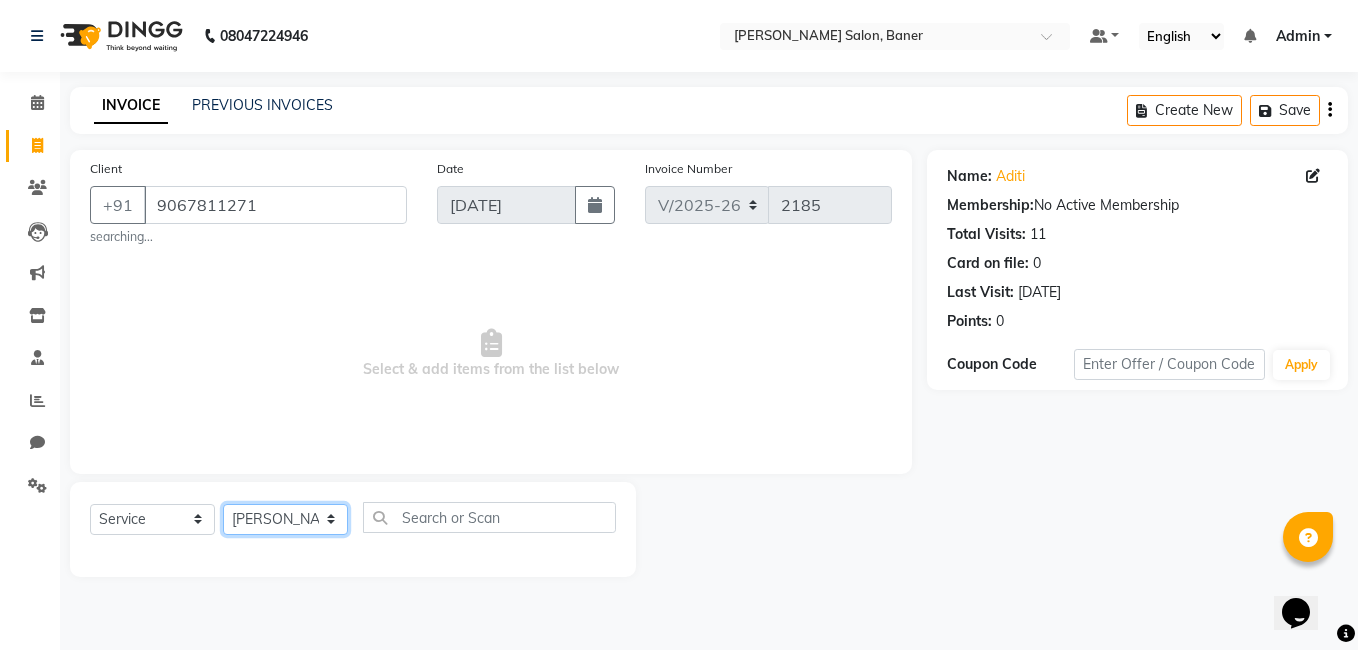 click on "Select Stylist Admin [PERSON_NAME] [PERSON_NAME] [PERSON_NAME] Jabaaz [PERSON_NAME]  [PERSON_NAME]  [PERSON_NAME] [PERSON_NAME] Rahul chhapchhade [PERSON_NAME] [PERSON_NAME] [PERSON_NAME]" 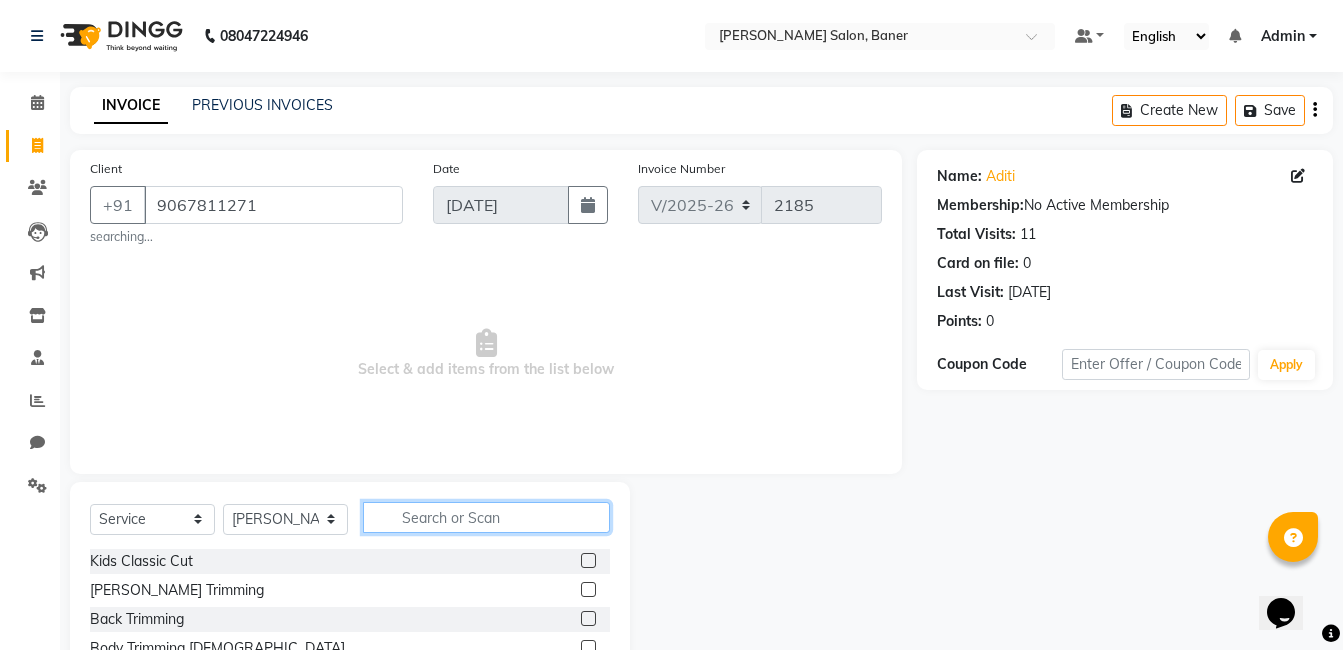 click 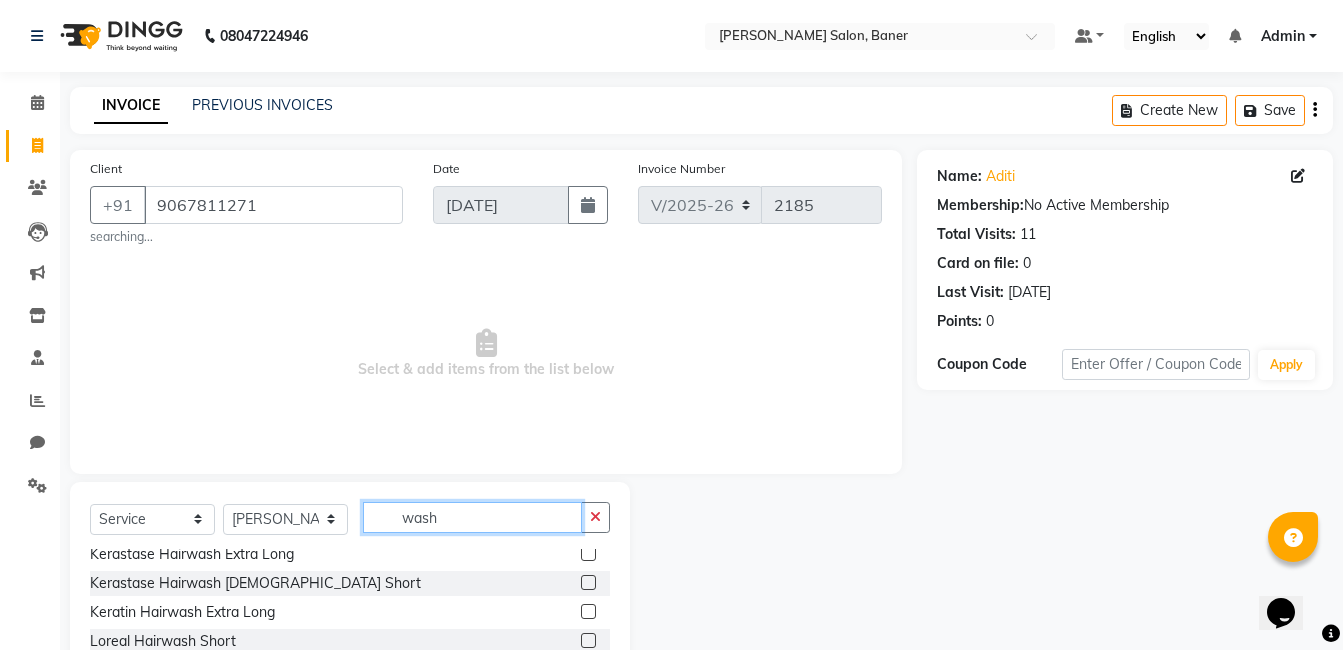 scroll, scrollTop: 554, scrollLeft: 0, axis: vertical 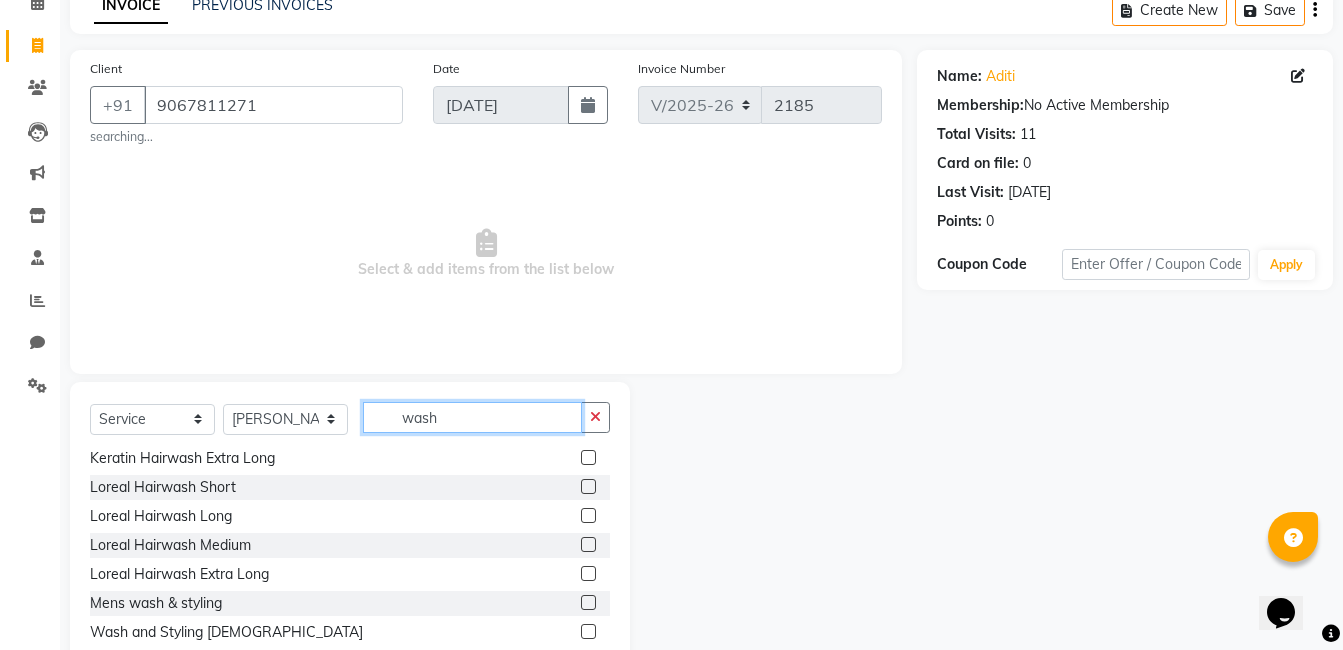 type on "wash" 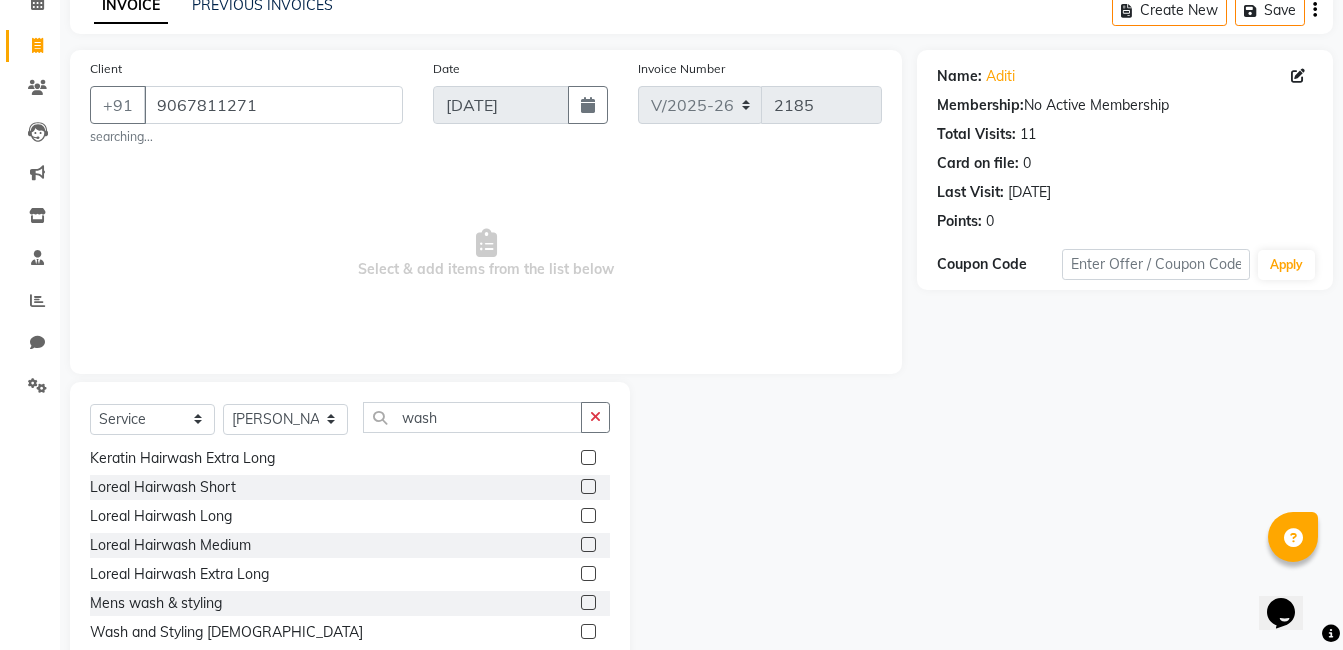 click 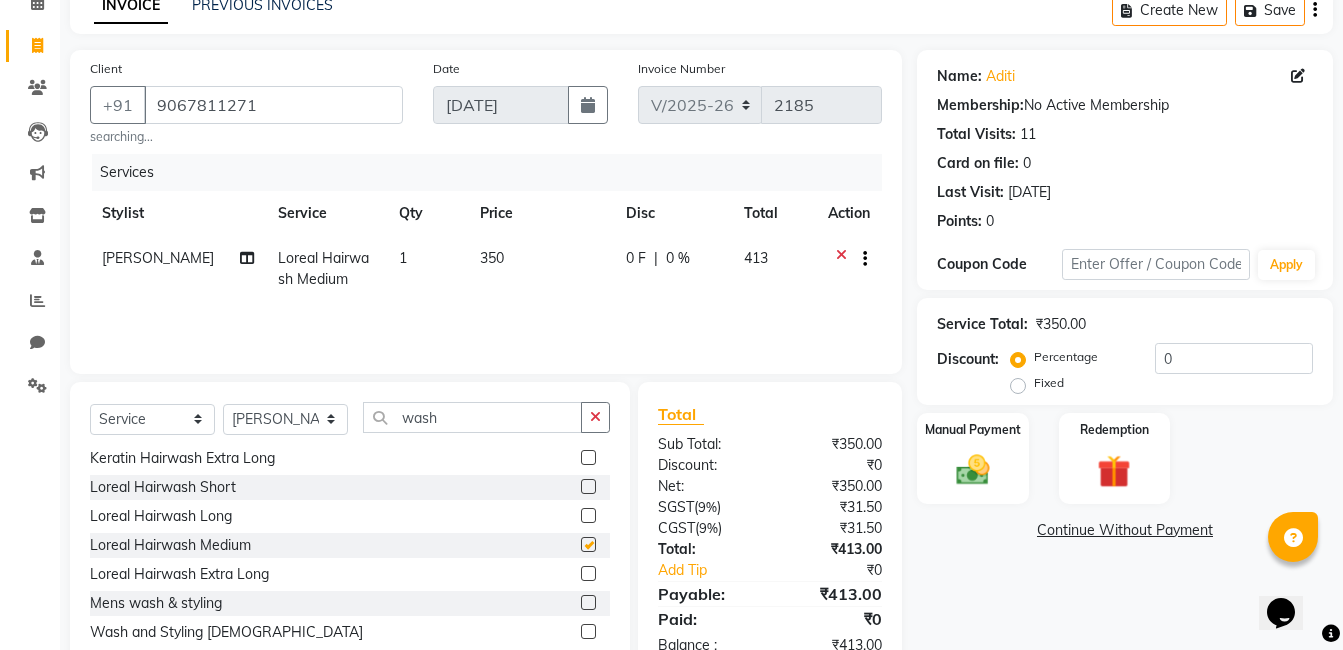 checkbox on "false" 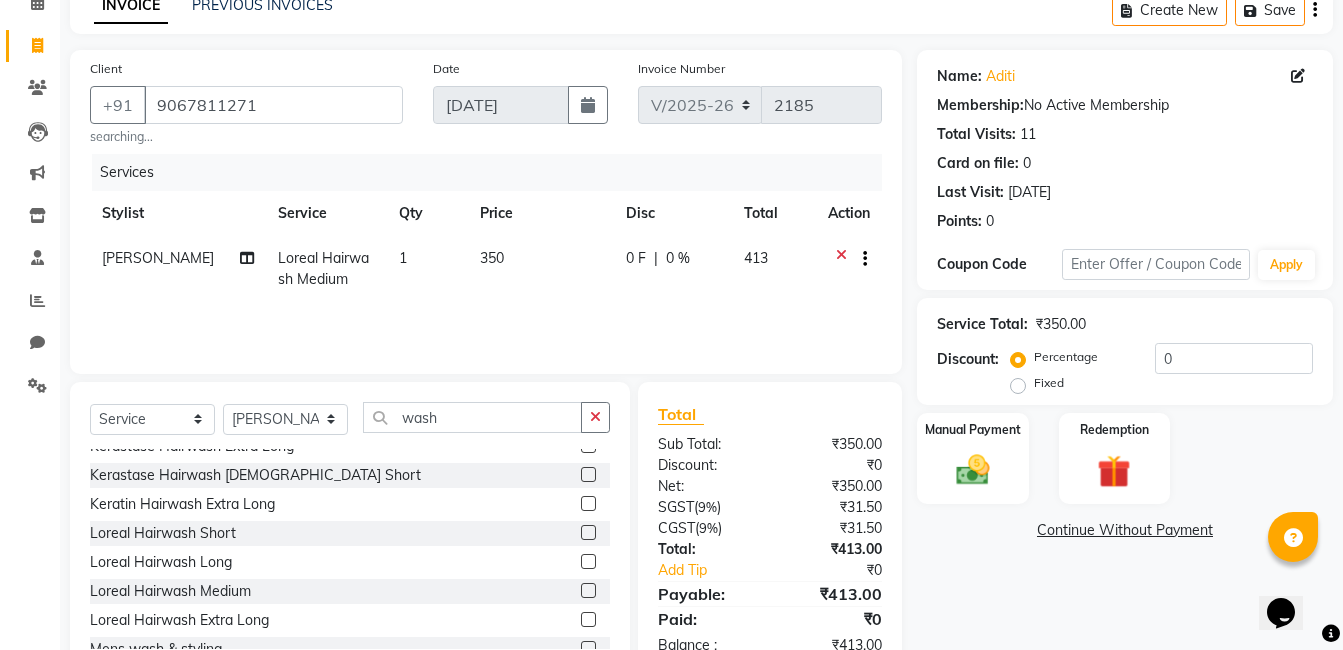 scroll, scrollTop: 554, scrollLeft: 0, axis: vertical 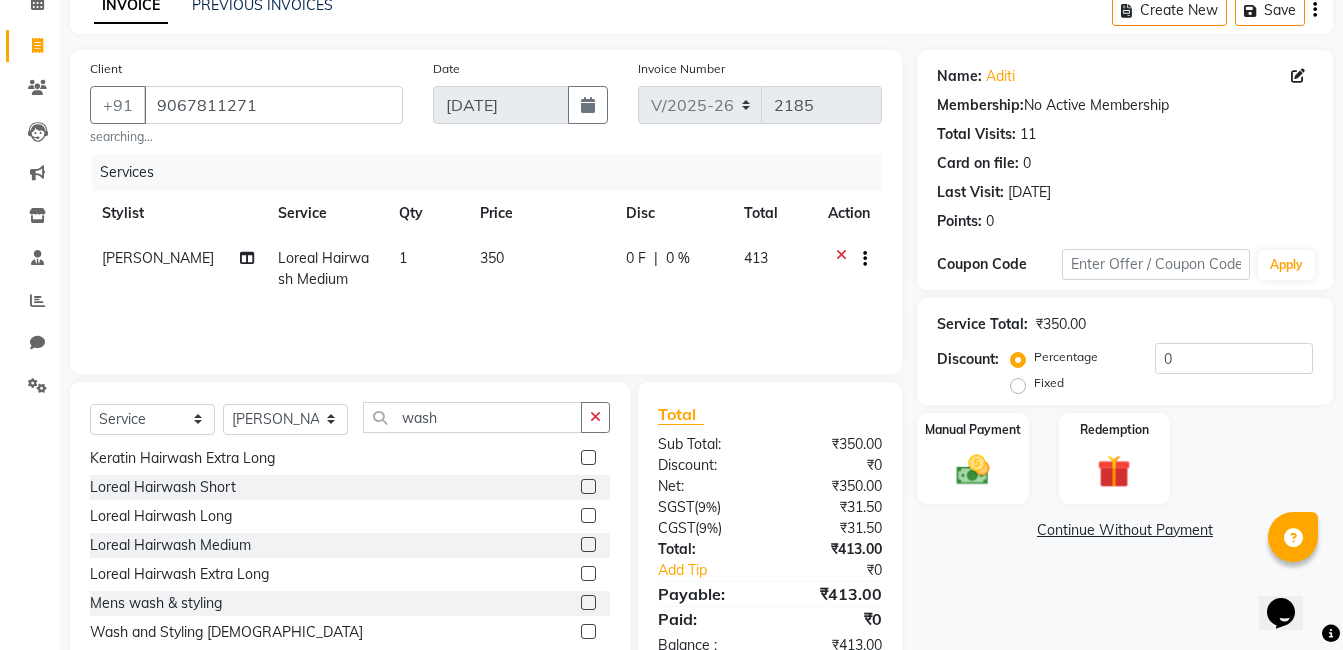 click on "Loreal Hairwash Long" 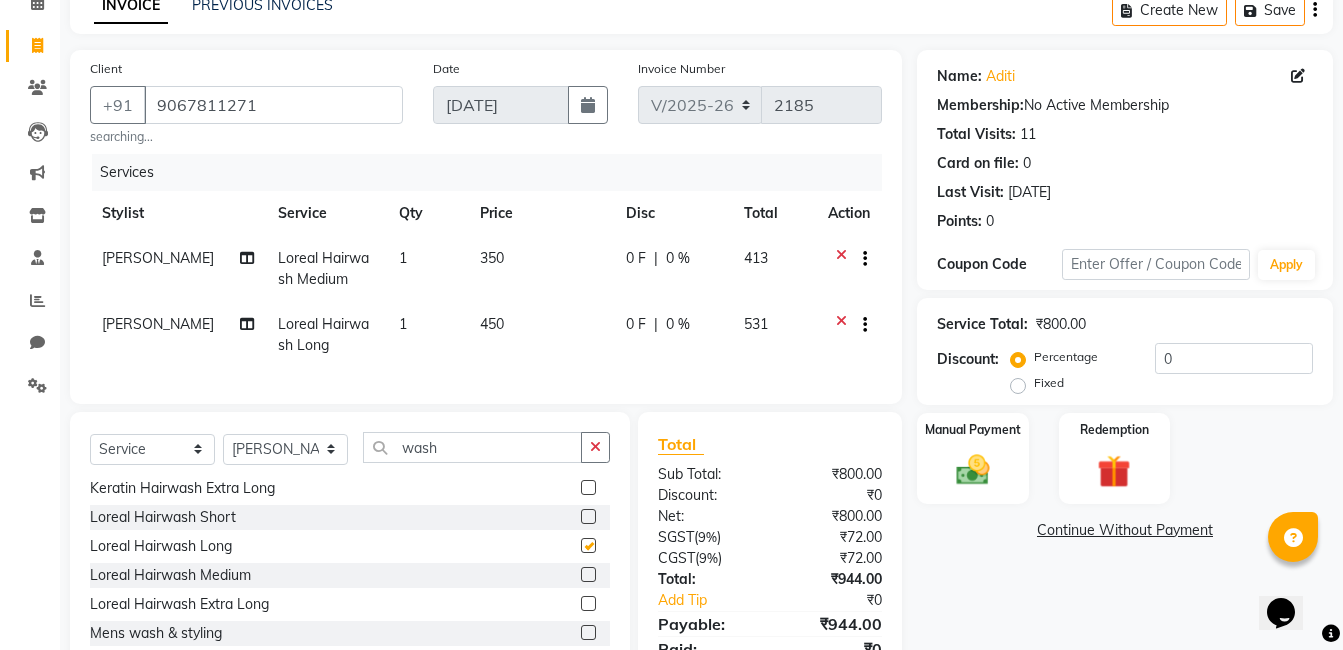 checkbox on "false" 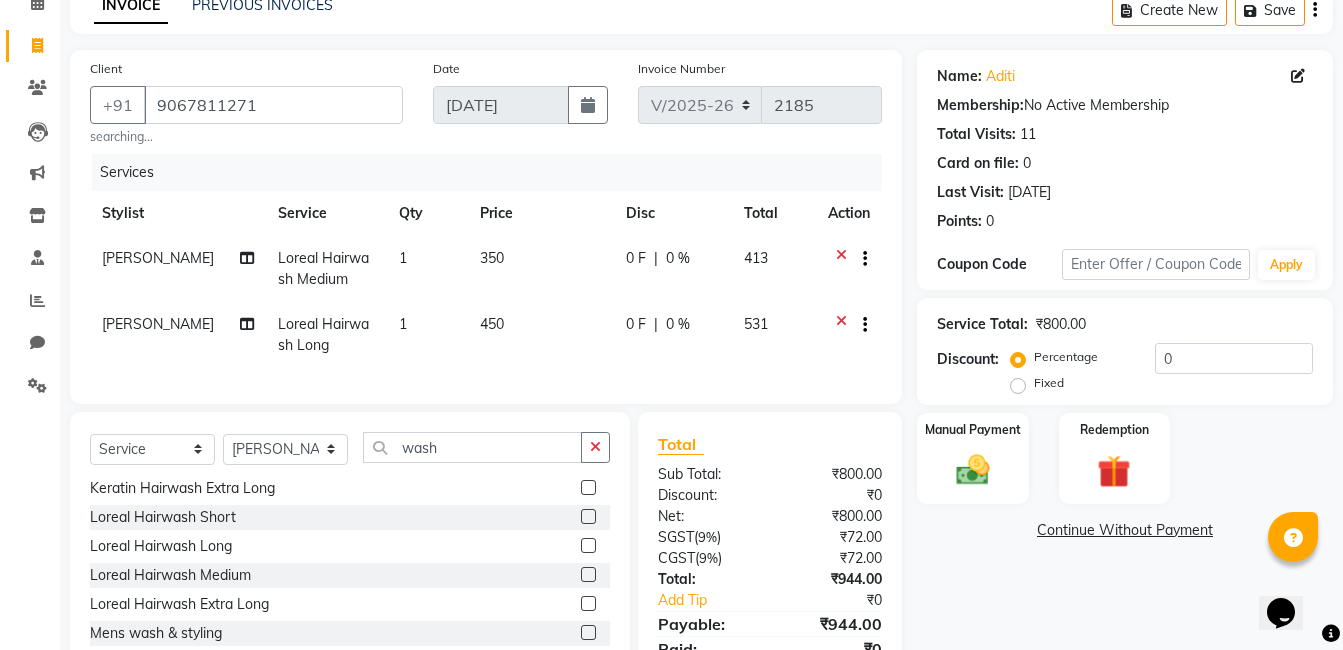 click 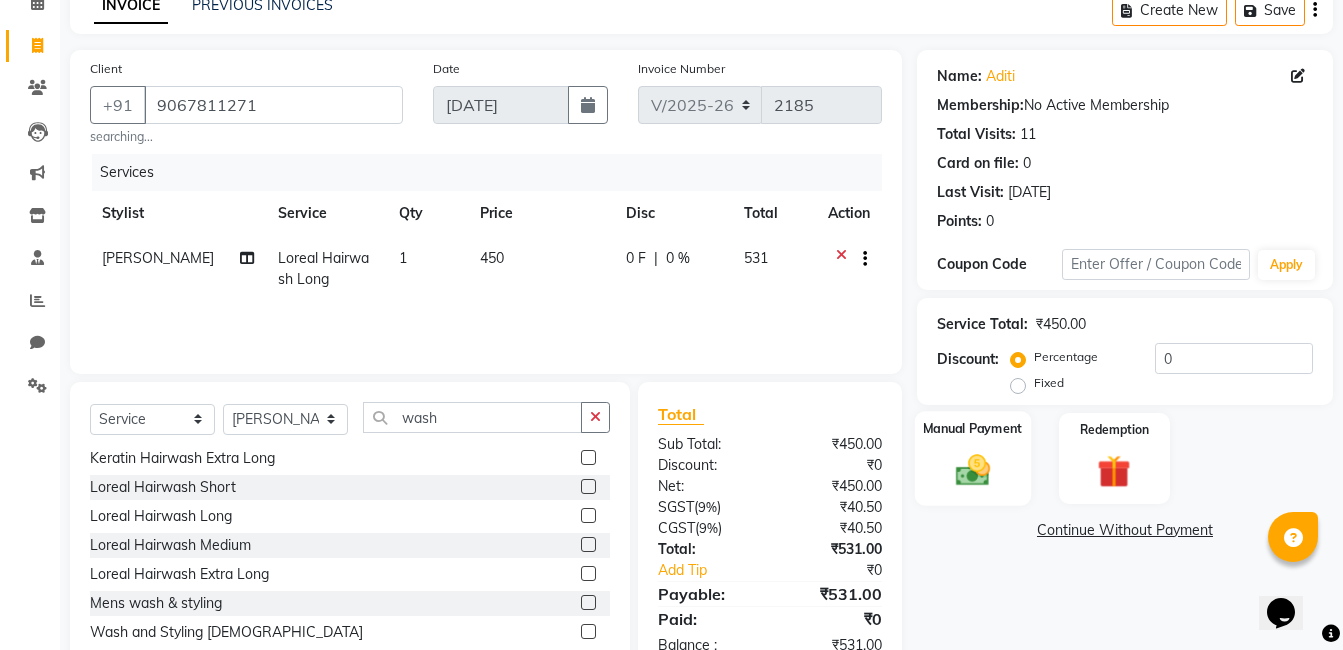 click 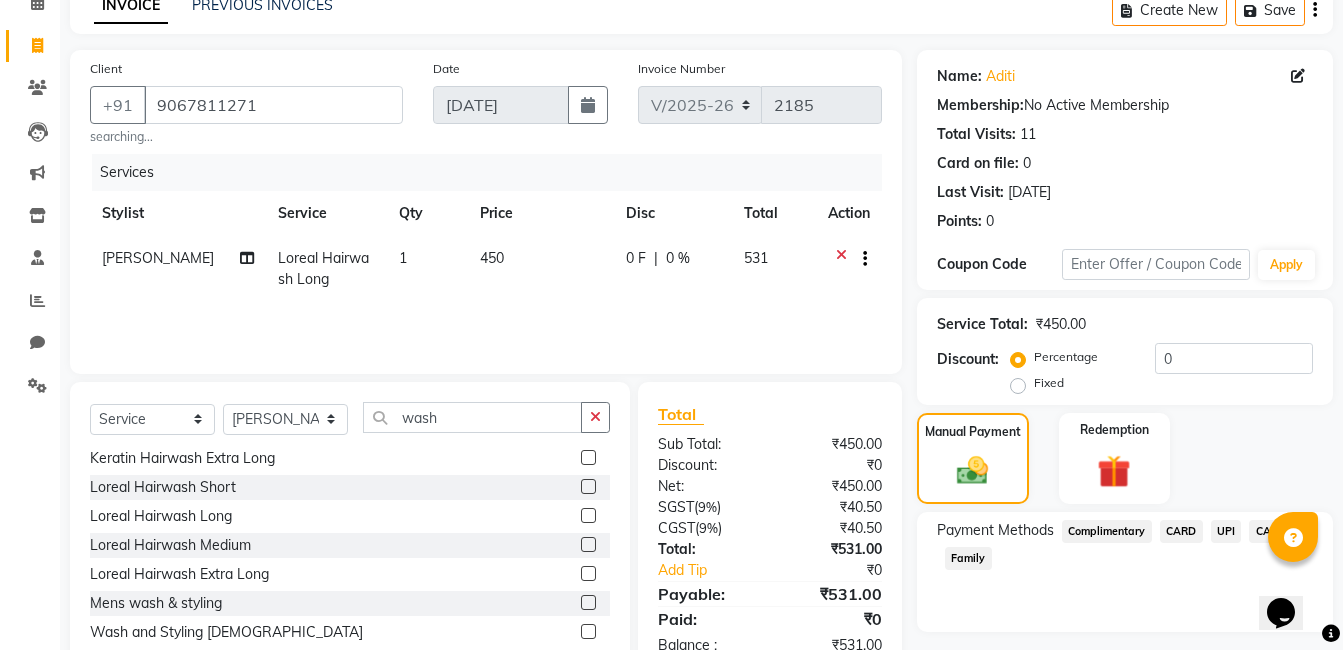 click on "UPI" 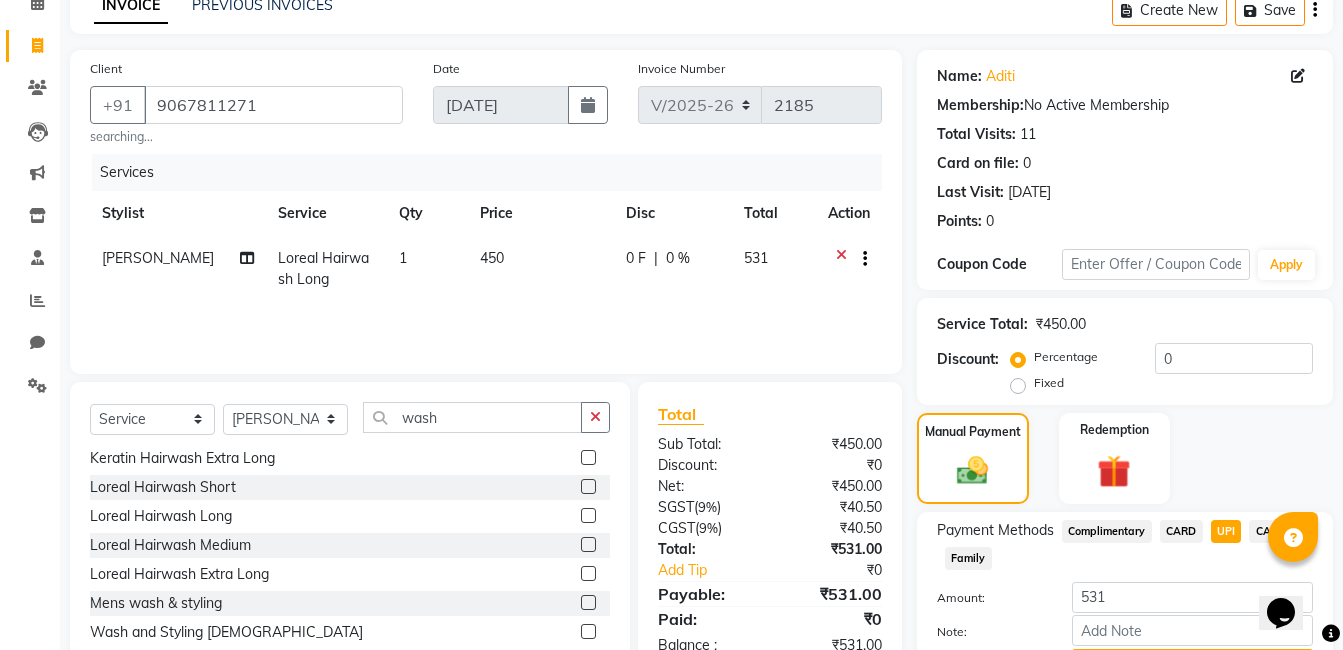 scroll, scrollTop: 209, scrollLeft: 0, axis: vertical 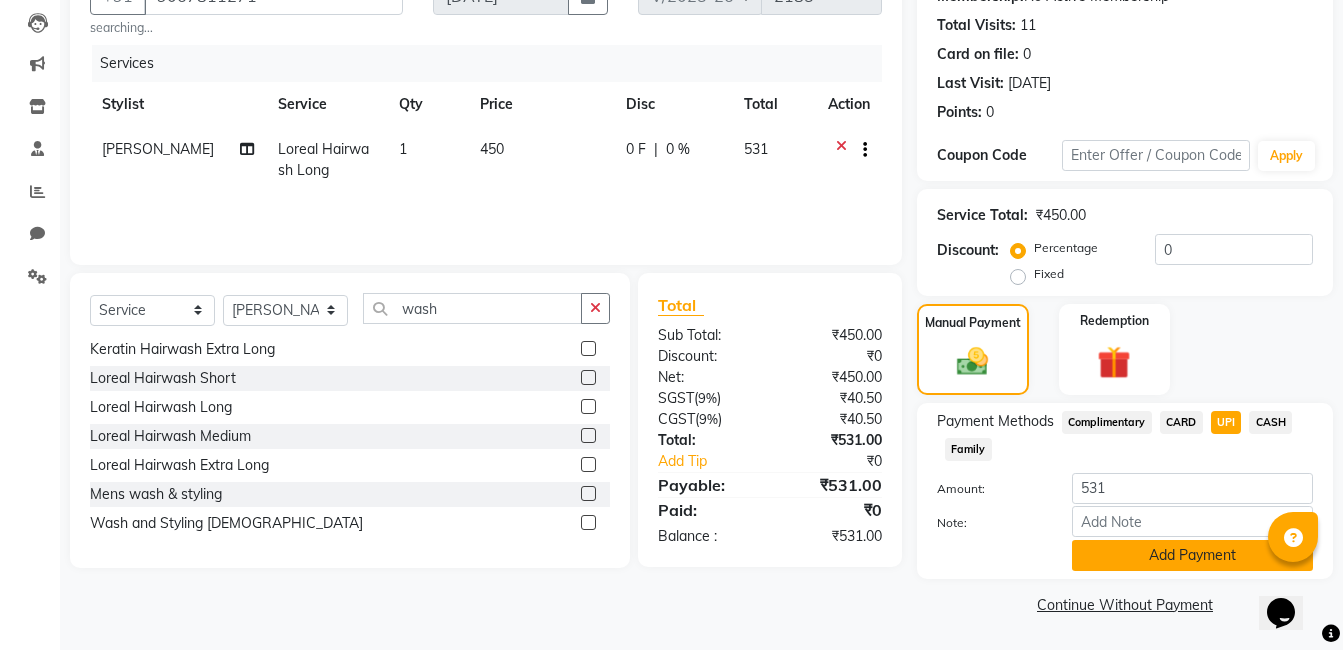 click on "Add Payment" 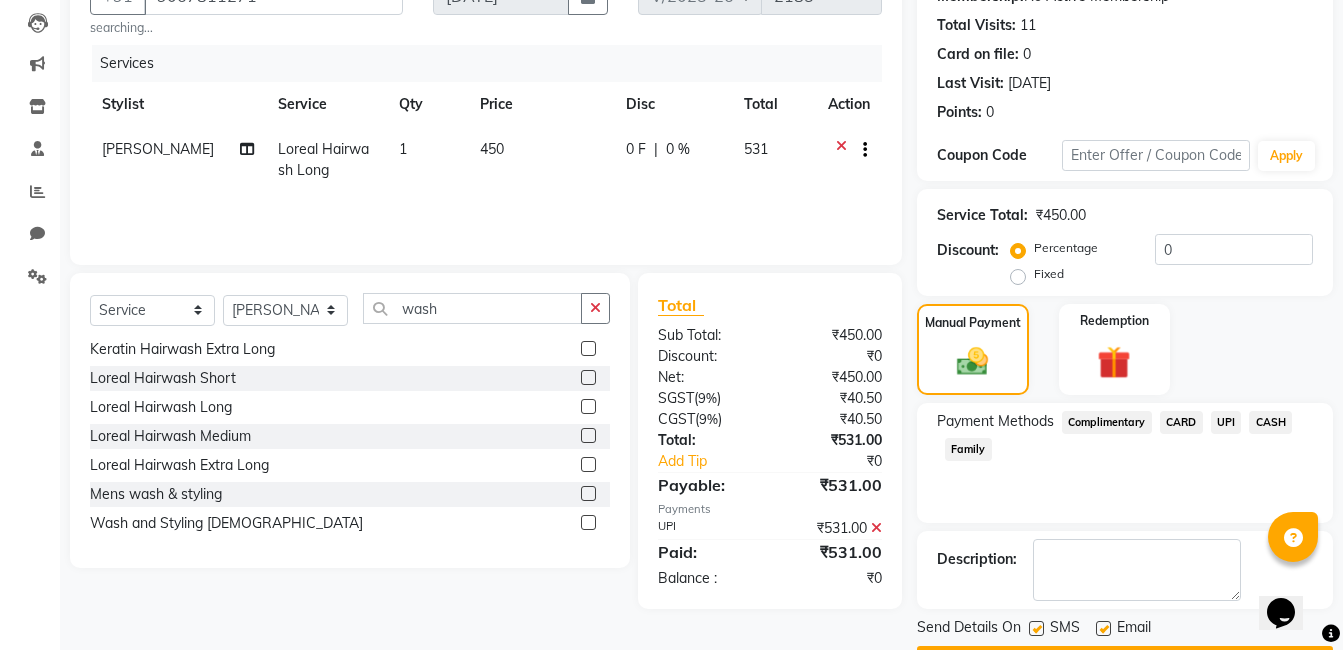 scroll, scrollTop: 266, scrollLeft: 0, axis: vertical 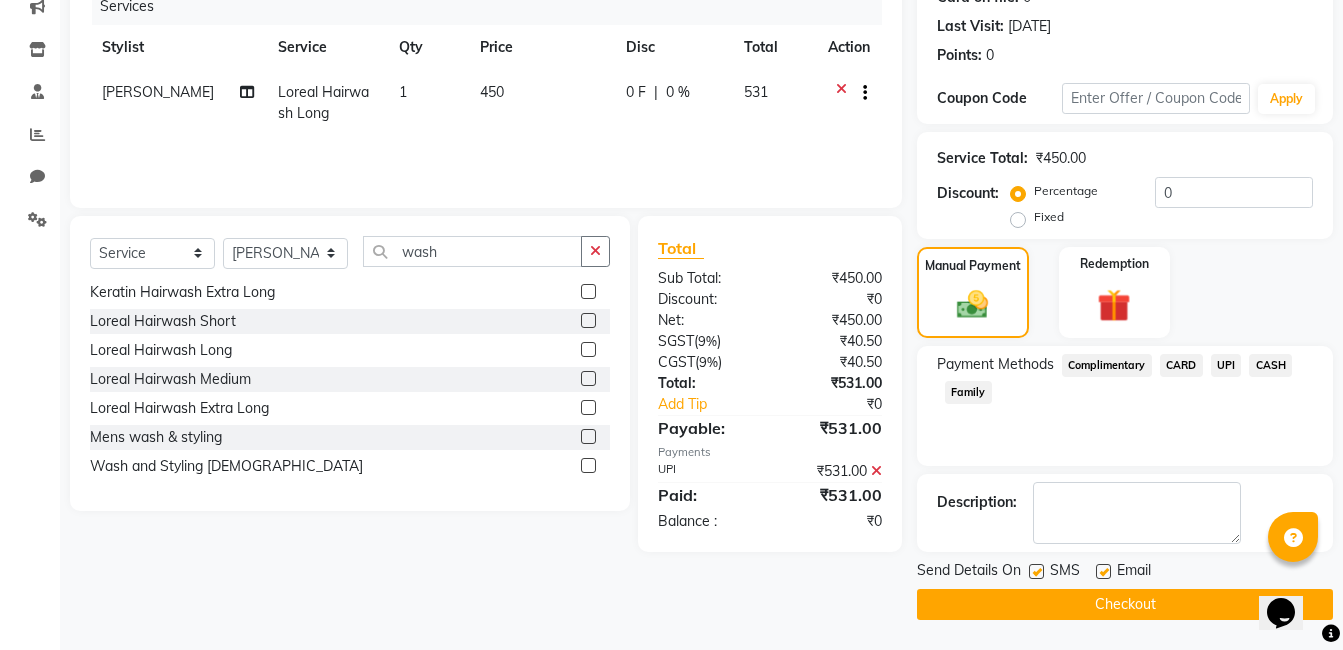 click on "Checkout" 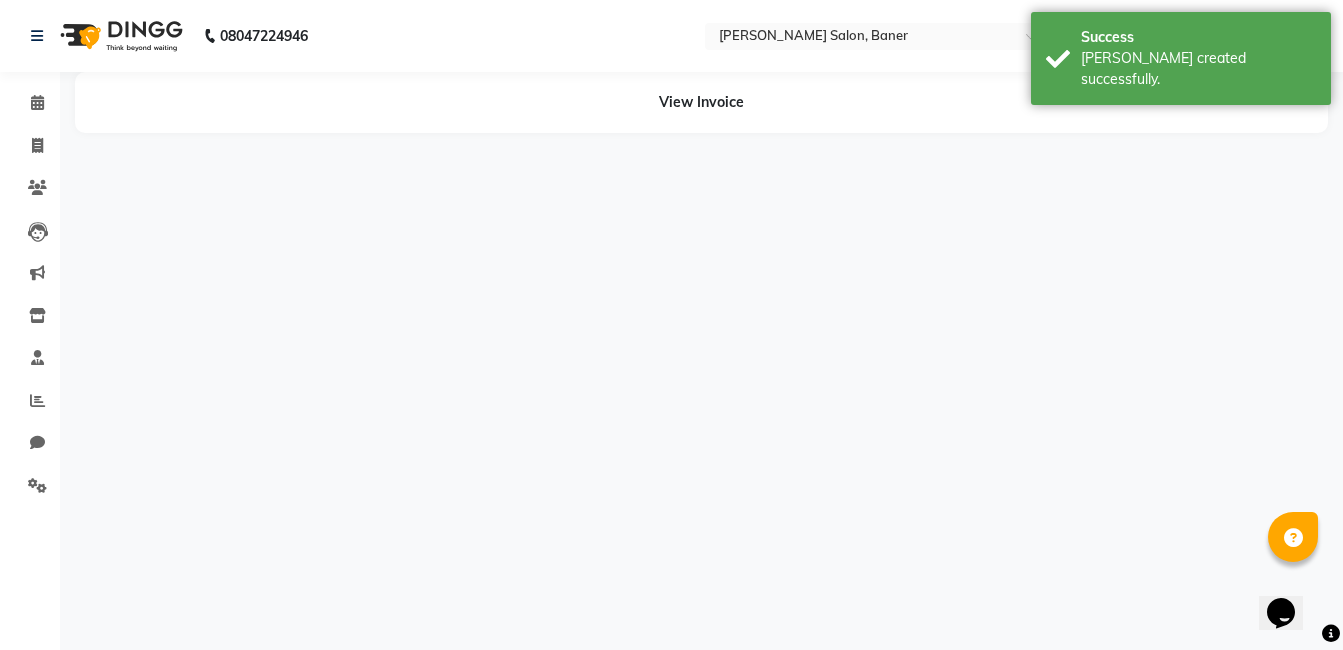 scroll, scrollTop: 0, scrollLeft: 0, axis: both 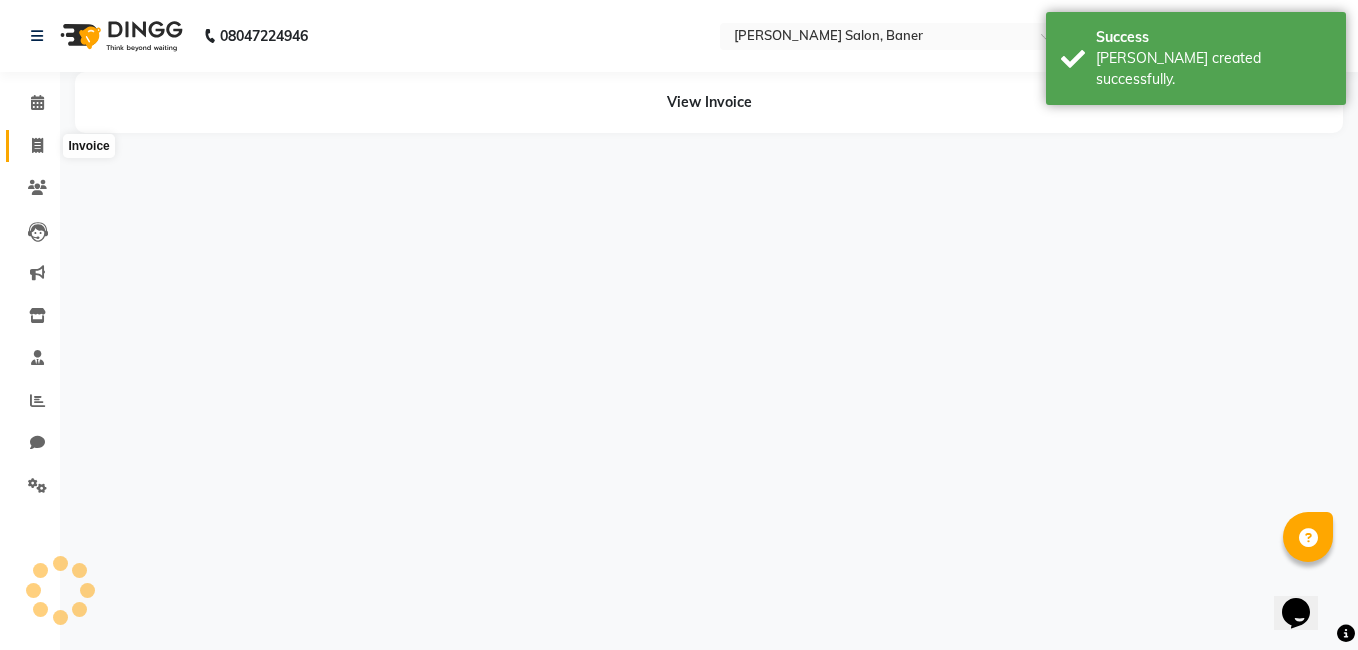 click 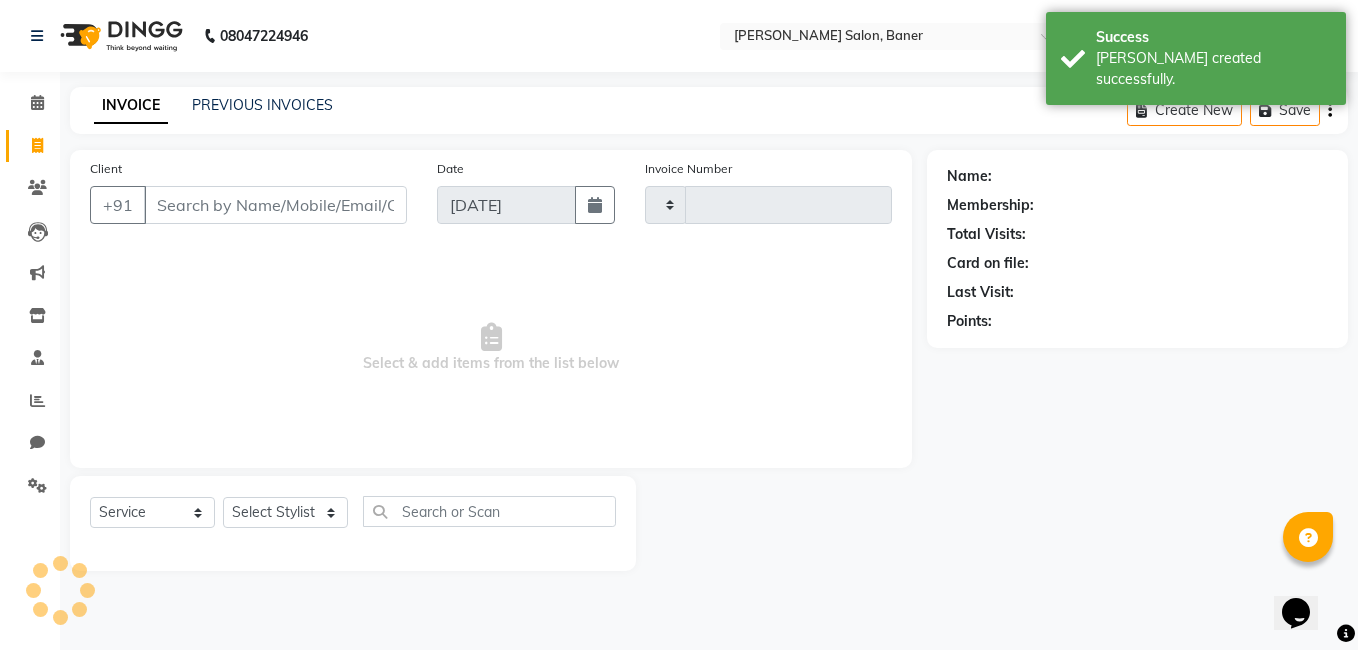 type on "2186" 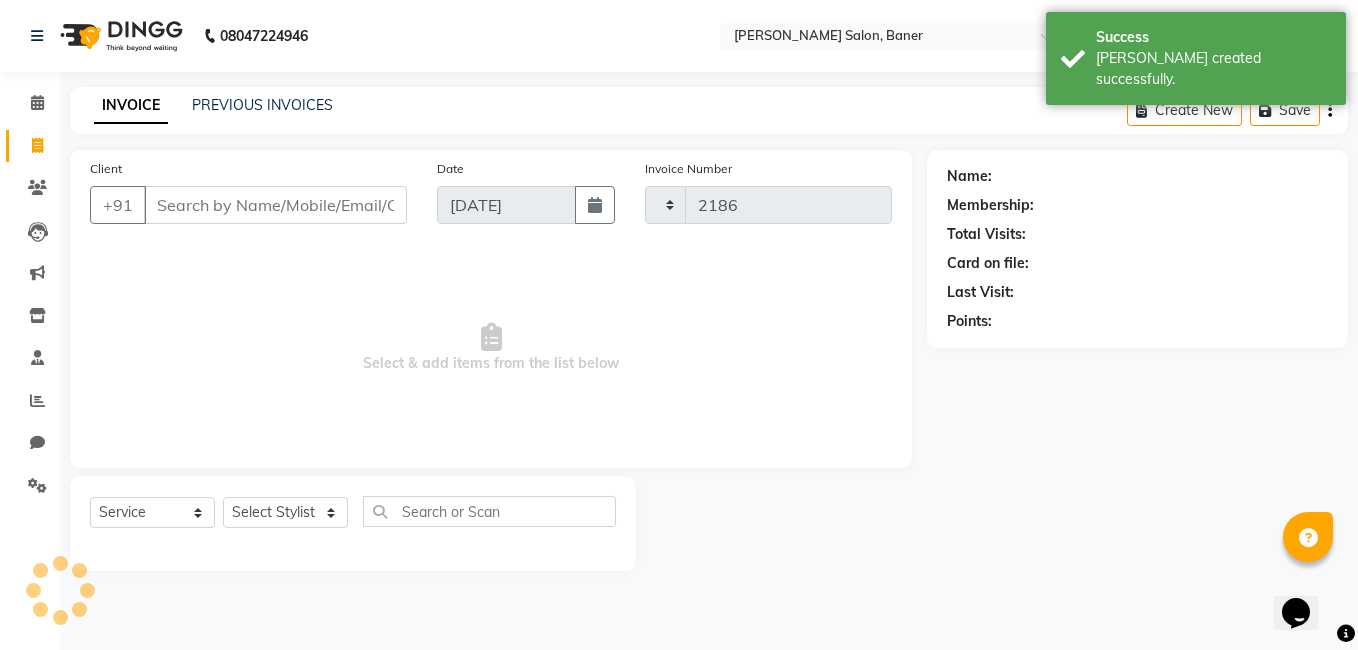 select on "7115" 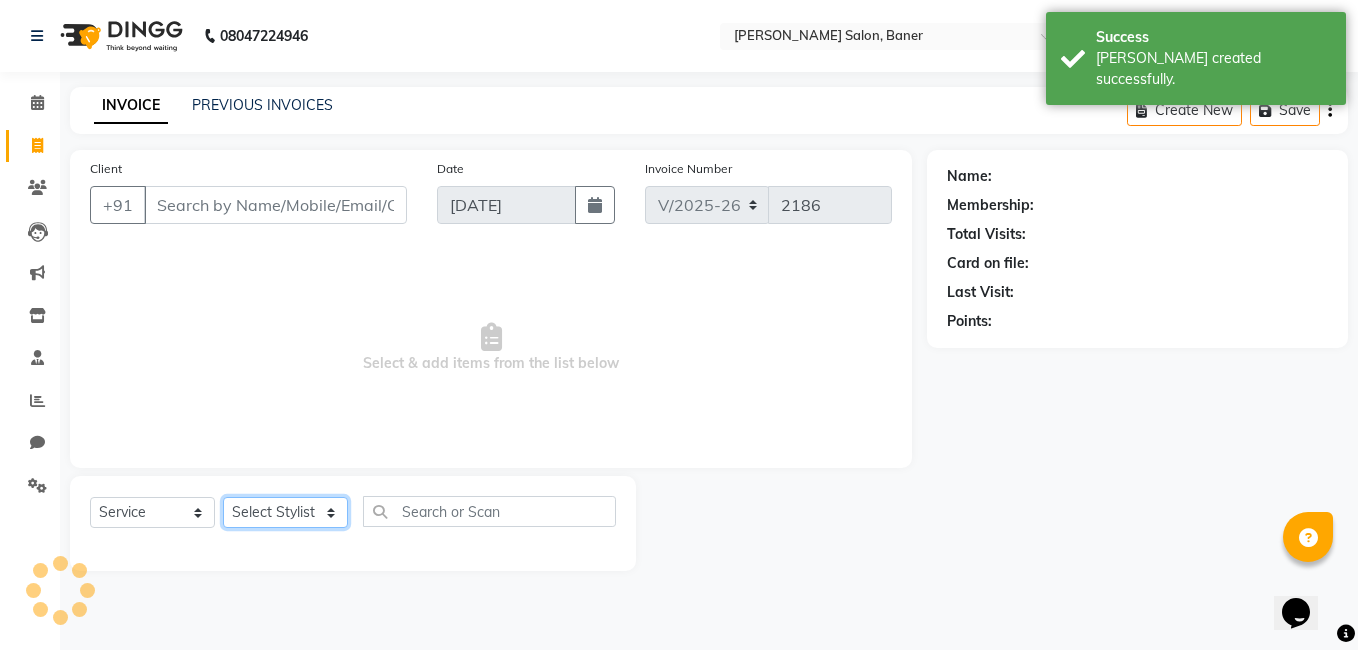 click on "Select Stylist" 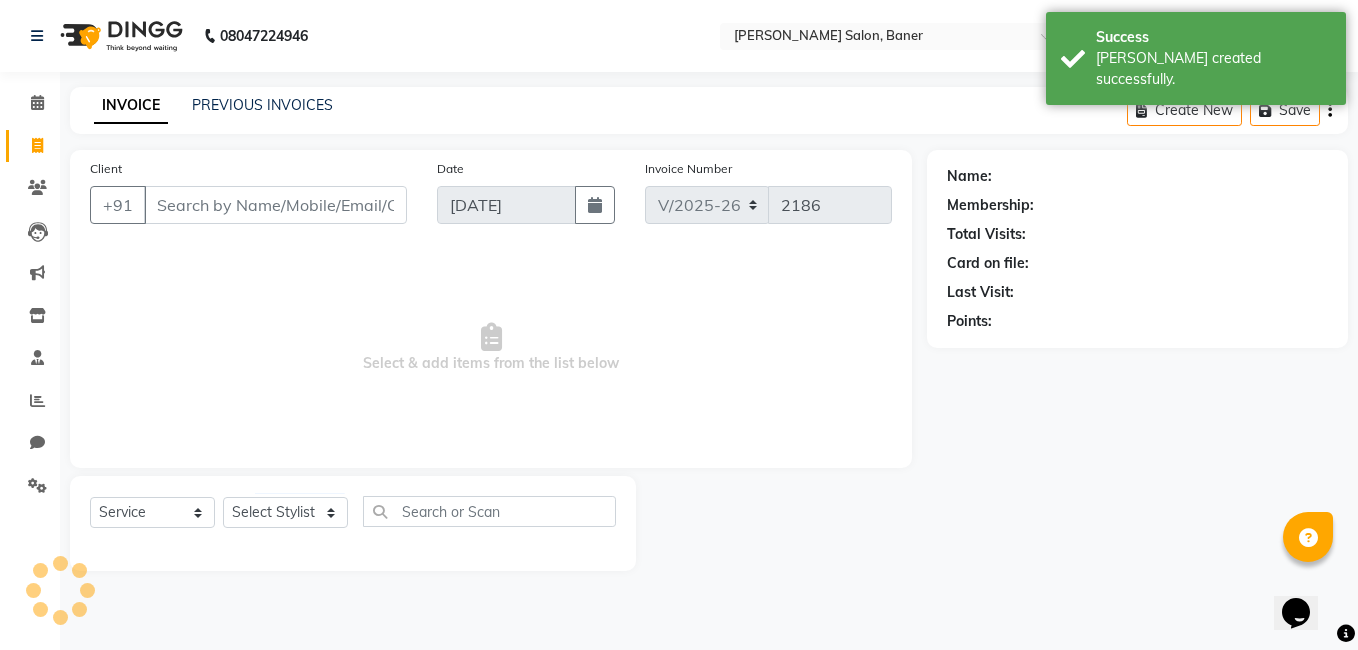 click on "Select & add items from the list below" at bounding box center [491, 348] 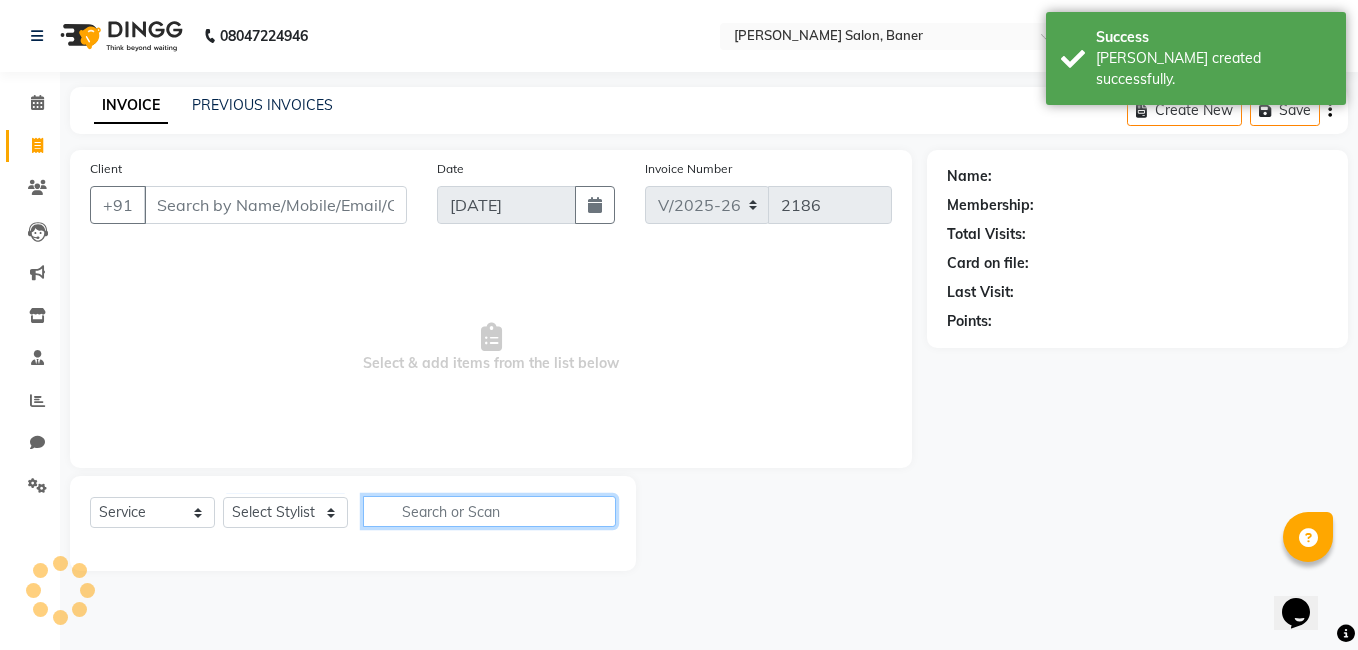 click 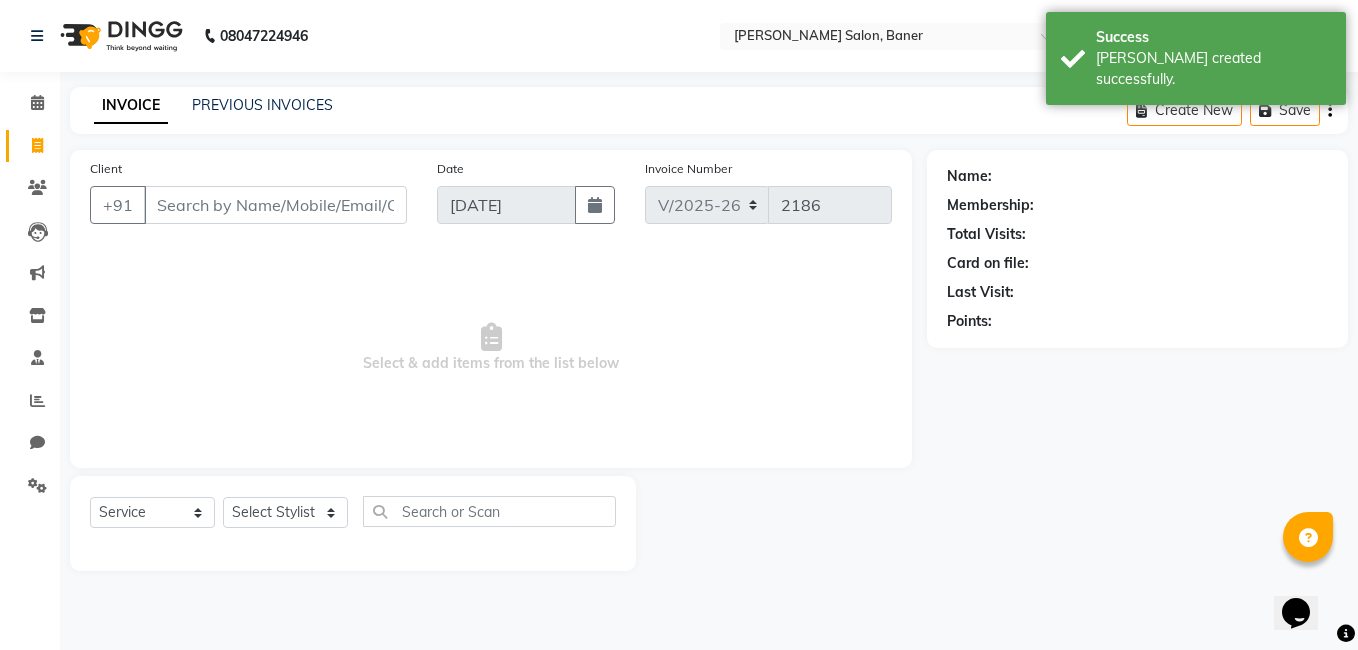 click on "Select & add items from the list below" at bounding box center [491, 348] 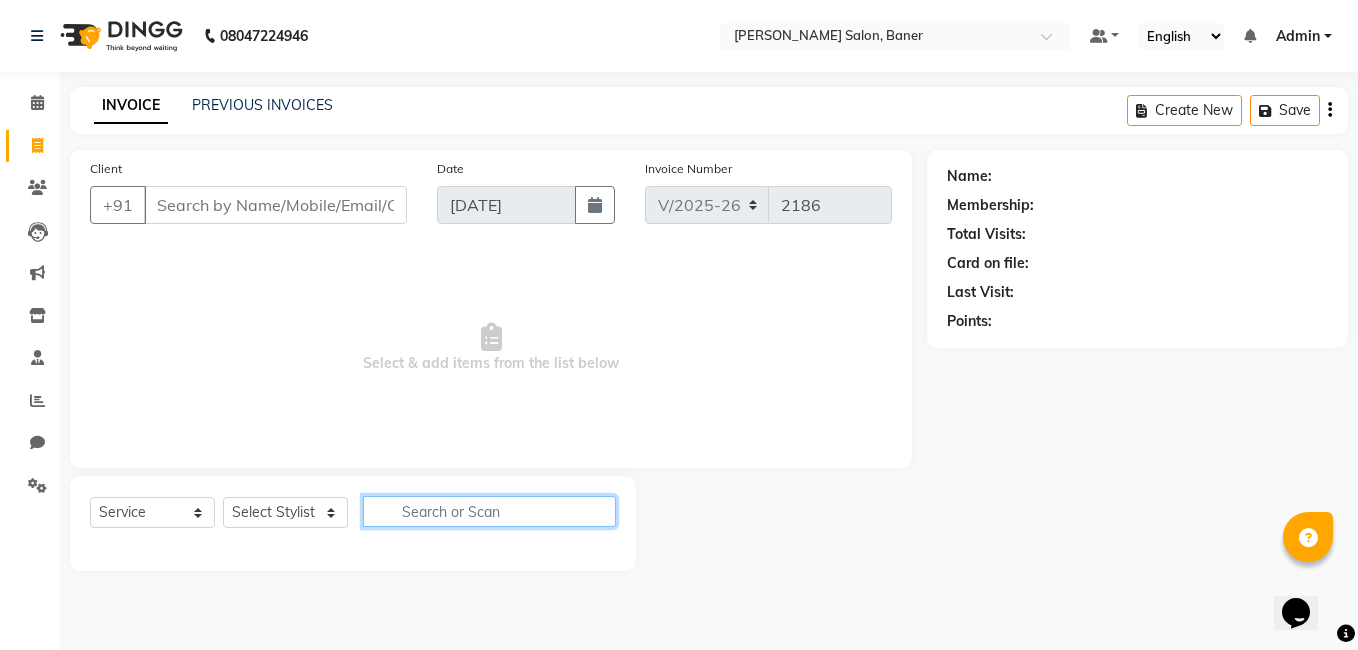 click 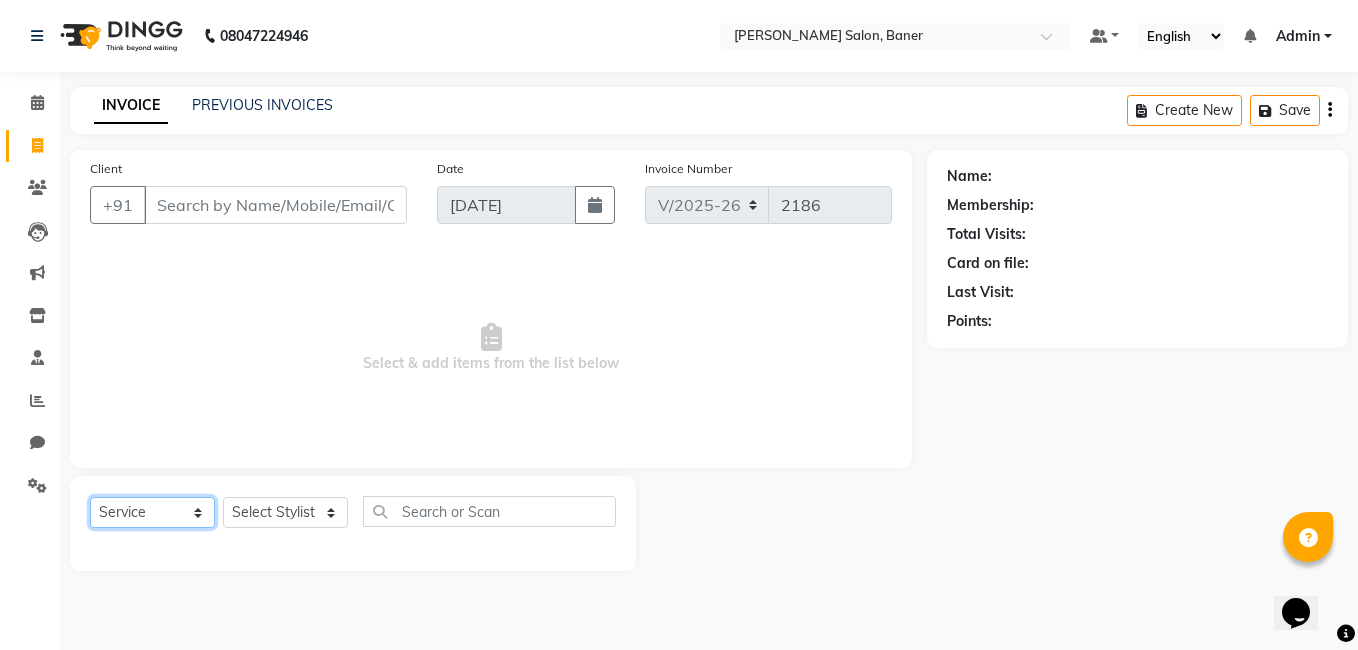drag, startPoint x: 167, startPoint y: 512, endPoint x: 164, endPoint y: 497, distance: 15.297058 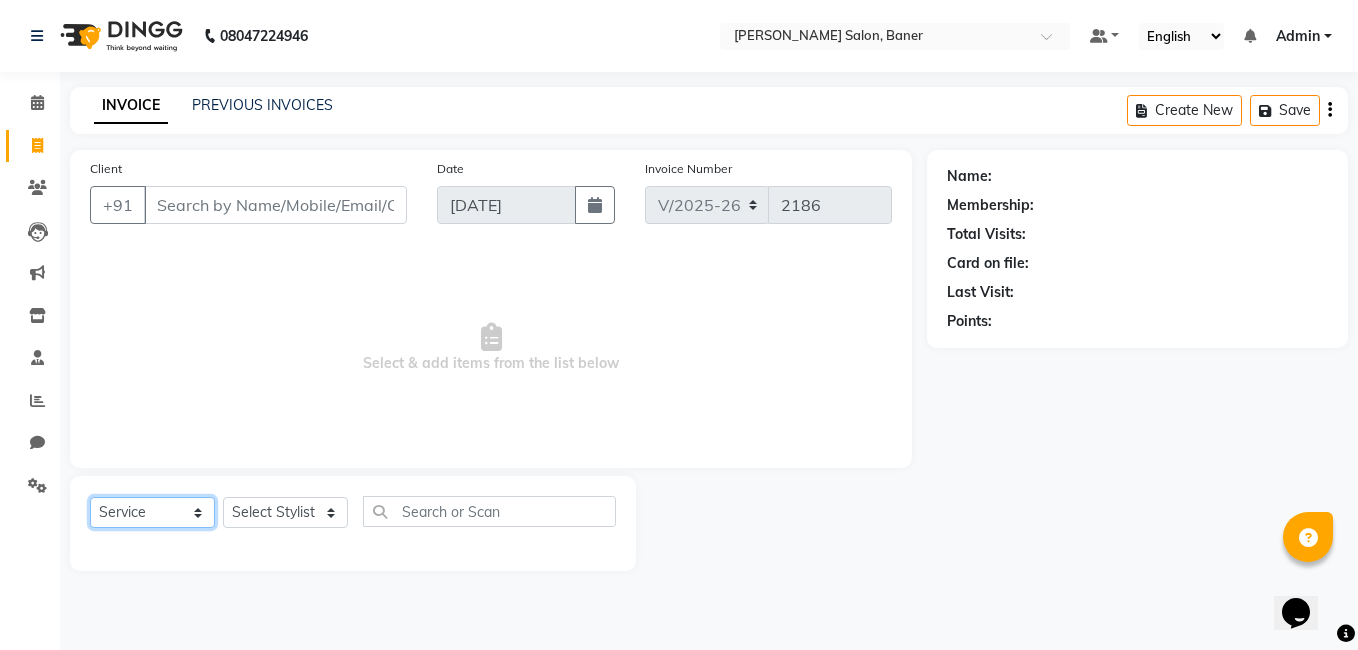 click on "Select  Service  Product  Membership  Package Voucher Prepaid Gift Card" 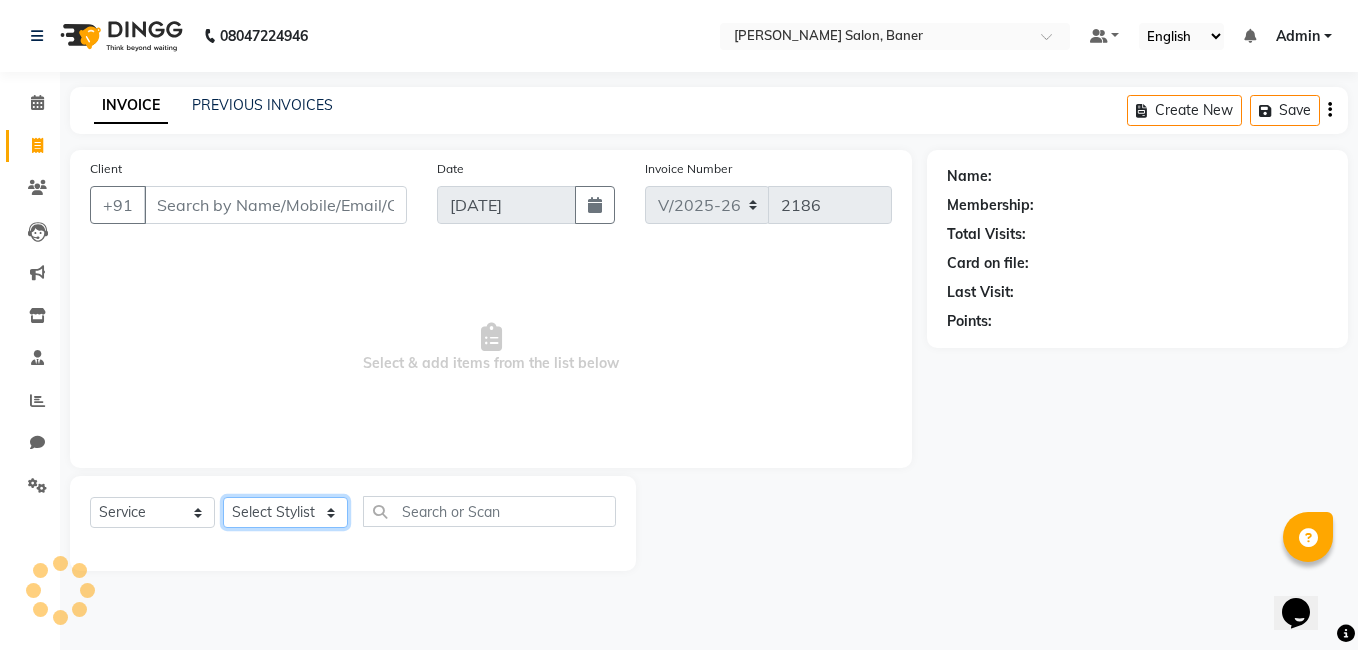 drag, startPoint x: 265, startPoint y: 510, endPoint x: 265, endPoint y: 499, distance: 11 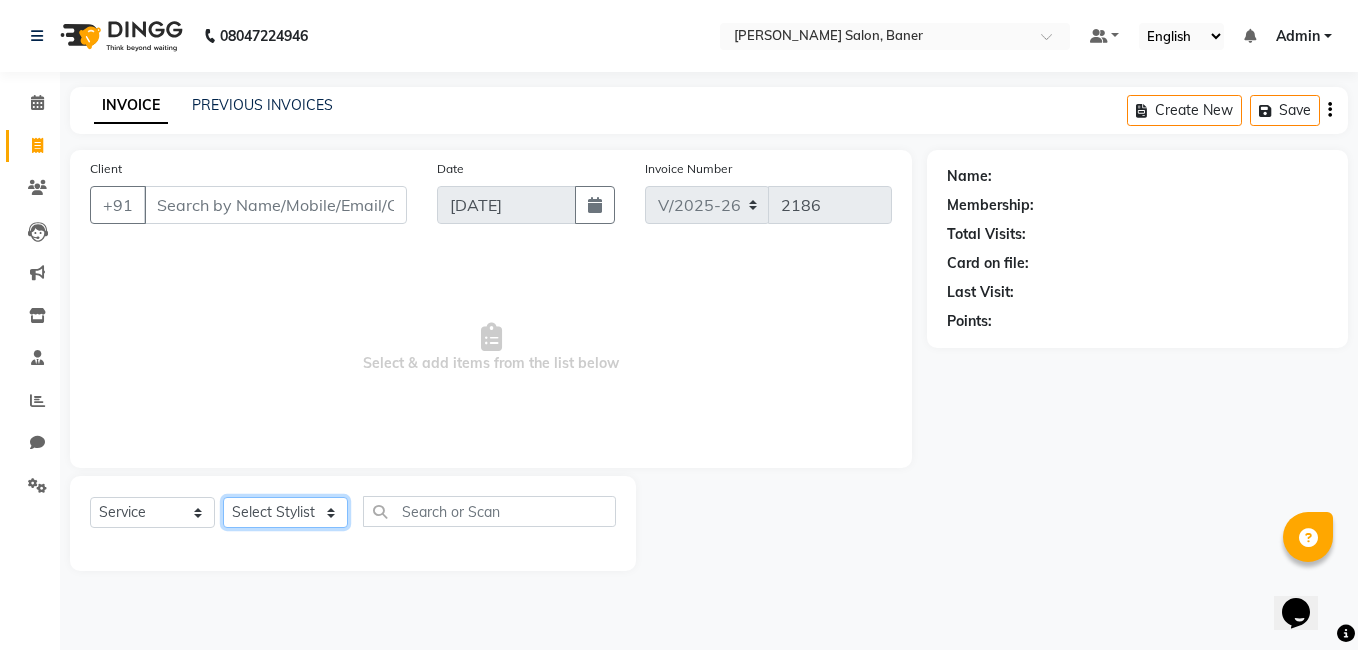 select on "68623" 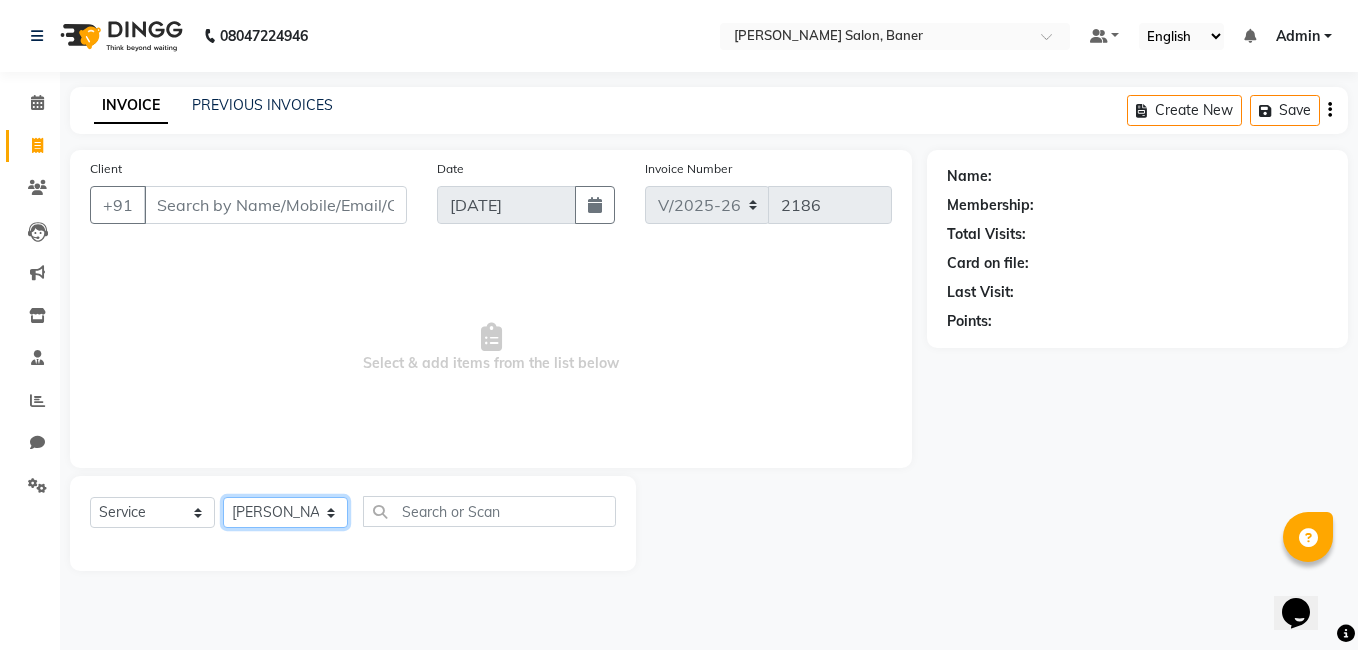 click on "Select Stylist Admin [PERSON_NAME] [PERSON_NAME] [PERSON_NAME] Jabaaz [PERSON_NAME]  [PERSON_NAME]  [PERSON_NAME] [PERSON_NAME] Rahul chhapchhade [PERSON_NAME] [PERSON_NAME] [PERSON_NAME]" 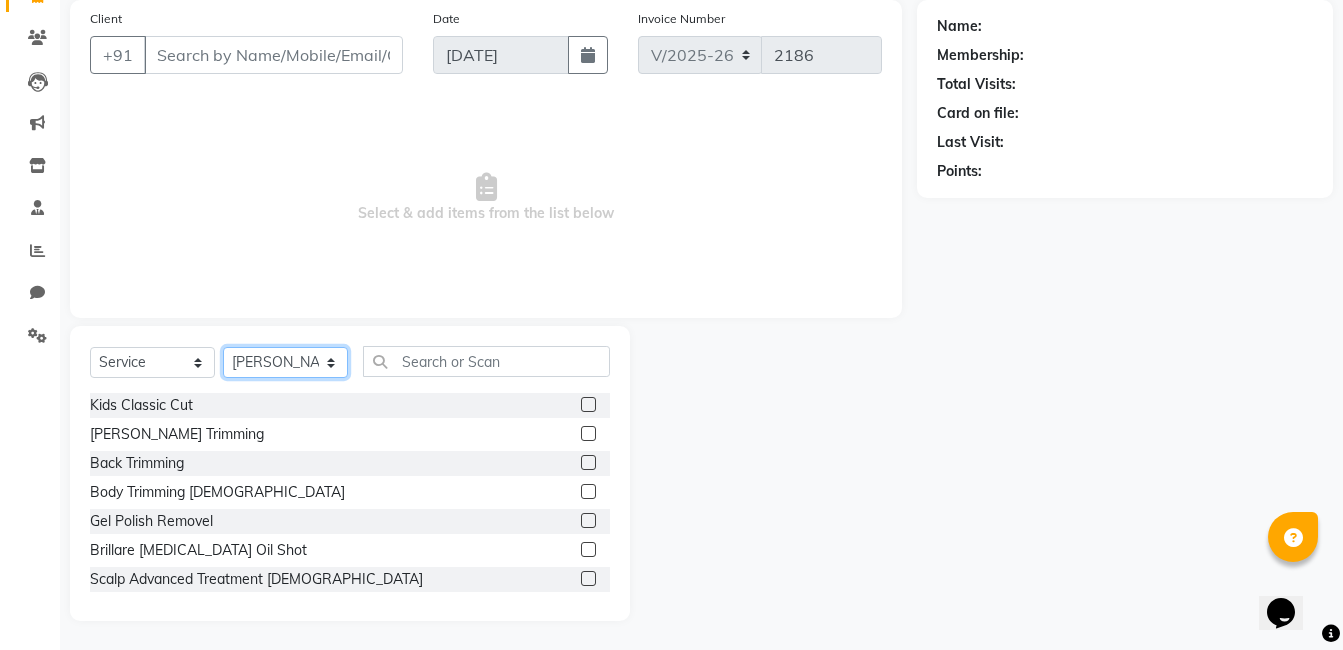 scroll, scrollTop: 151, scrollLeft: 0, axis: vertical 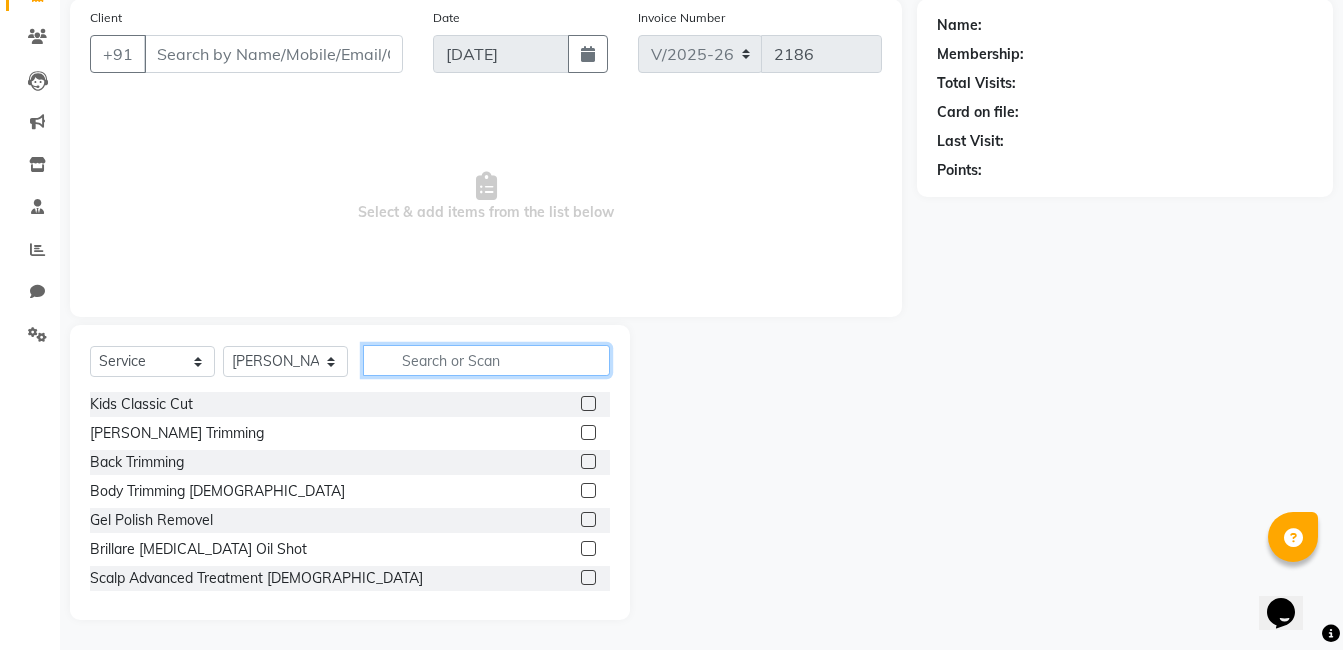 click 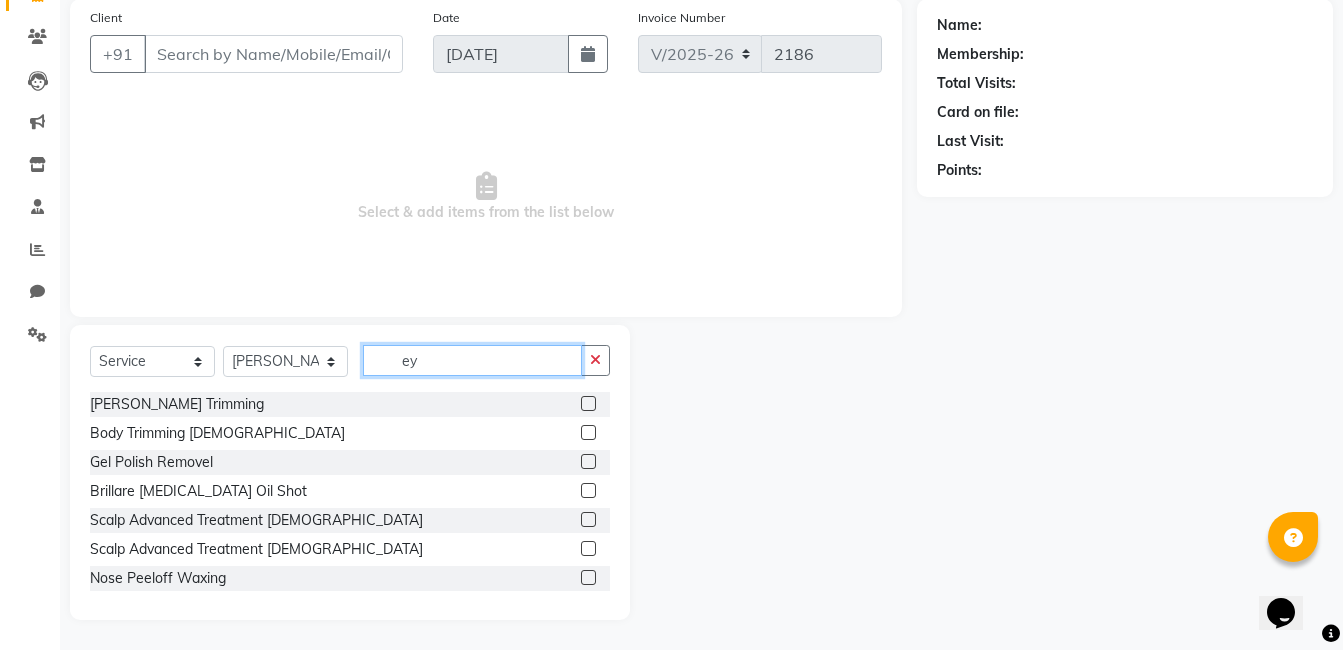 scroll, scrollTop: 9, scrollLeft: 0, axis: vertical 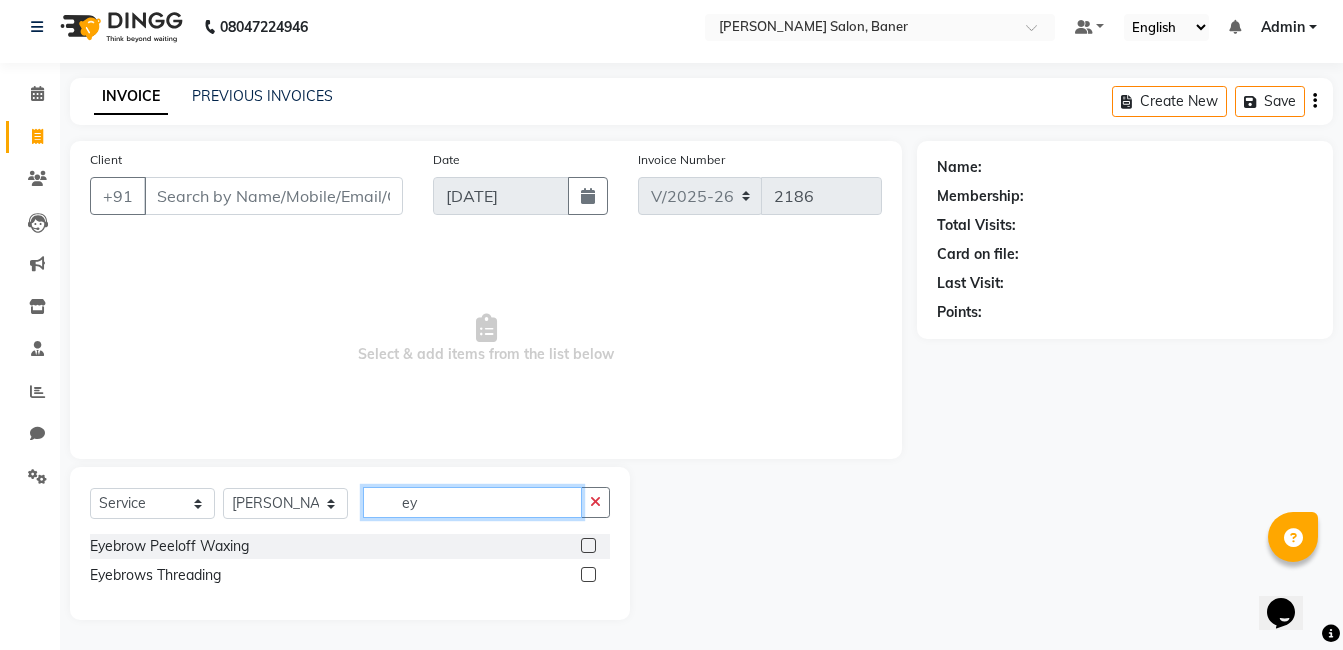 type on "ey" 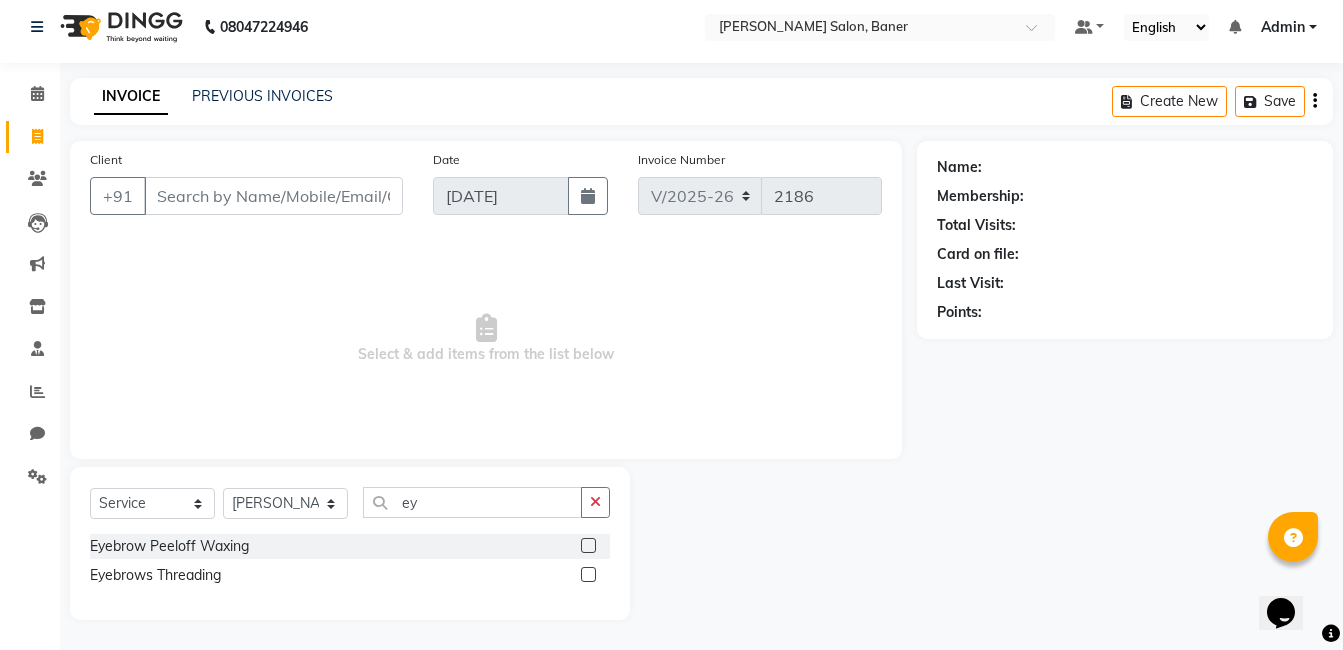 drag, startPoint x: 593, startPoint y: 576, endPoint x: 586, endPoint y: 567, distance: 11.401754 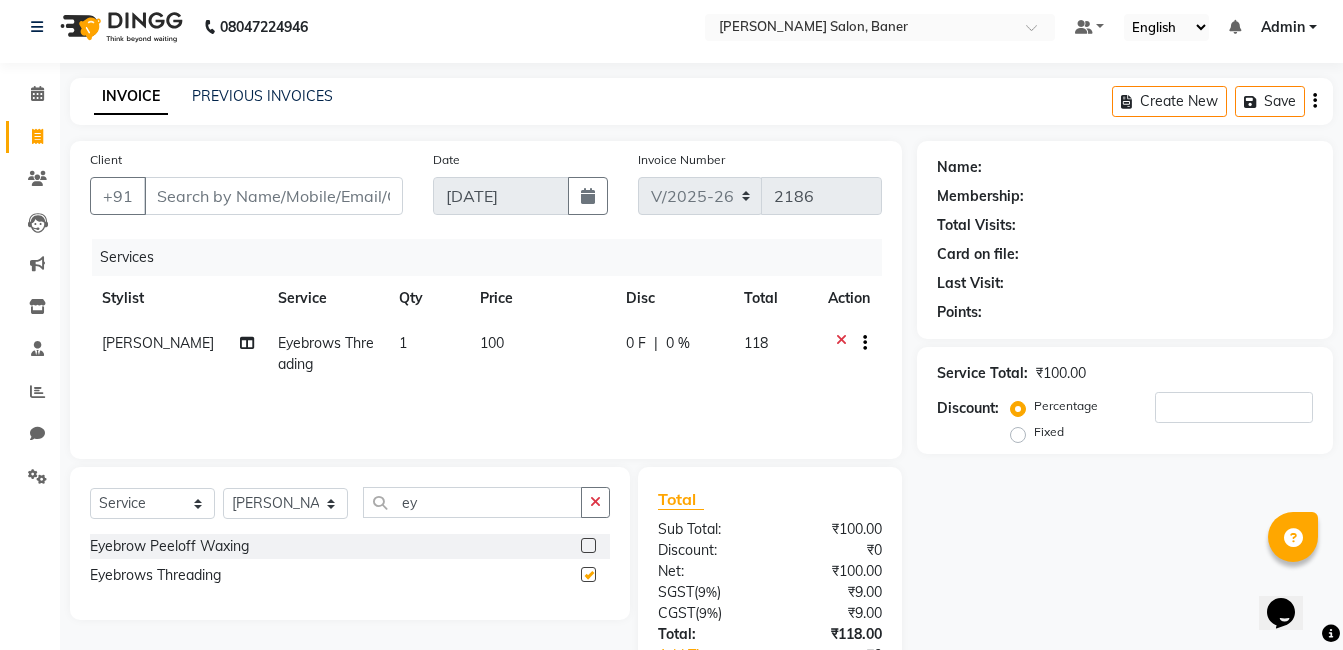 checkbox on "false" 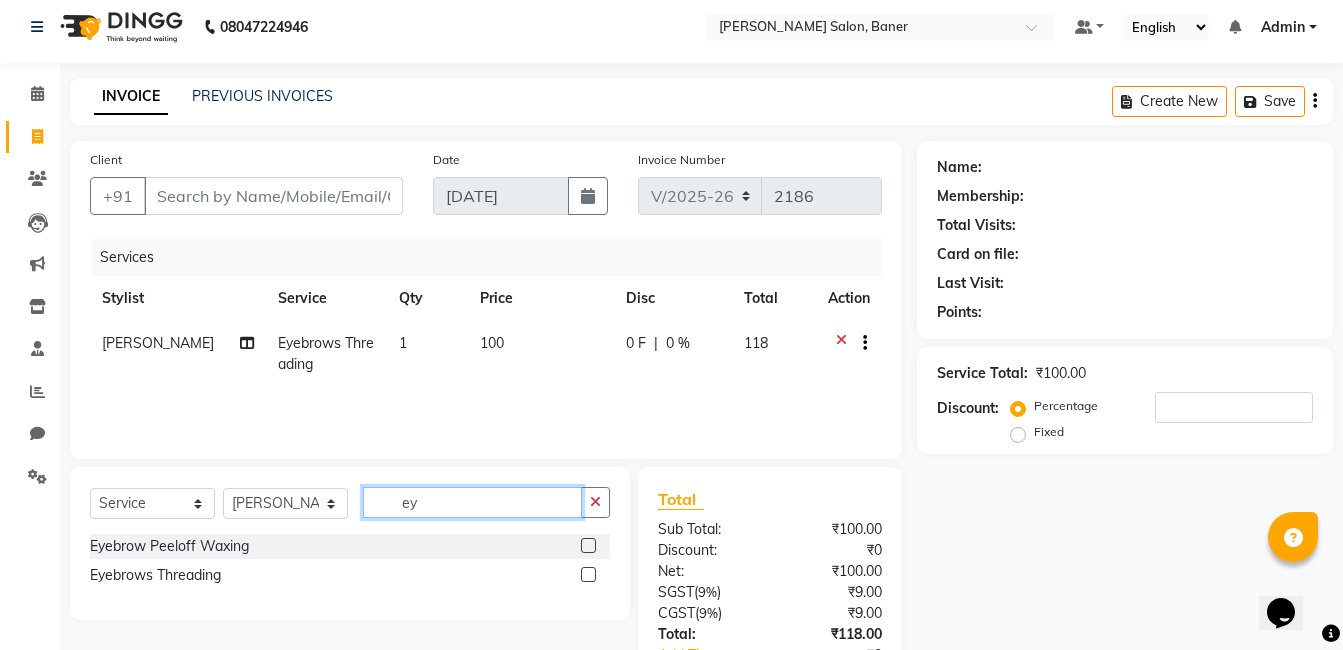 click on "ey" 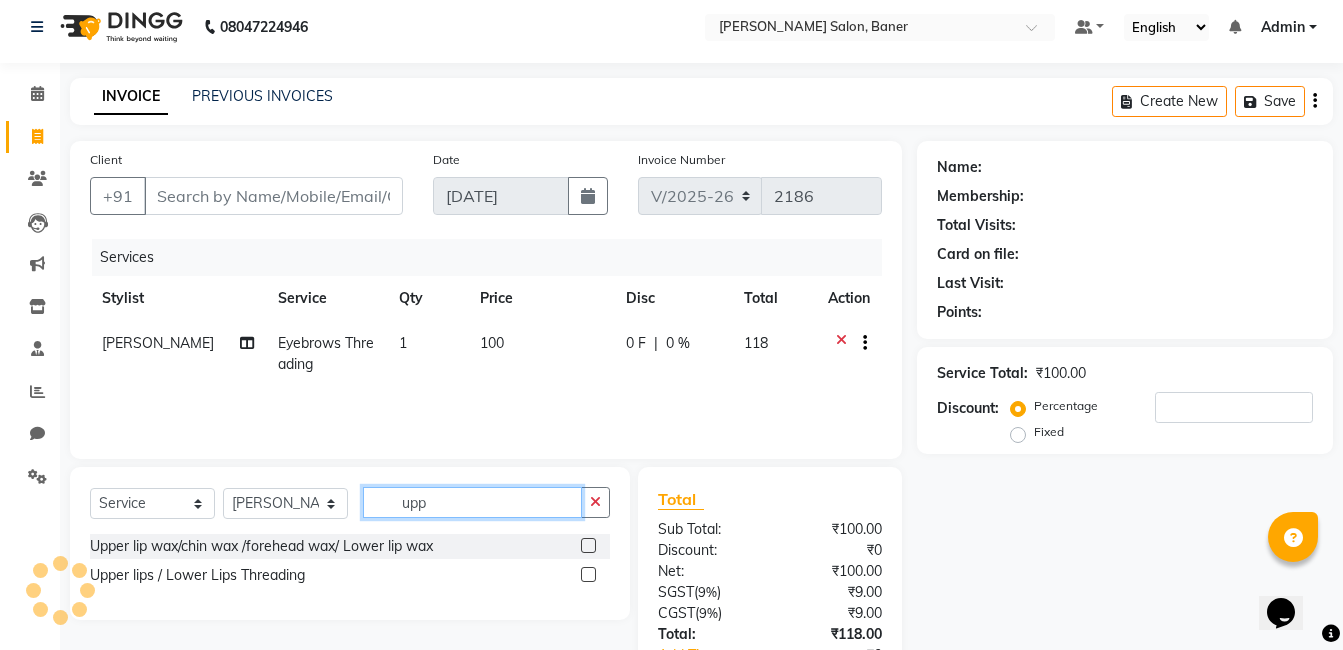 type on "upp" 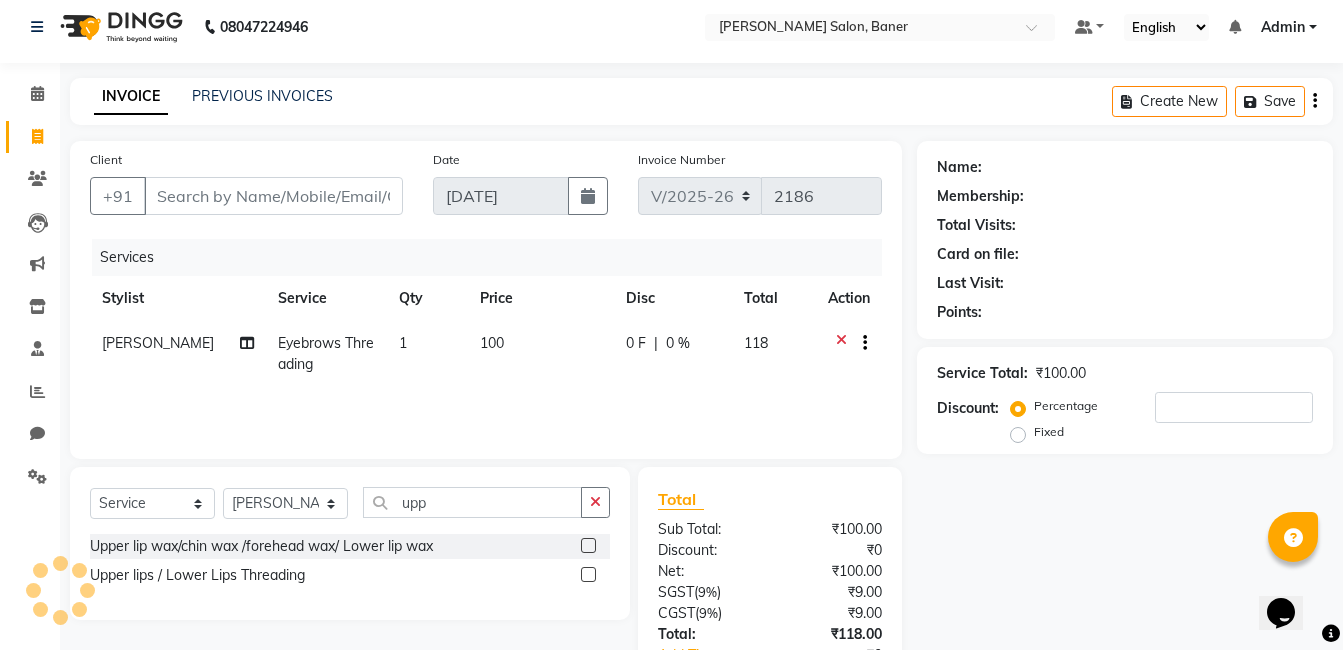 click 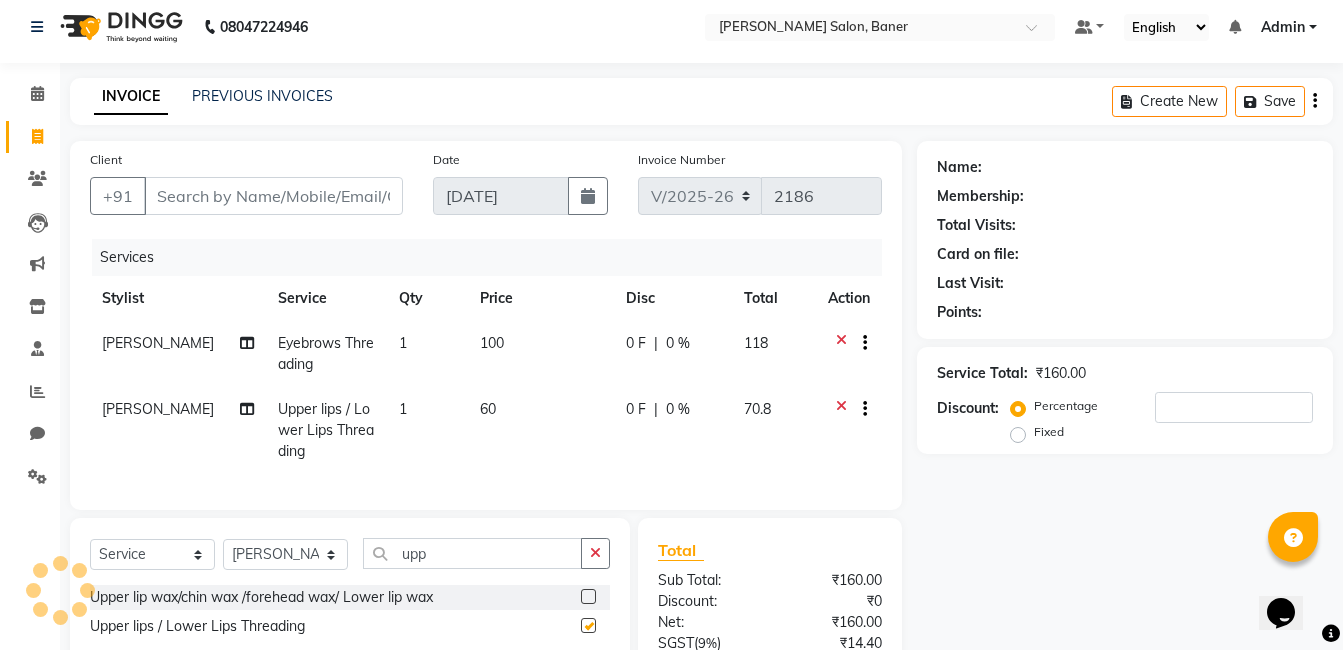 checkbox on "false" 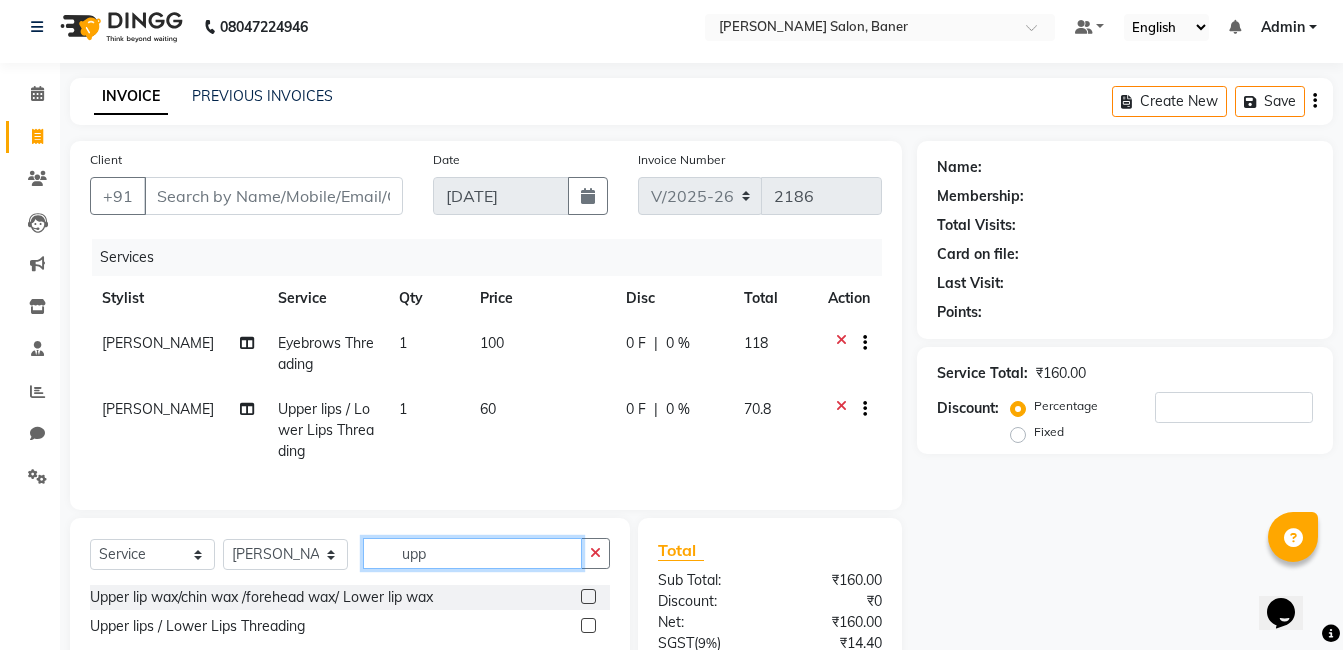 click on "upp" 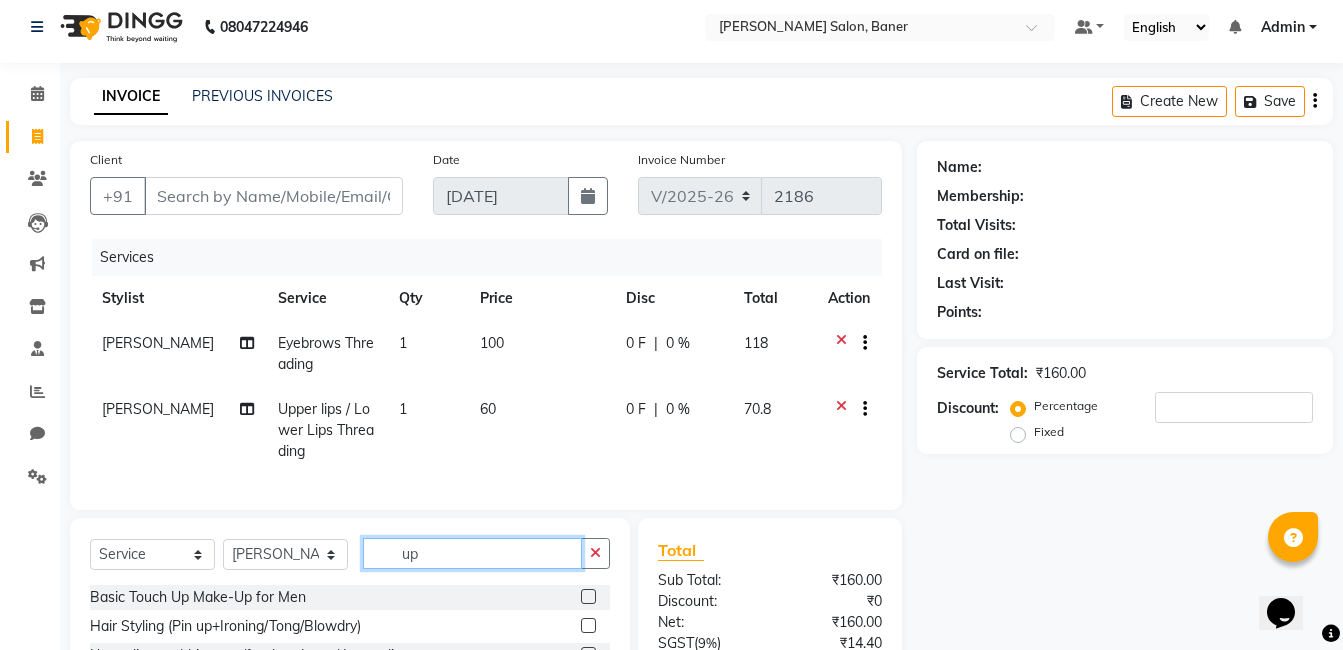 type on "u" 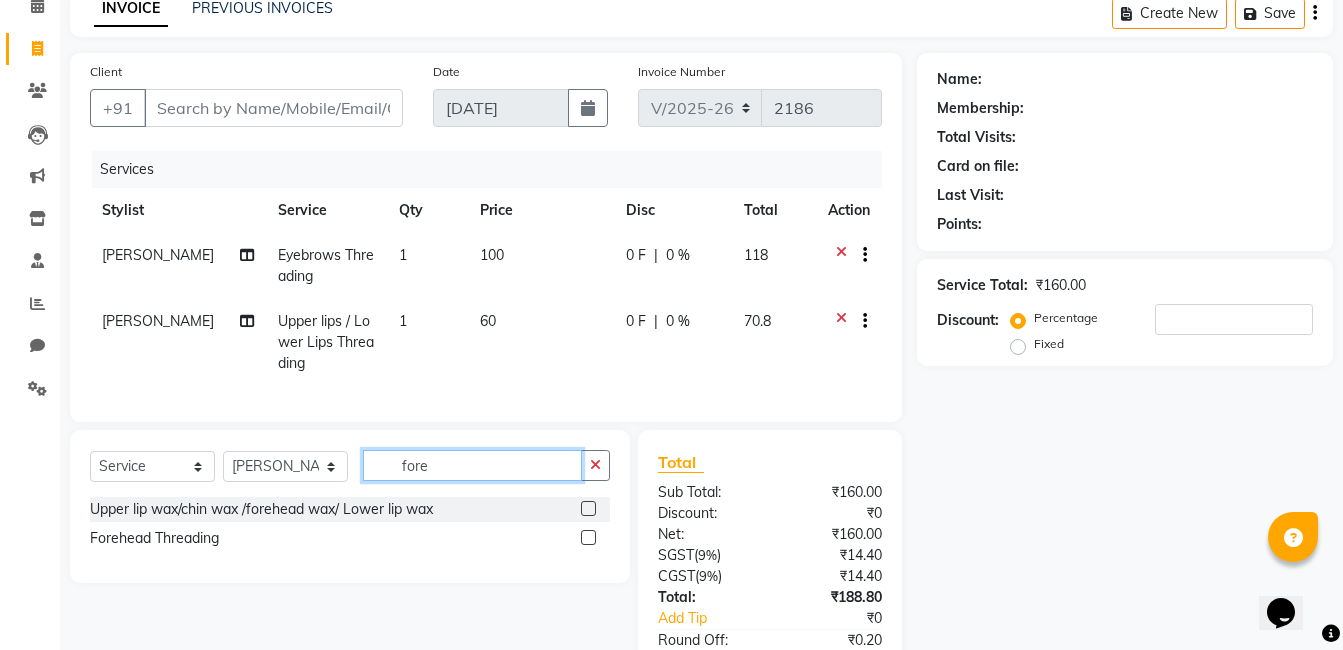 scroll, scrollTop: 209, scrollLeft: 0, axis: vertical 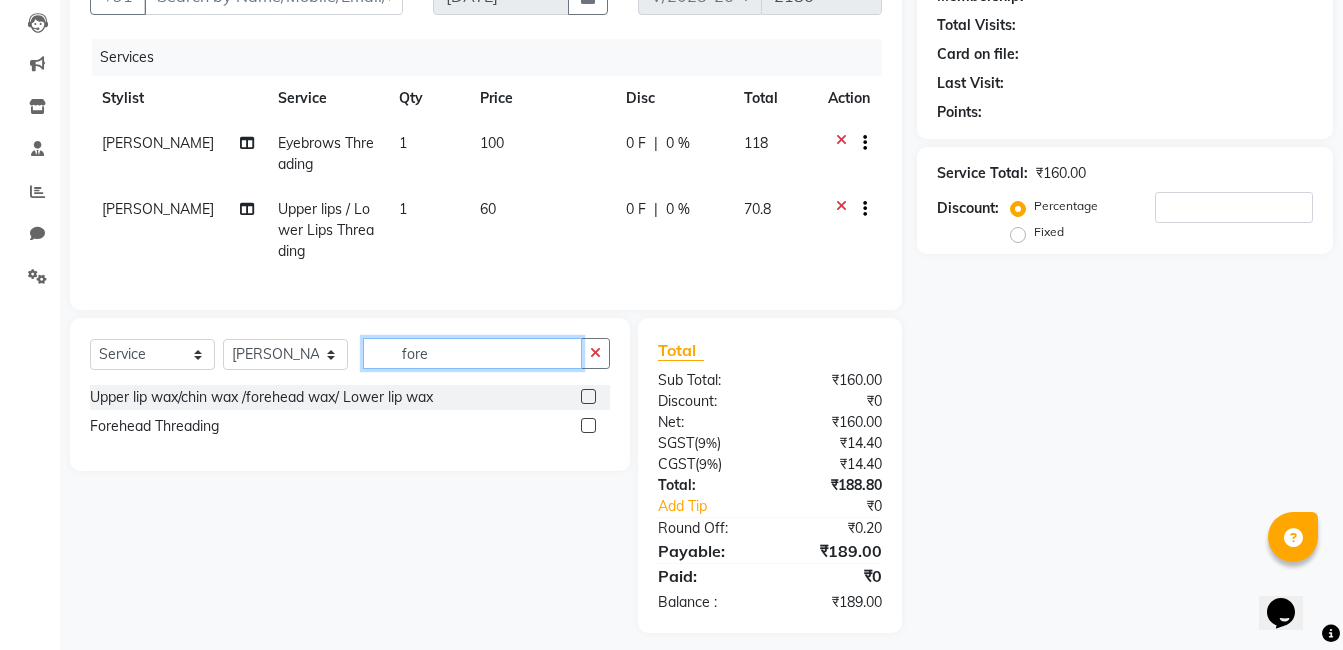 type on "fore" 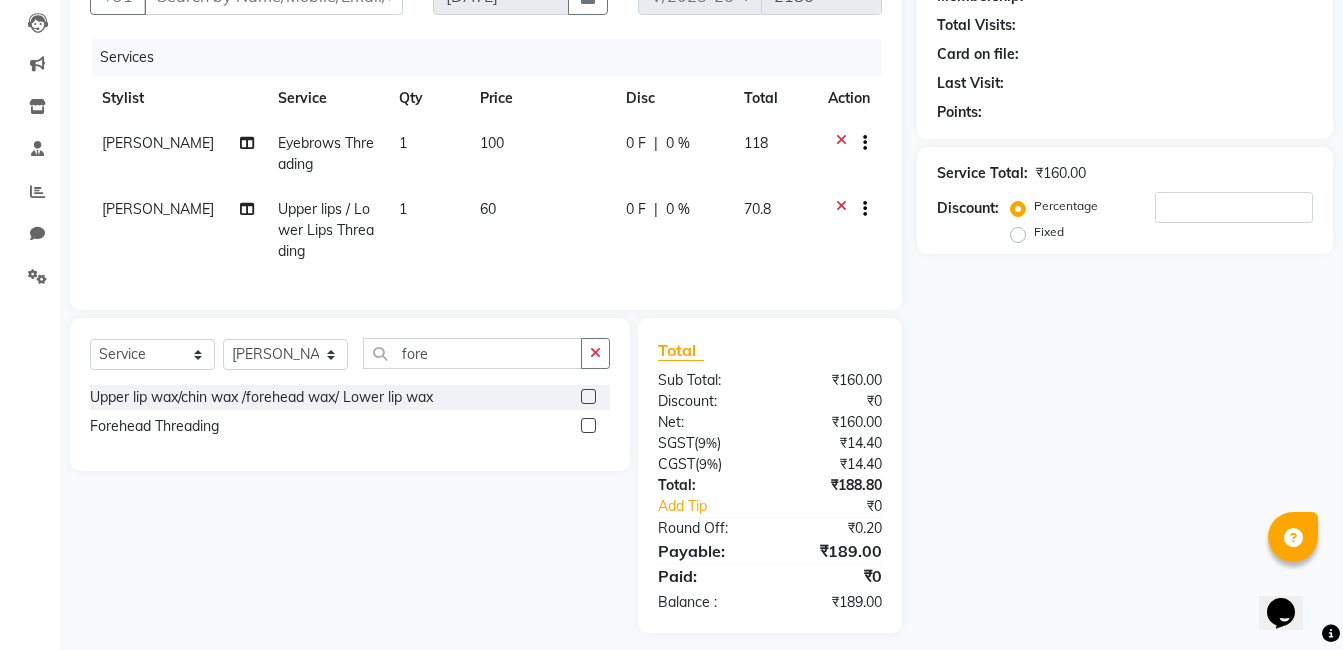 click 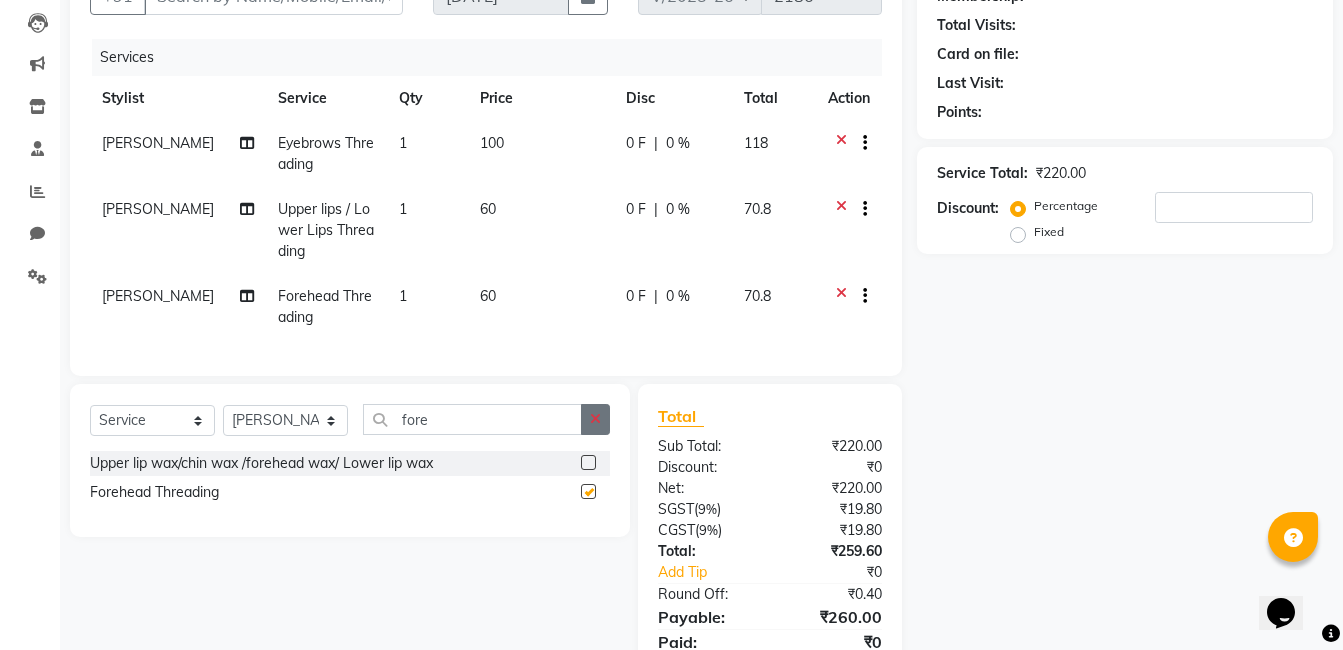 checkbox on "false" 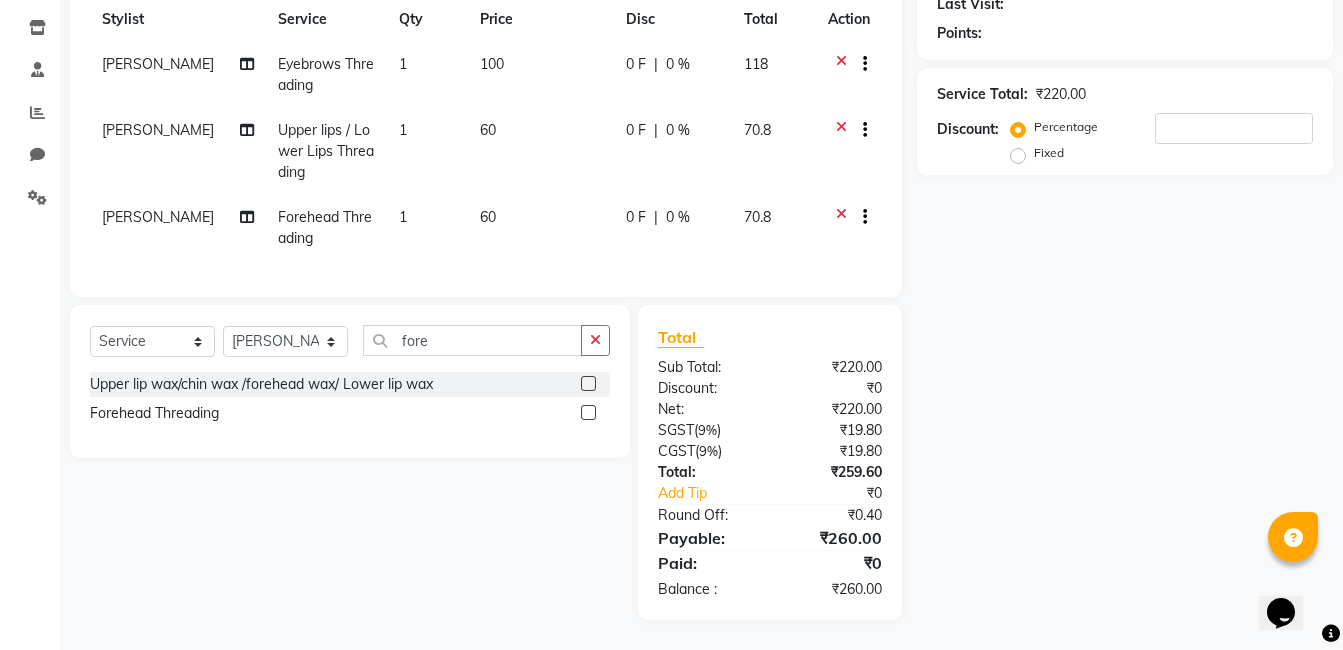 scroll, scrollTop: 3, scrollLeft: 0, axis: vertical 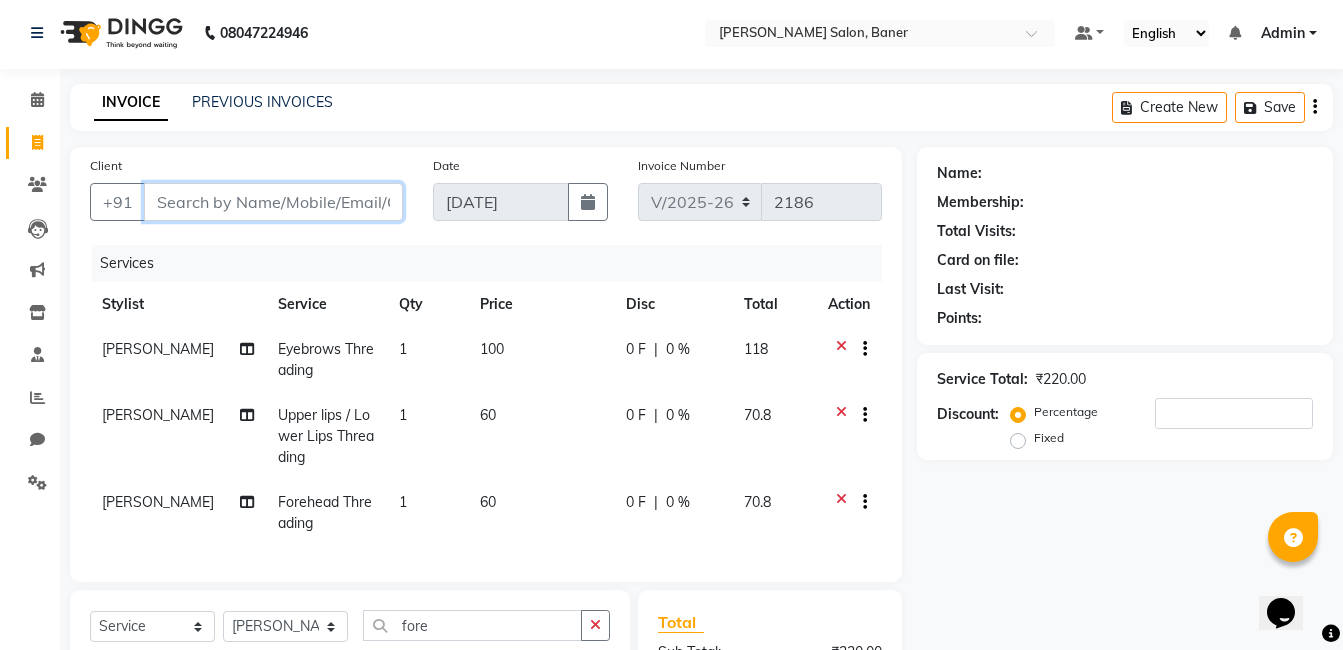 click on "Client" at bounding box center (273, 202) 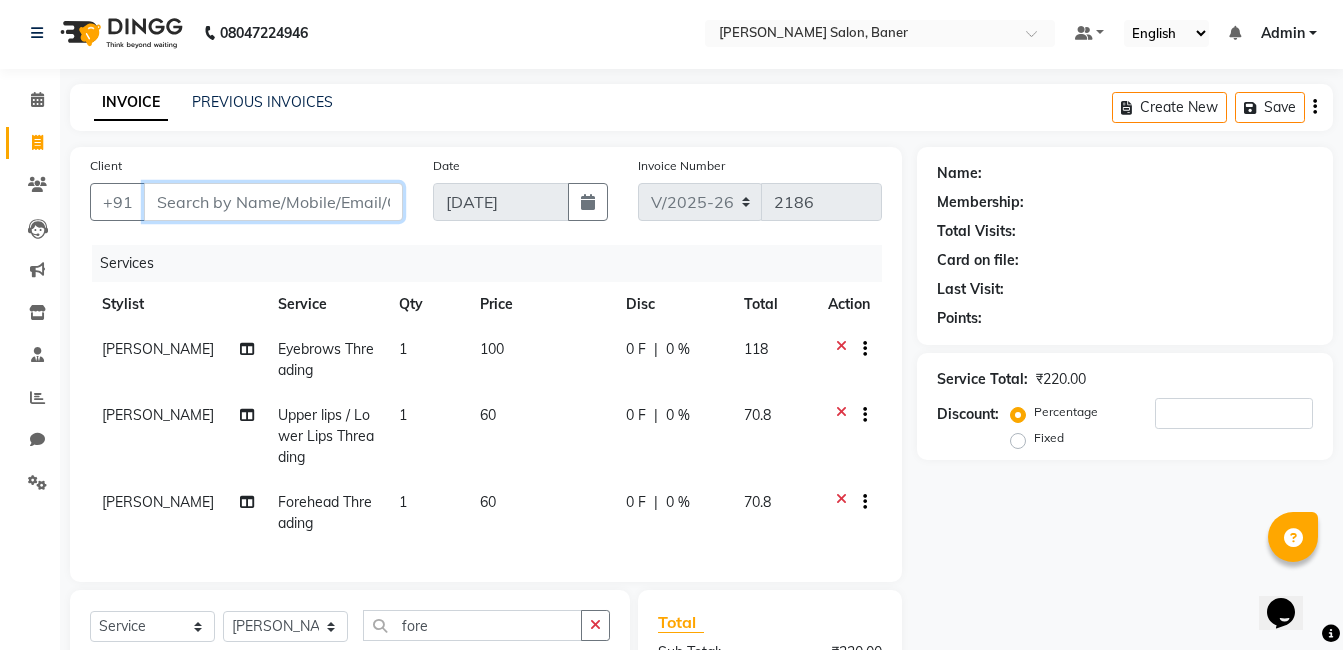 type on "9" 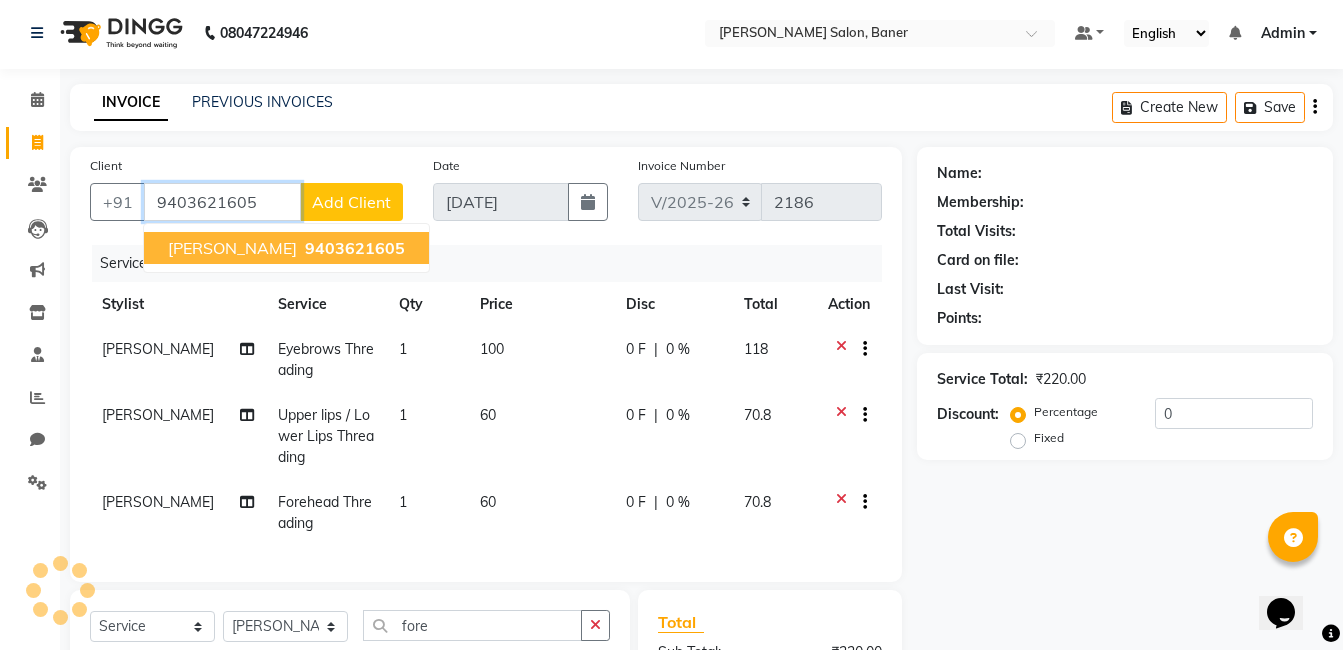 type on "9403621605" 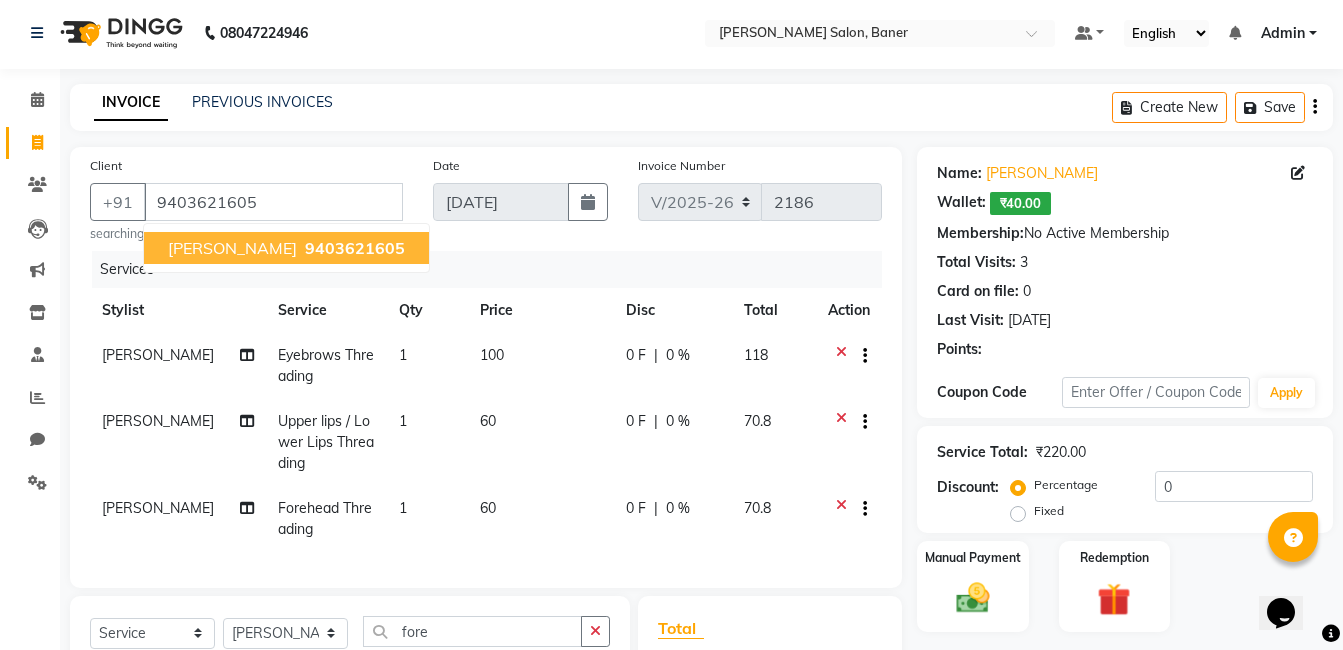 click on "Angha Deshpande" at bounding box center [232, 248] 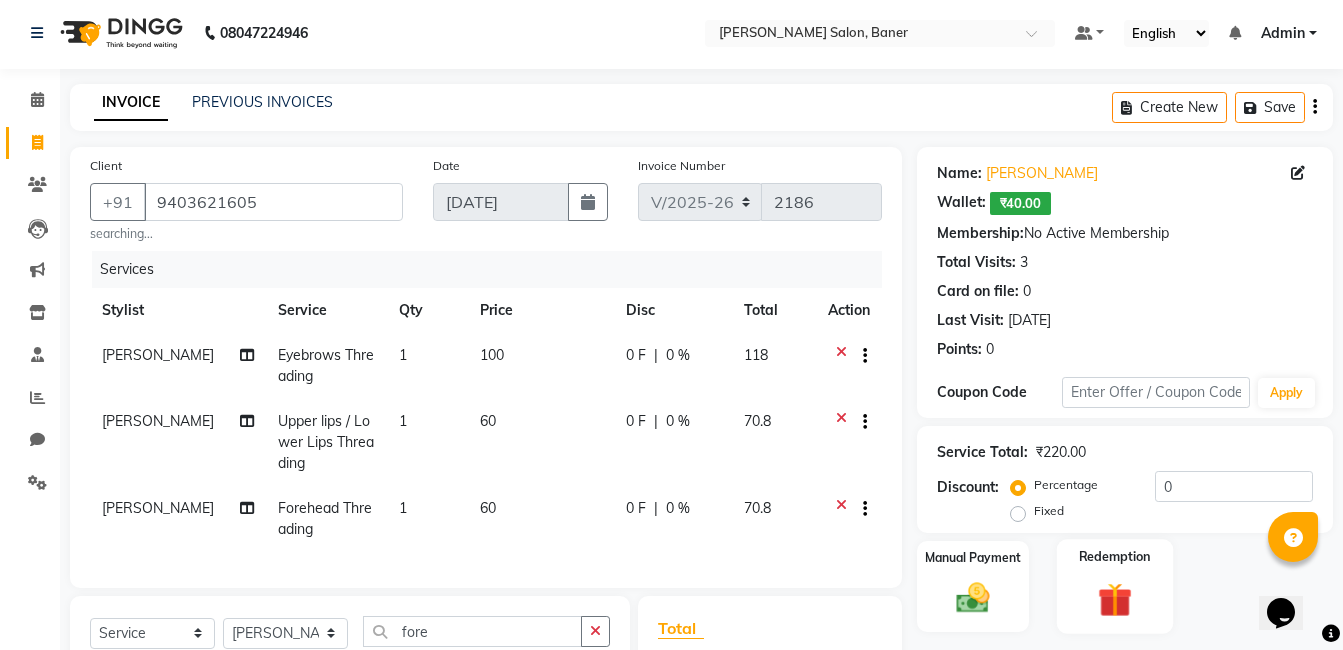 click 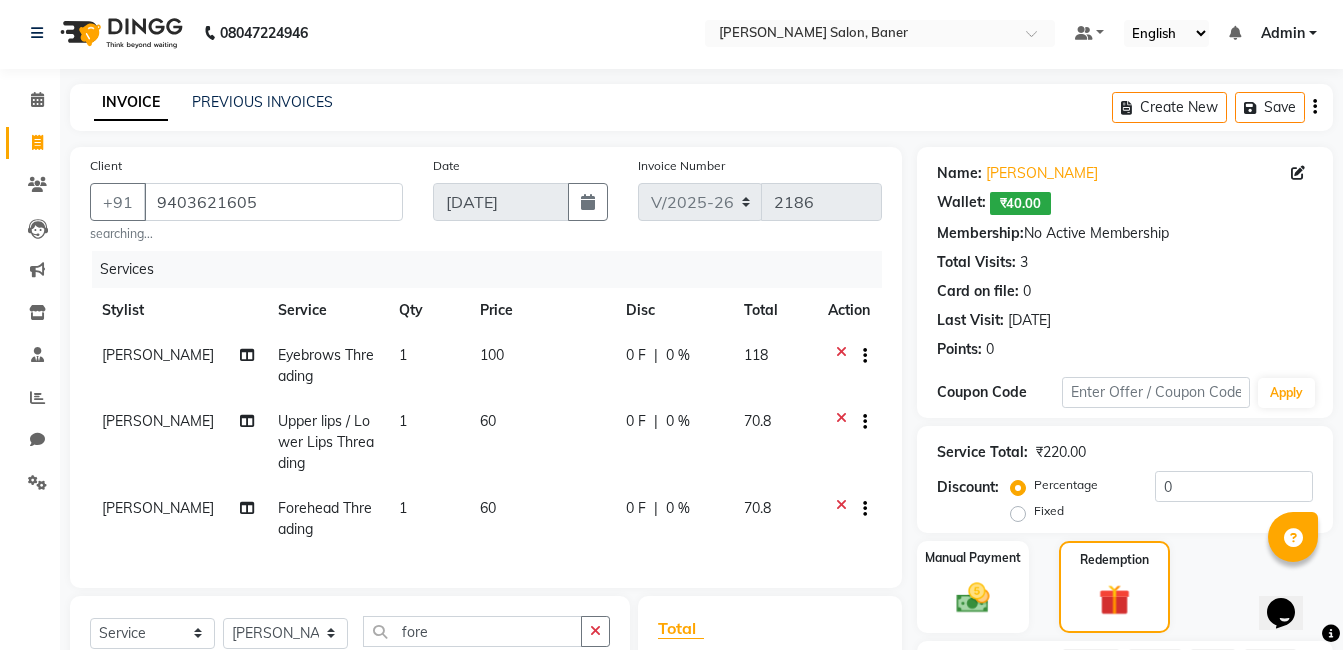 scroll, scrollTop: 309, scrollLeft: 0, axis: vertical 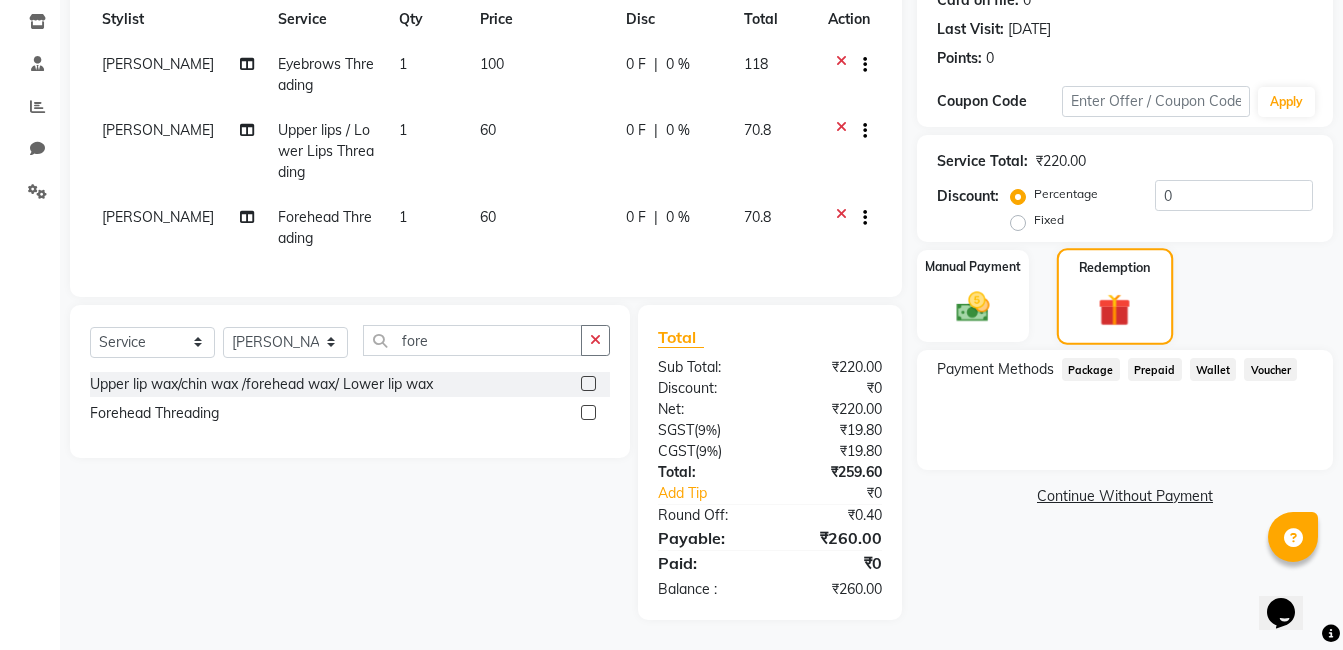 click on "Redemption" 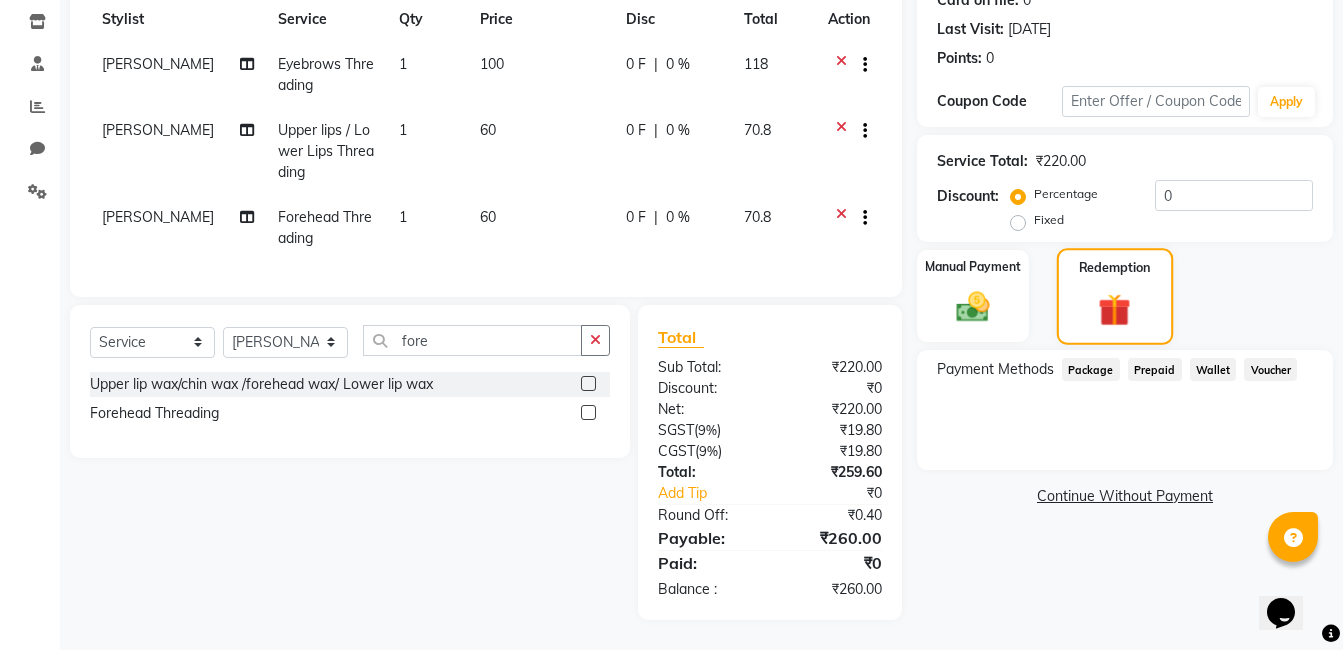 click on "Redemption" 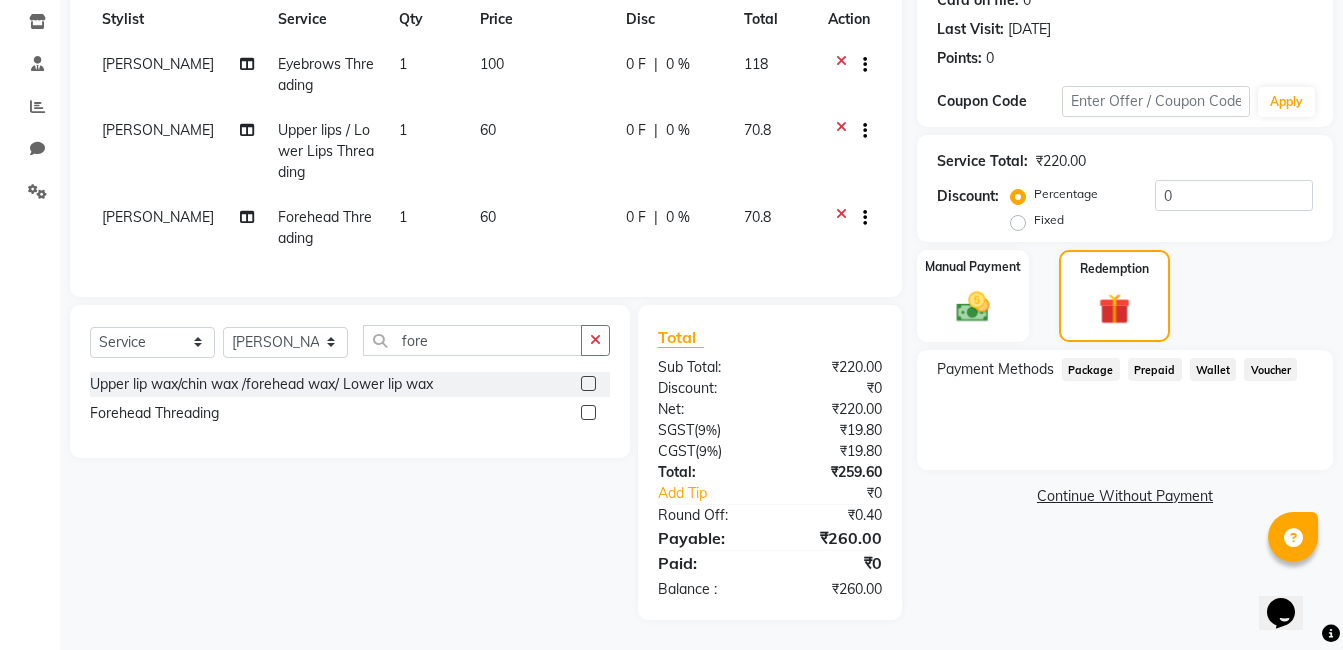 drag, startPoint x: 1119, startPoint y: 279, endPoint x: 1175, endPoint y: 379, distance: 114.61239 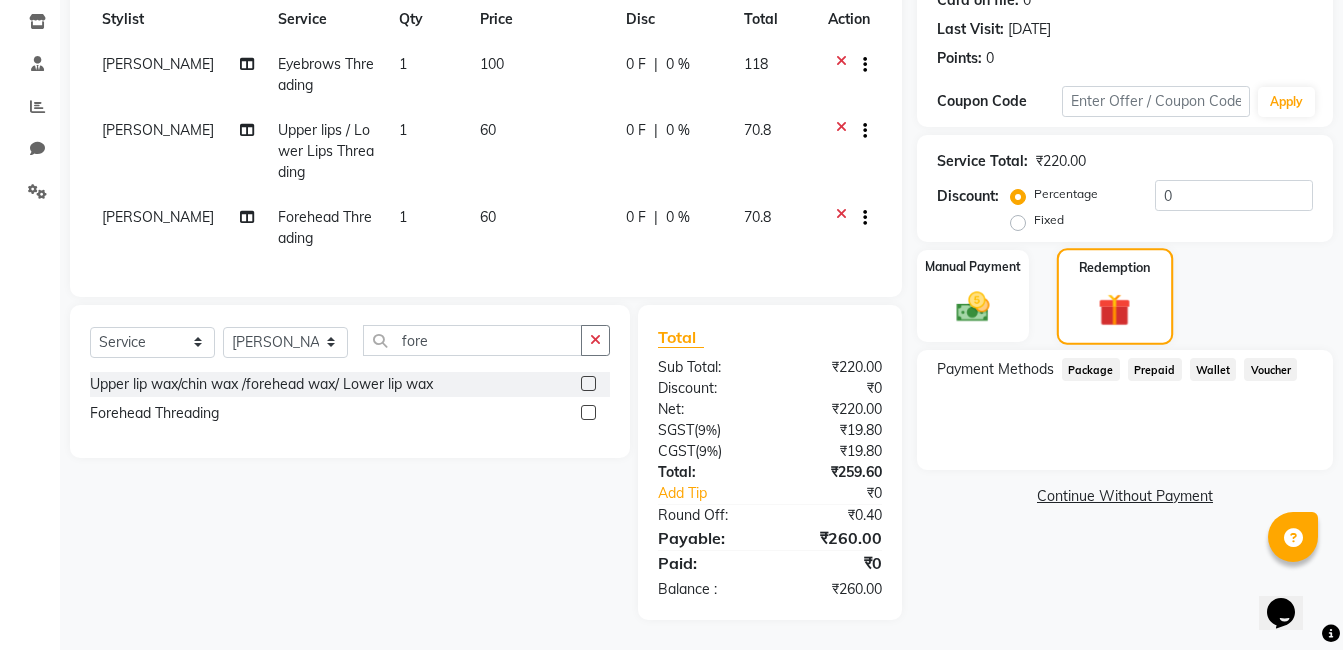 click 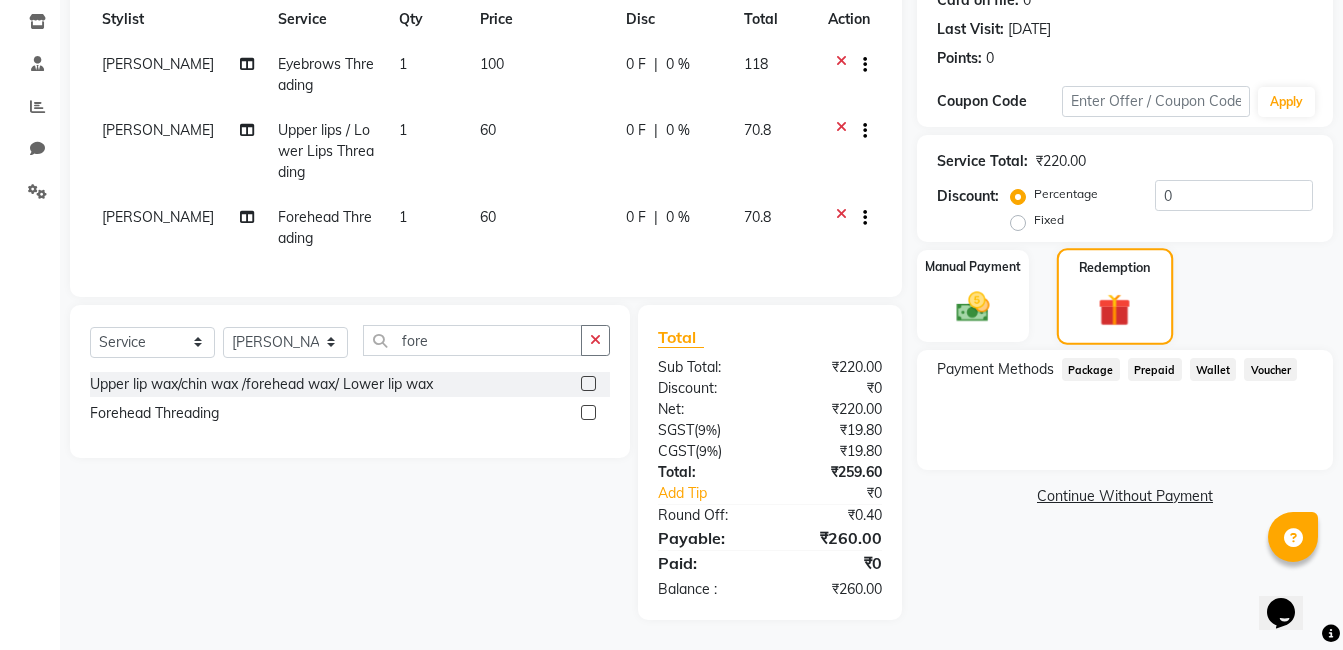 click 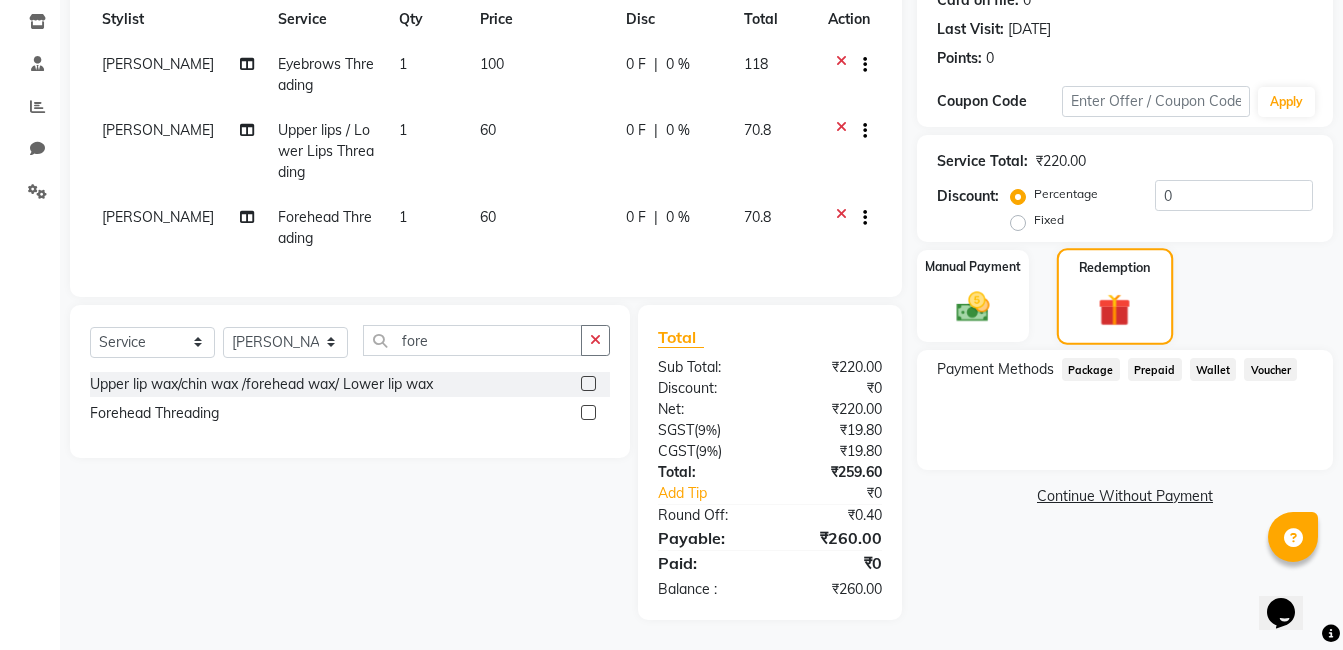 click on "Redemption" 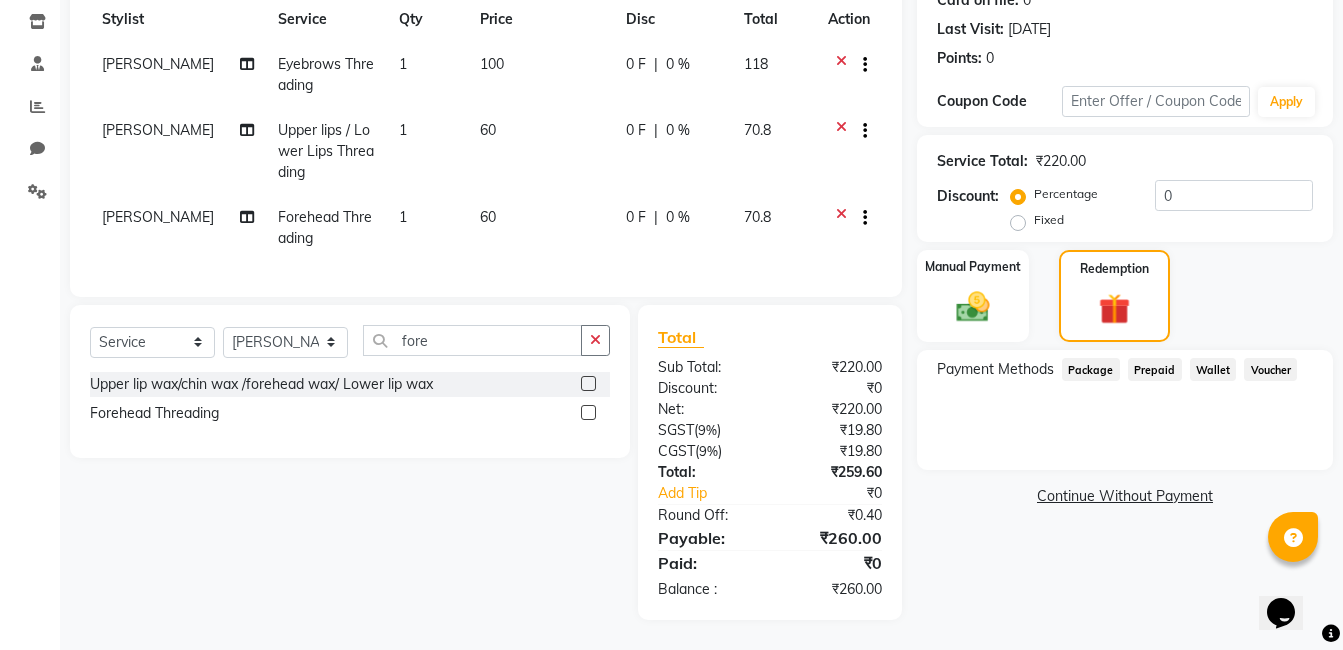 click on "Wallet" 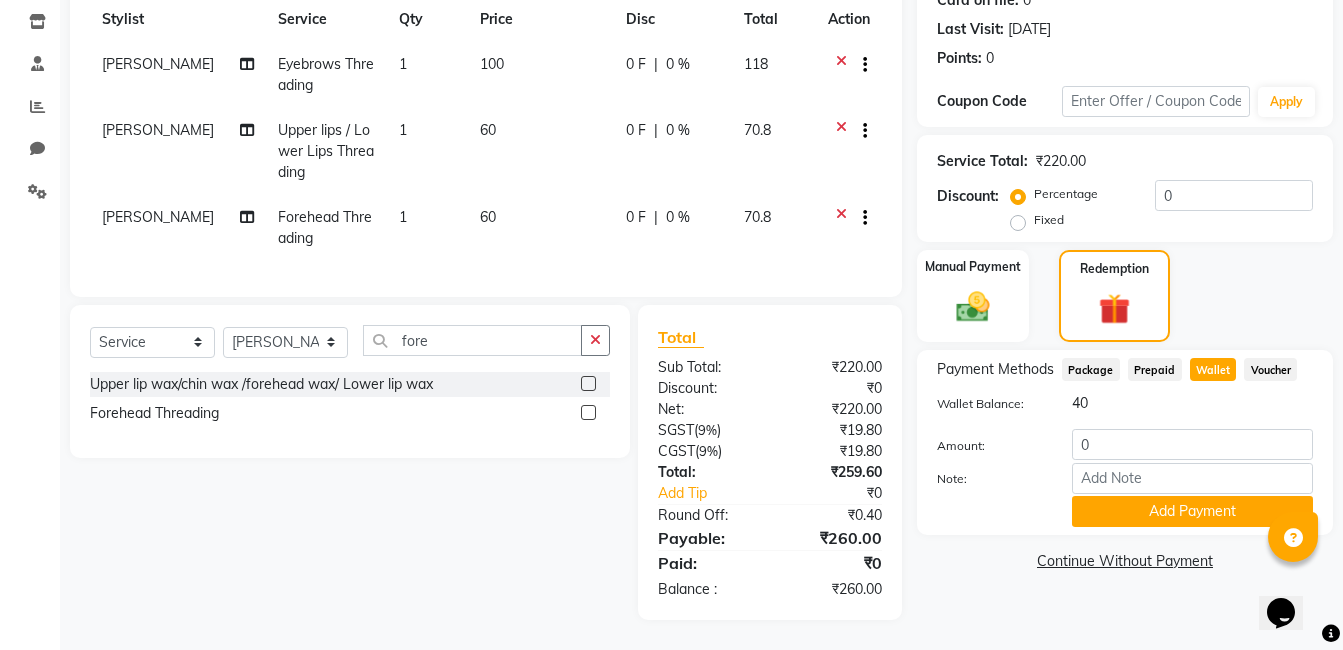 click on "40" 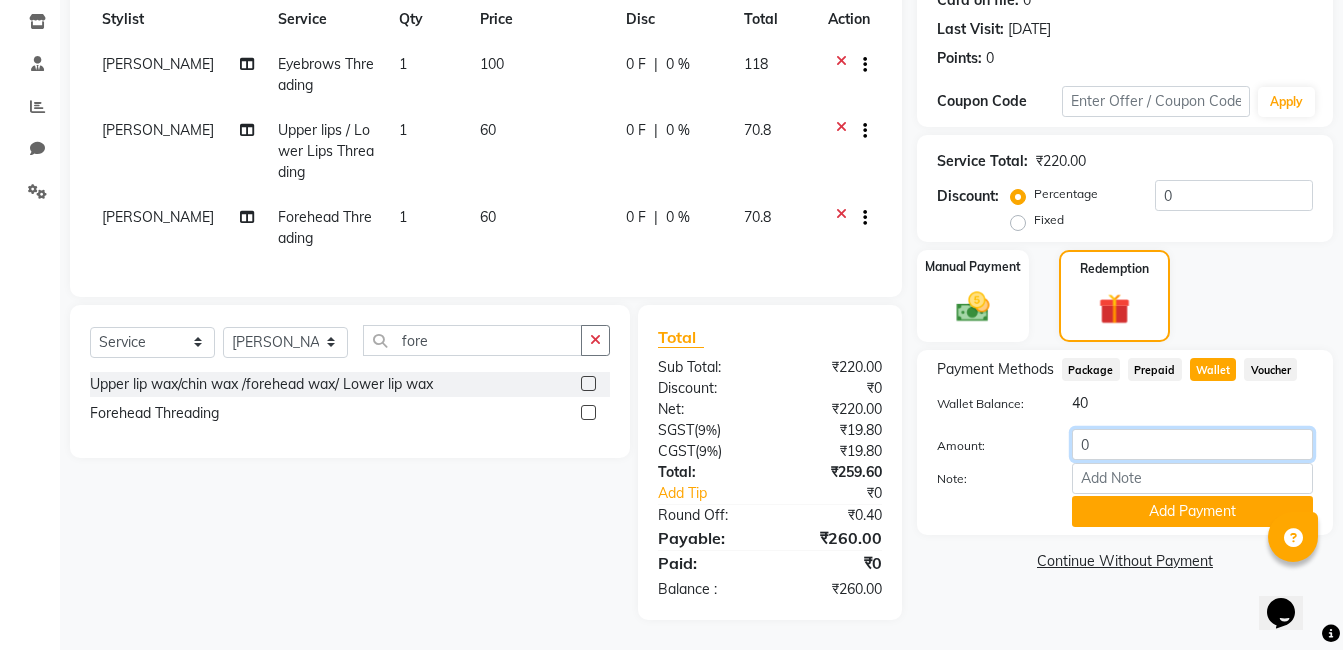 click on "0" 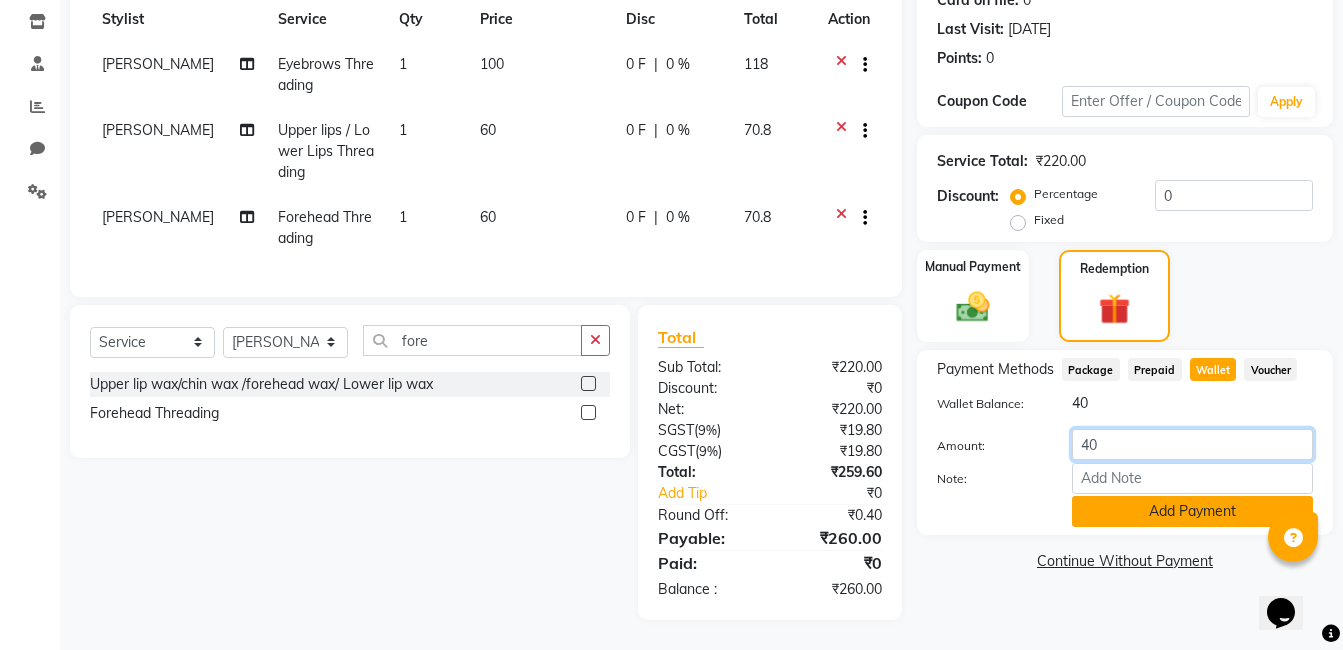 type on "40" 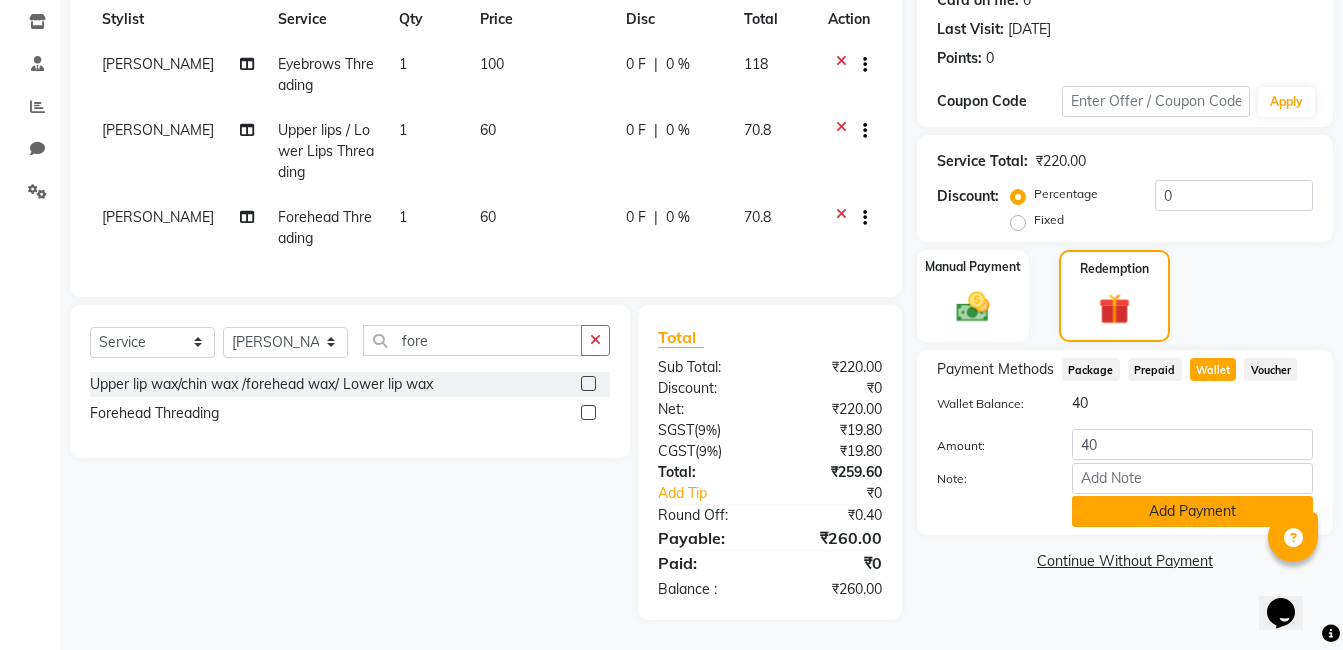 click on "Add Payment" 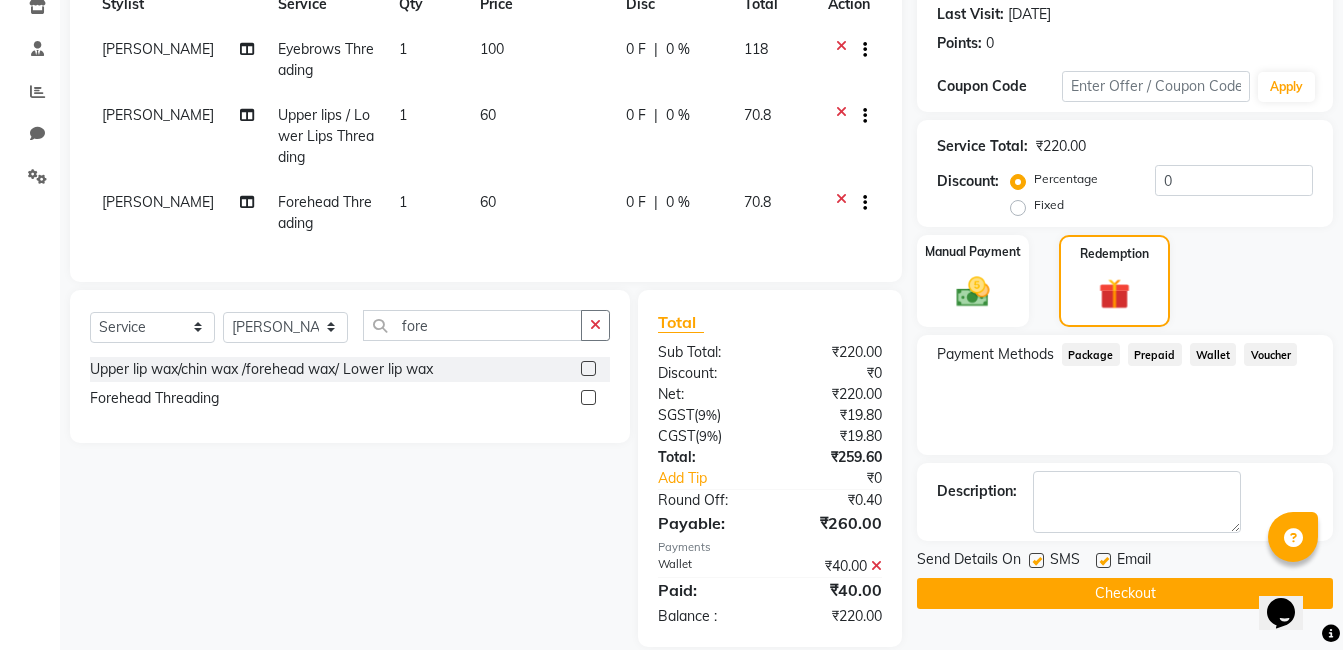 scroll, scrollTop: 351, scrollLeft: 0, axis: vertical 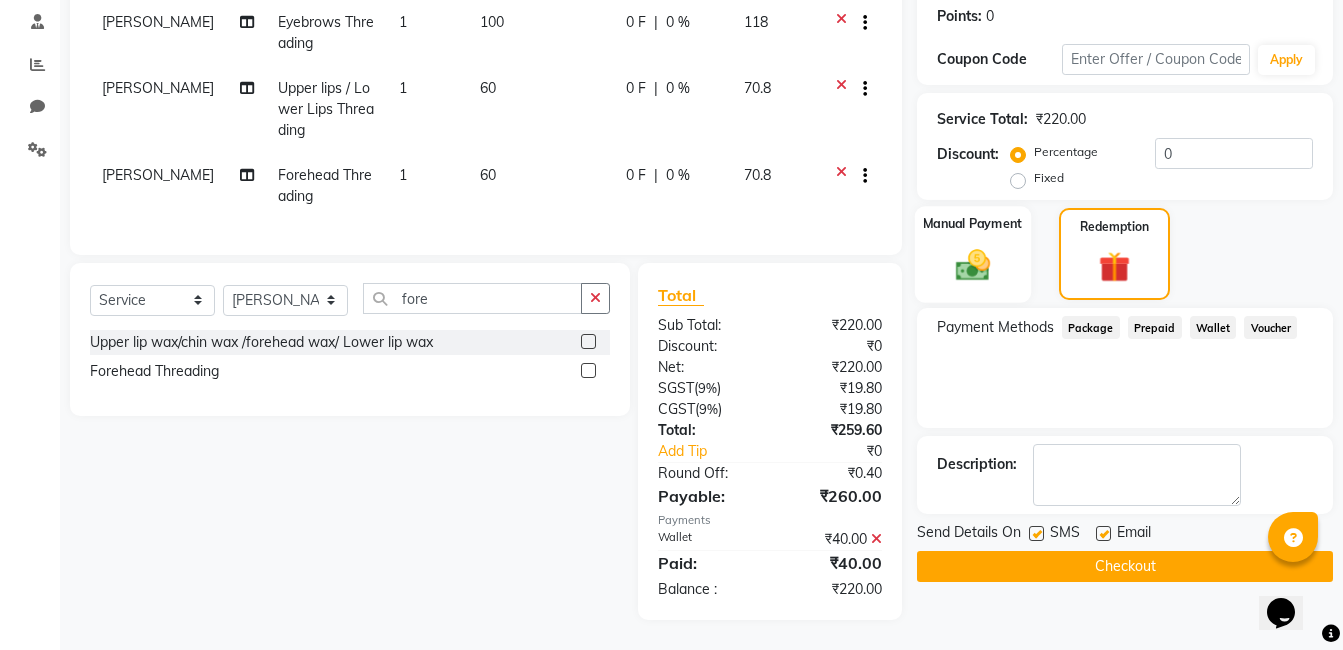 click 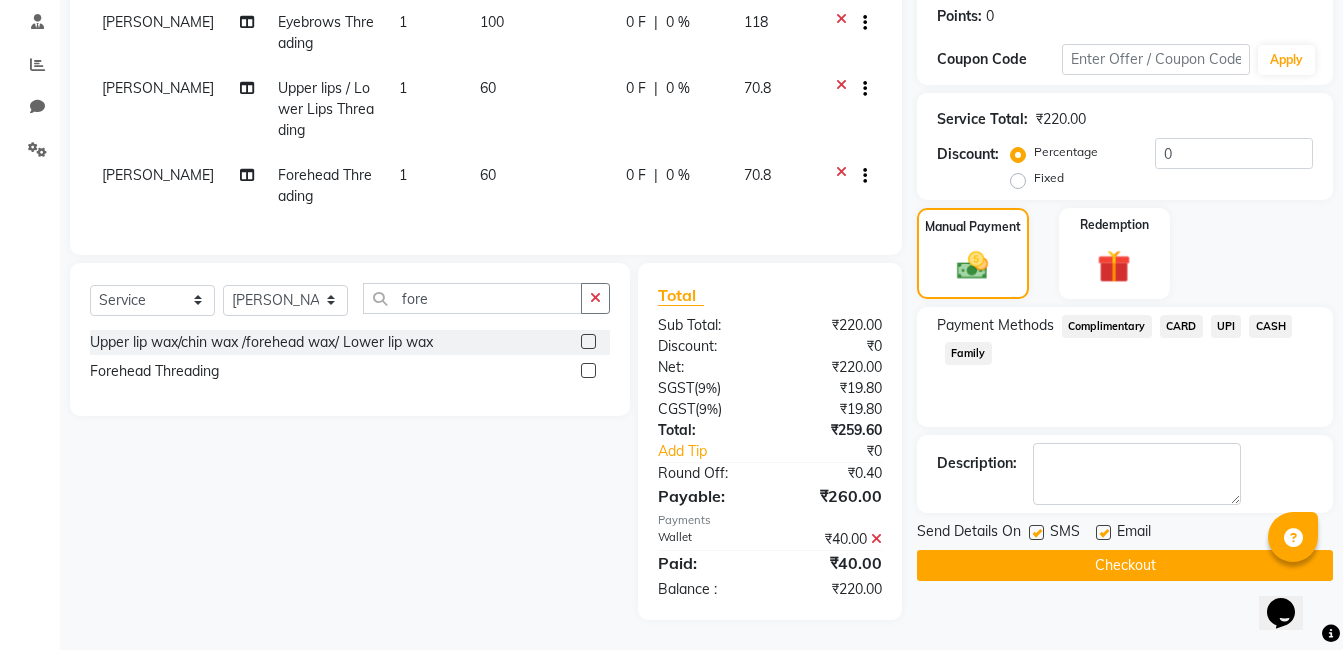 click on "CASH" 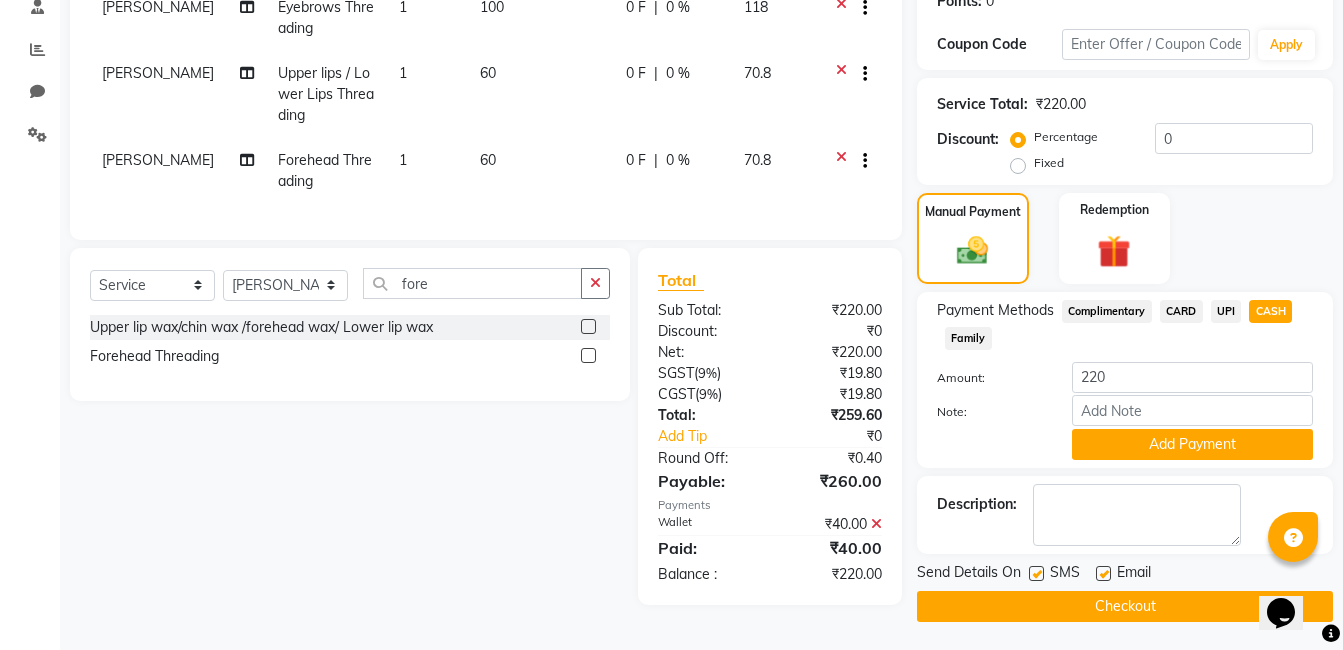 scroll, scrollTop: 353, scrollLeft: 0, axis: vertical 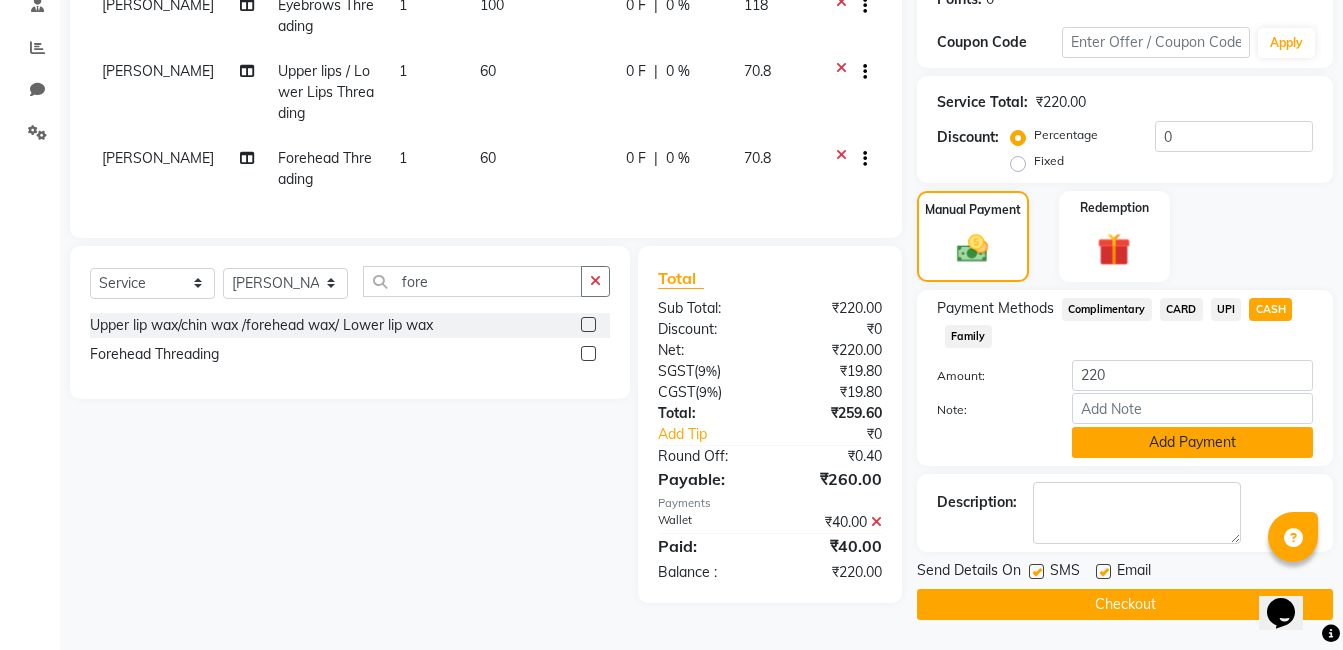 click on "Add Payment" 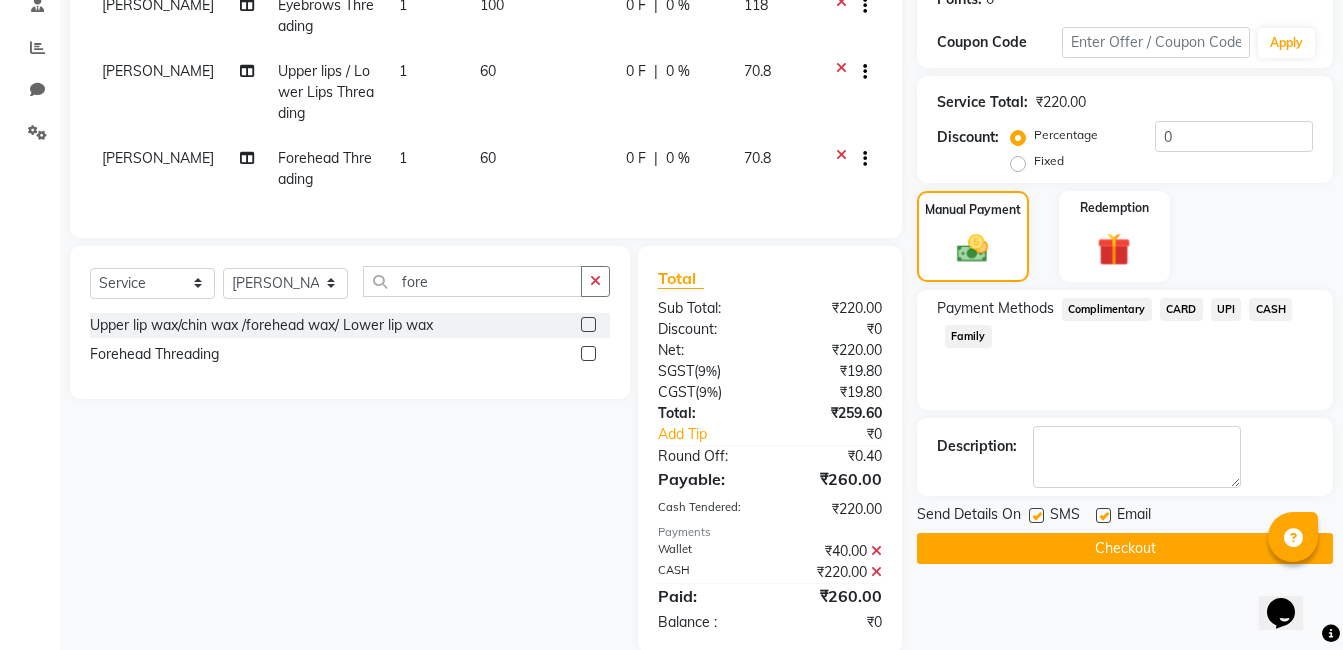 scroll, scrollTop: 401, scrollLeft: 0, axis: vertical 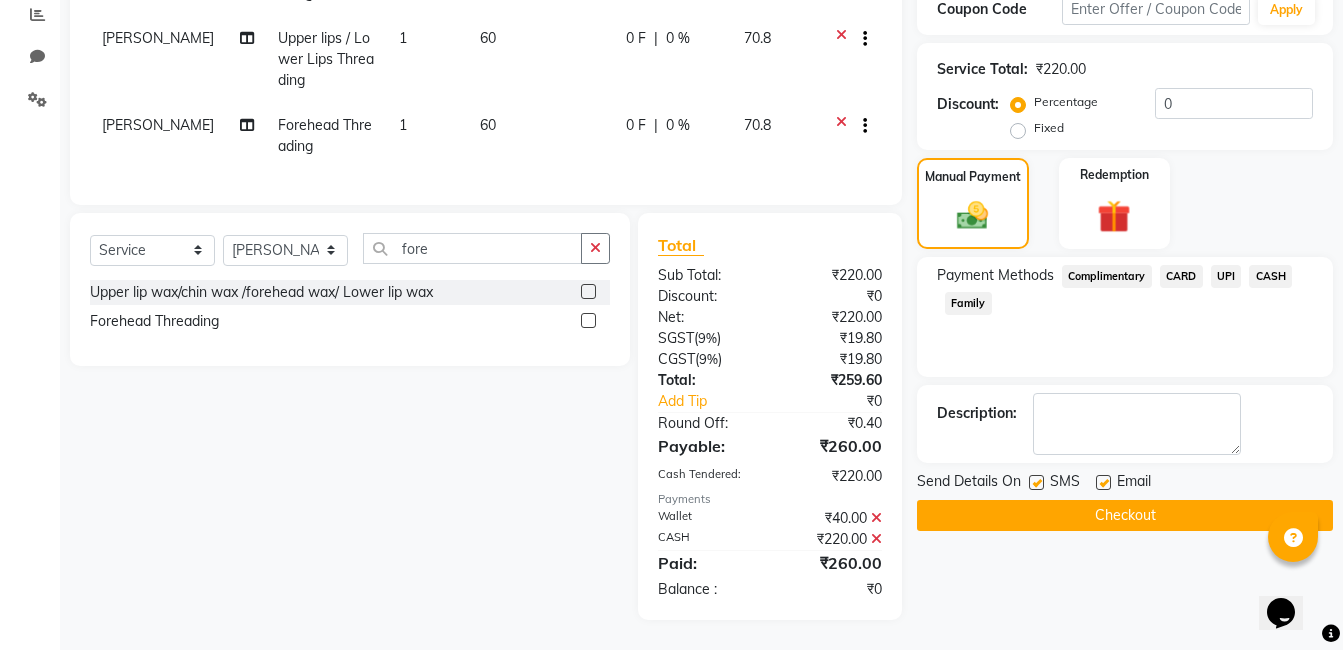 click on "Checkout" 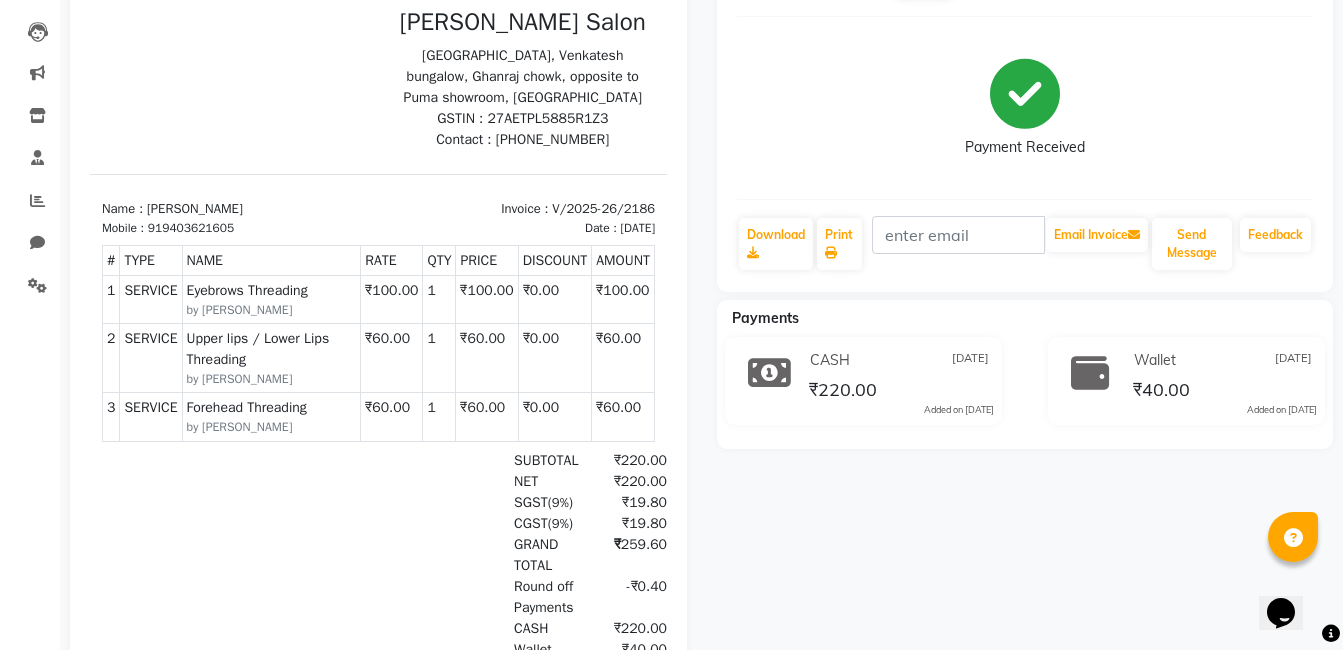 scroll, scrollTop: 0, scrollLeft: 0, axis: both 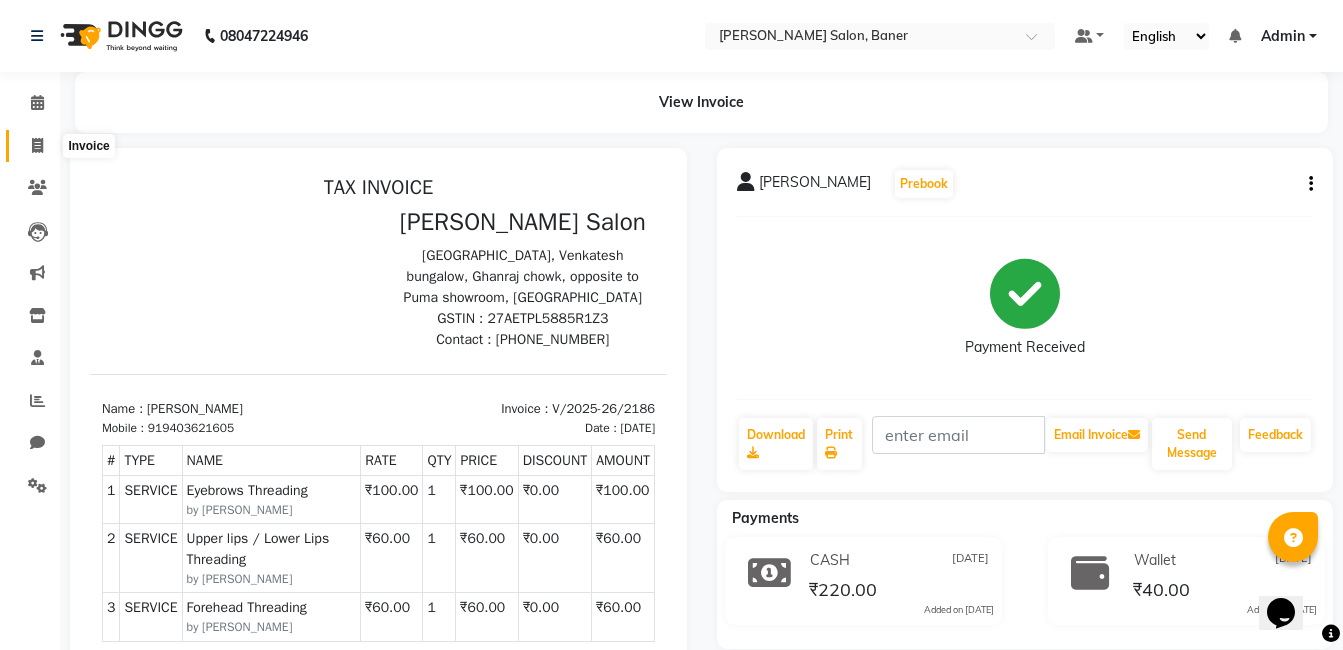 click 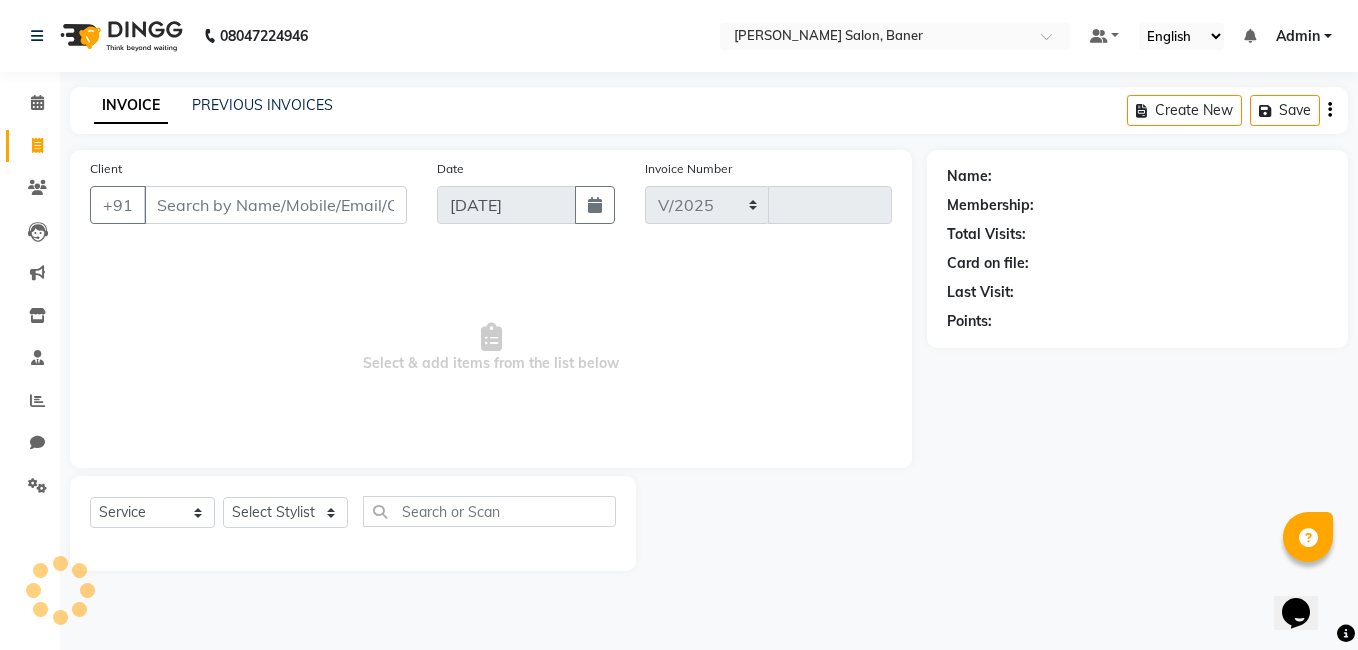 select on "7115" 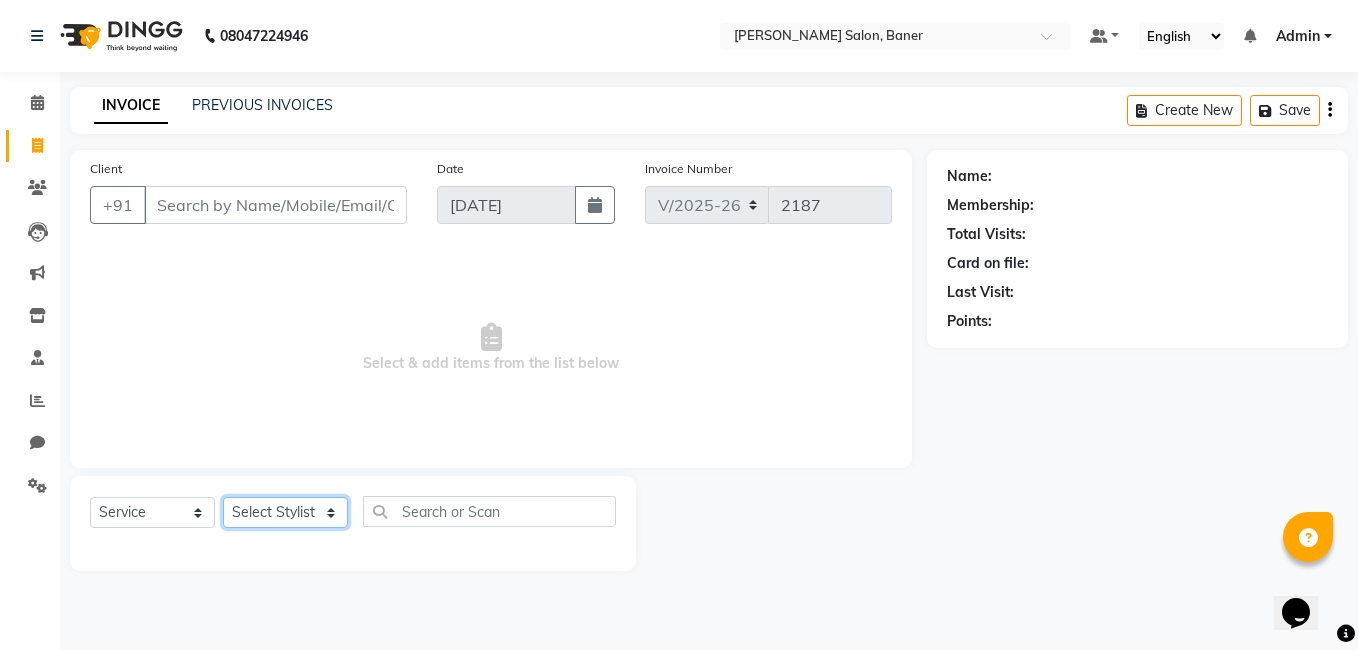 click on "Select Stylist Admin [PERSON_NAME] [PERSON_NAME] [PERSON_NAME] Jabaaz [PERSON_NAME]  [PERSON_NAME]  [PERSON_NAME] [PERSON_NAME] Rahul chhapchhade [PERSON_NAME] [PERSON_NAME] [PERSON_NAME]" 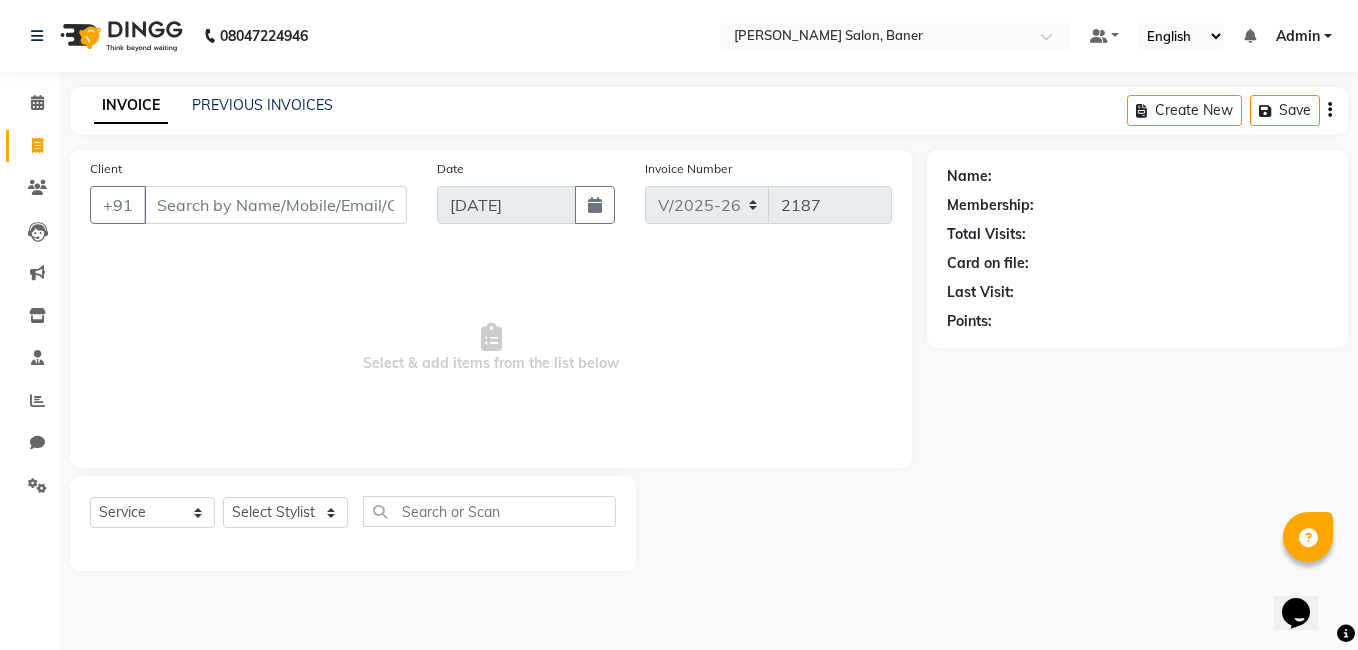click 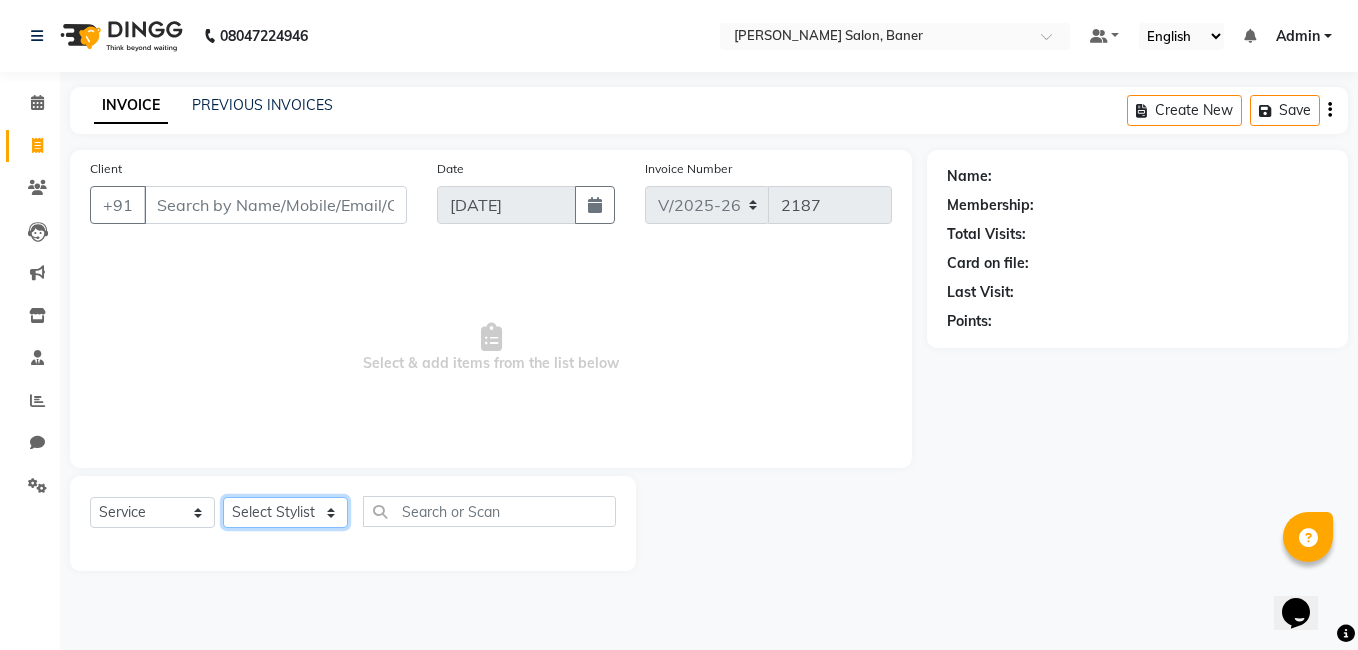 click on "Select Stylist Admin [PERSON_NAME] [PERSON_NAME] [PERSON_NAME] Jabaaz [PERSON_NAME]  [PERSON_NAME]  [PERSON_NAME] [PERSON_NAME] Rahul chhapchhade [PERSON_NAME] [PERSON_NAME] [PERSON_NAME]" 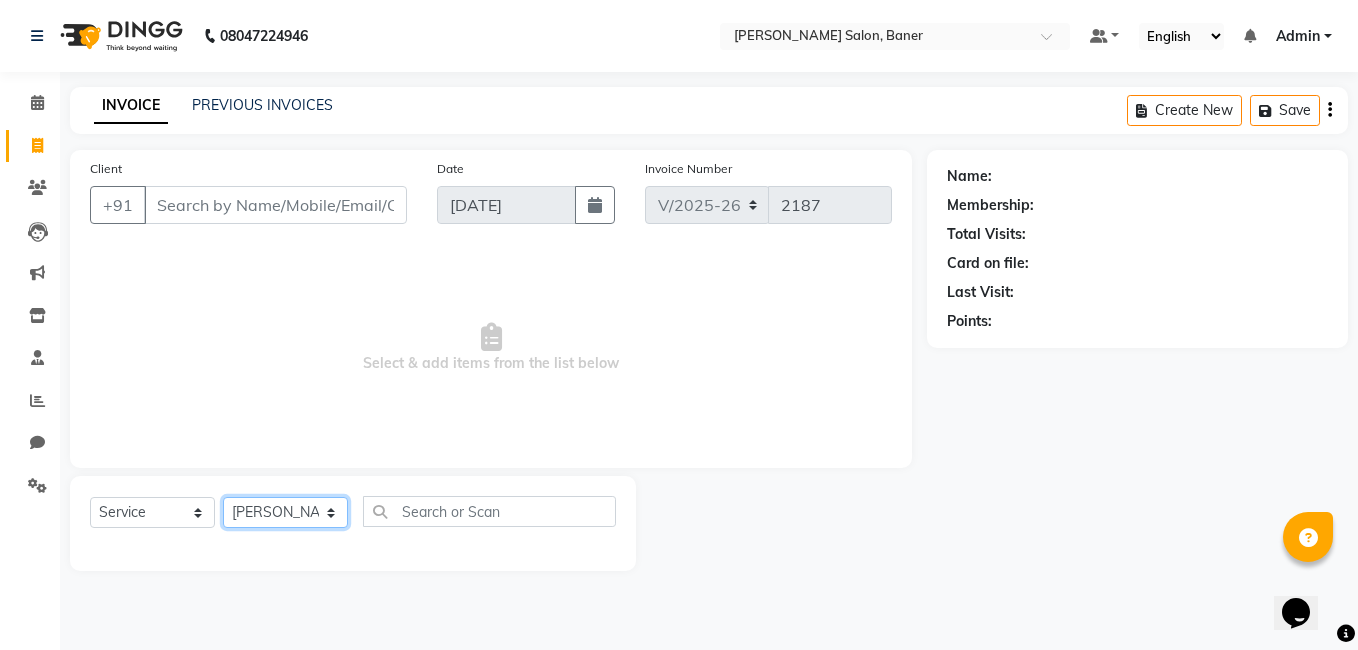 click on "Select Stylist Admin [PERSON_NAME] [PERSON_NAME] [PERSON_NAME] Jabaaz [PERSON_NAME]  [PERSON_NAME]  [PERSON_NAME] [PERSON_NAME] Rahul chhapchhade [PERSON_NAME] [PERSON_NAME] [PERSON_NAME]" 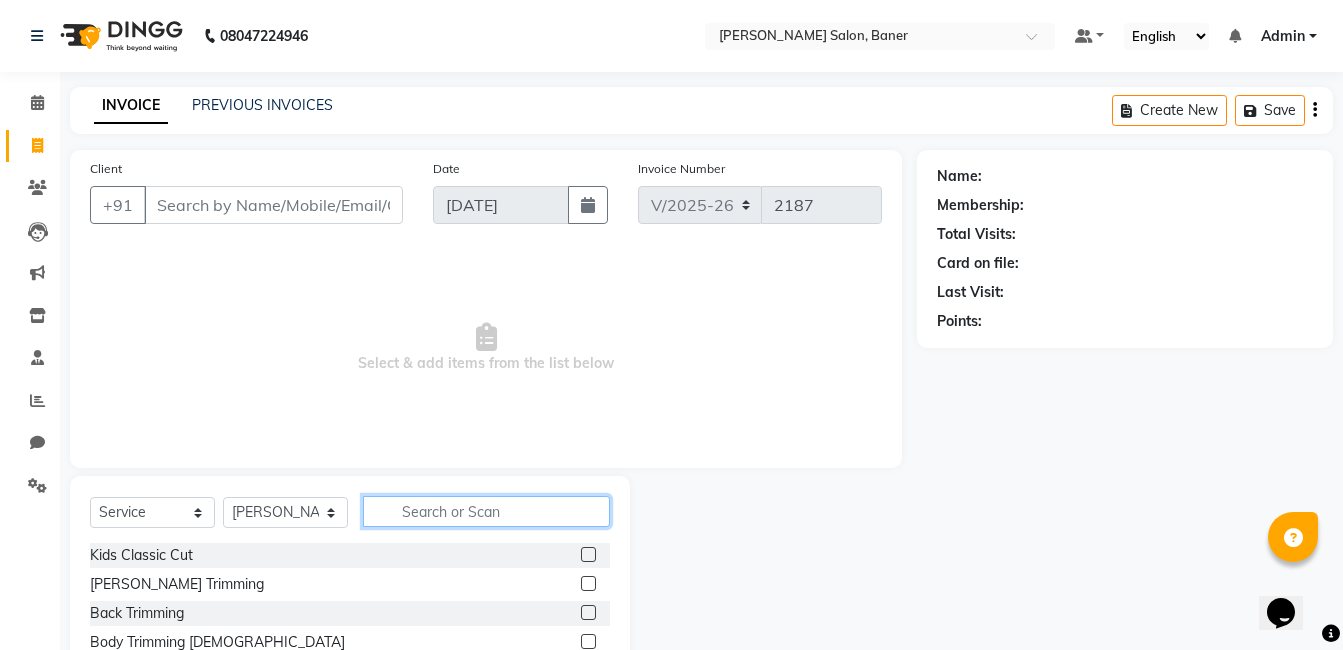 drag, startPoint x: 454, startPoint y: 504, endPoint x: 456, endPoint y: 514, distance: 10.198039 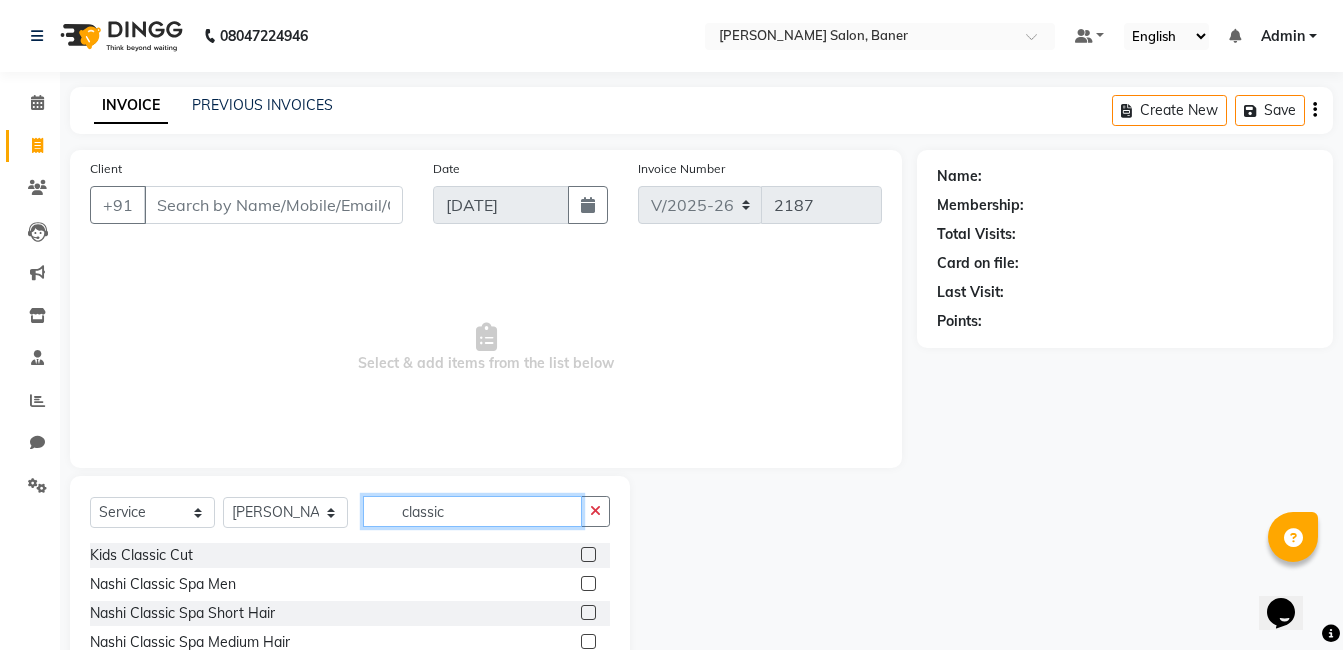scroll, scrollTop: 100, scrollLeft: 0, axis: vertical 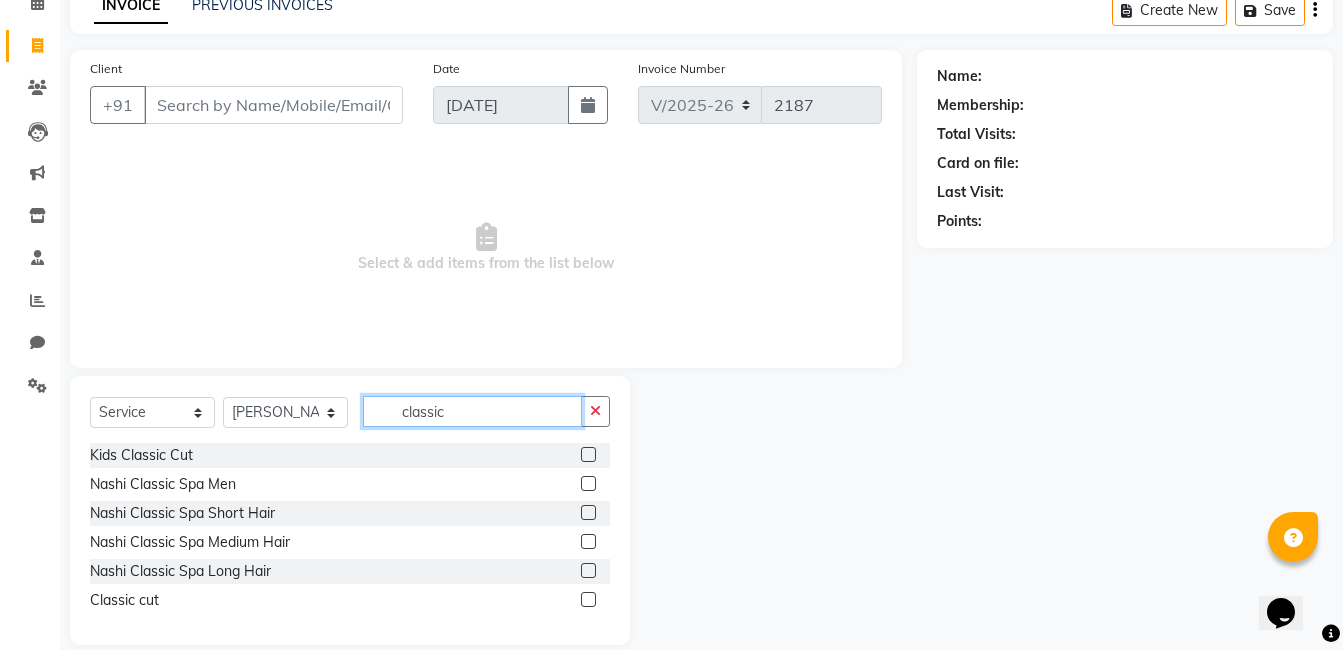 type on "classic" 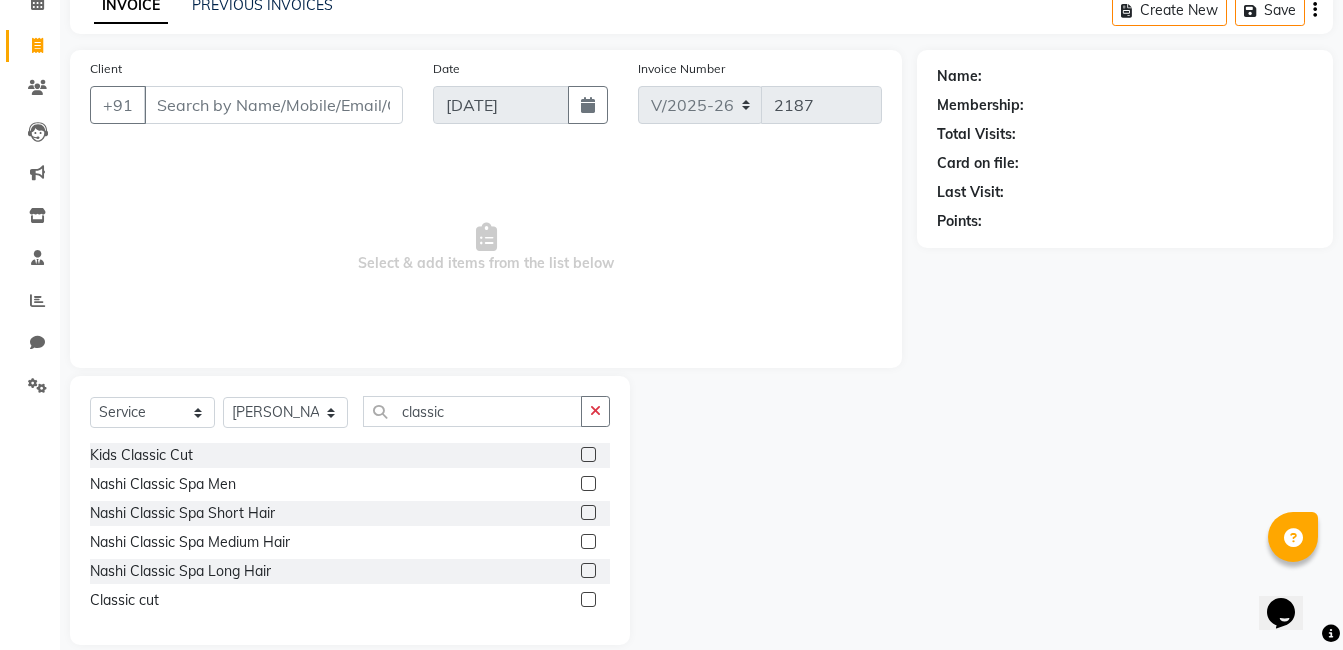 click 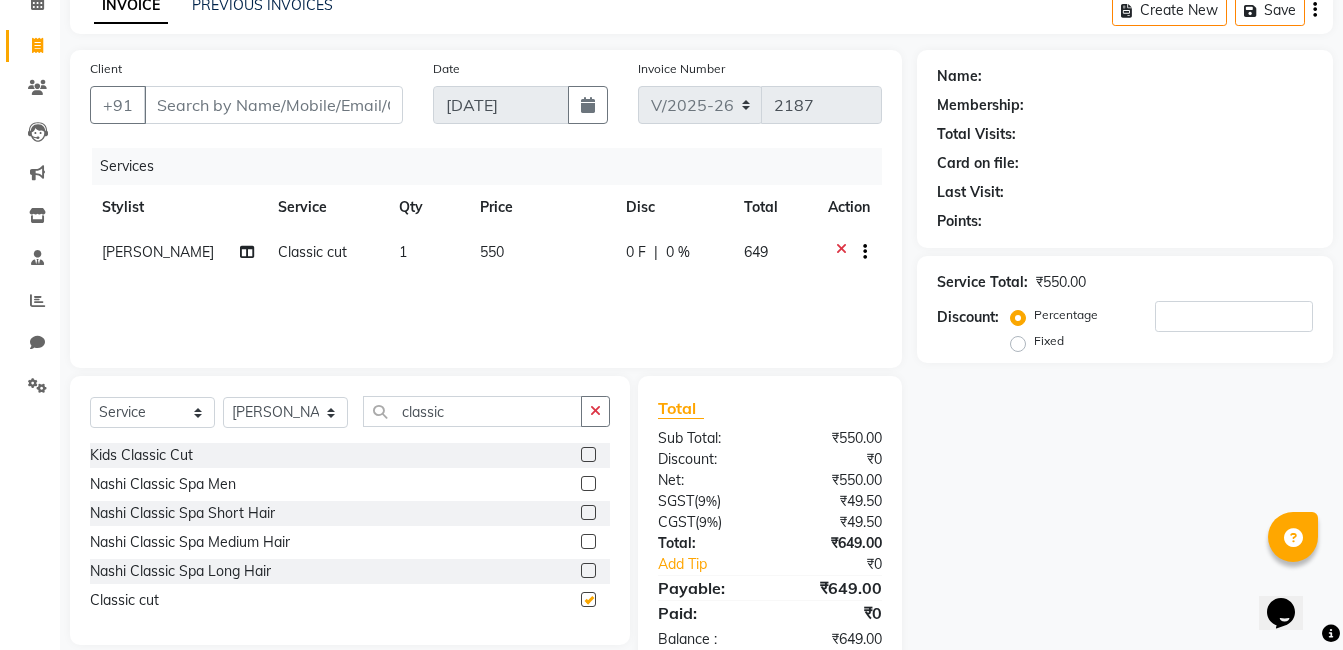 checkbox on "false" 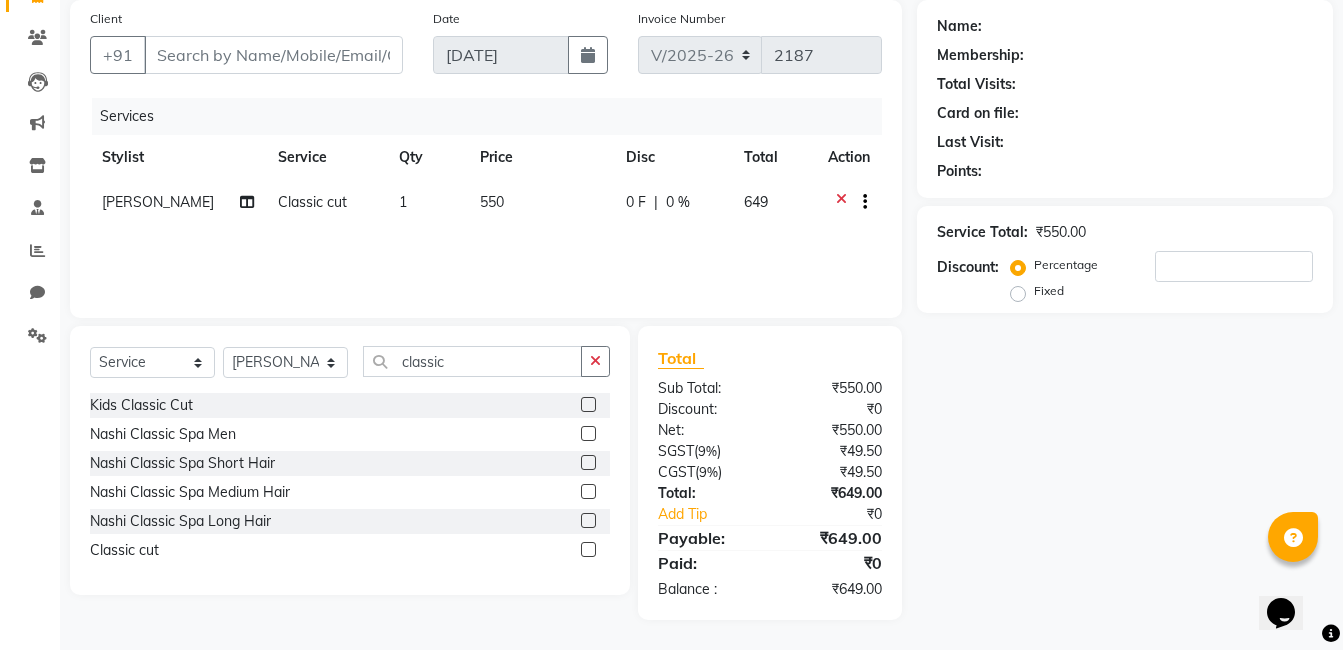 scroll, scrollTop: 0, scrollLeft: 0, axis: both 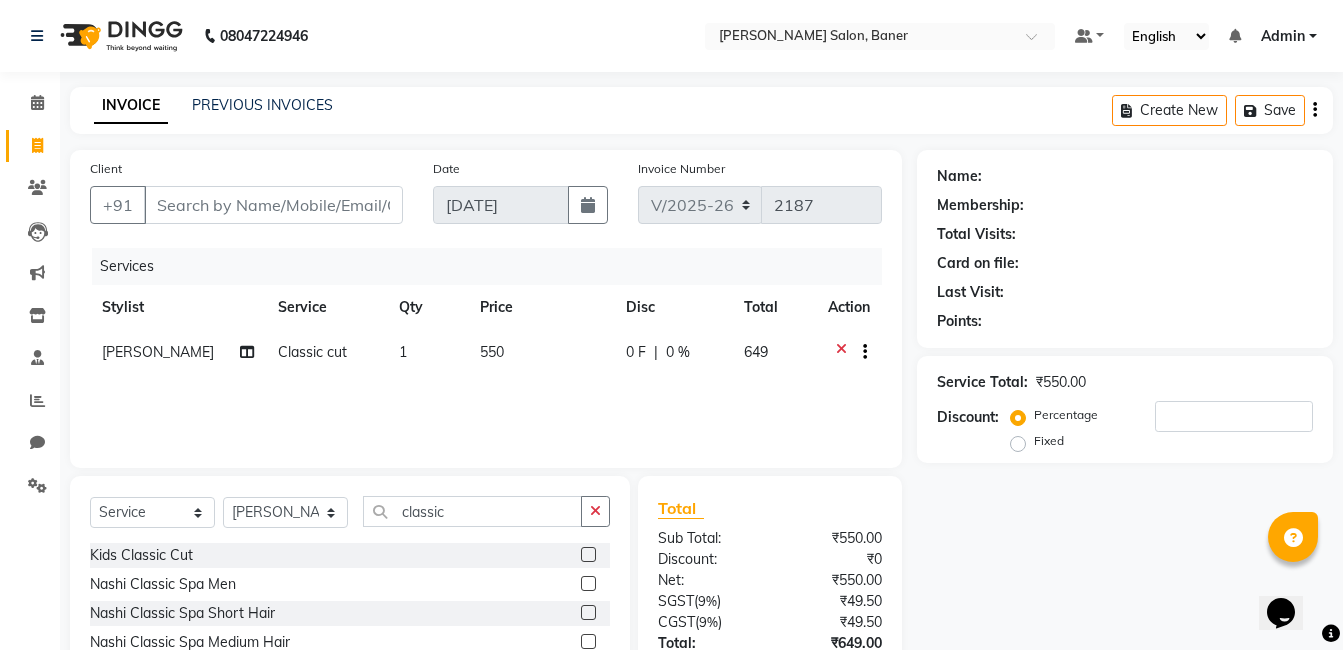 click 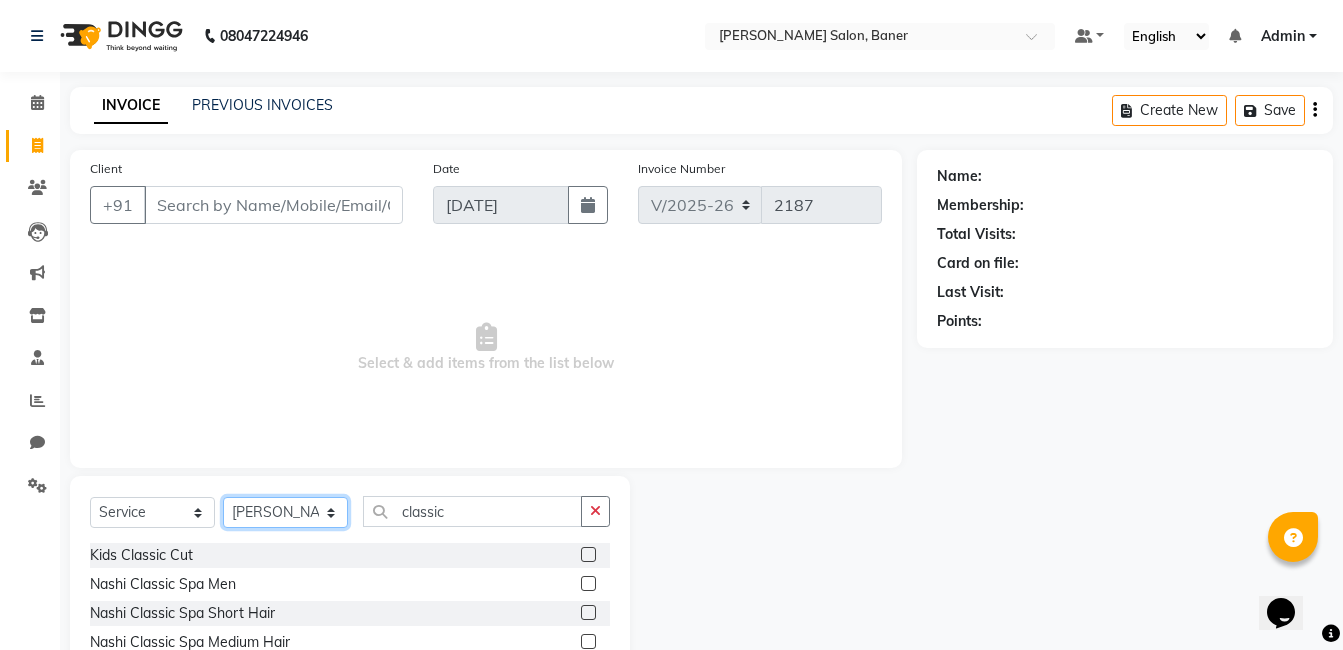 click on "Select Stylist Admin [PERSON_NAME] [PERSON_NAME] [PERSON_NAME] Jabaaz [PERSON_NAME]  [PERSON_NAME]  [PERSON_NAME] [PERSON_NAME] Rahul chhapchhade [PERSON_NAME] [PERSON_NAME] [PERSON_NAME]" 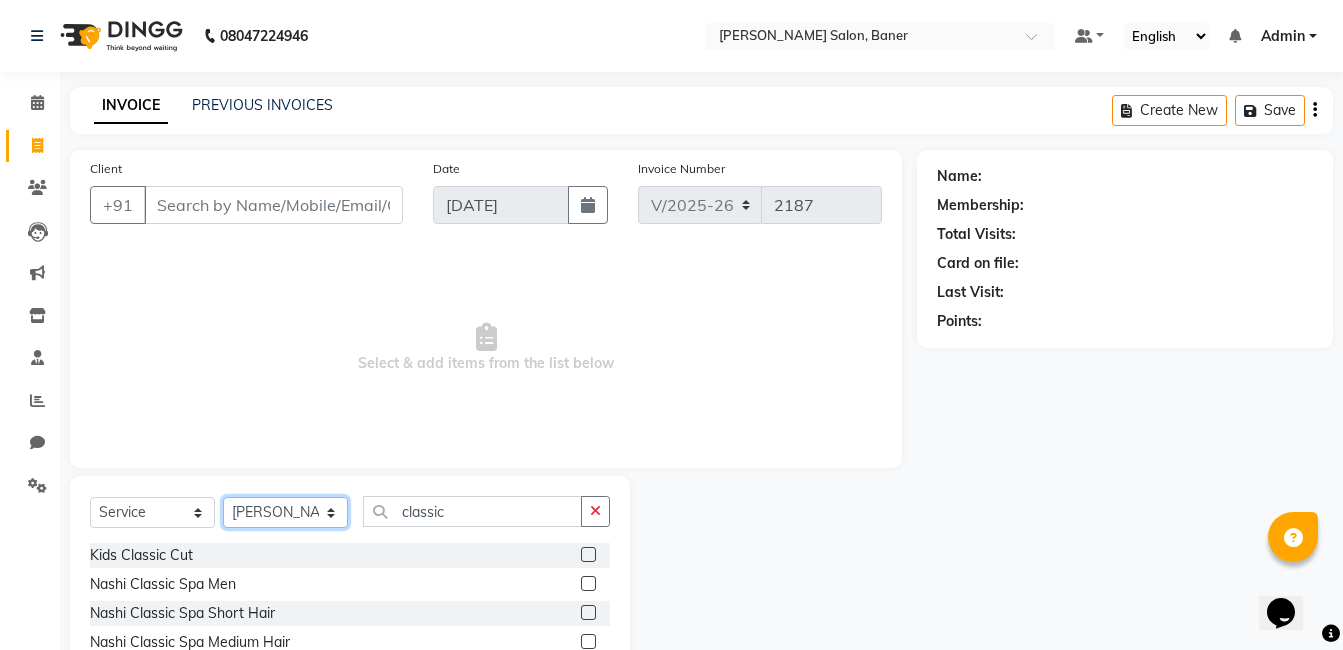 select on "60256" 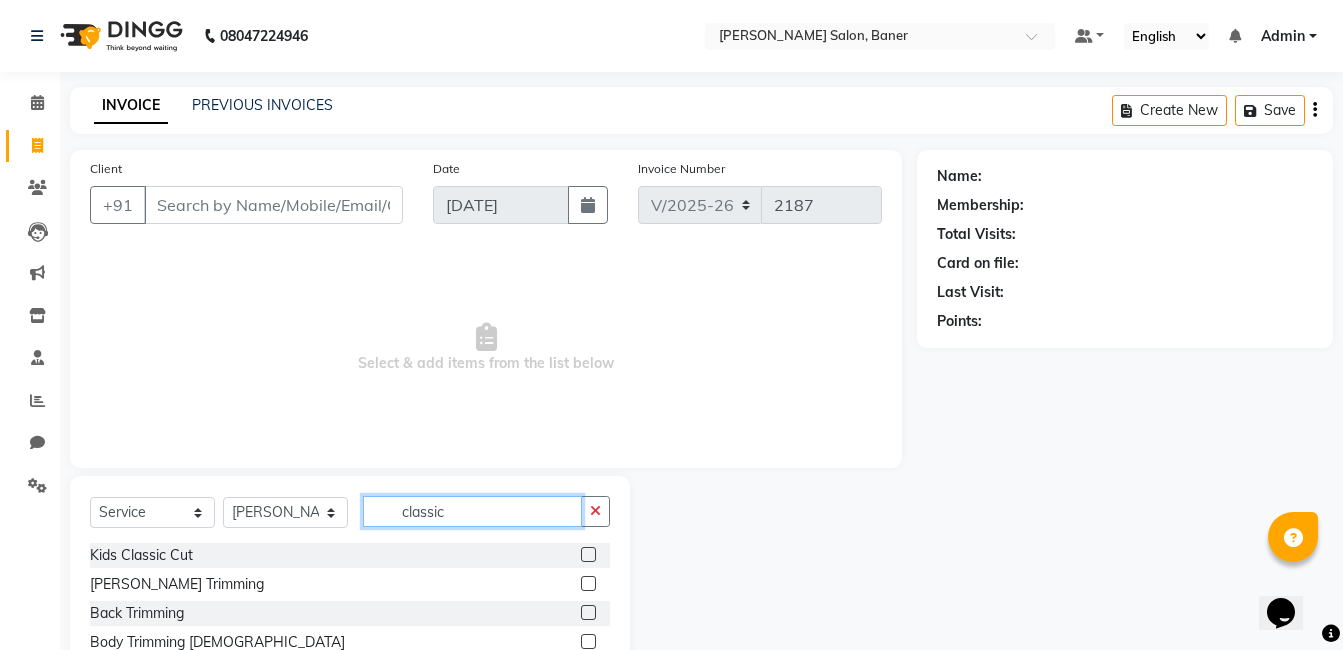 click on "classic" 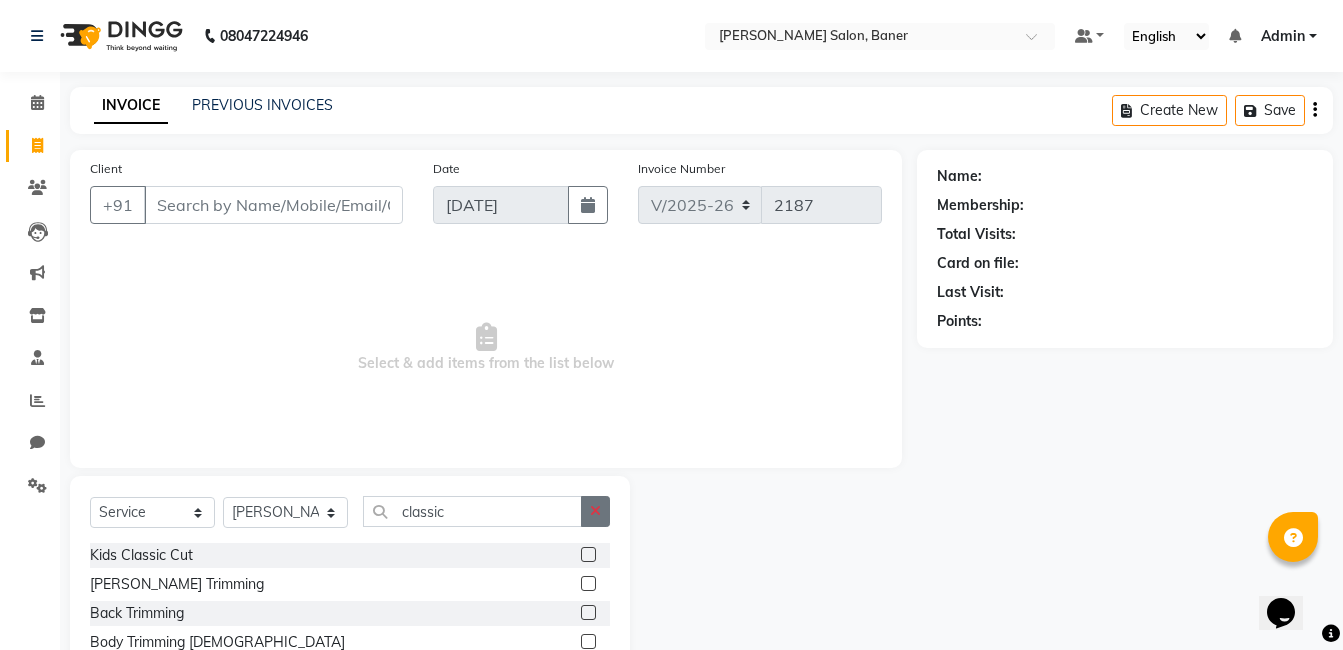 click 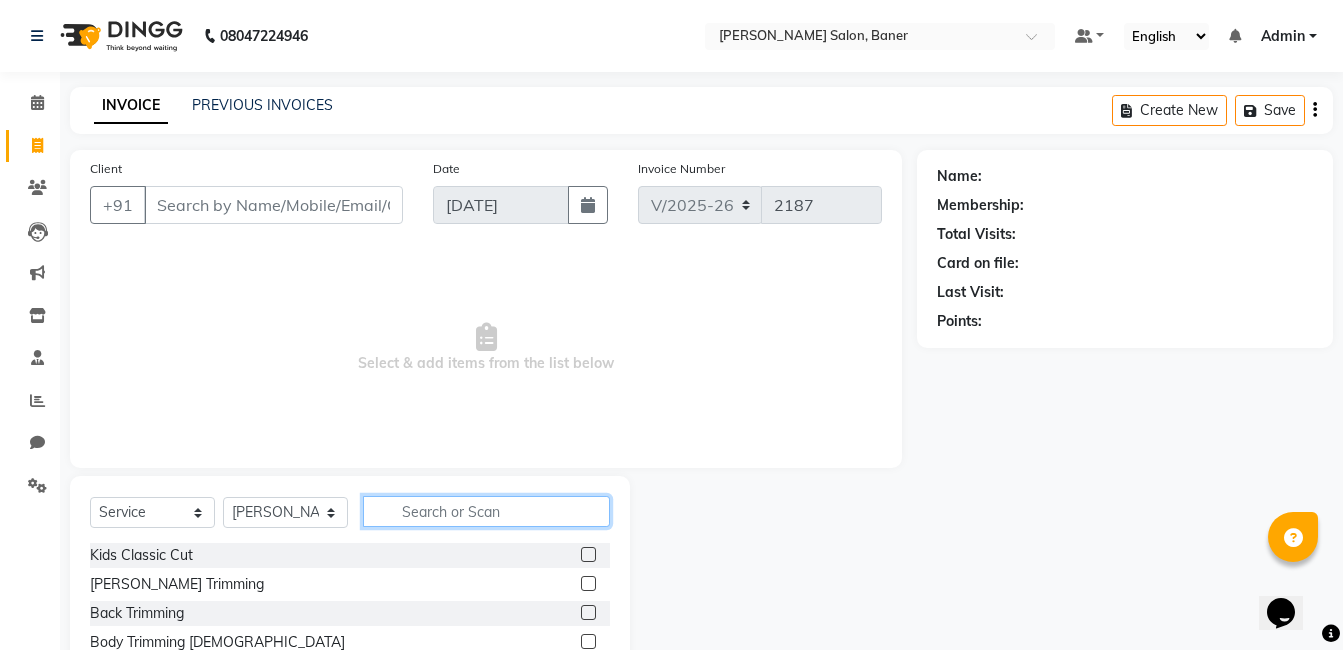 click 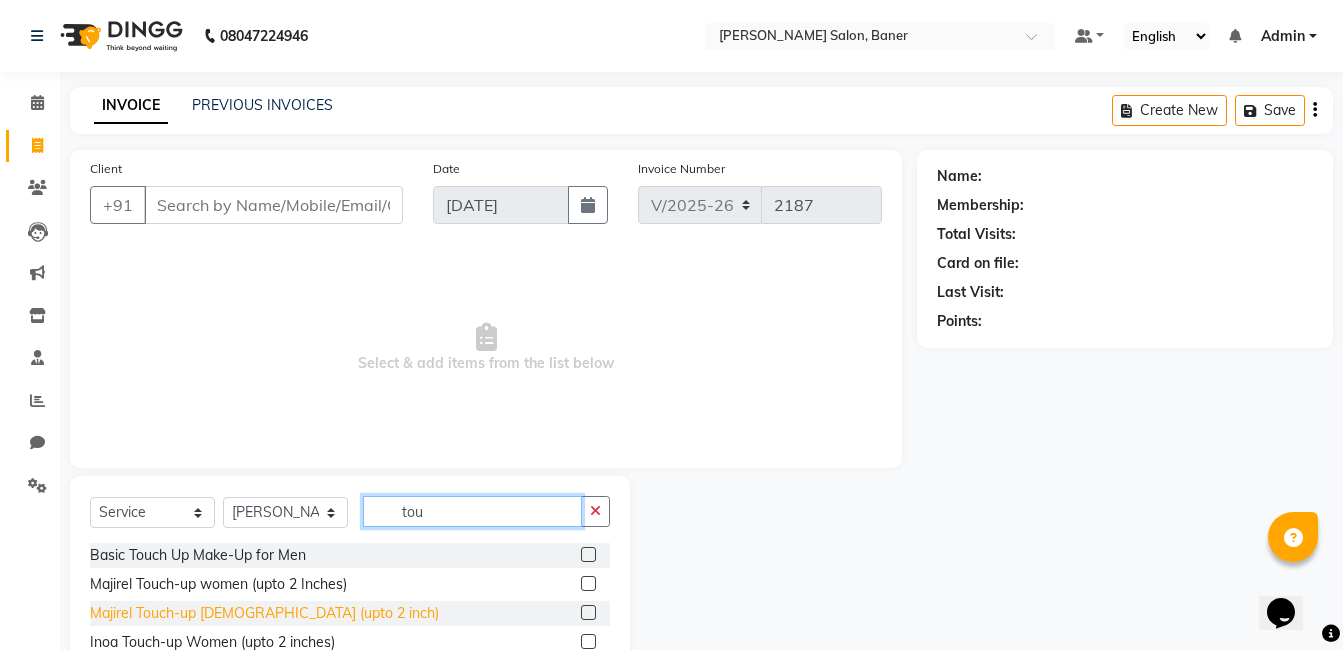 scroll, scrollTop: 3, scrollLeft: 0, axis: vertical 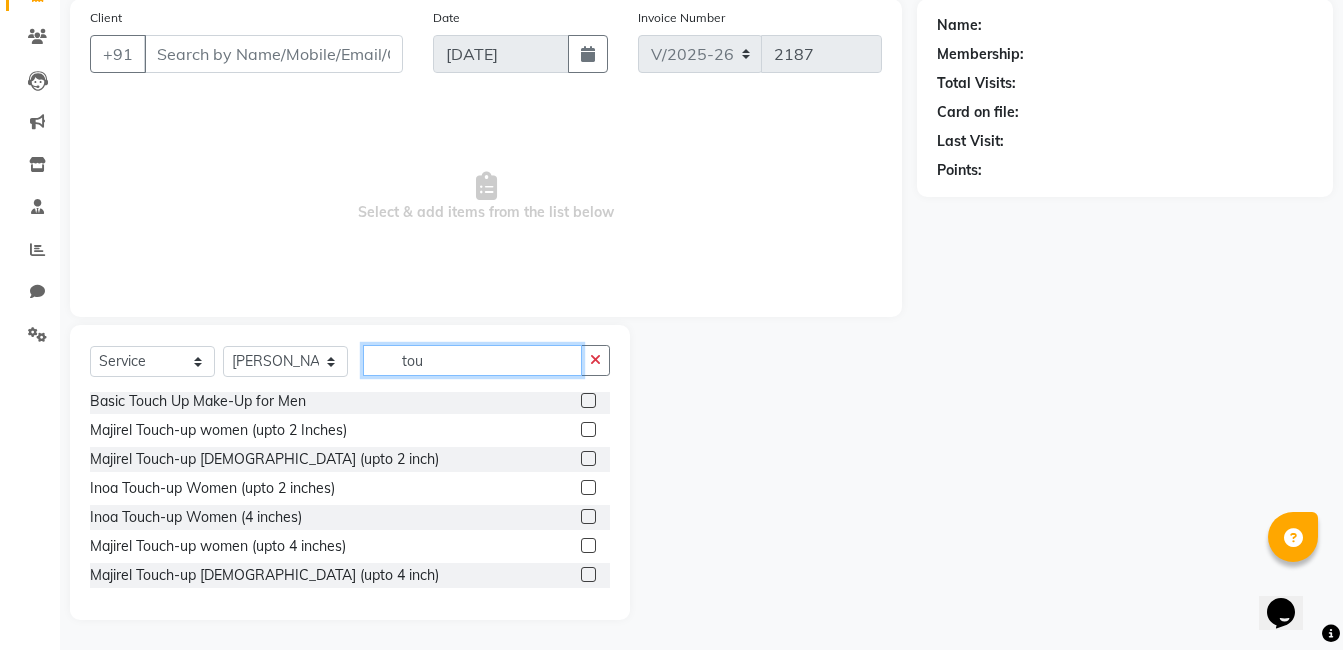 type on "tou" 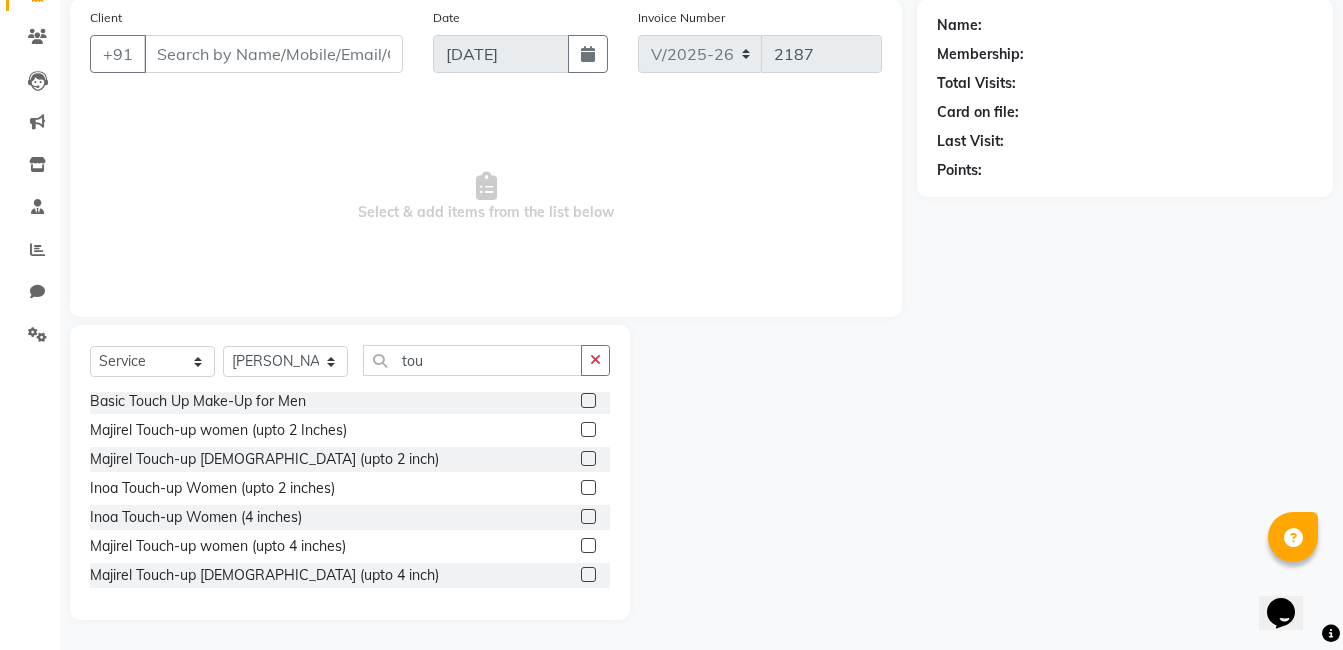 click 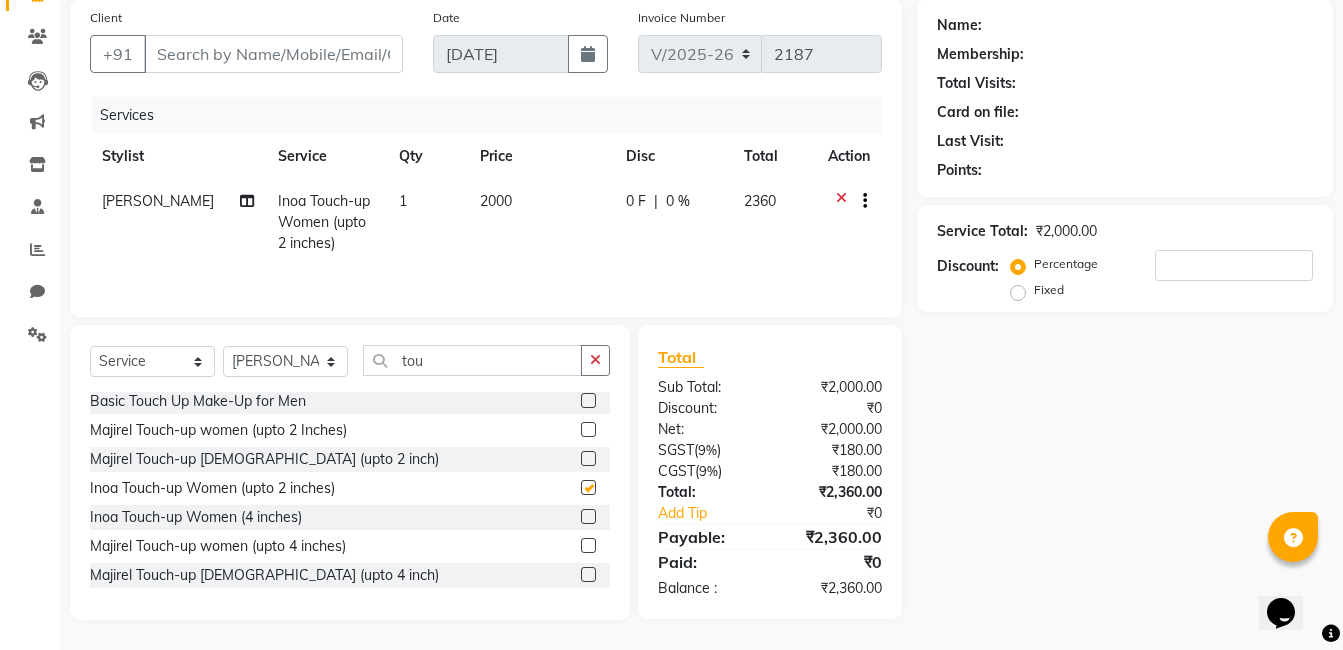 checkbox on "false" 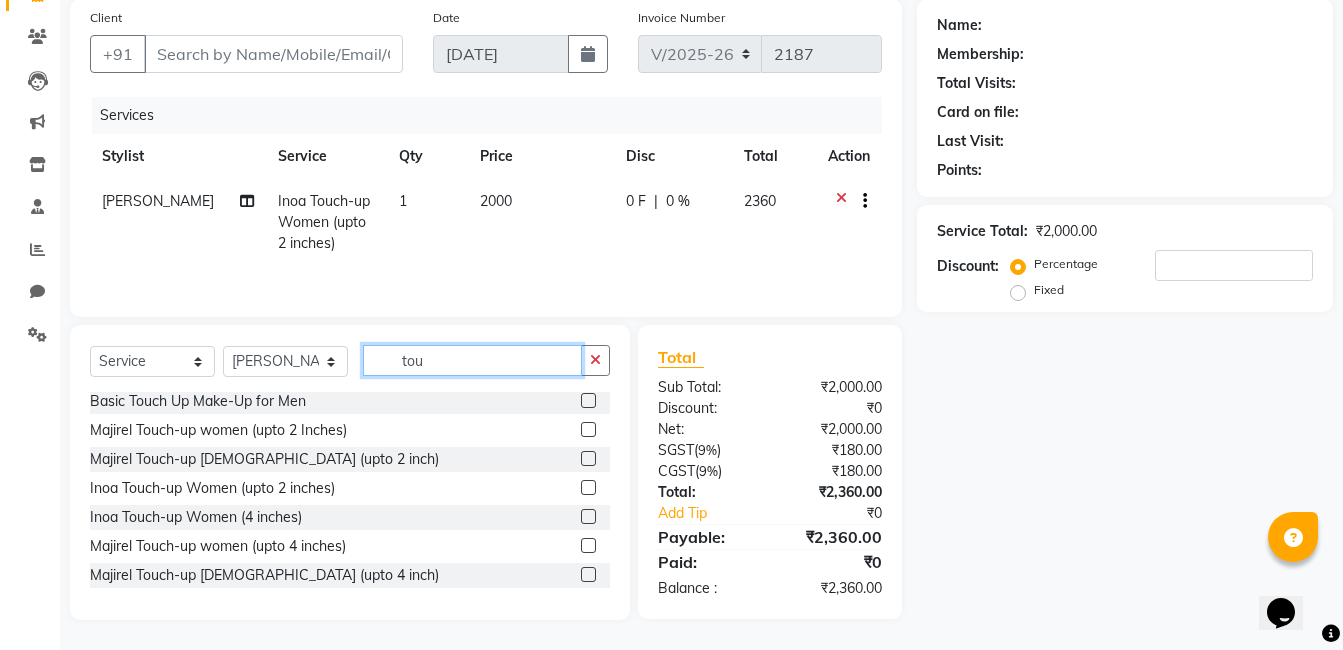 click on "tou" 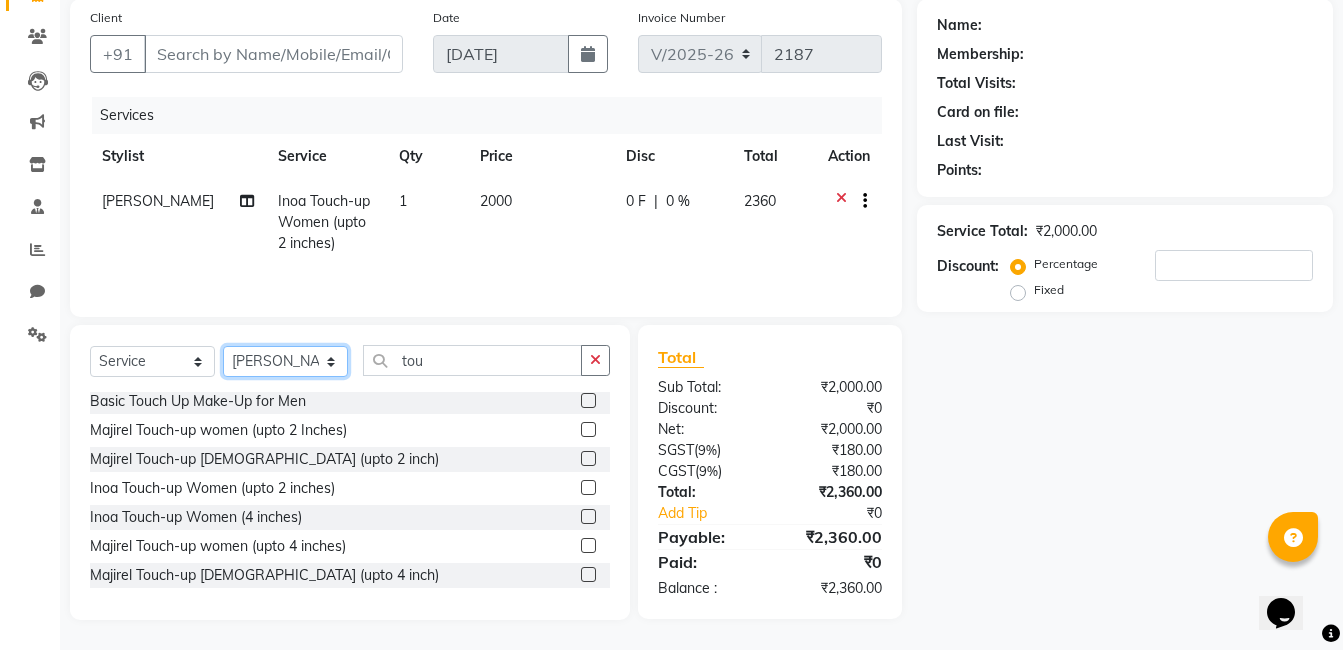 click on "Select Stylist Admin [PERSON_NAME] [PERSON_NAME] [PERSON_NAME] Jabaaz [PERSON_NAME]  [PERSON_NAME]  [PERSON_NAME] [PERSON_NAME] Rahul chhapchhade [PERSON_NAME] [PERSON_NAME] [PERSON_NAME]" 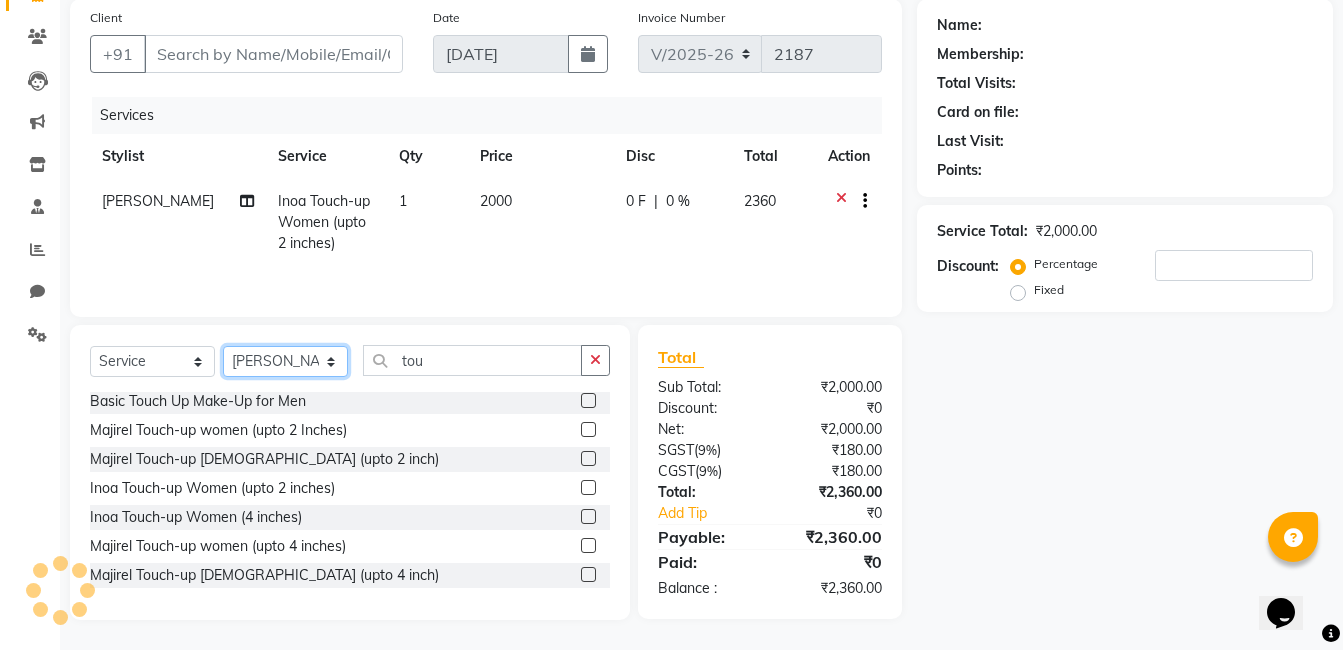 select on "60282" 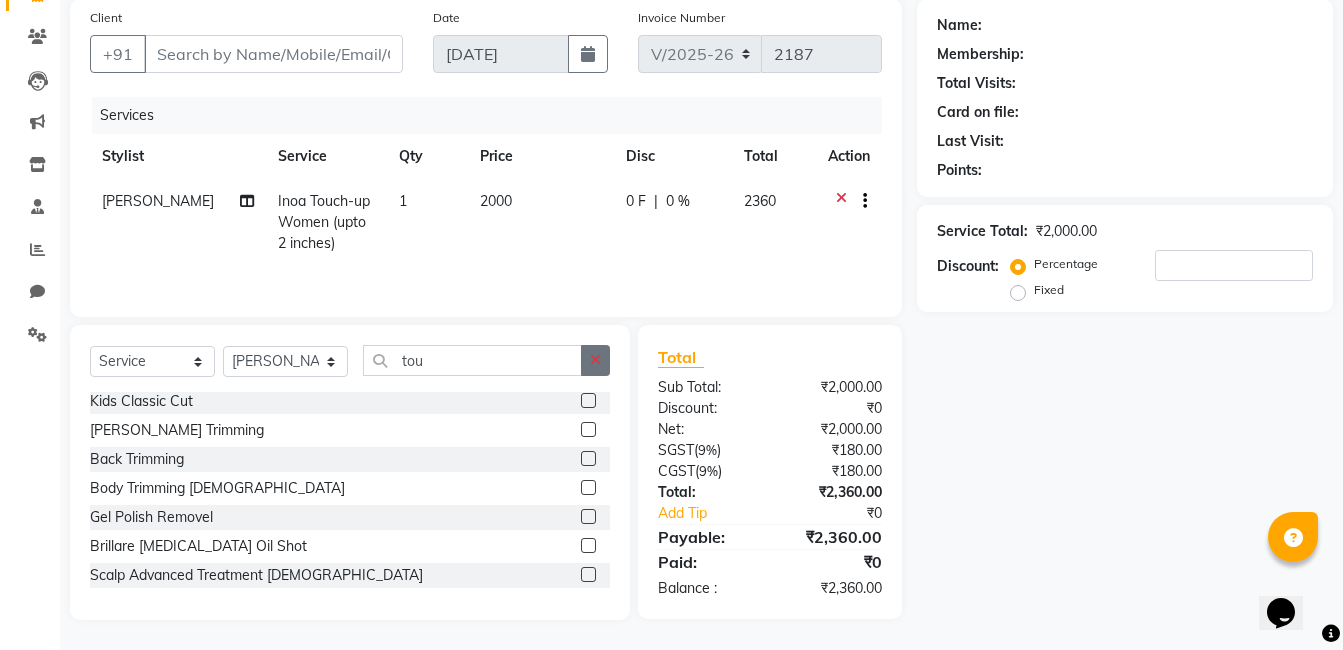 click 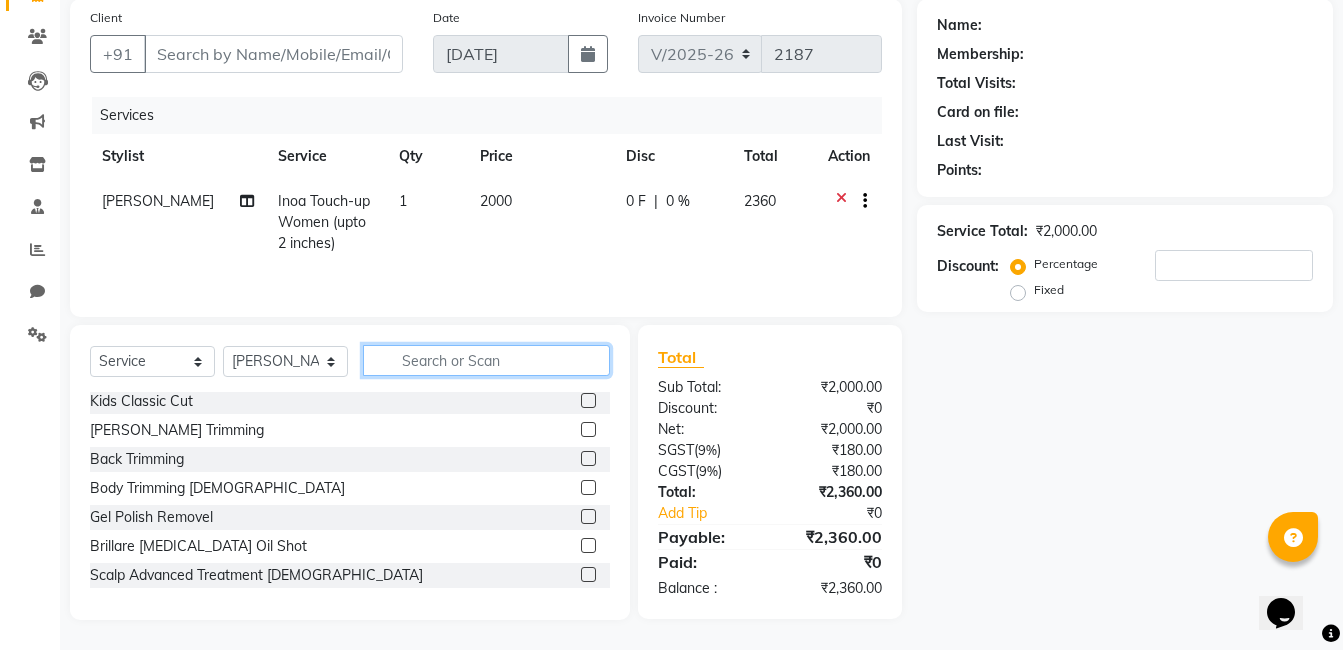 click 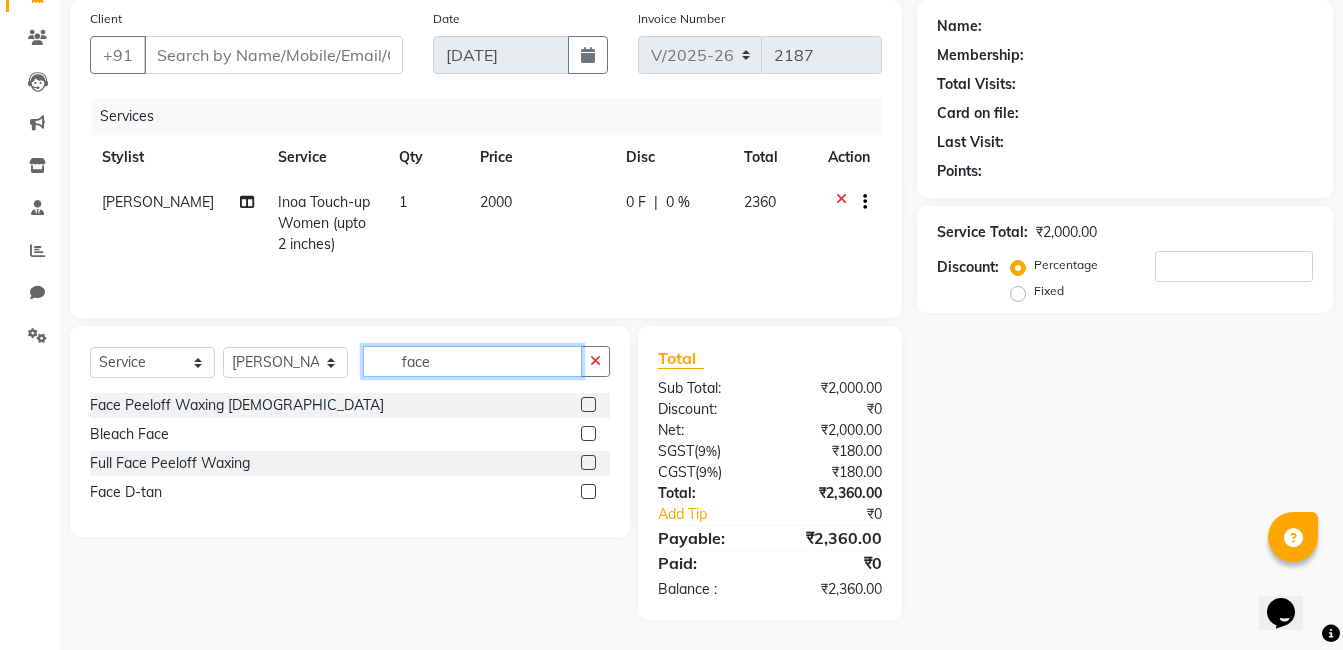 scroll, scrollTop: 150, scrollLeft: 0, axis: vertical 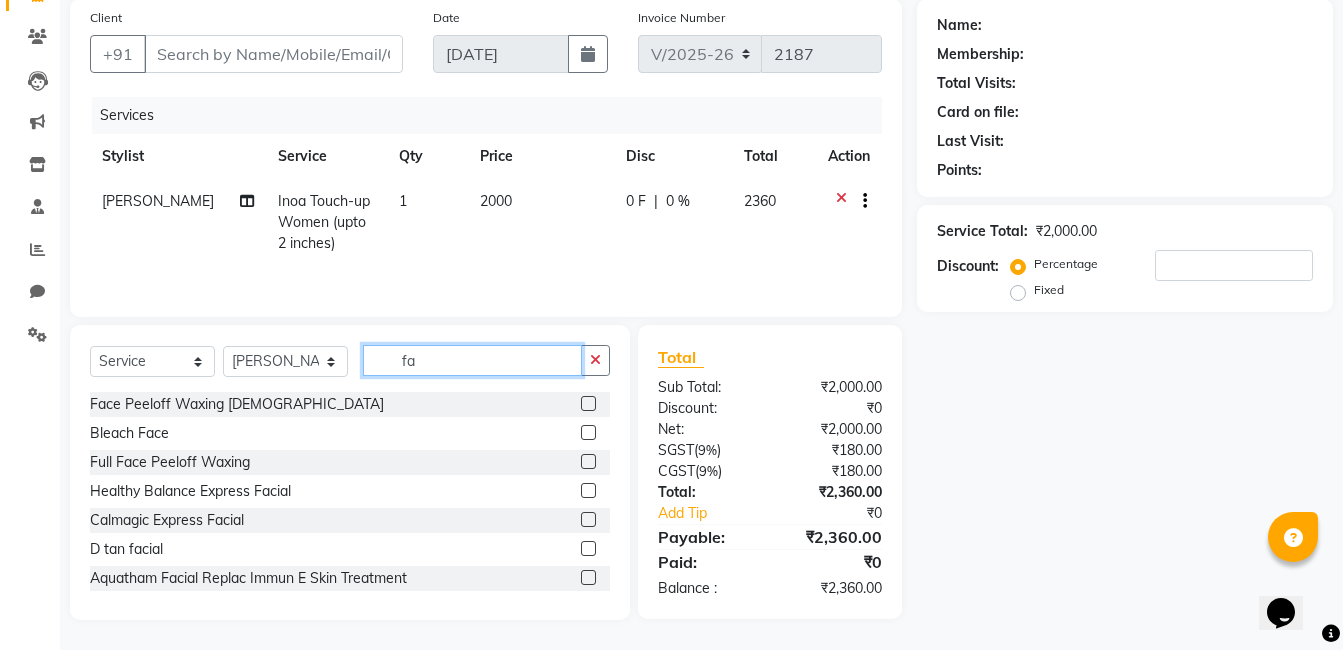 type on "f" 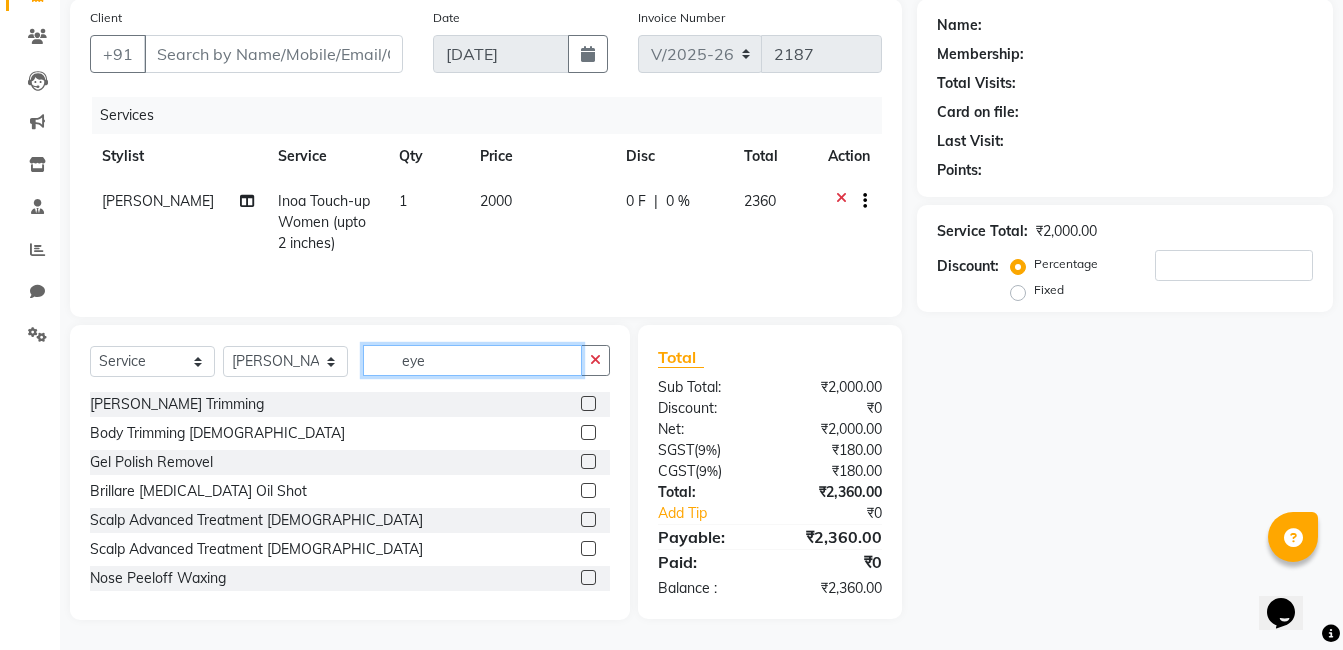 scroll, scrollTop: 150, scrollLeft: 0, axis: vertical 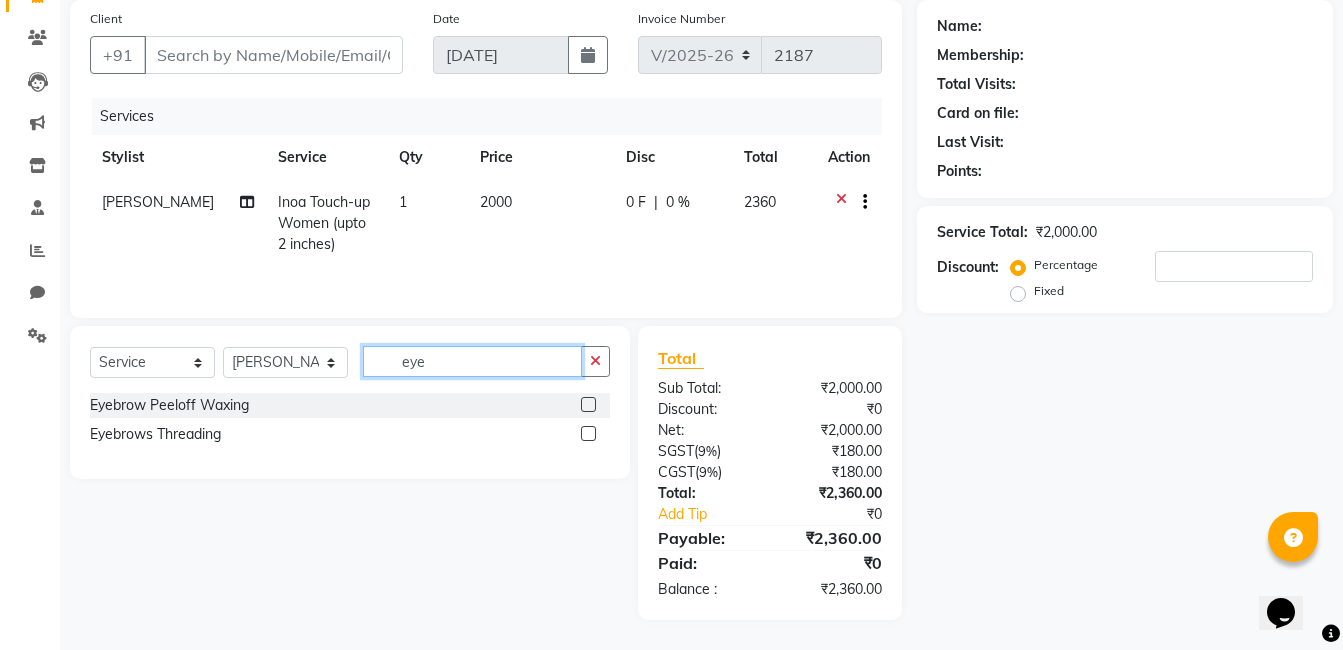 type on "eye" 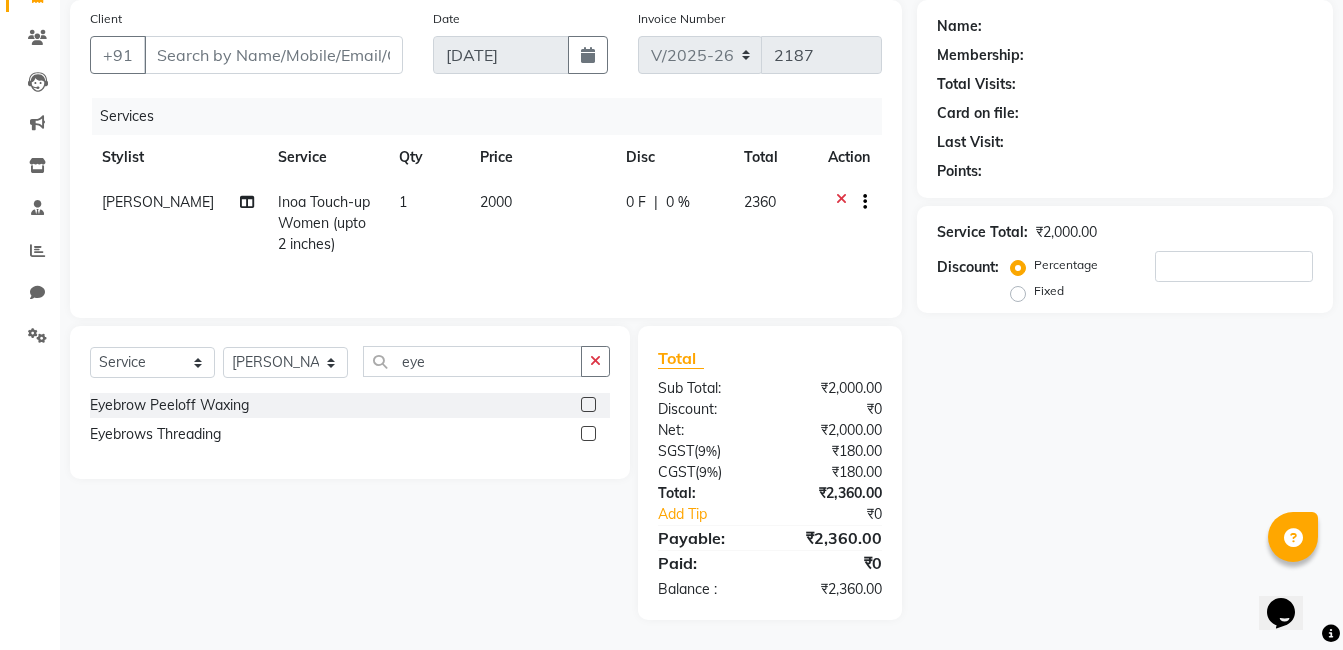 drag, startPoint x: 592, startPoint y: 431, endPoint x: 575, endPoint y: 430, distance: 17.029387 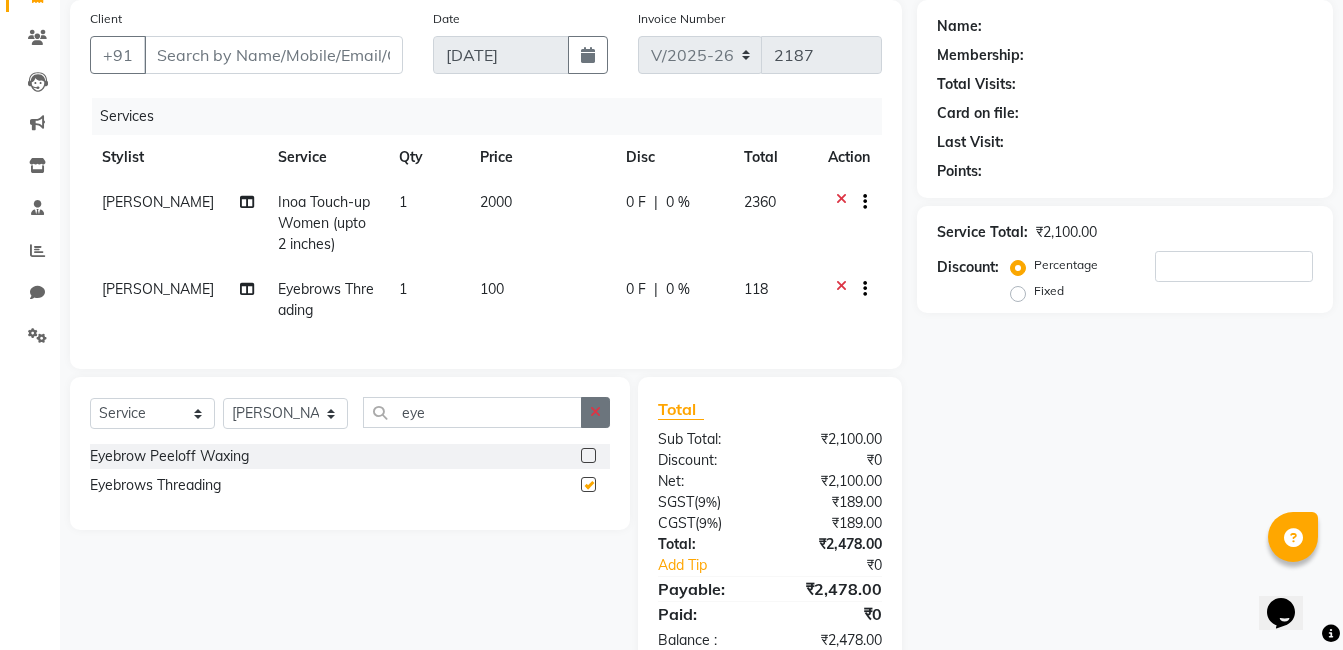 checkbox on "false" 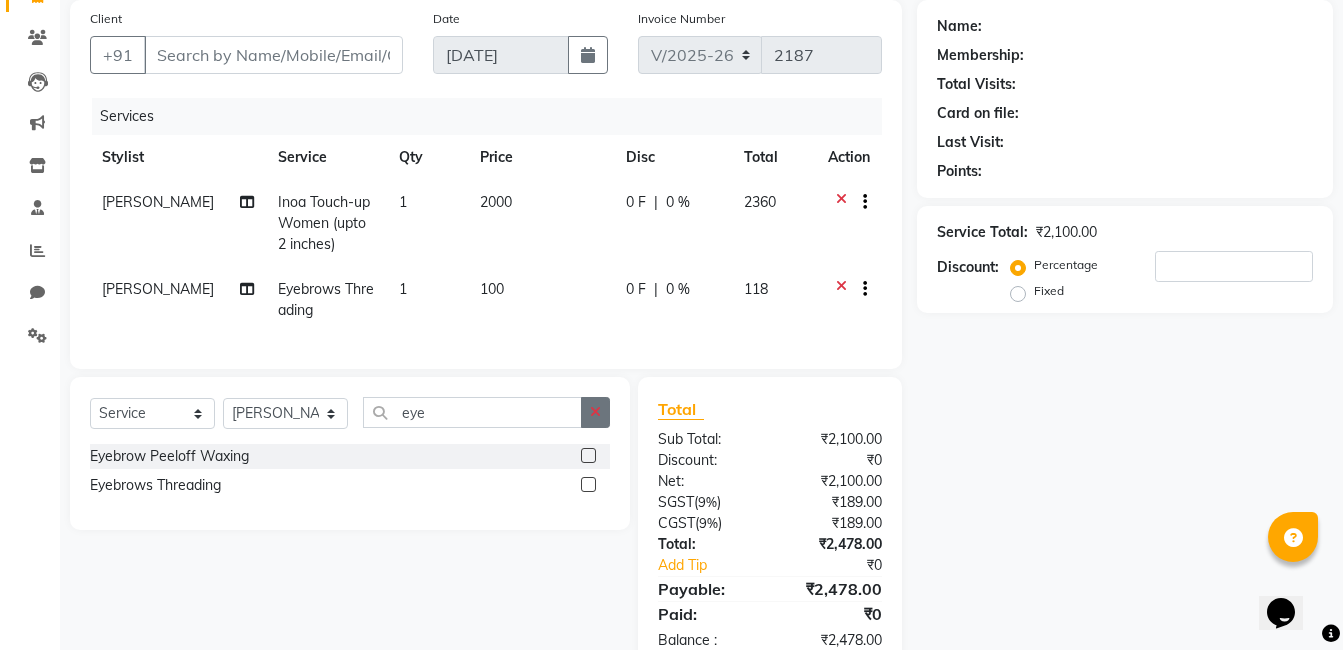 click 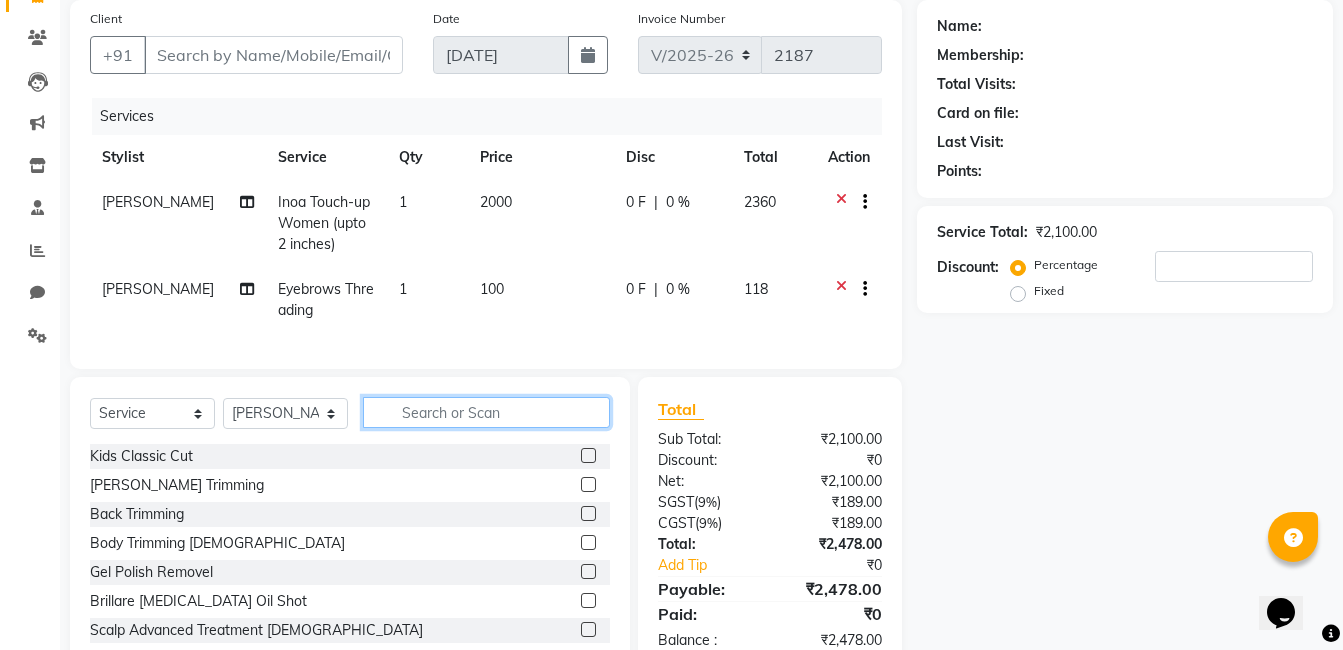 click 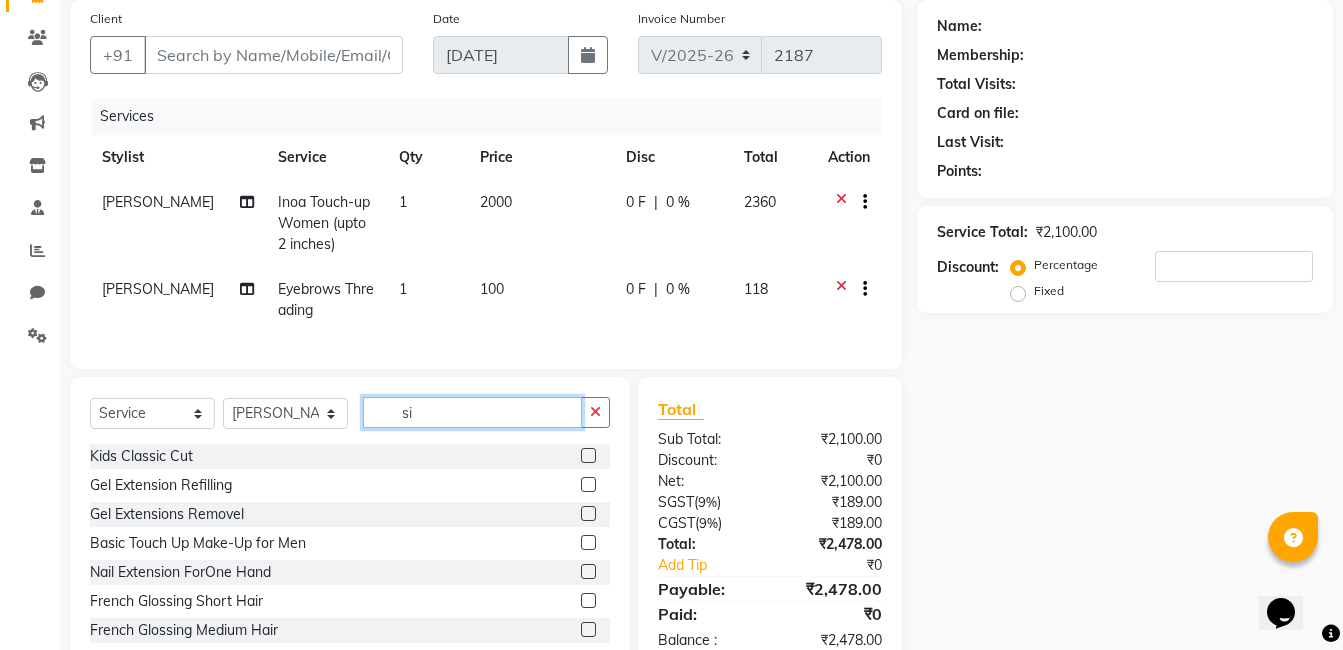 type on "s" 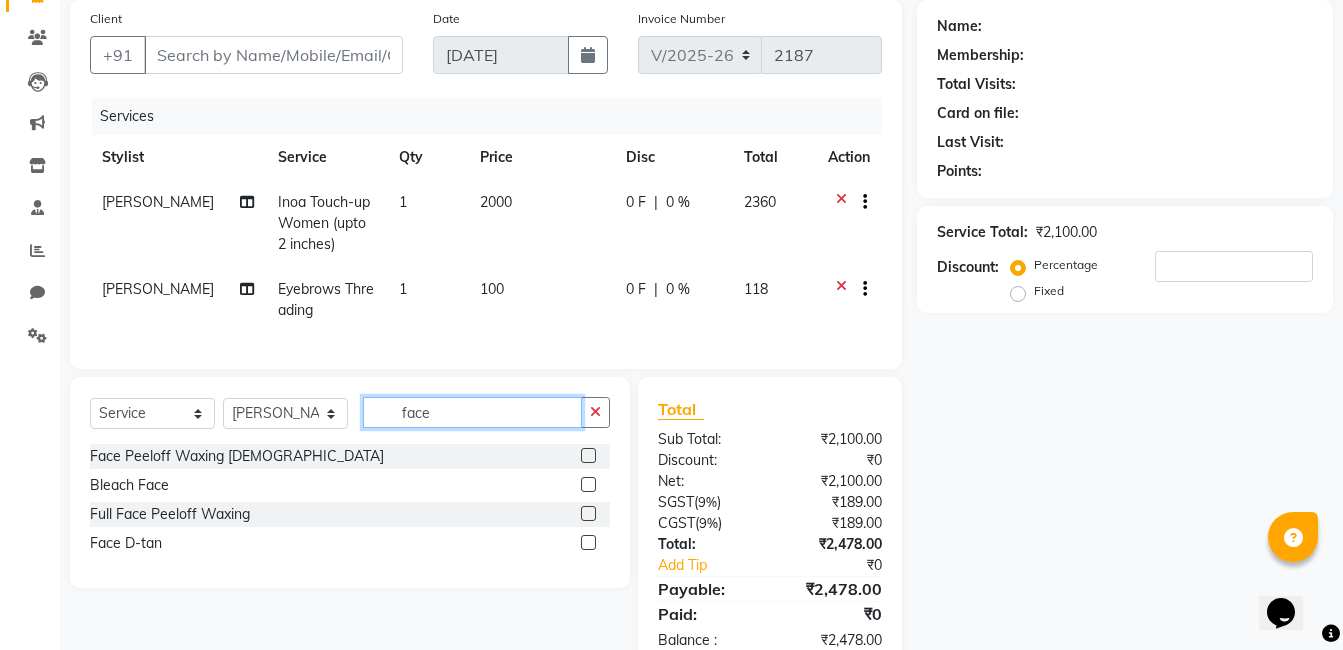 type on "face" 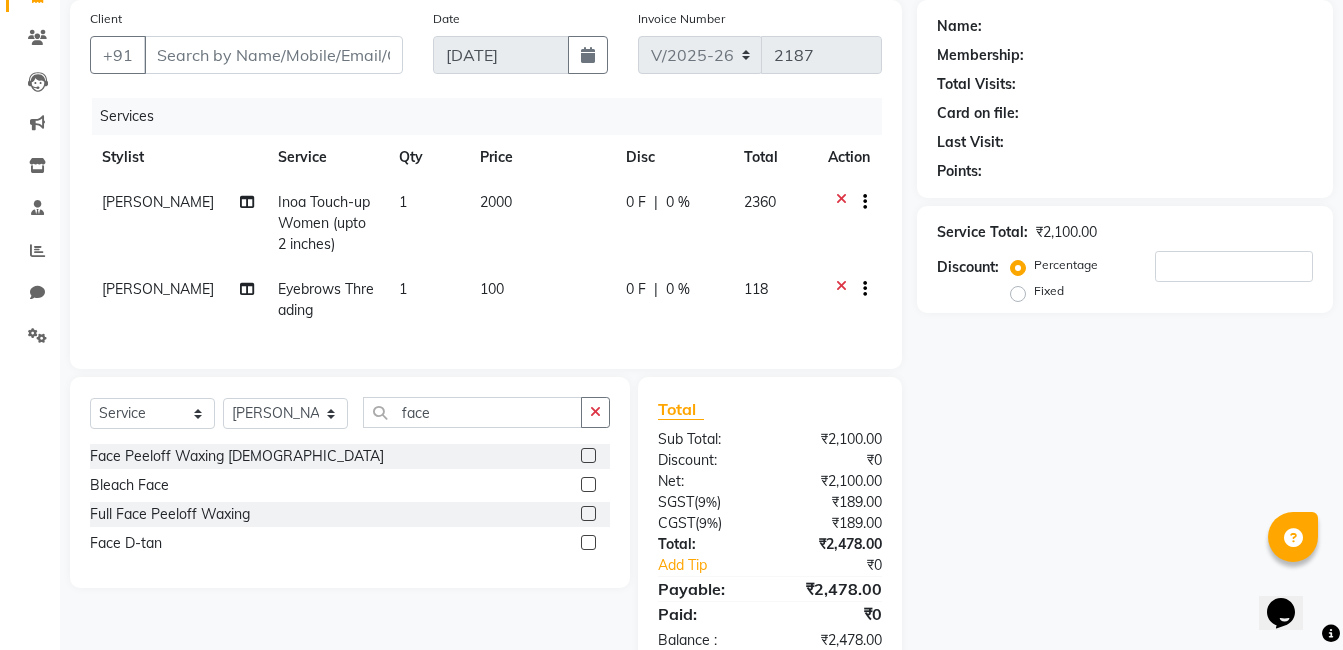 click 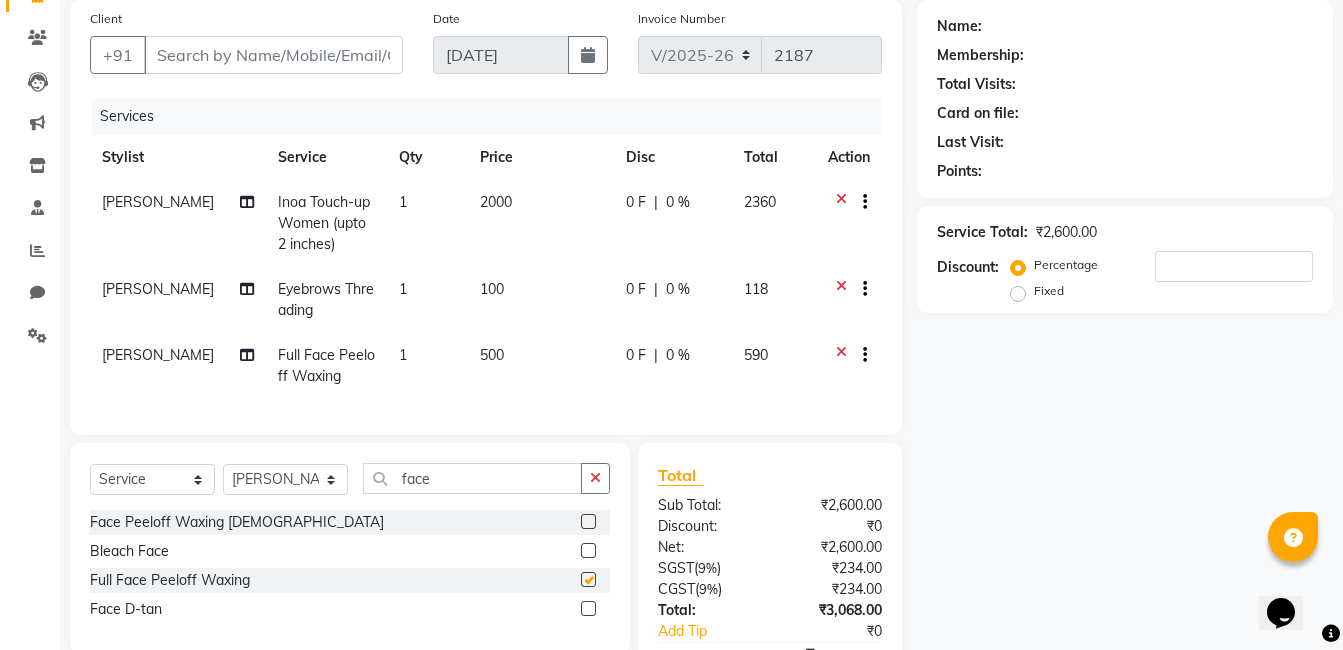 checkbox on "false" 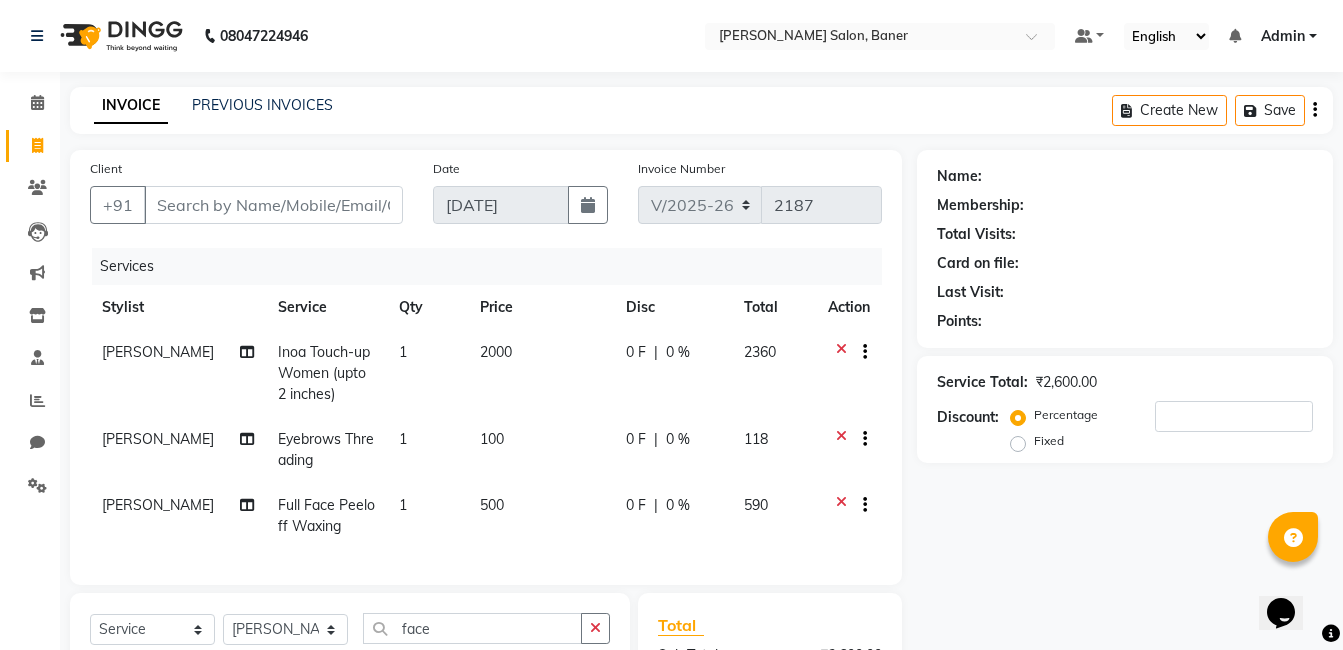 scroll, scrollTop: 282, scrollLeft: 0, axis: vertical 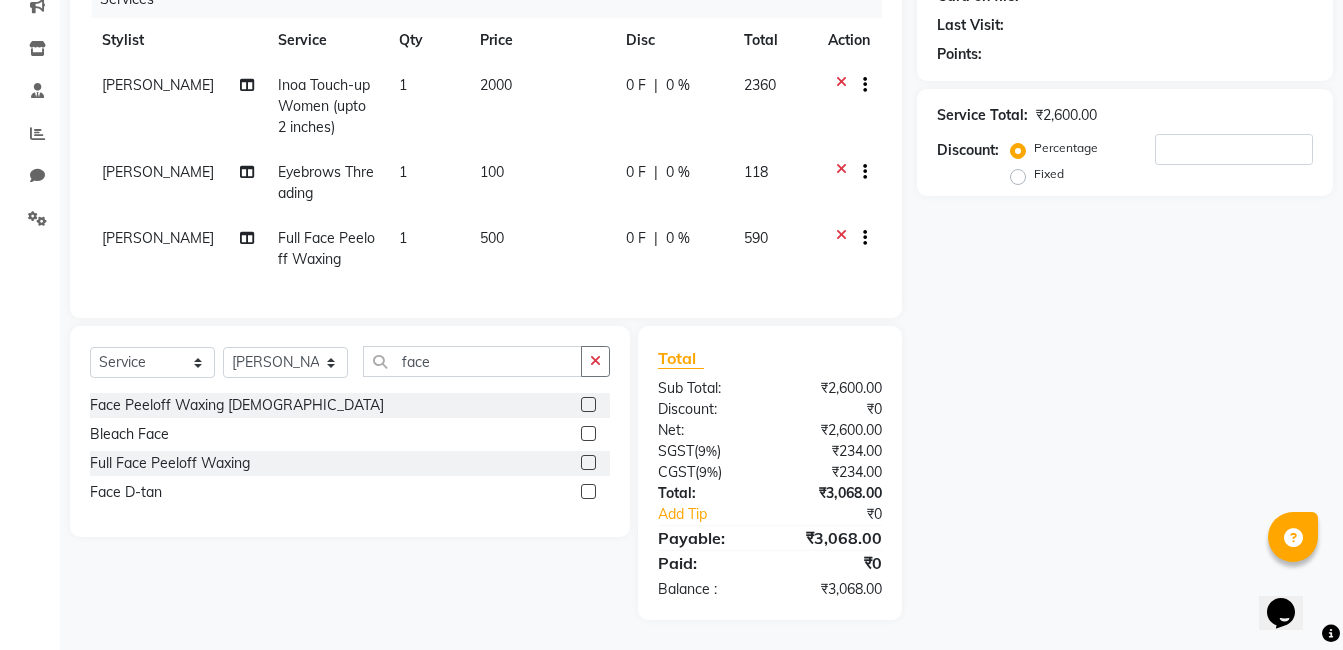 click 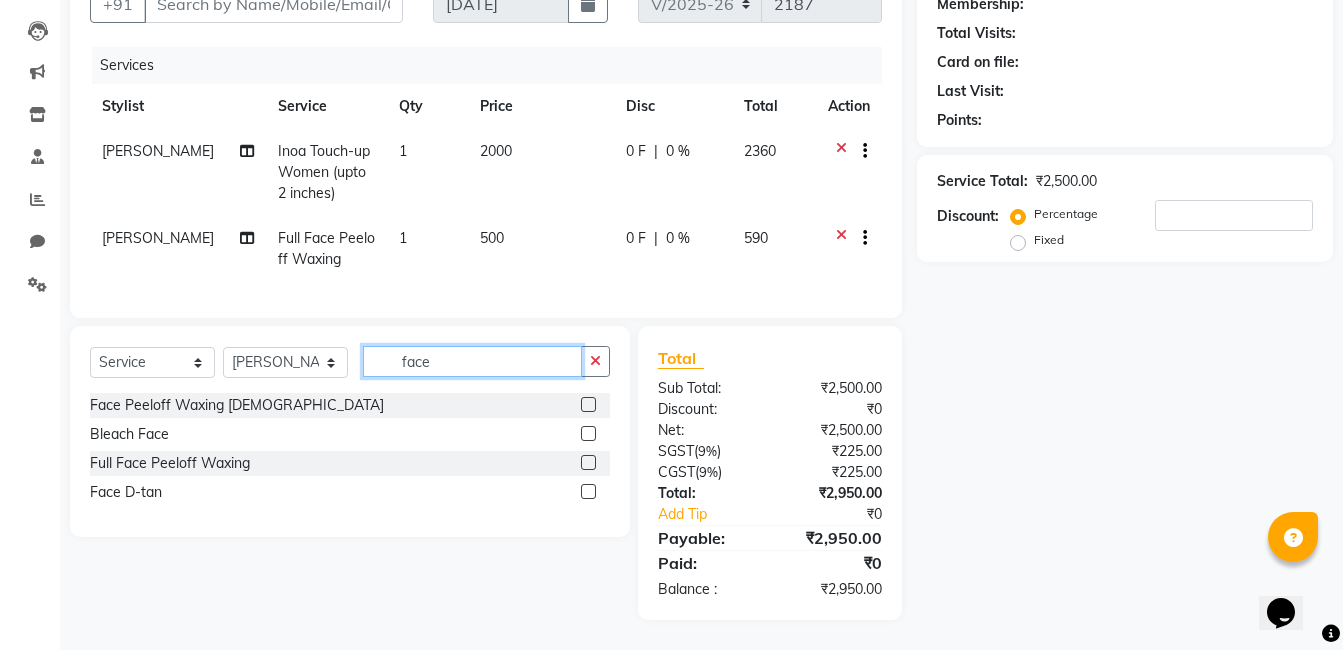 click on "face" 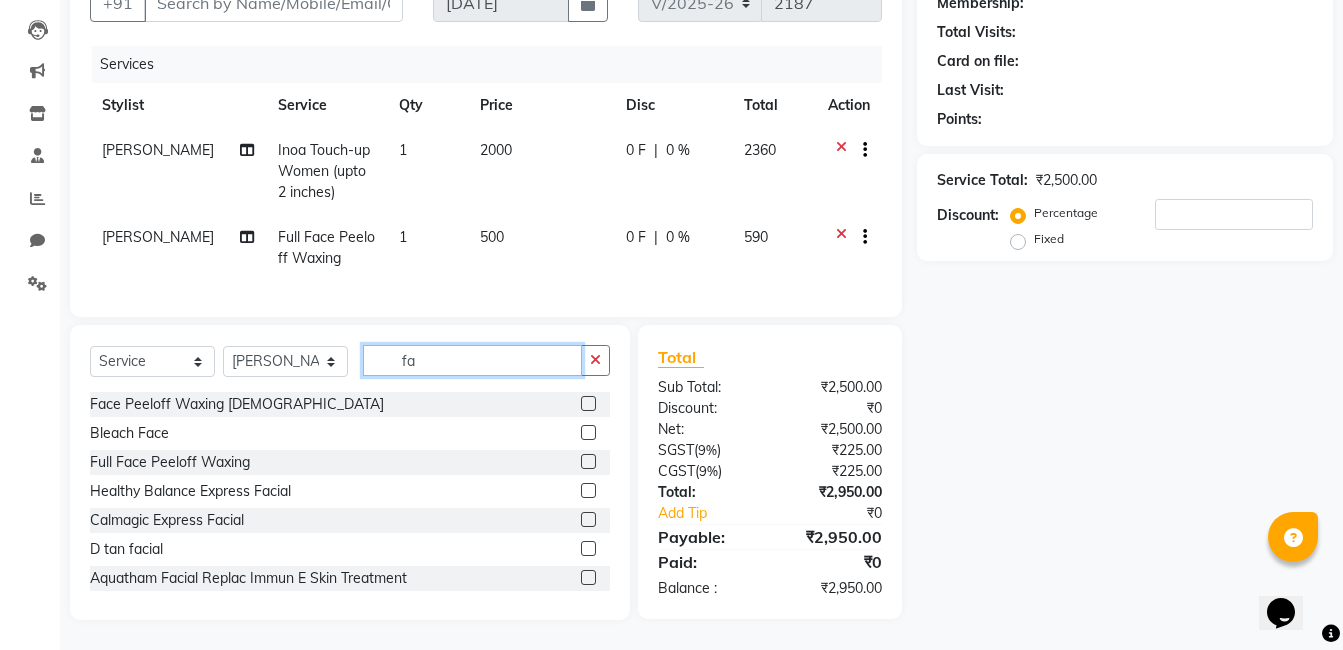 type on "f" 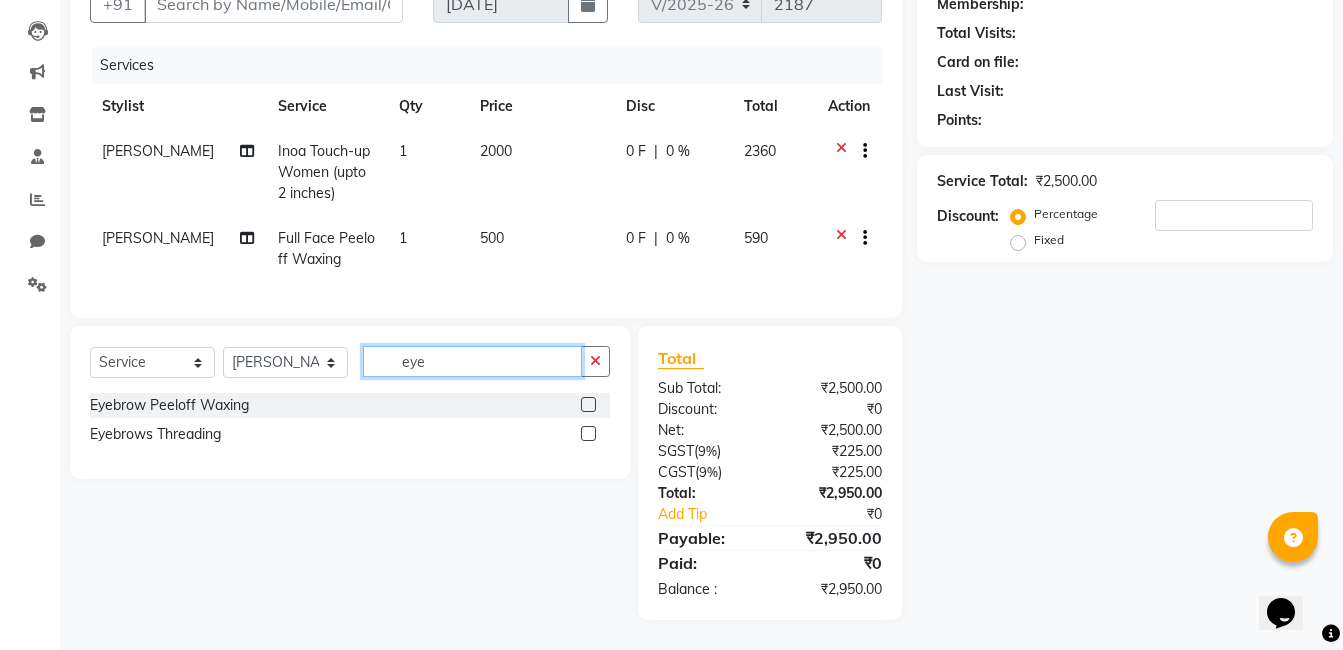 type on "eye" 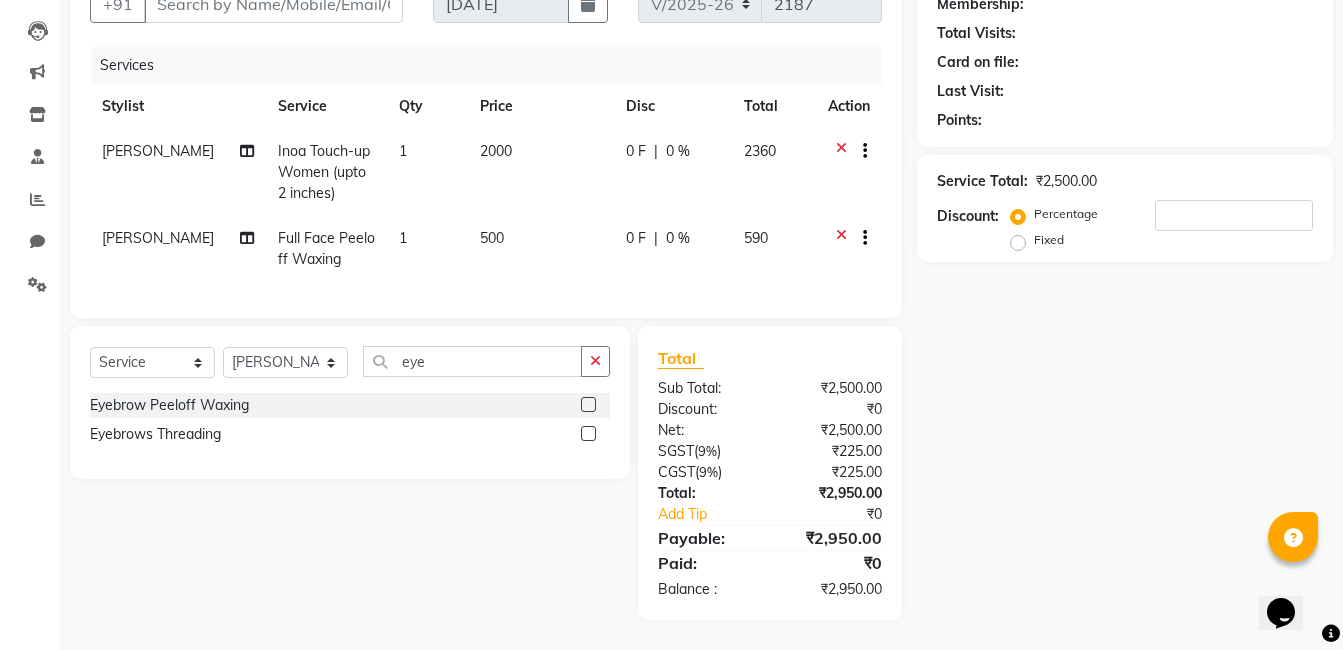click 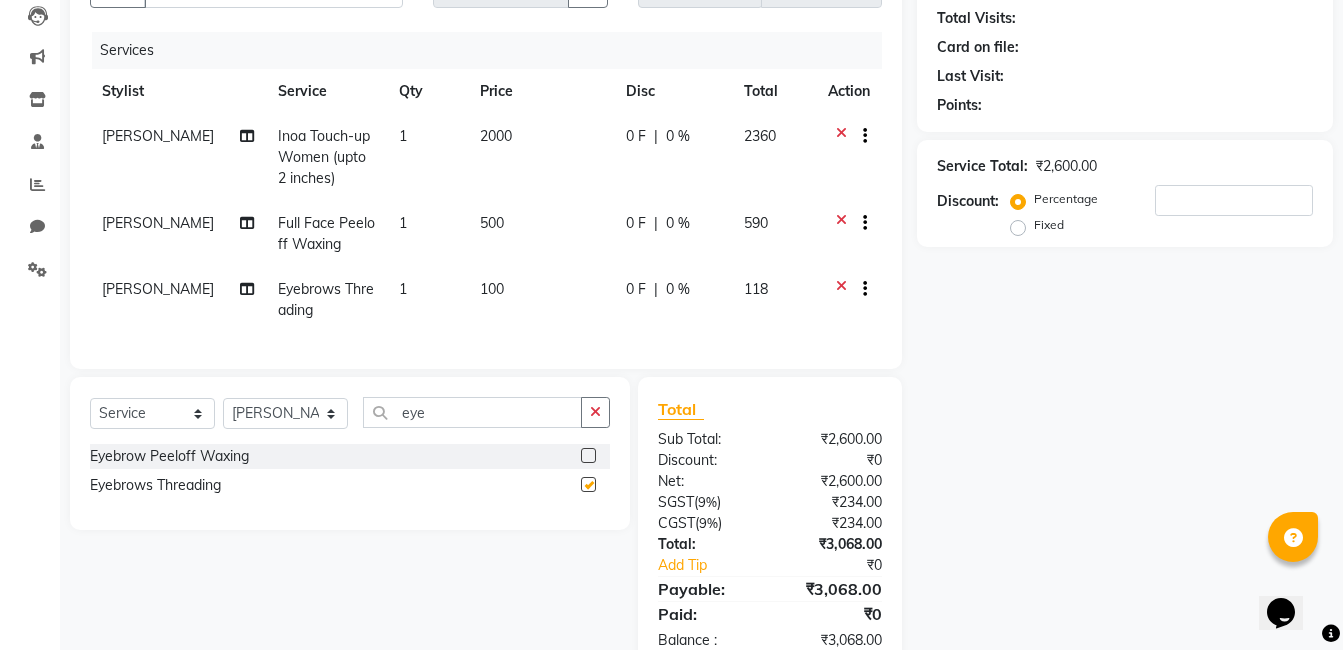 checkbox on "false" 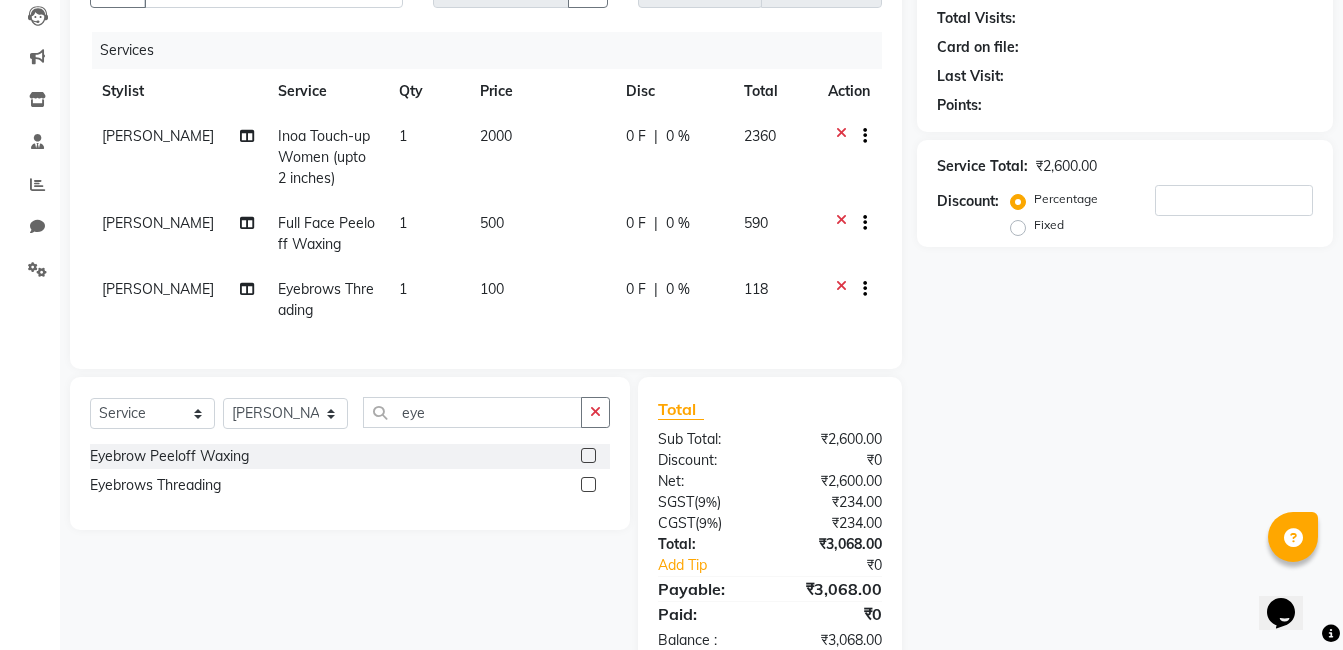 drag, startPoint x: 839, startPoint y: 222, endPoint x: 689, endPoint y: 346, distance: 194.61757 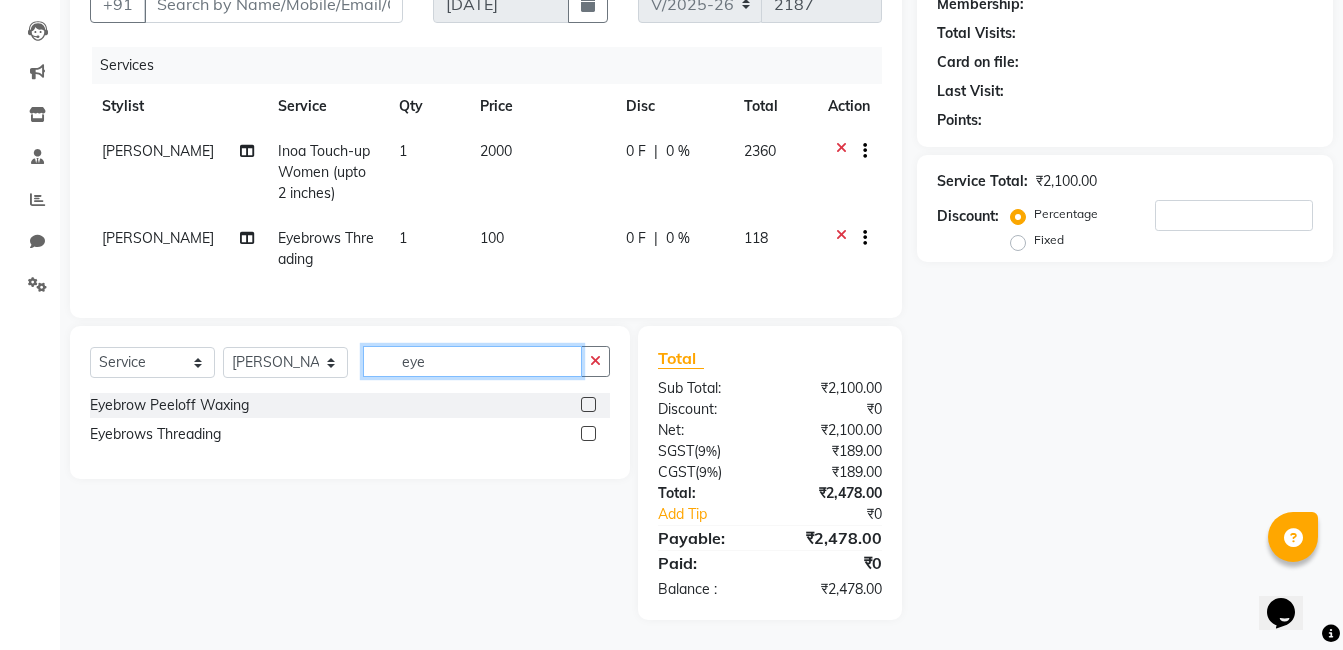 click on "eye" 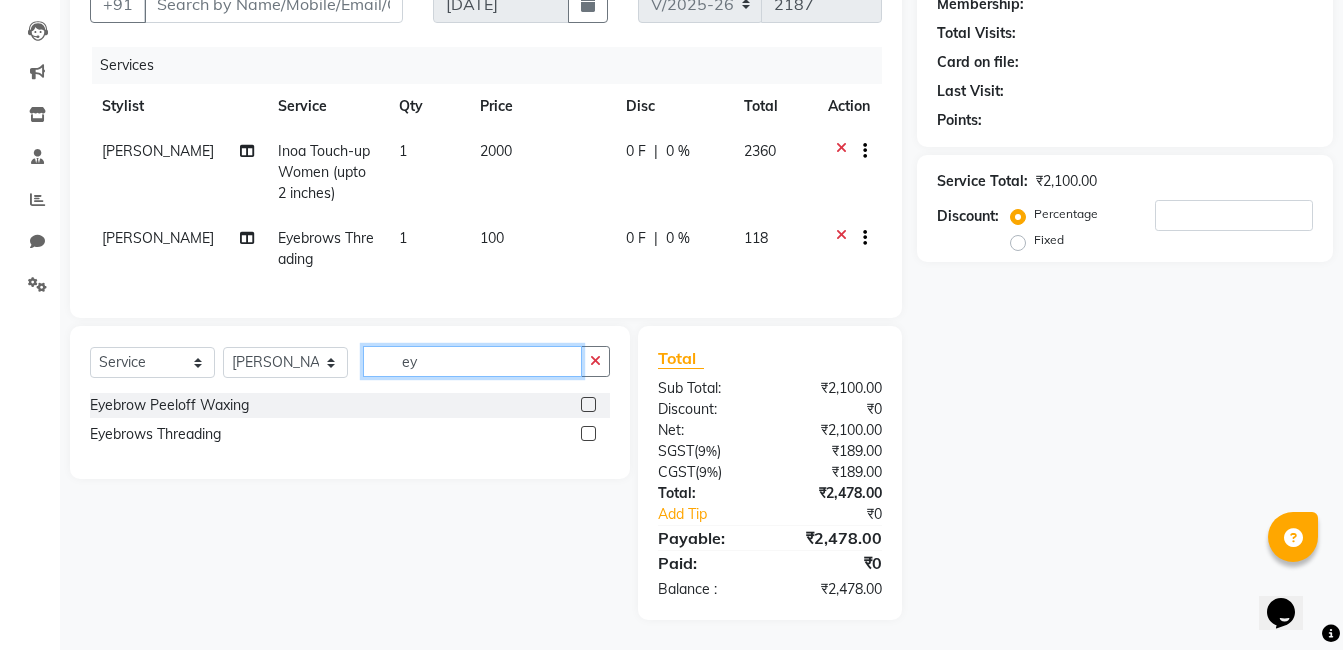 type on "e" 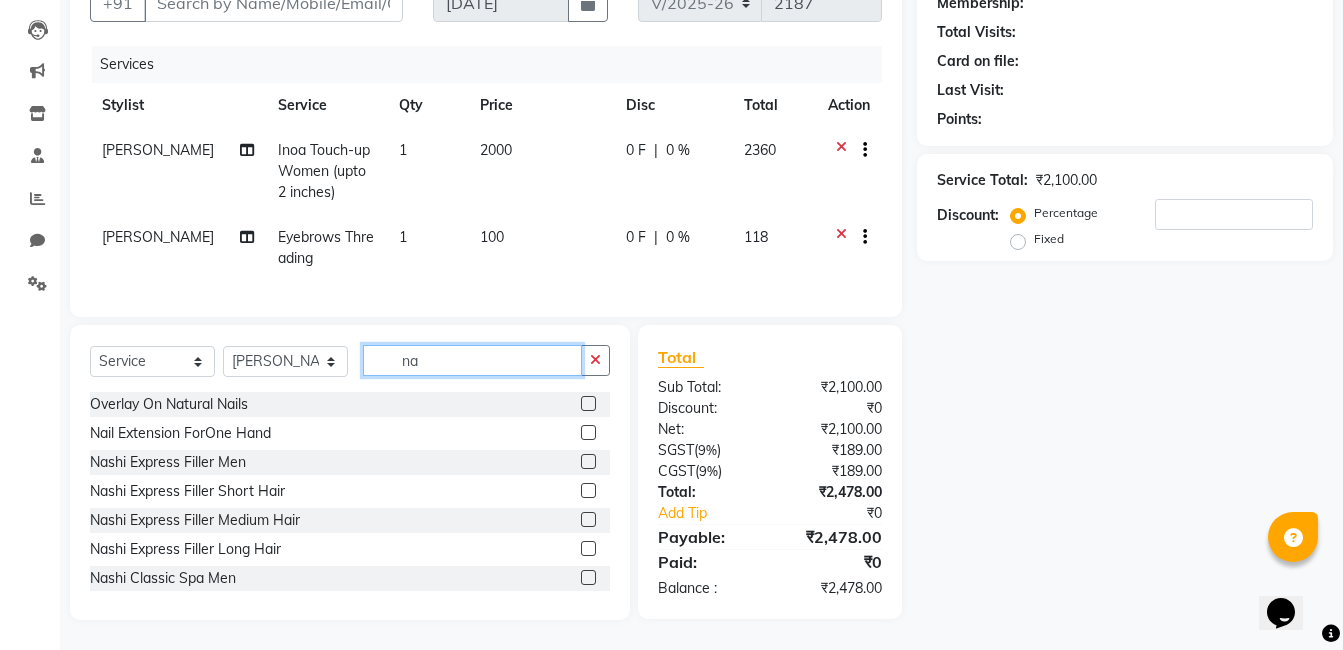 type on "n" 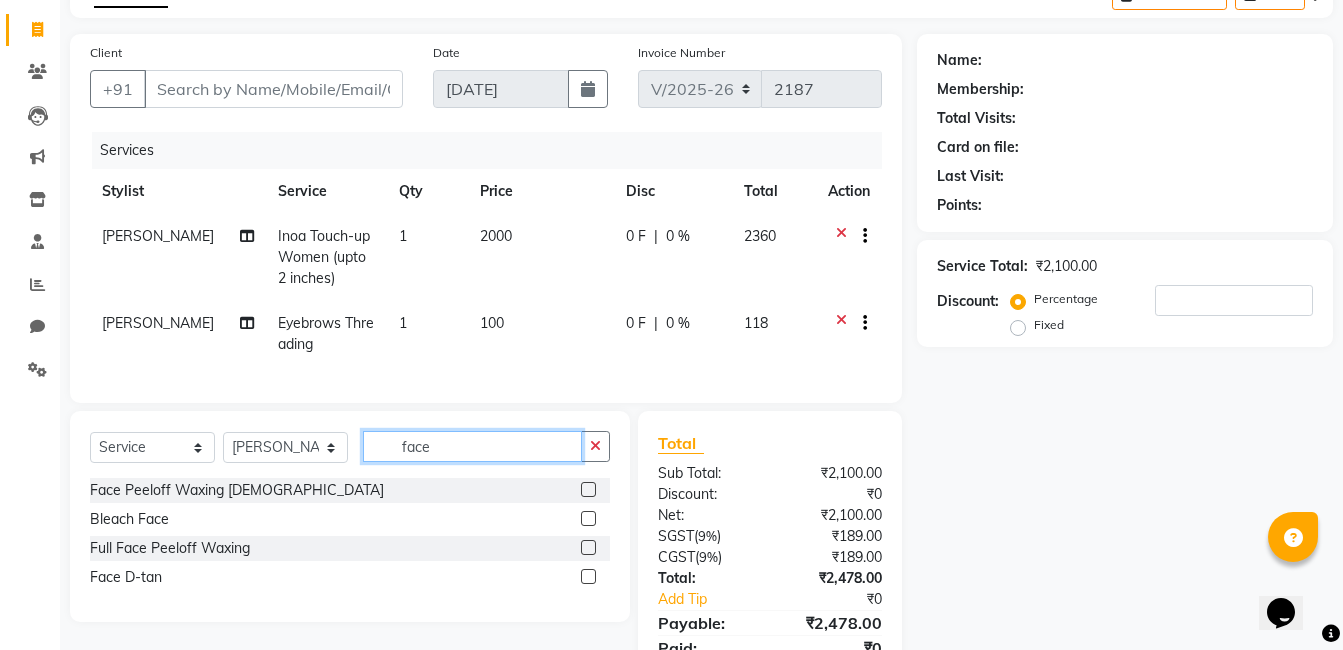scroll, scrollTop: 216, scrollLeft: 0, axis: vertical 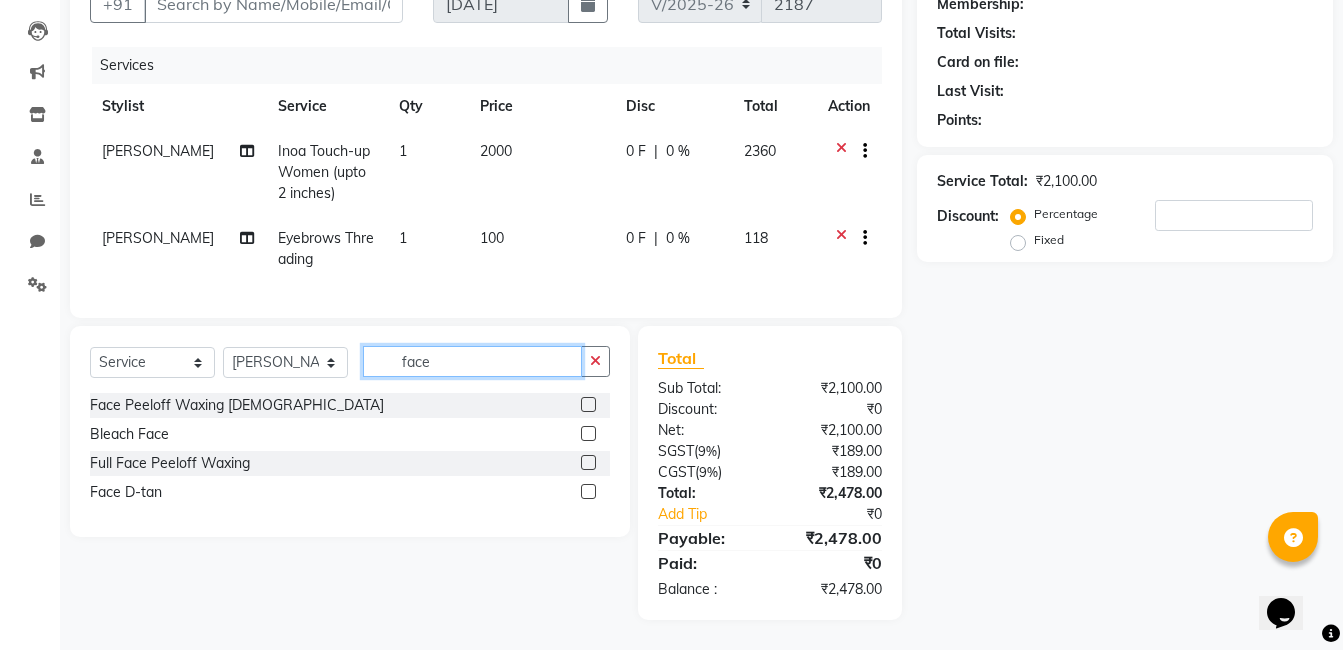 type on "face" 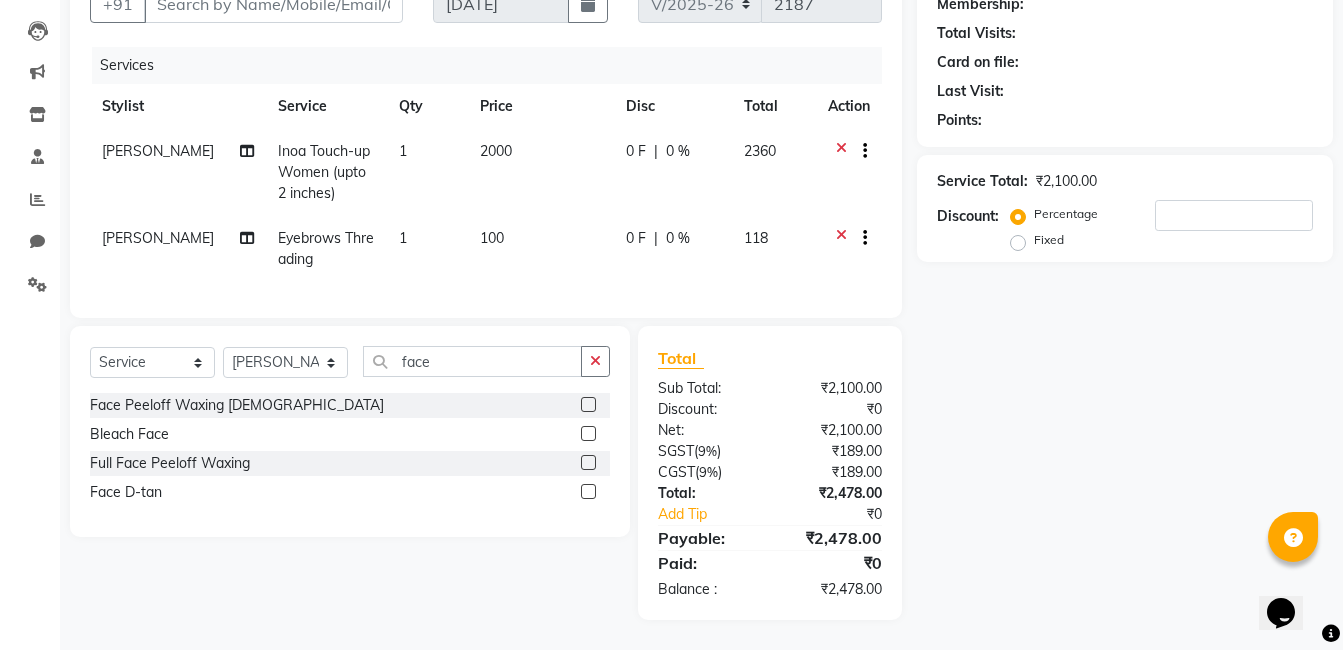 click 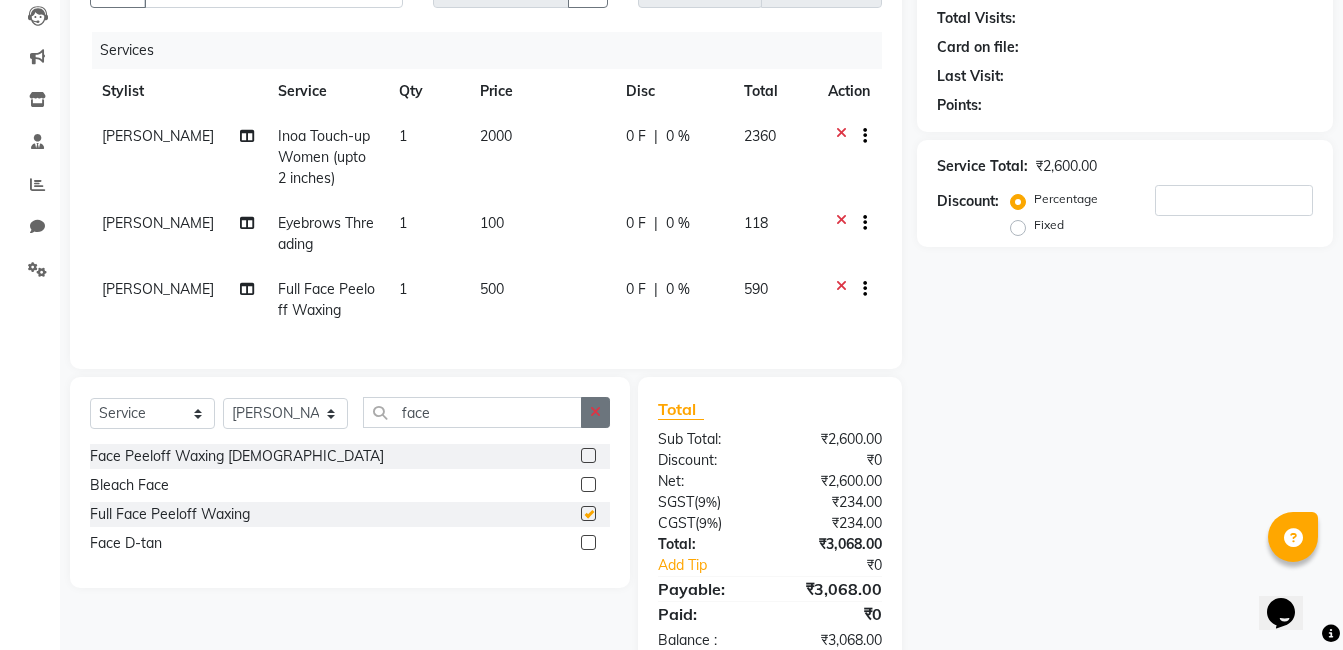 checkbox on "false" 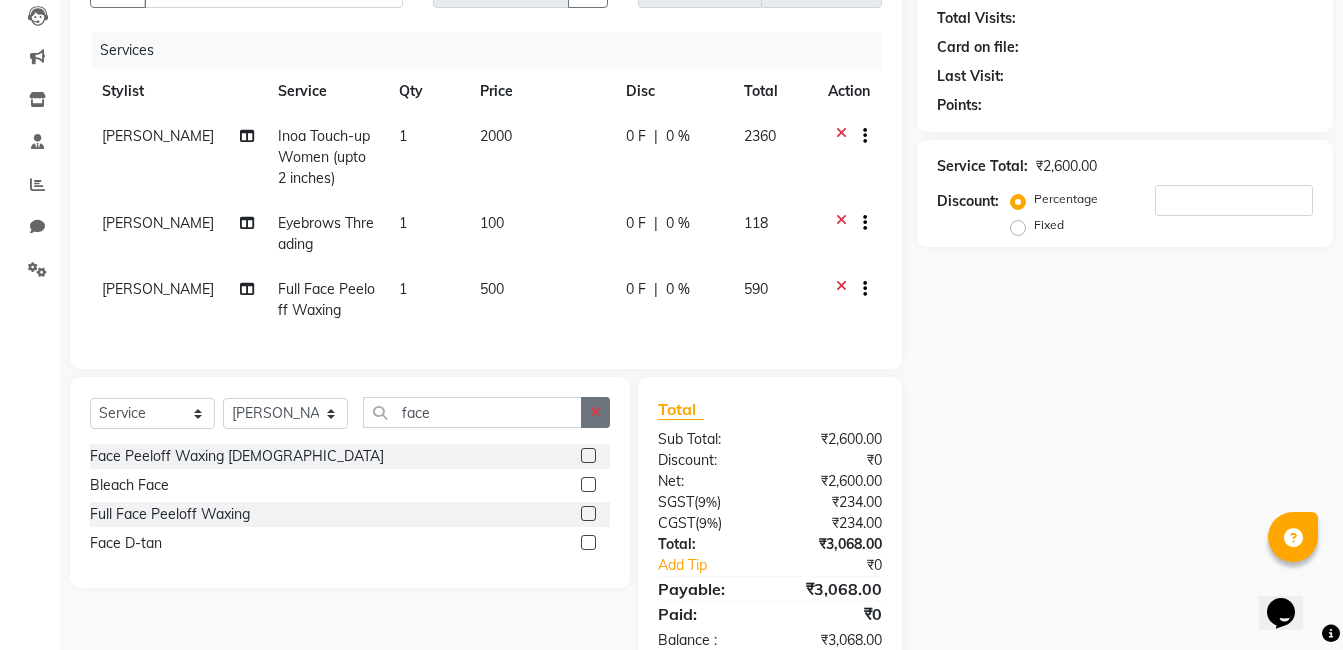 click 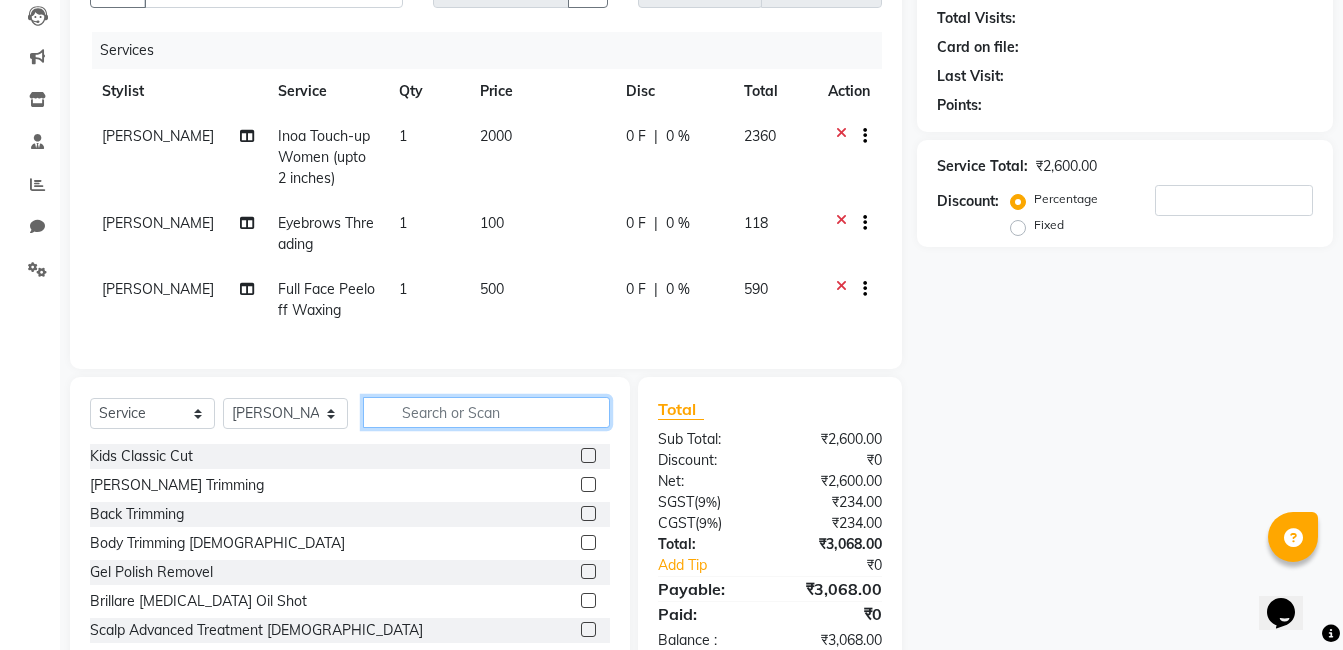 click 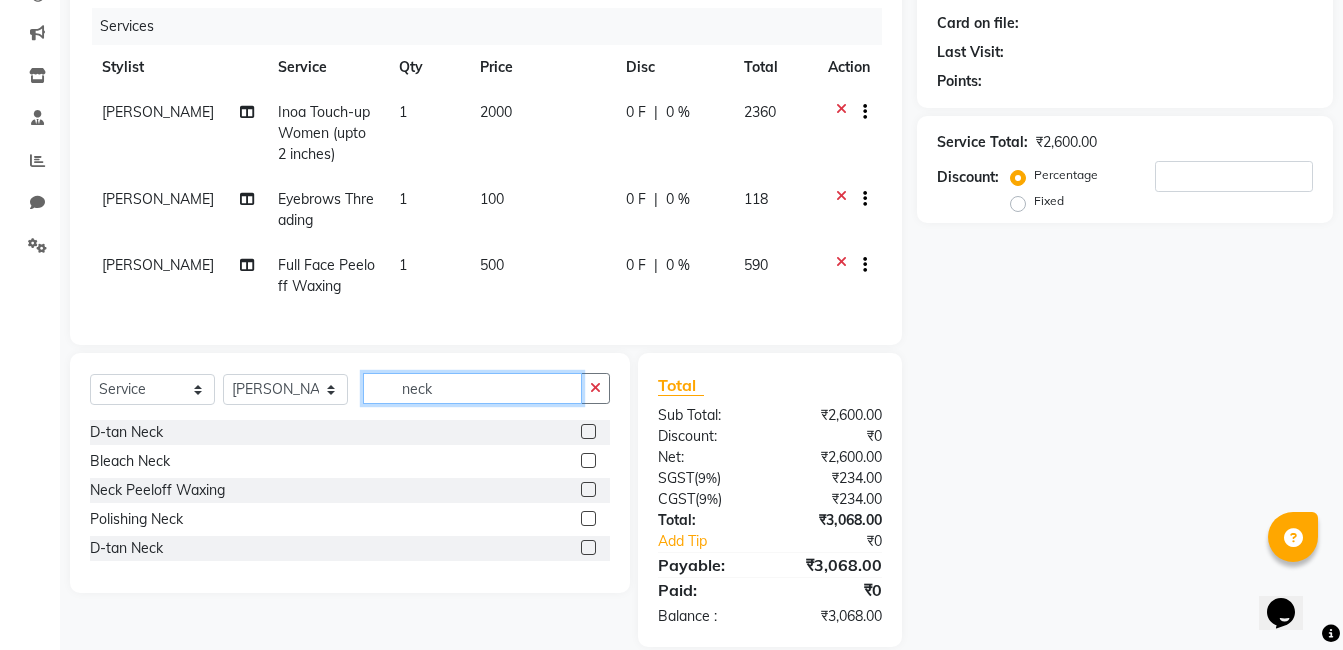 scroll, scrollTop: 282, scrollLeft: 0, axis: vertical 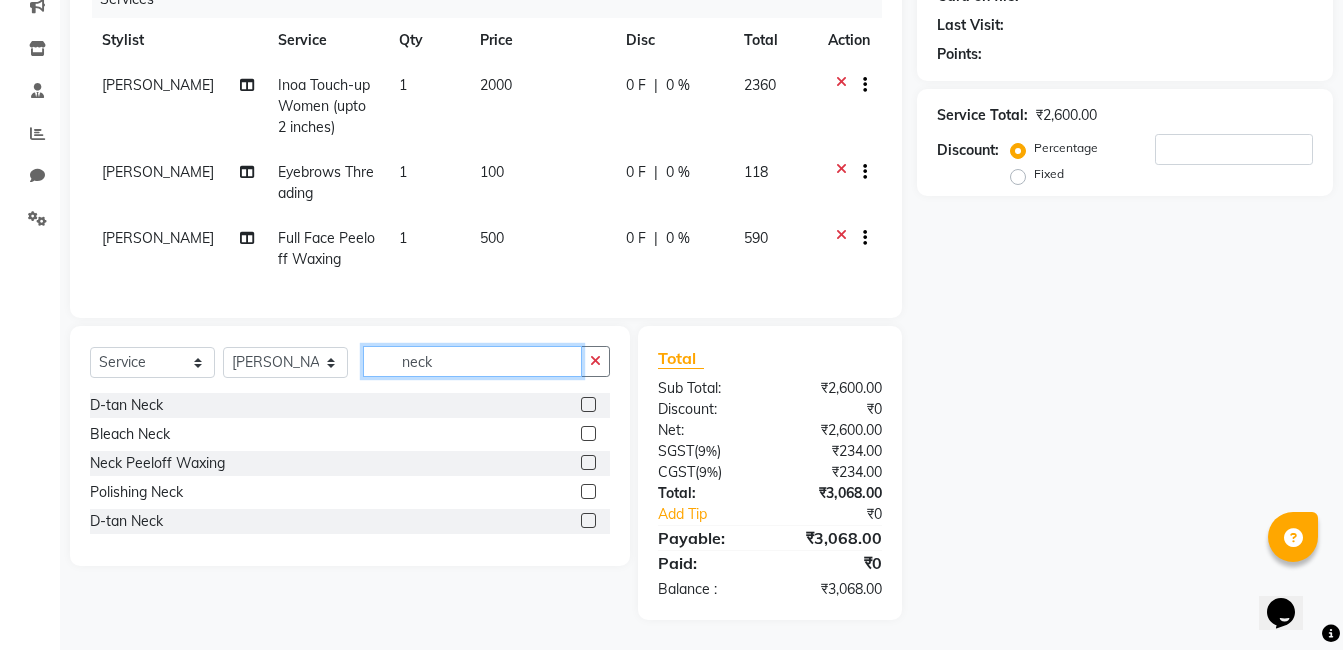 type on "neck" 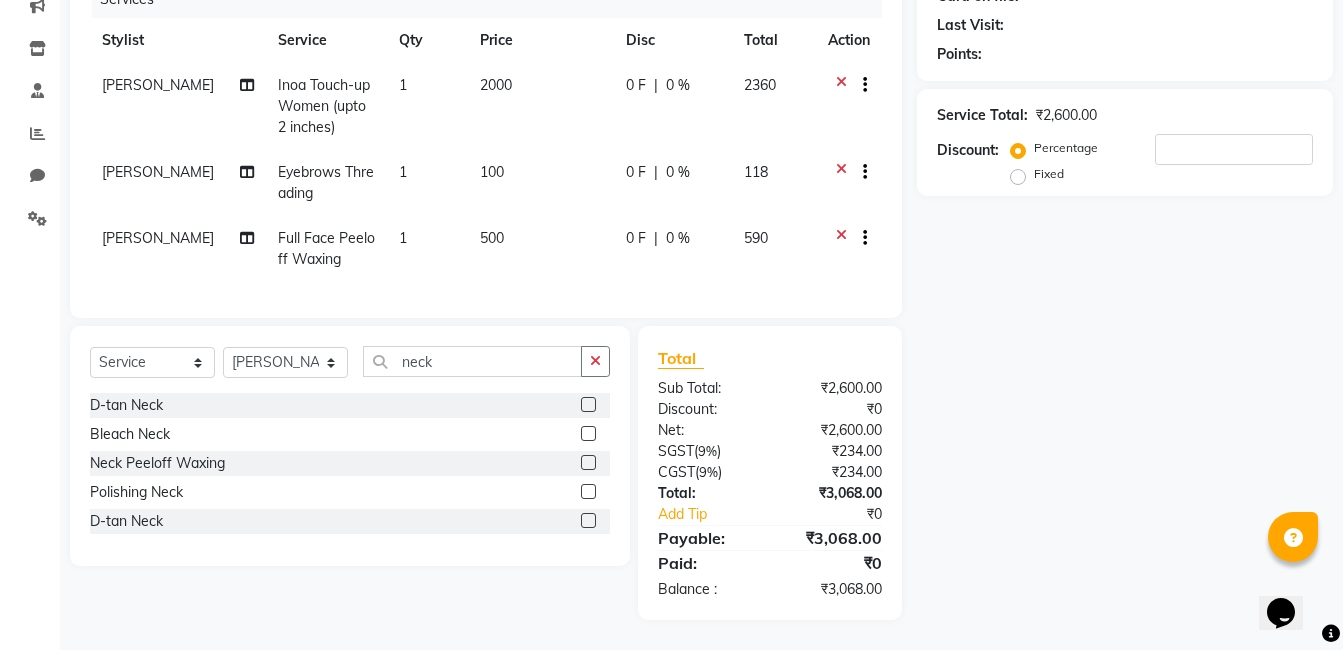 click 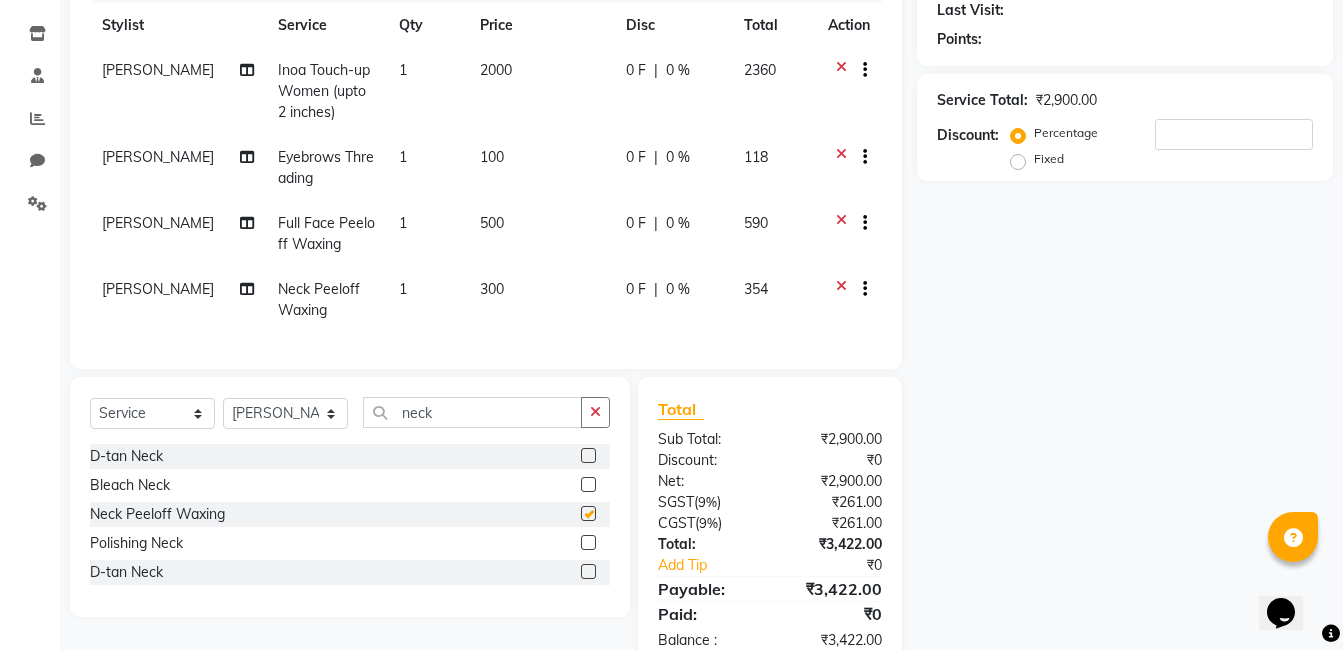 checkbox on "false" 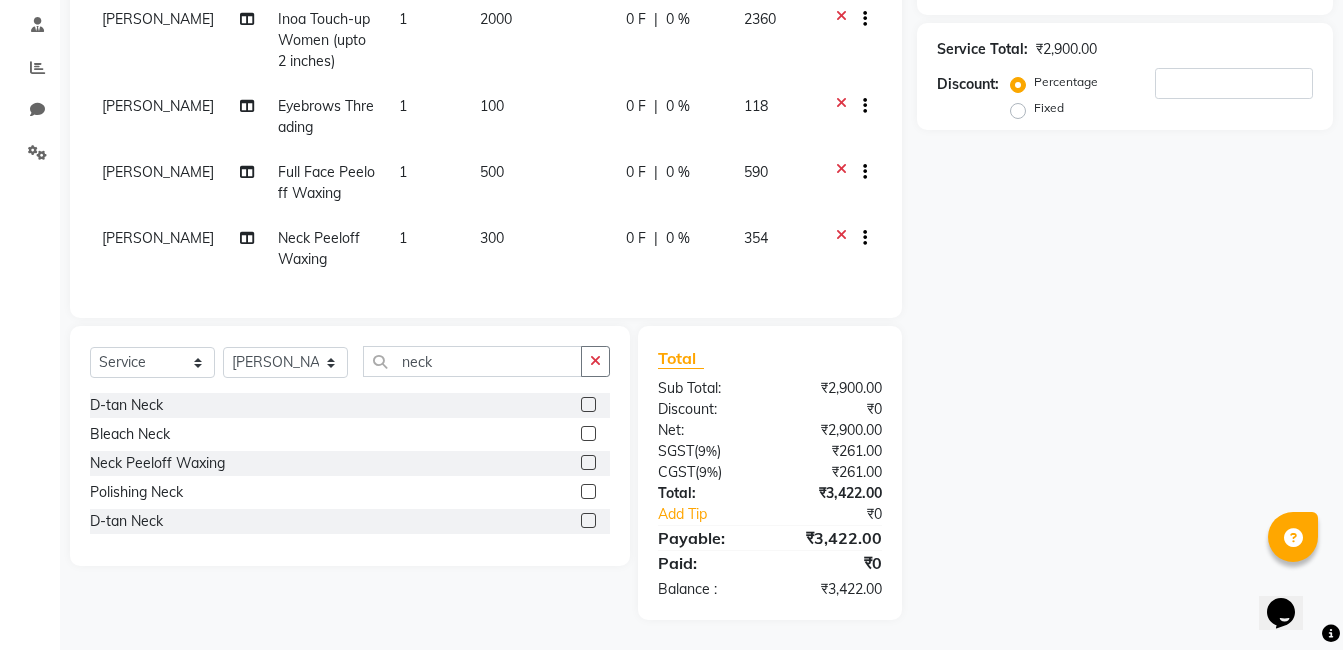 scroll, scrollTop: 48, scrollLeft: 0, axis: vertical 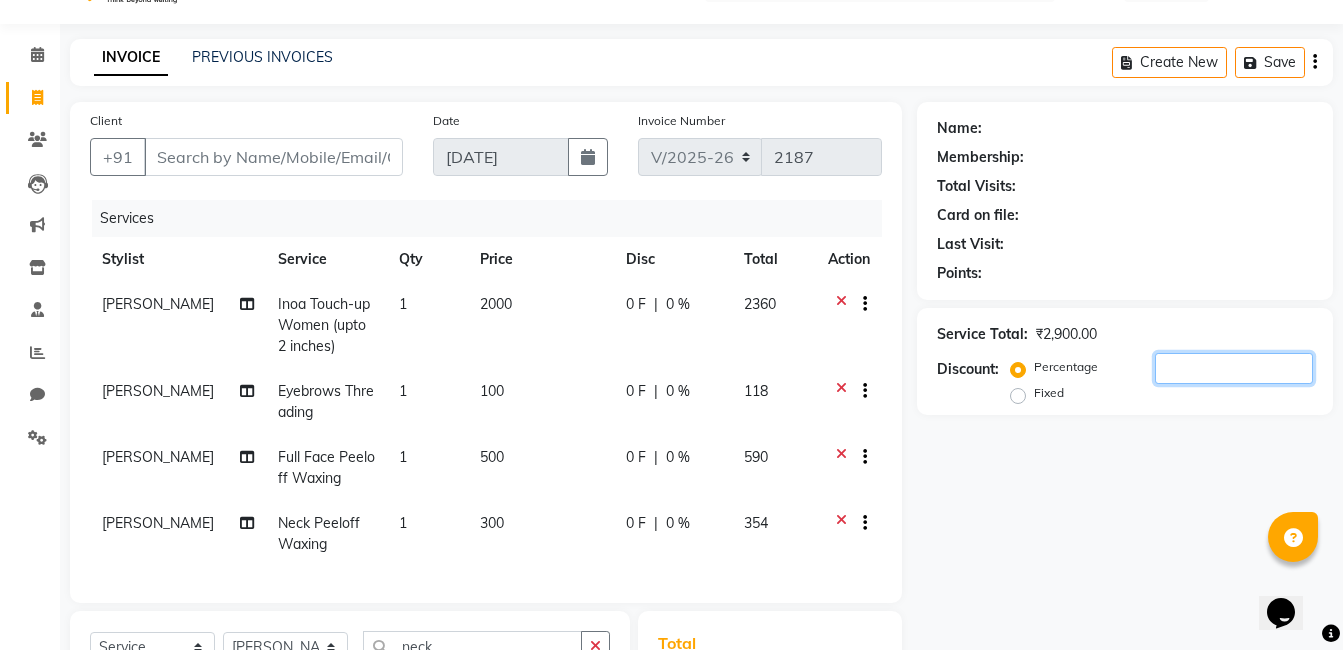 click 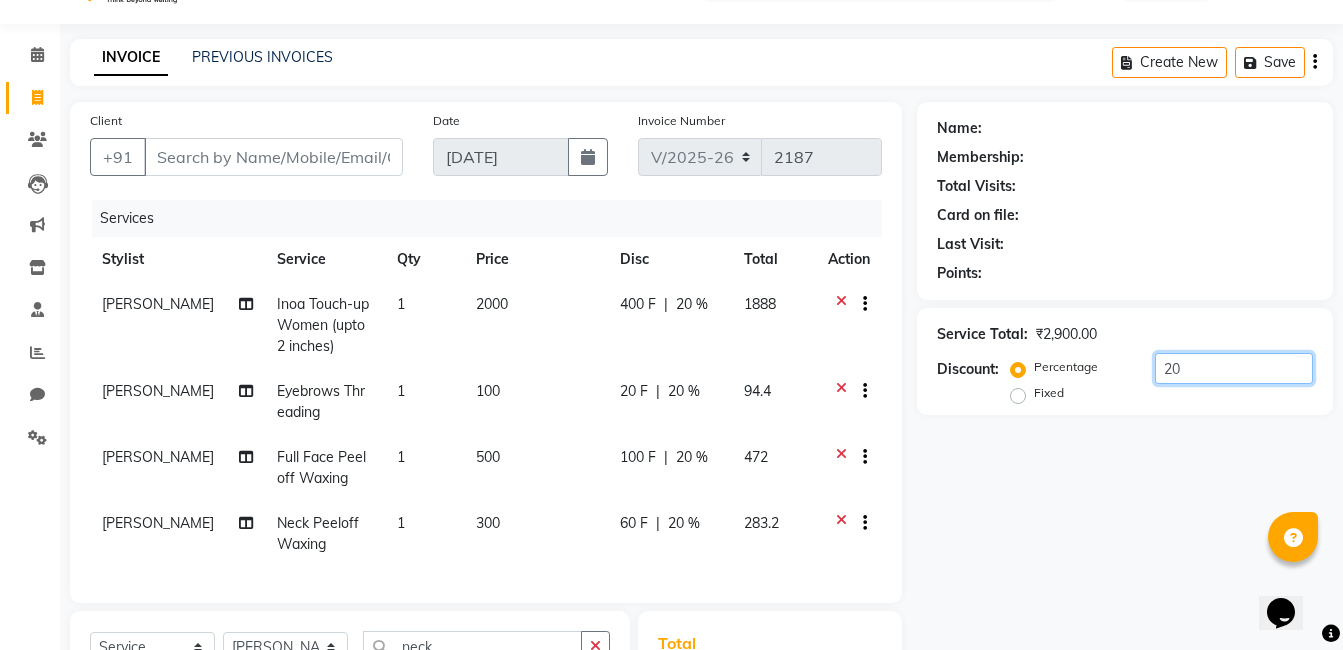type on "20" 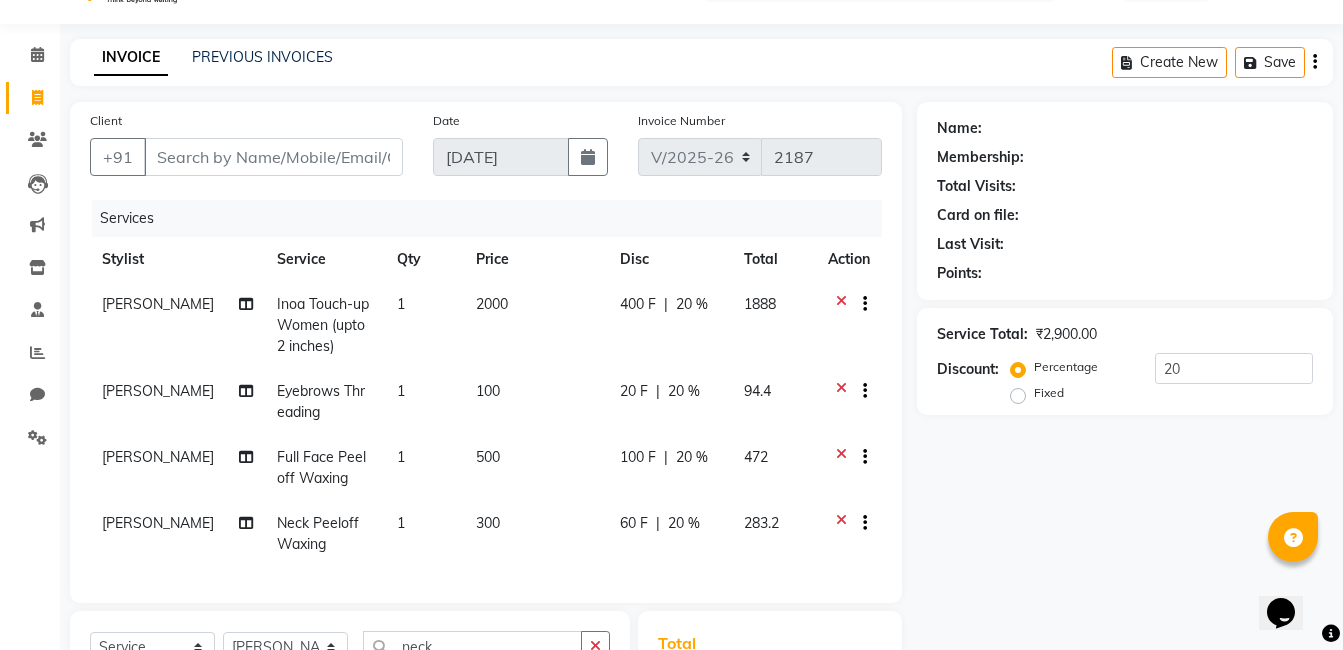 click on "Name: Membership: Total Visits: Card on file: Last Visit:  Points:  Service Total:  ₹2,900.00  Discount:  Percentage   Fixed  20" 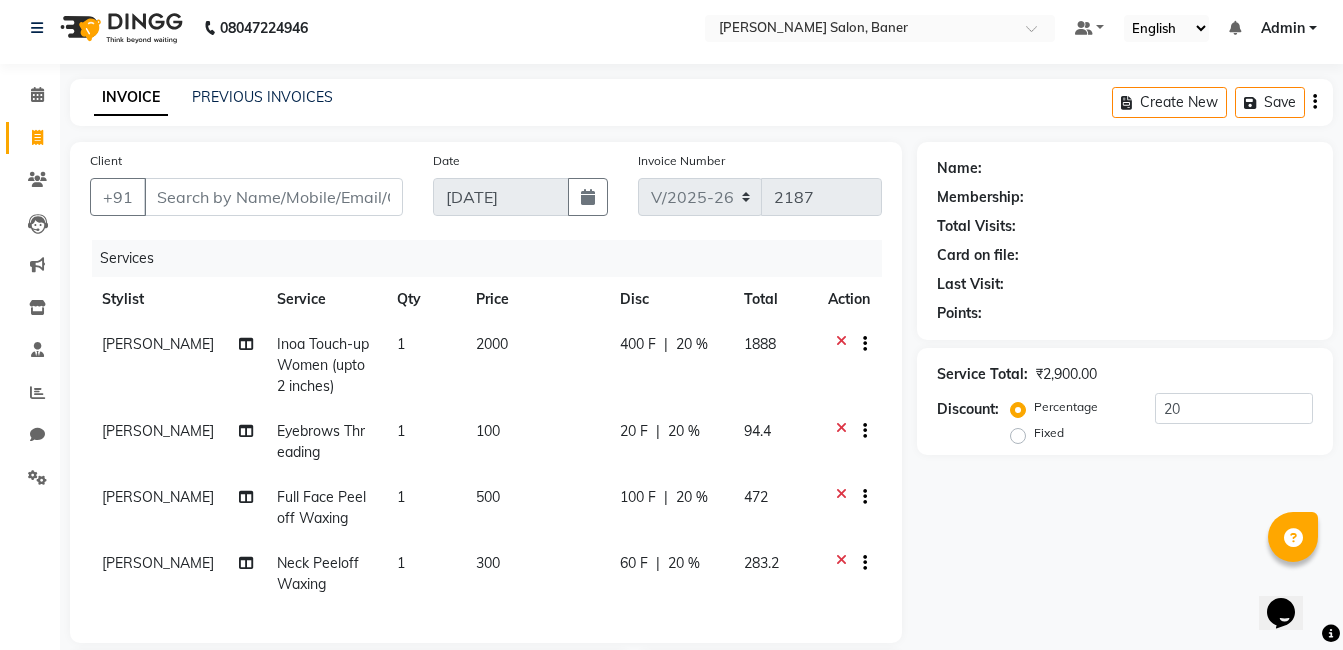 scroll, scrollTop: 0, scrollLeft: 0, axis: both 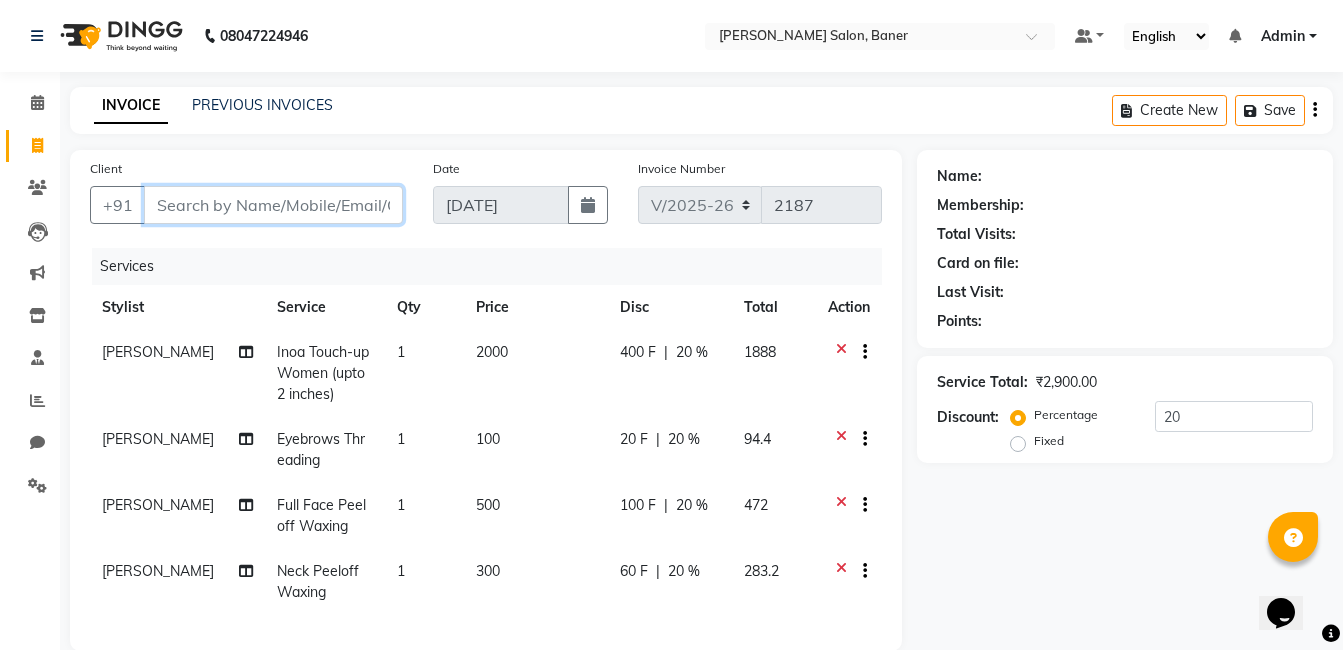 click on "Client" at bounding box center (273, 205) 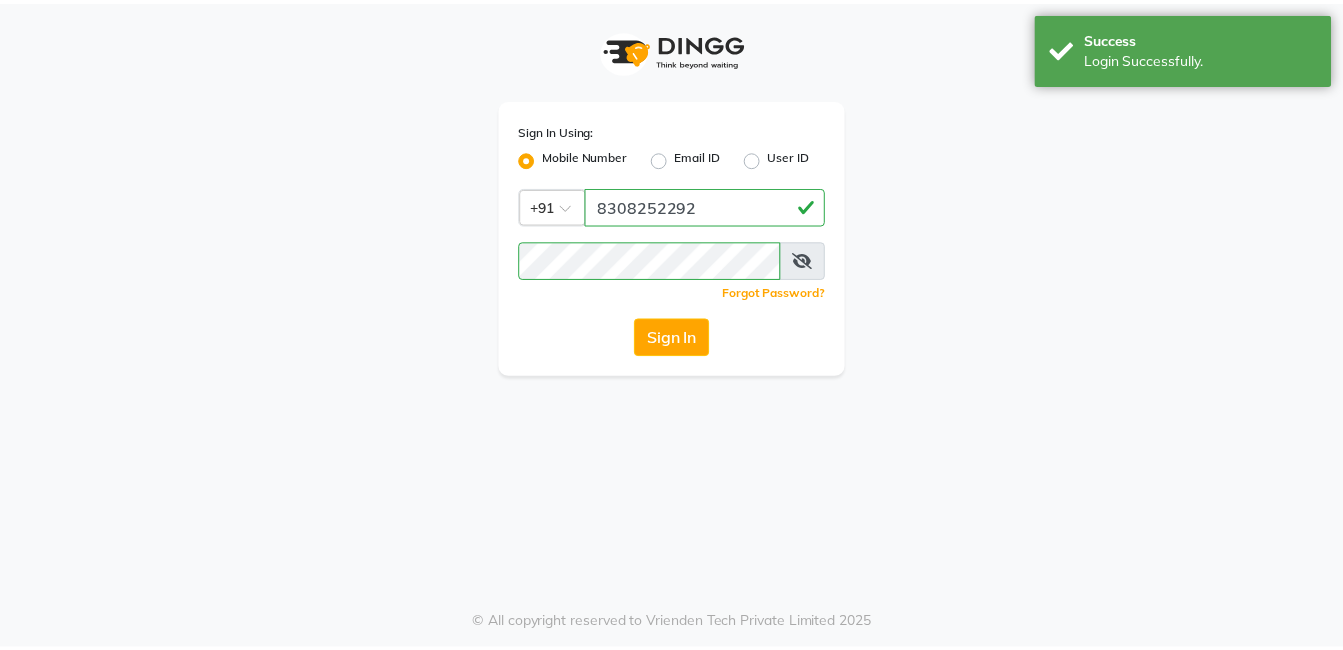 scroll, scrollTop: 0, scrollLeft: 0, axis: both 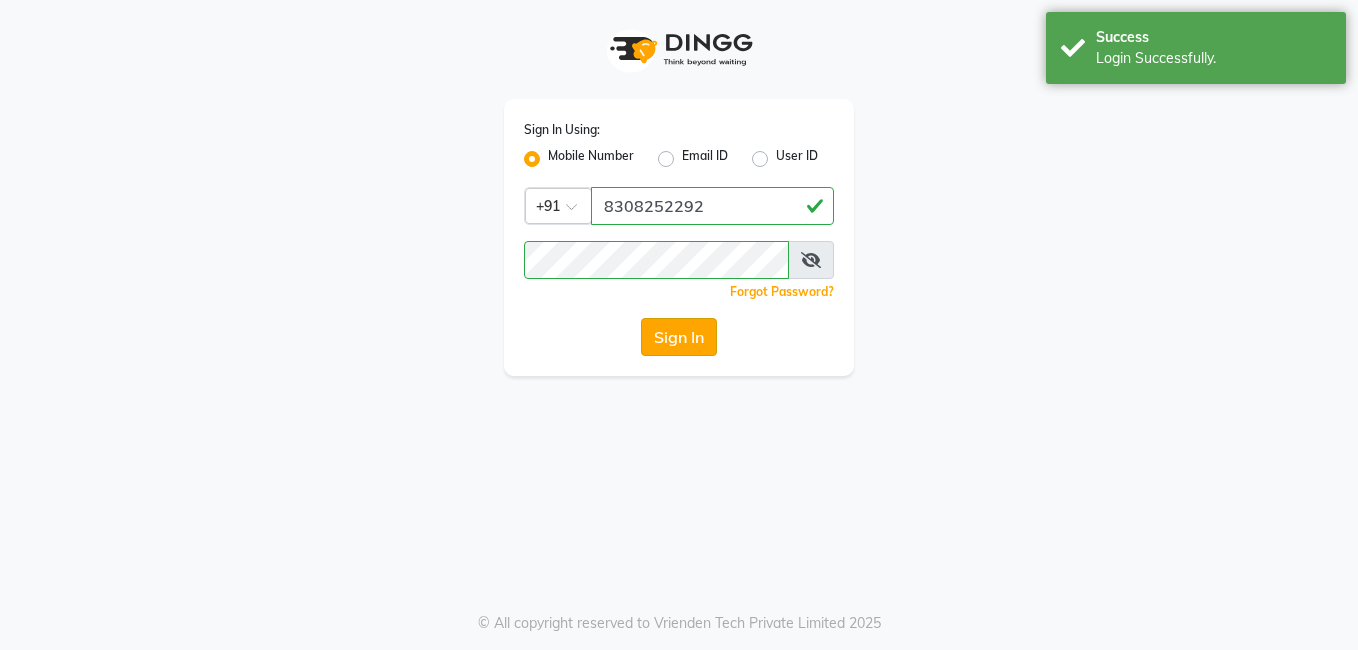 click on "Sign In" 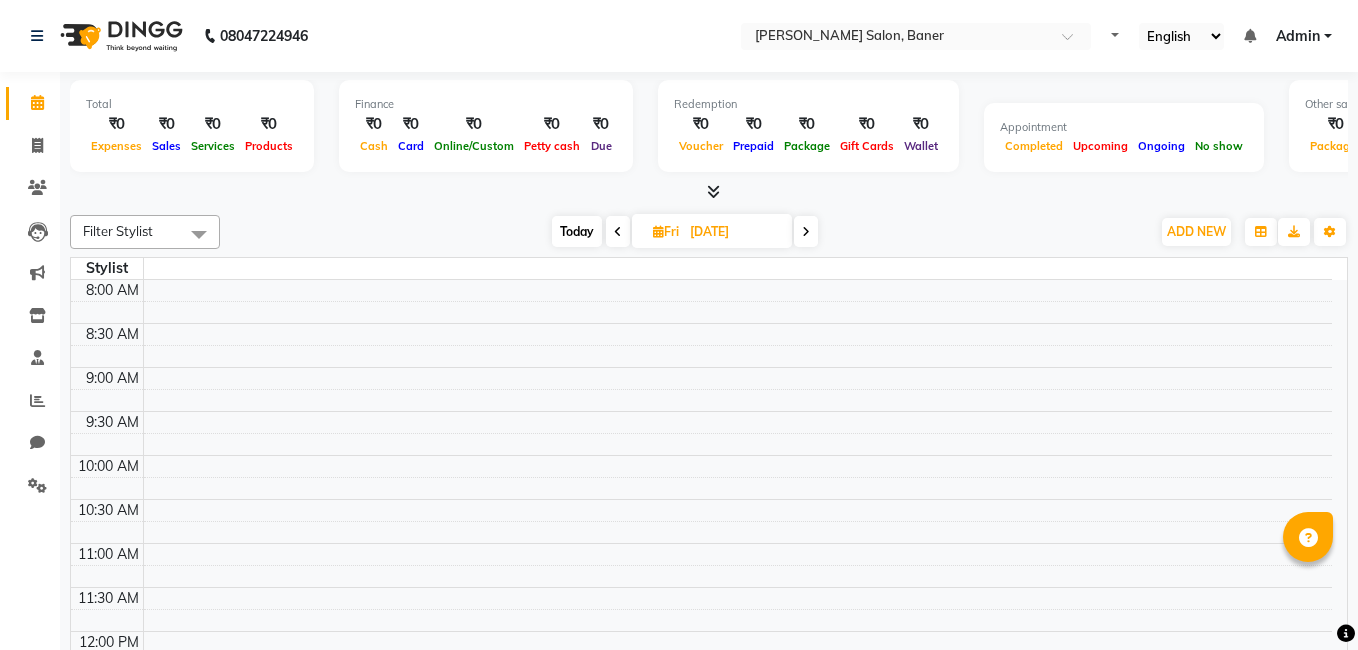 select on "en" 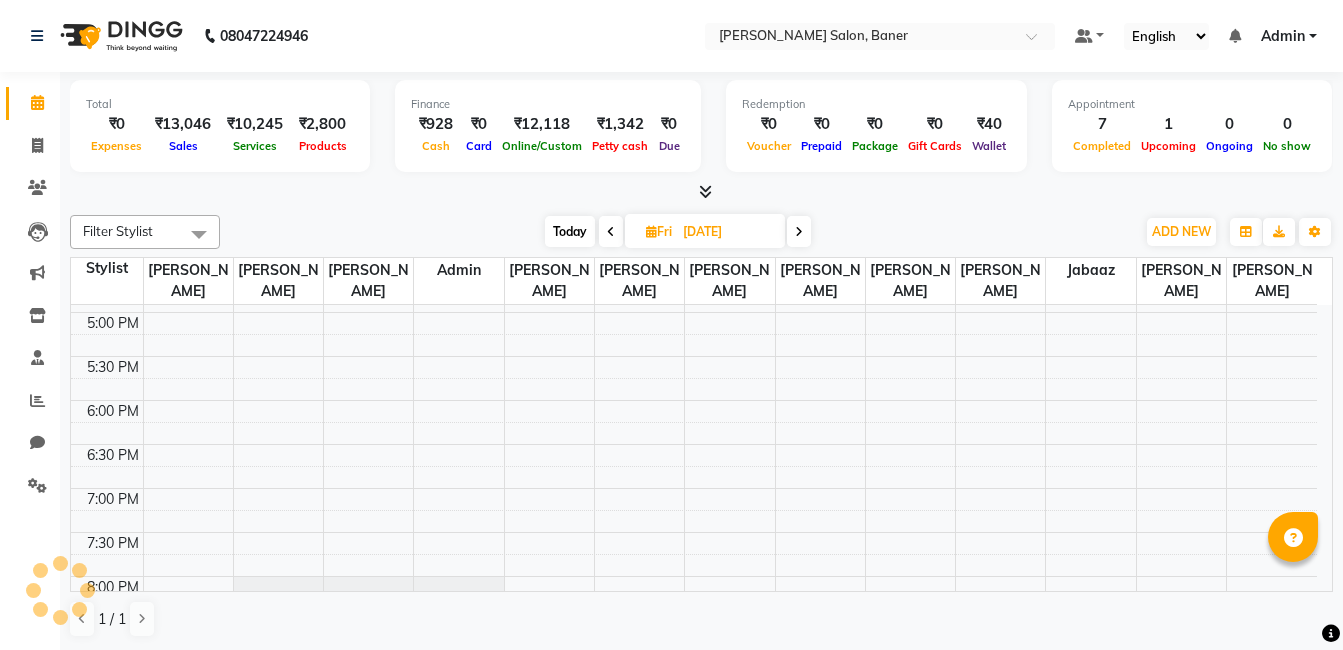 scroll, scrollTop: 0, scrollLeft: 0, axis: both 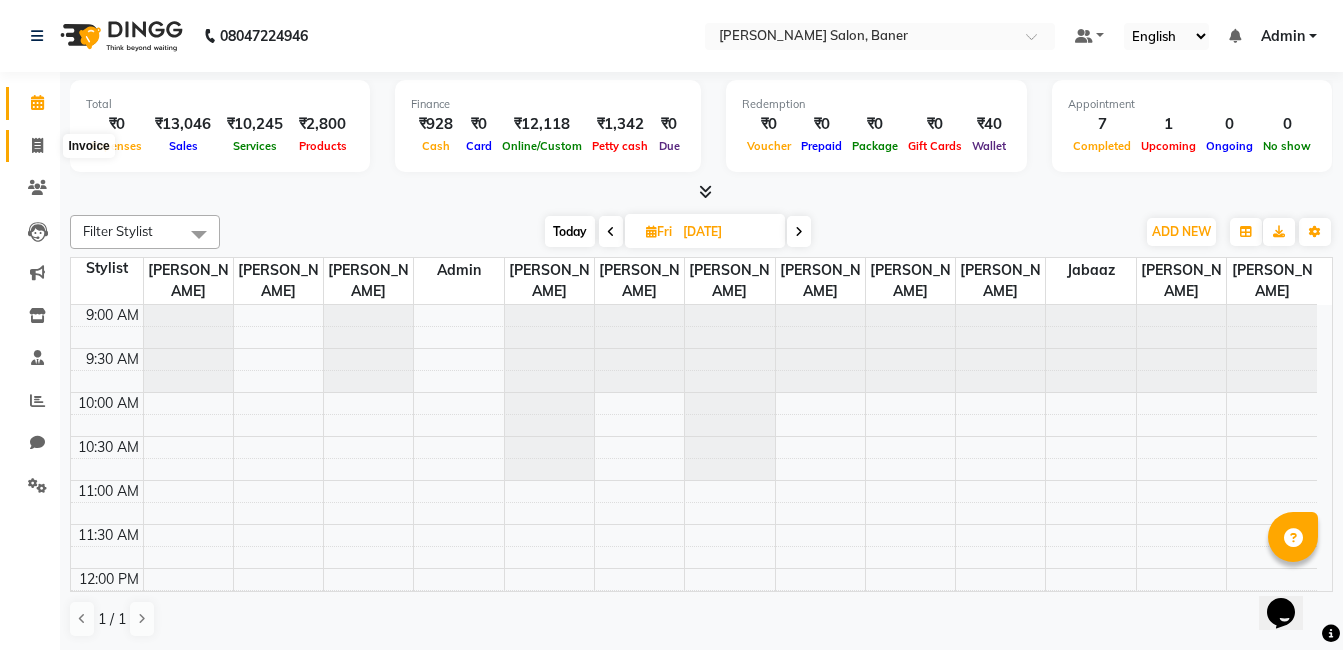 click 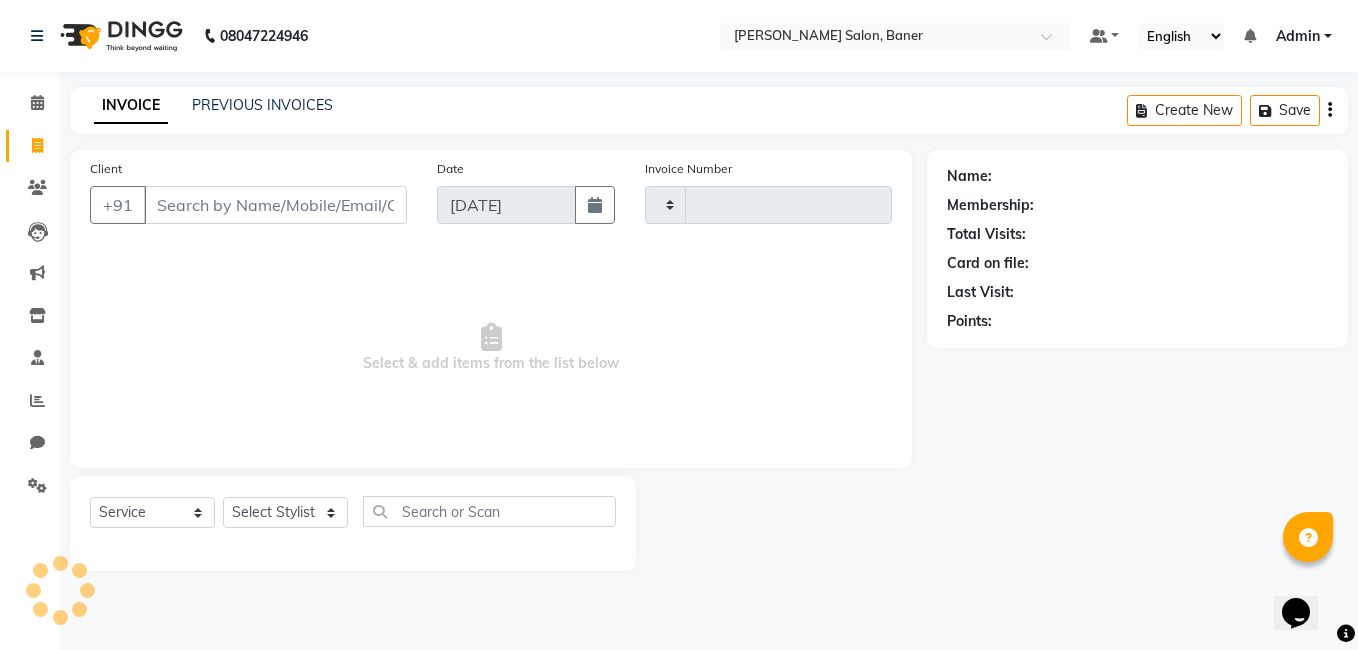 type on "2187" 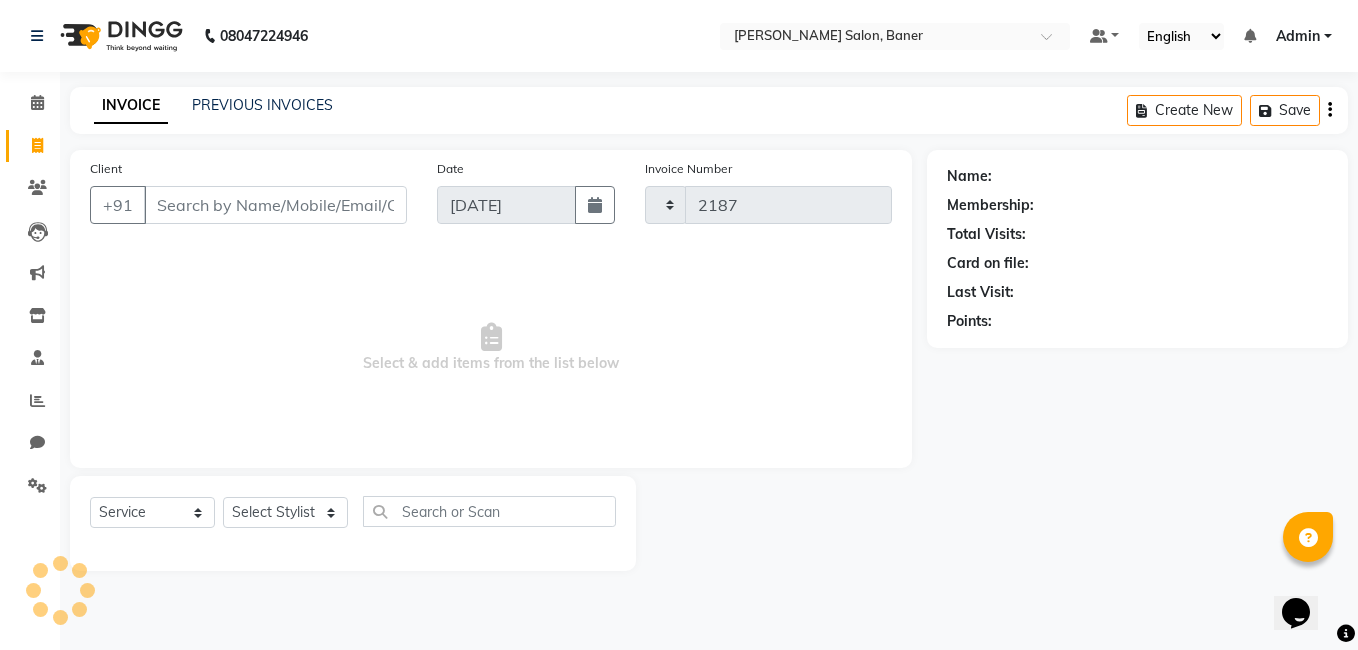 select on "7115" 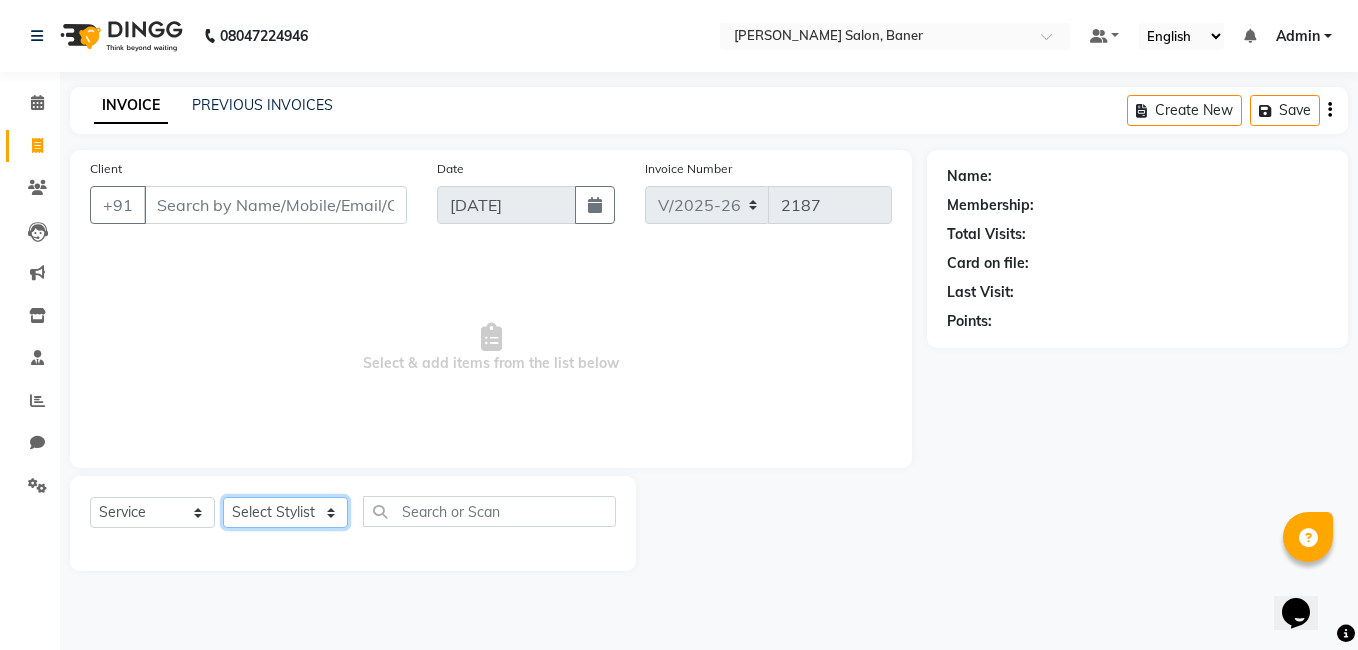 click on "Select Stylist Admin [PERSON_NAME] [PERSON_NAME] [PERSON_NAME] Jabaaz [PERSON_NAME]  [PERSON_NAME]  [PERSON_NAME] [PERSON_NAME] Rahul chhapchhade [PERSON_NAME] [PERSON_NAME] [PERSON_NAME]" 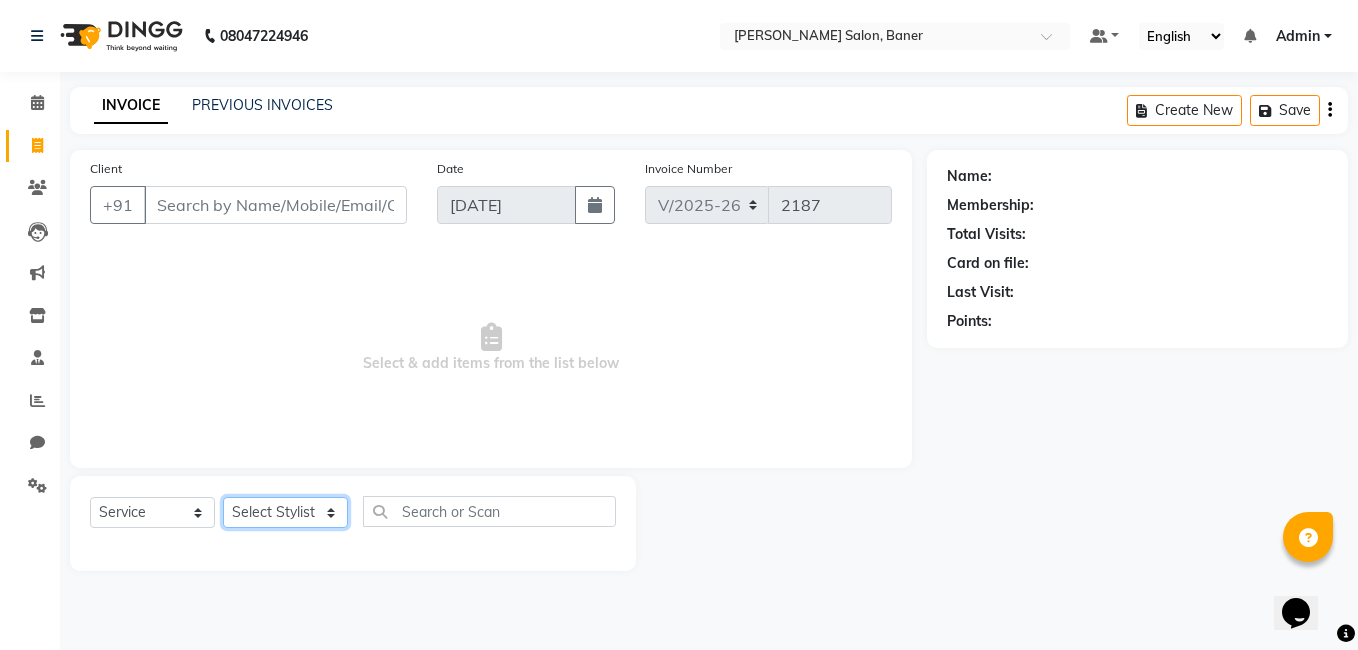 select on "60259" 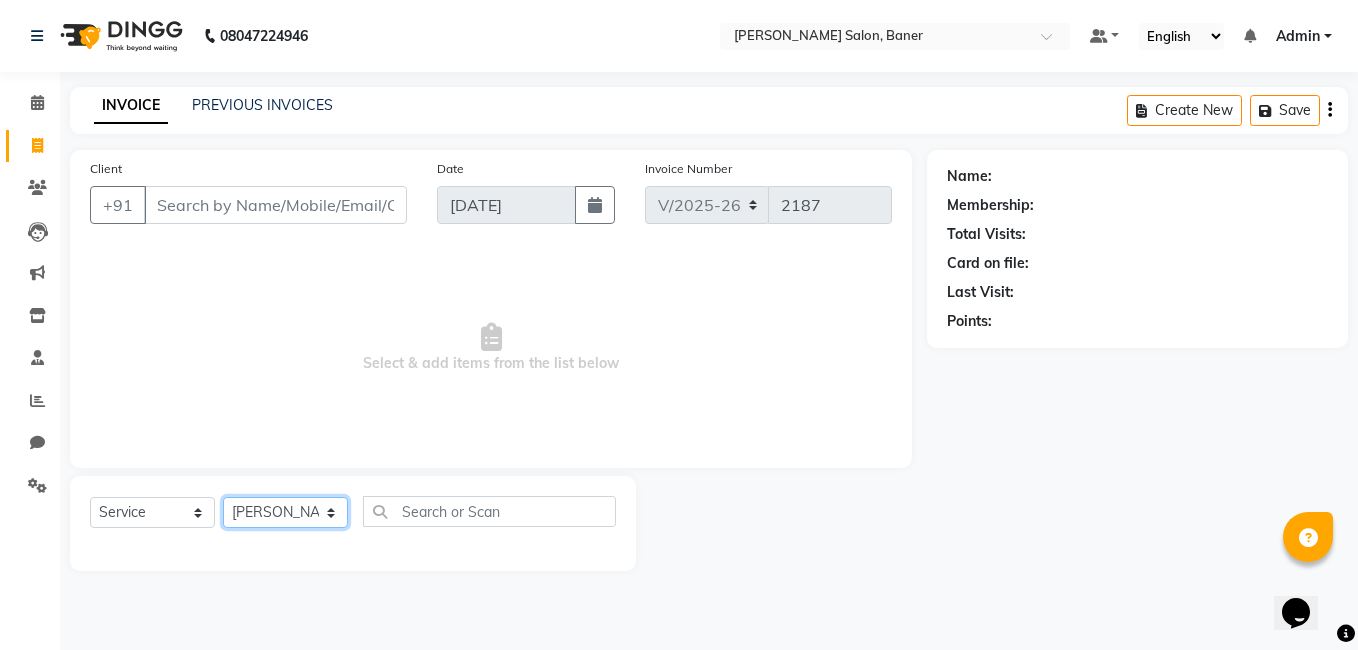 click on "Select Stylist Admin [PERSON_NAME] [PERSON_NAME] [PERSON_NAME] Jabaaz [PERSON_NAME]  [PERSON_NAME]  [PERSON_NAME] [PERSON_NAME] Rahul chhapchhade [PERSON_NAME] [PERSON_NAME] [PERSON_NAME]" 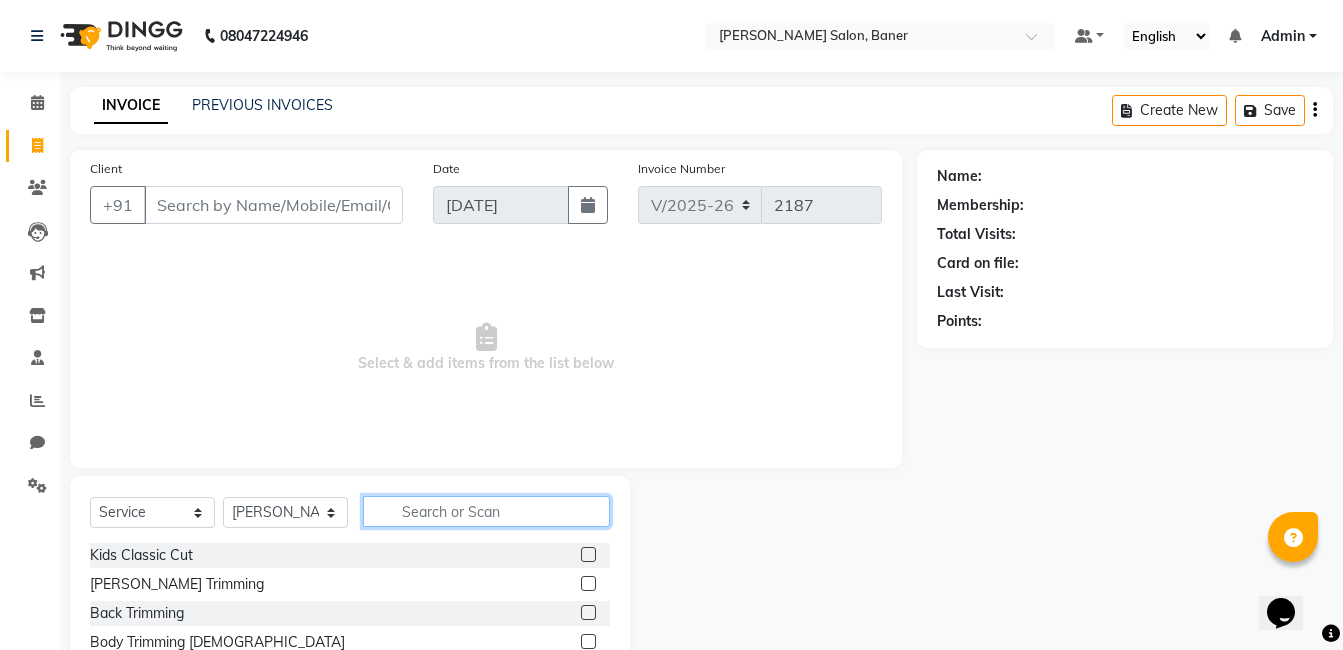 click 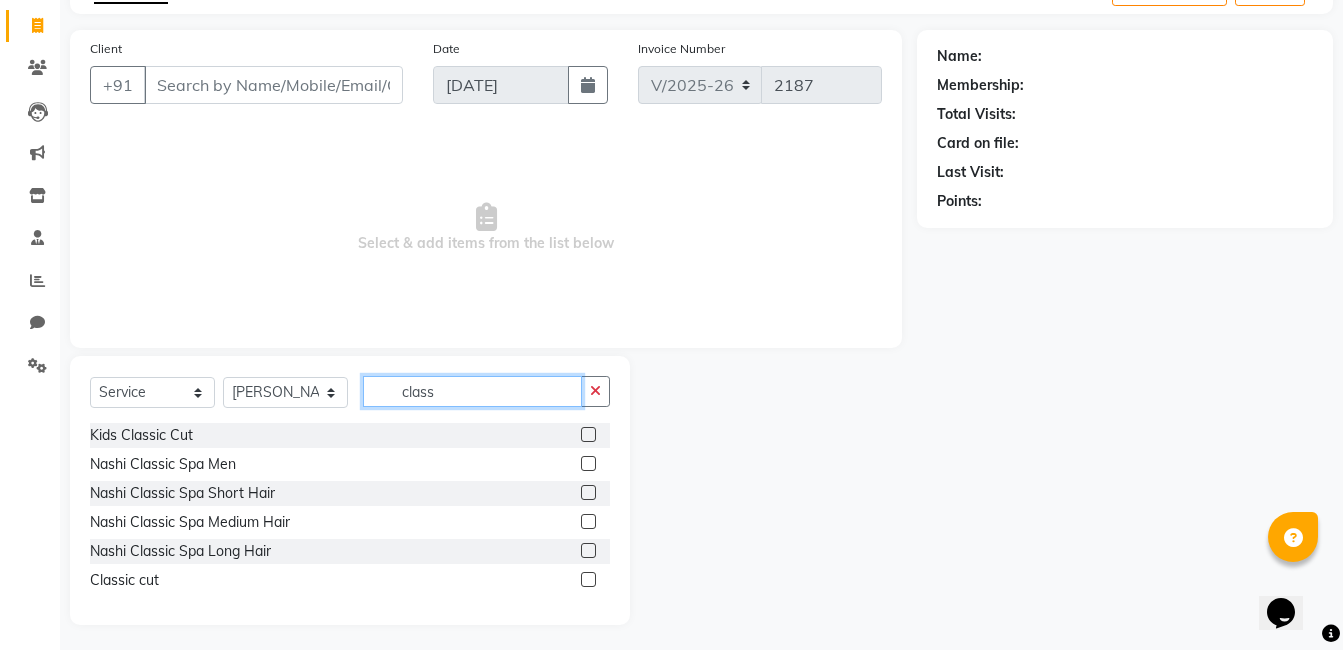 scroll, scrollTop: 125, scrollLeft: 0, axis: vertical 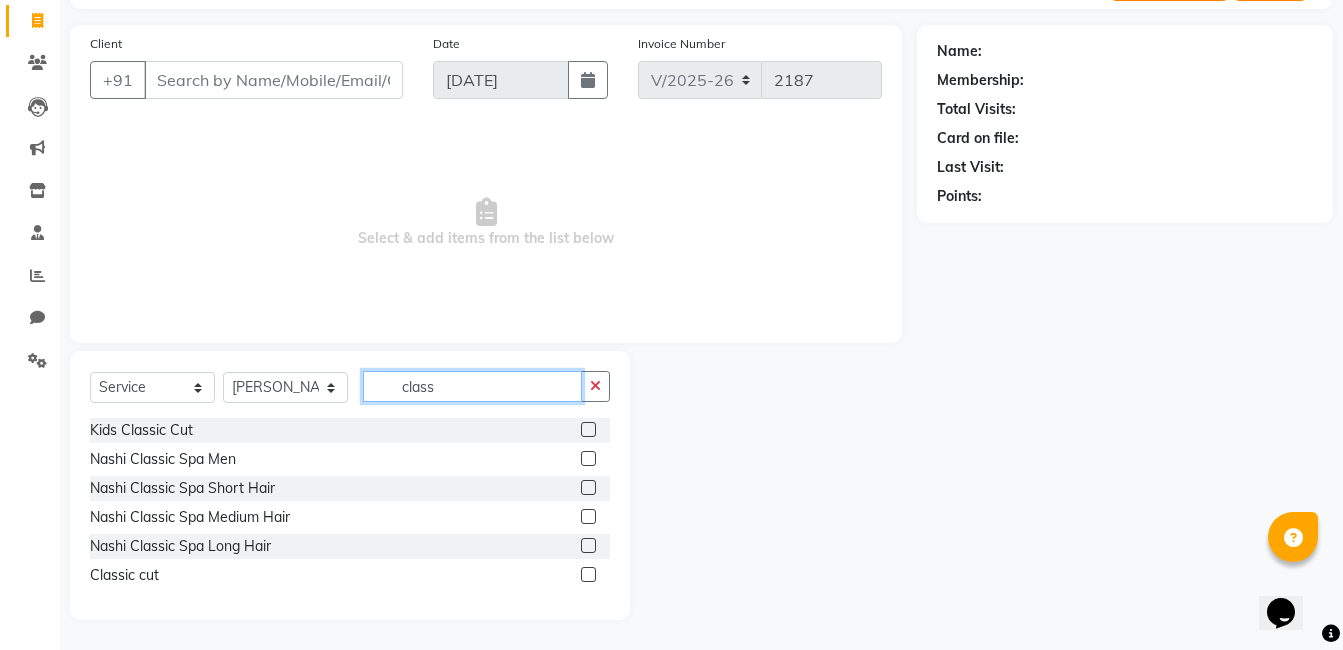 type on "class" 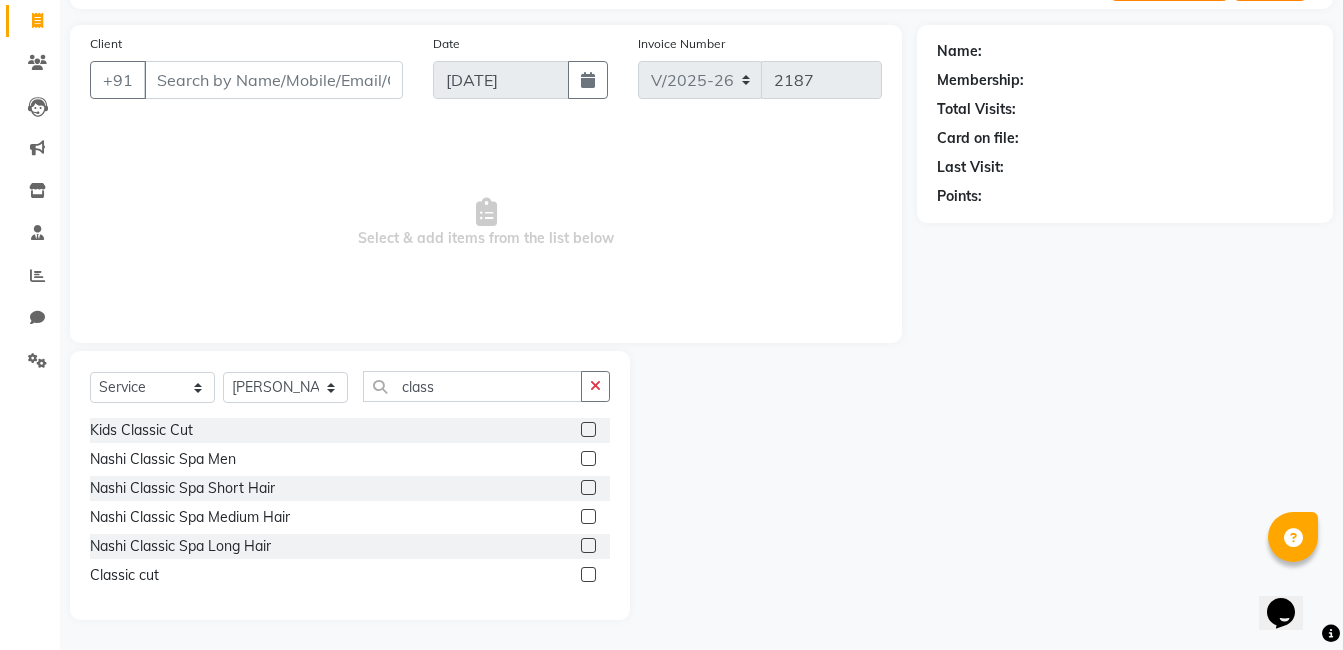 click 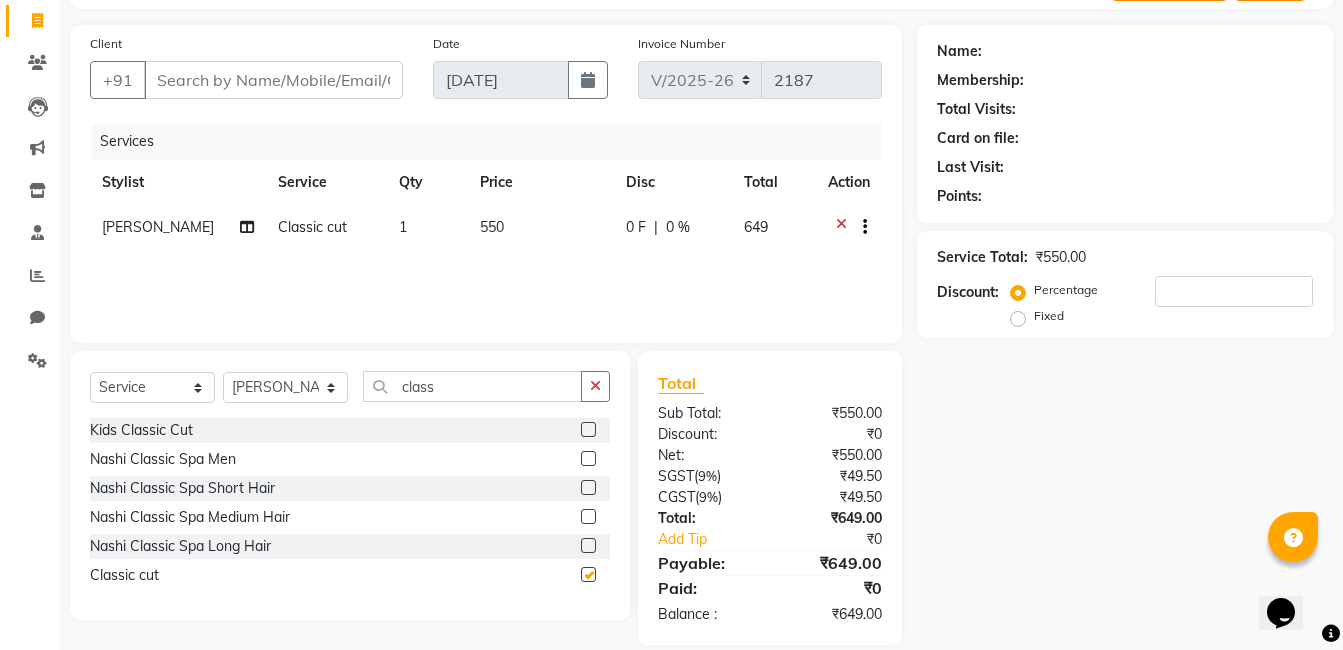 checkbox on "false" 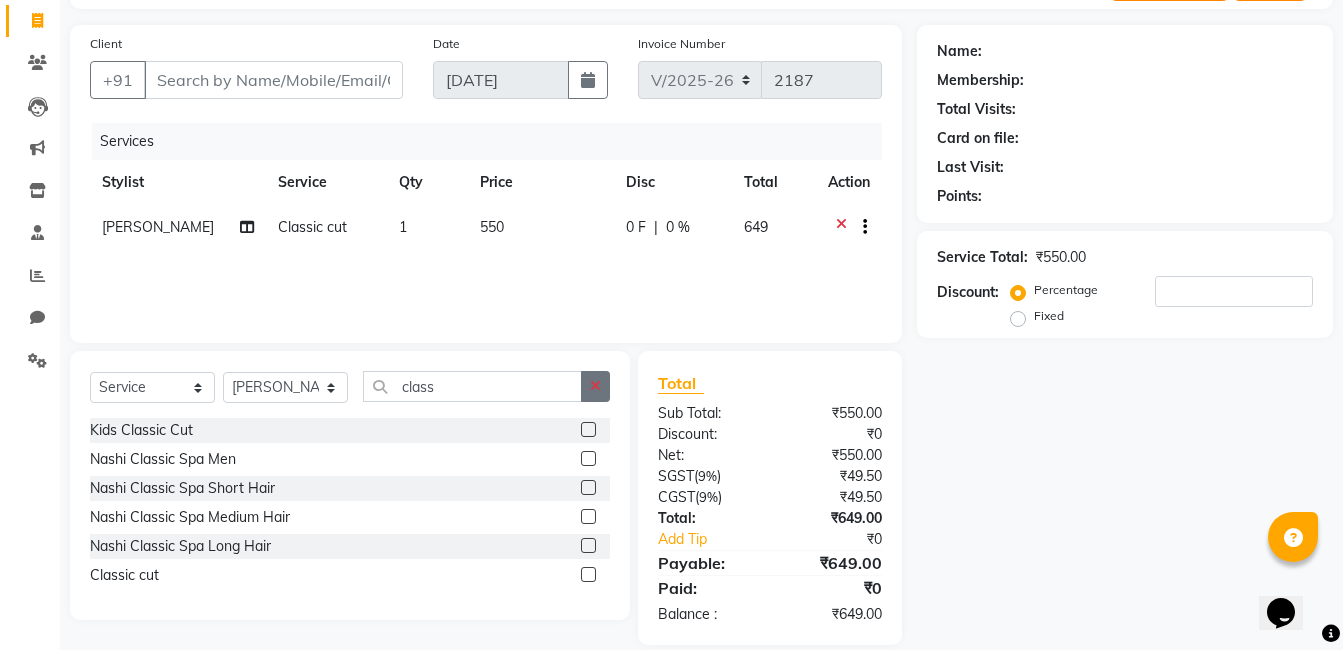 click 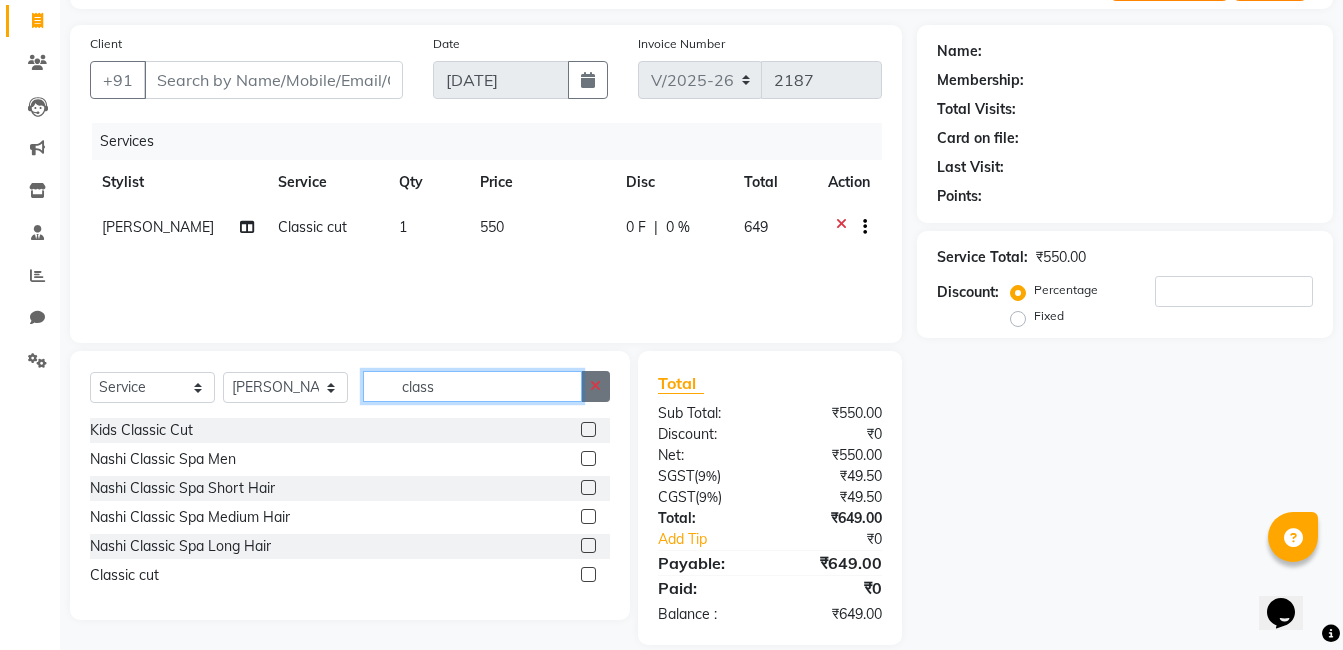 type 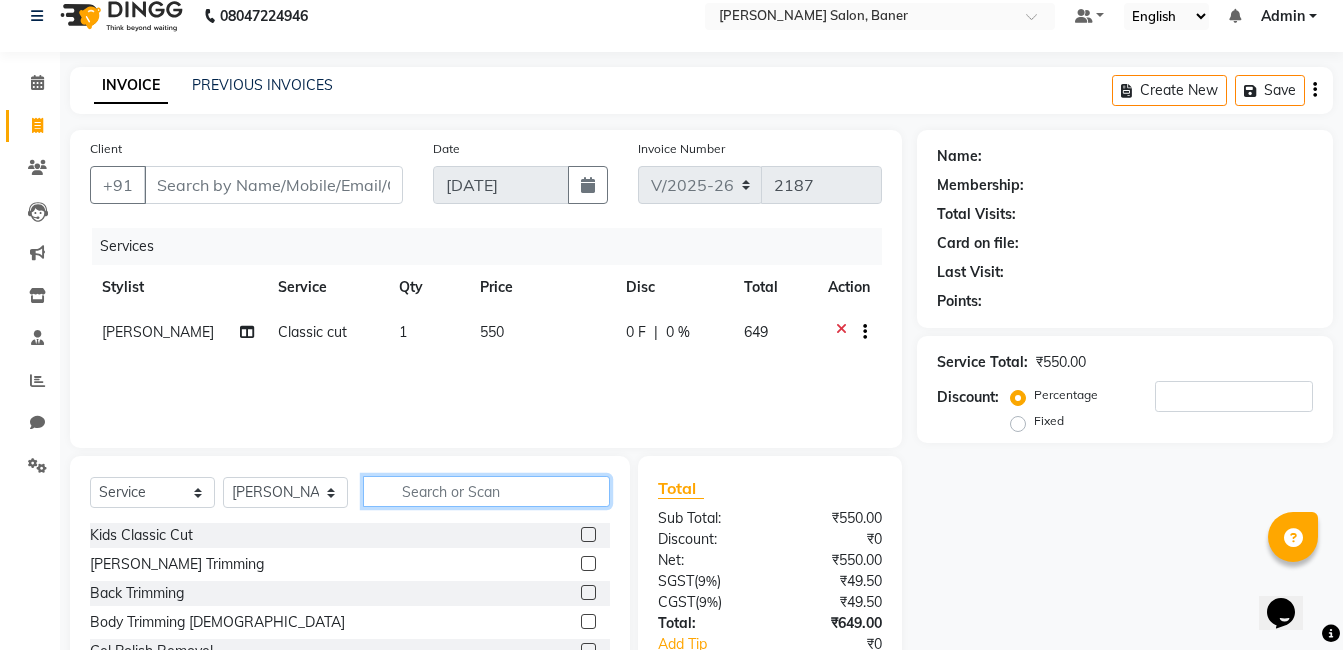 scroll, scrollTop: 0, scrollLeft: 0, axis: both 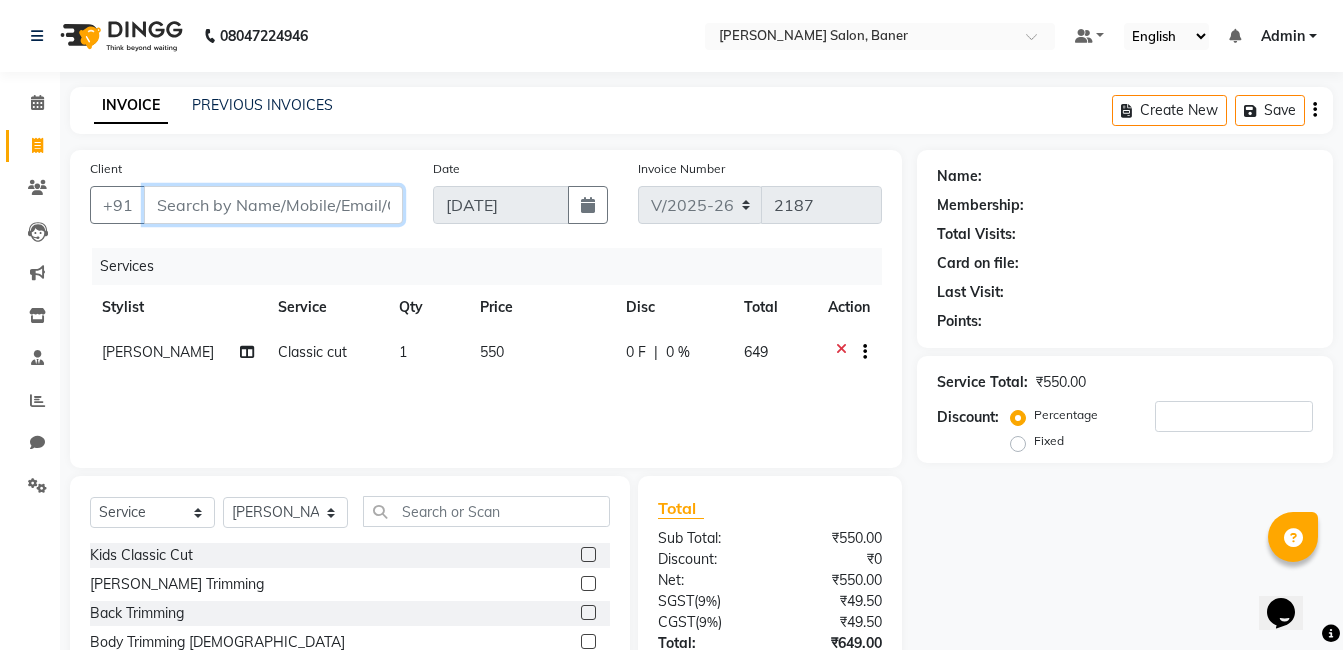 click on "Client" at bounding box center [273, 205] 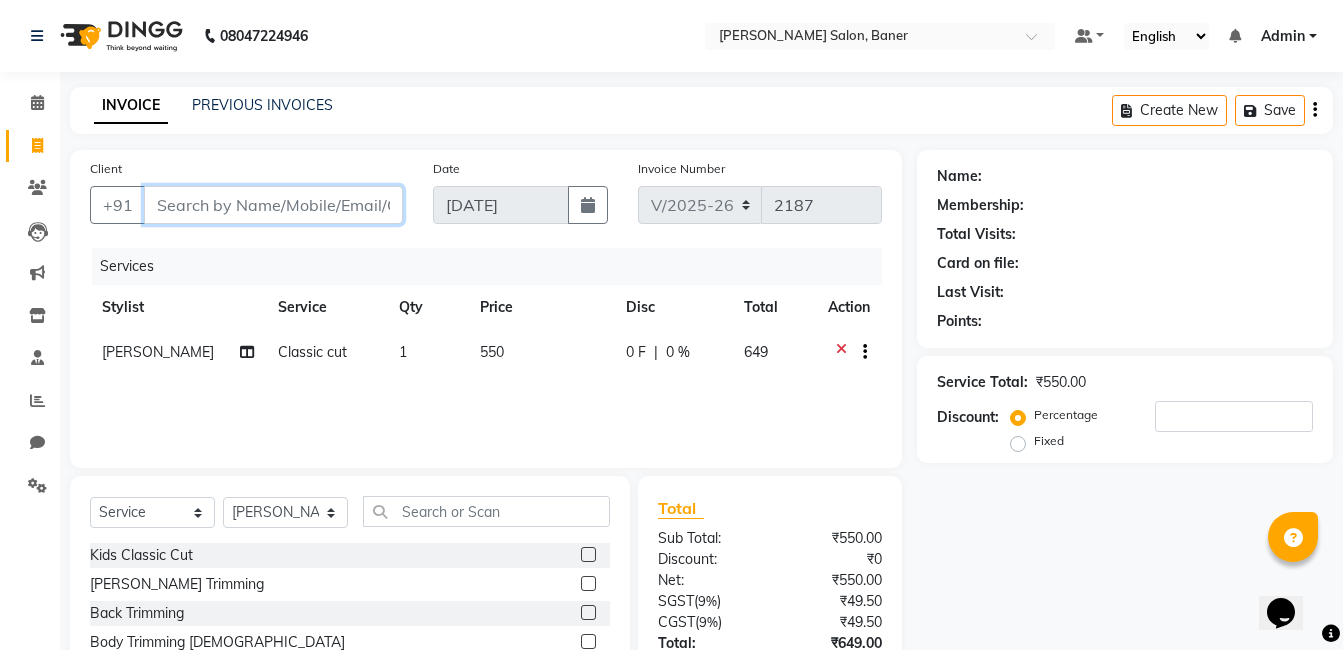 type on "9" 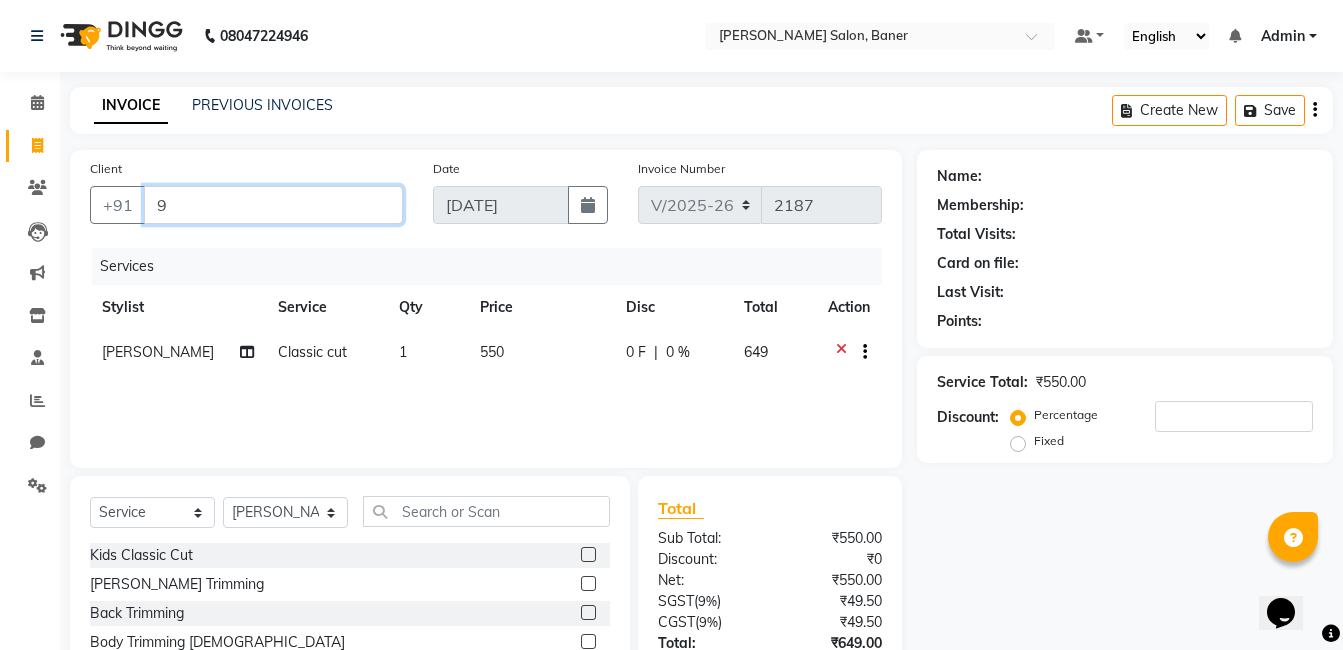 type on "0" 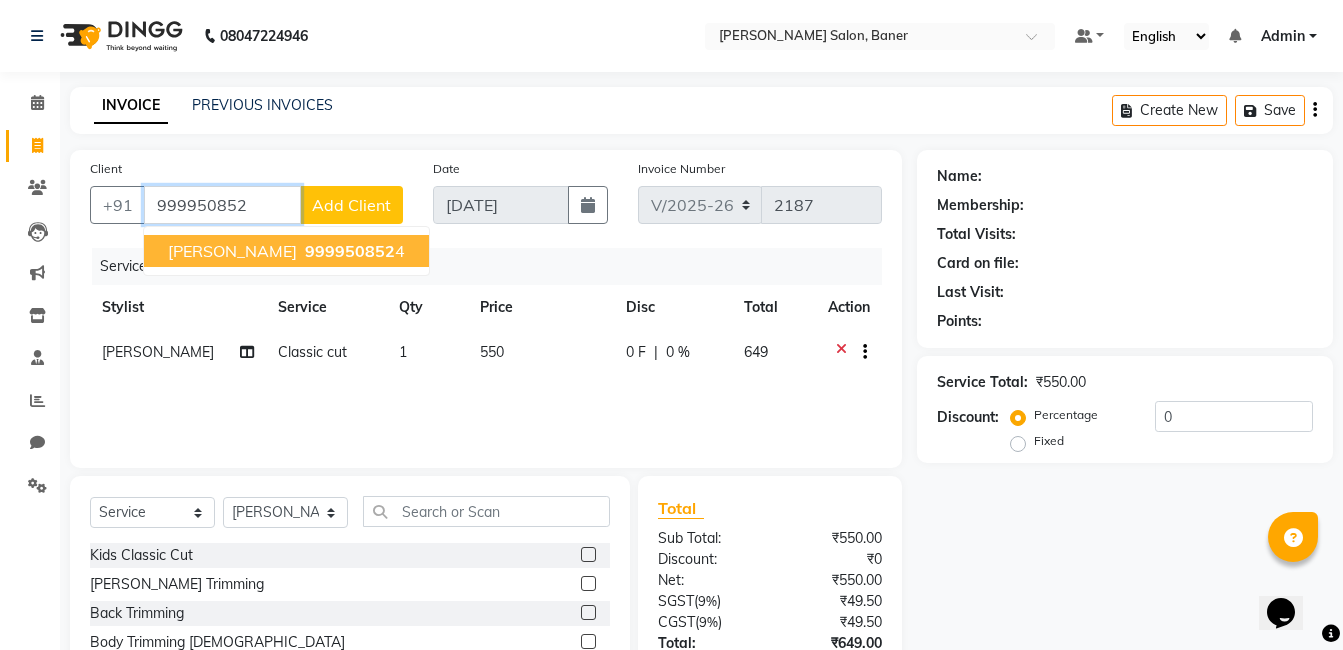 click on "999950852" at bounding box center (350, 251) 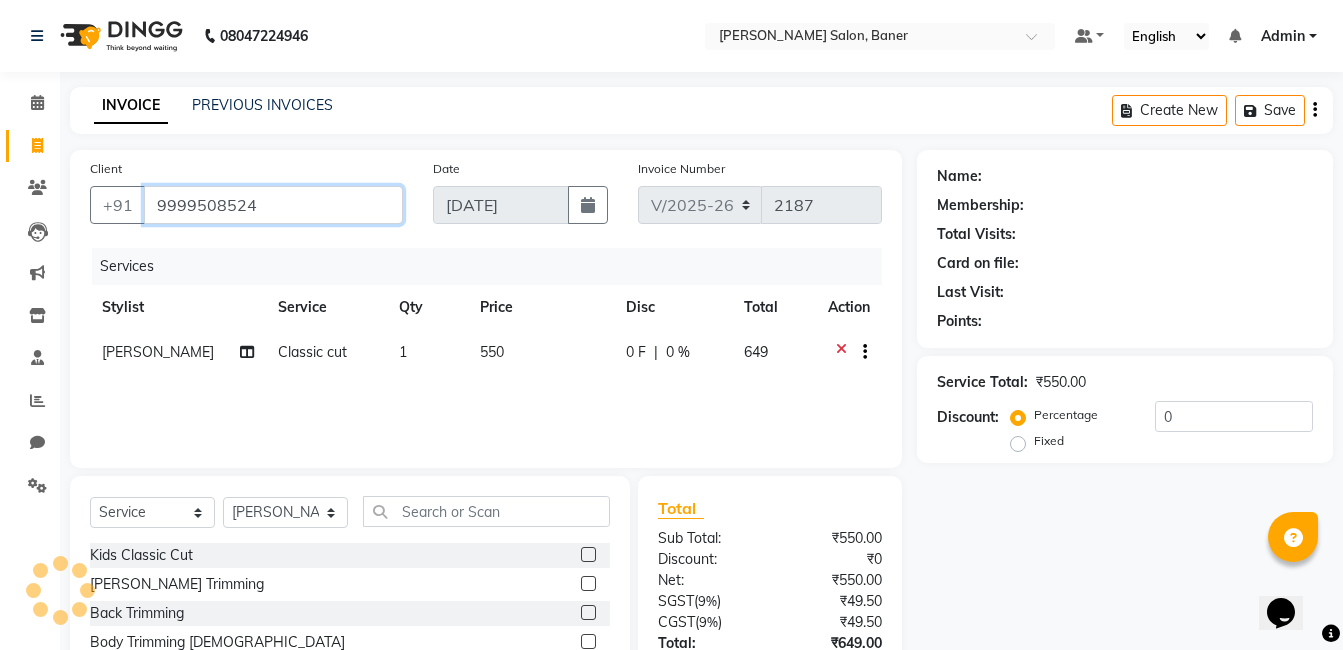 type on "9999508524" 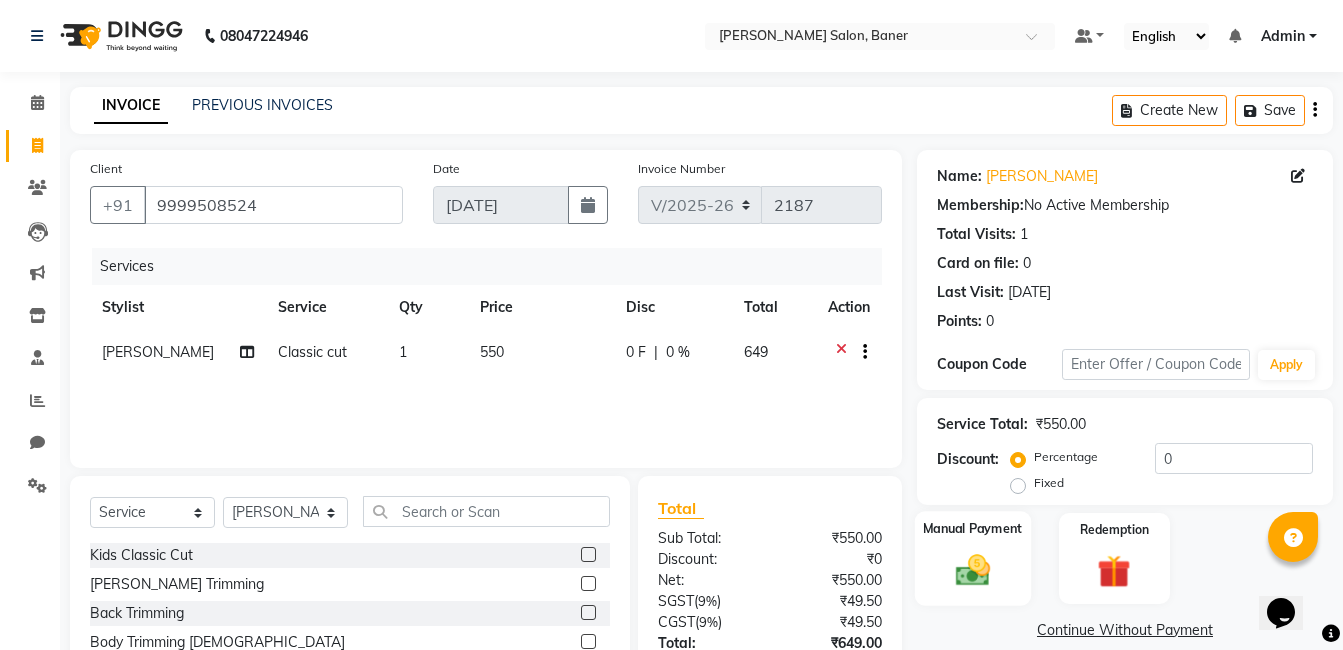 click 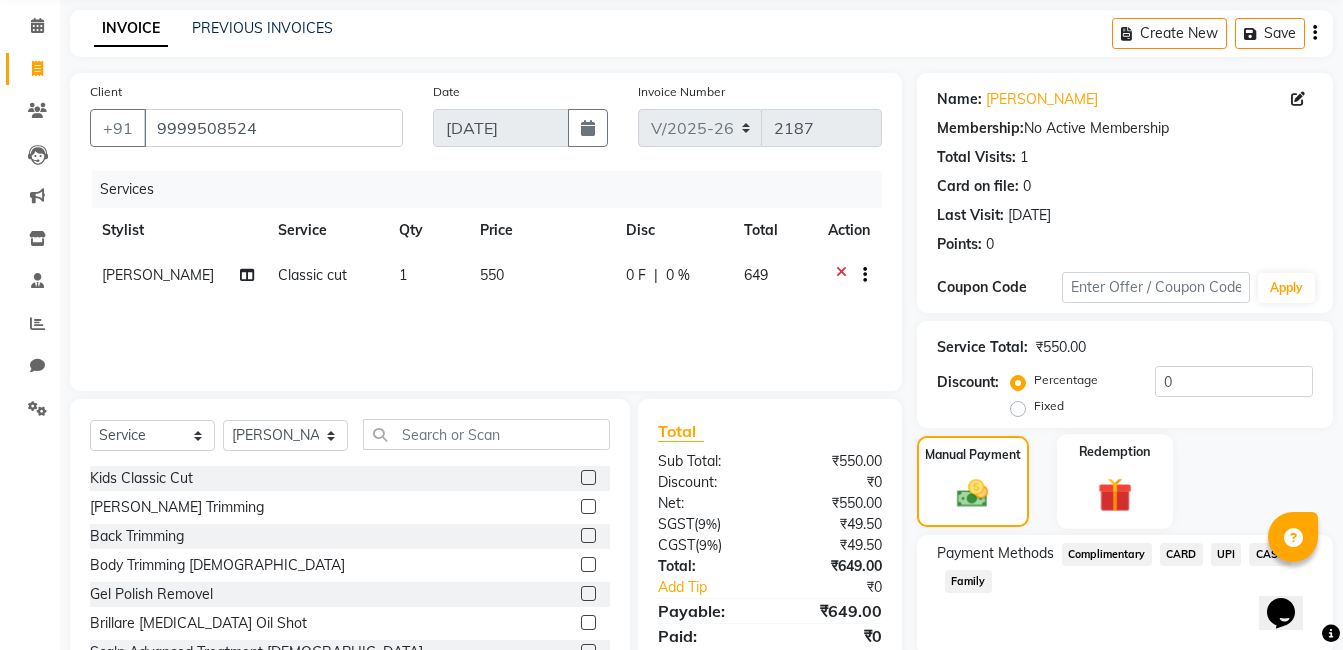 scroll, scrollTop: 153, scrollLeft: 0, axis: vertical 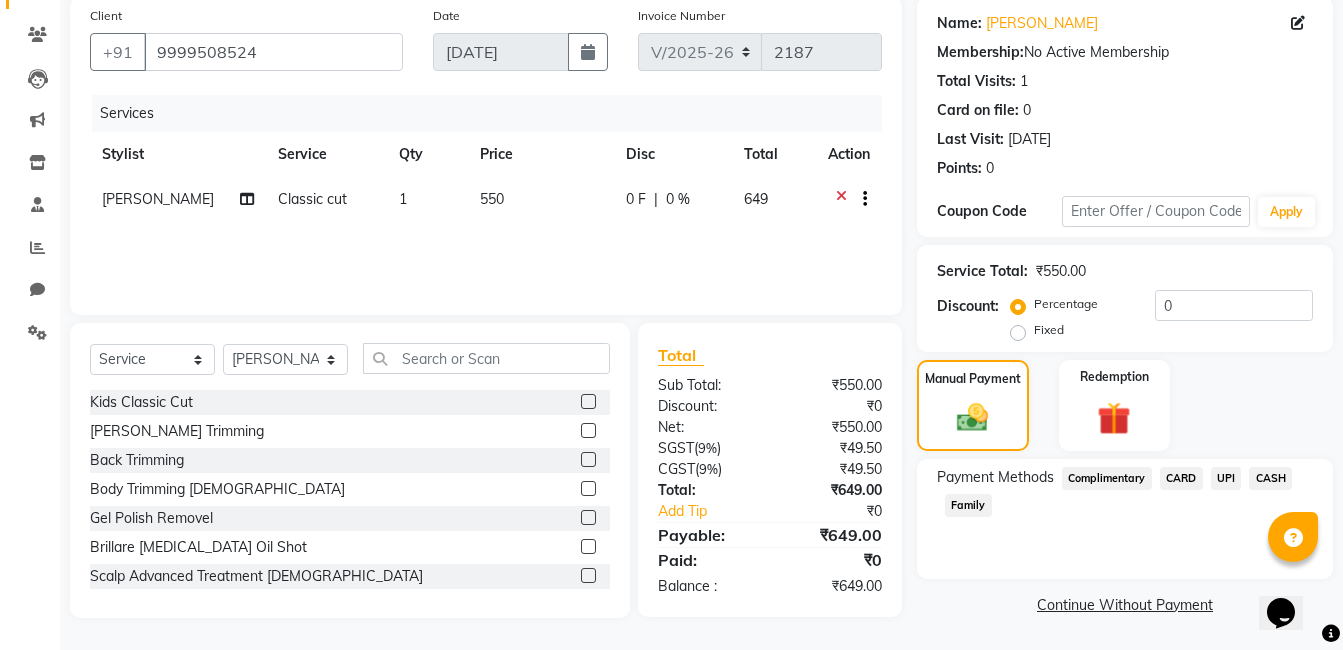 click on "UPI" 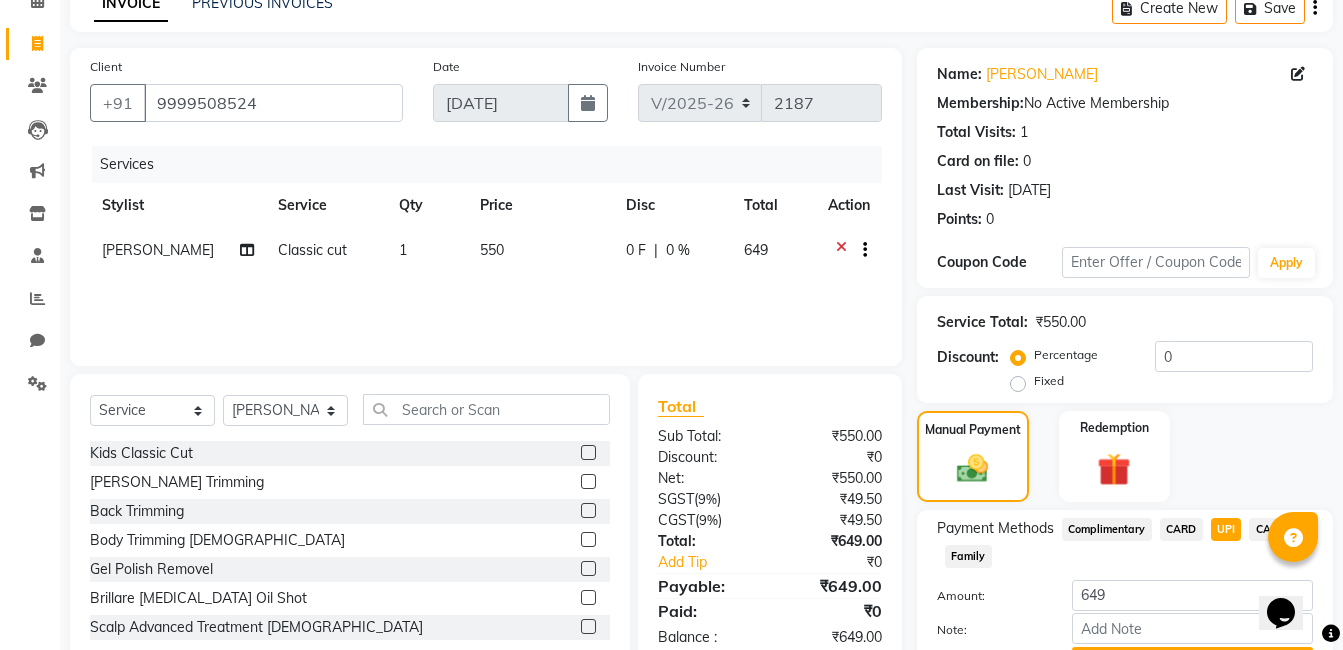 scroll, scrollTop: 209, scrollLeft: 0, axis: vertical 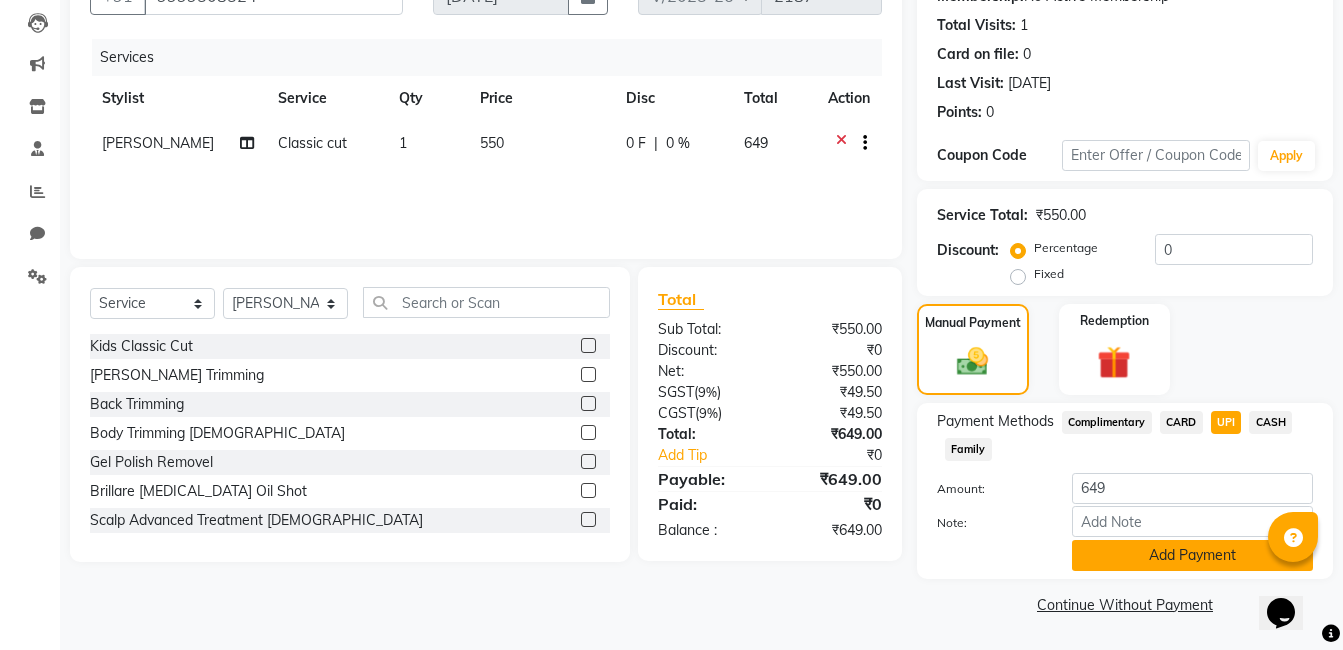 click on "Add Payment" 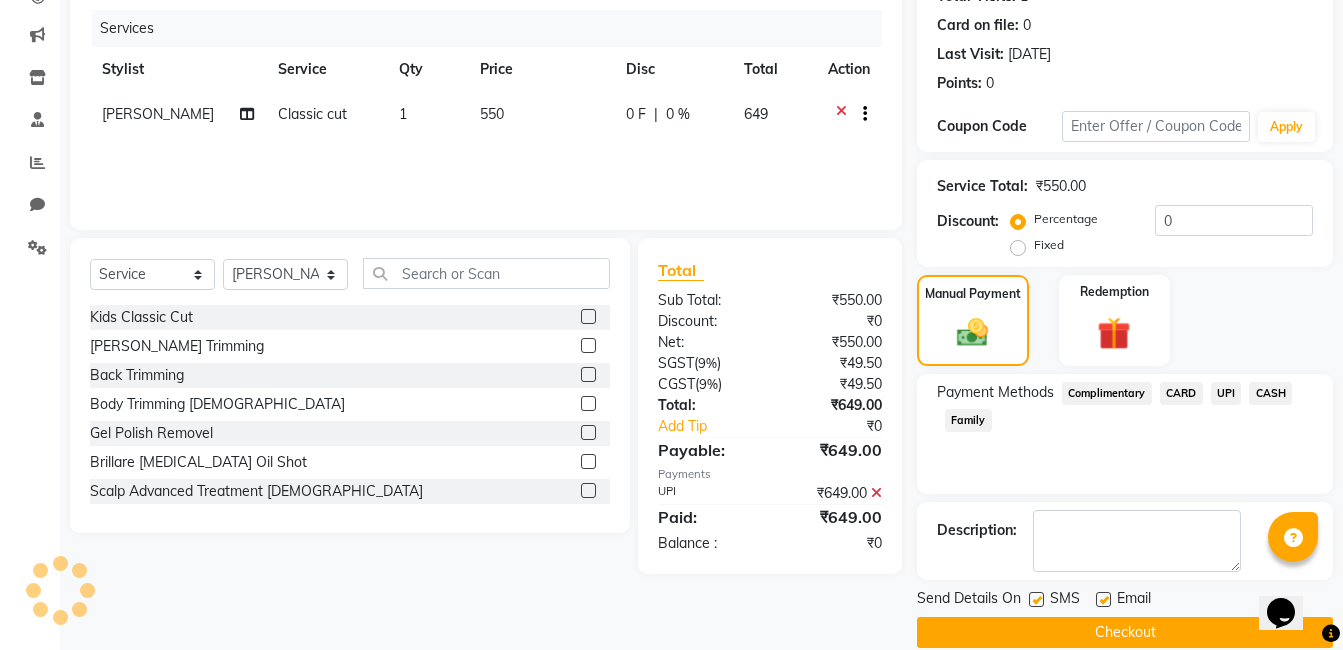 scroll, scrollTop: 266, scrollLeft: 0, axis: vertical 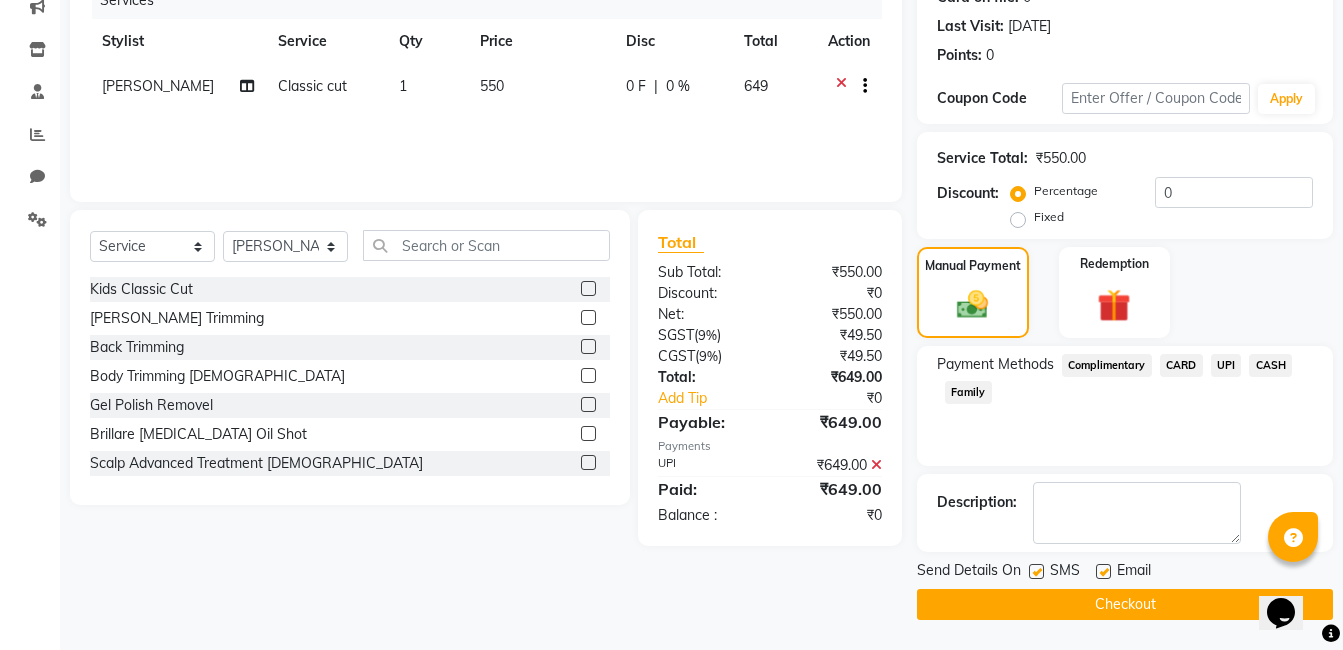 click on "Checkout" 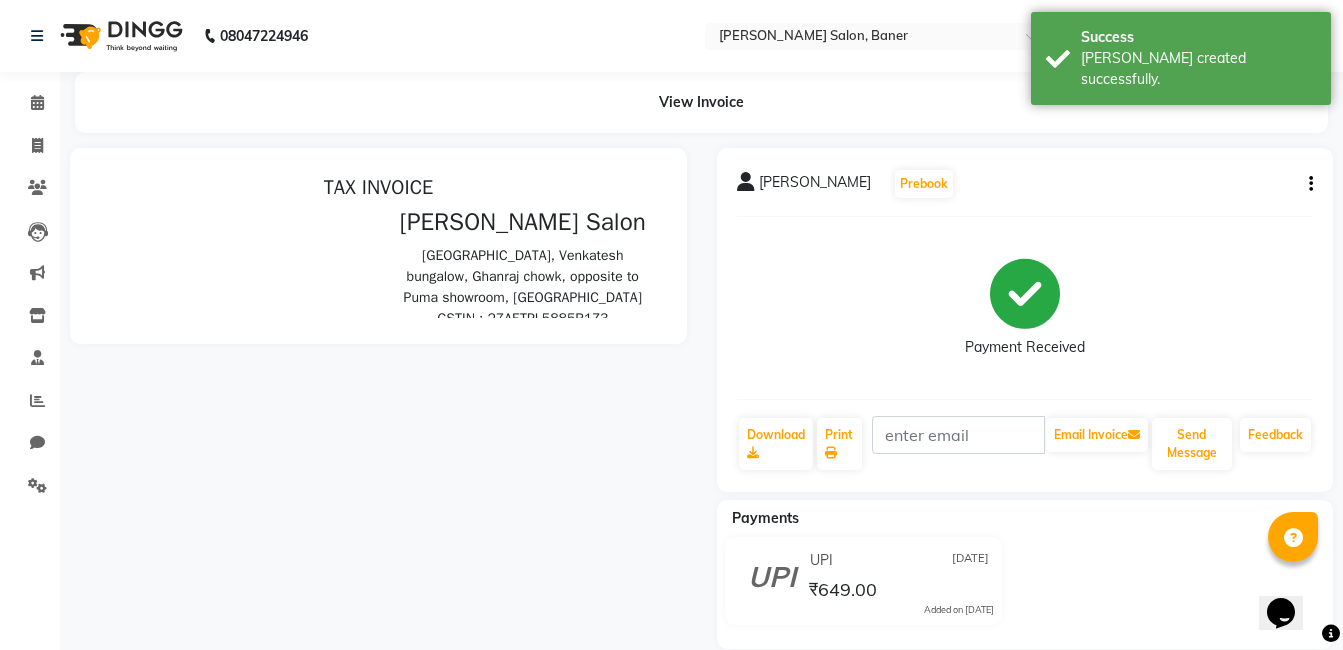 scroll, scrollTop: 0, scrollLeft: 0, axis: both 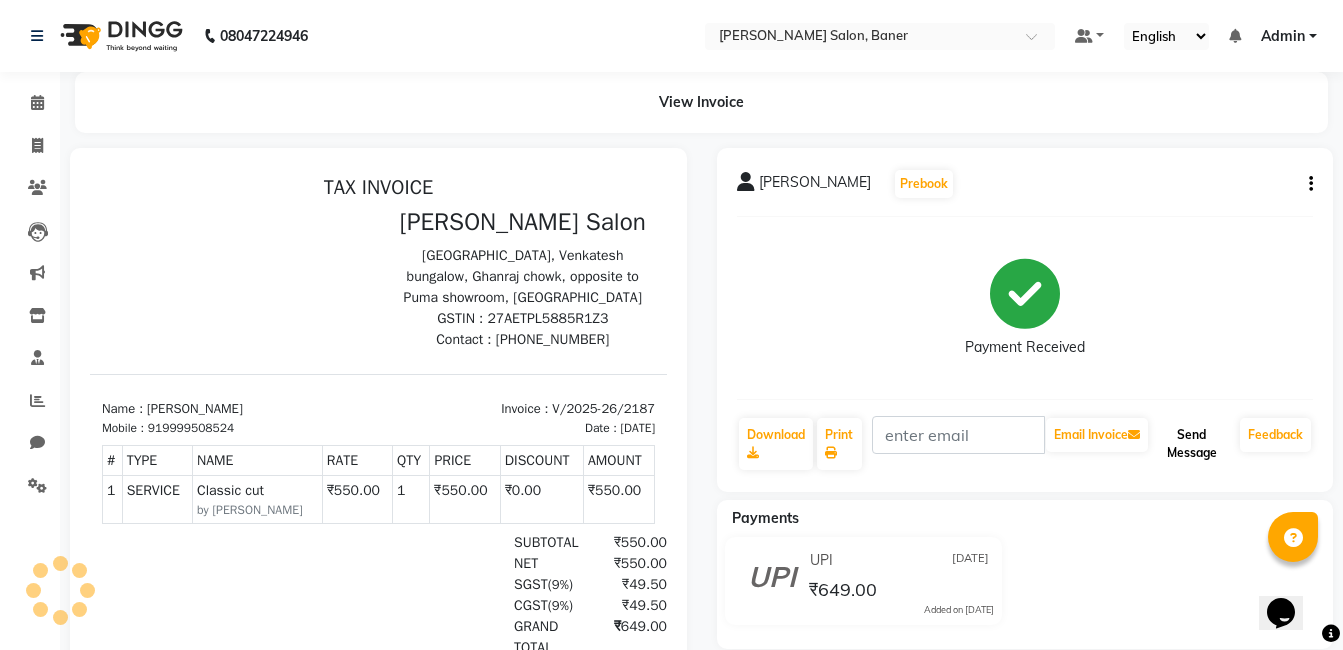 click on "Send Message" 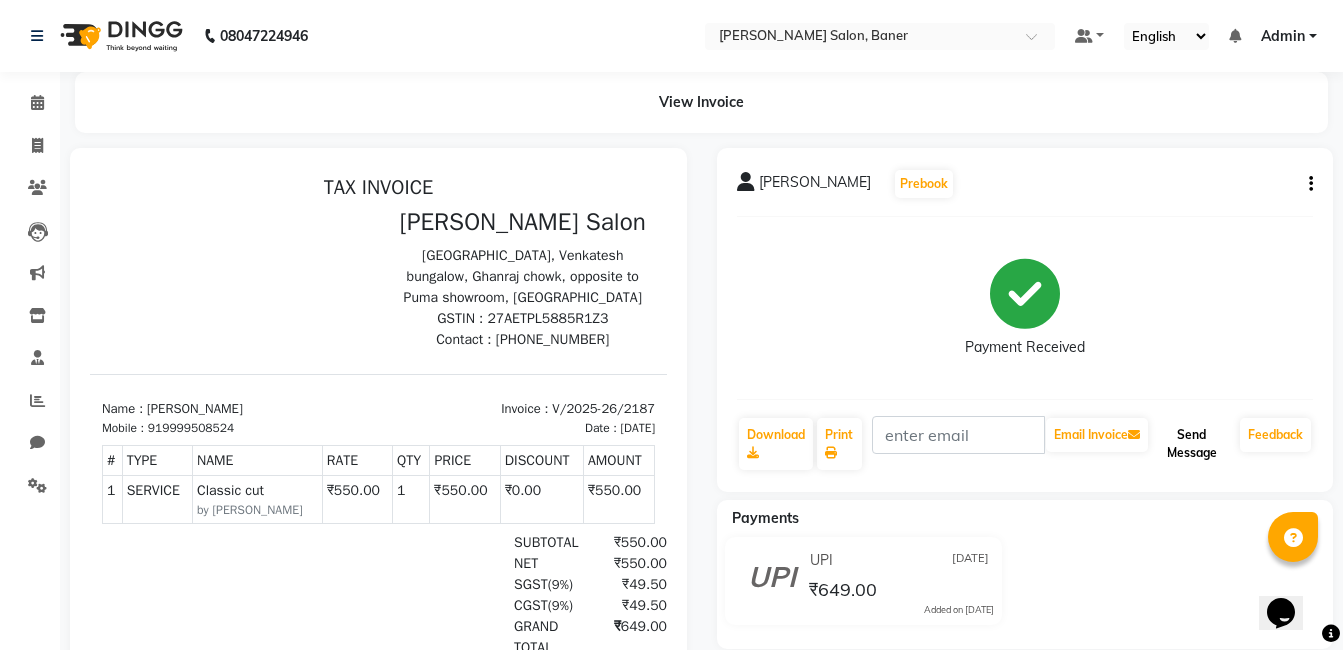 click on "Send Message" 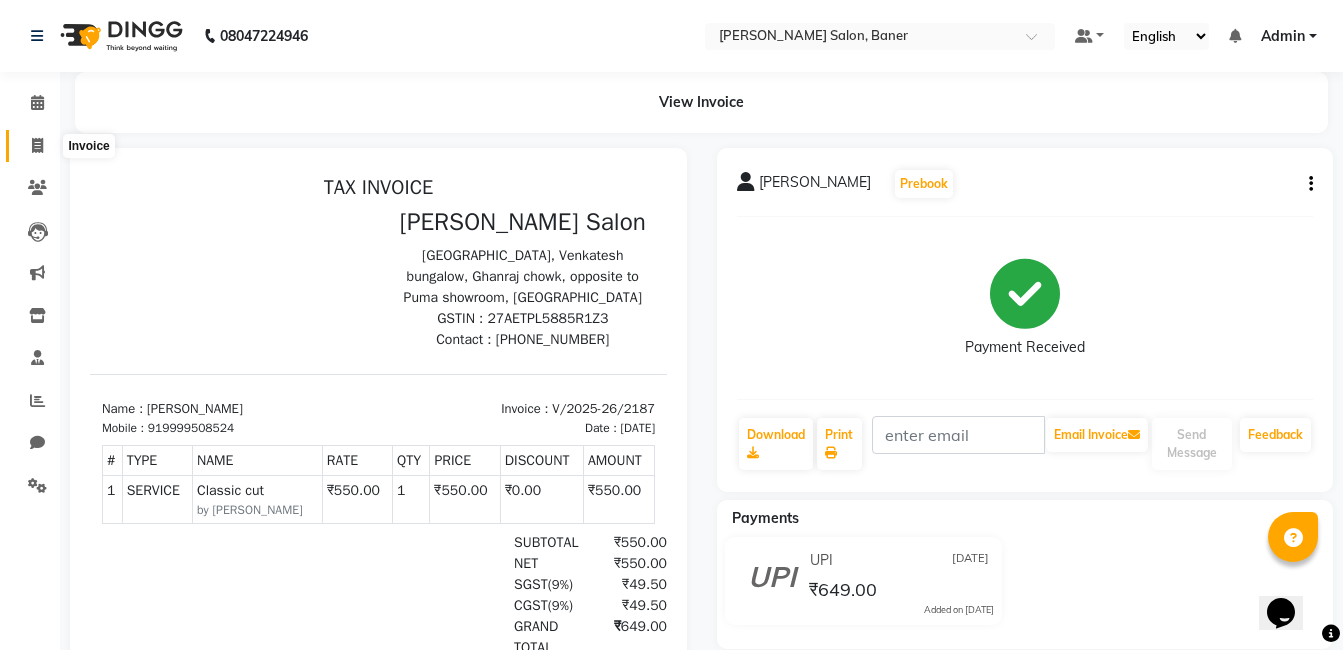click 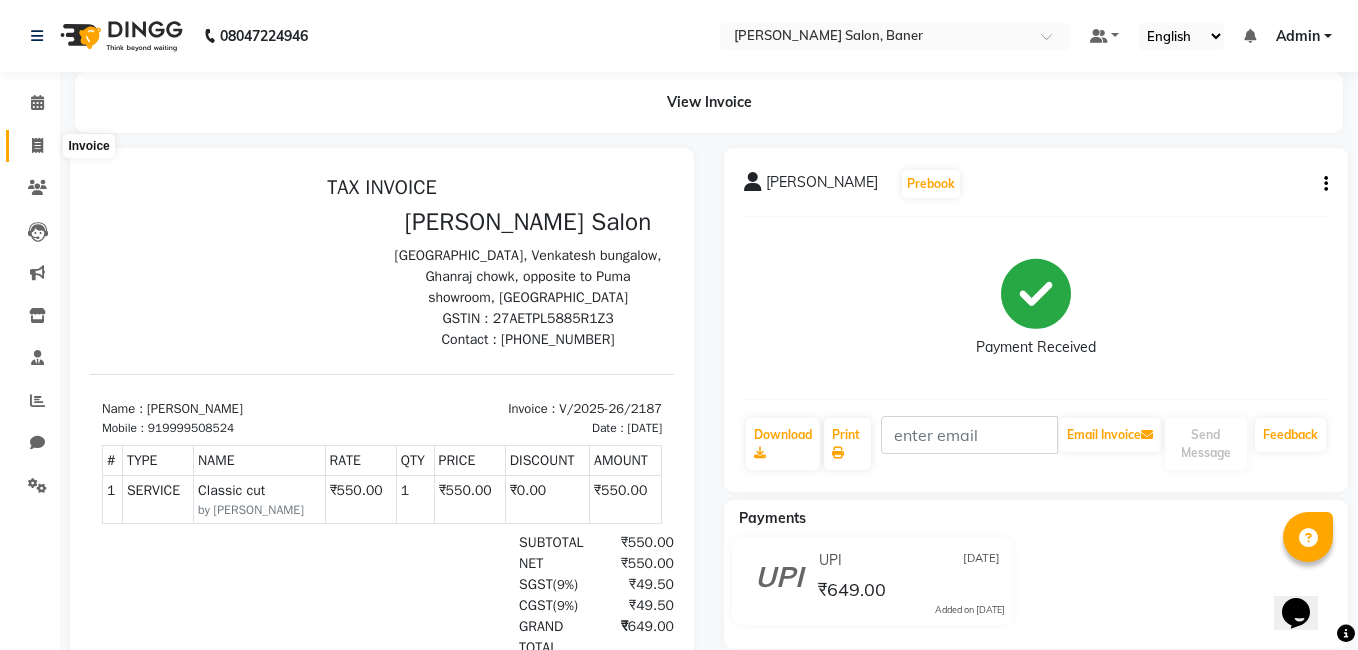 select on "service" 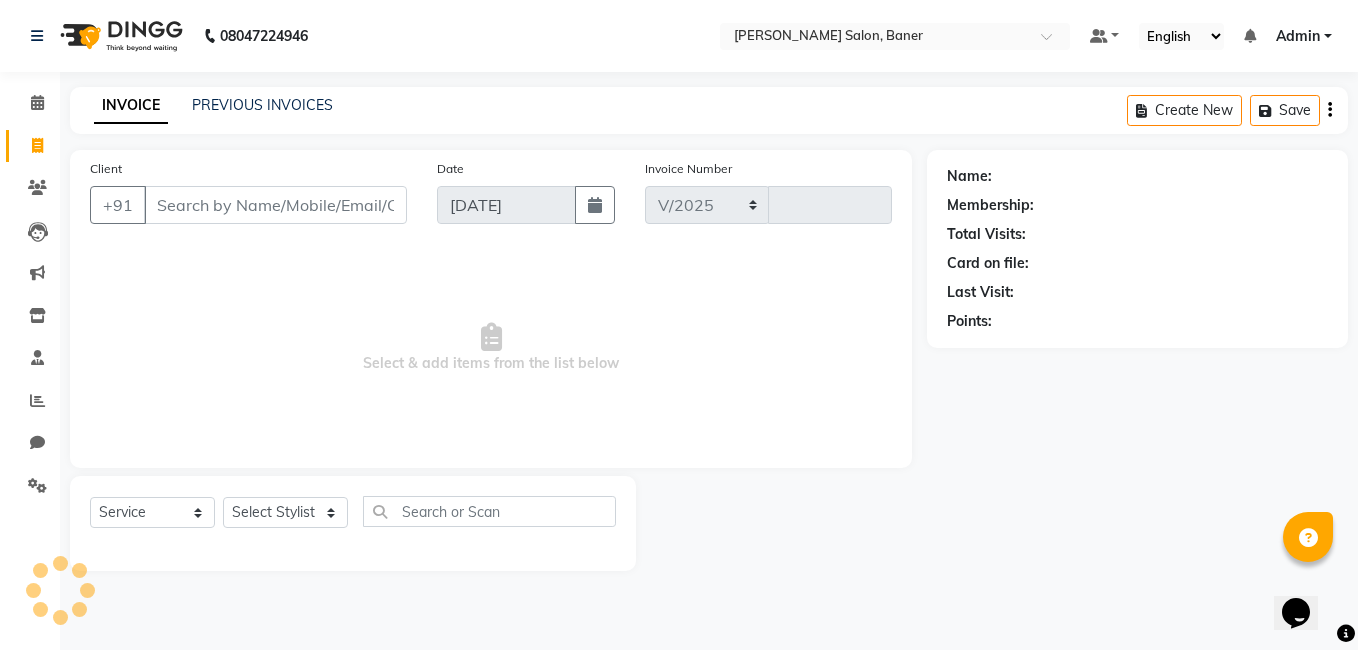 select on "7115" 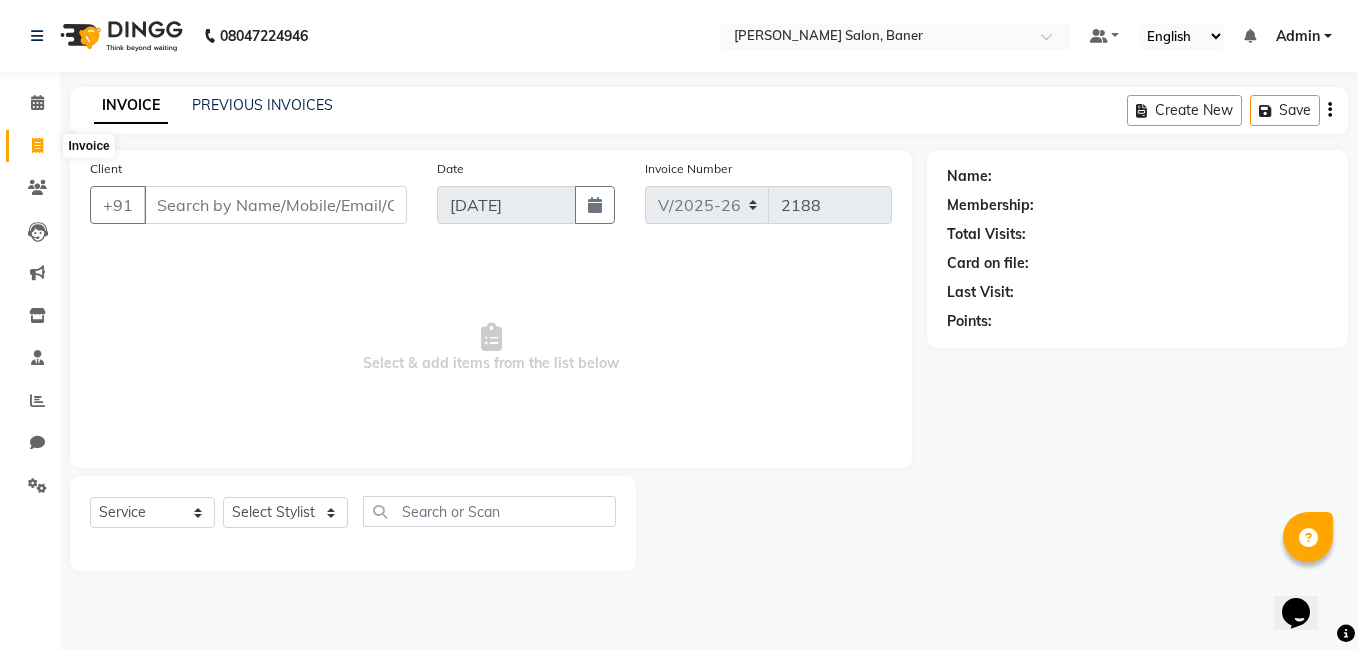 click 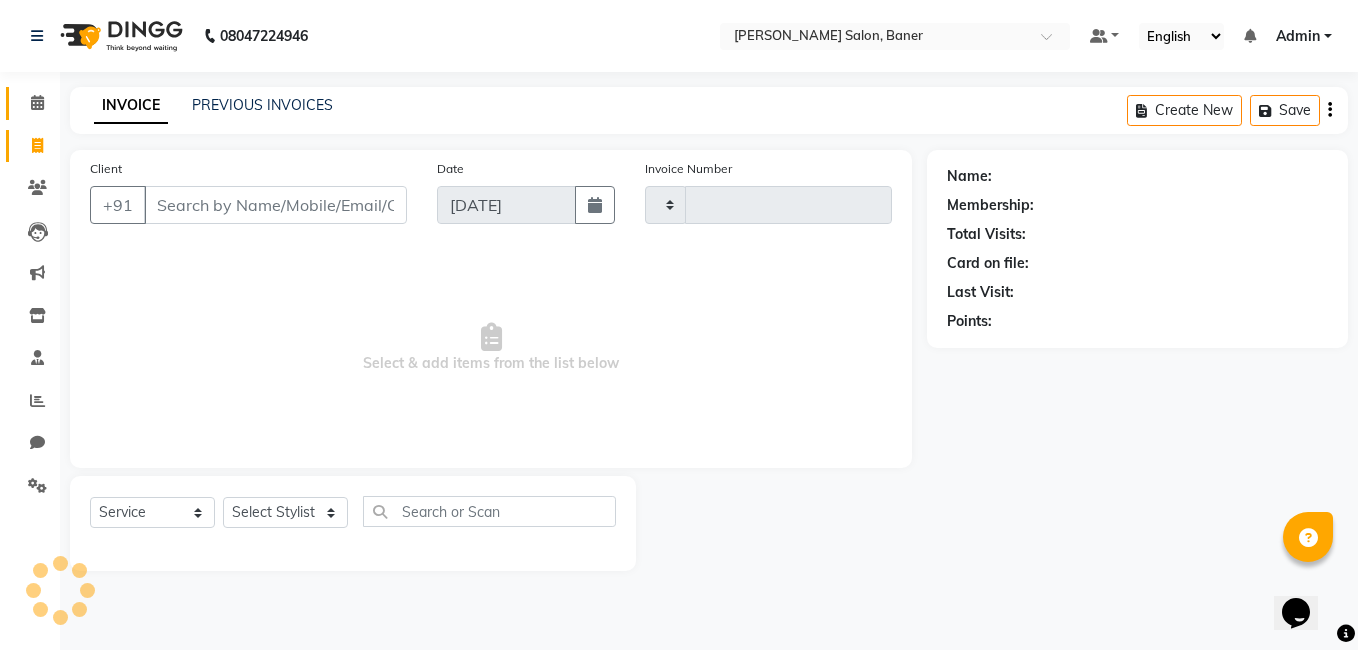 type on "2188" 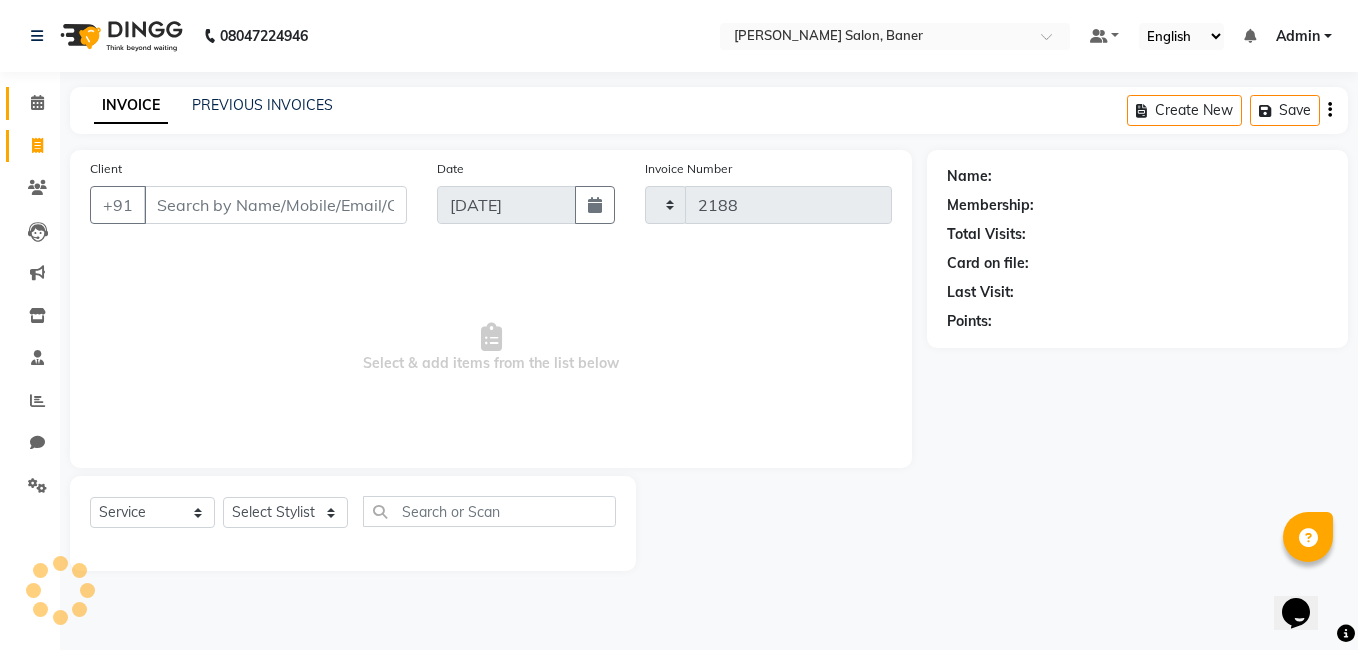 select on "7115" 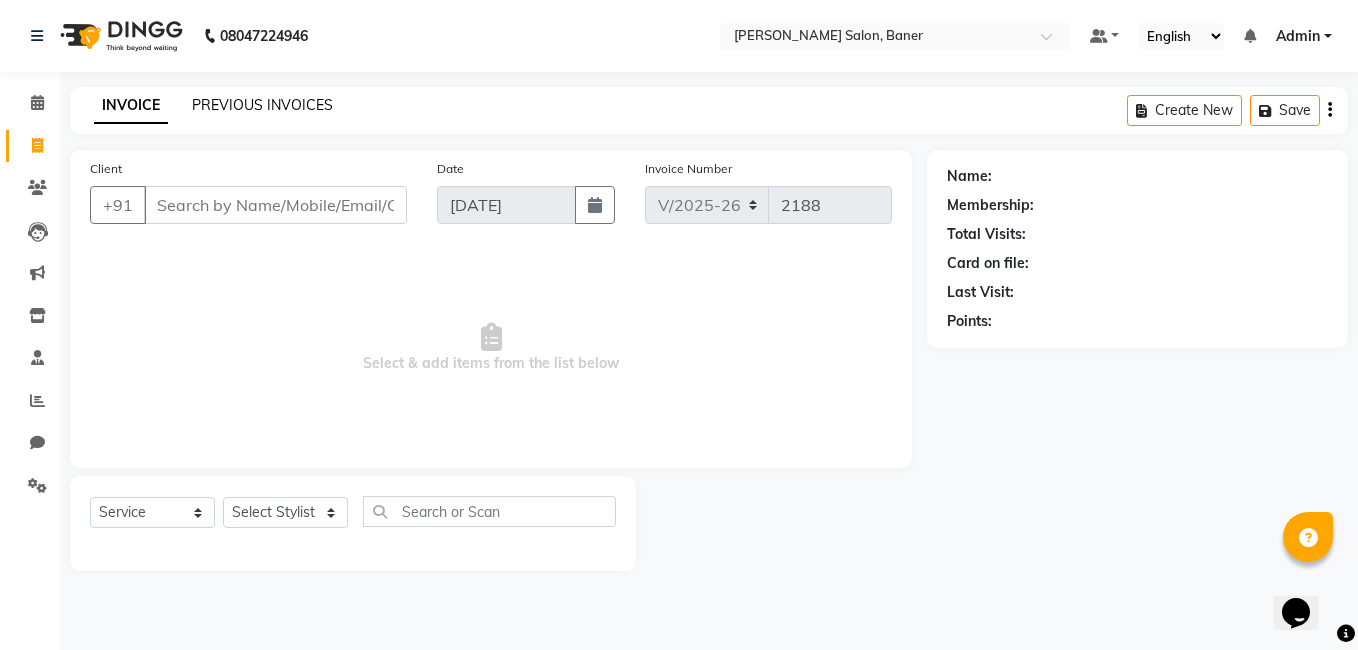 click on "PREVIOUS INVOICES" 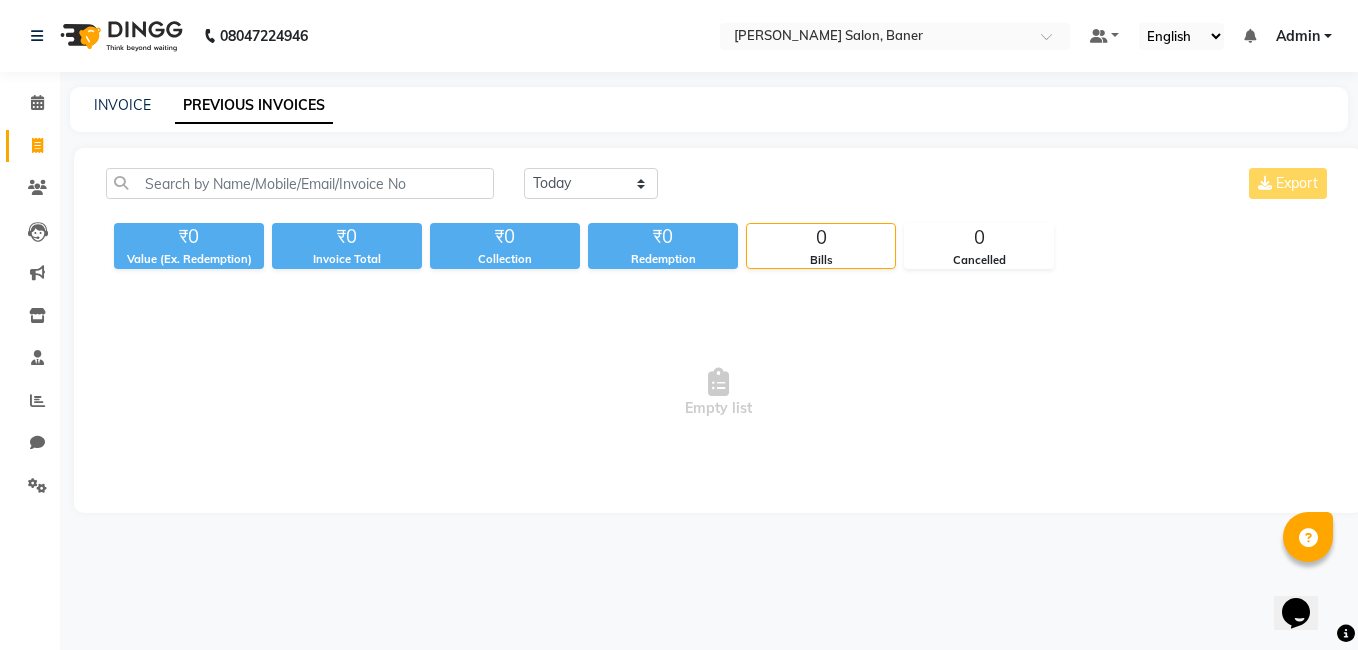 click on "PREVIOUS INVOICES" 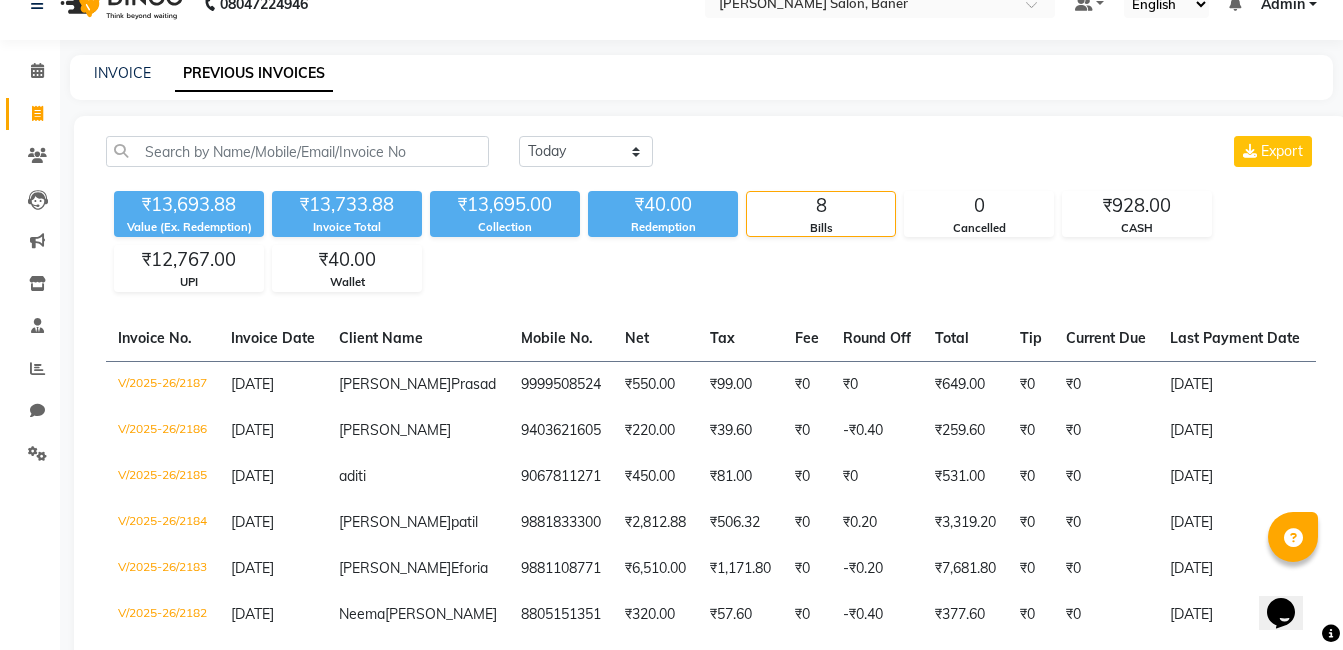 scroll, scrollTop: 0, scrollLeft: 0, axis: both 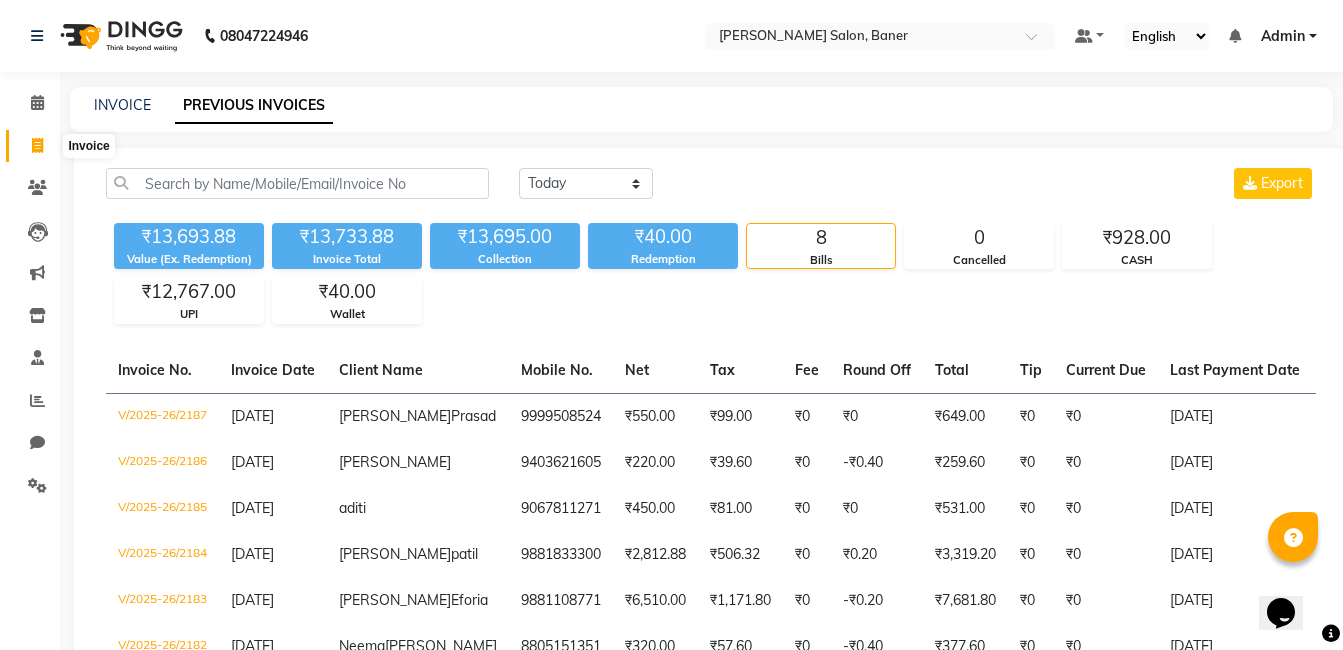 click 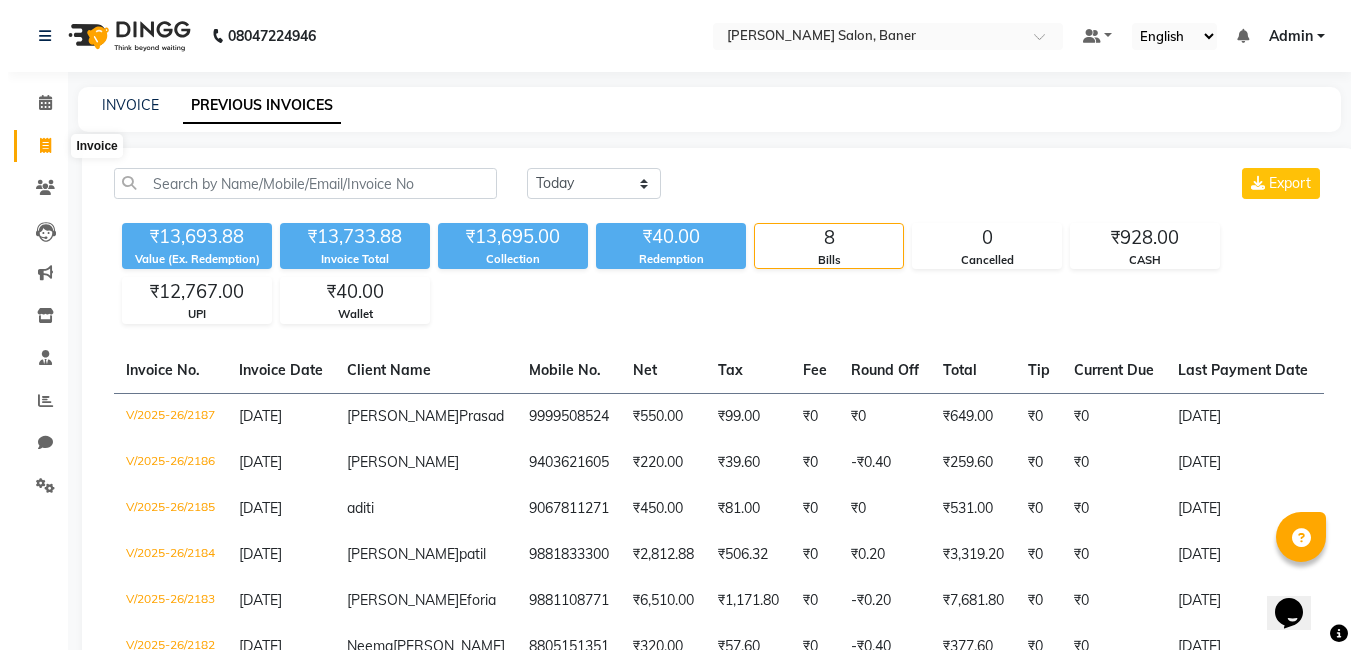 select on "service" 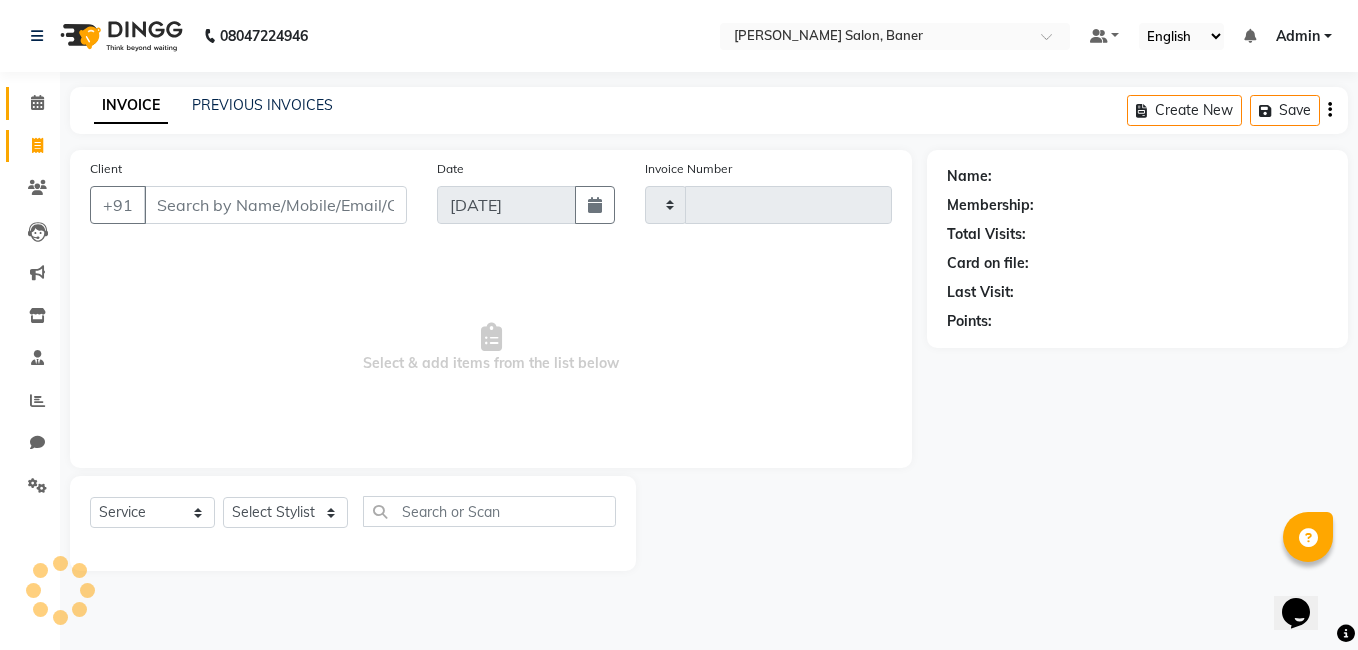 type on "2188" 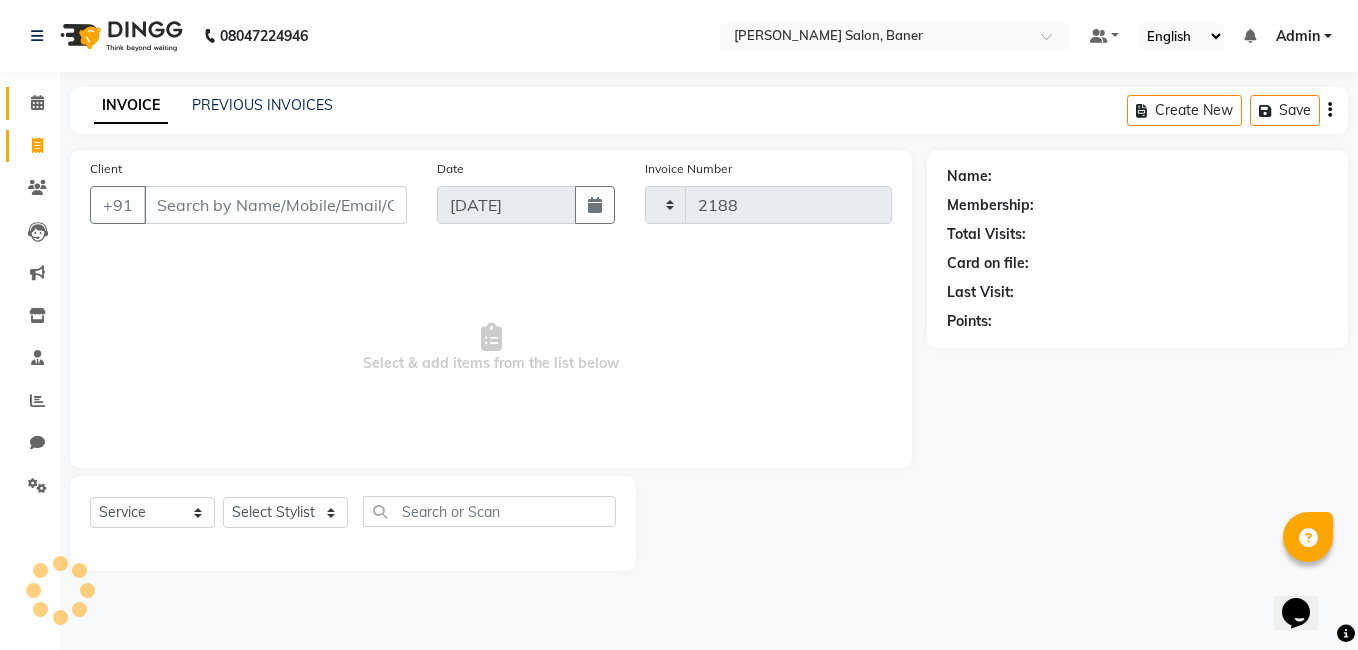 select on "7115" 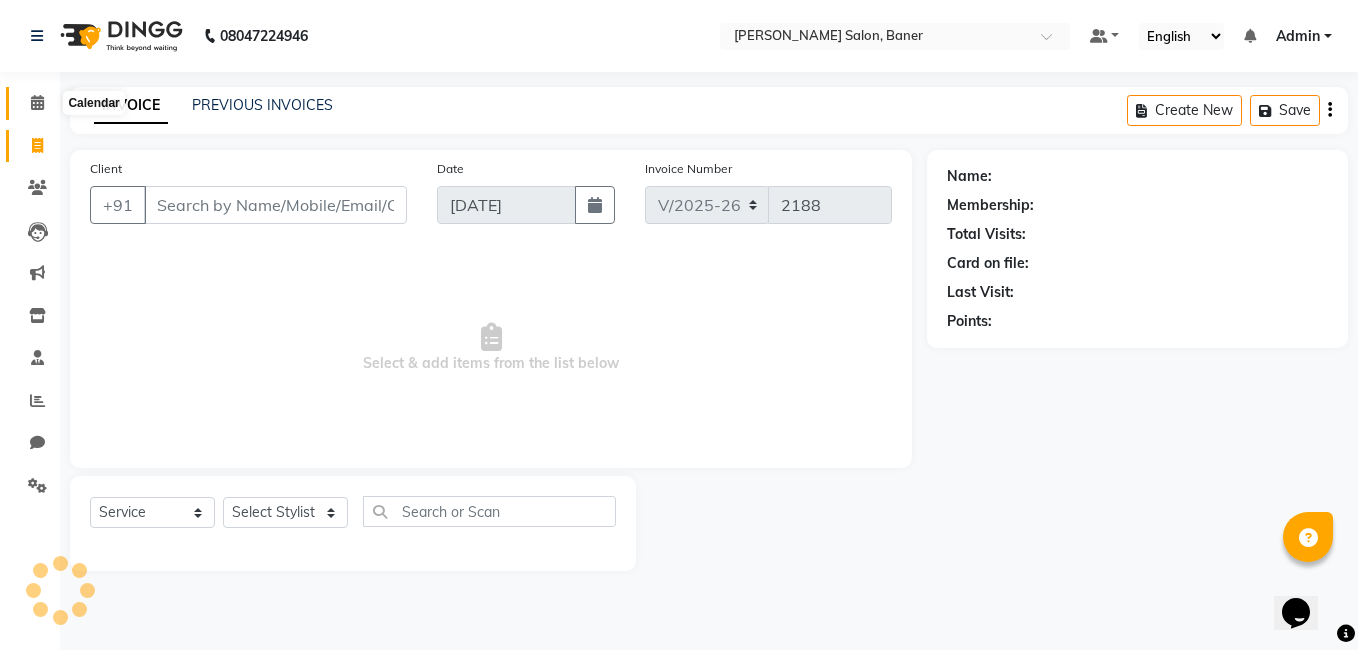 click 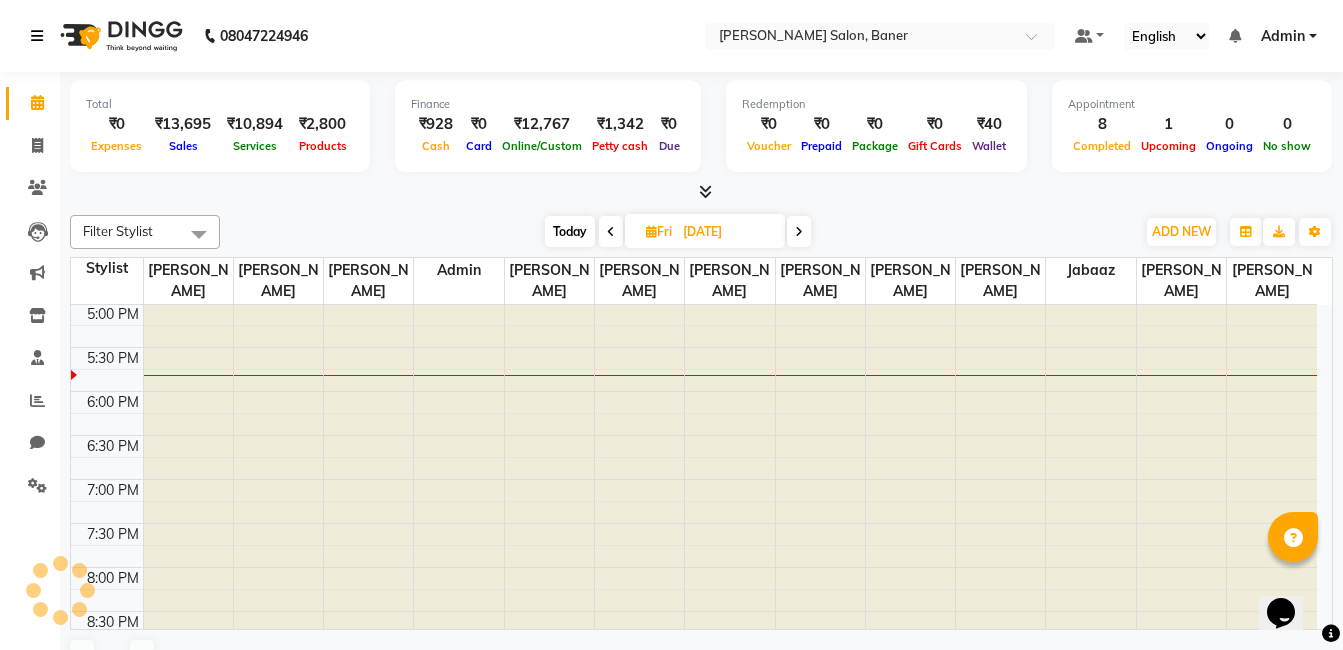 scroll, scrollTop: 0, scrollLeft: 0, axis: both 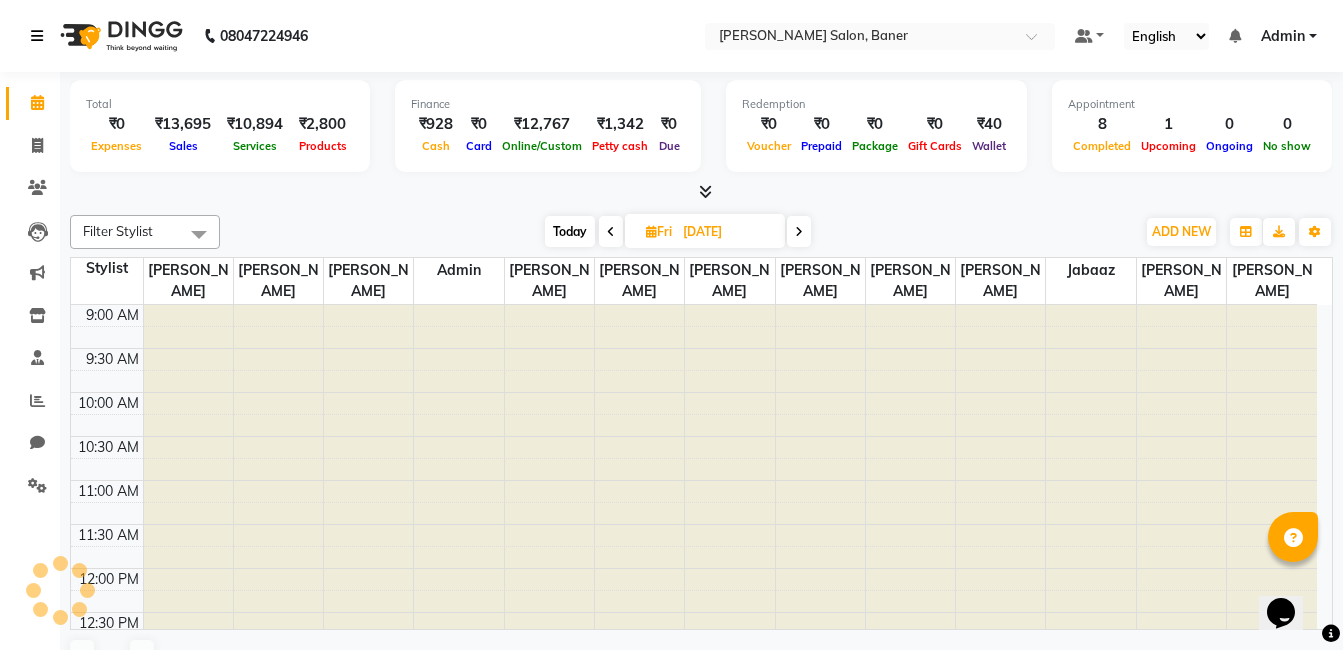 click at bounding box center (37, 36) 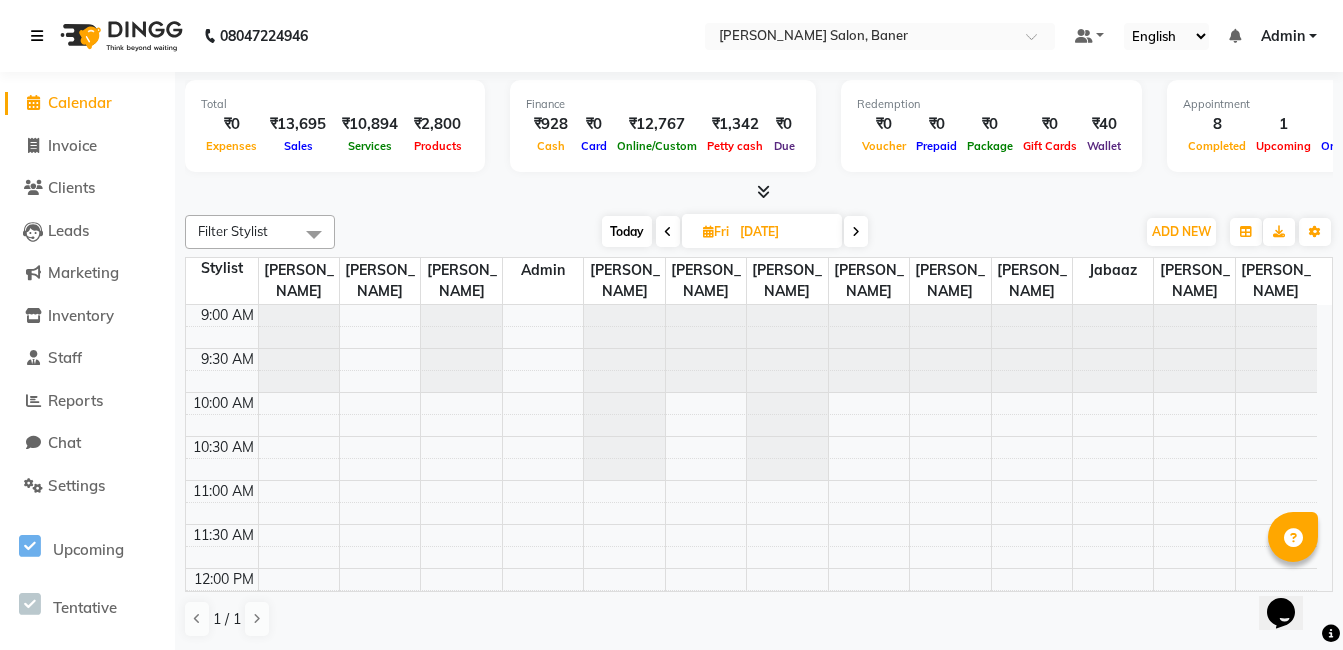 click at bounding box center [37, 36] 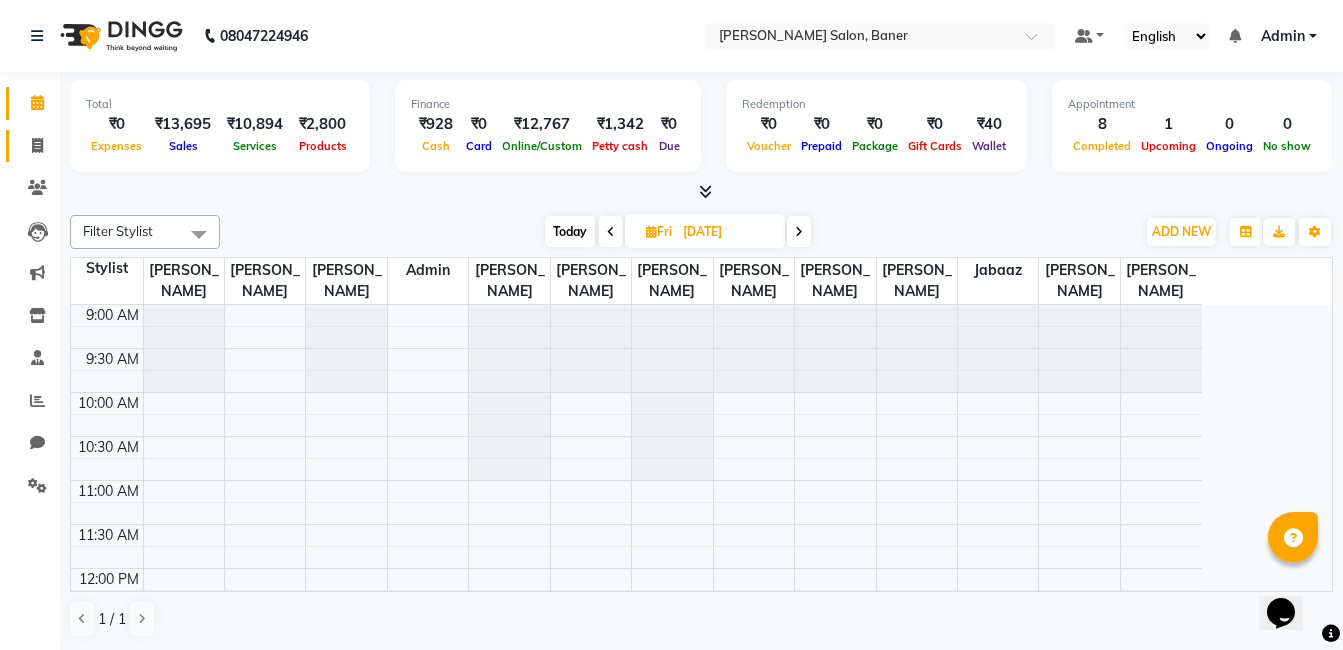 click on "Invoice" 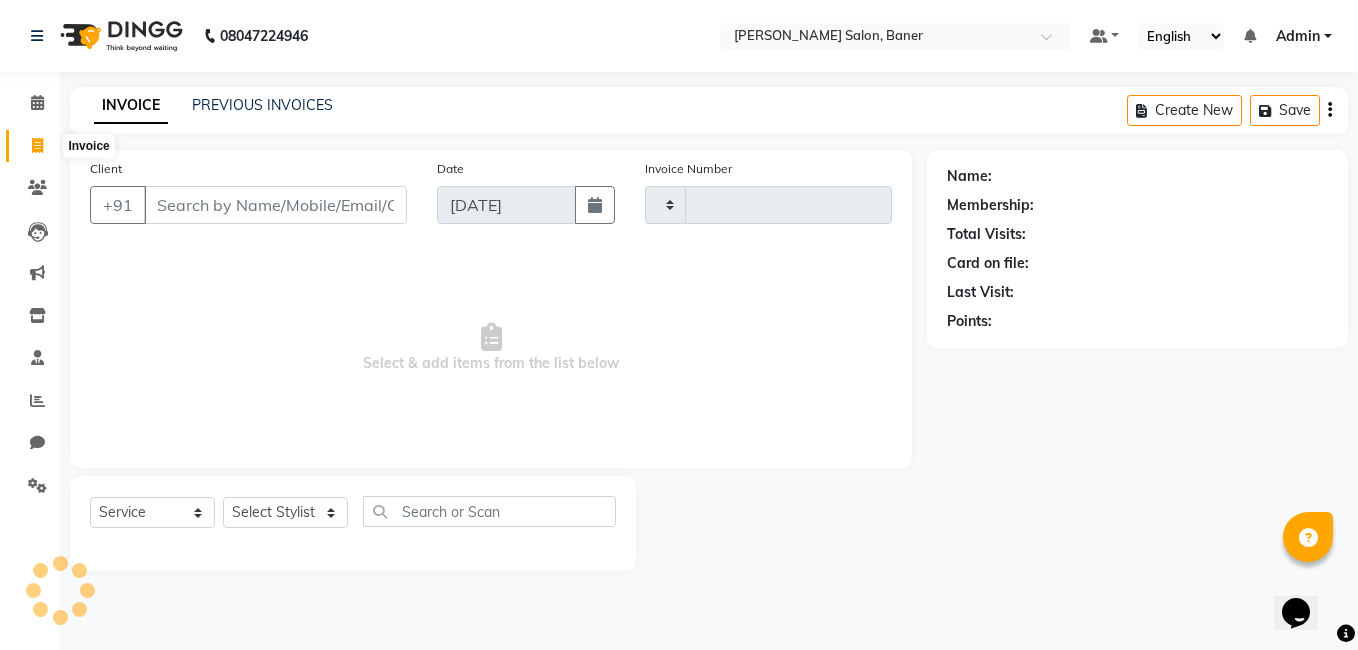 type on "2188" 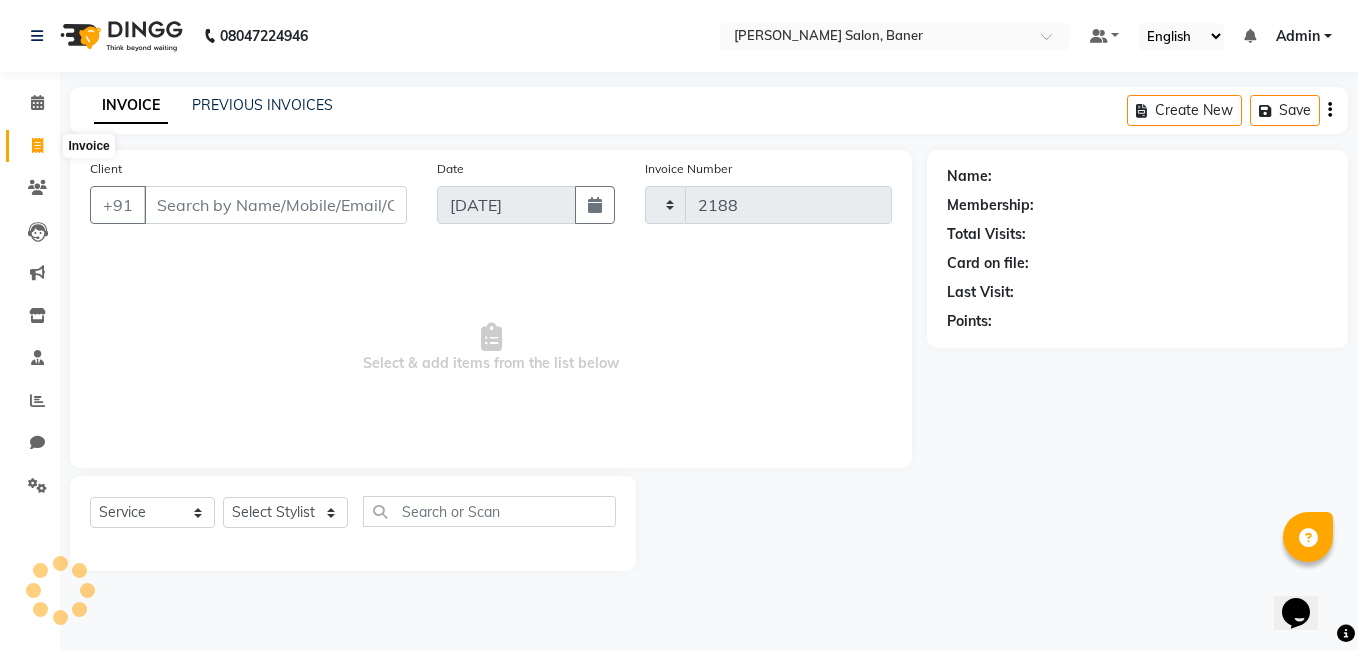 select on "7115" 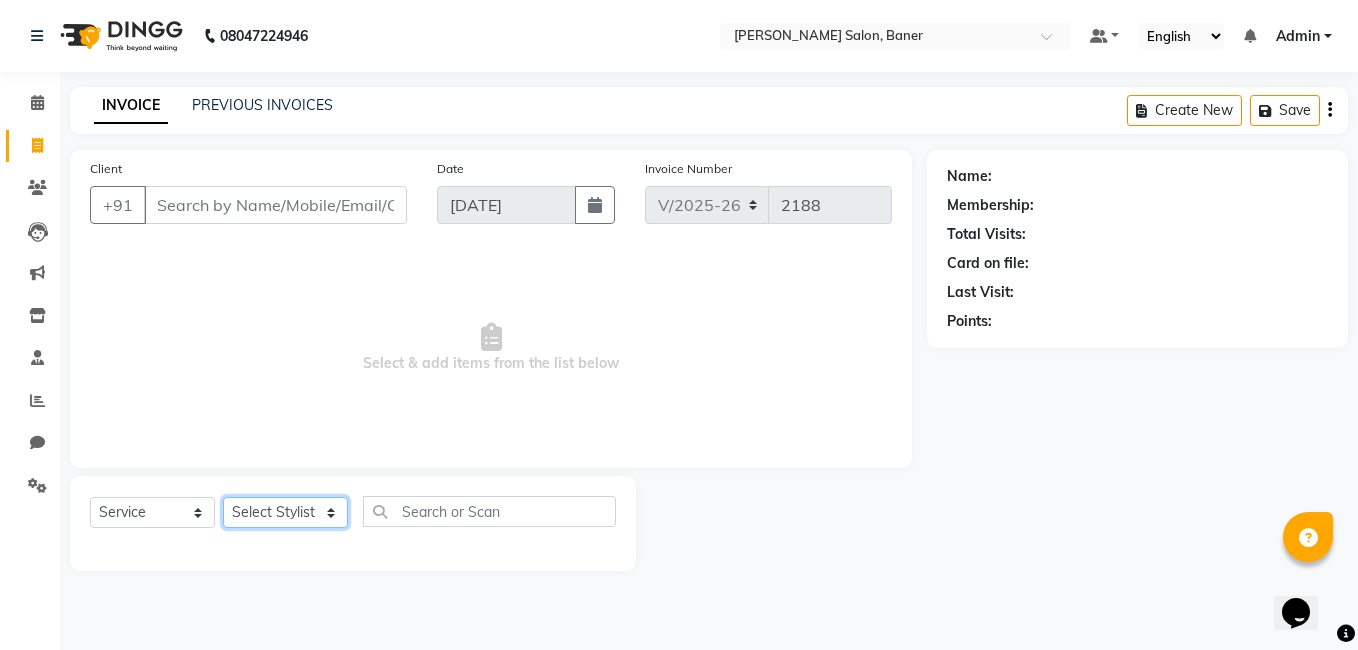 click on "Select Stylist Admin [PERSON_NAME] [PERSON_NAME] [PERSON_NAME] Jabaaz [PERSON_NAME]  [PERSON_NAME]  [PERSON_NAME] [PERSON_NAME] Rahul chhapchhade [PERSON_NAME] [PERSON_NAME] [PERSON_NAME]" 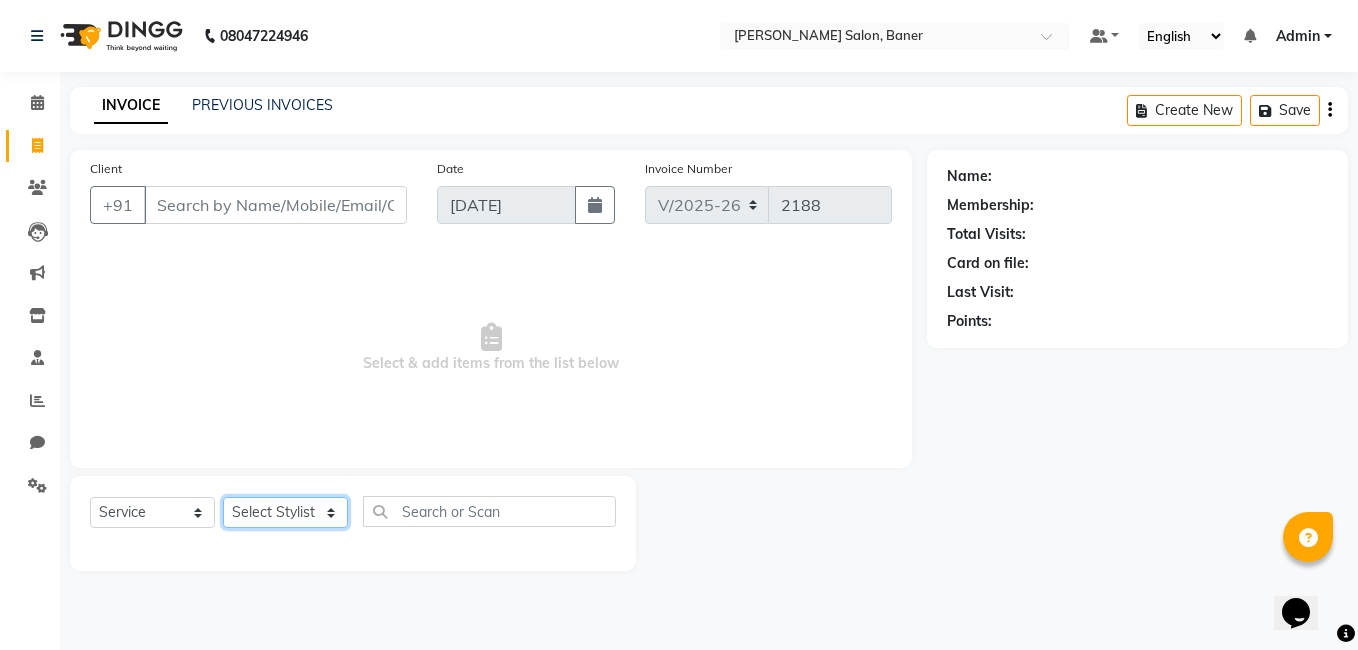 select on "66218" 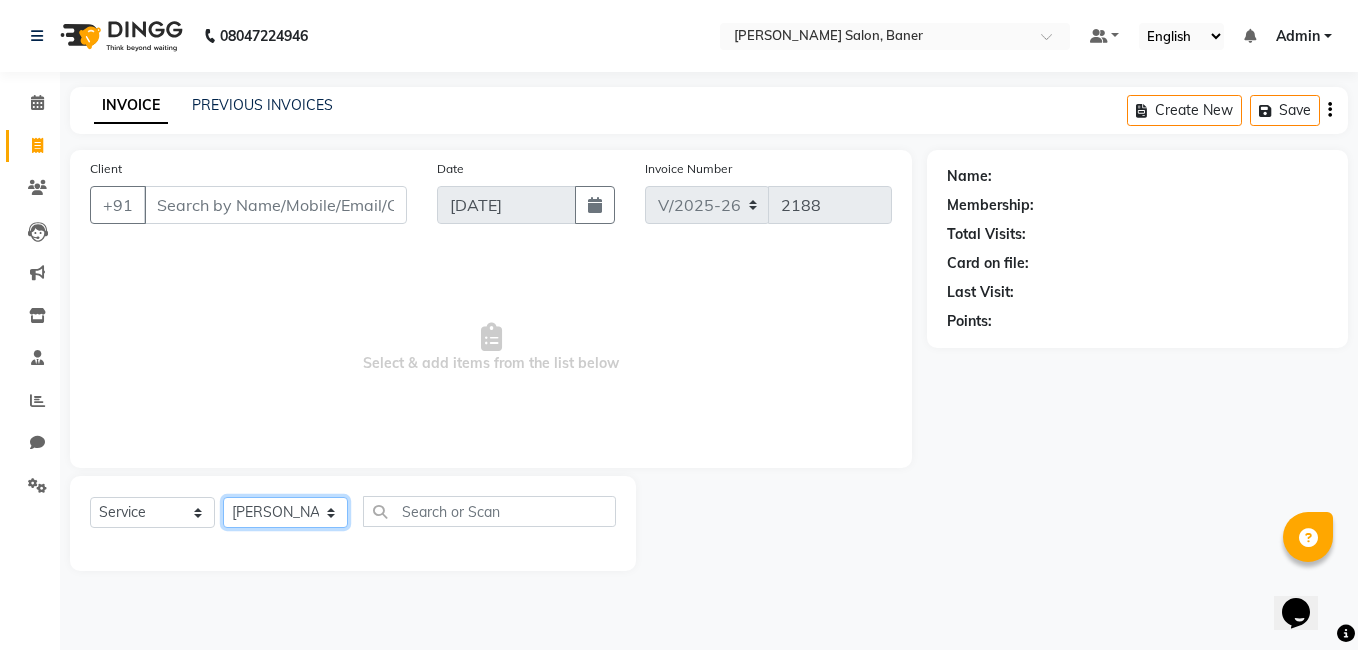 click on "Select Stylist Admin [PERSON_NAME] [PERSON_NAME] [PERSON_NAME] Jabaaz [PERSON_NAME]  [PERSON_NAME]  [PERSON_NAME] [PERSON_NAME] Rahul chhapchhade [PERSON_NAME] [PERSON_NAME] [PERSON_NAME]" 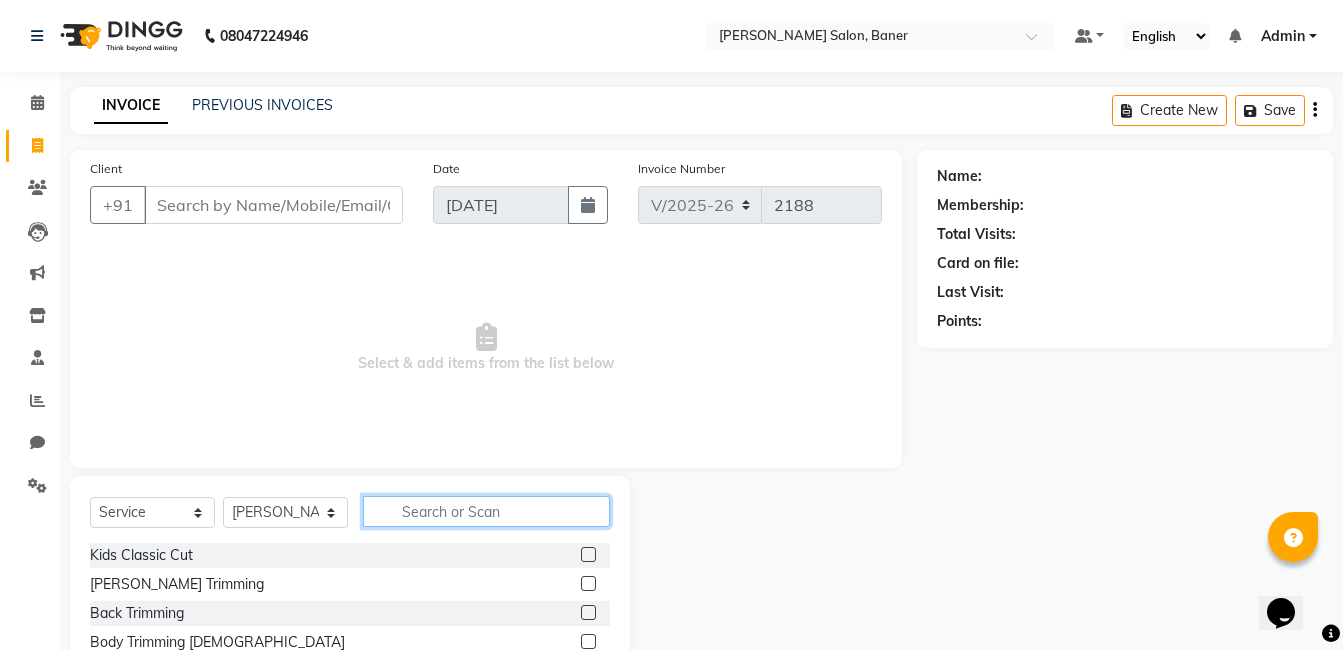 click 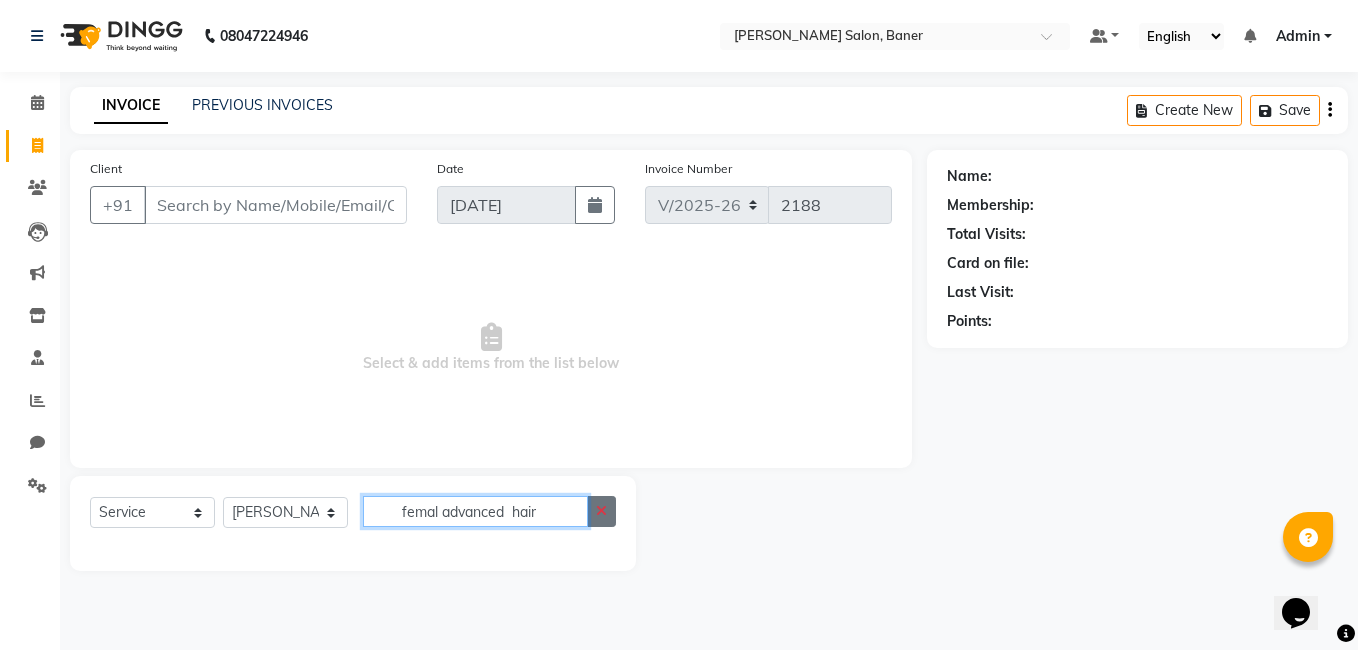 type on "femal advanced  hair" 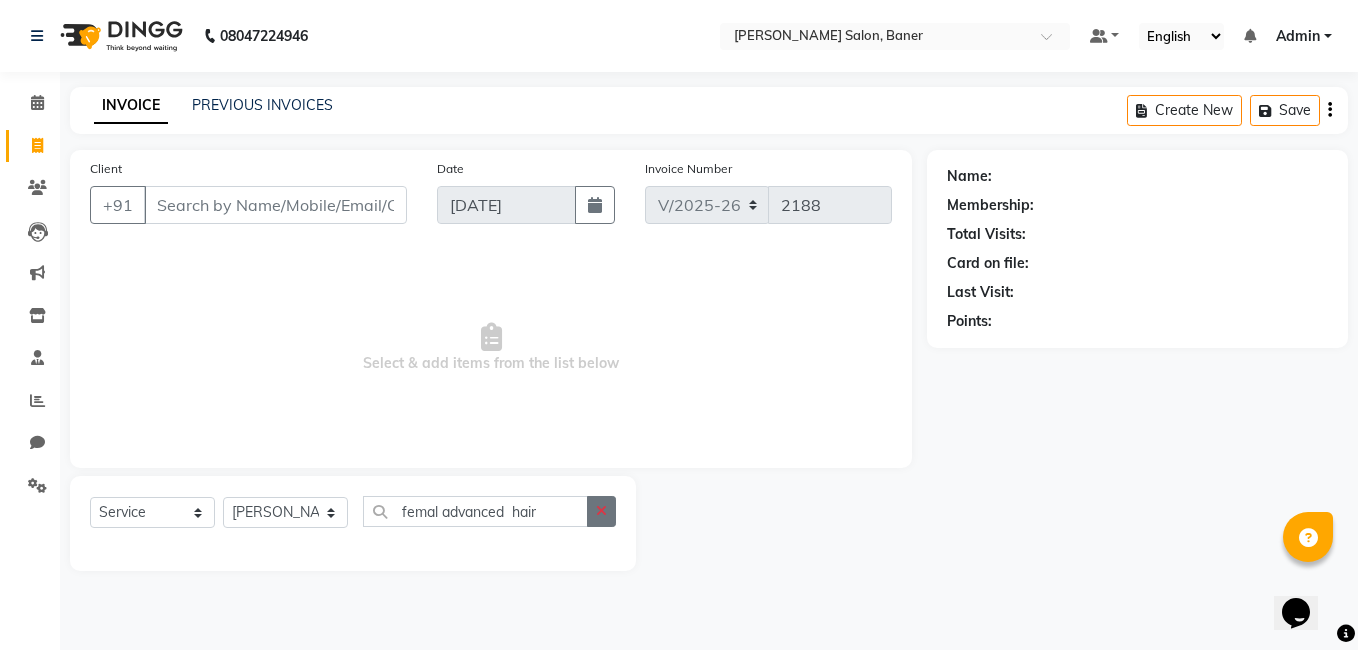 click 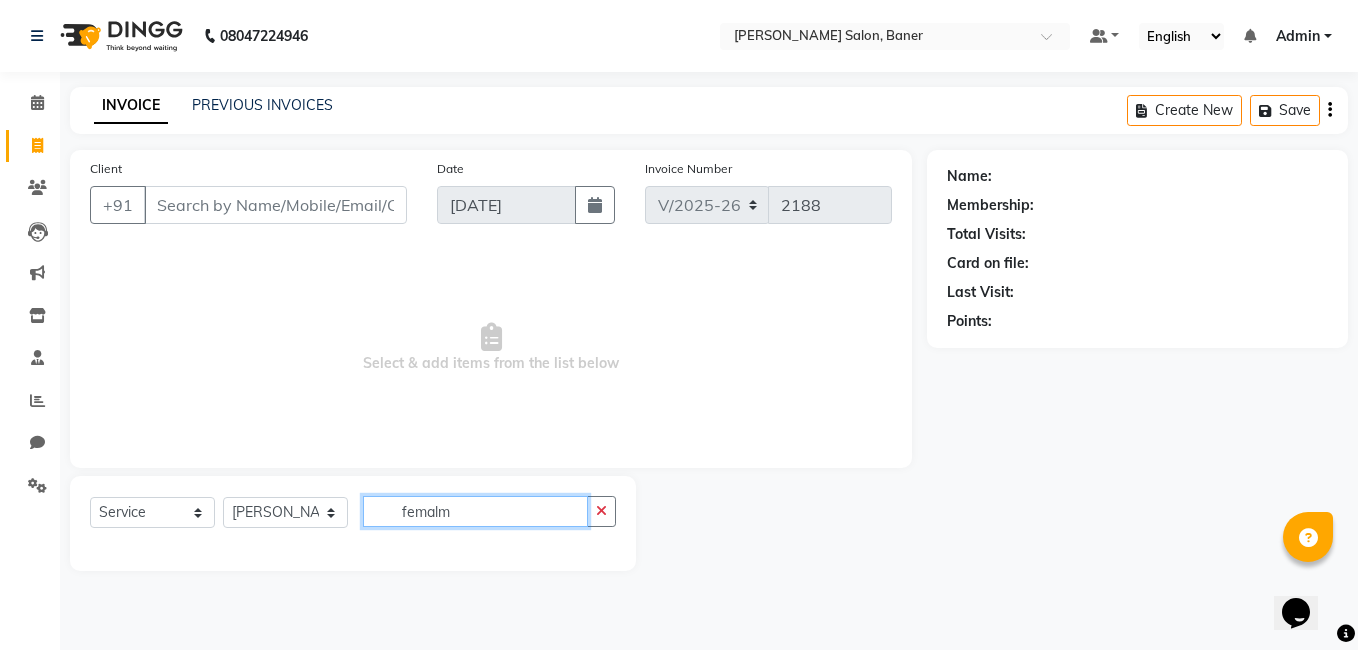 type on "femalm" 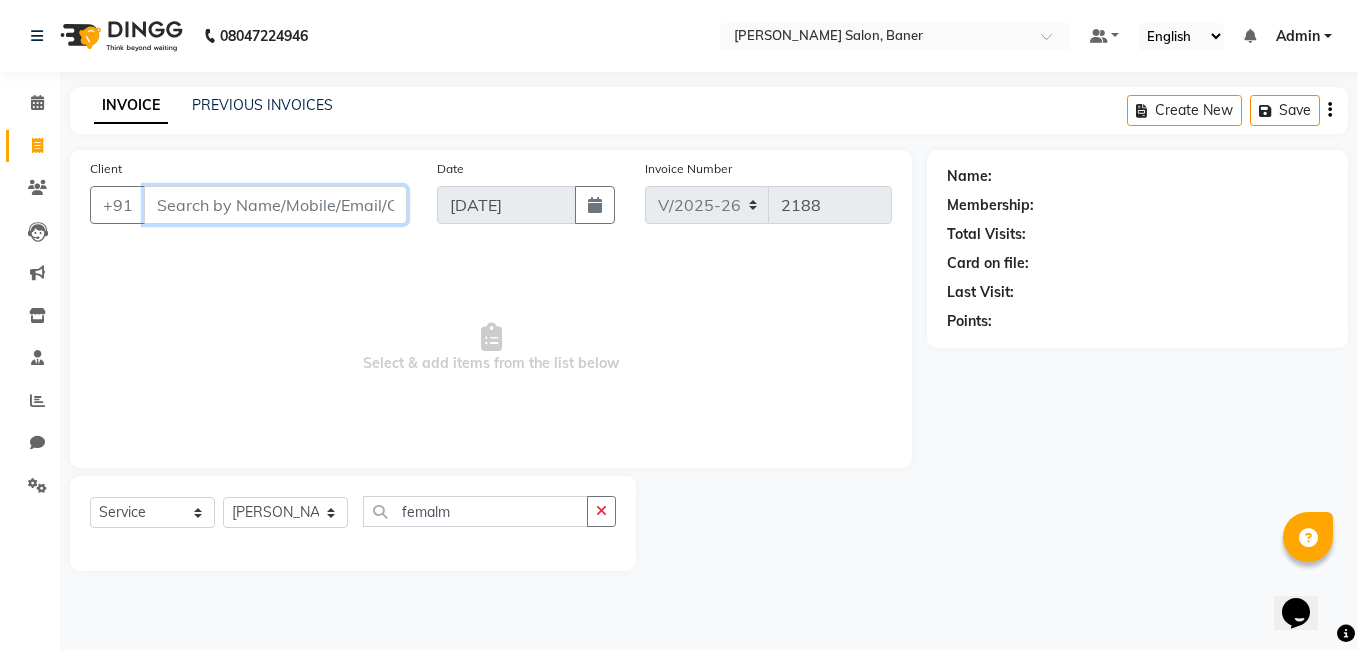 drag, startPoint x: 254, startPoint y: 203, endPoint x: 262, endPoint y: 193, distance: 12.806249 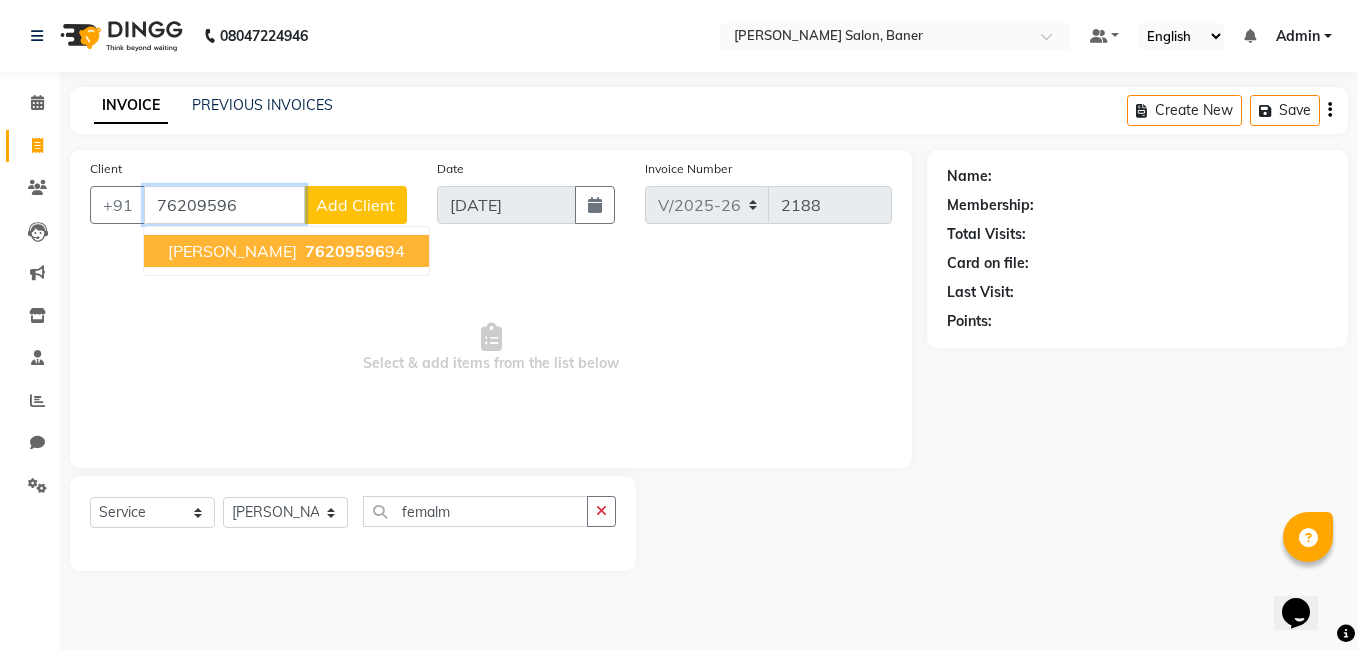click on "76209596" at bounding box center (345, 251) 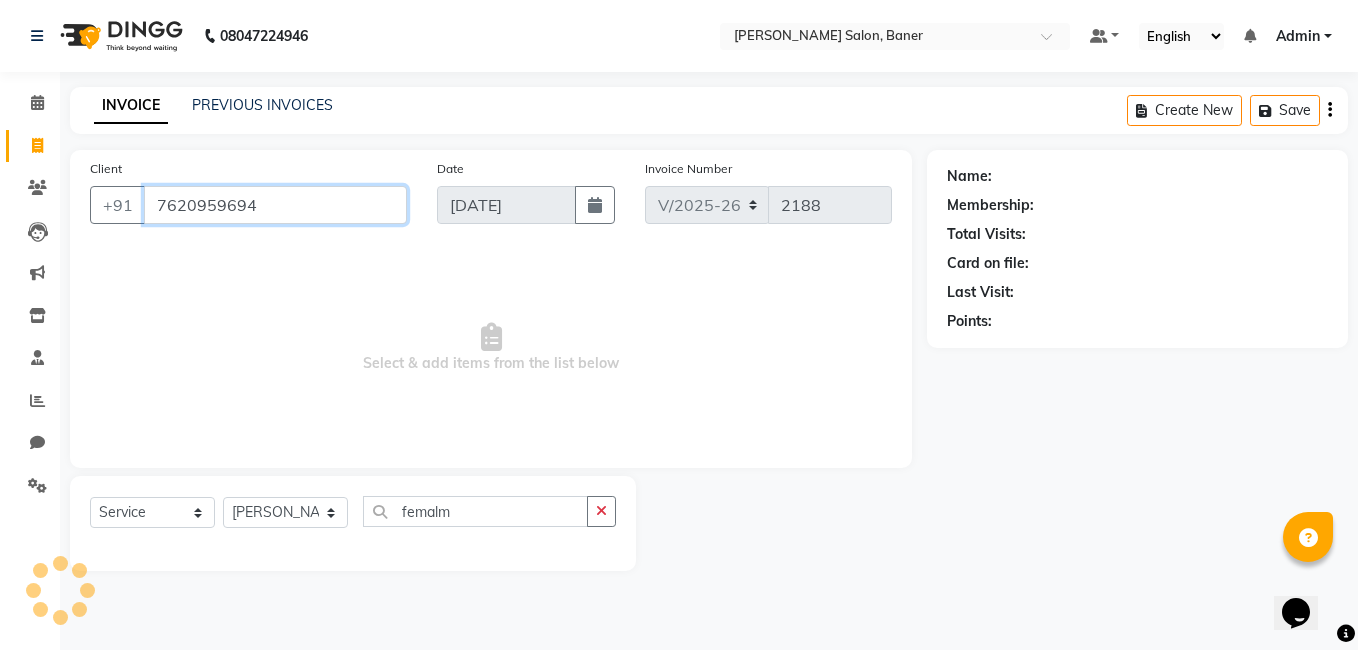 type on "7620959694" 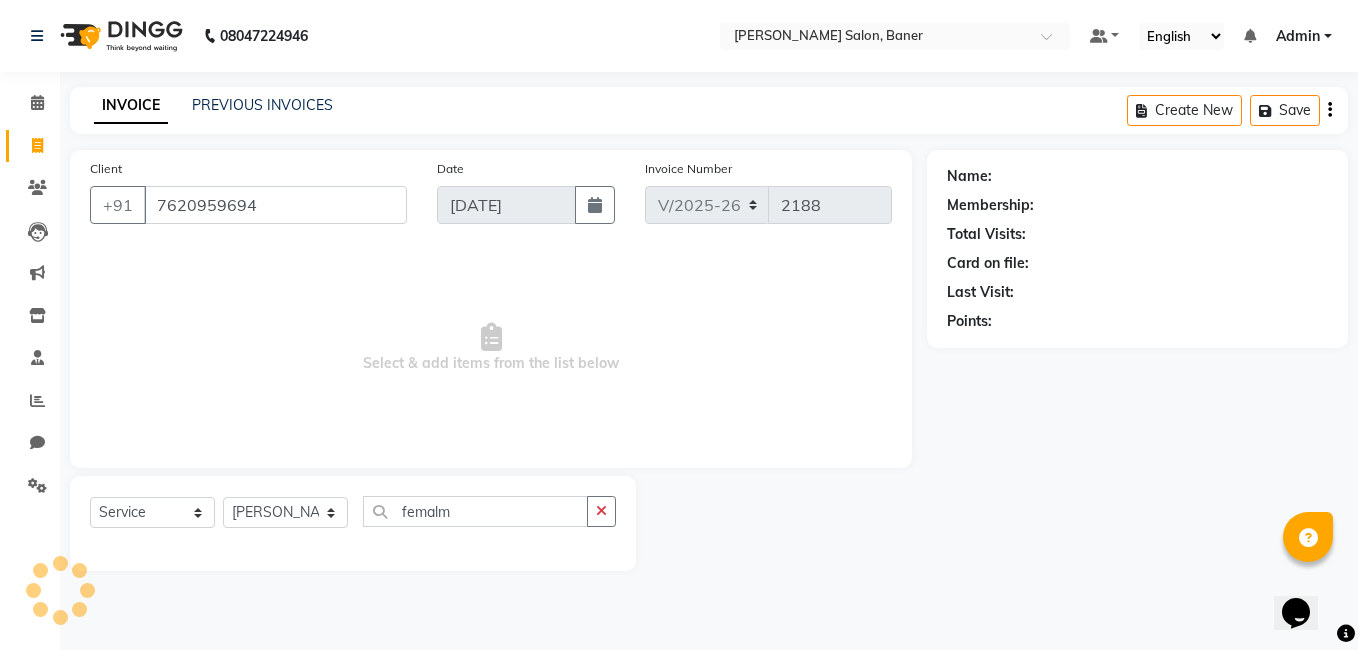 select on "1: Object" 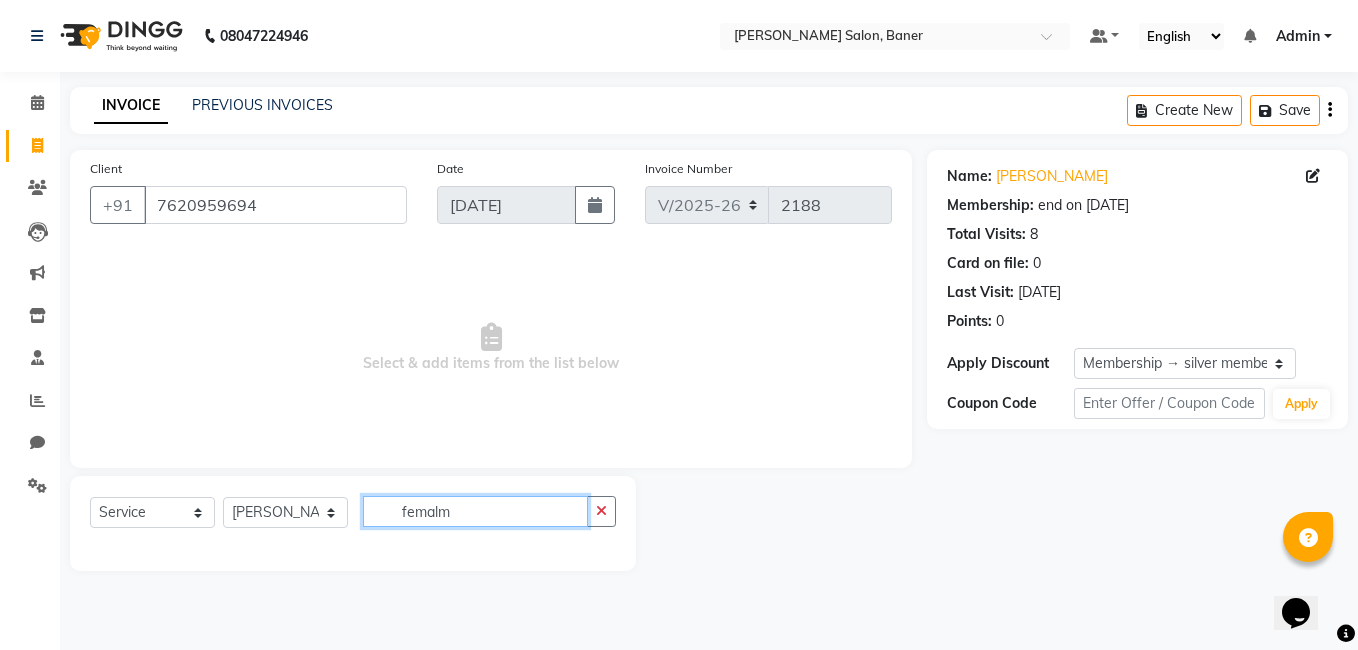 click on "femalm" 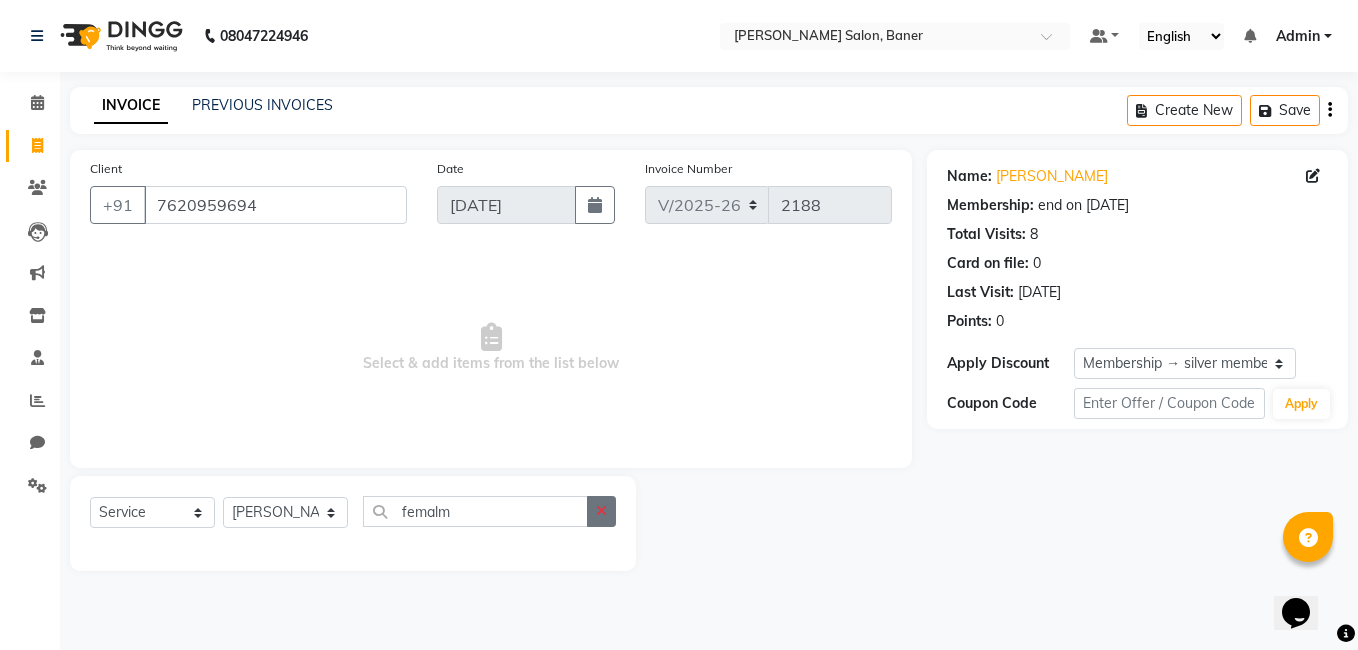 click 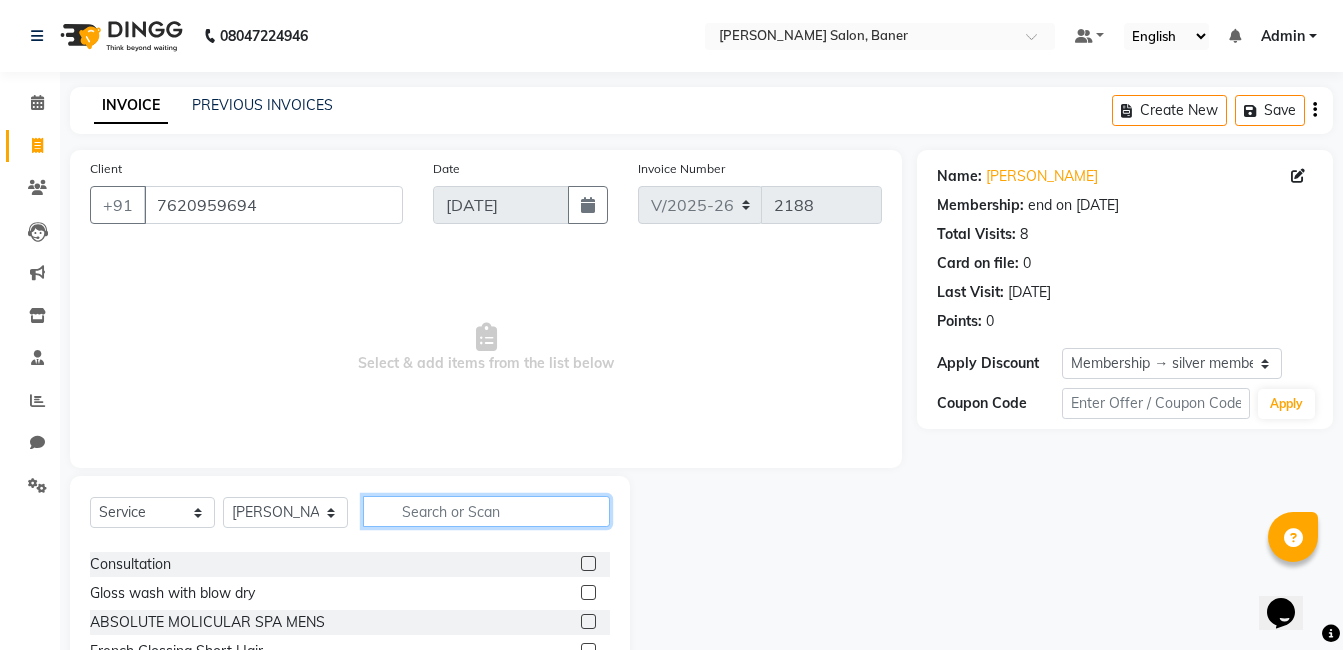 scroll, scrollTop: 1200, scrollLeft: 0, axis: vertical 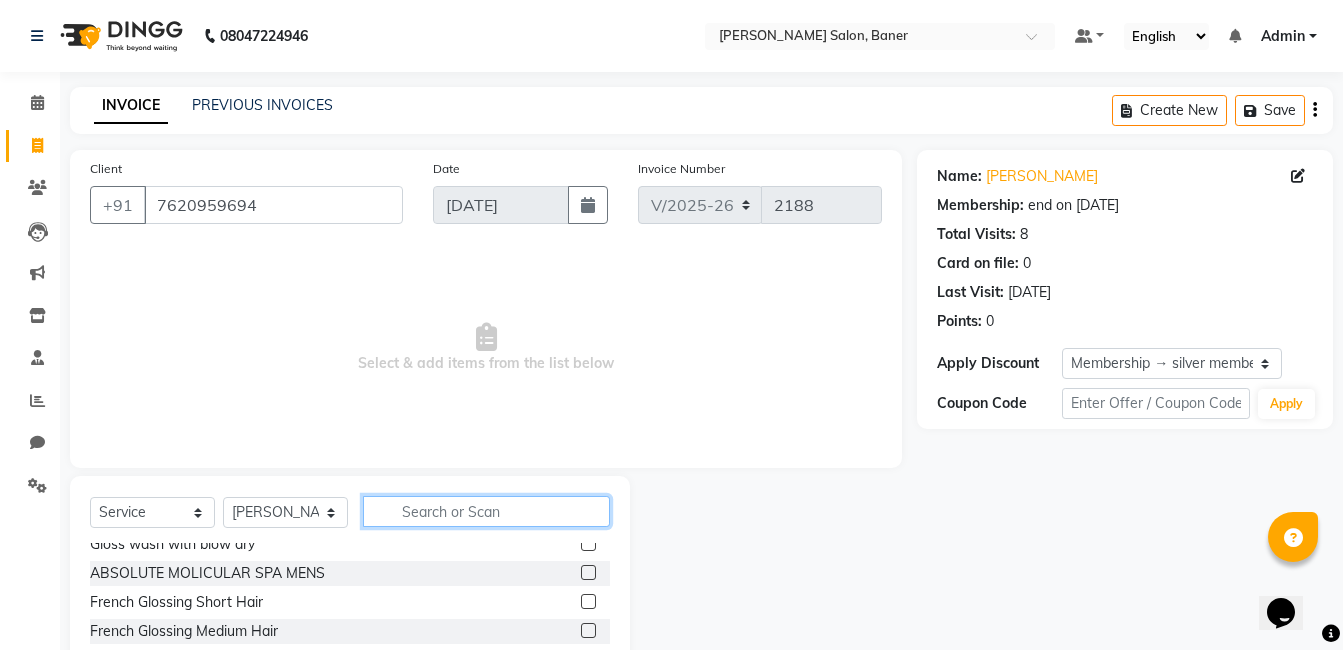 click 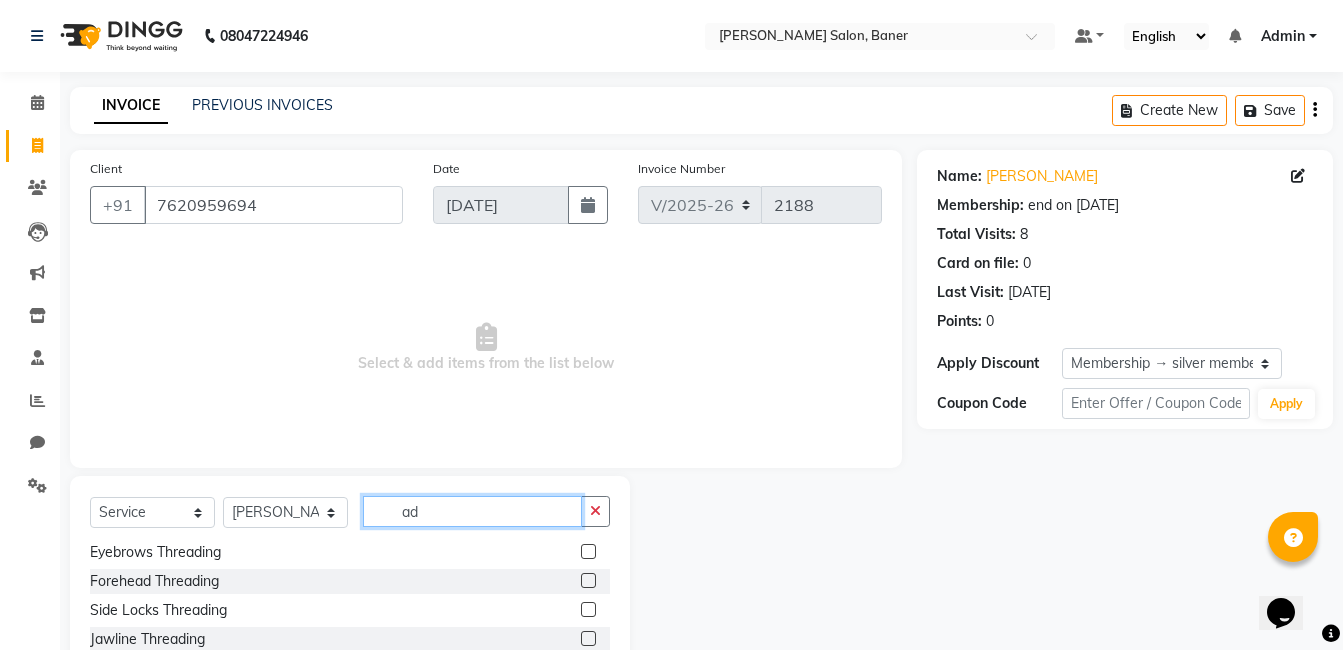 scroll, scrollTop: 0, scrollLeft: 0, axis: both 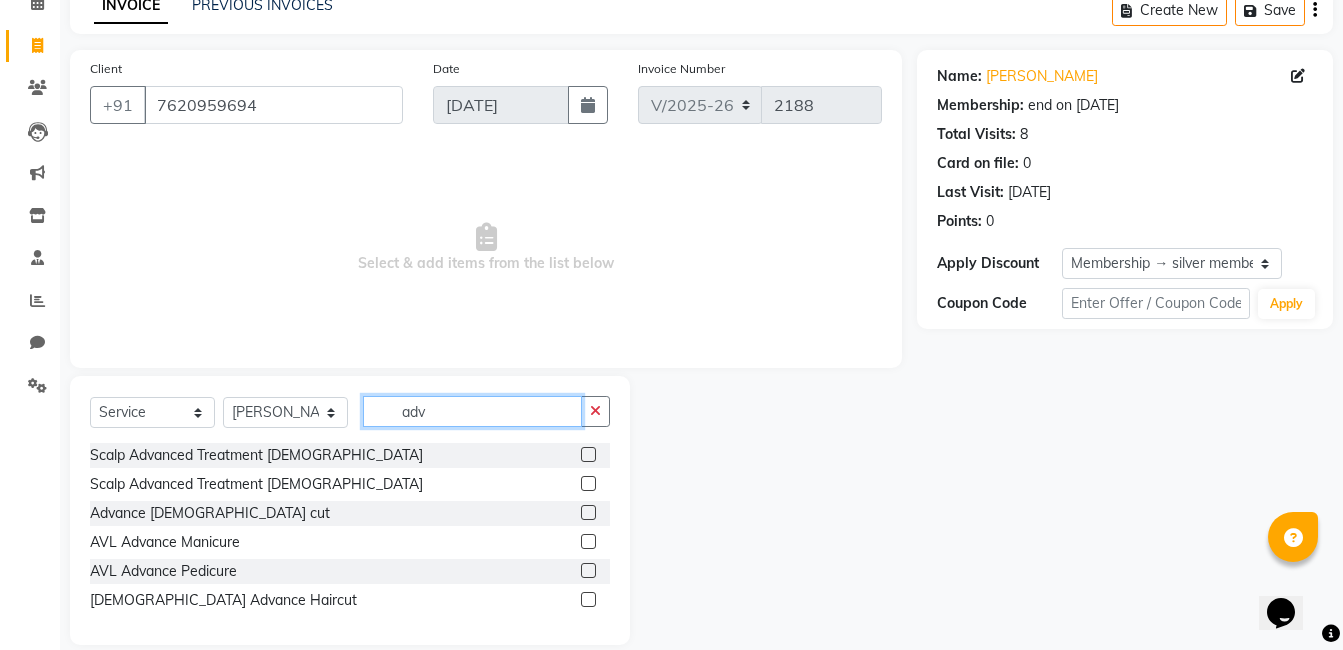 type on "adv" 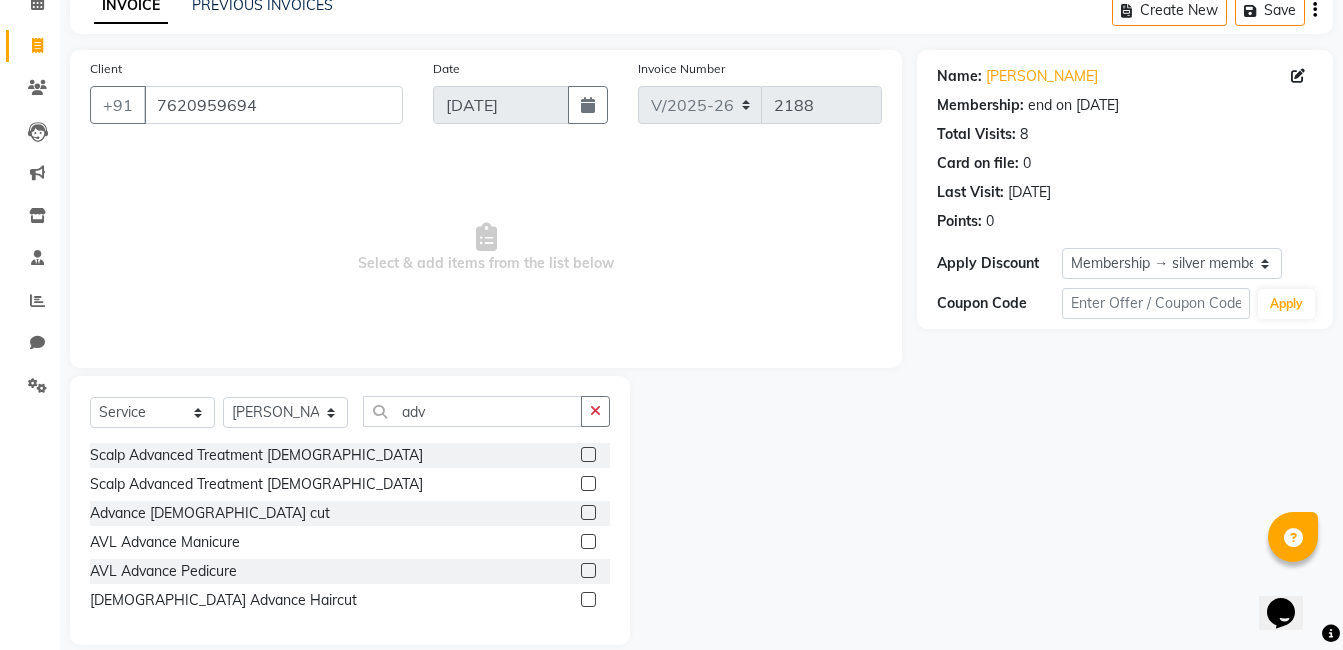 click 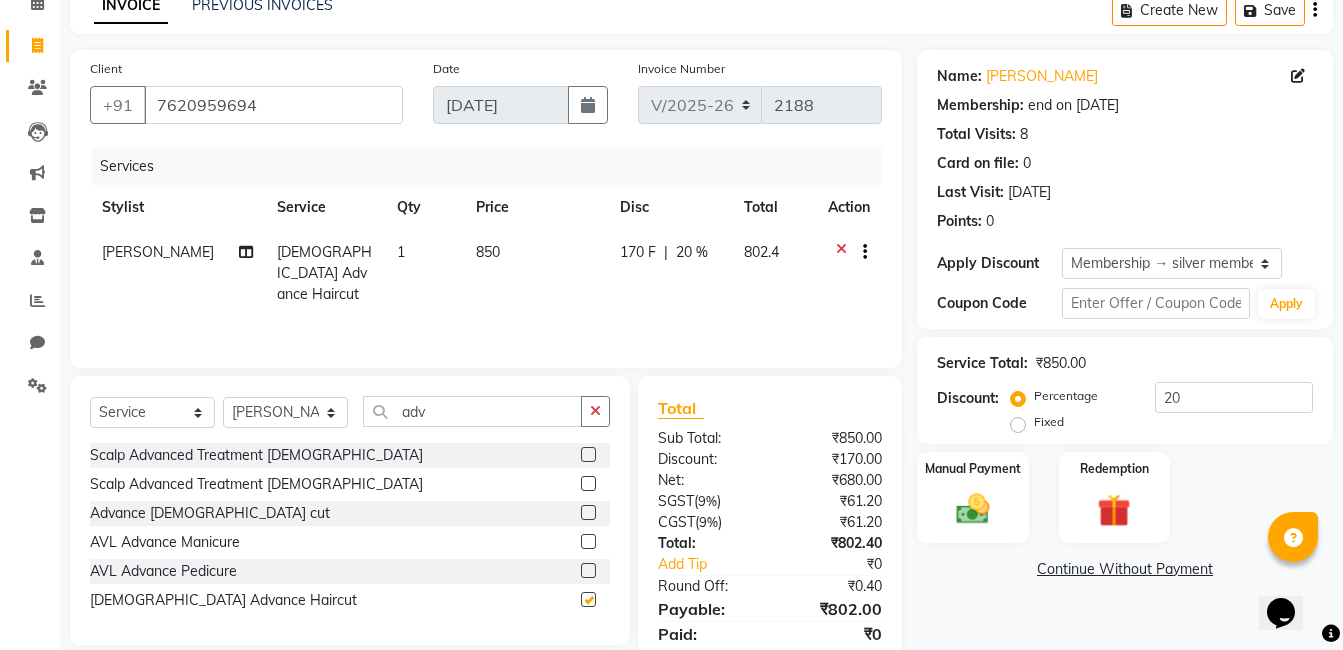 checkbox on "false" 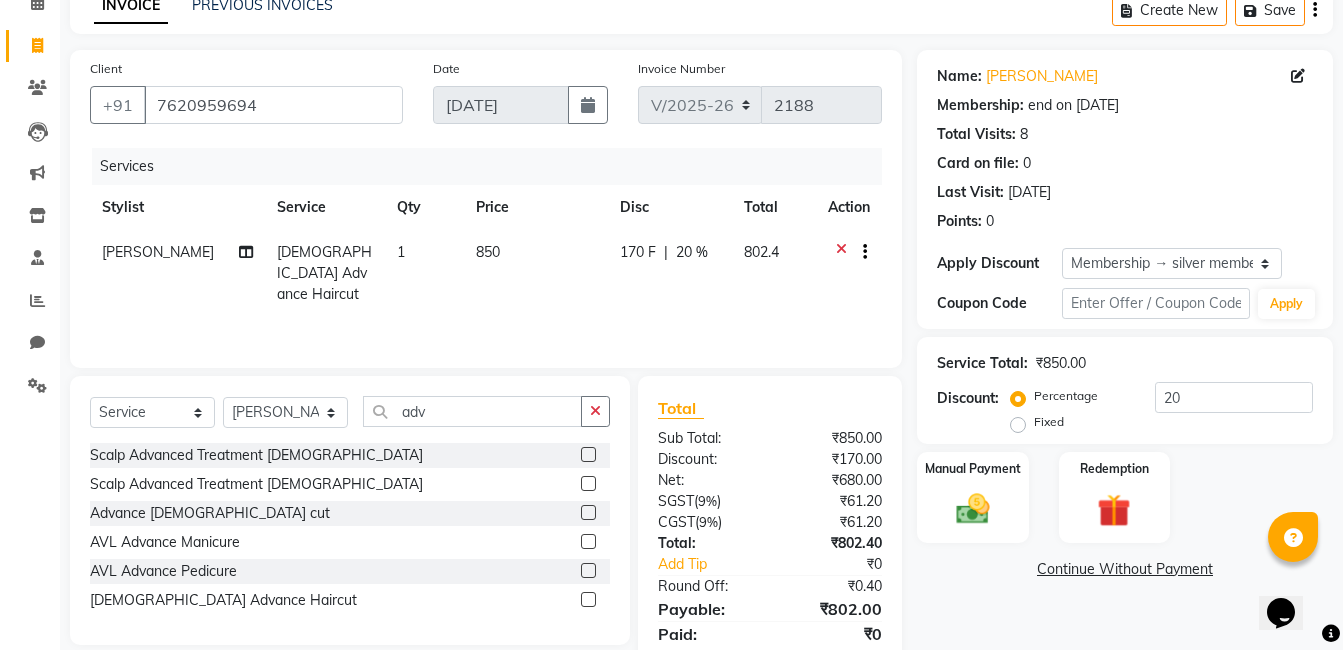 scroll, scrollTop: 171, scrollLeft: 0, axis: vertical 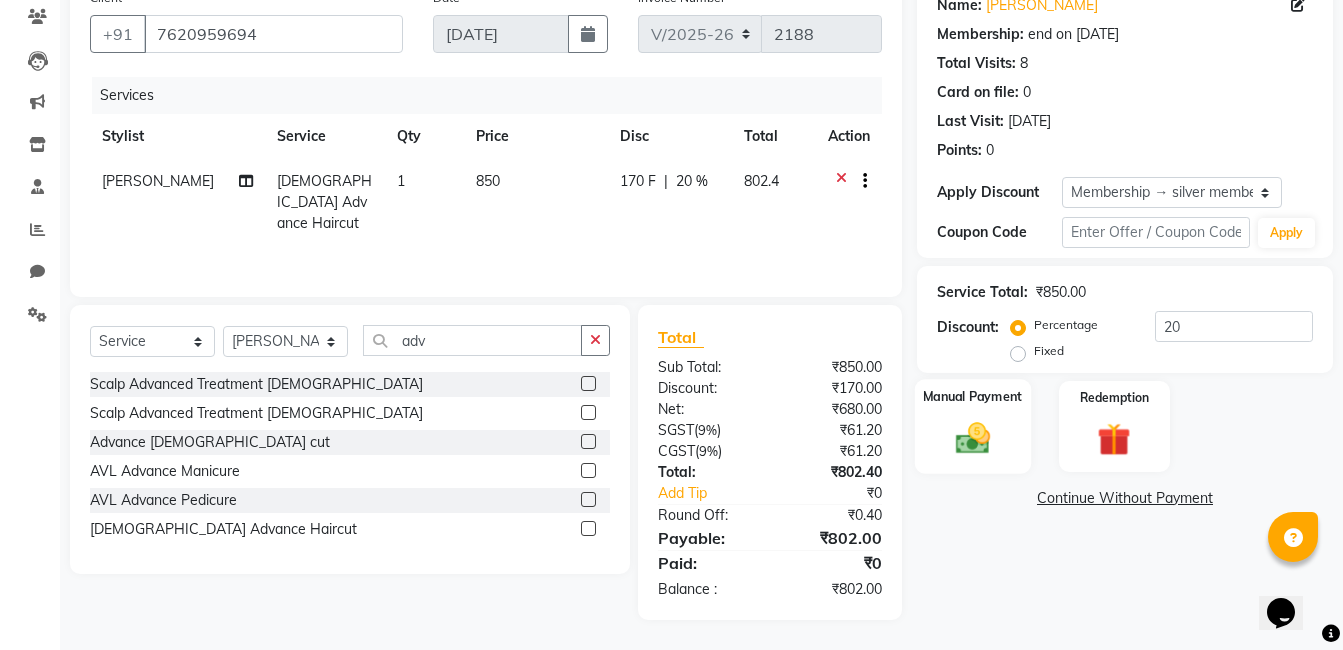 click on "Manual Payment" 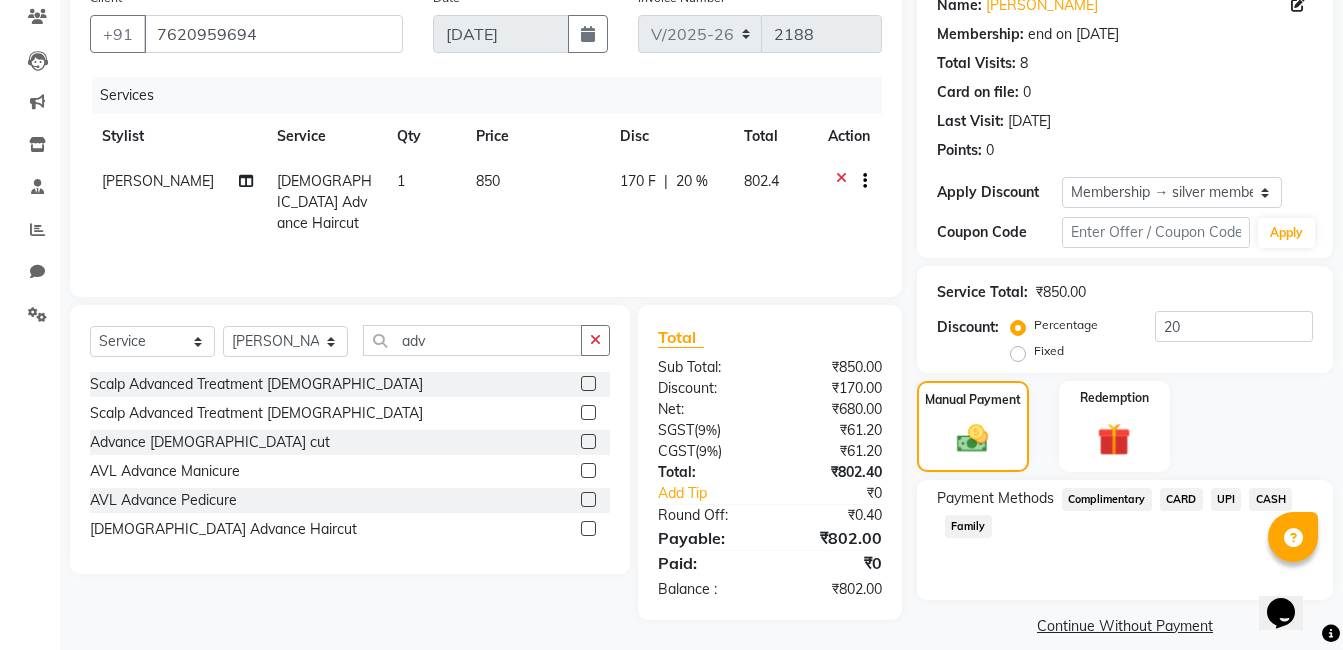 click on "UPI" 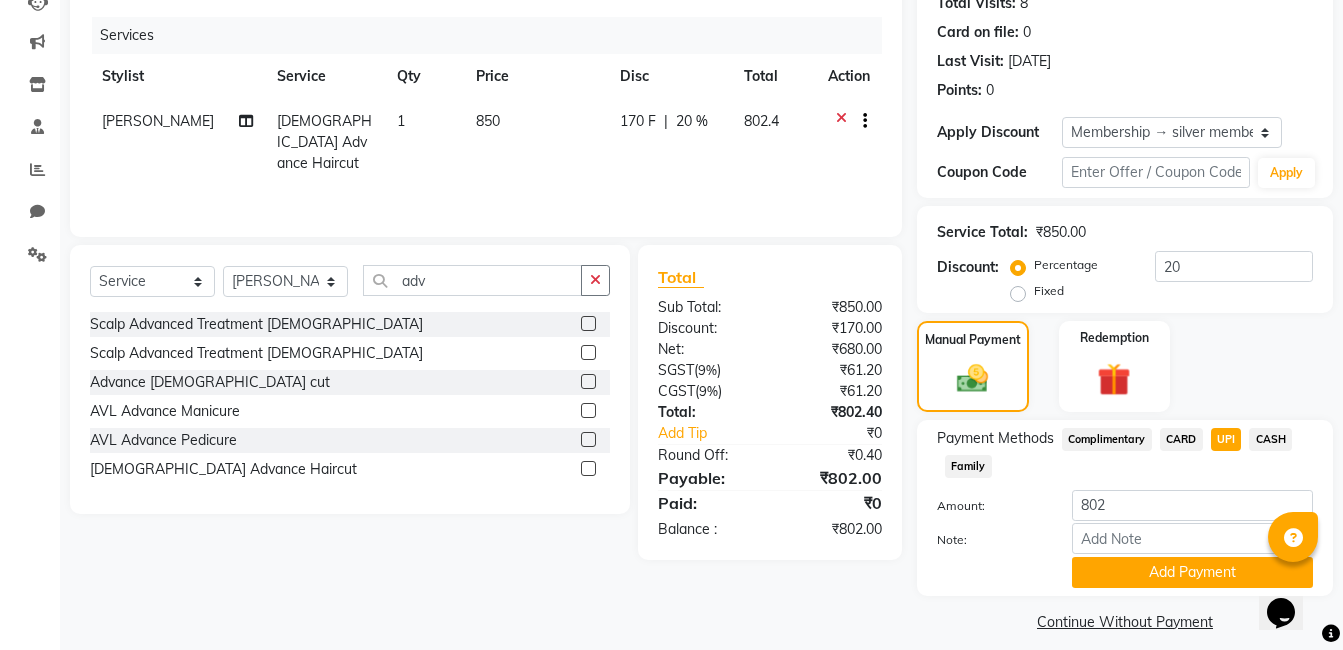 scroll, scrollTop: 248, scrollLeft: 0, axis: vertical 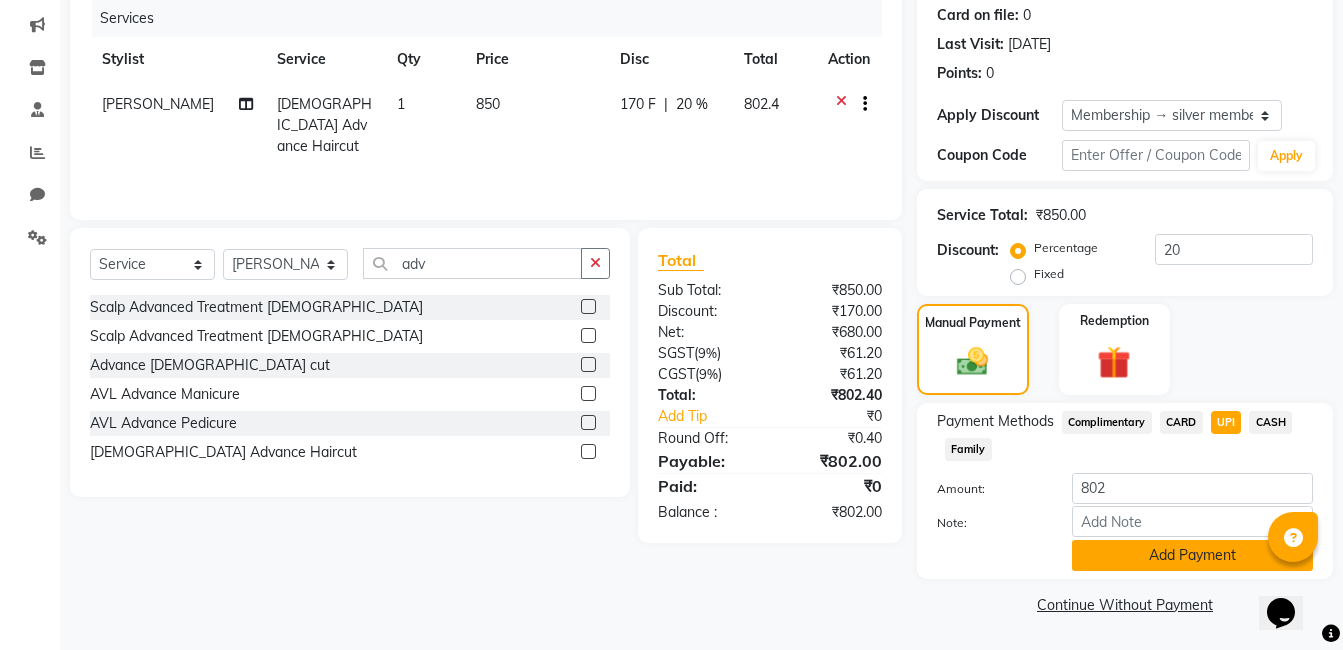 click on "Add Payment" 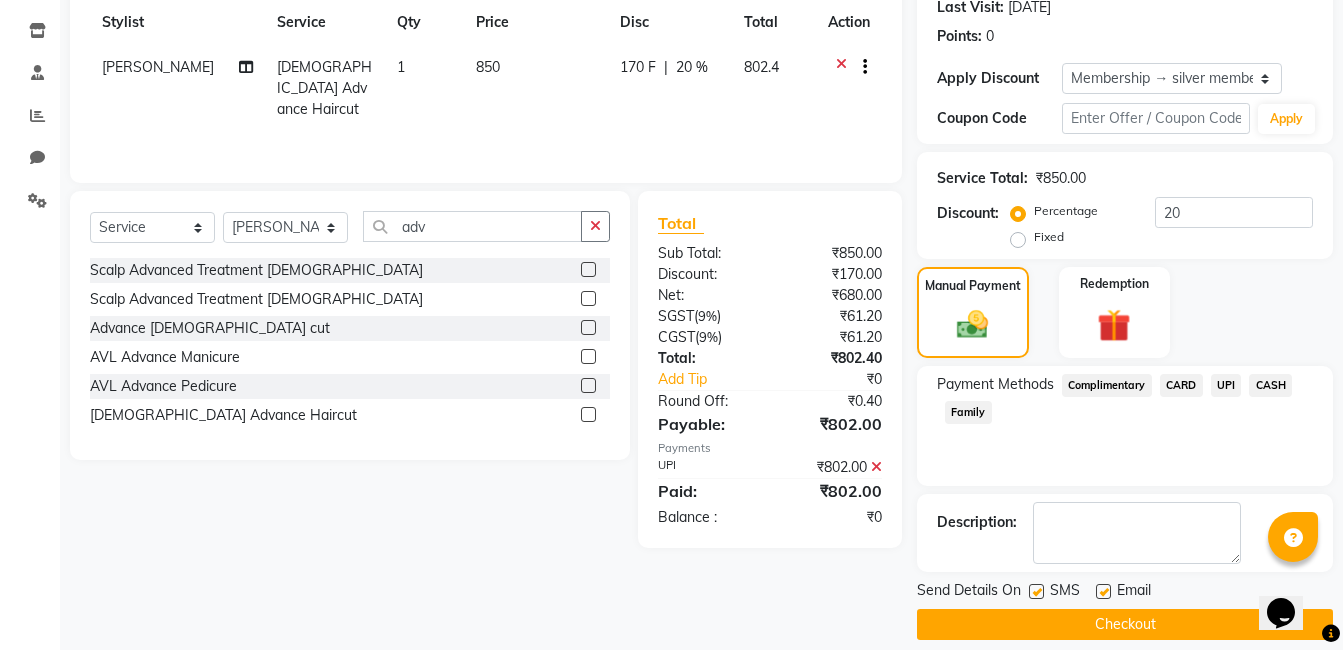scroll, scrollTop: 305, scrollLeft: 0, axis: vertical 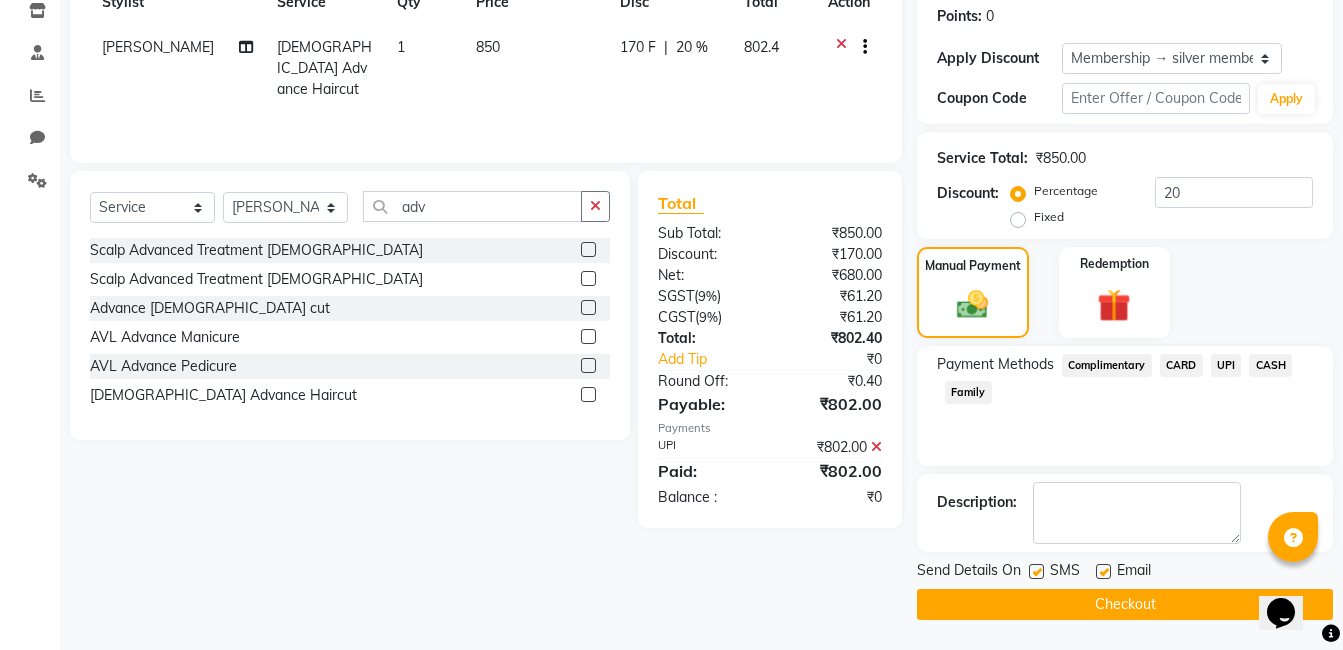 click on "Checkout" 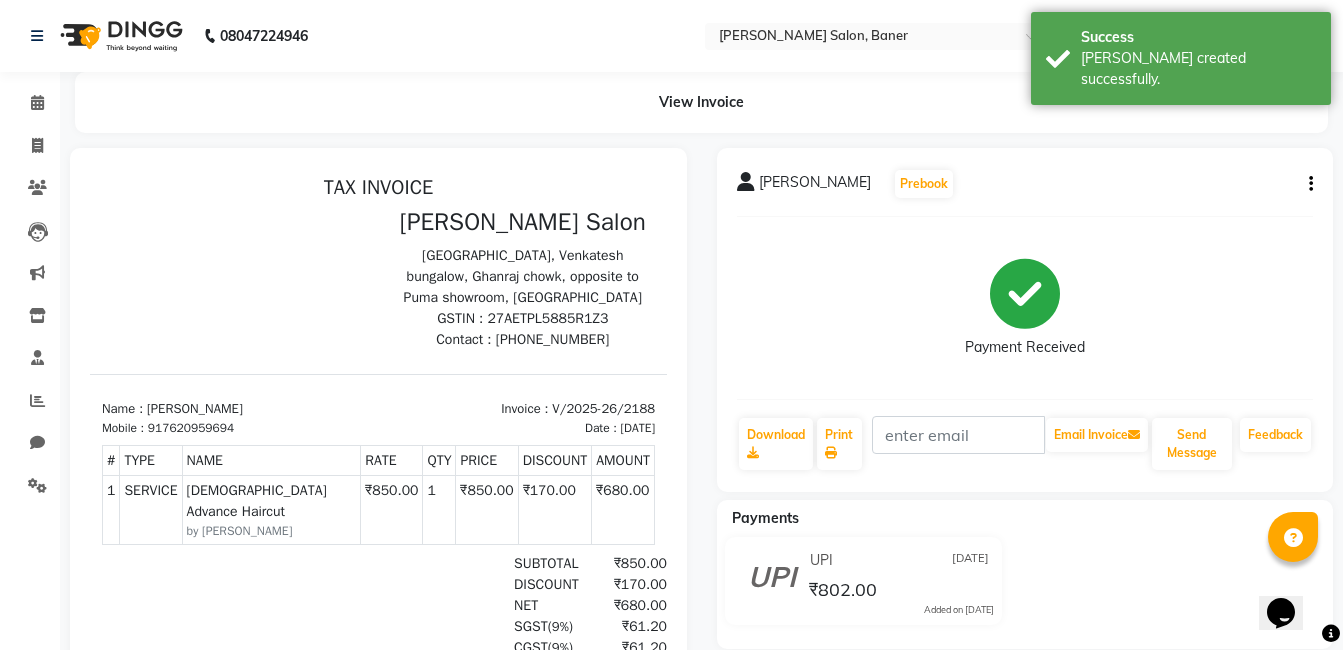scroll, scrollTop: 0, scrollLeft: 0, axis: both 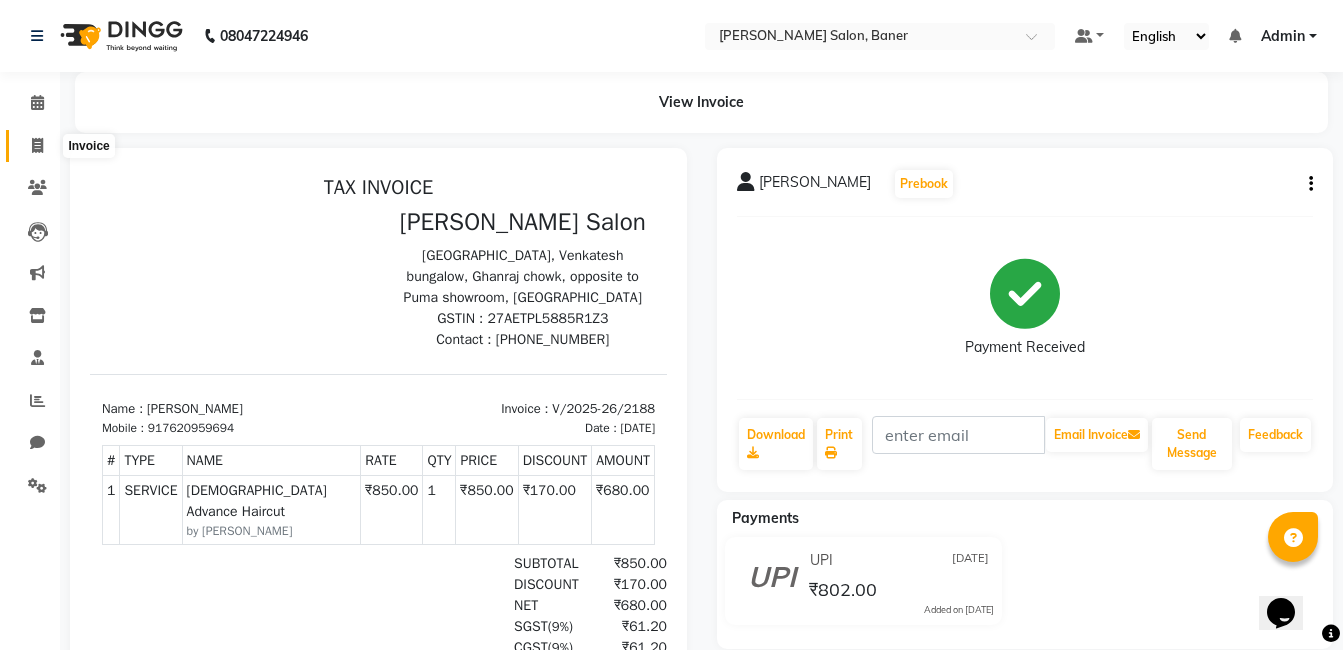 click 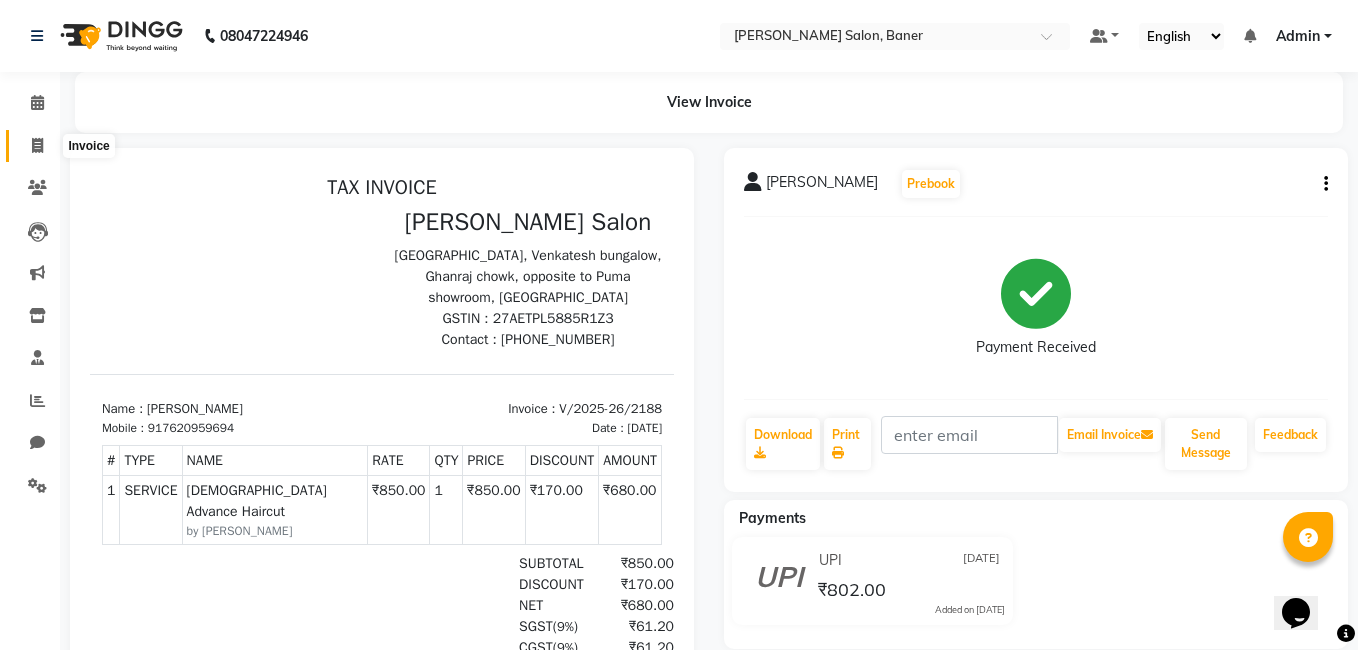 select on "service" 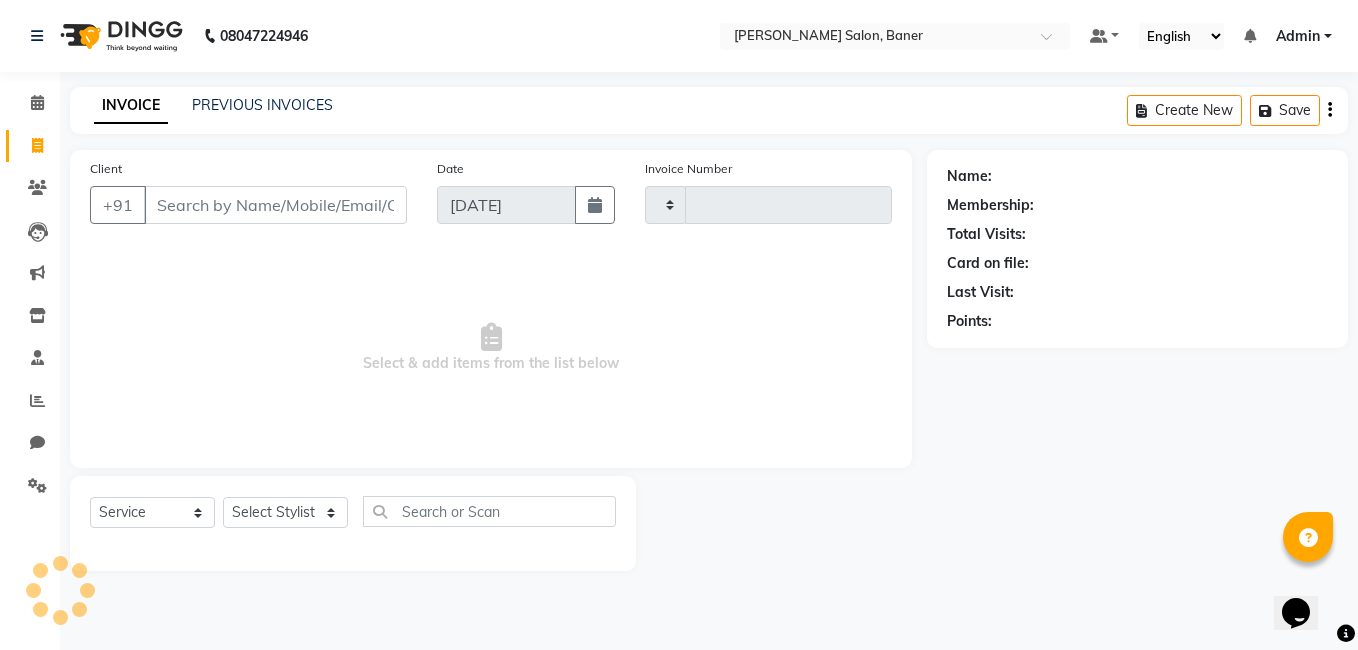 type on "2189" 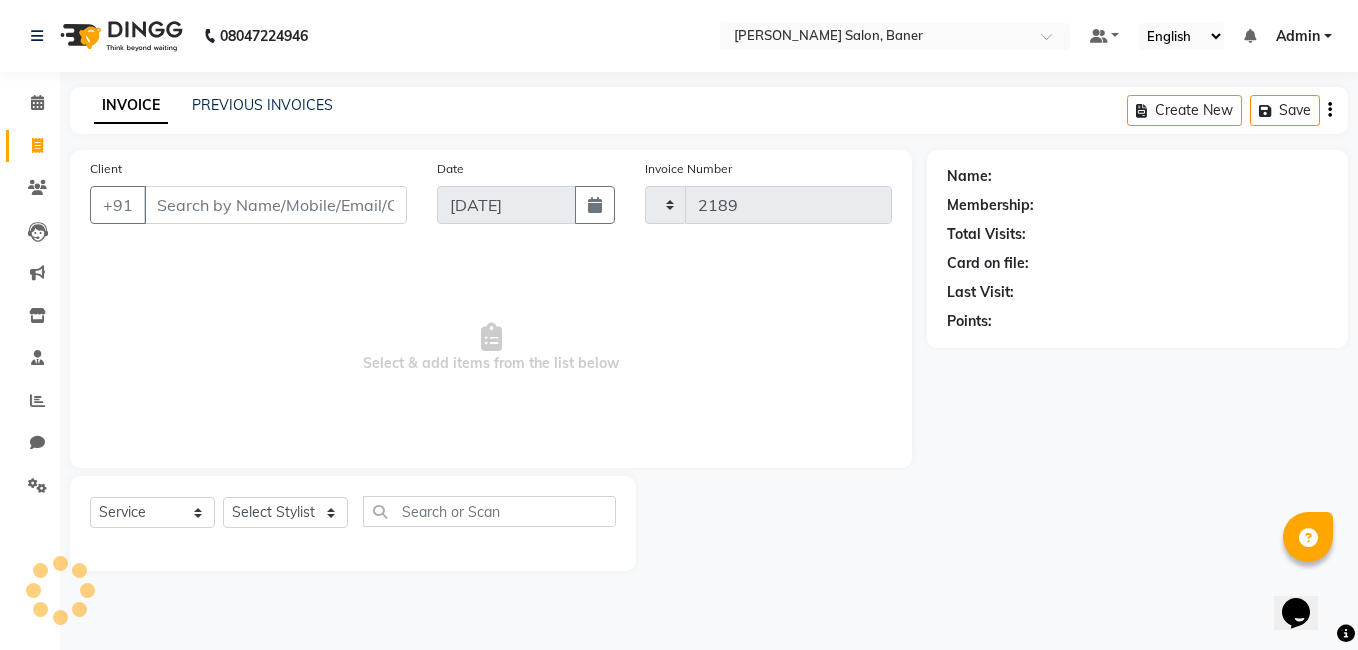 select on "7115" 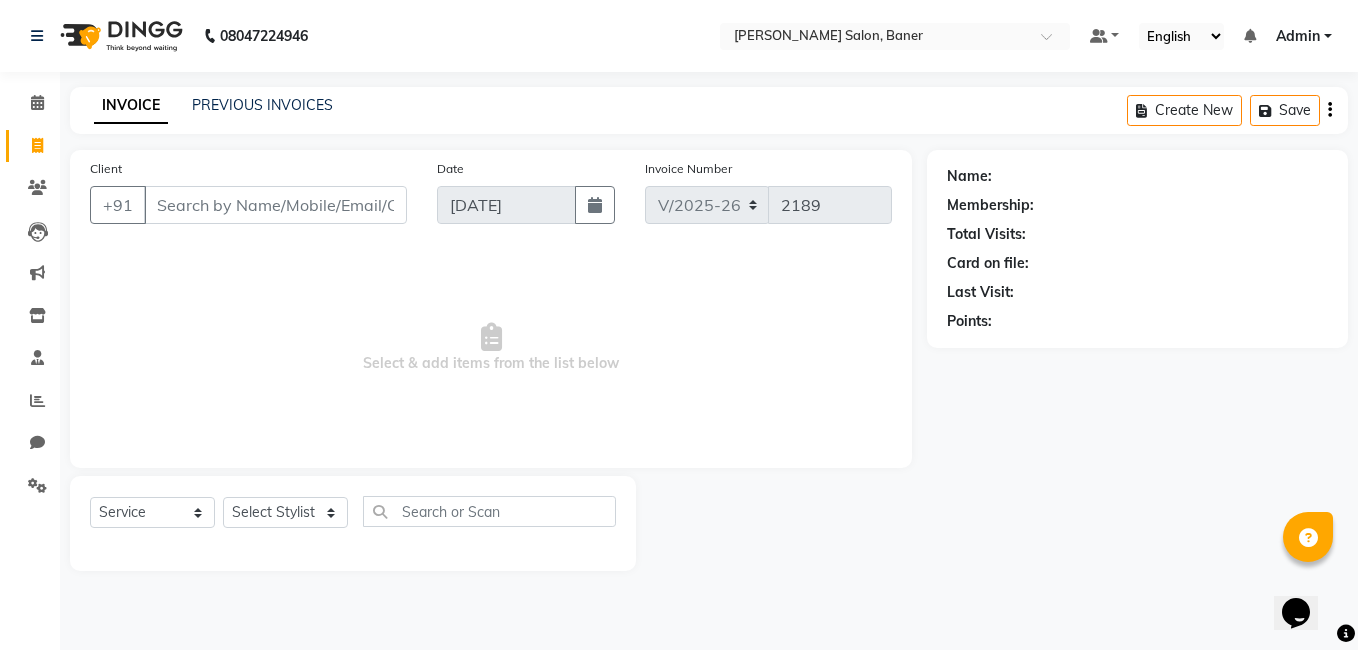 click on "Select  Service  Product  Membership  Package Voucher Prepaid Gift Card  Select Stylist Admin Asif qureshi Deepali Munde Dipali Jivane Jabaaz Karishma Khot  Kshitija Kumar  Palash Das Prem patode Rahul chhapchhade Rupesh sangale Santosh Kadam Swapnil jadhav" 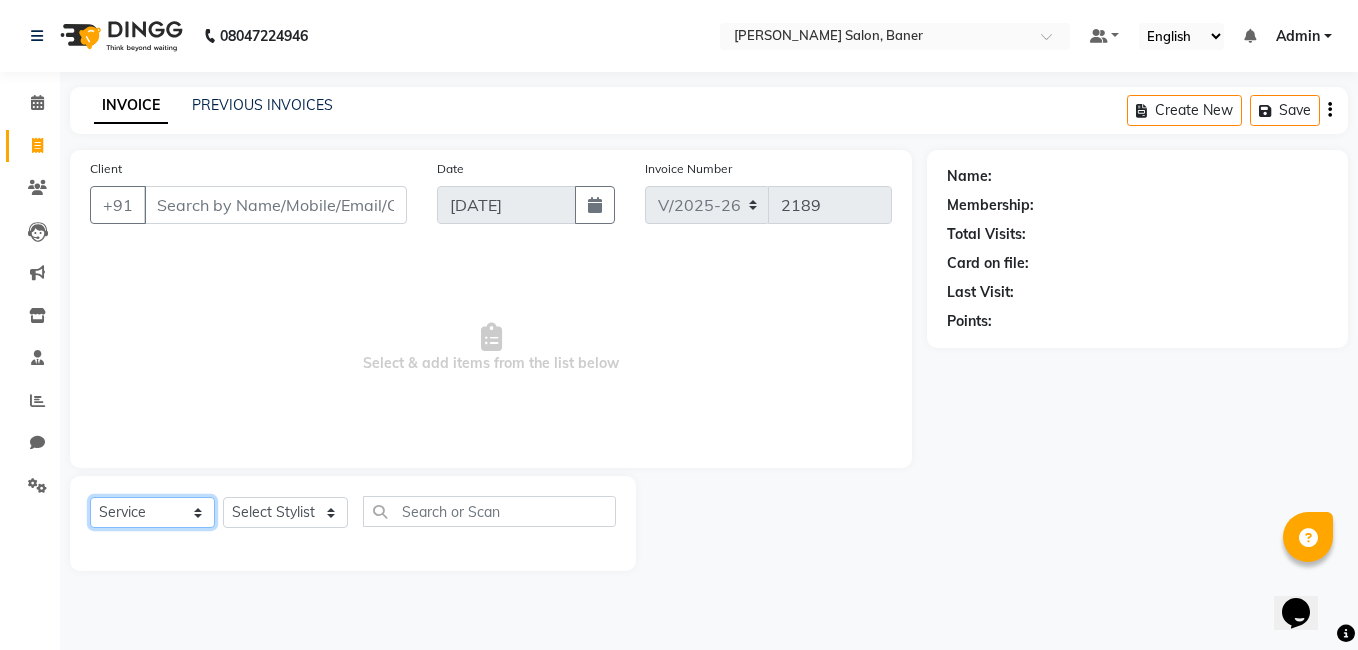 click on "Select  Service  Product  Membership  Package Voucher Prepaid Gift Card" 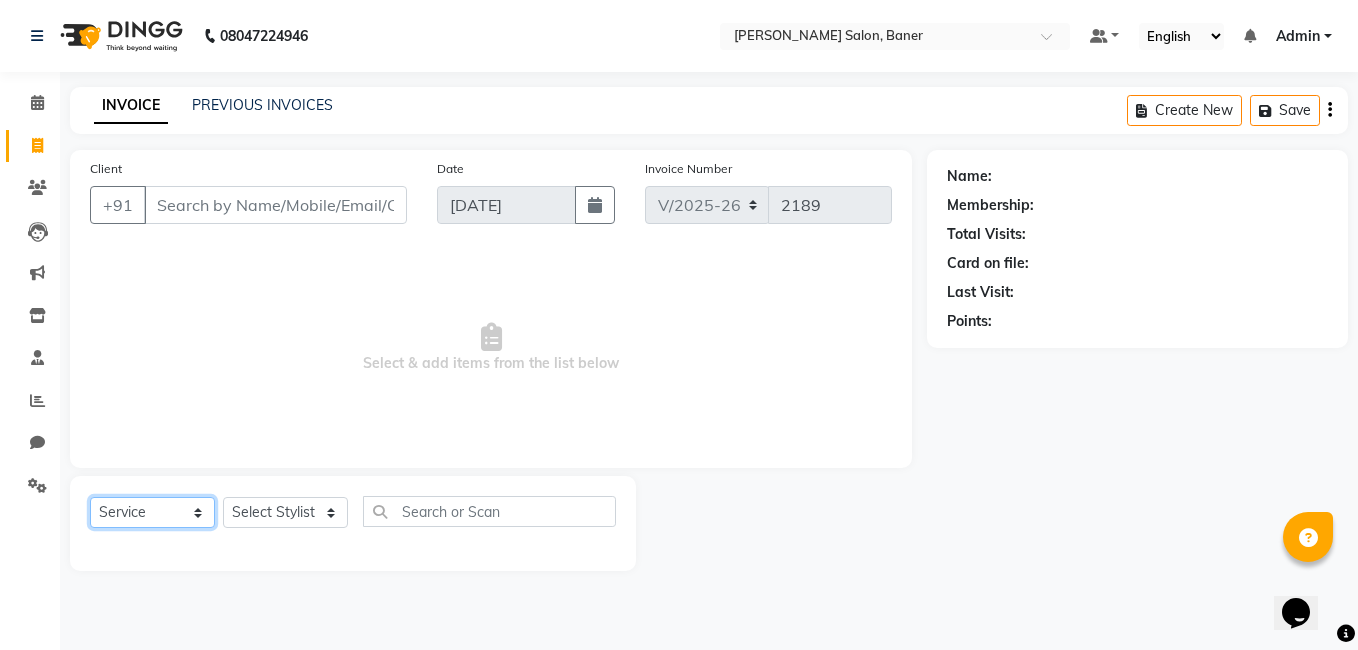 click on "Select  Service  Product  Membership  Package Voucher Prepaid Gift Card" 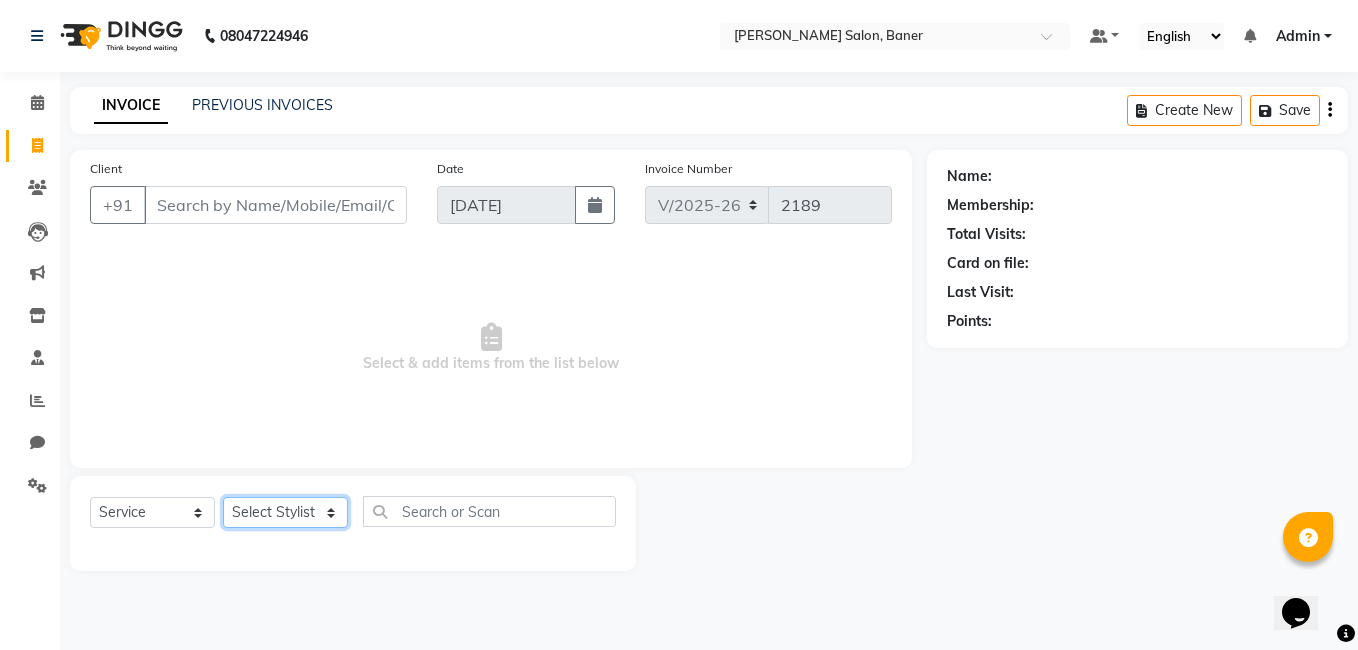 drag, startPoint x: 302, startPoint y: 526, endPoint x: 302, endPoint y: 506, distance: 20 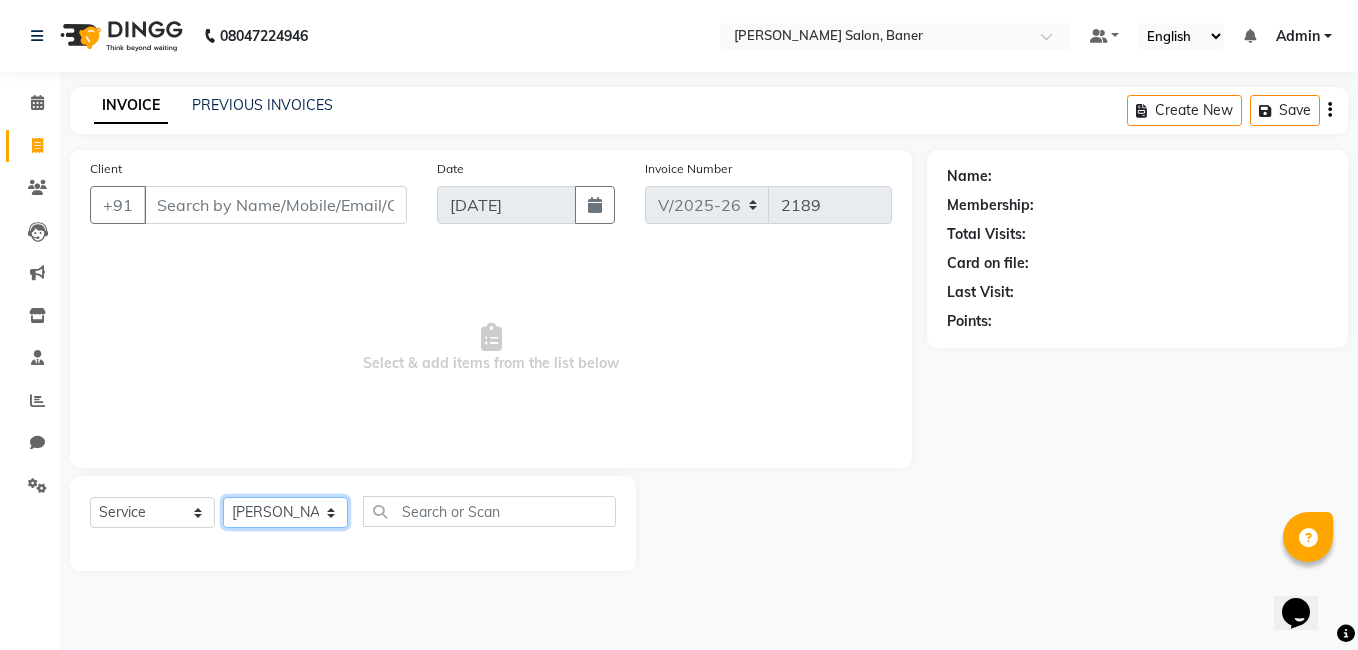 click on "Select Stylist Admin [PERSON_NAME] [PERSON_NAME] [PERSON_NAME] Jabaaz [PERSON_NAME]  [PERSON_NAME]  [PERSON_NAME] [PERSON_NAME] Rahul chhapchhade [PERSON_NAME] [PERSON_NAME] [PERSON_NAME]" 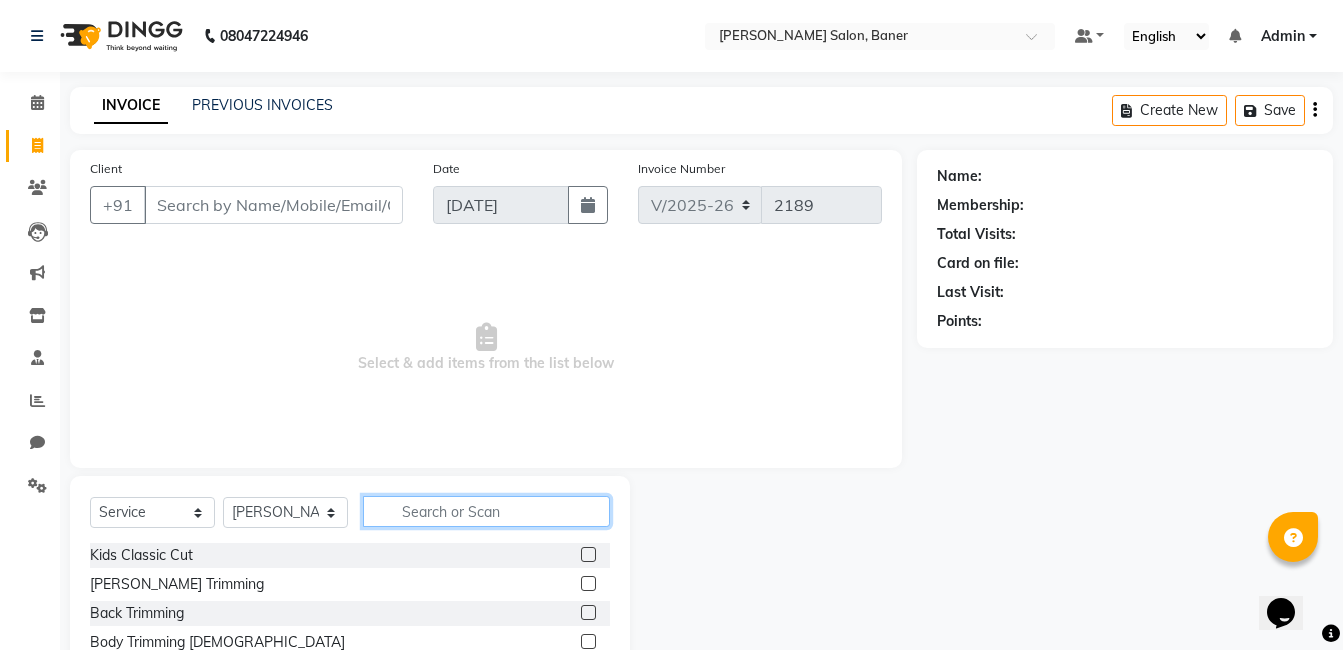 click 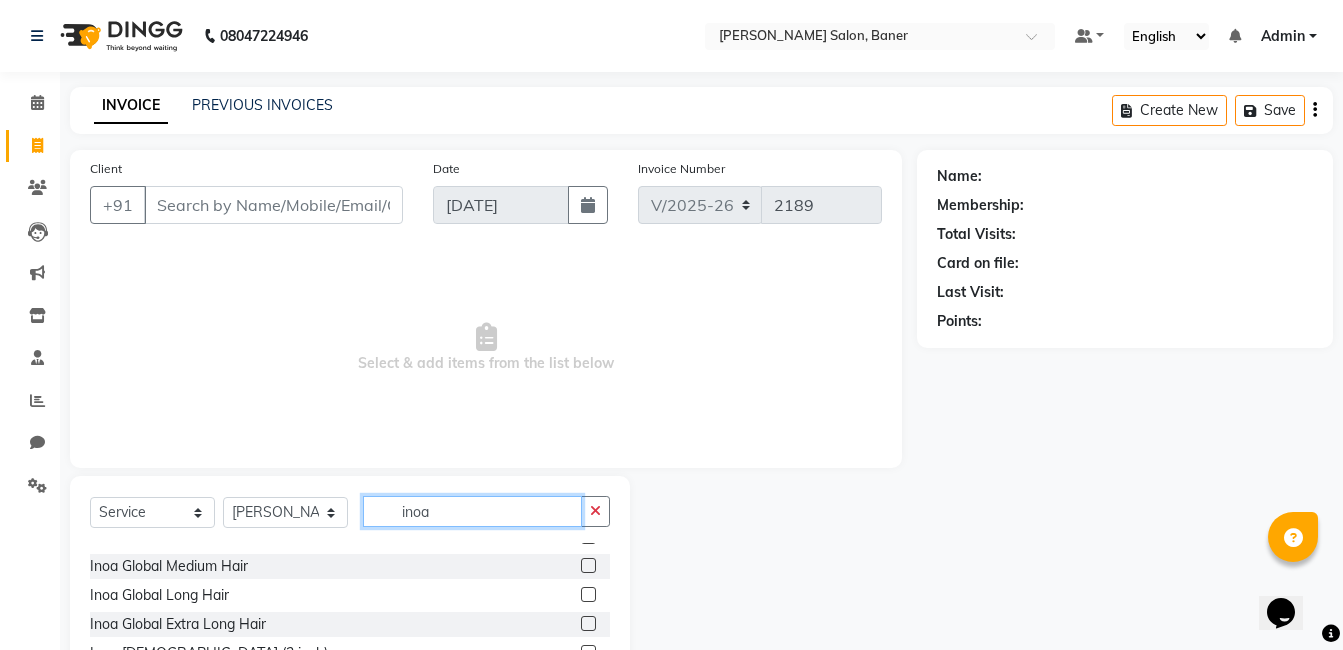 scroll, scrollTop: 90, scrollLeft: 0, axis: vertical 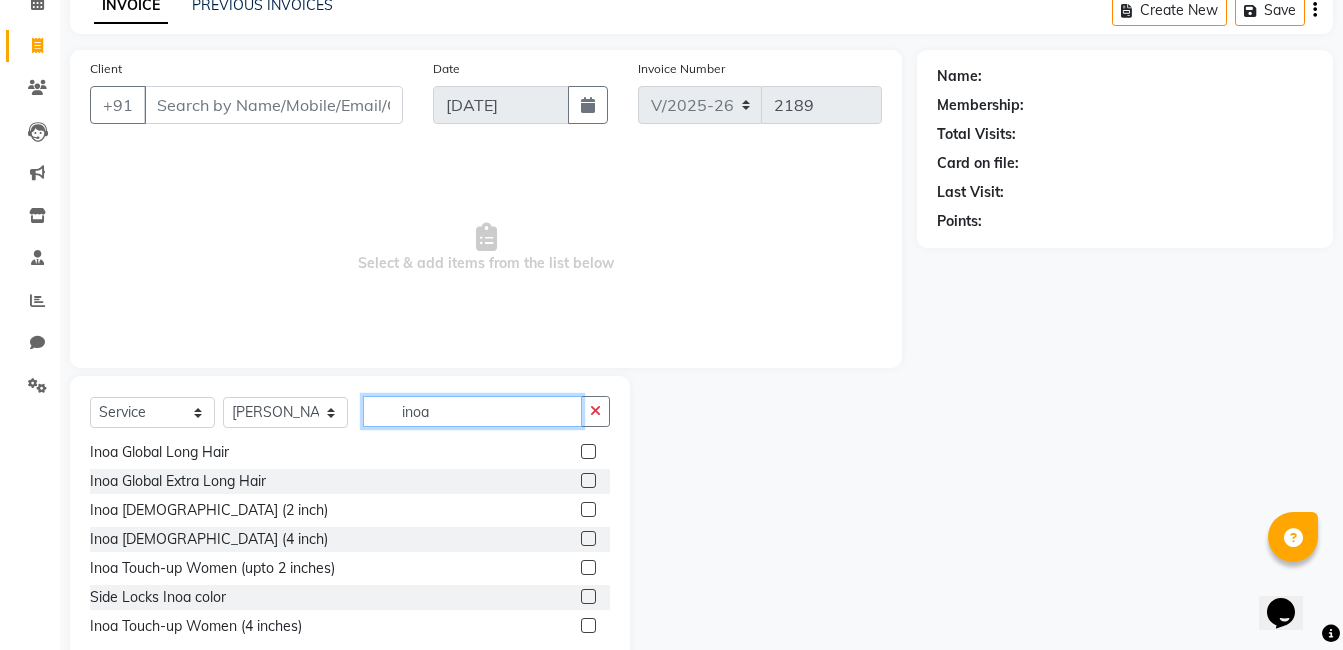type on "inoa" 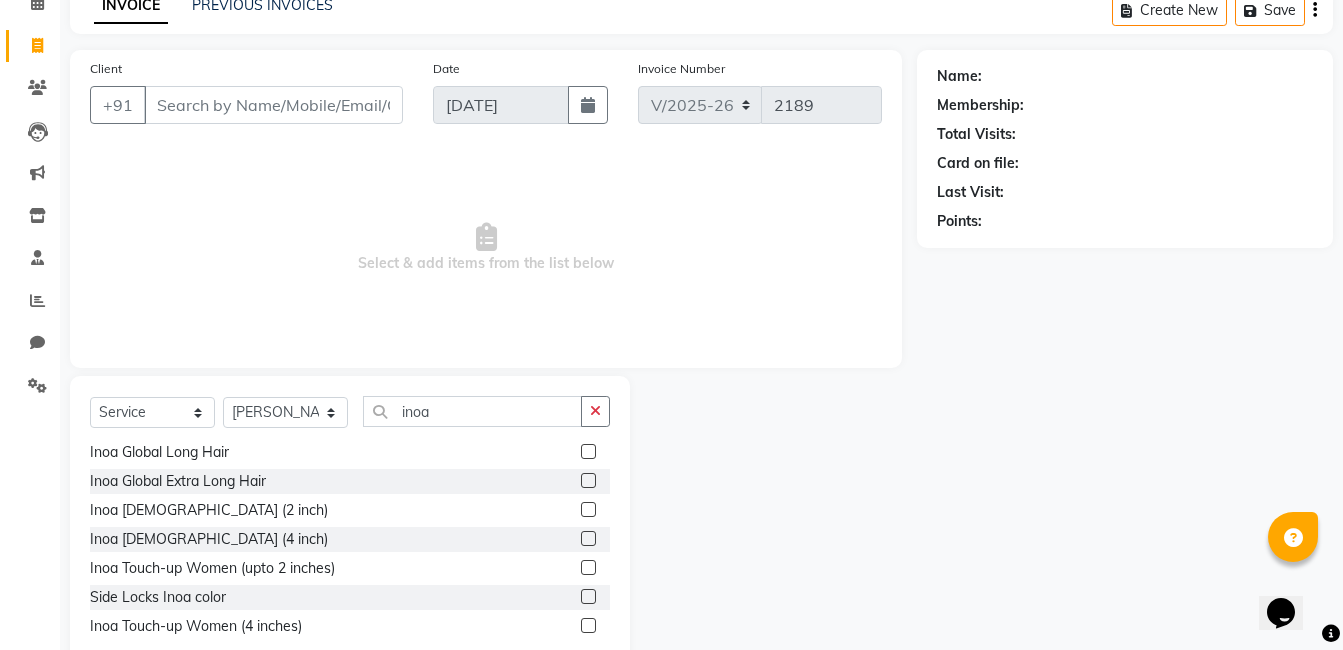 click 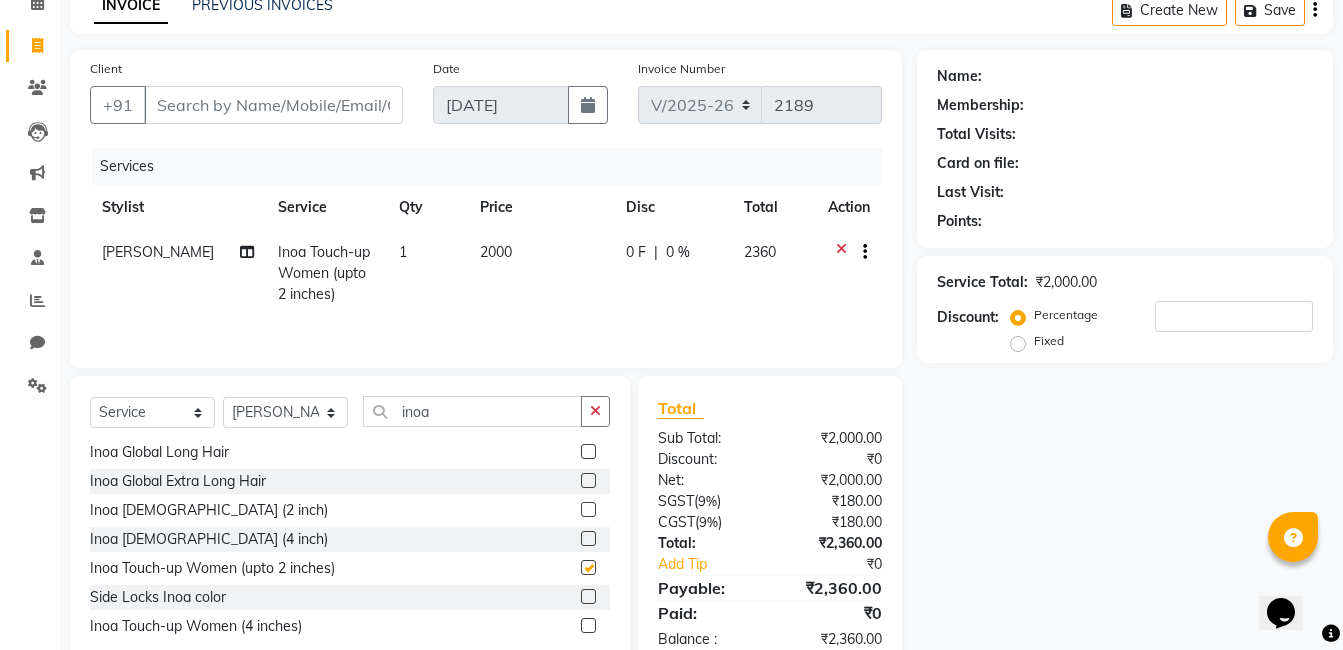 checkbox on "false" 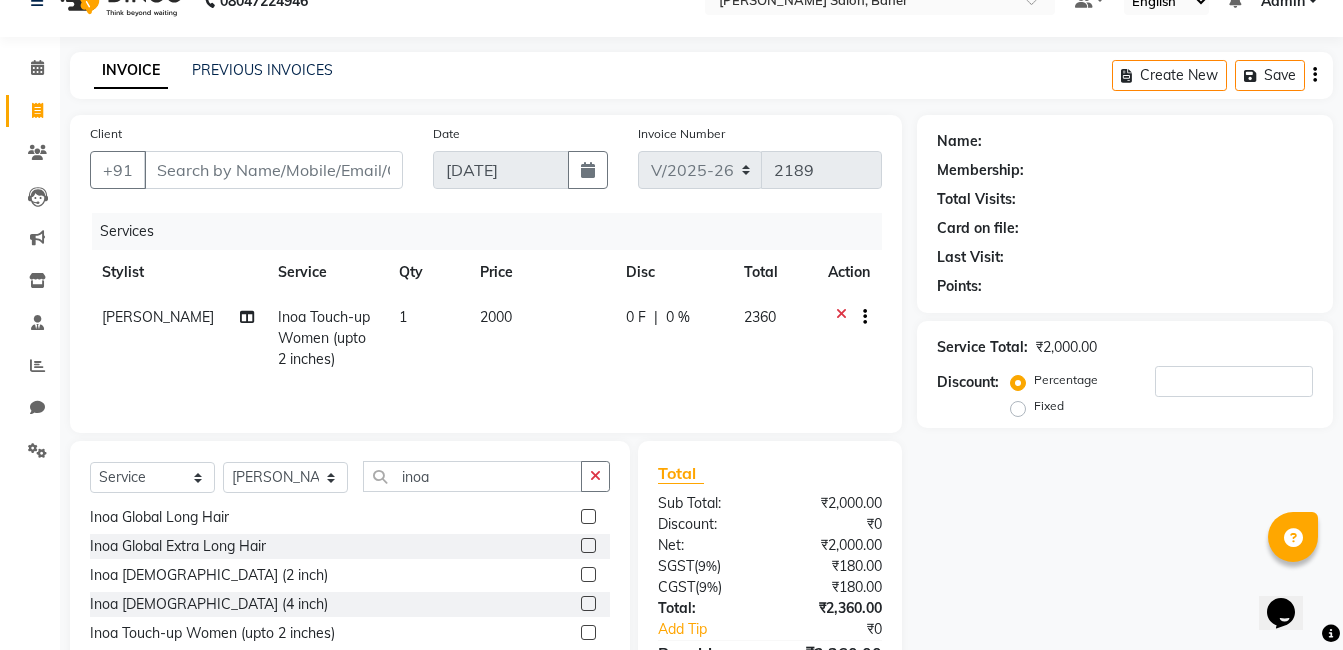 scroll, scrollTop: 0, scrollLeft: 0, axis: both 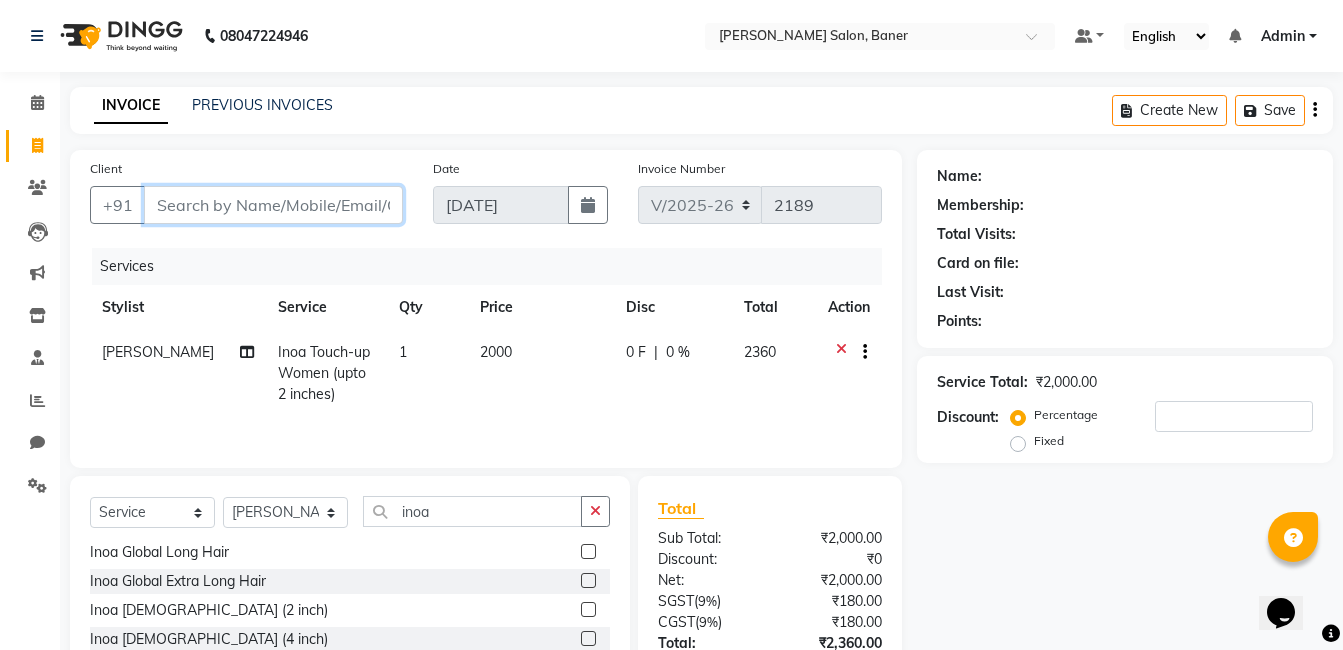 click on "Client" at bounding box center (273, 205) 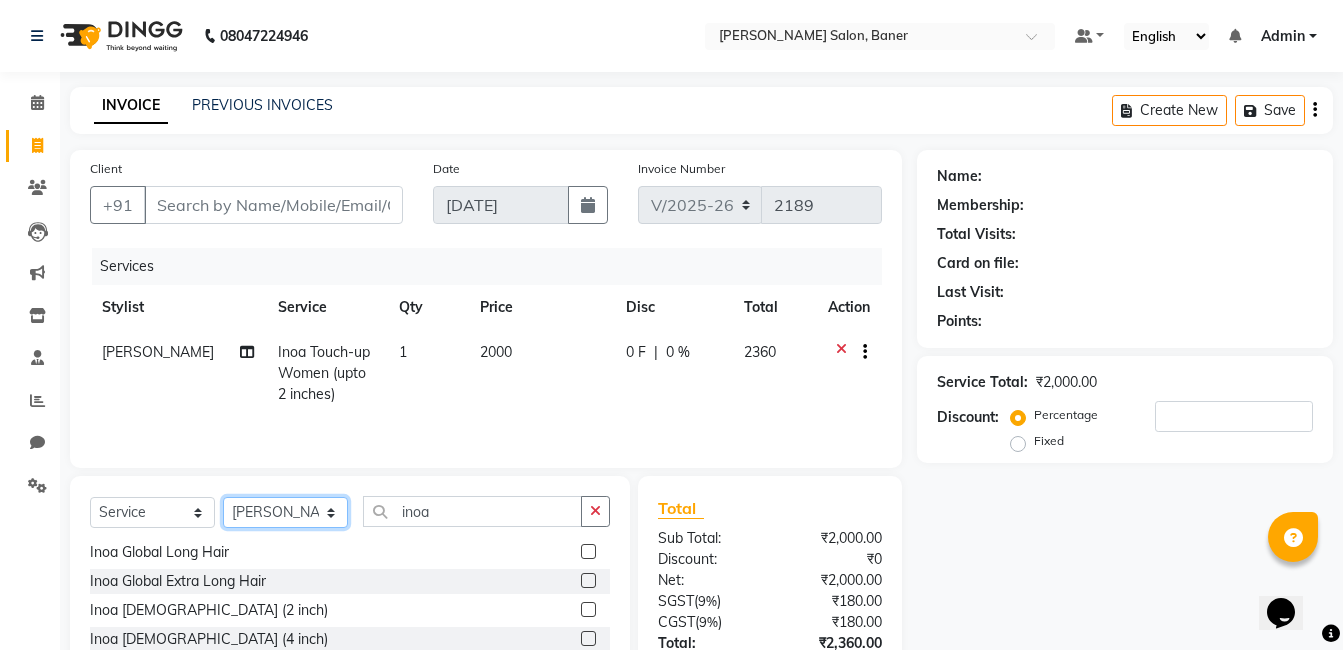 click on "Select Stylist Admin [PERSON_NAME] [PERSON_NAME] [PERSON_NAME] Jabaaz [PERSON_NAME]  [PERSON_NAME]  [PERSON_NAME] [PERSON_NAME] Rahul chhapchhade [PERSON_NAME] [PERSON_NAME] [PERSON_NAME]" 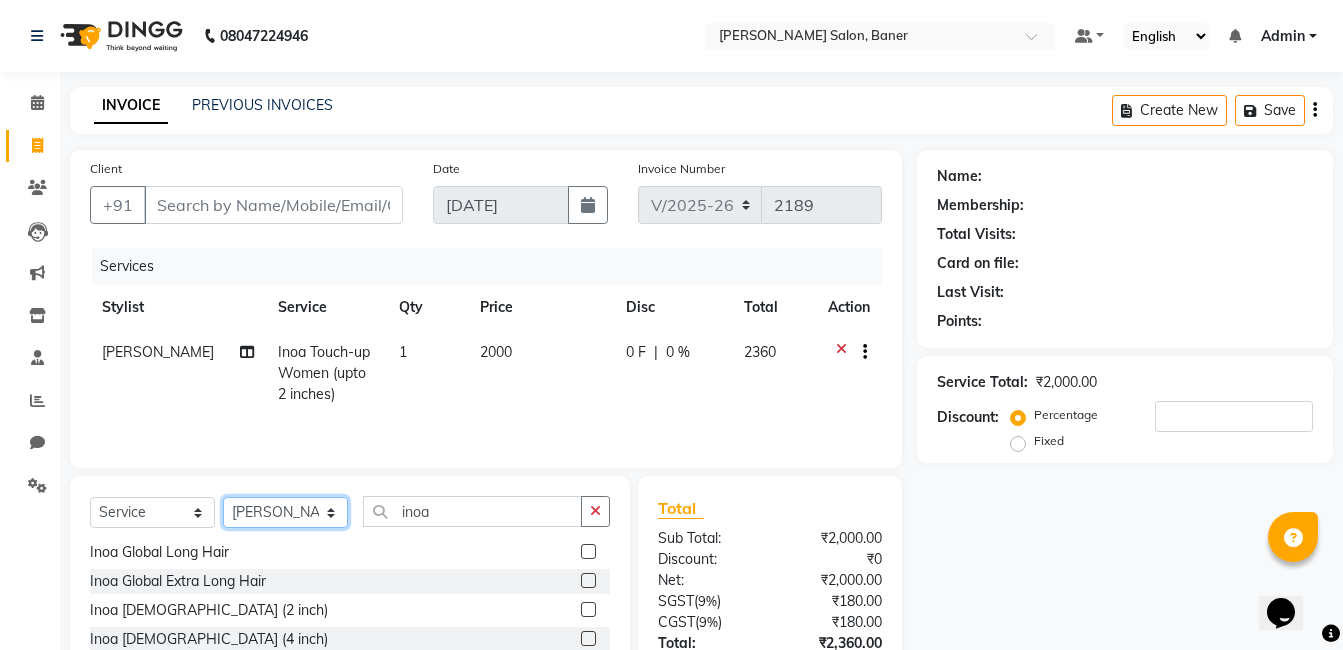 select on "60282" 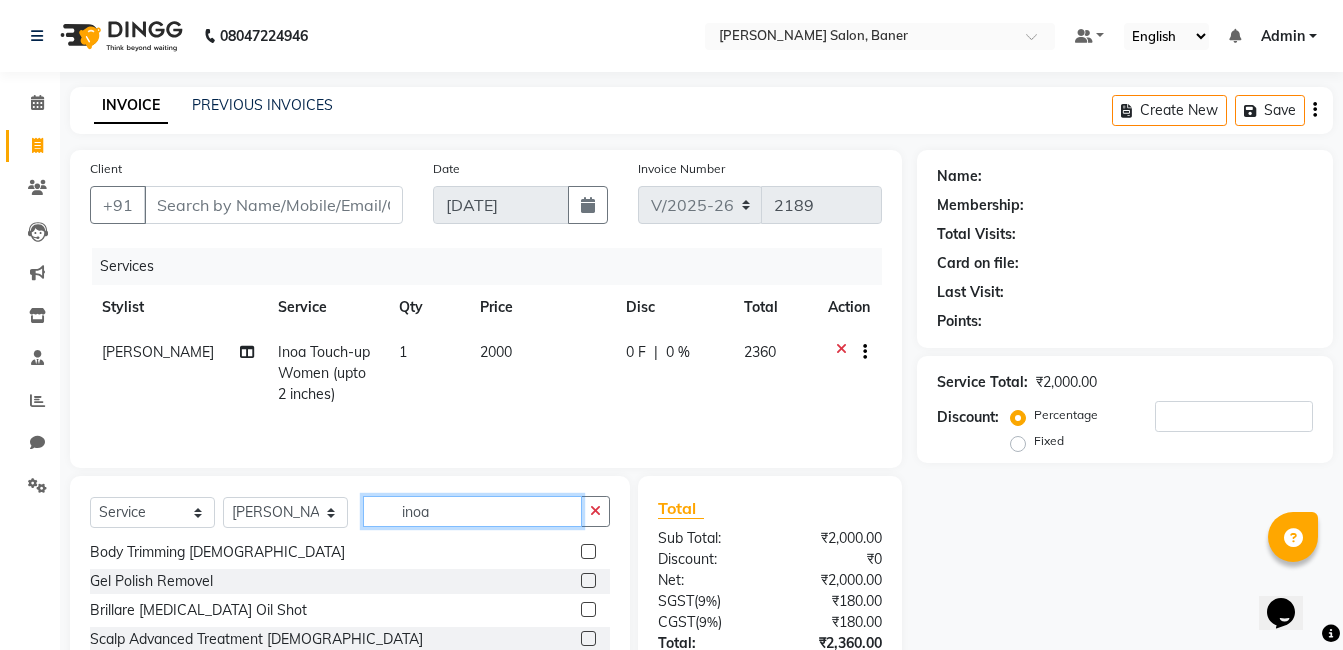 click on "inoa" 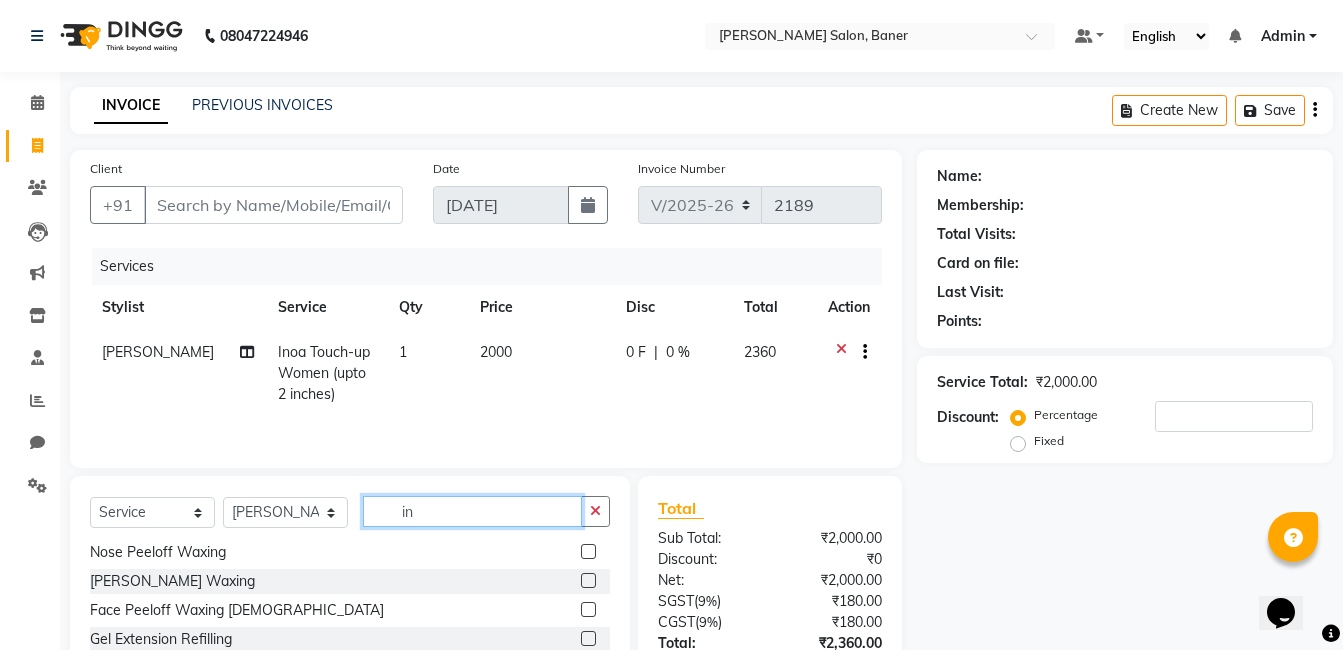 type on "i" 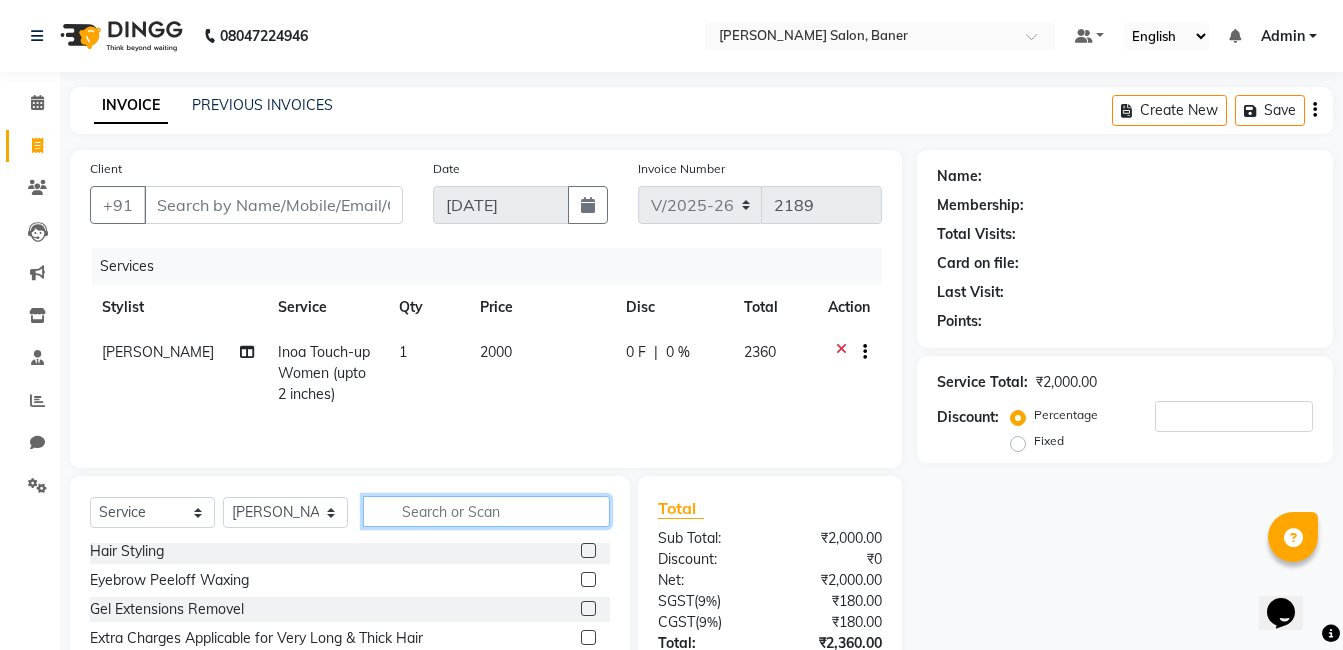scroll, scrollTop: 735, scrollLeft: 0, axis: vertical 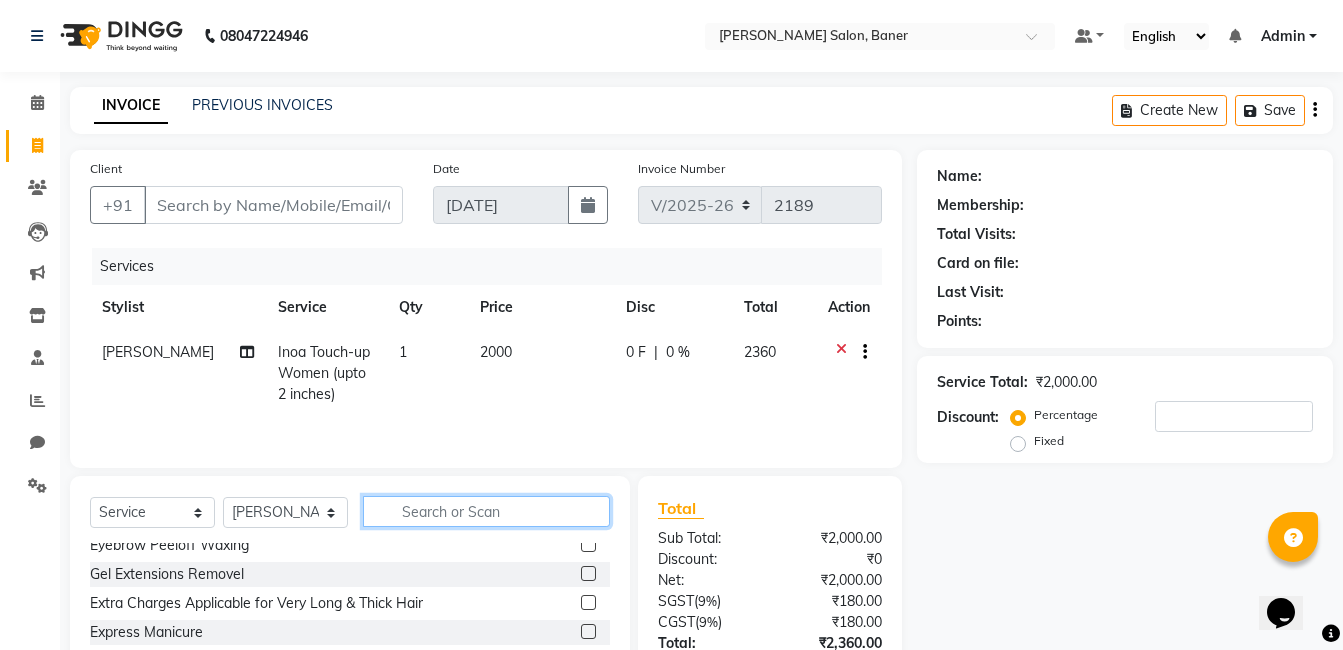 click 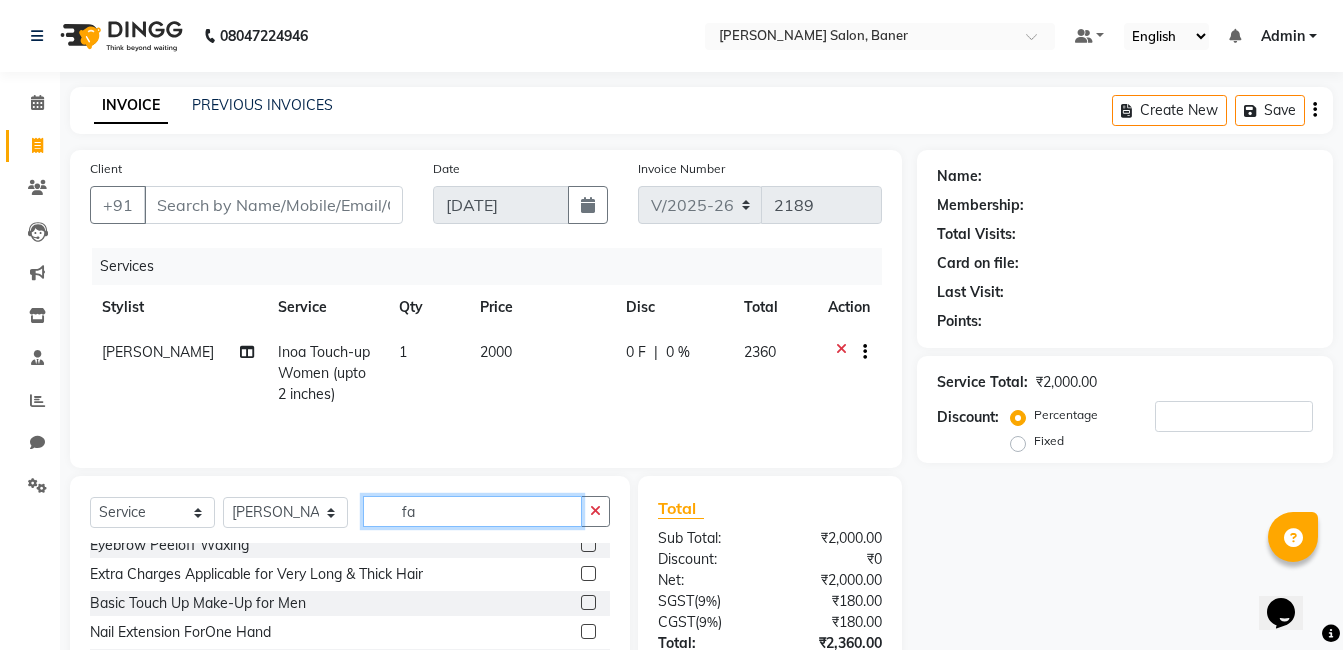 scroll, scrollTop: 0, scrollLeft: 0, axis: both 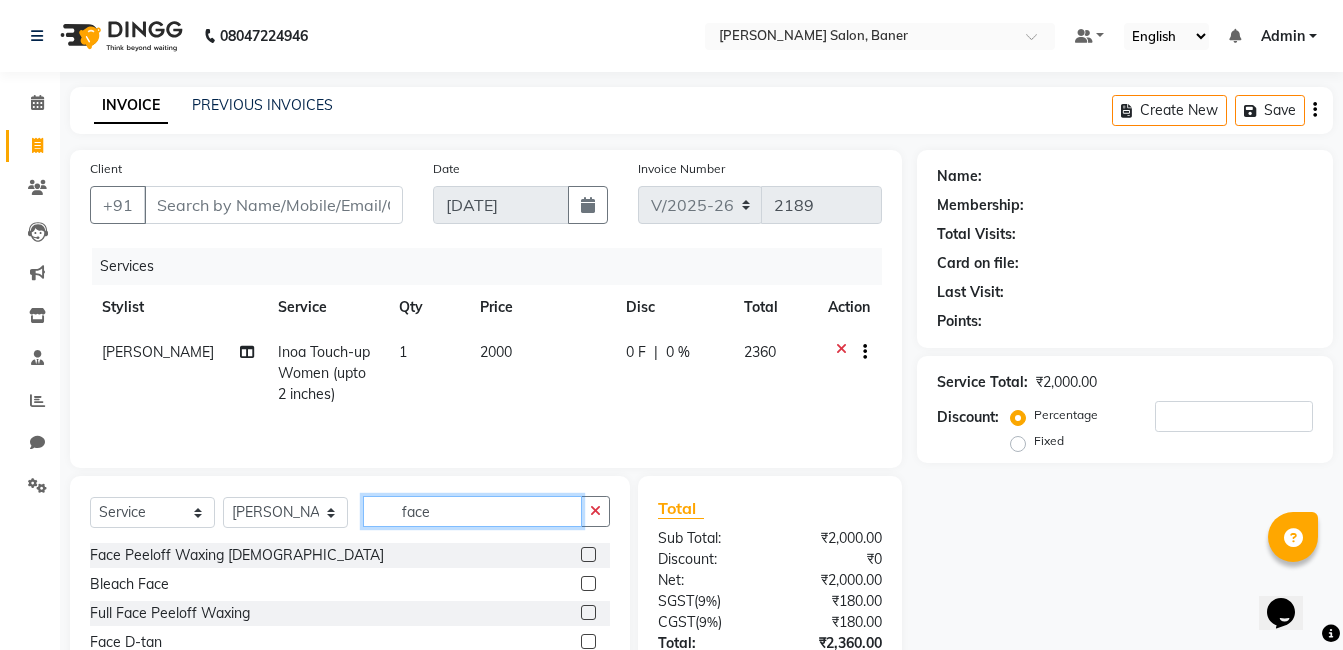 type on "face" 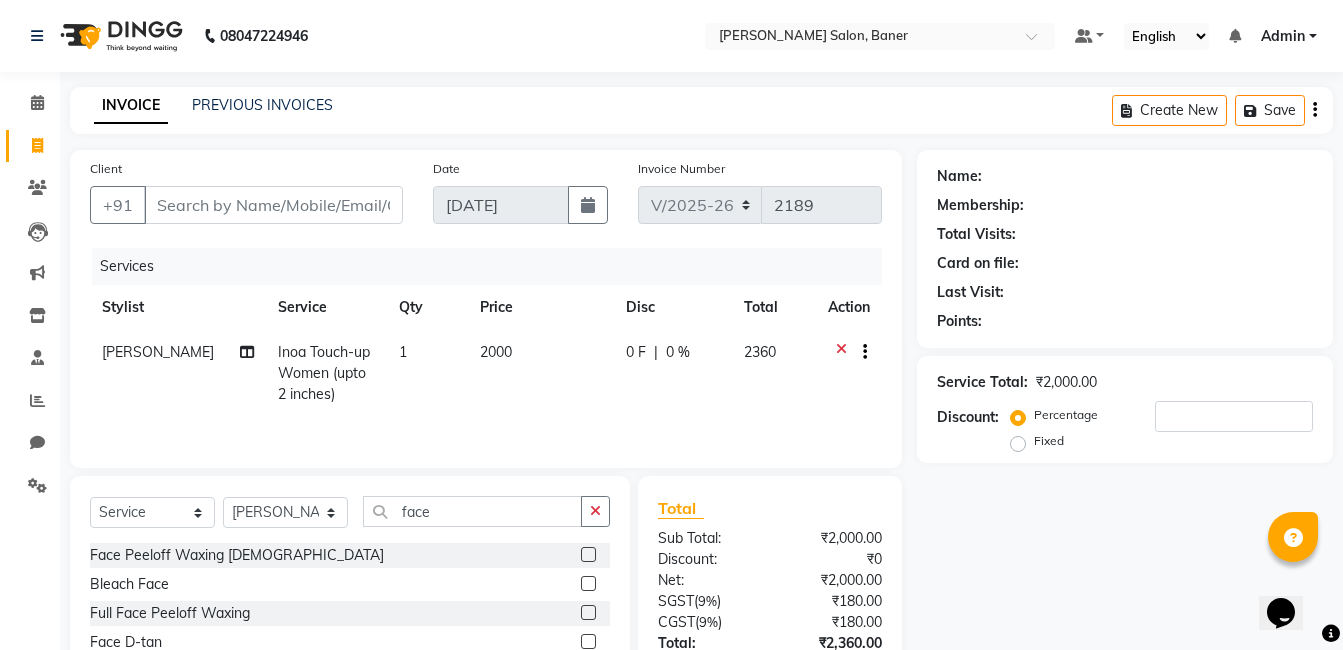 click 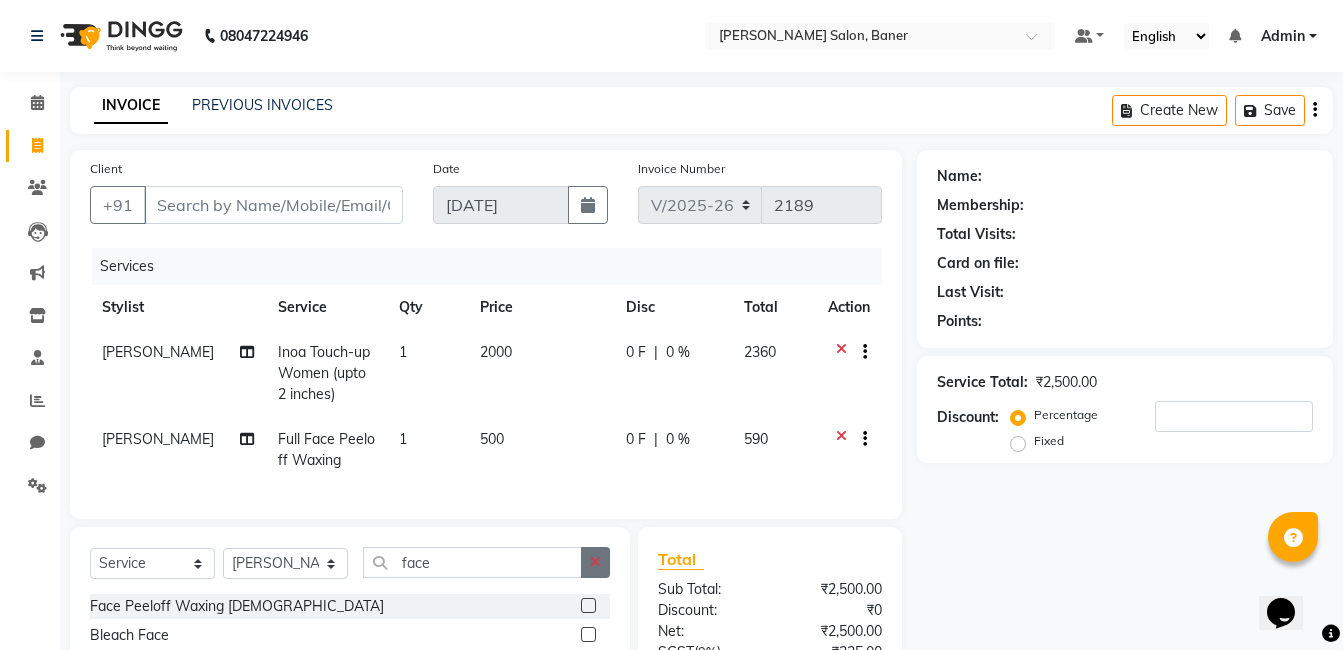 checkbox on "false" 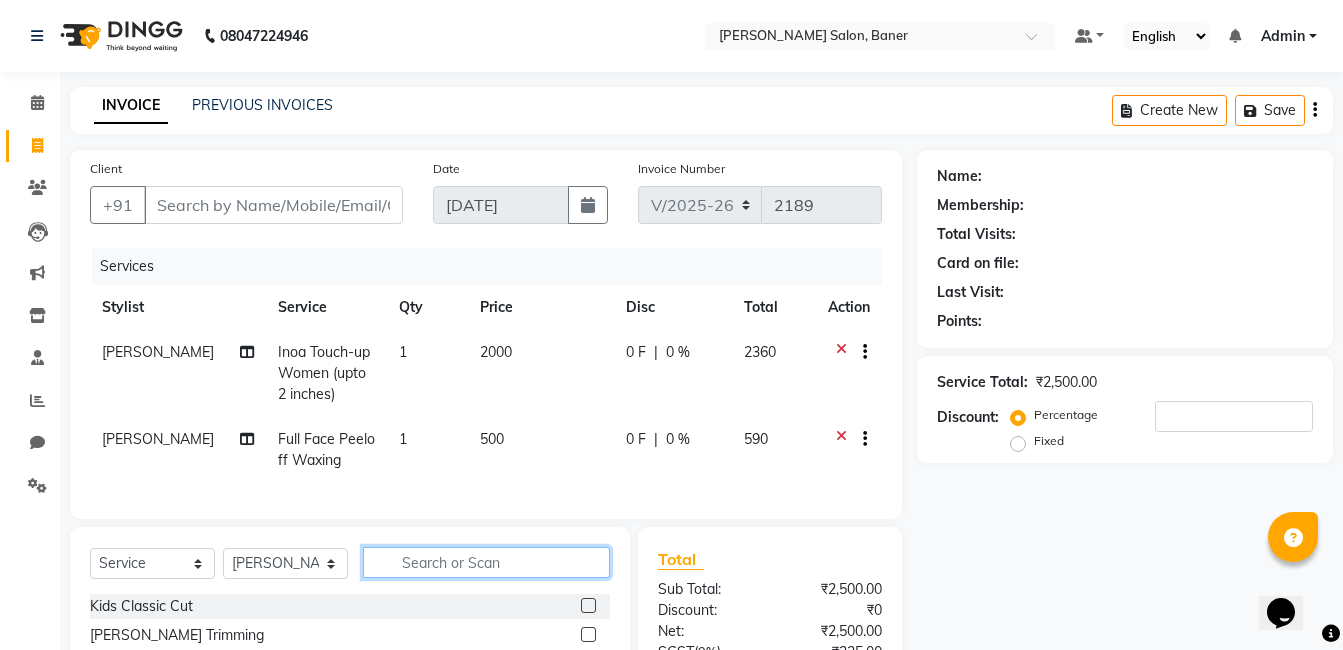 click 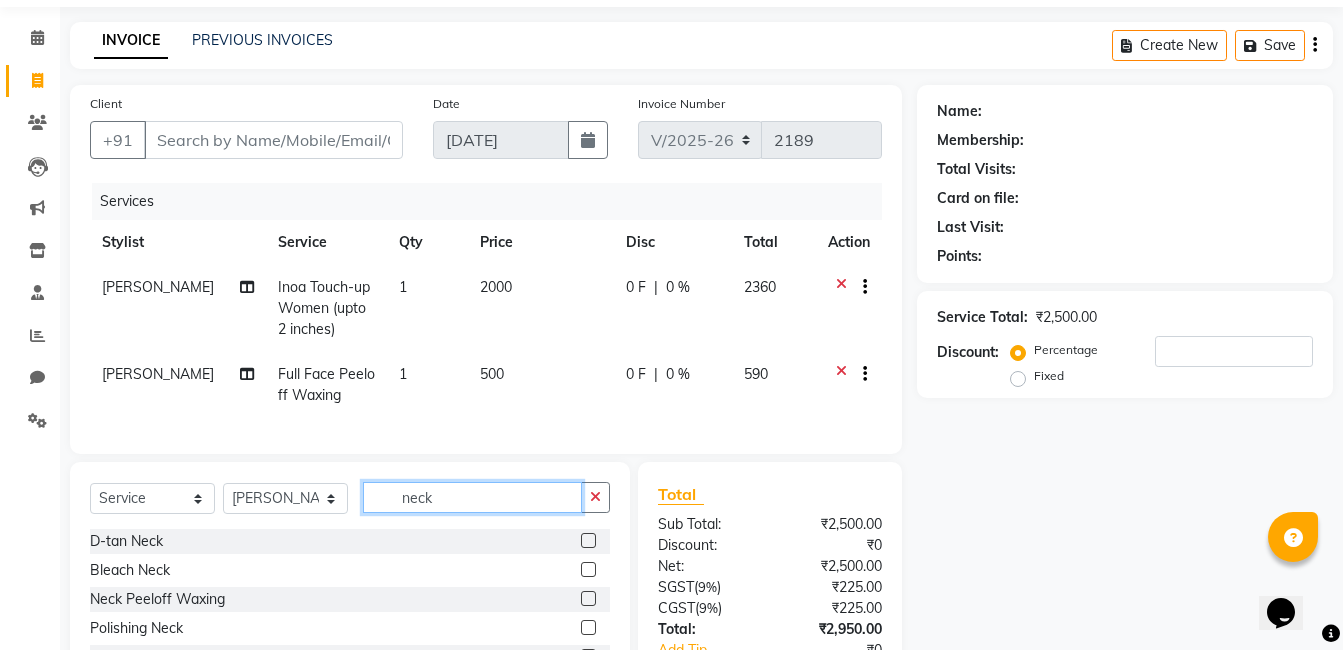 scroll, scrollTop: 200, scrollLeft: 0, axis: vertical 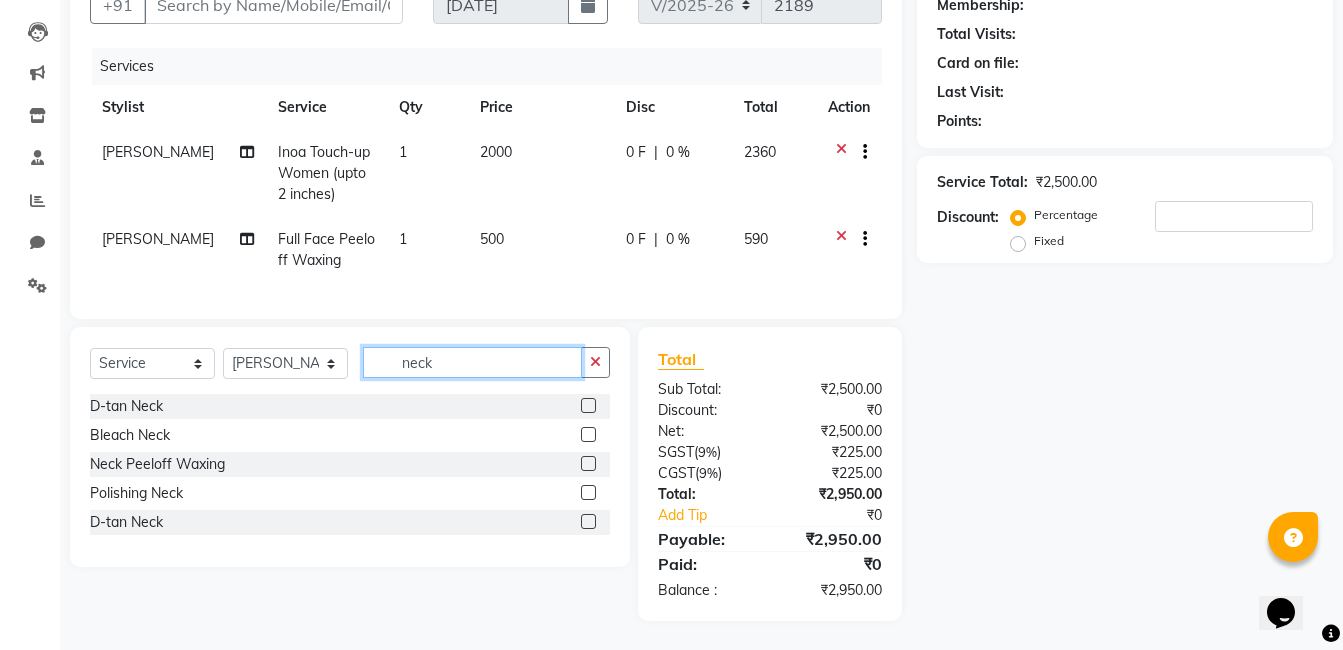 type on "neck" 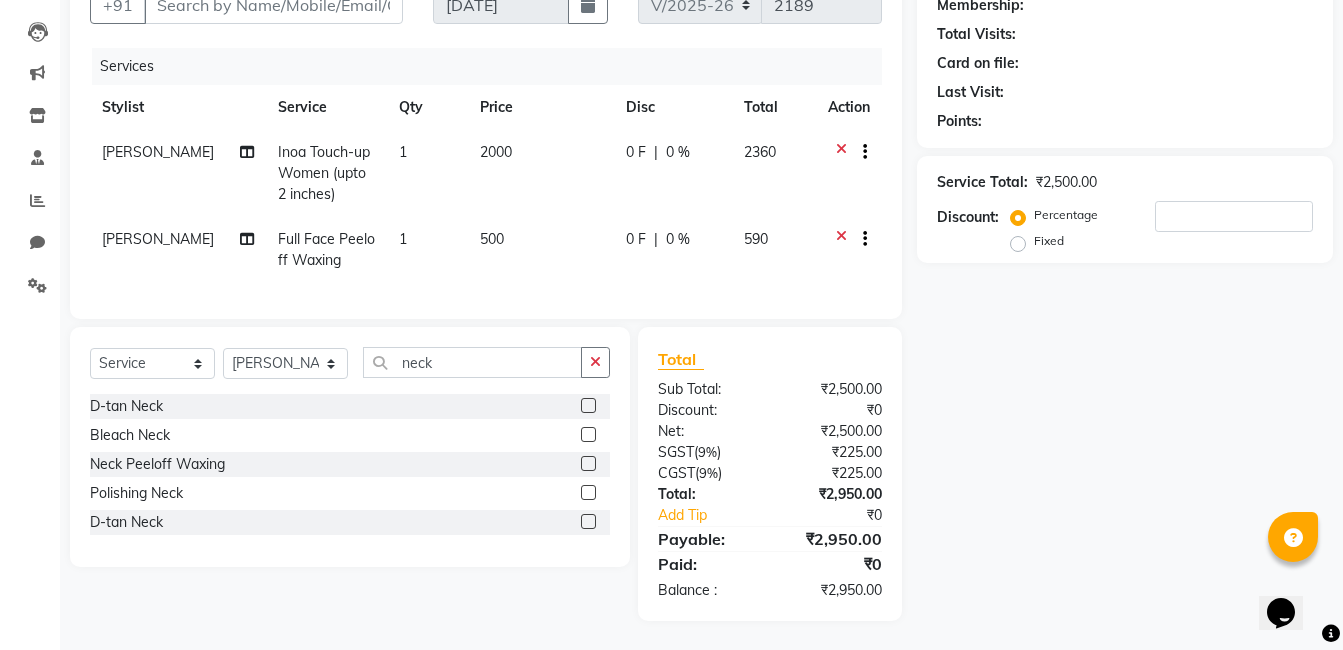 click 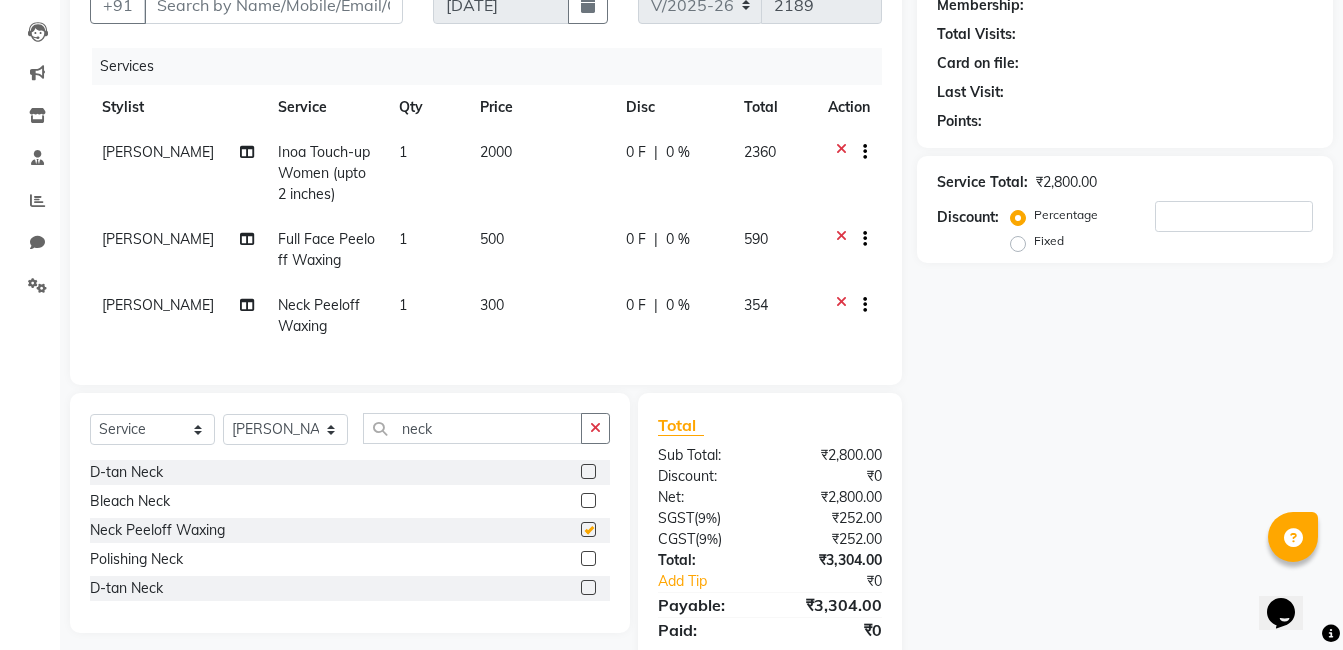 checkbox on "false" 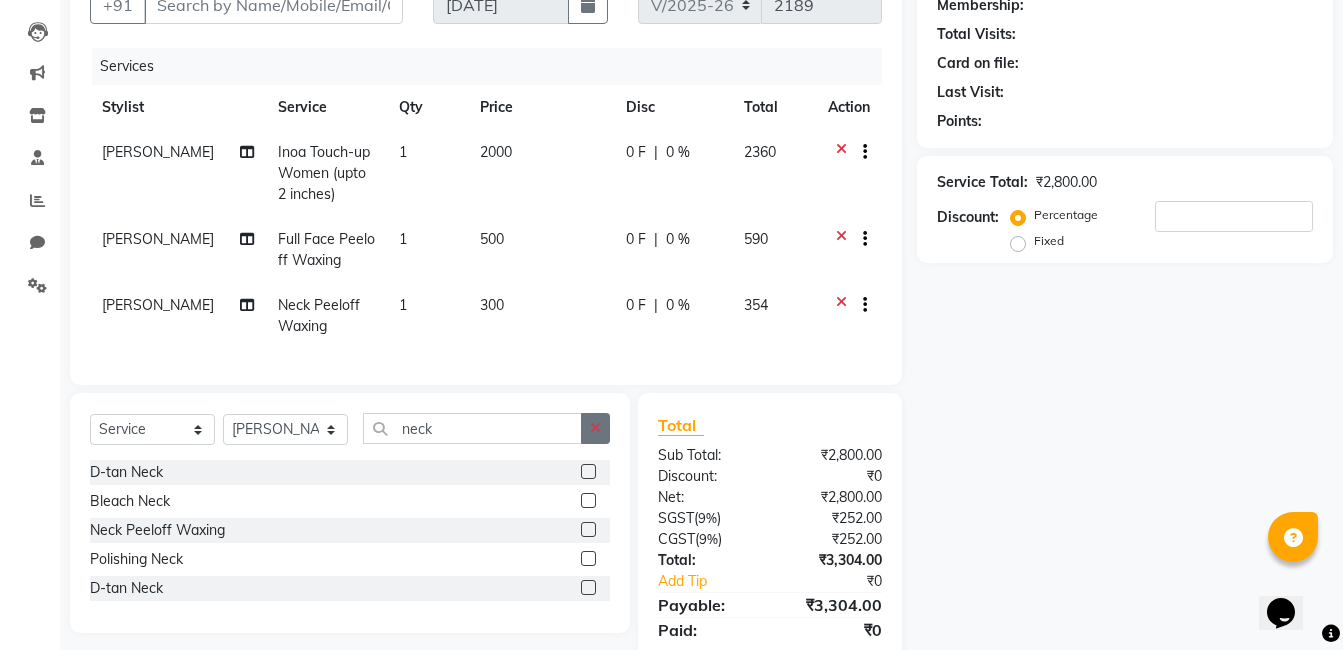 click 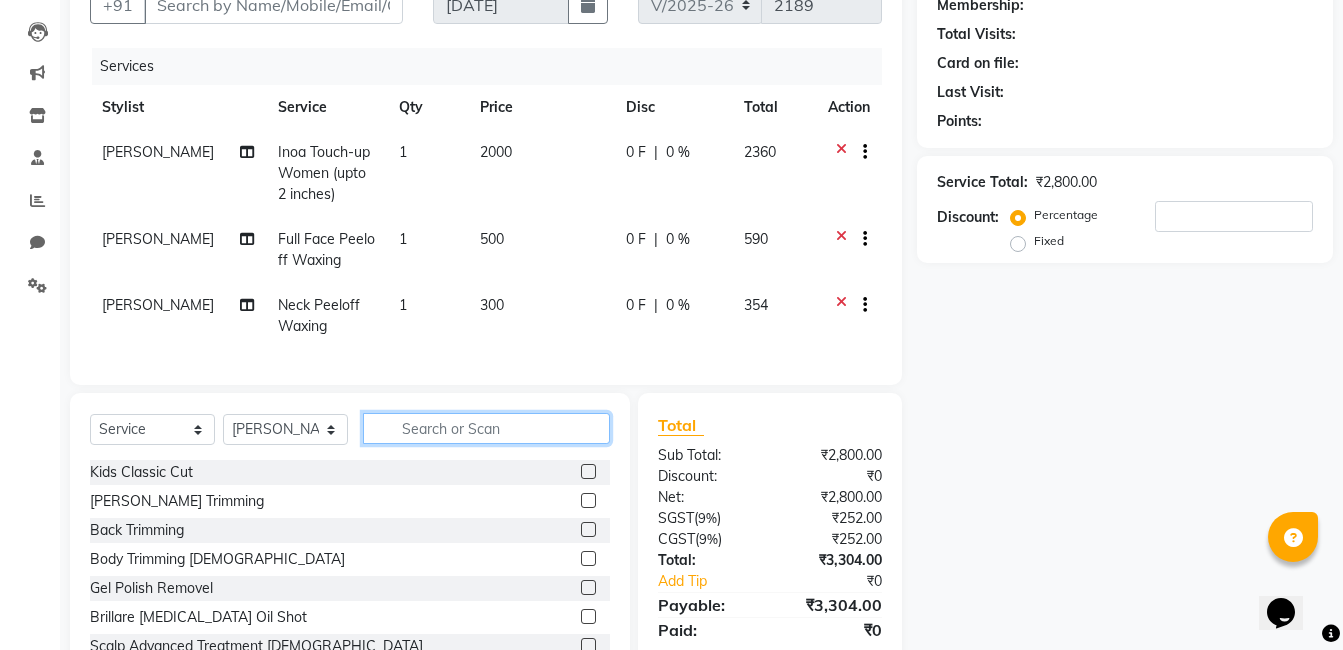 click 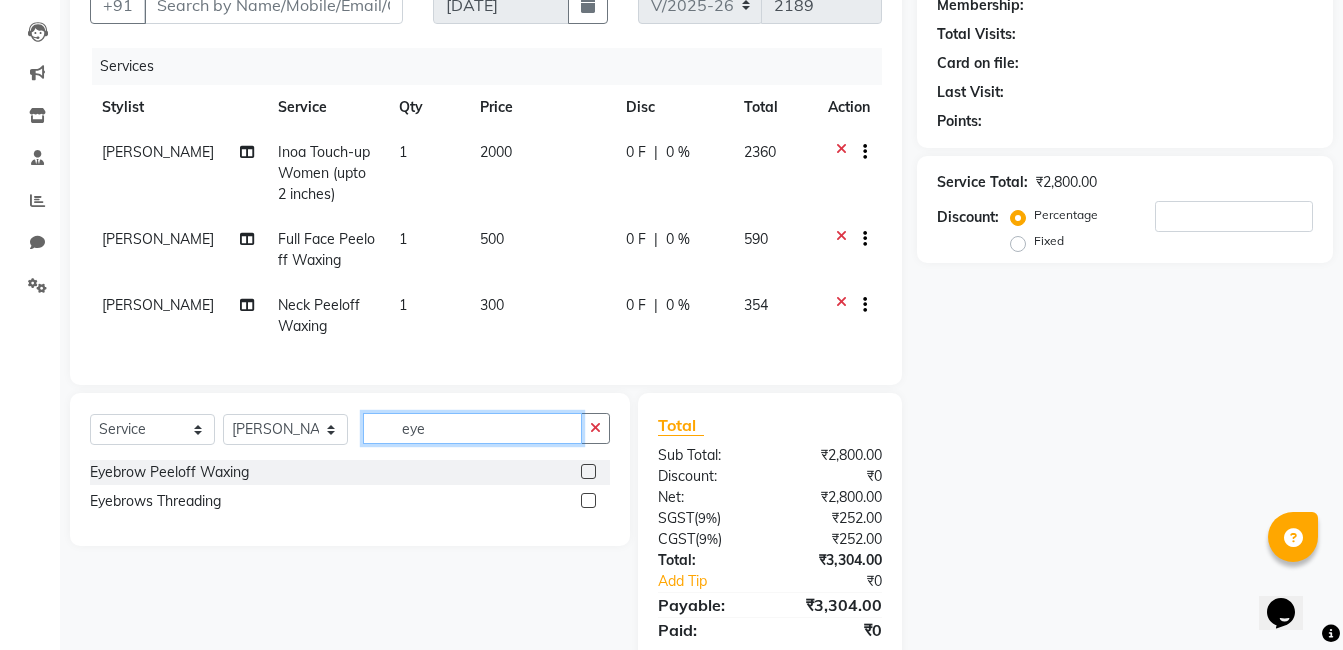 type on "eye" 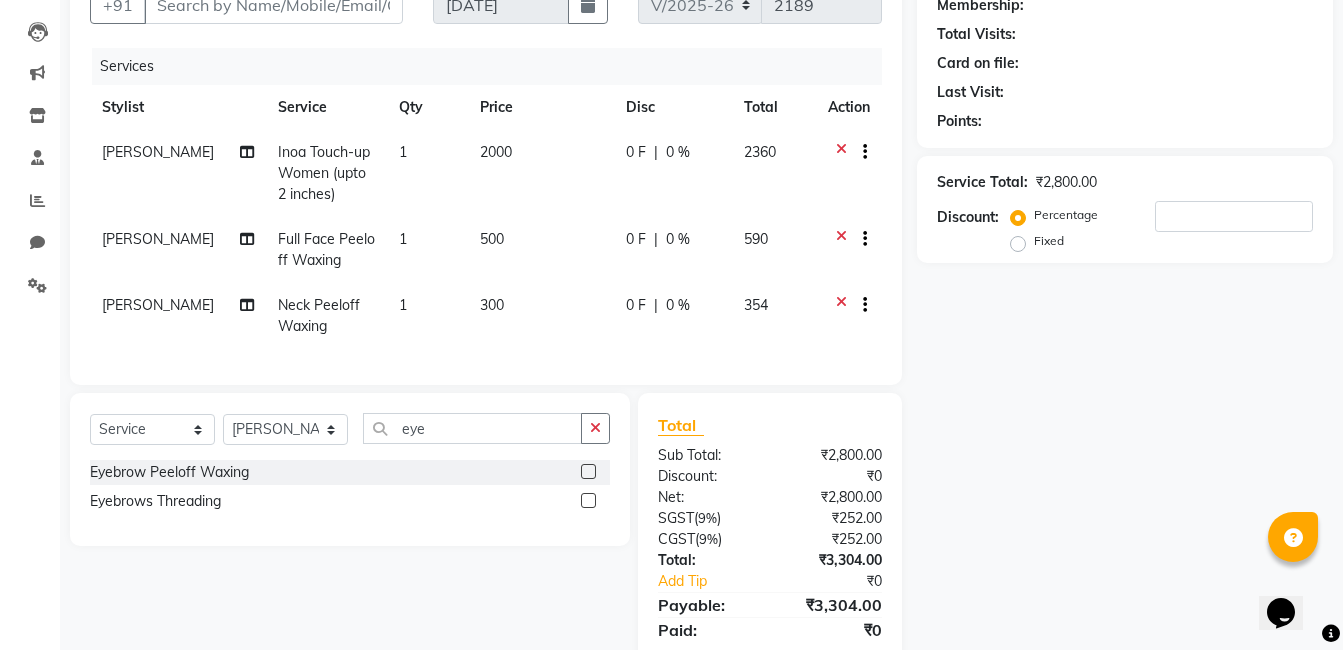 click 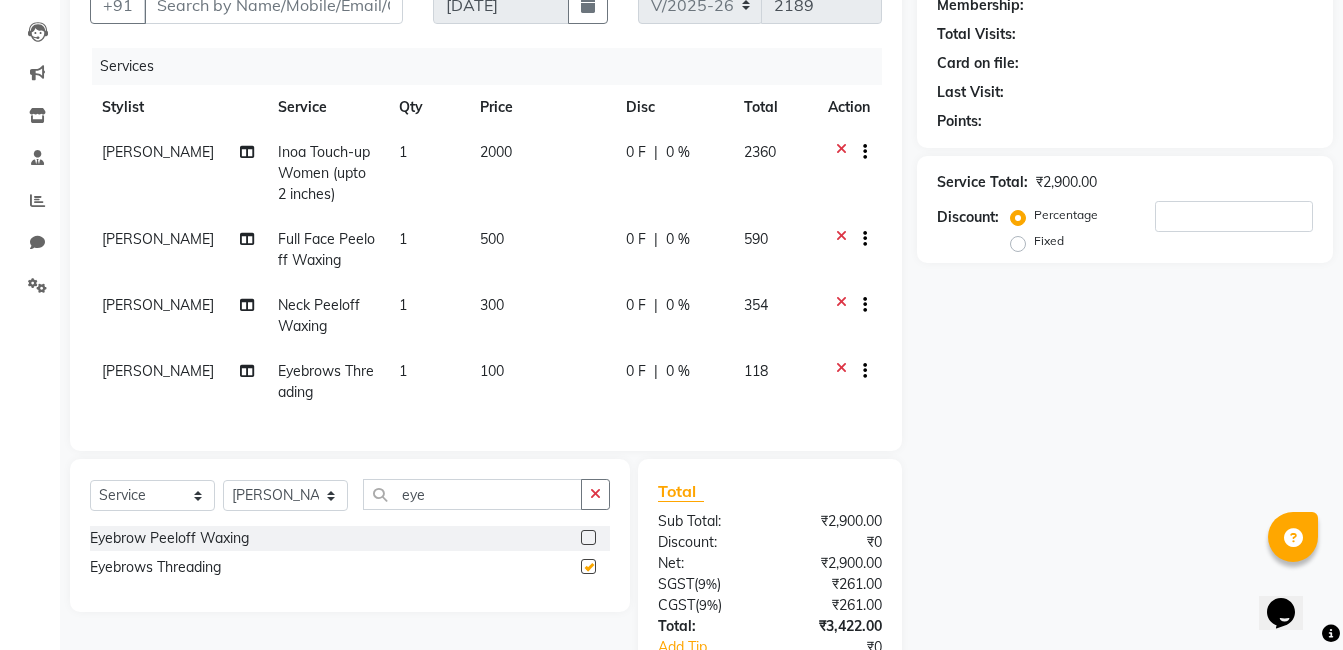 checkbox on "false" 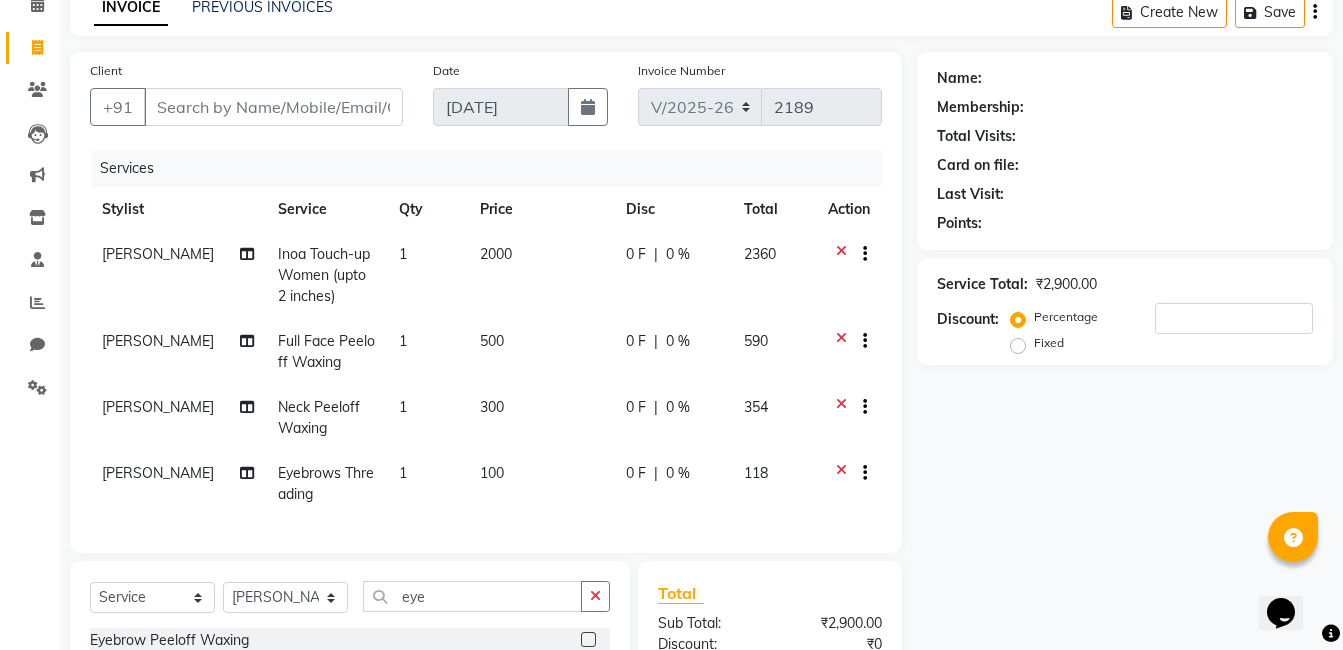scroll, scrollTop: 0, scrollLeft: 0, axis: both 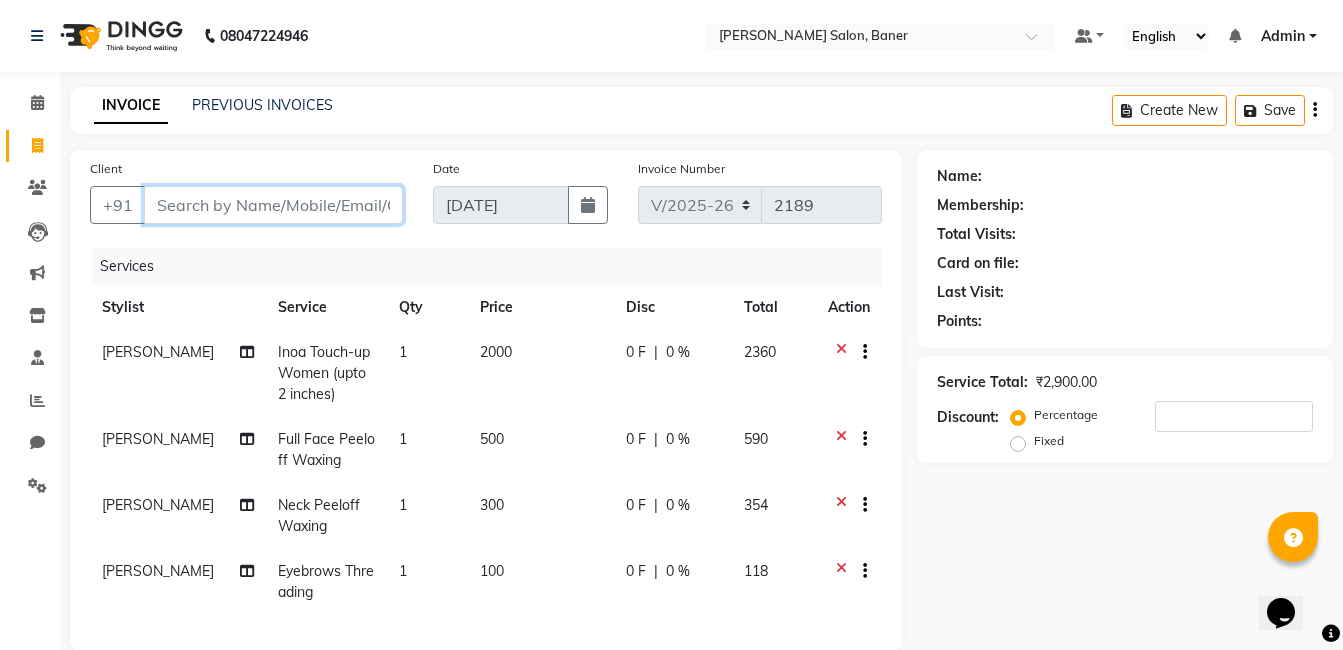 click on "Client" at bounding box center (273, 205) 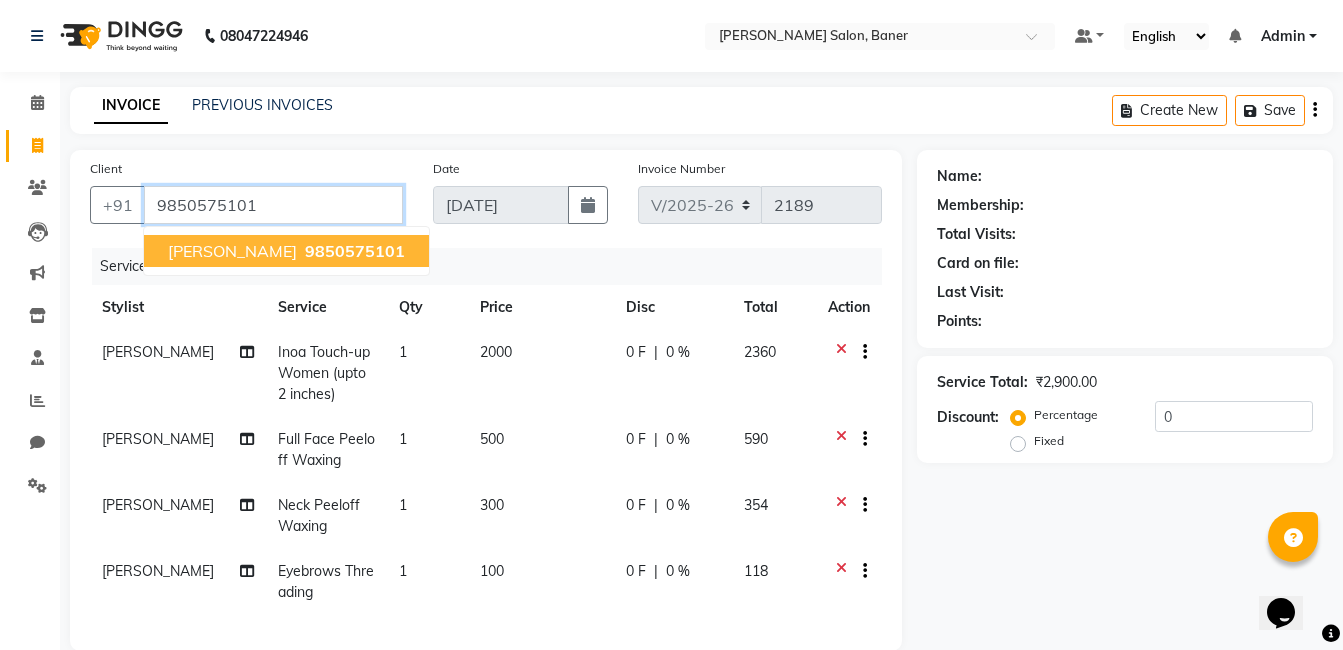 type on "9850575101" 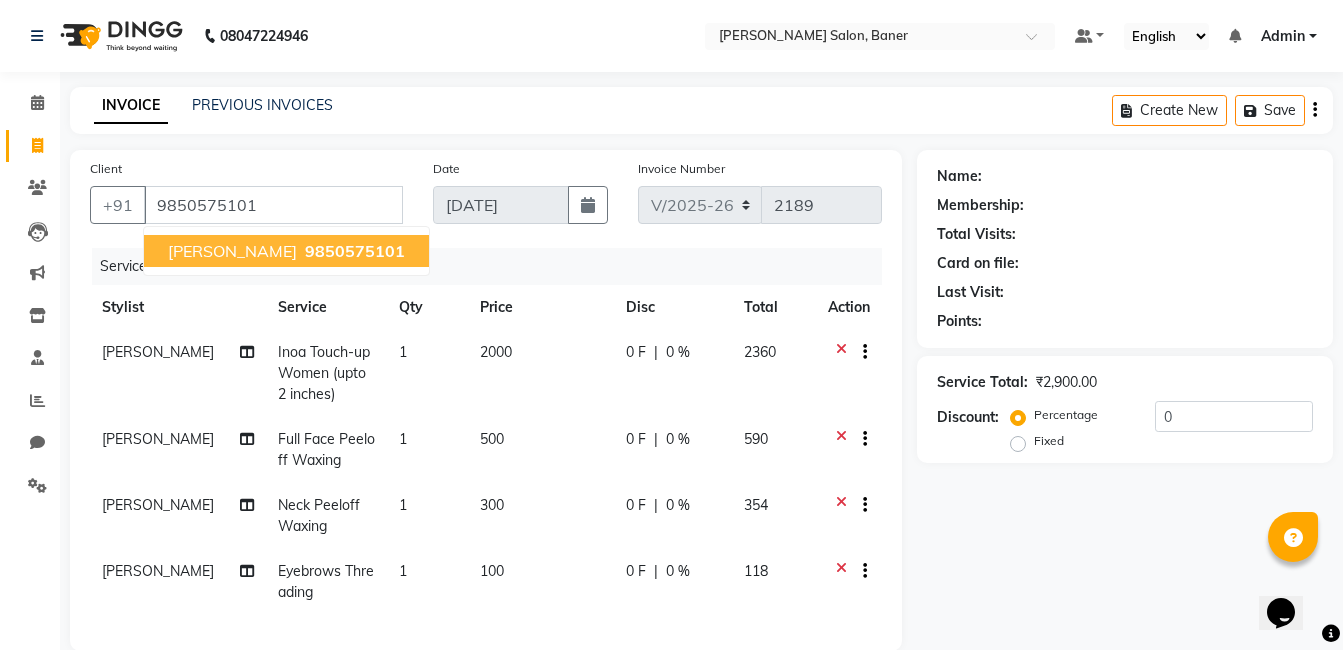 select on "1: Object" 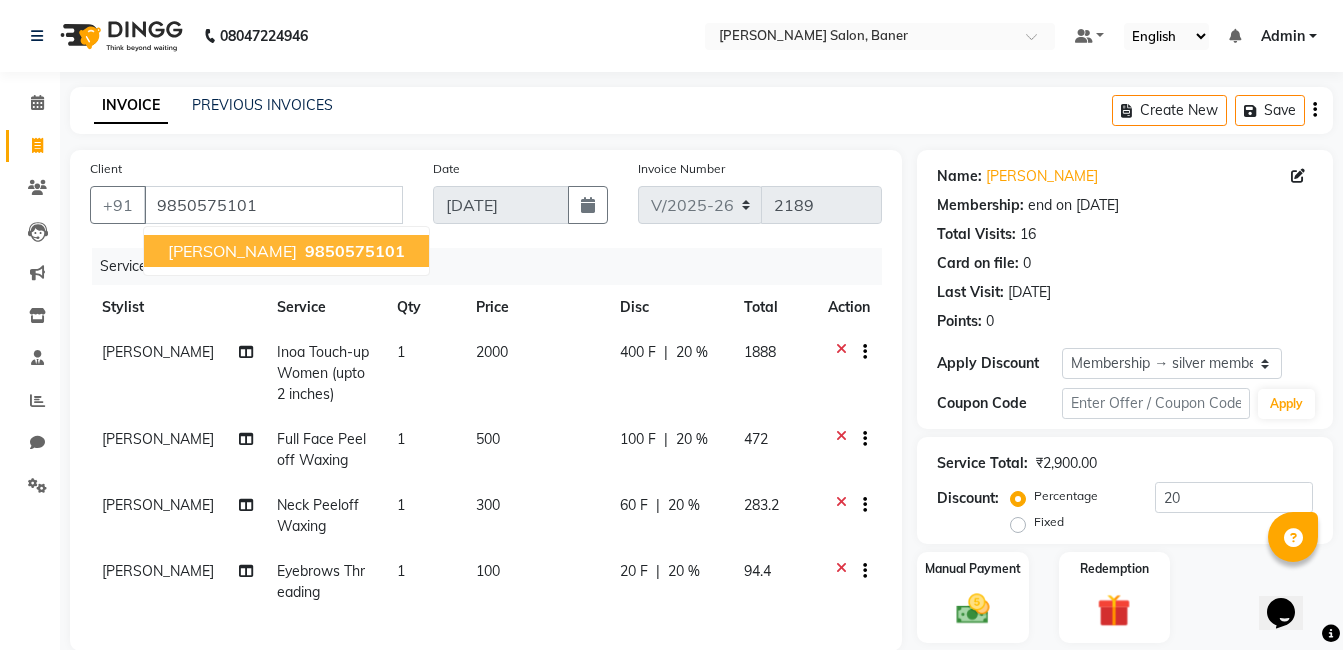 click on "Neeta" at bounding box center (232, 251) 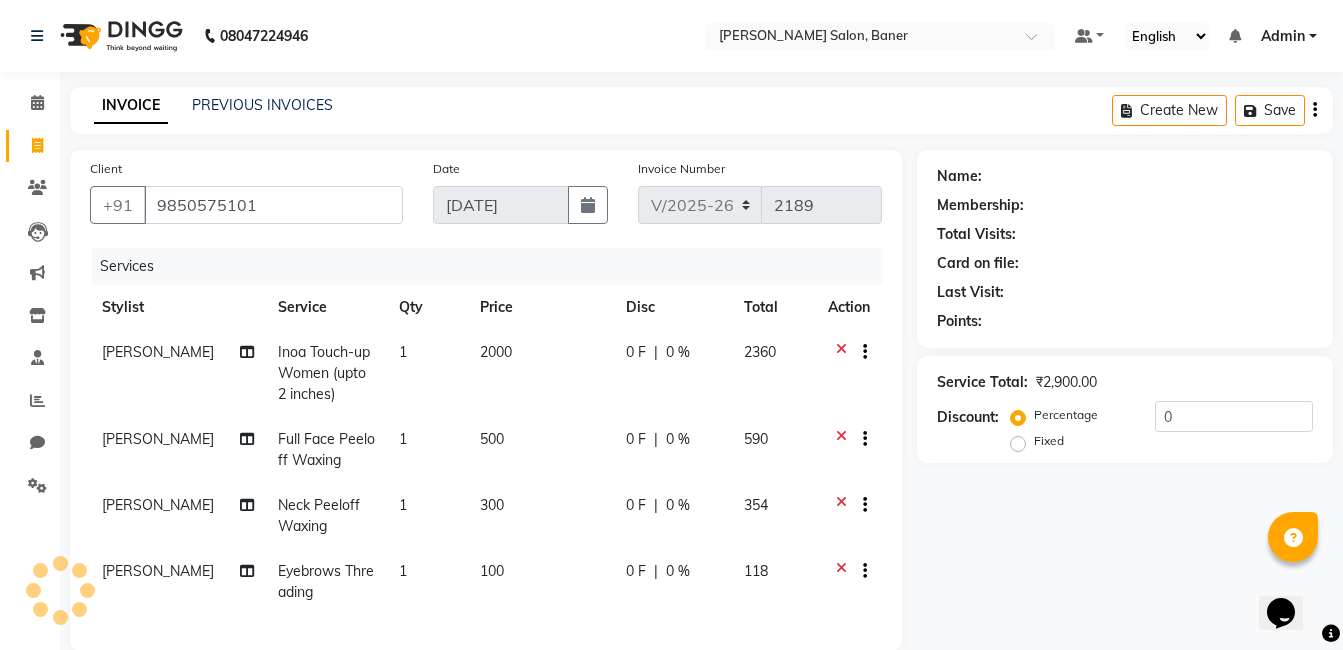 select on "1: Object" 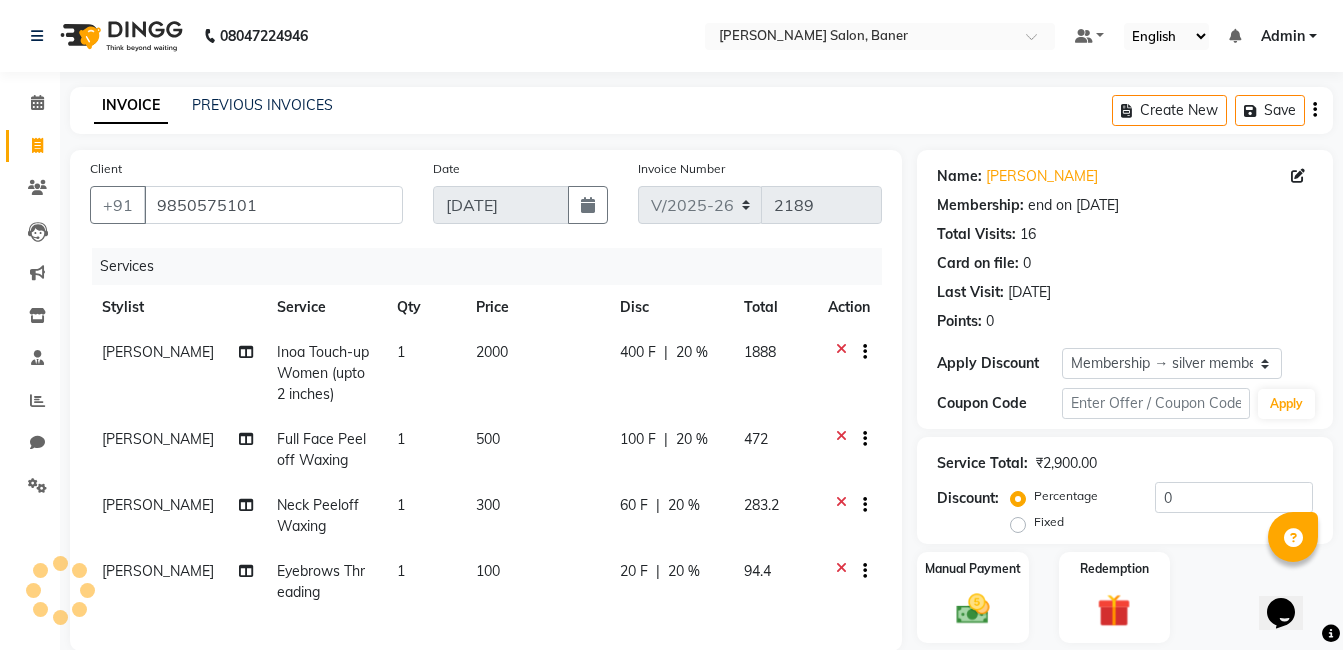 type on "20" 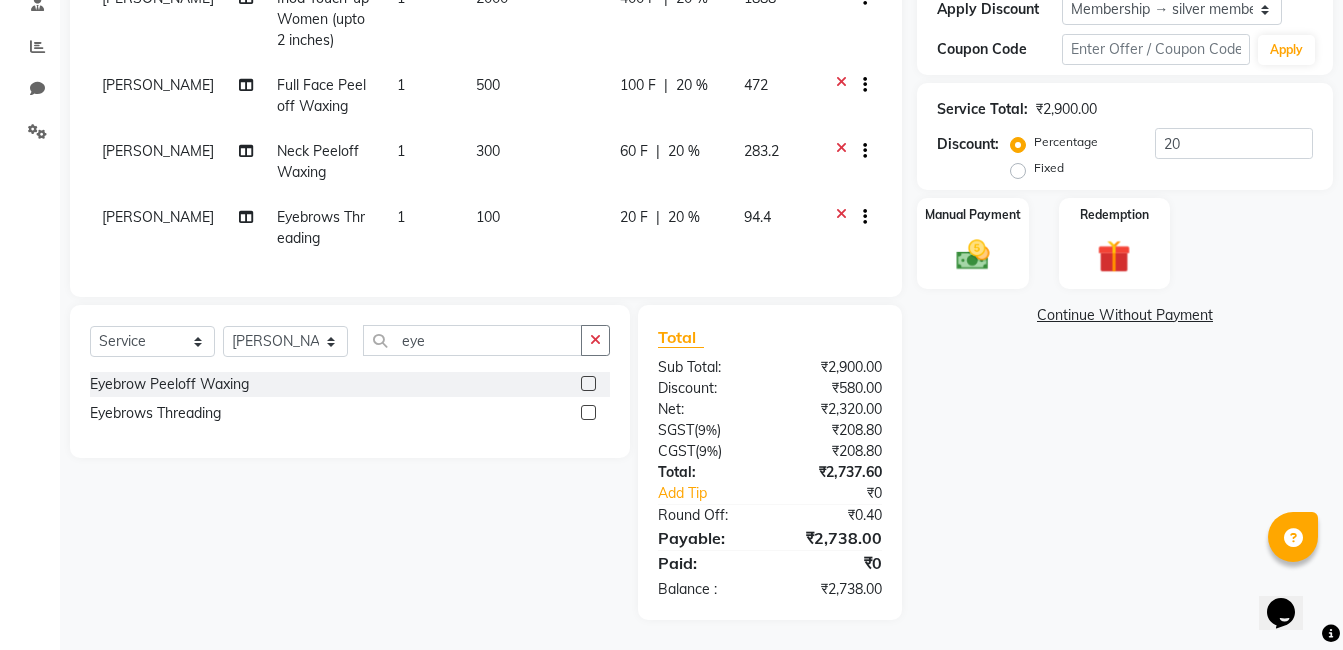 scroll, scrollTop: 269, scrollLeft: 0, axis: vertical 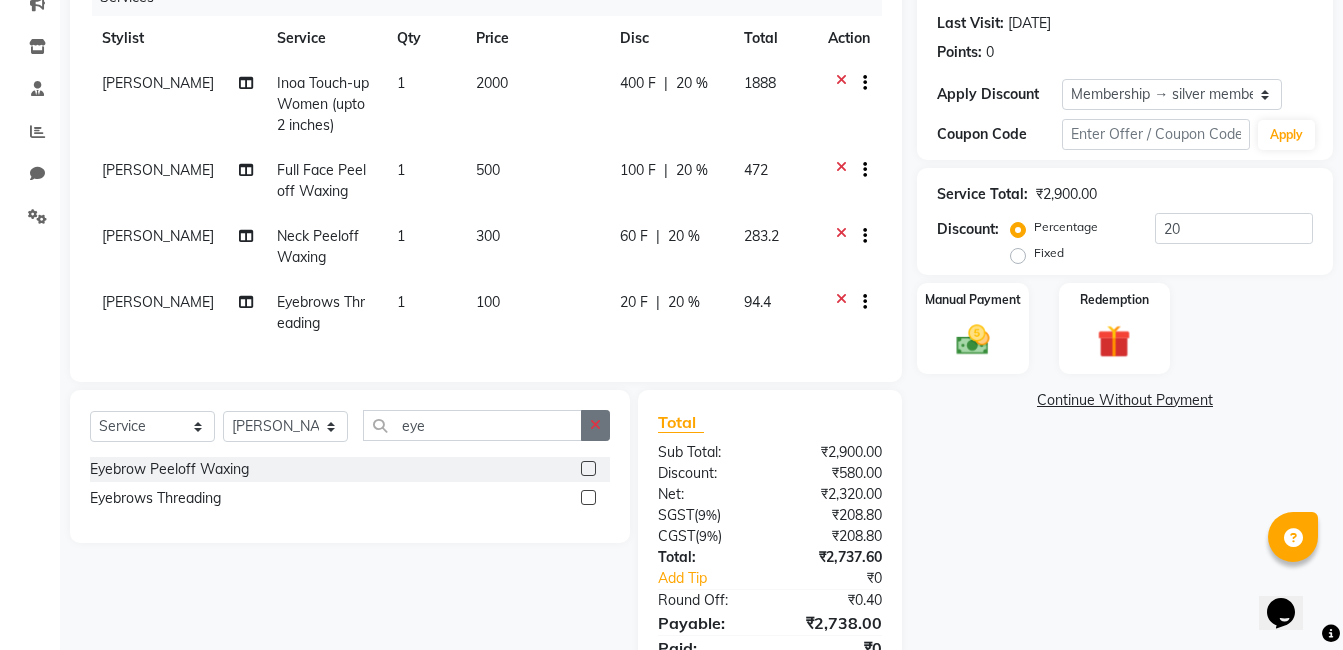click 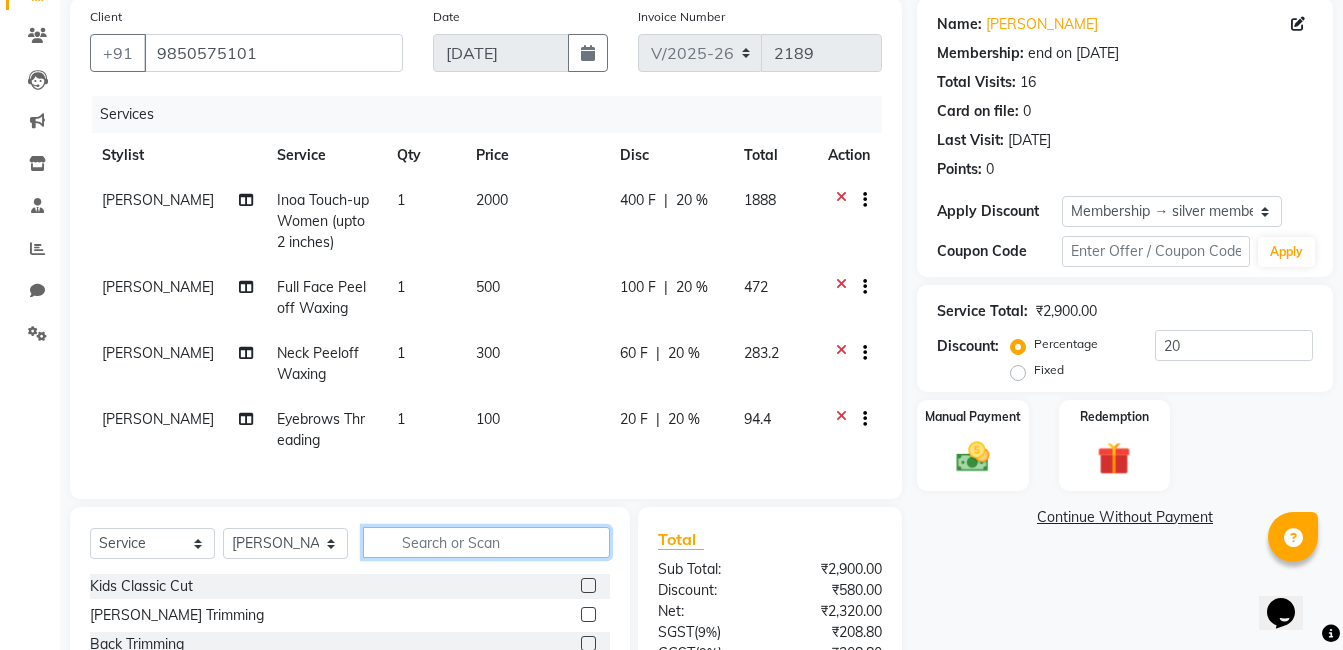 scroll, scrollTop: 200, scrollLeft: 0, axis: vertical 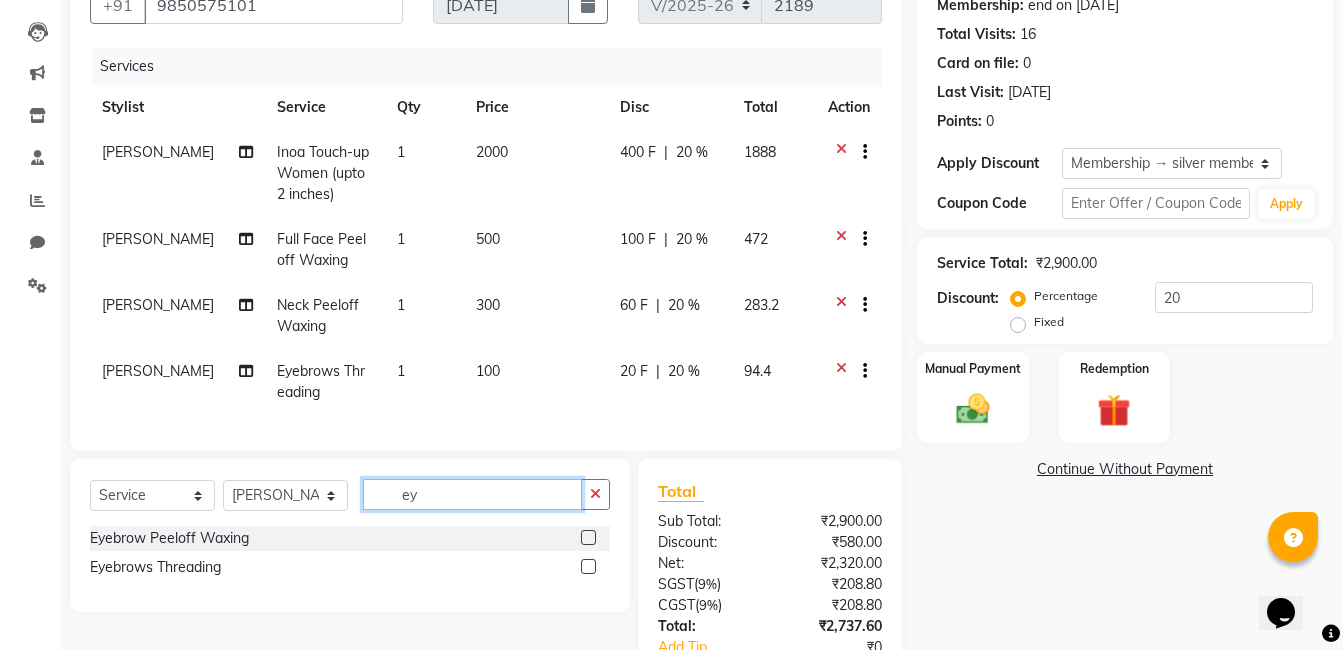 type on "e" 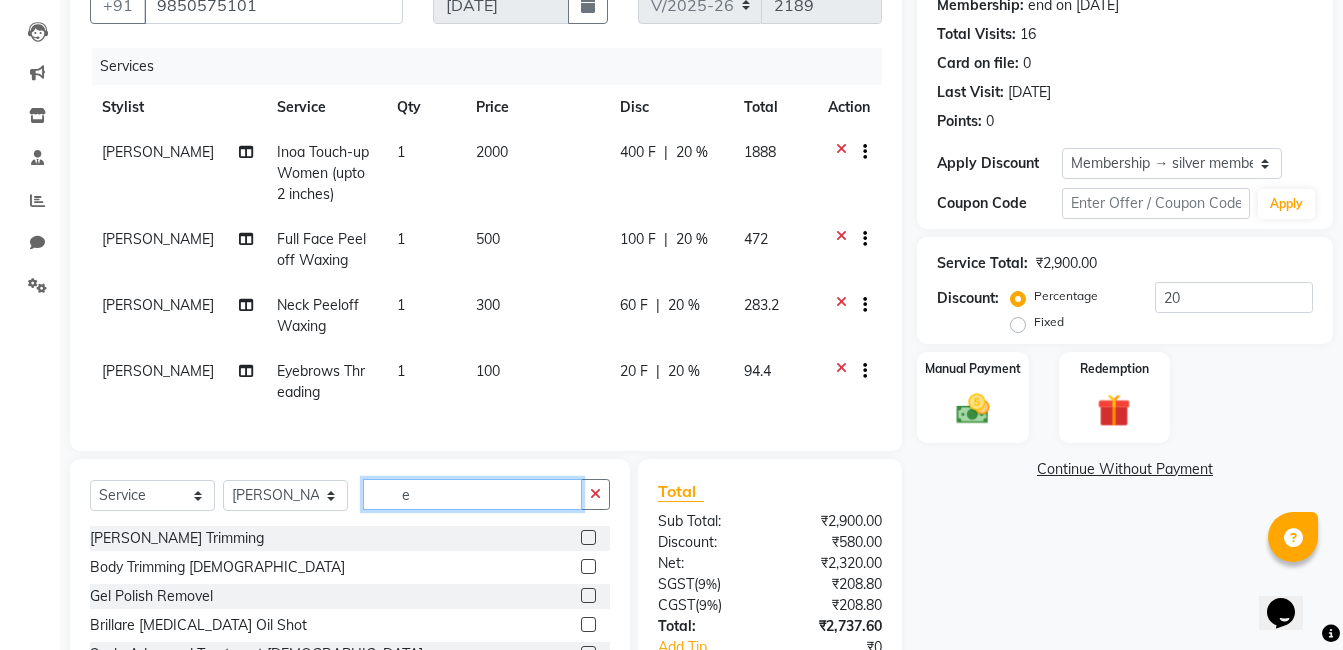 type 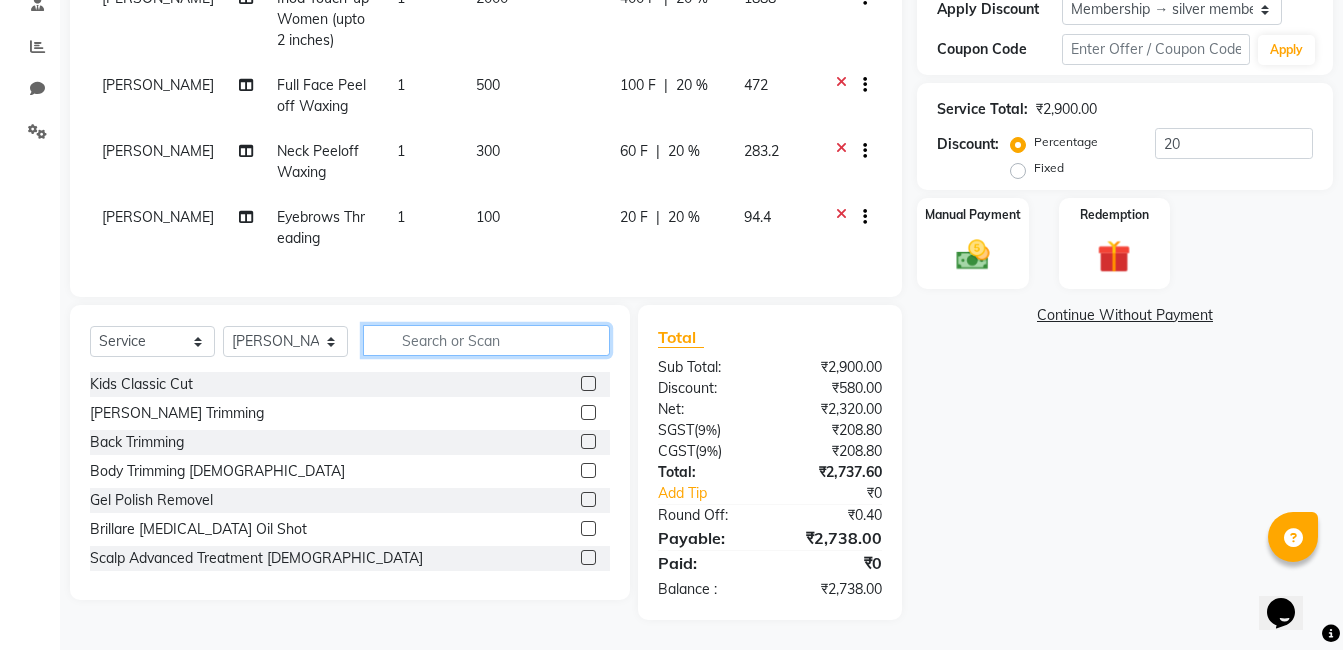 scroll, scrollTop: 269, scrollLeft: 0, axis: vertical 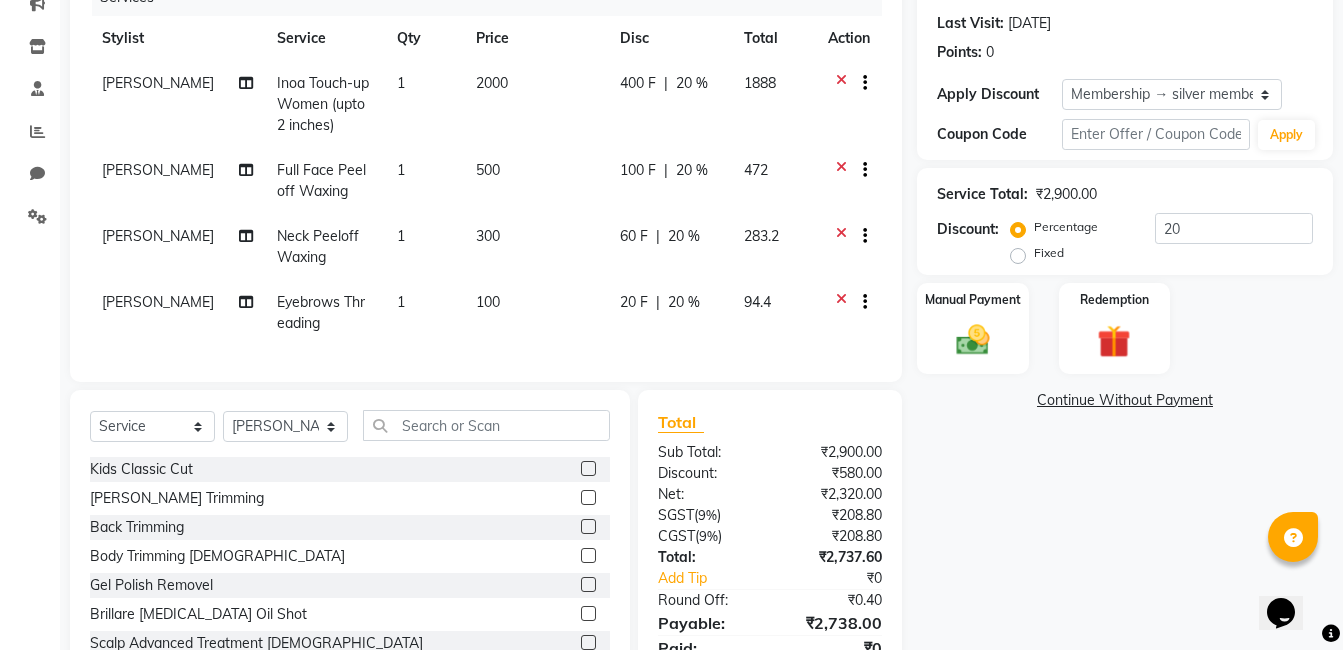 click 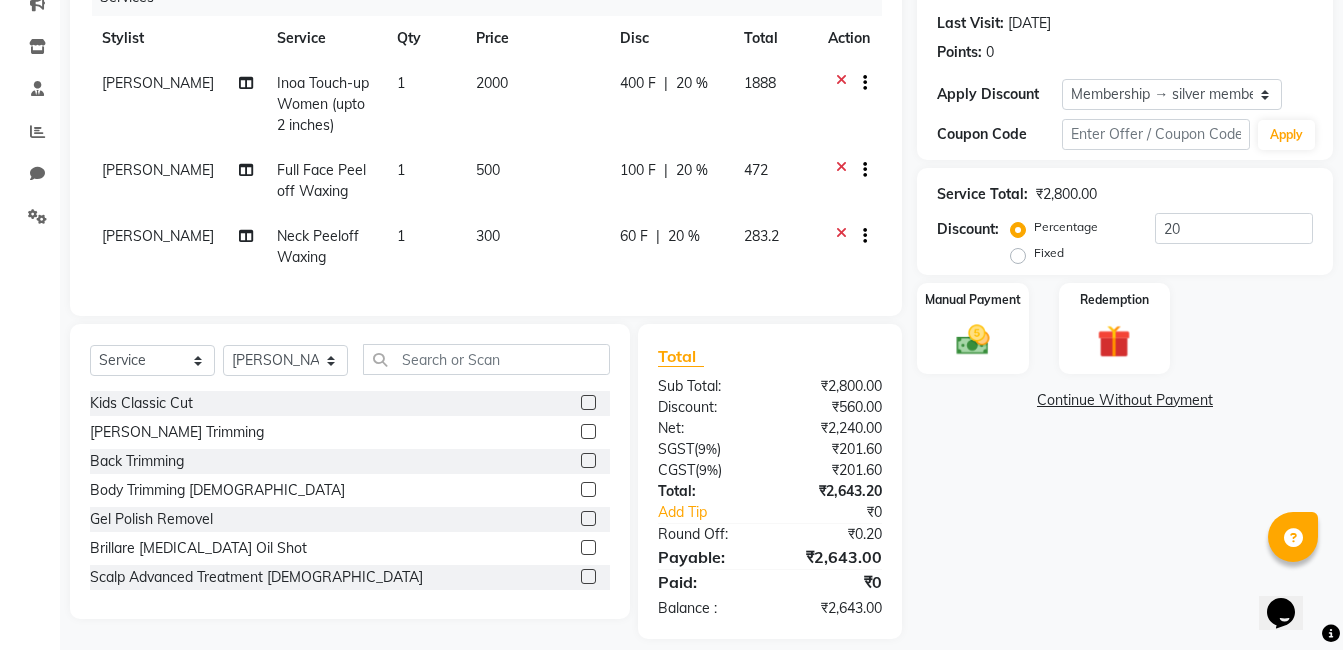 scroll, scrollTop: 169, scrollLeft: 0, axis: vertical 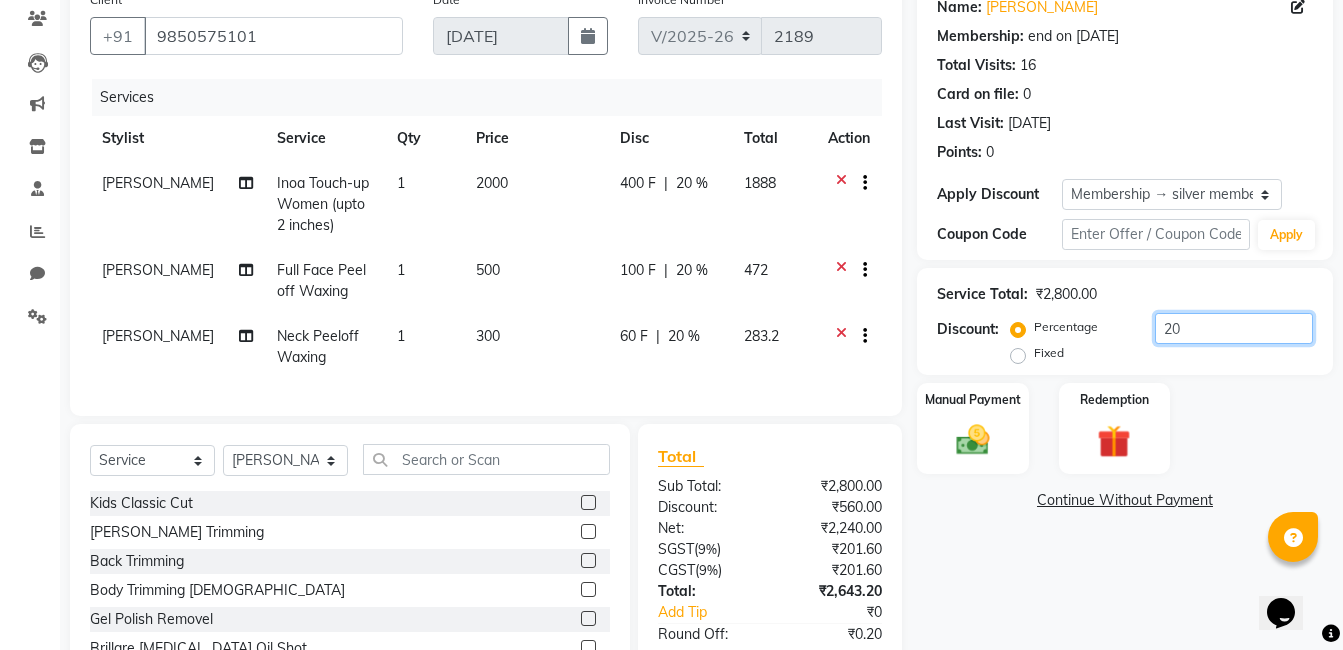 click on "20" 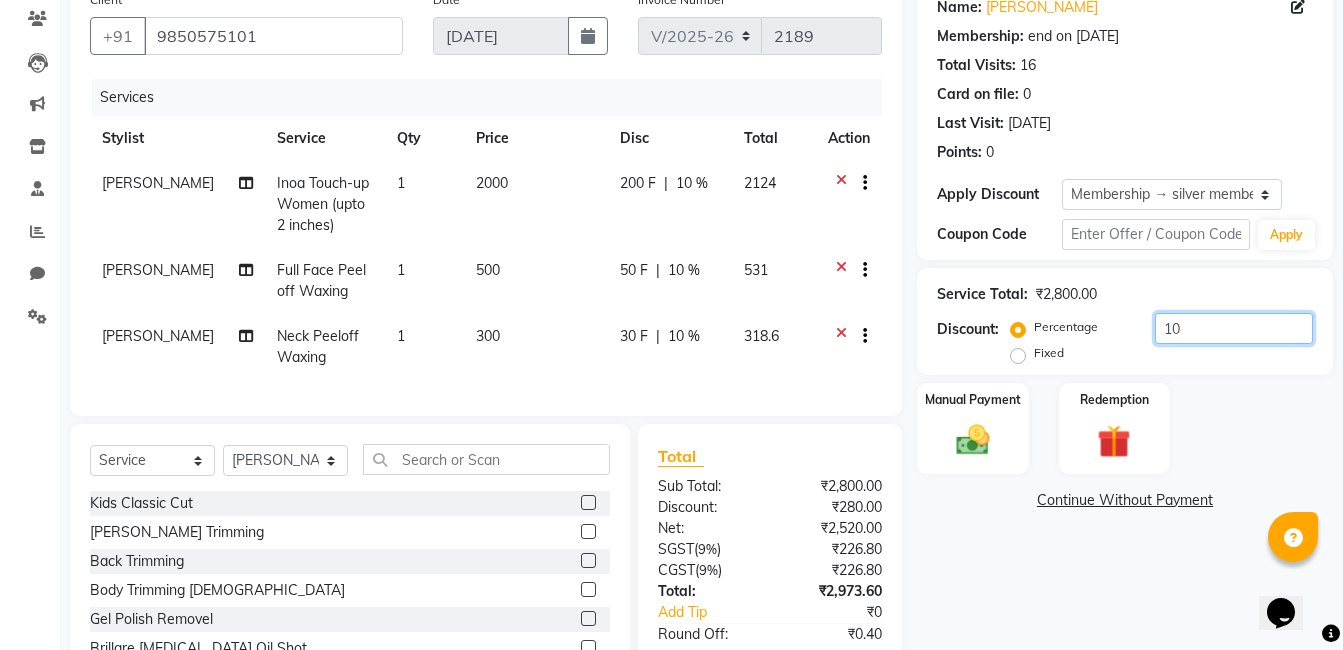 type on "1" 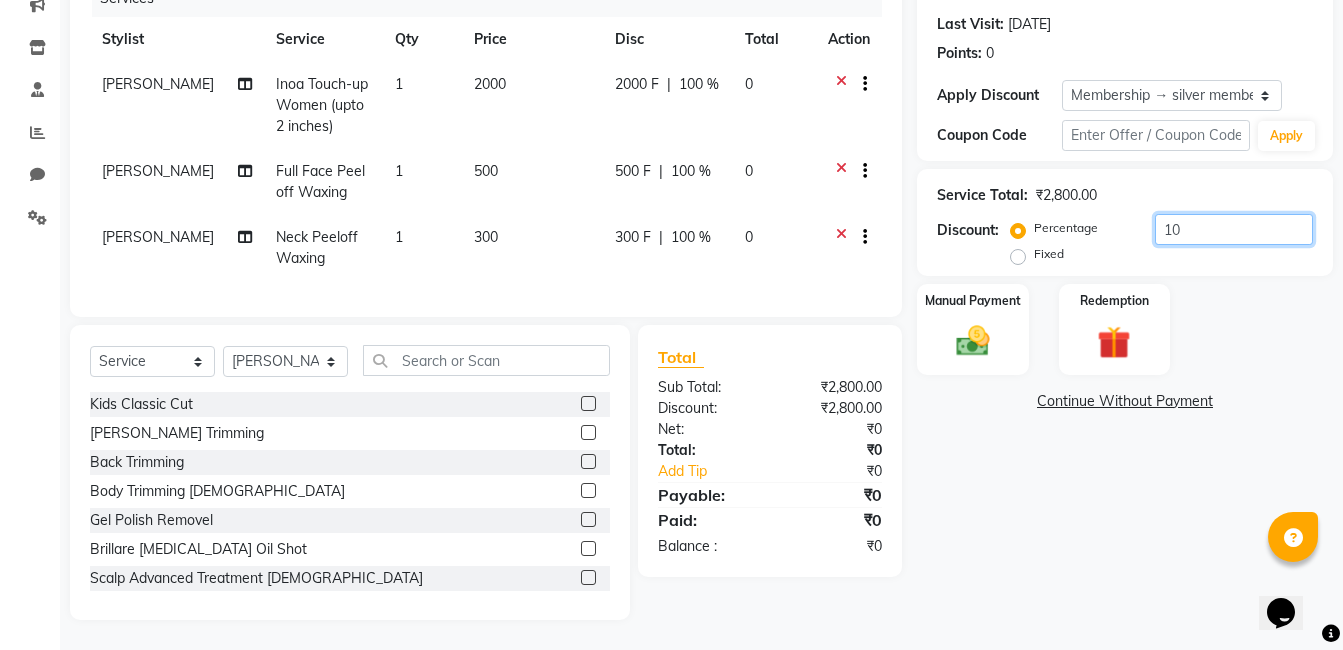 scroll, scrollTop: 303, scrollLeft: 0, axis: vertical 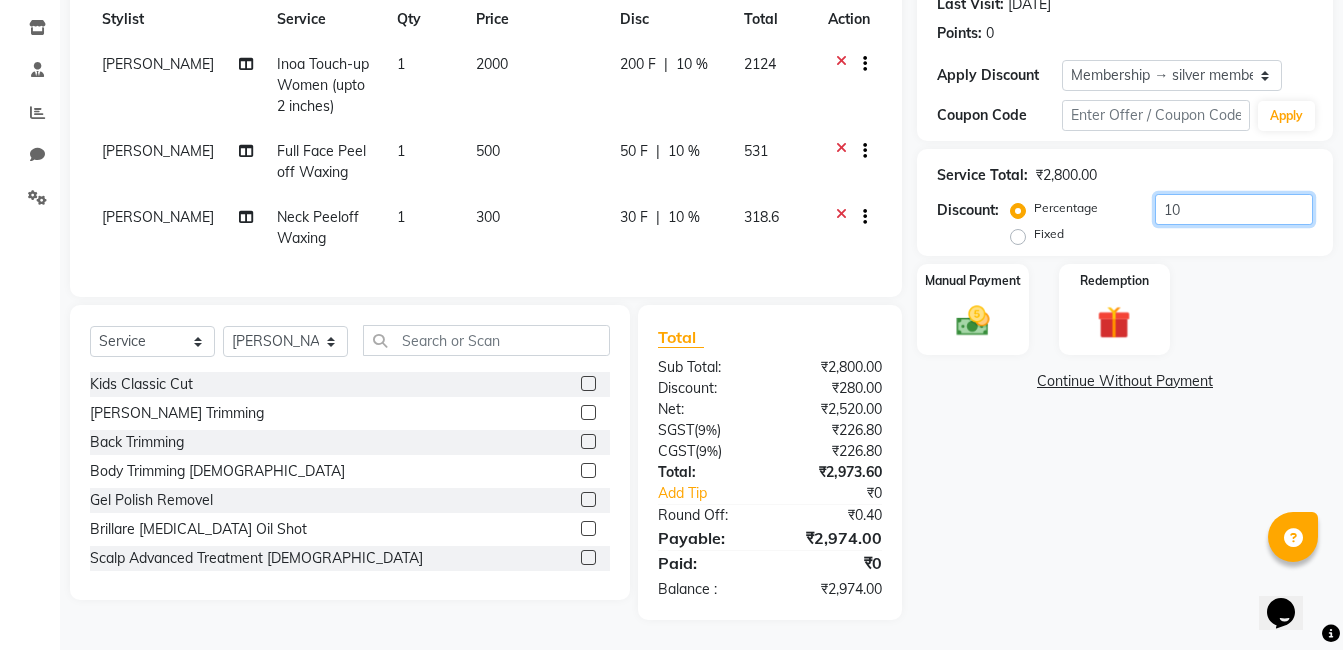 type on "1" 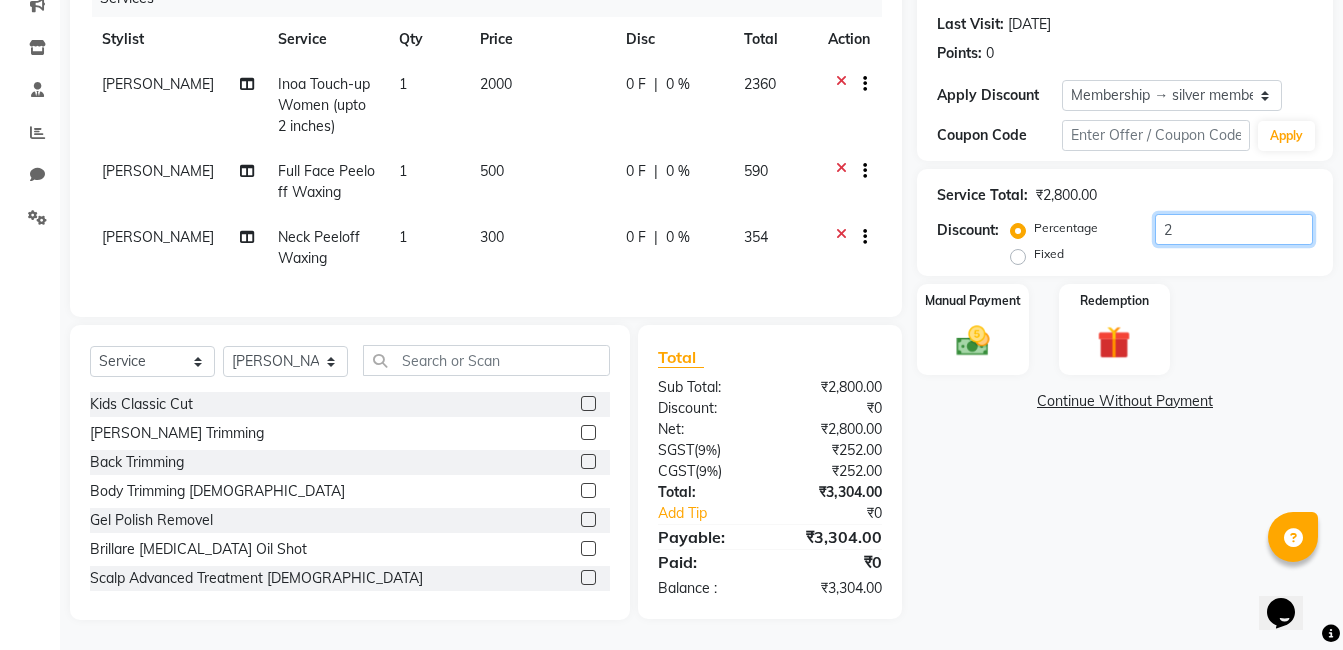 scroll, scrollTop: 303, scrollLeft: 0, axis: vertical 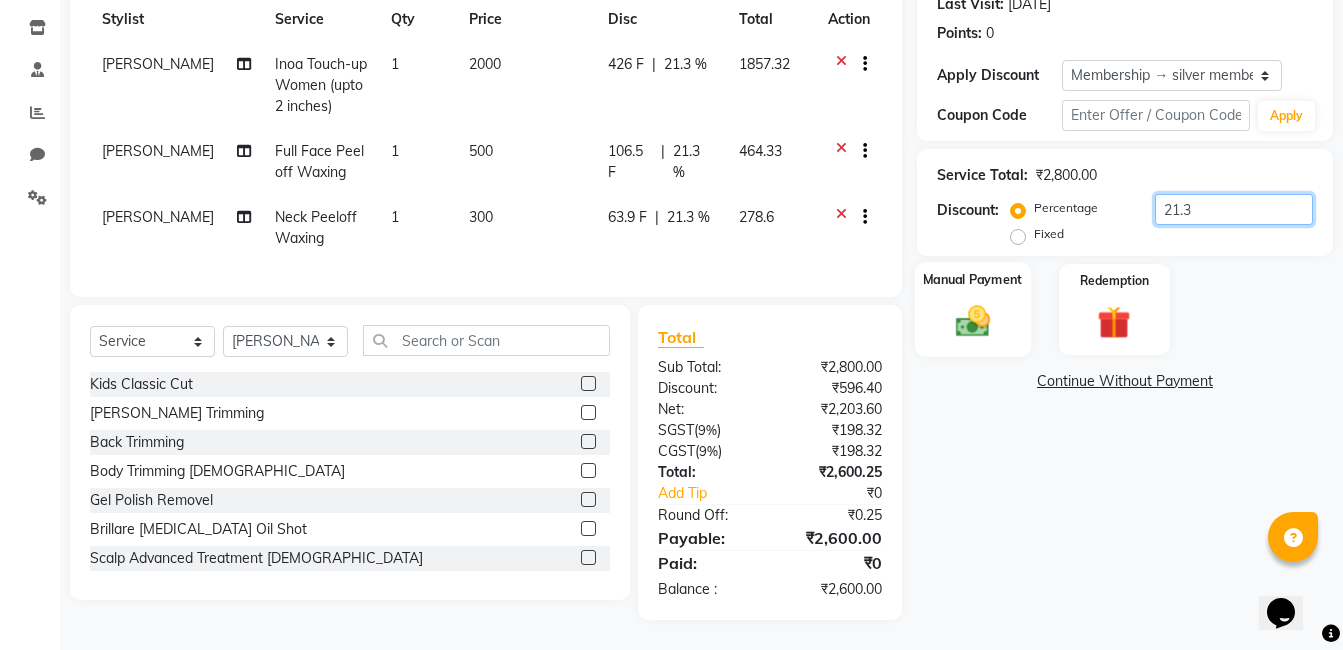 type on "21.3" 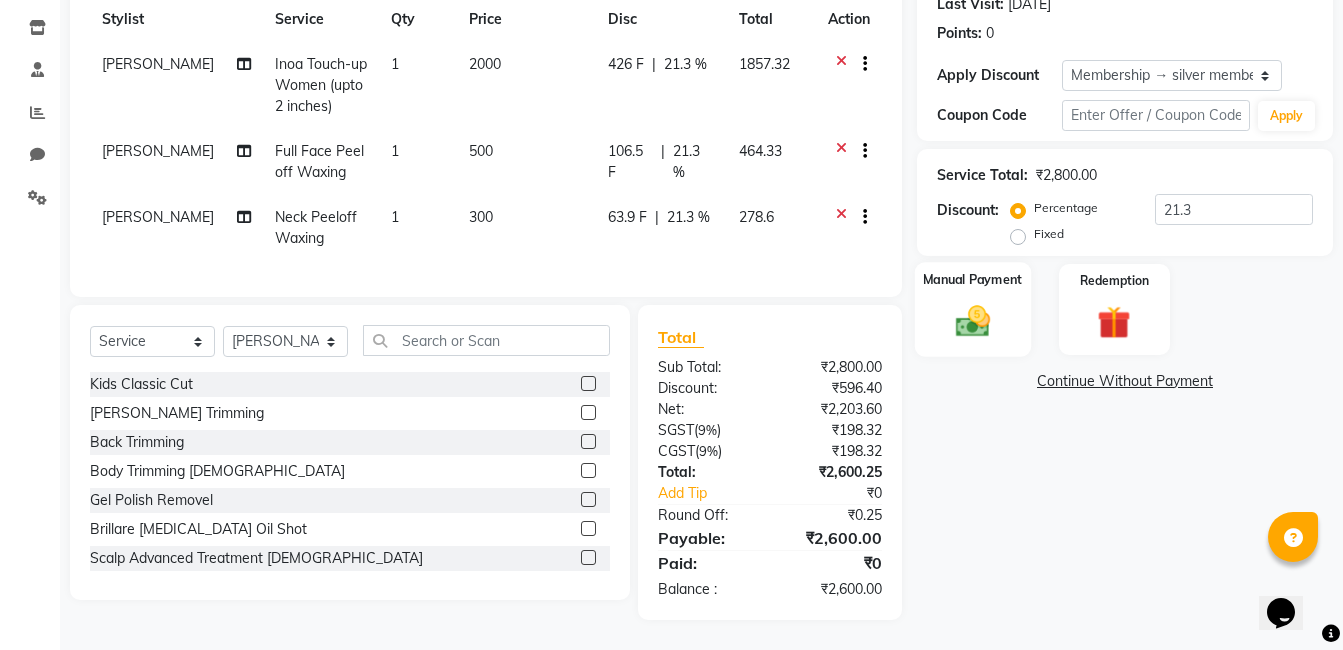 click 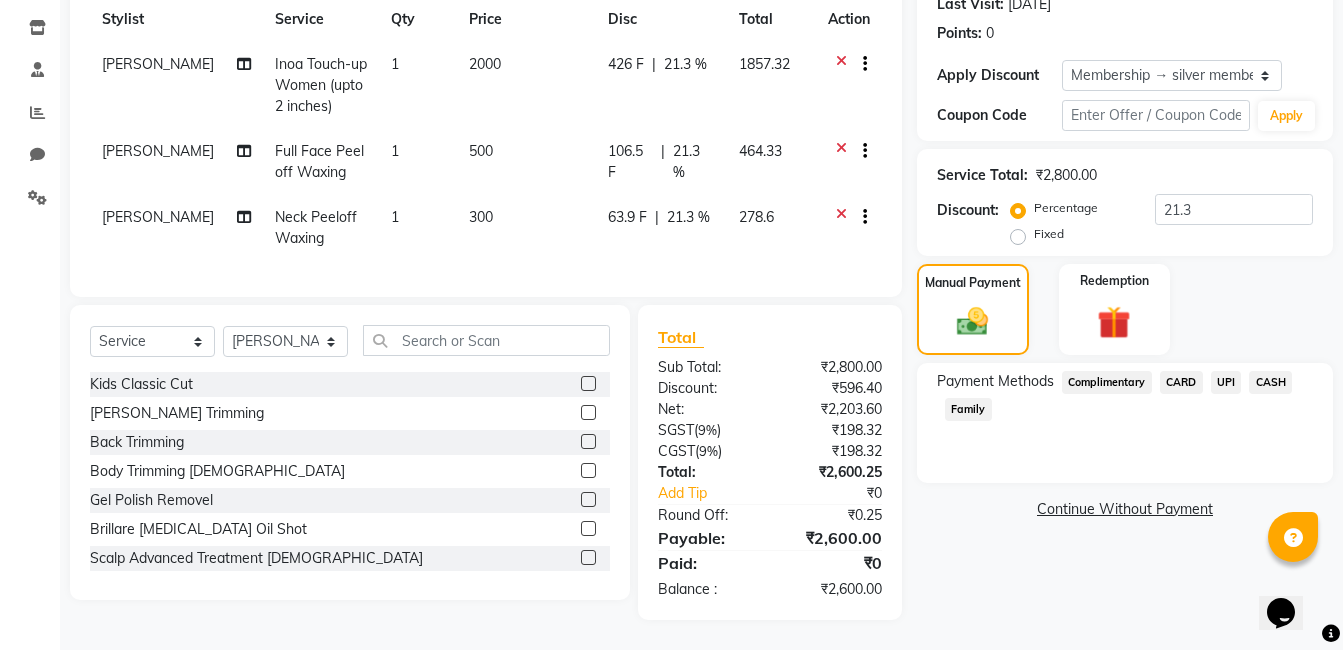 click on "UPI" 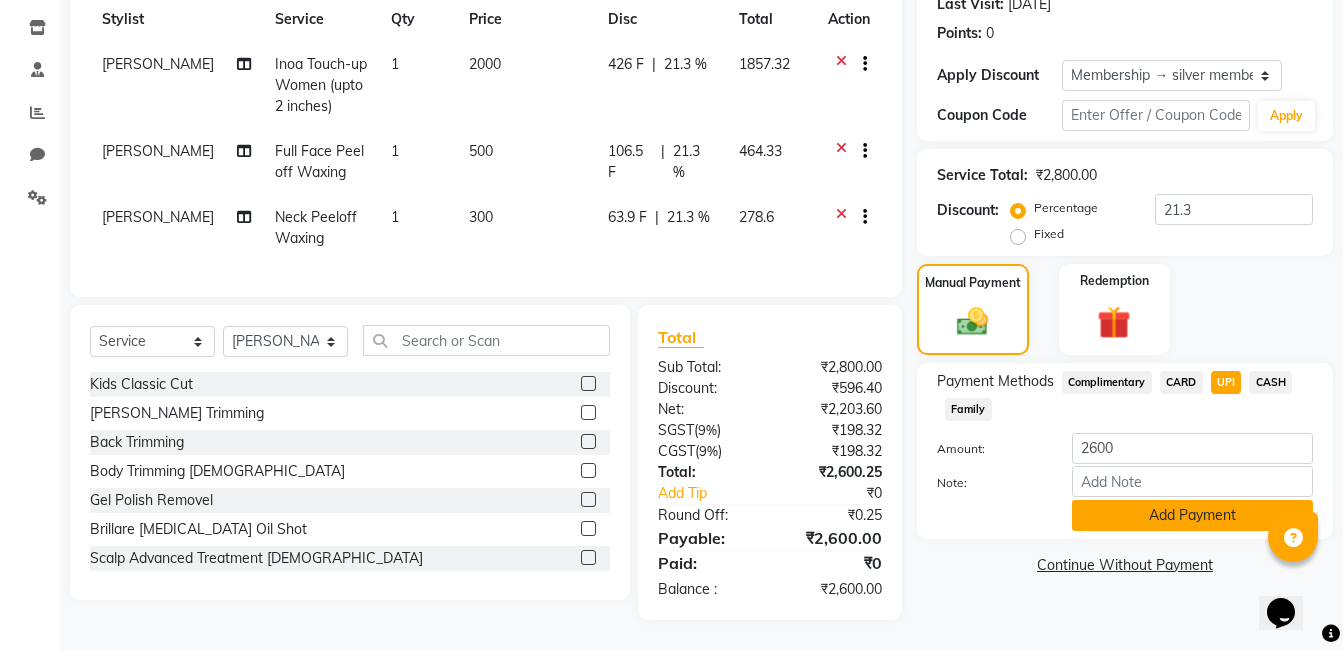 click on "Add Payment" 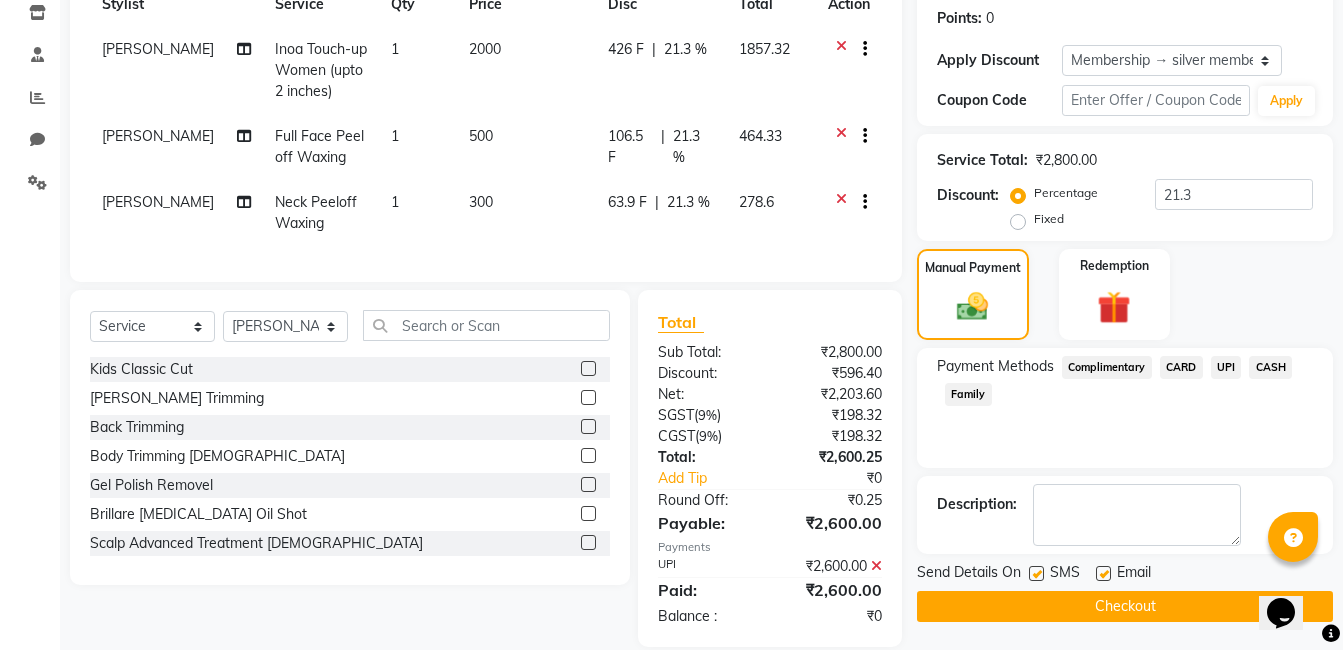 click on "Checkout" 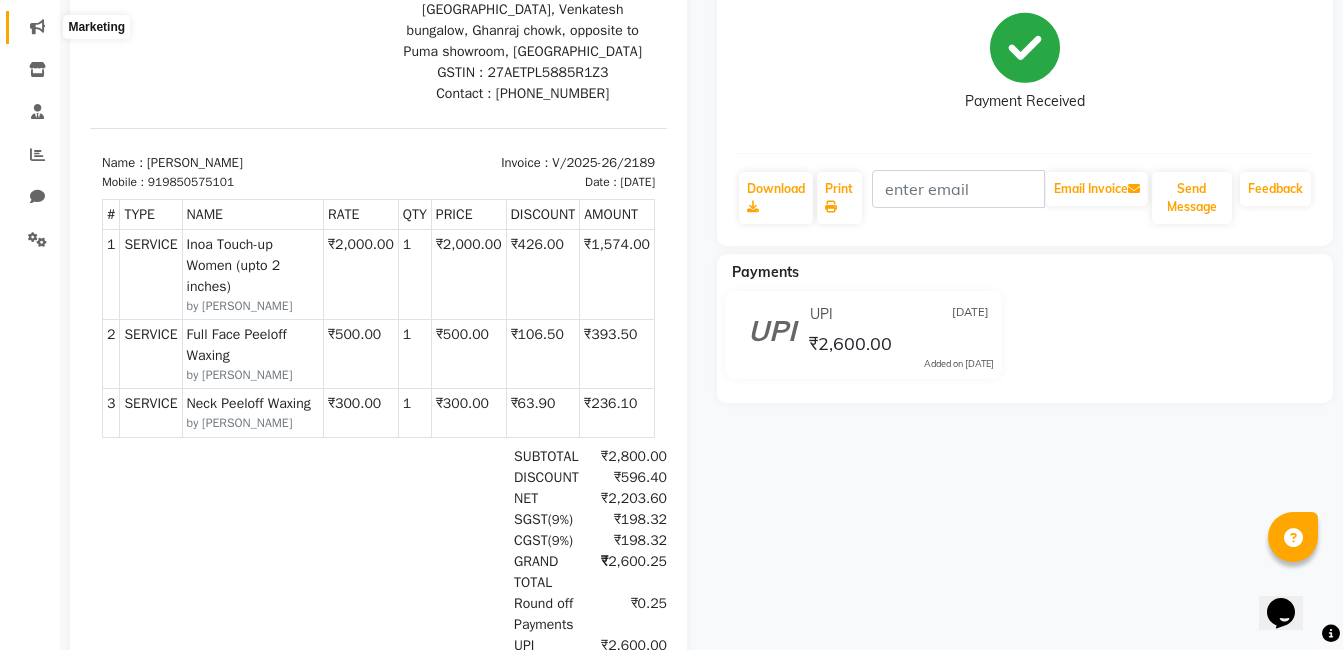scroll, scrollTop: 146, scrollLeft: 0, axis: vertical 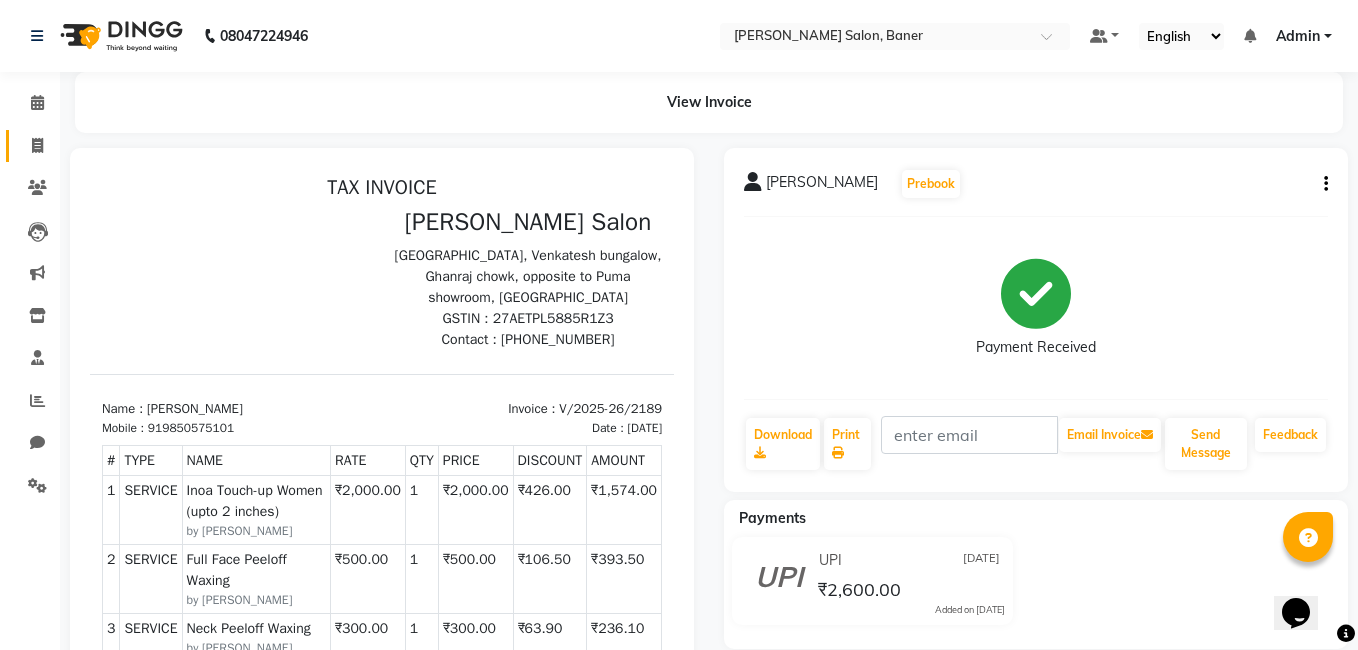 select on "service" 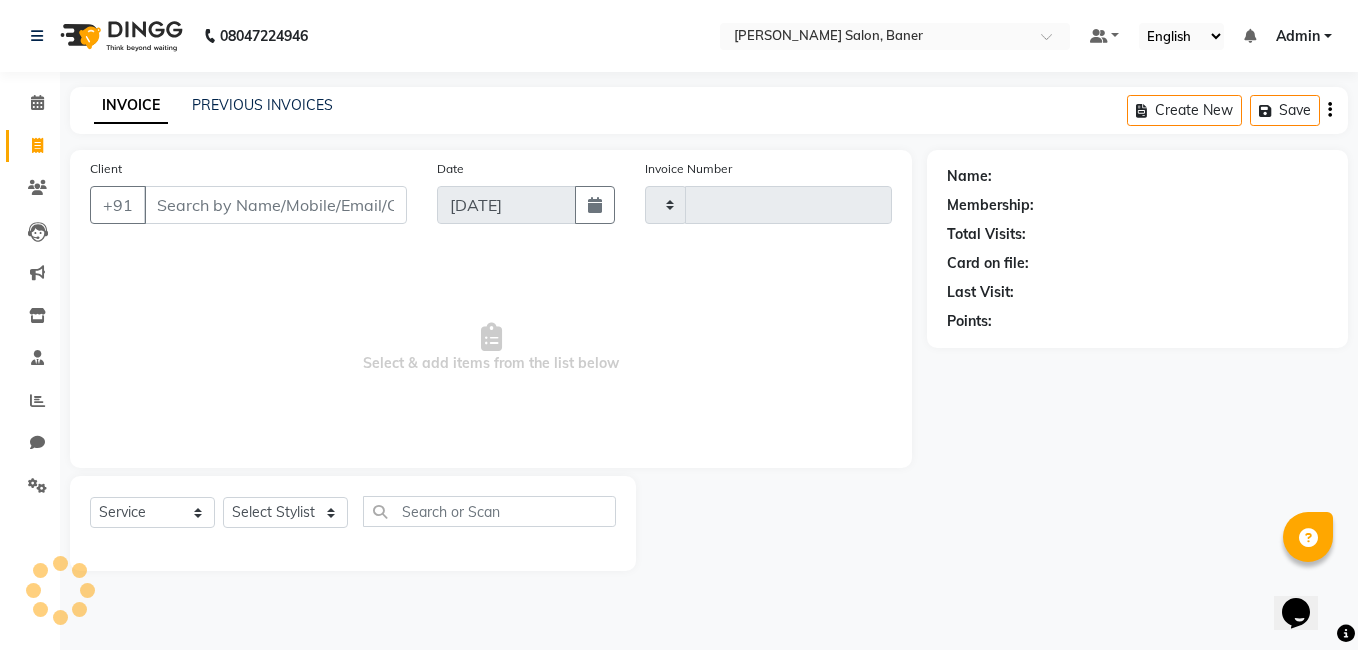 type on "2190" 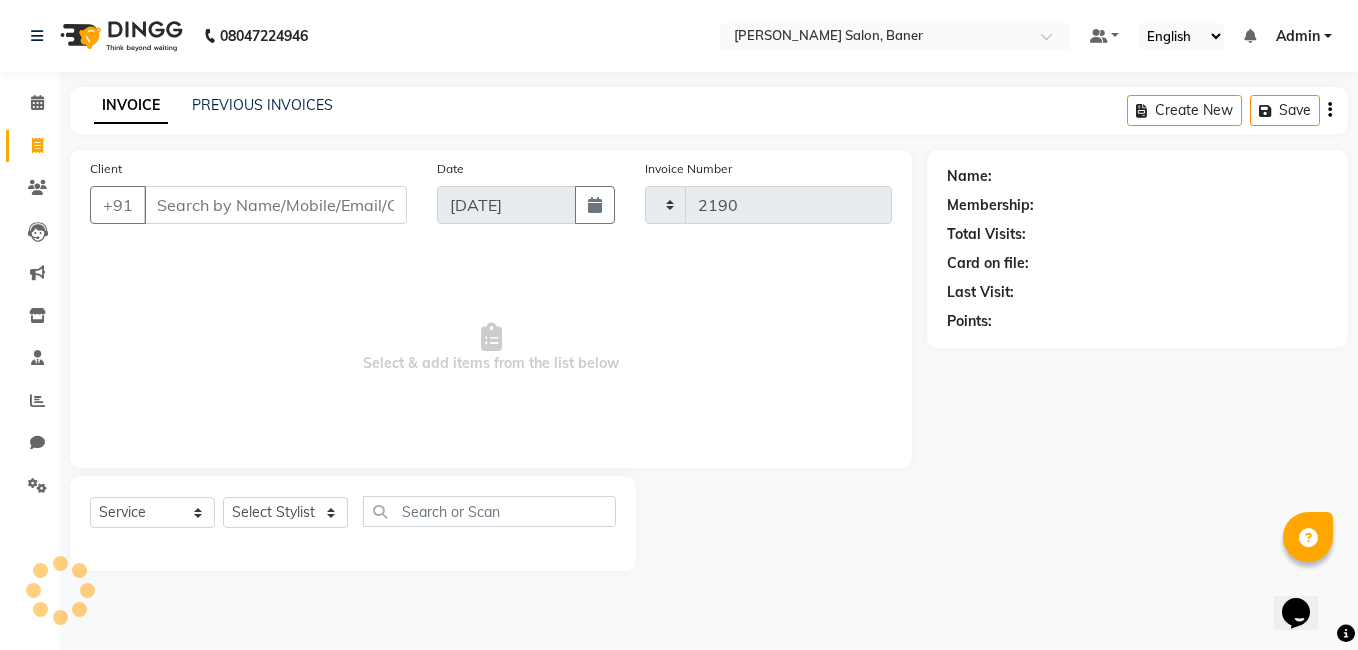 select on "7115" 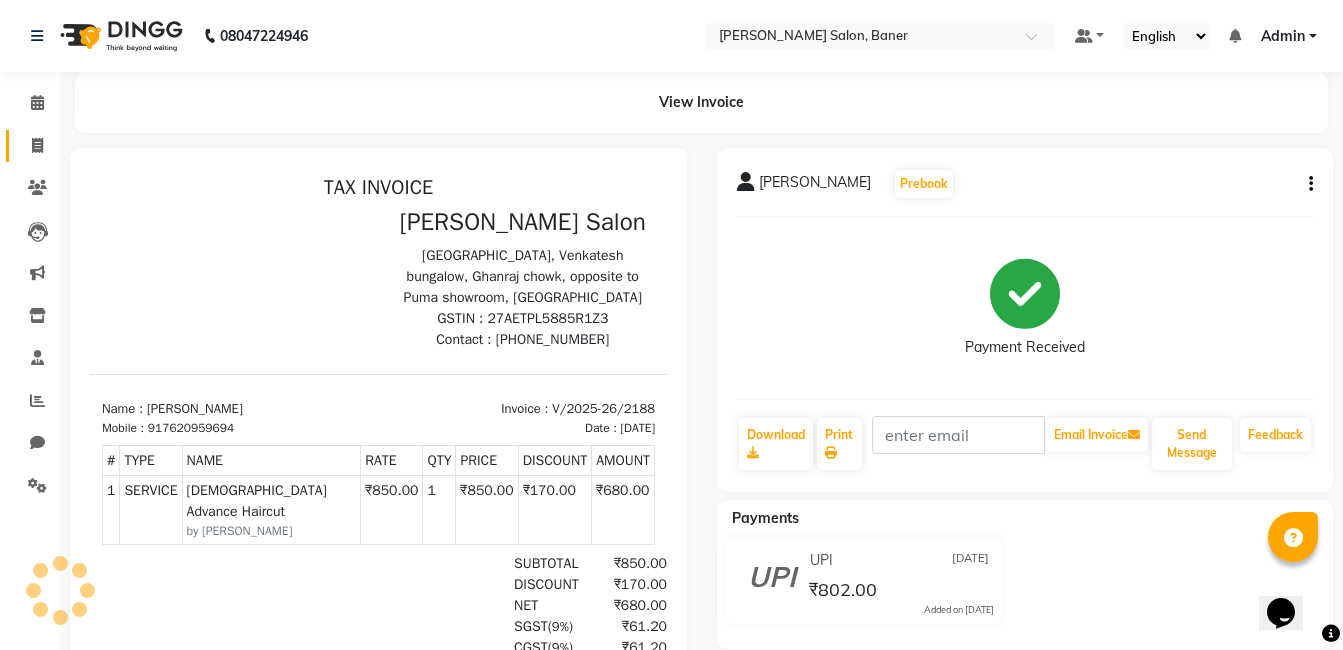 scroll, scrollTop: 0, scrollLeft: 0, axis: both 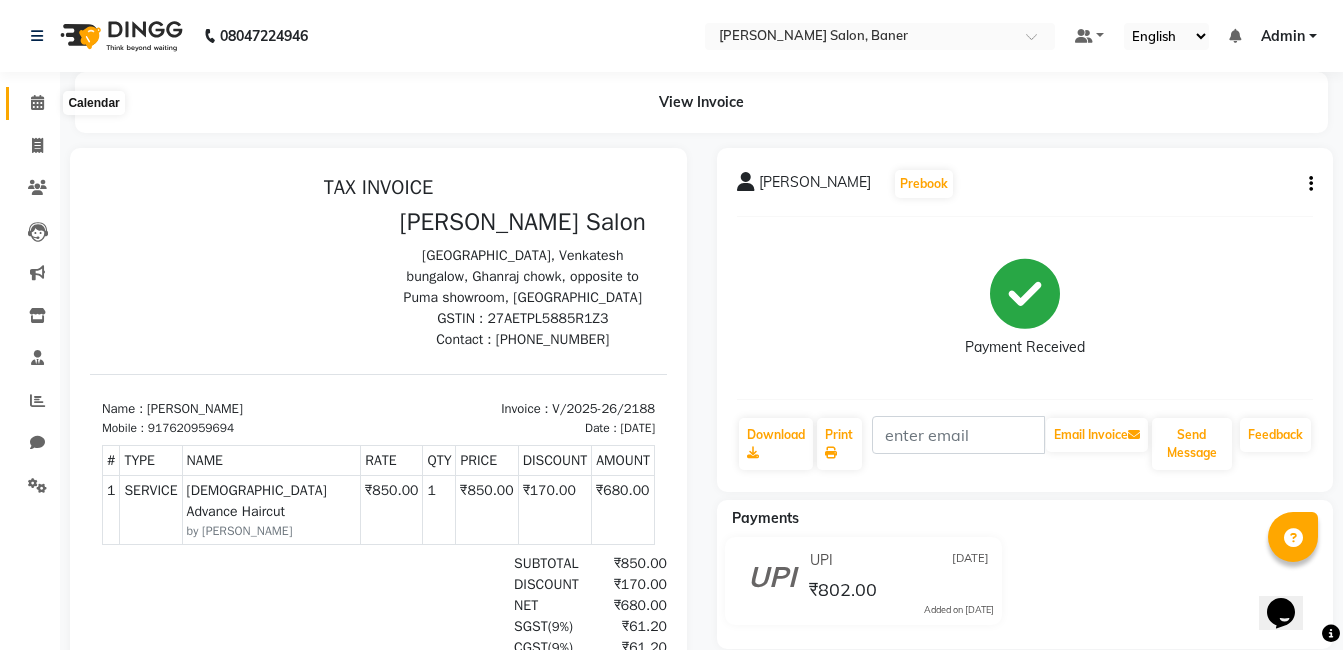 click 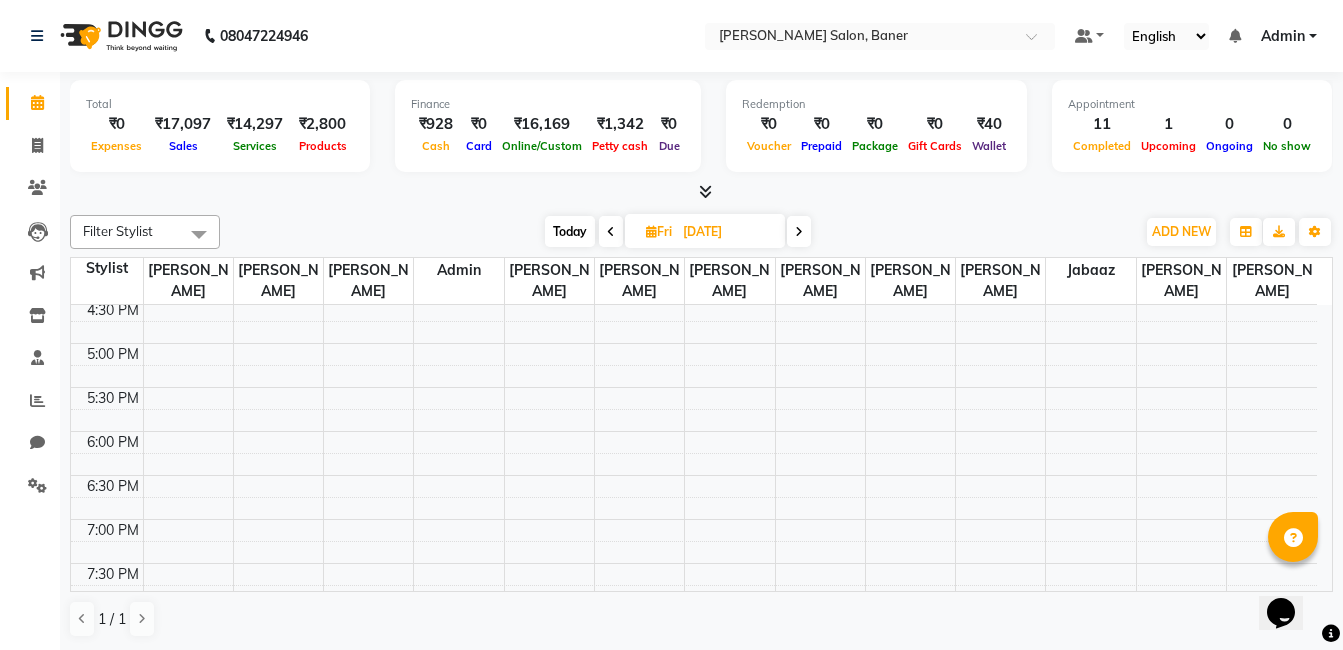 scroll, scrollTop: 700, scrollLeft: 0, axis: vertical 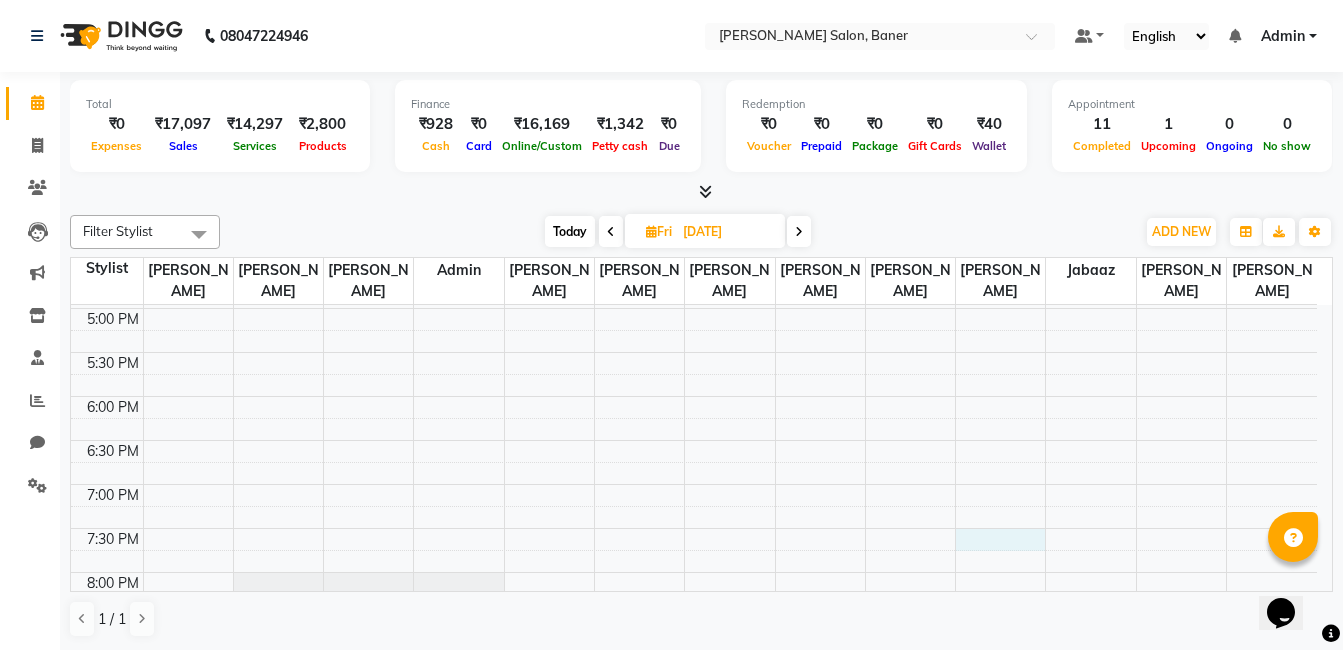 click on "9:00 AM 9:30 AM 10:00 AM 10:30 AM 11:00 AM 11:30 AM 12:00 PM 12:30 PM 1:00 PM 1:30 PM 2:00 PM 2:30 PM 3:00 PM 3:30 PM 4:00 PM 4:30 PM 5:00 PM 5:30 PM 6:00 PM 6:30 PM 7:00 PM 7:30 PM 8:00 PM 8:30 PM 9:00 PM 9:30 PM             Neha Raje, 01:00 PM-01:20 PM, Blow Dry Short              Neha Raje, 01:00 PM-01:15 PM, Loreal Hairwash Short" at bounding box center [694, 176] 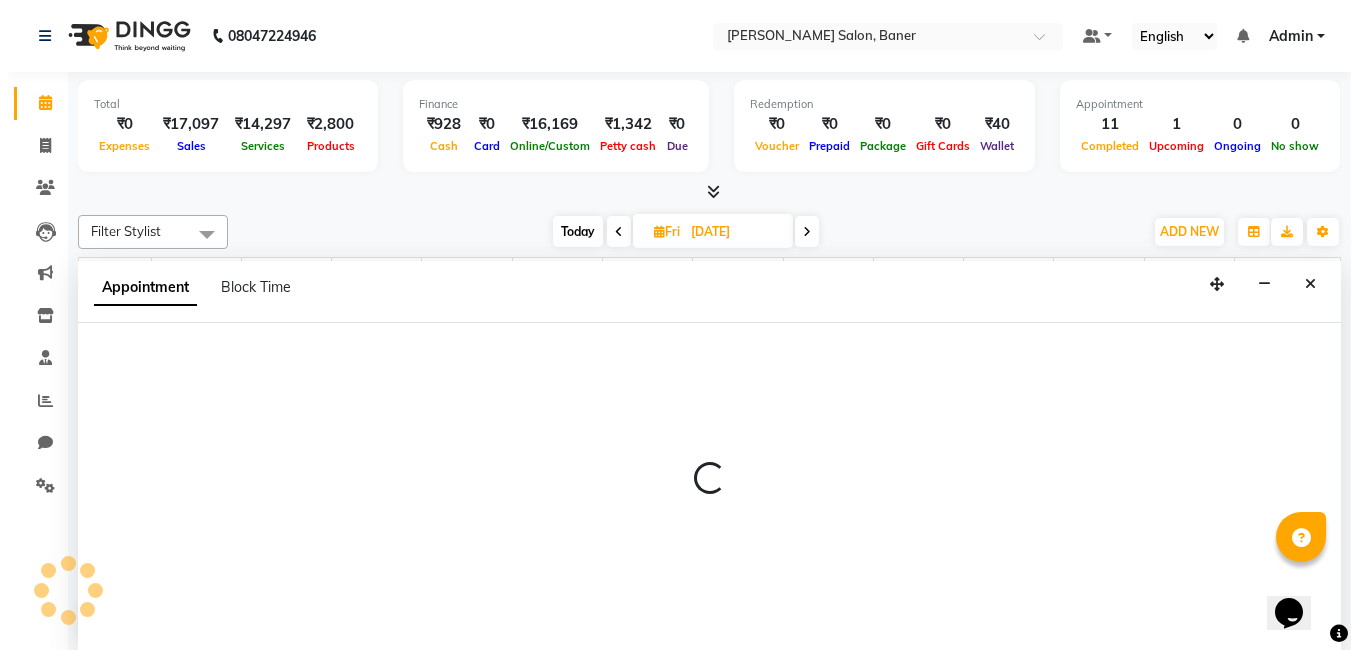 scroll, scrollTop: 1, scrollLeft: 0, axis: vertical 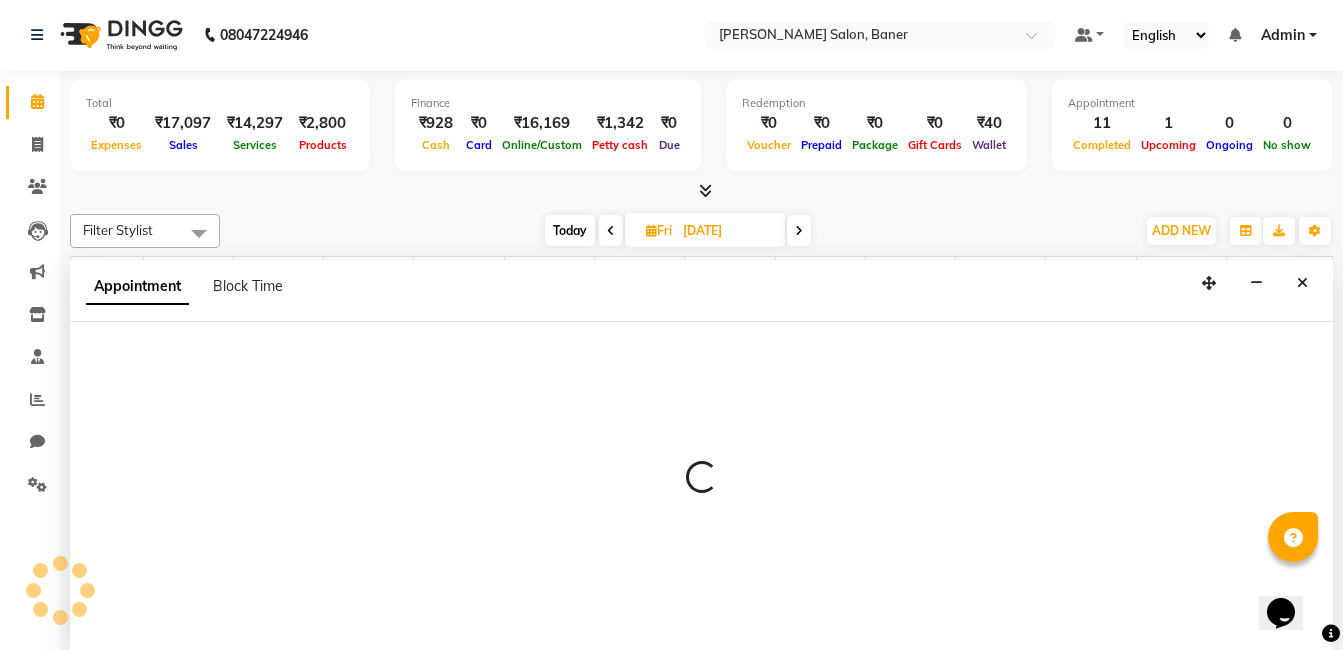 select on "68623" 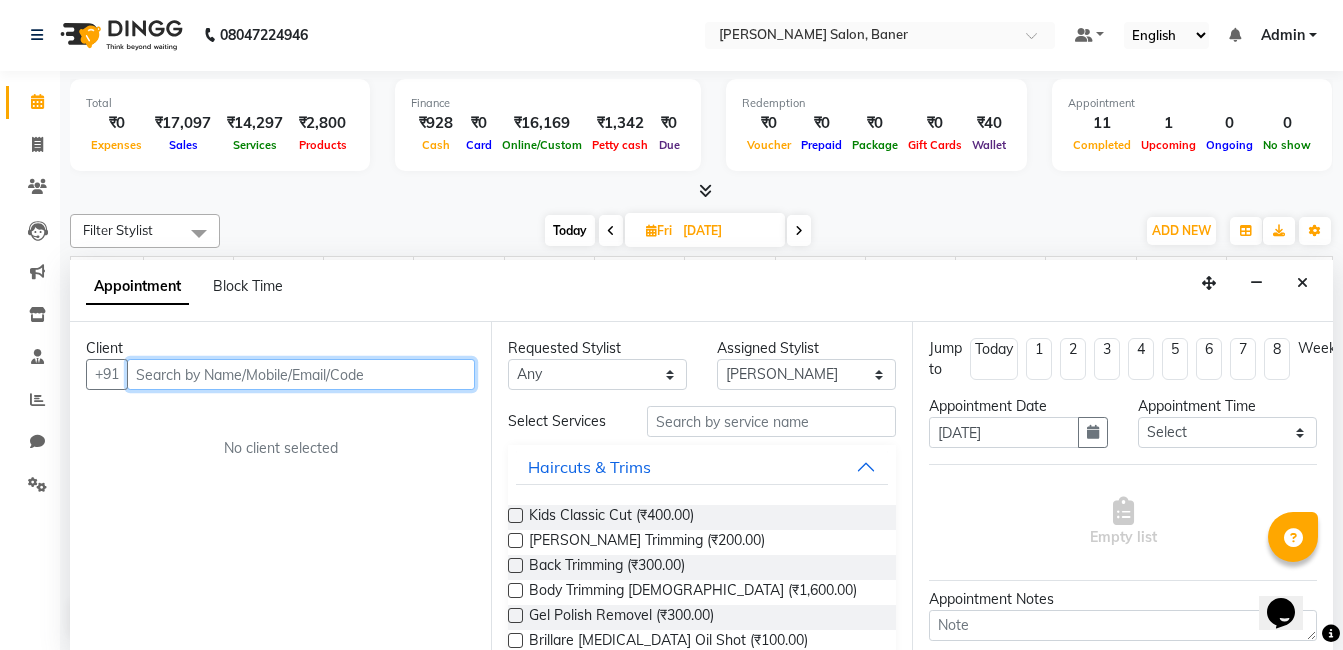 click at bounding box center (301, 374) 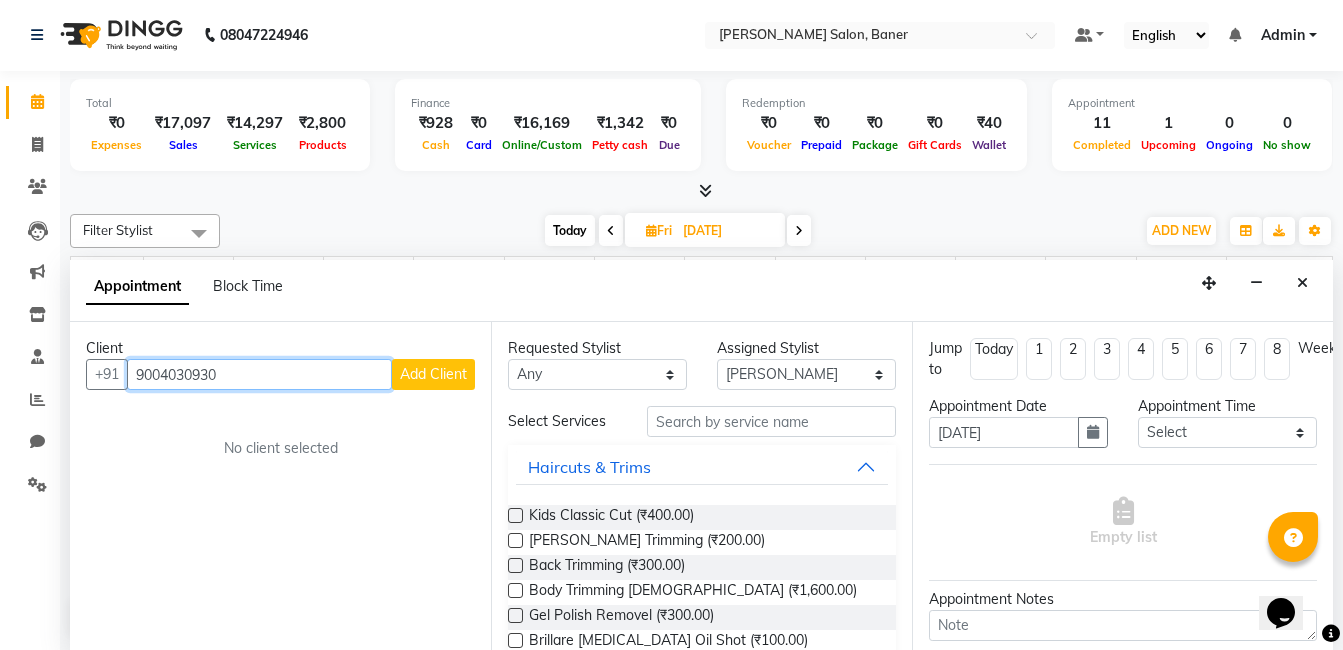 type on "9004030930" 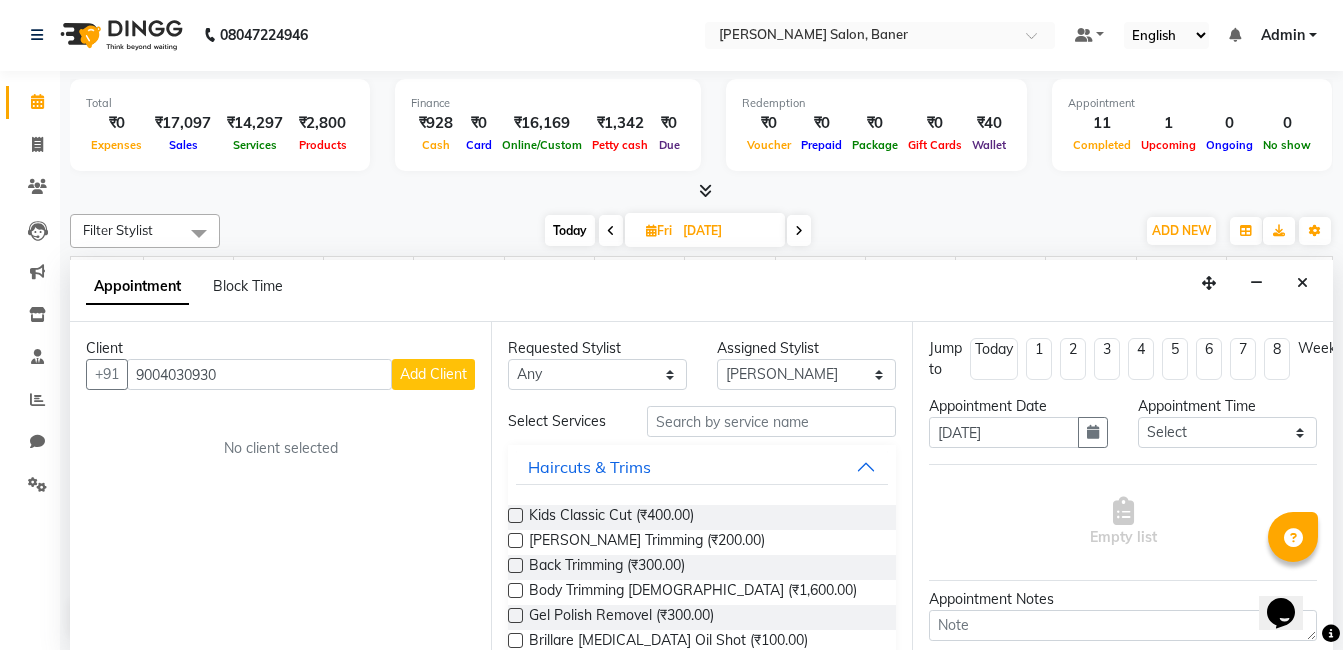 click on "Add Client" at bounding box center [433, 374] 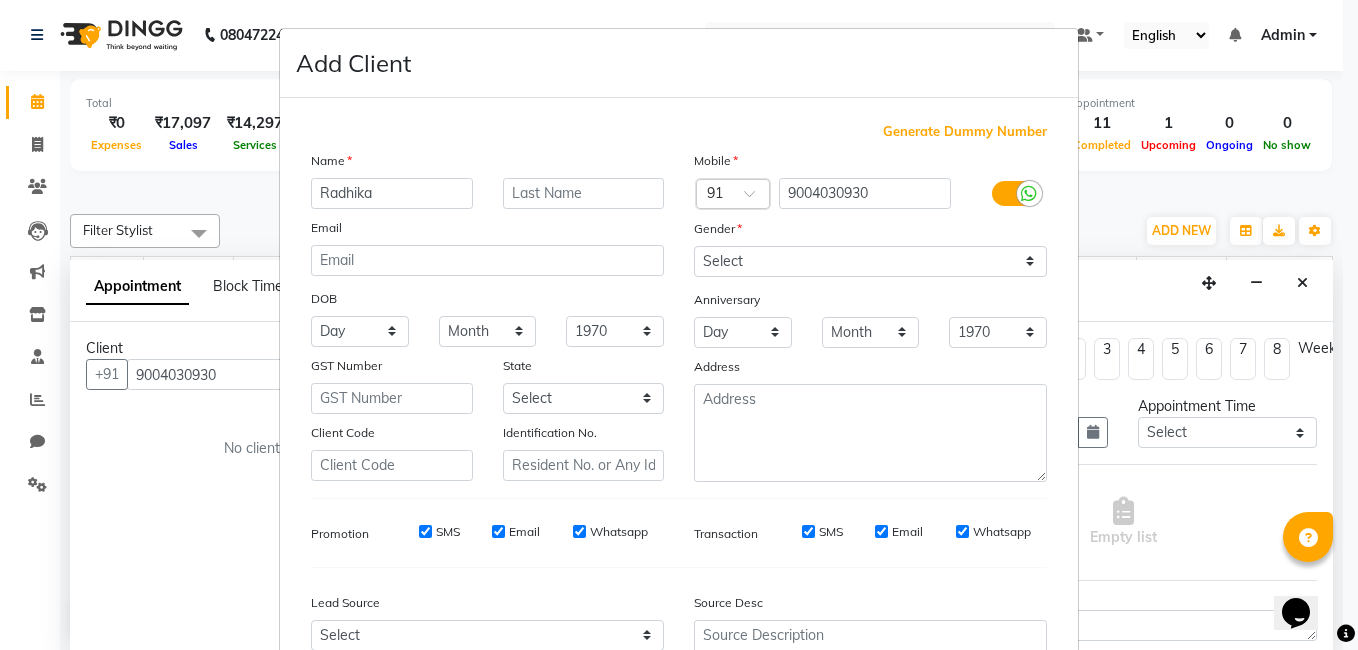 type on "Radhika" 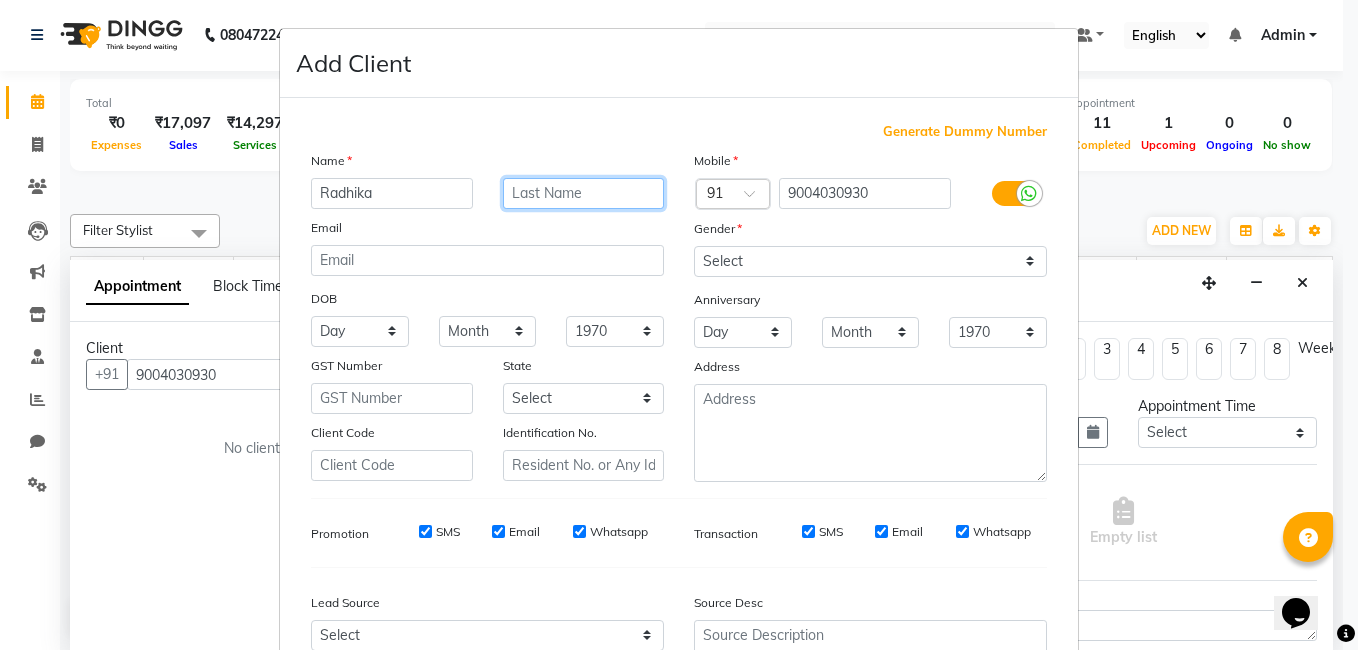click at bounding box center [584, 193] 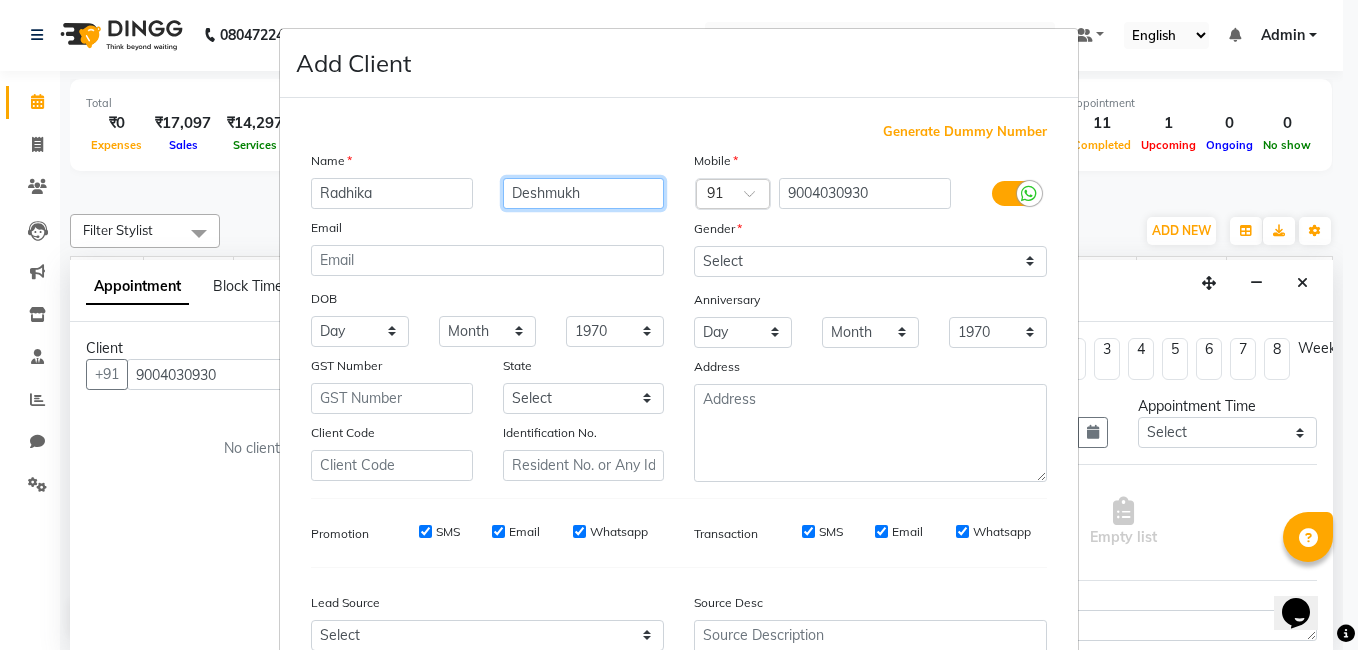 type on "Deshmukh" 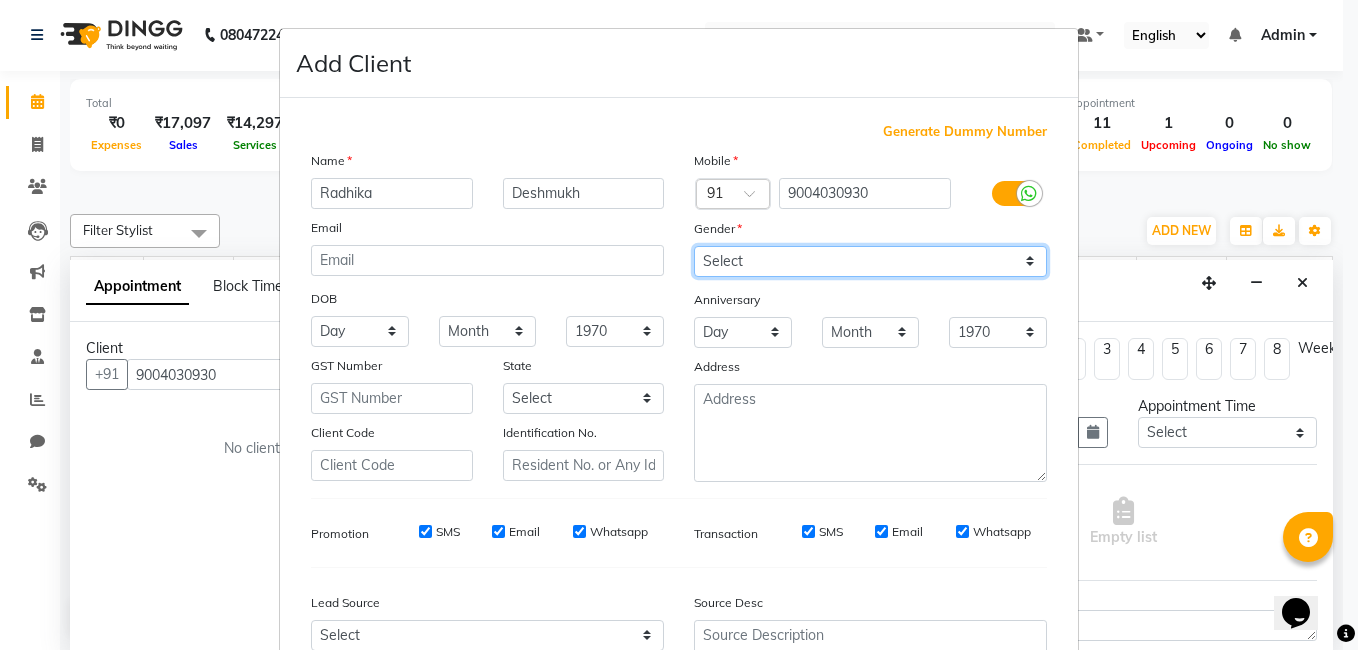 click on "Select [DEMOGRAPHIC_DATA] [DEMOGRAPHIC_DATA] Other Prefer Not To Say" at bounding box center (870, 261) 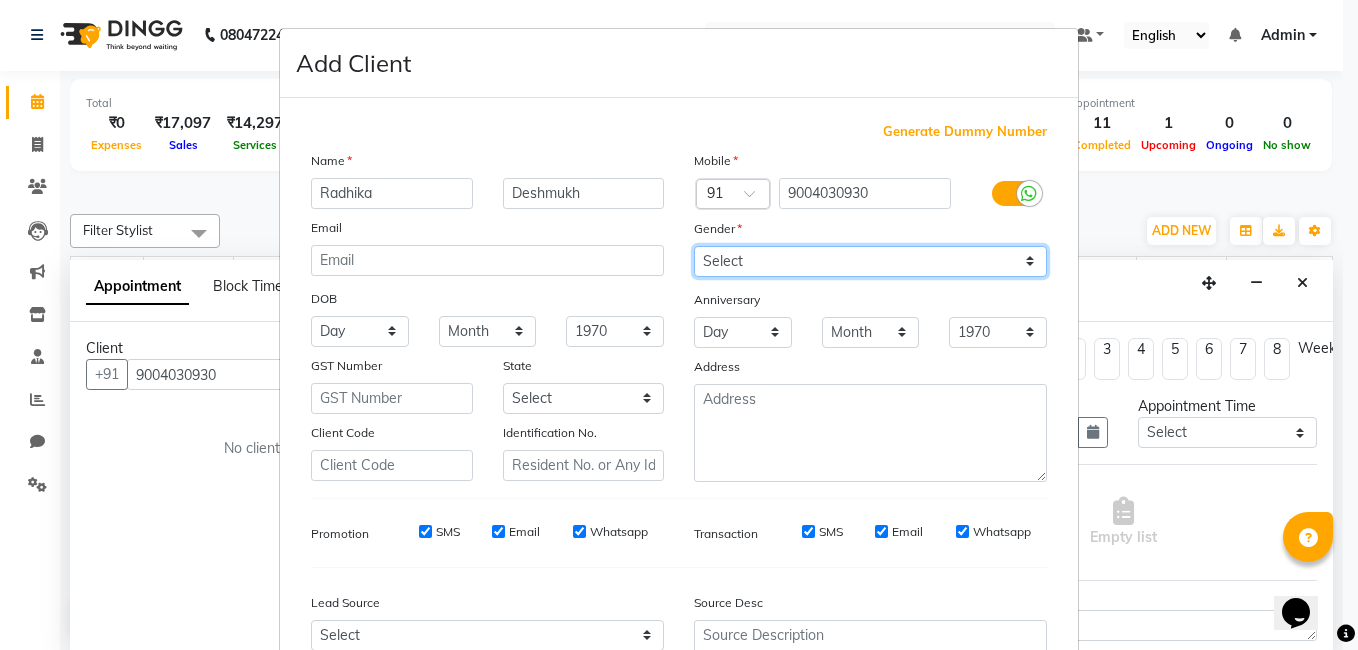 select on "[DEMOGRAPHIC_DATA]" 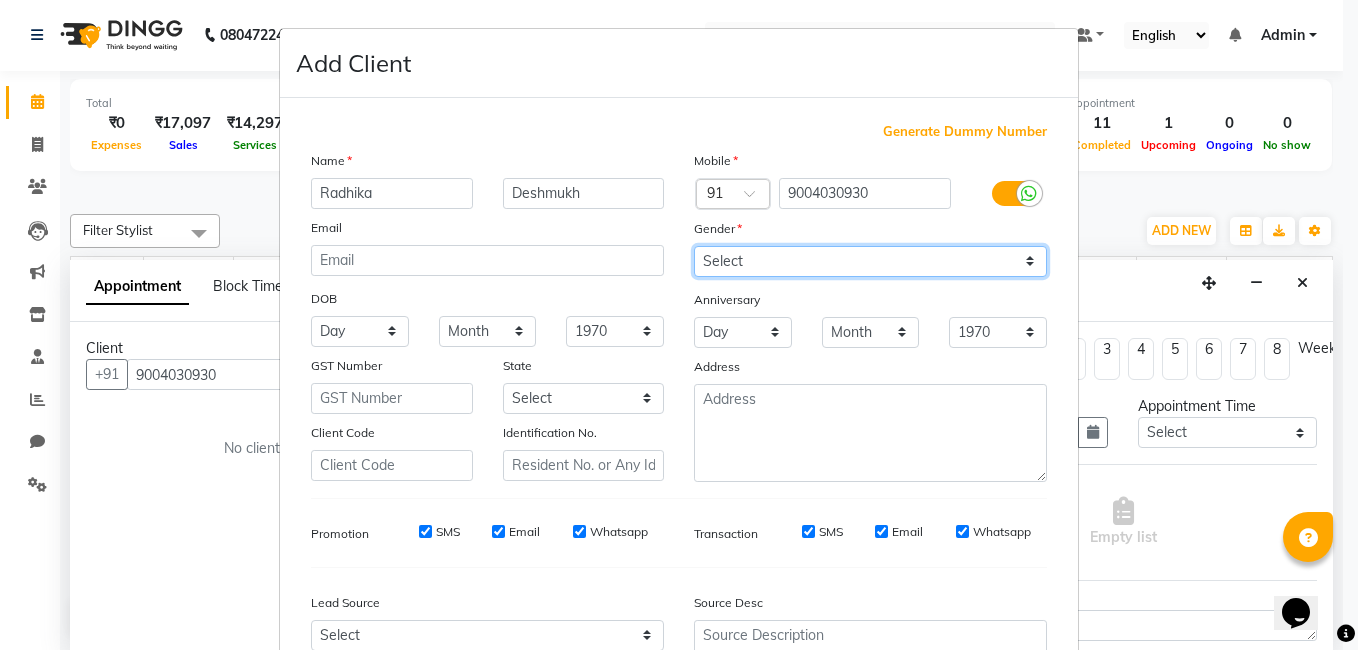 click on "Select [DEMOGRAPHIC_DATA] [DEMOGRAPHIC_DATA] Other Prefer Not To Say" at bounding box center [870, 261] 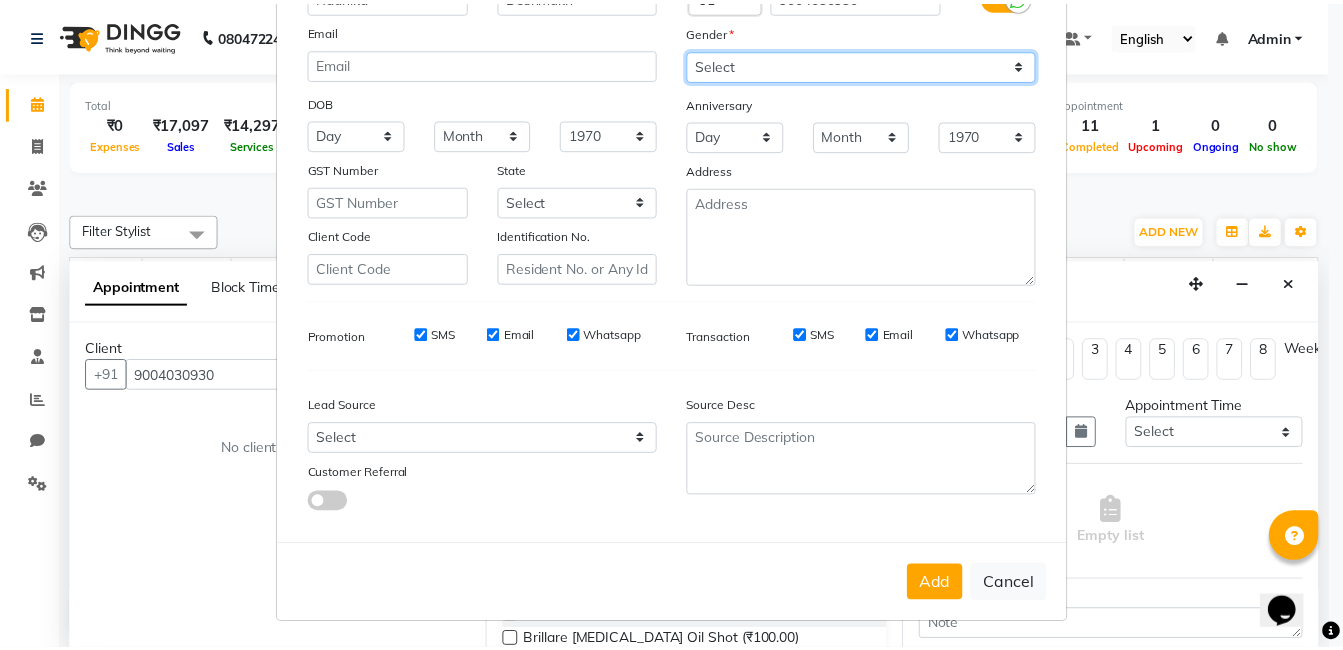 scroll, scrollTop: 199, scrollLeft: 0, axis: vertical 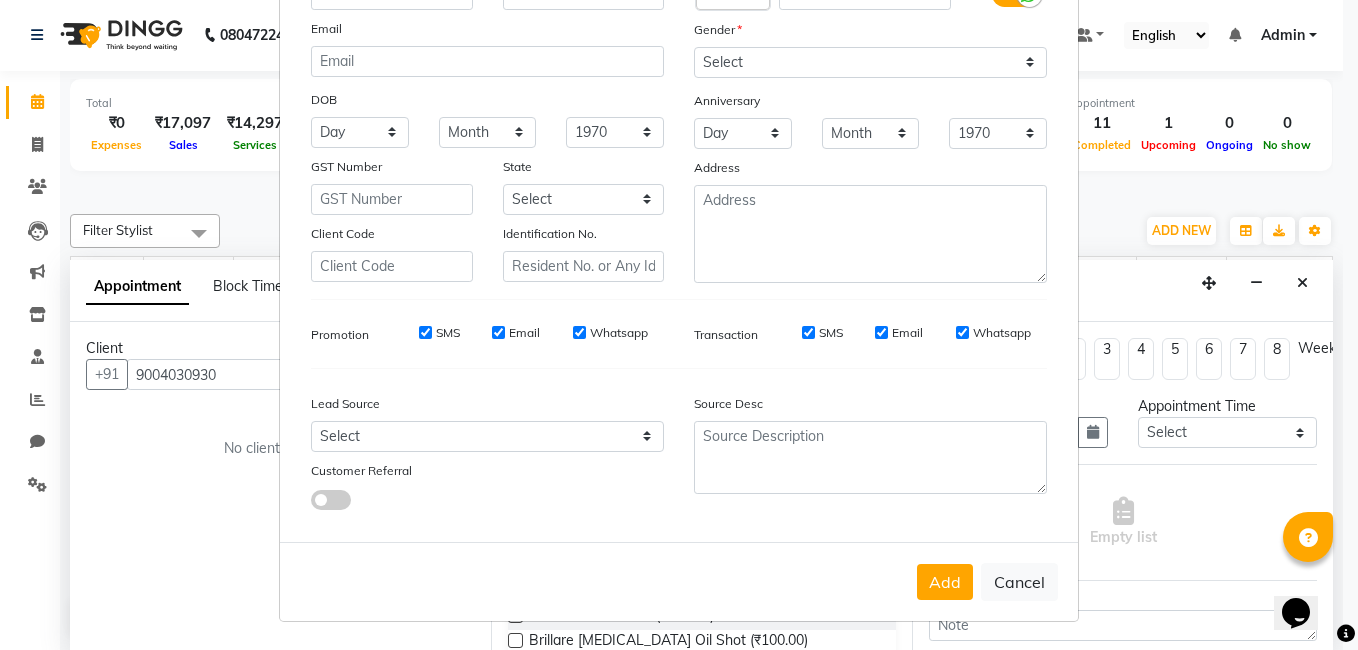 click on "Add" at bounding box center [945, 582] 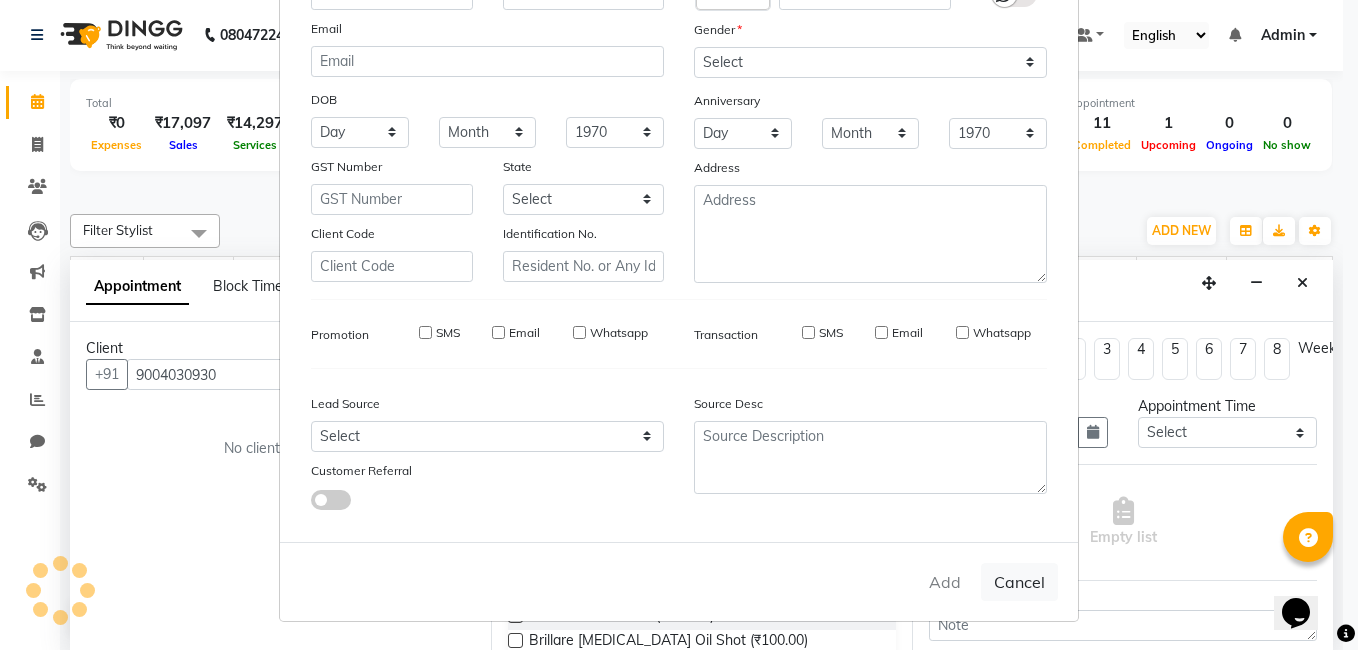 type 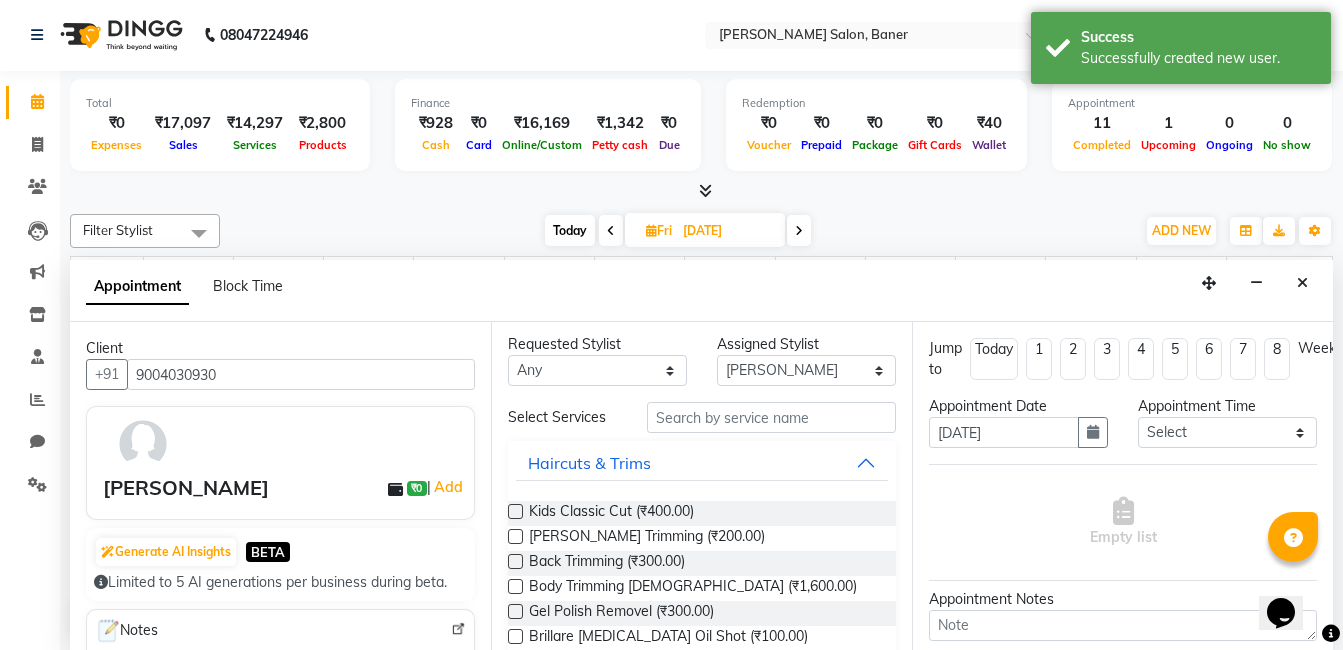 scroll, scrollTop: 0, scrollLeft: 0, axis: both 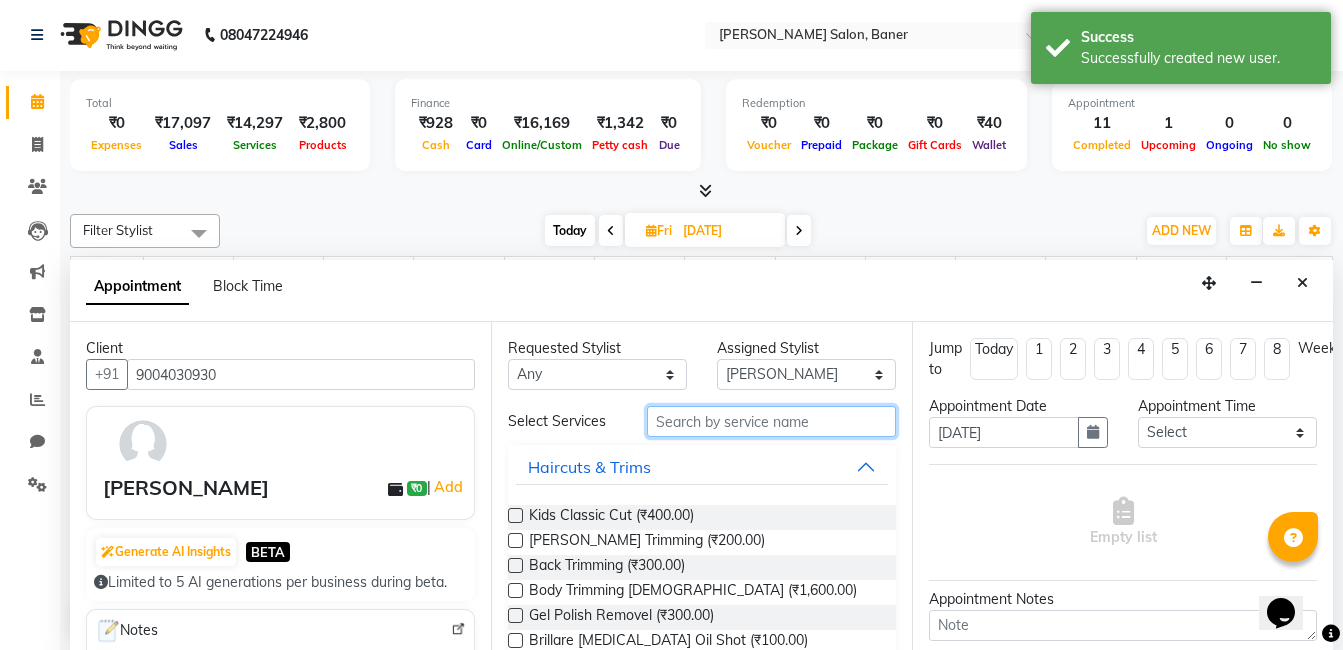 click at bounding box center (771, 421) 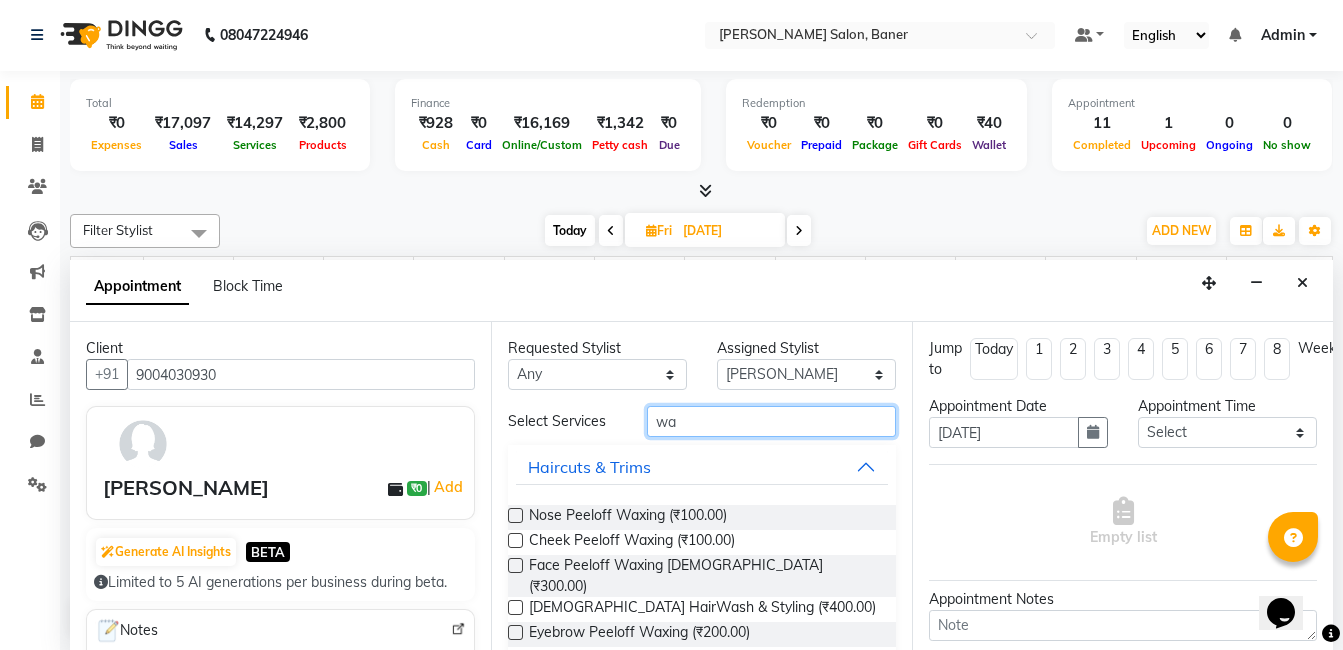 type on "w" 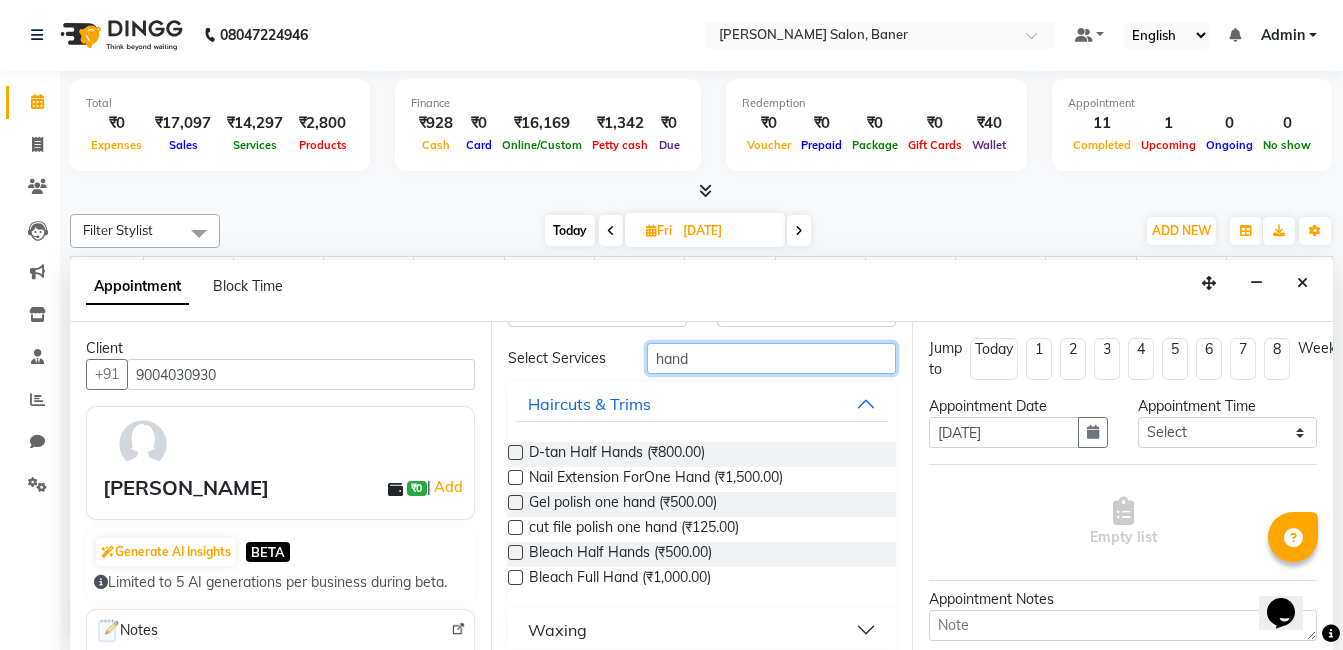 scroll, scrollTop: 169, scrollLeft: 0, axis: vertical 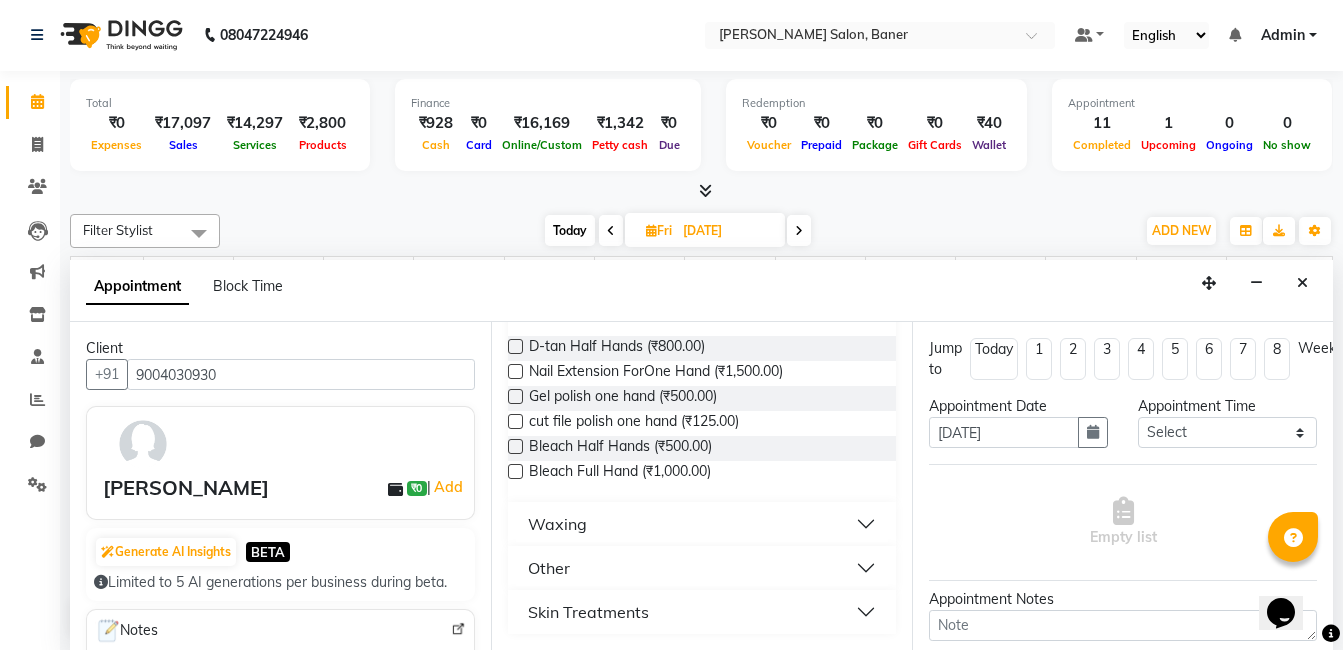 type on "hand" 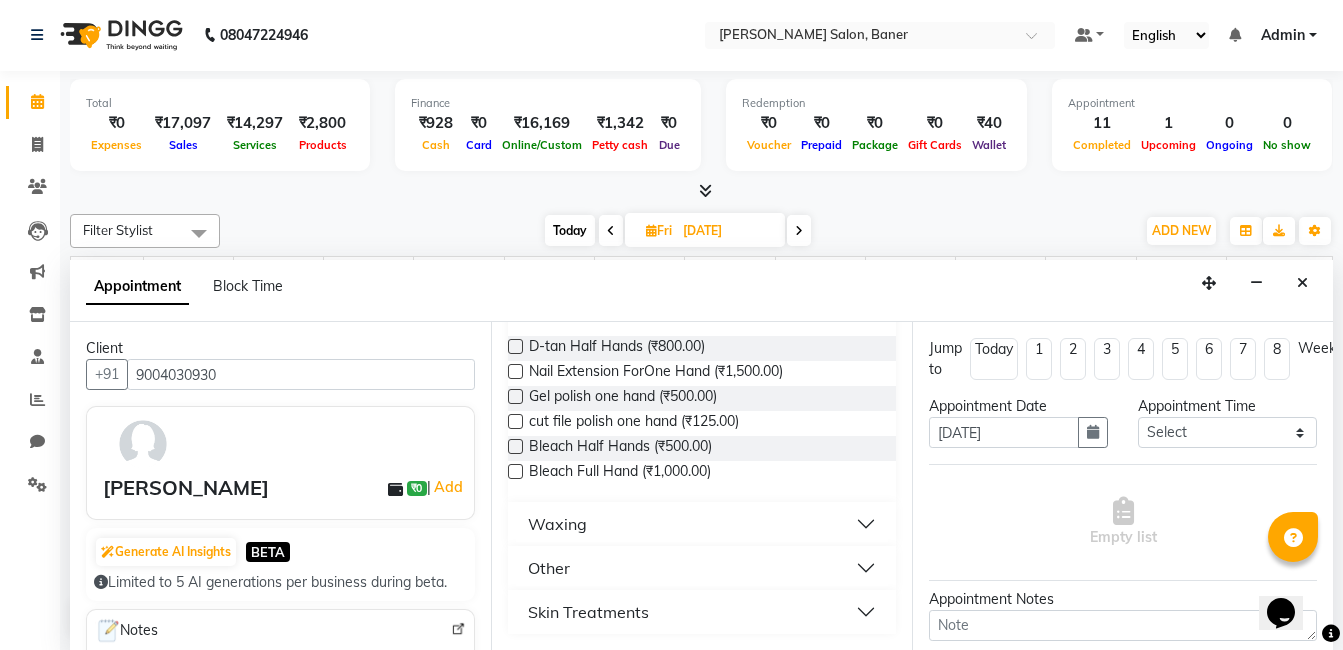 click on "Waxing" at bounding box center (702, 524) 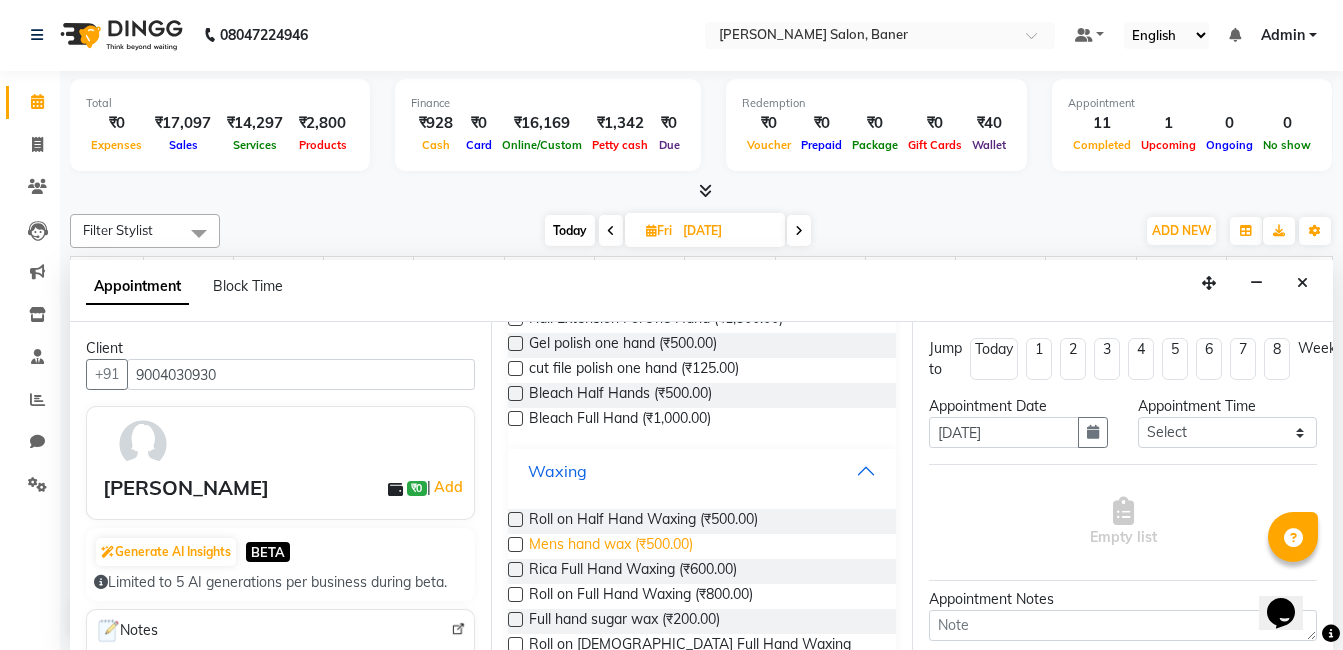 scroll, scrollTop: 351, scrollLeft: 0, axis: vertical 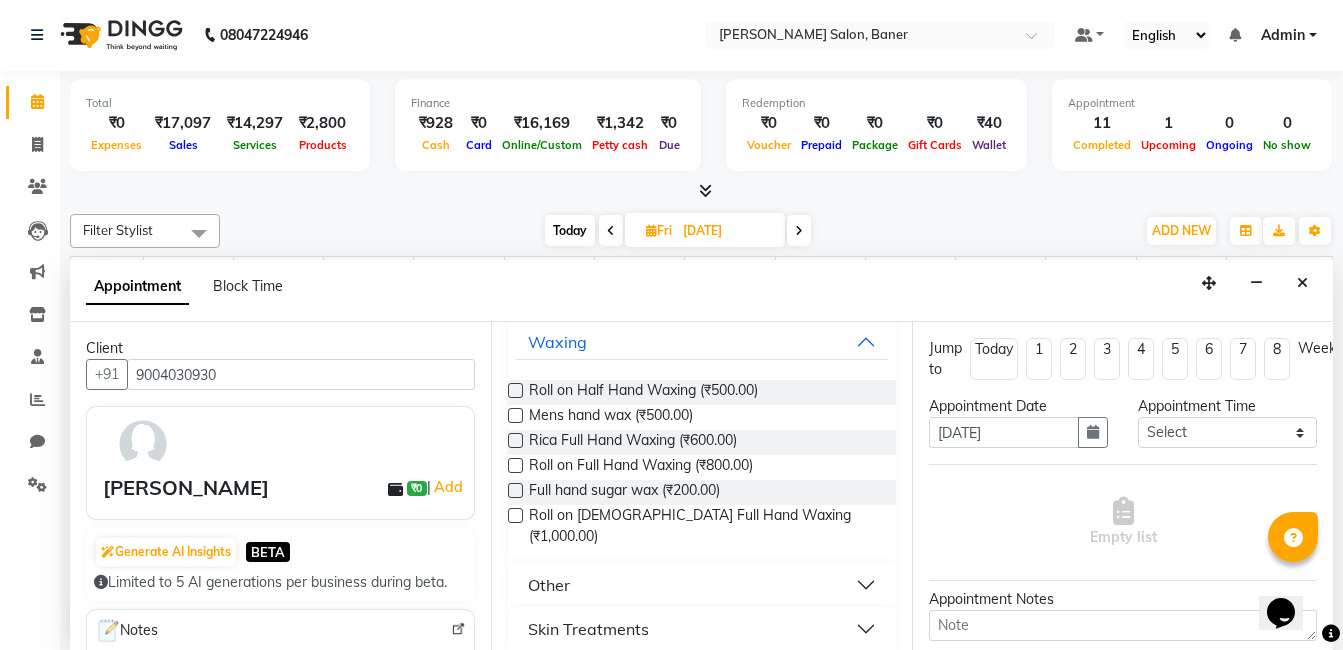 click at bounding box center [515, 440] 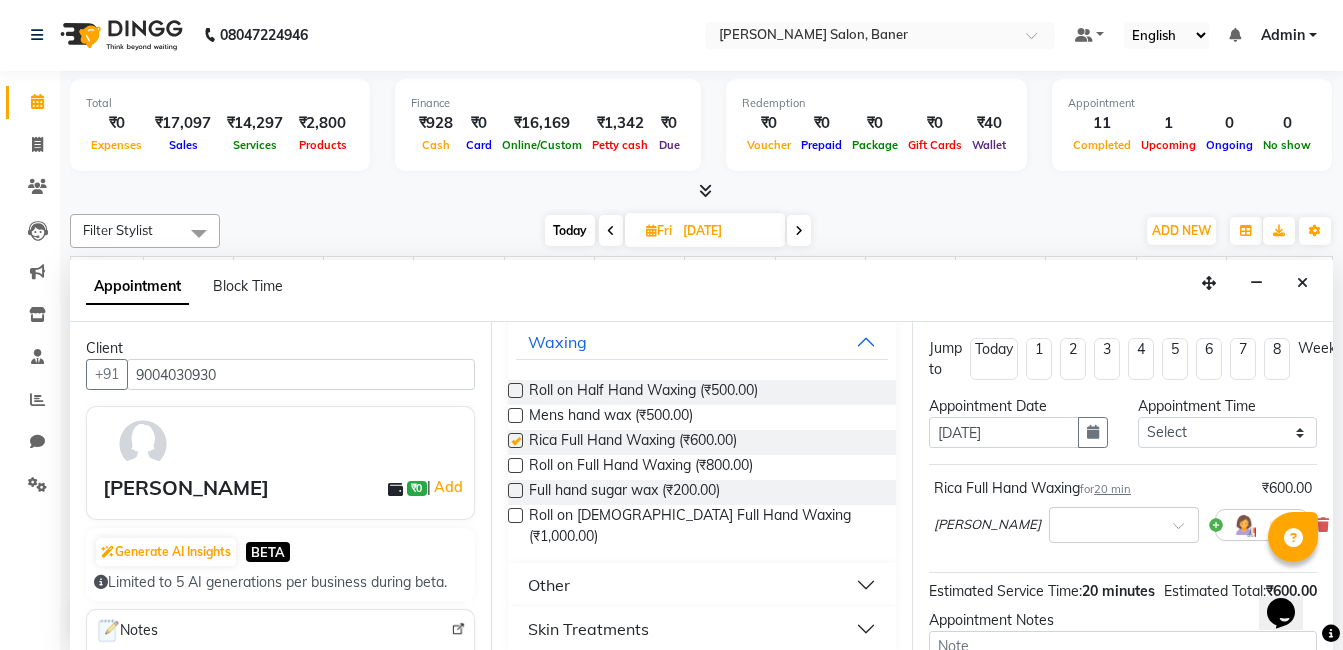 checkbox on "false" 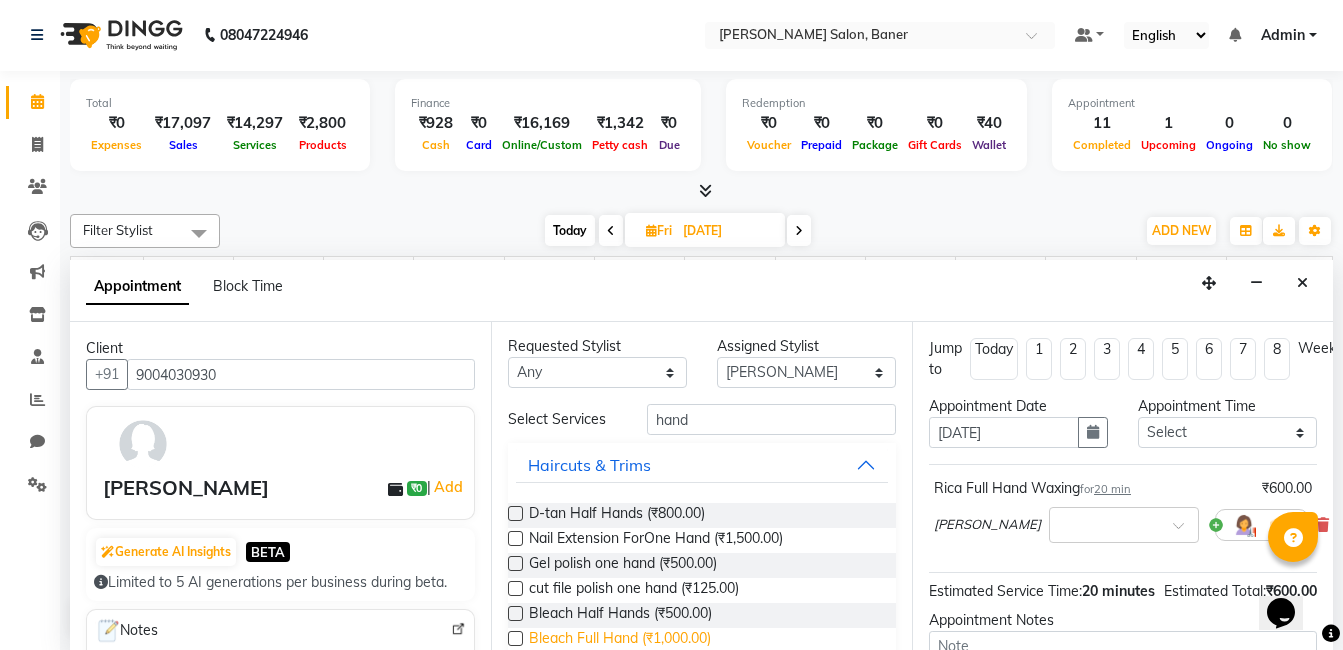 scroll, scrollTop: 0, scrollLeft: 0, axis: both 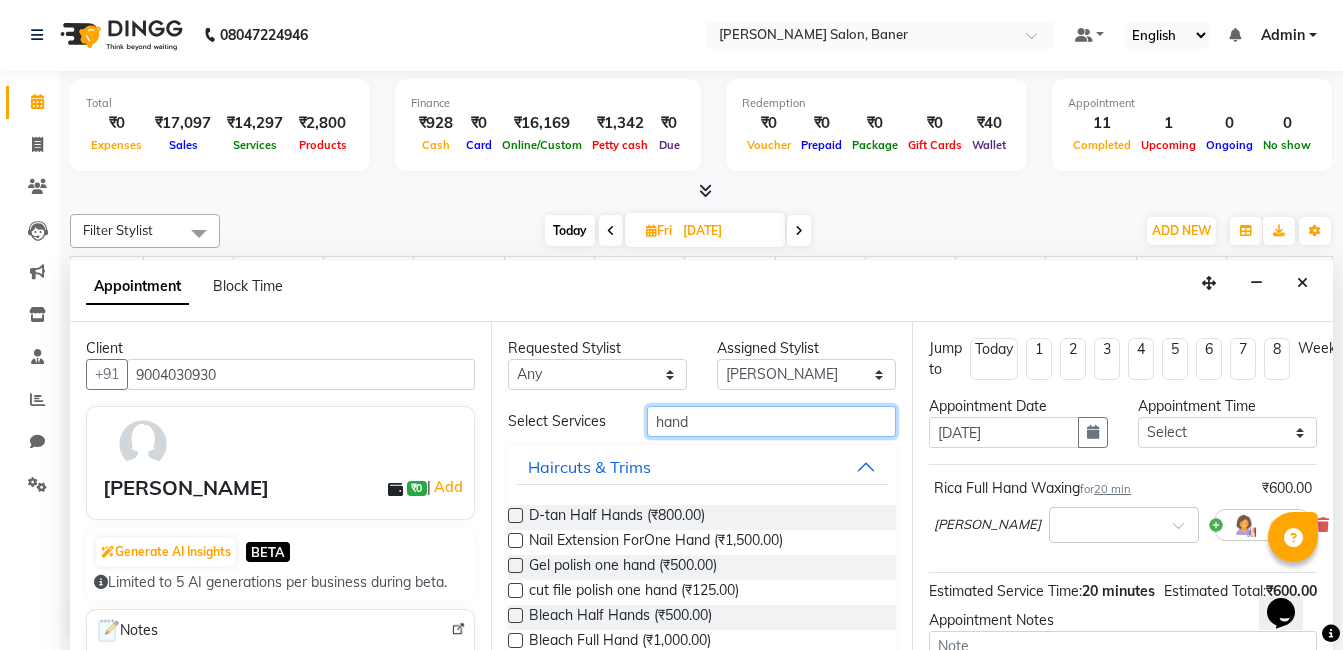 click on "hand" at bounding box center [771, 421] 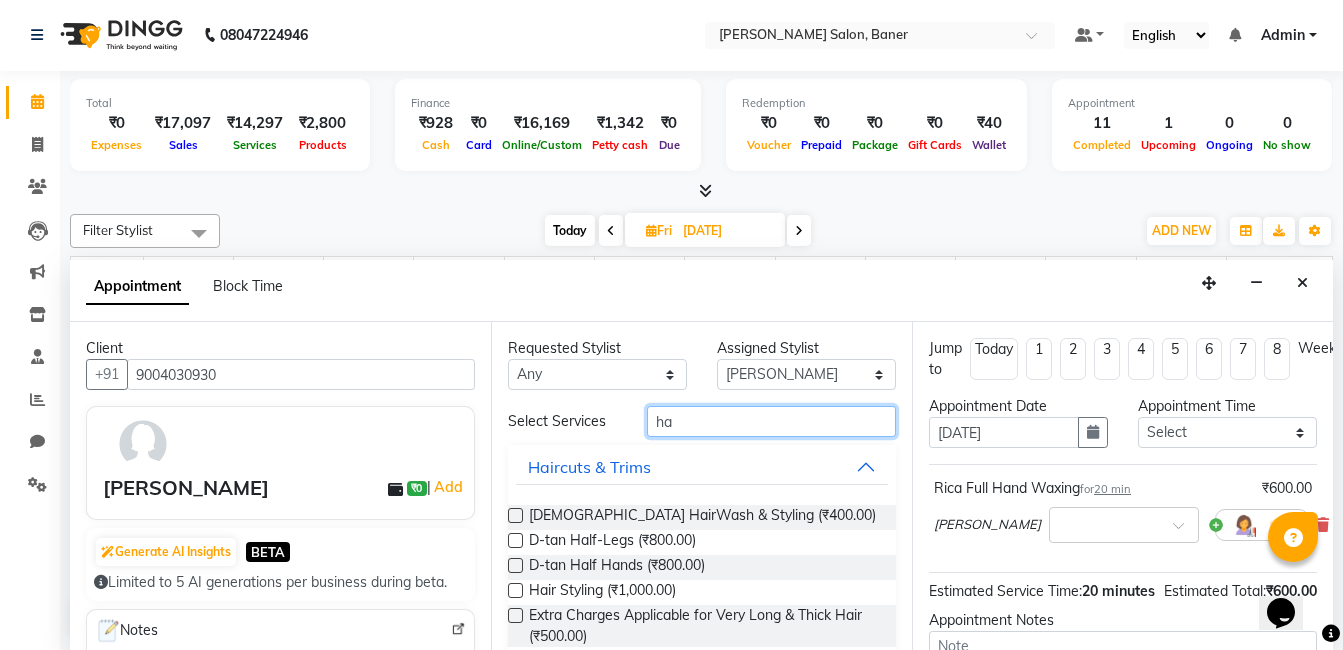type on "h" 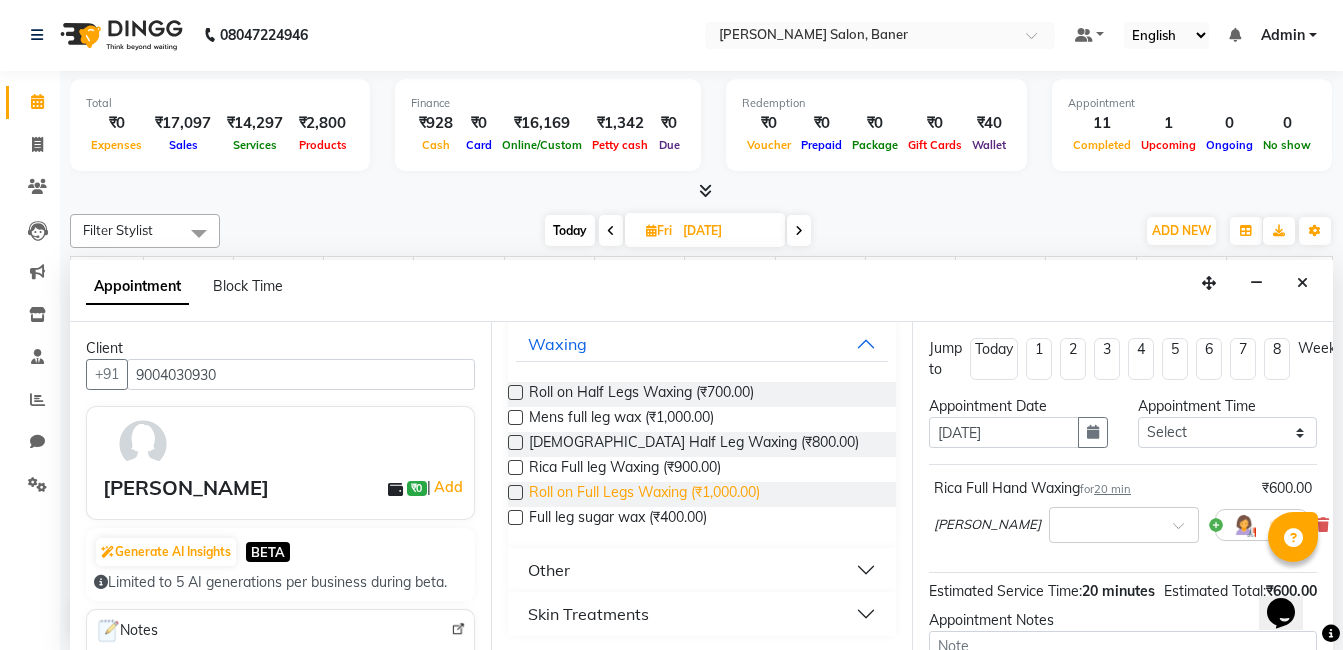 scroll, scrollTop: 276, scrollLeft: 0, axis: vertical 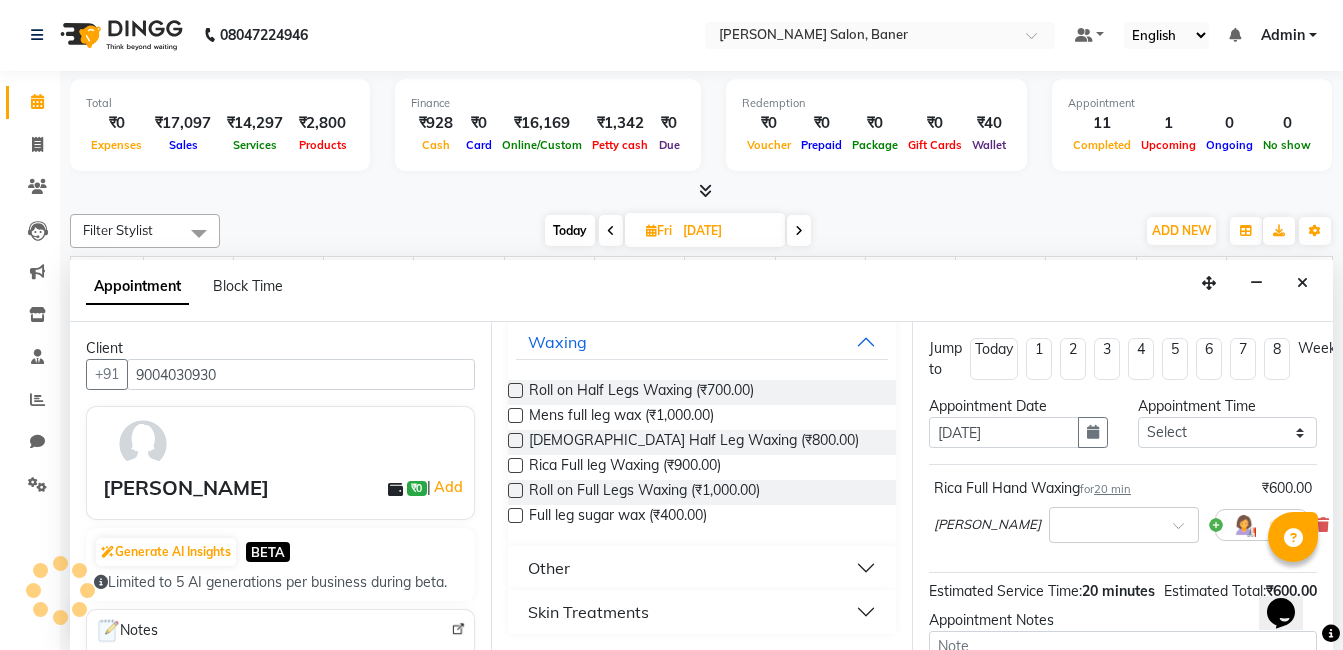 type on "leg" 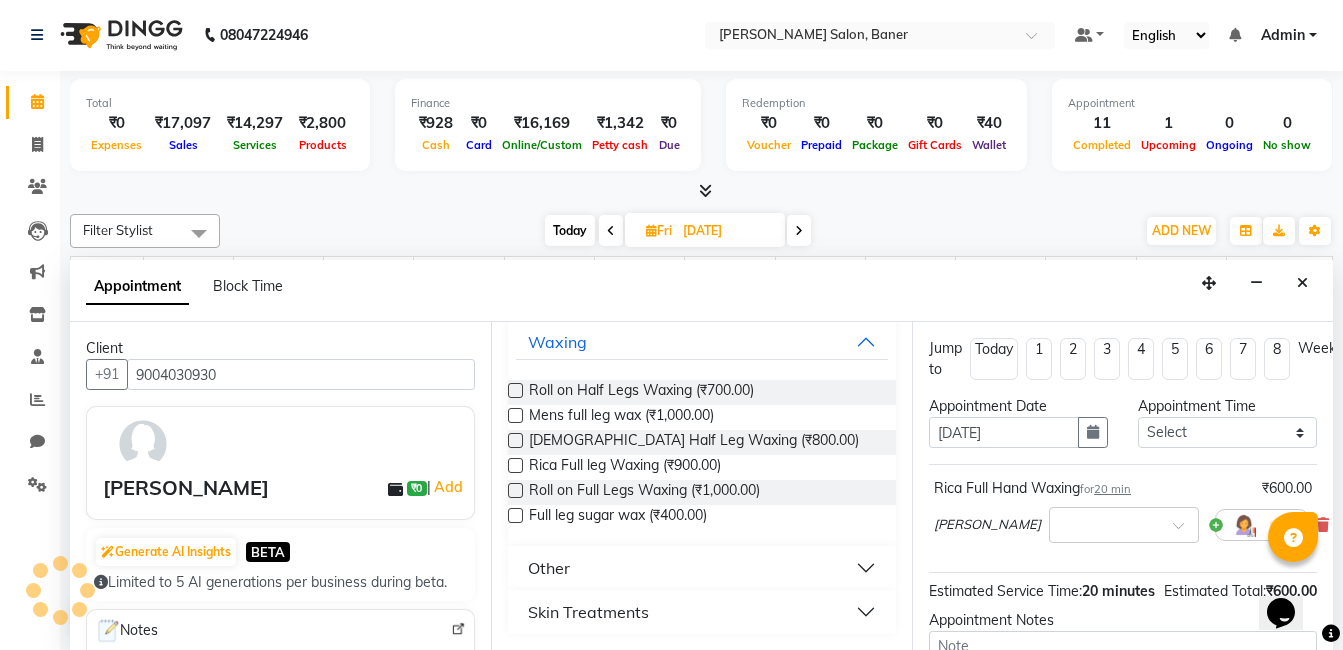 click at bounding box center [515, 465] 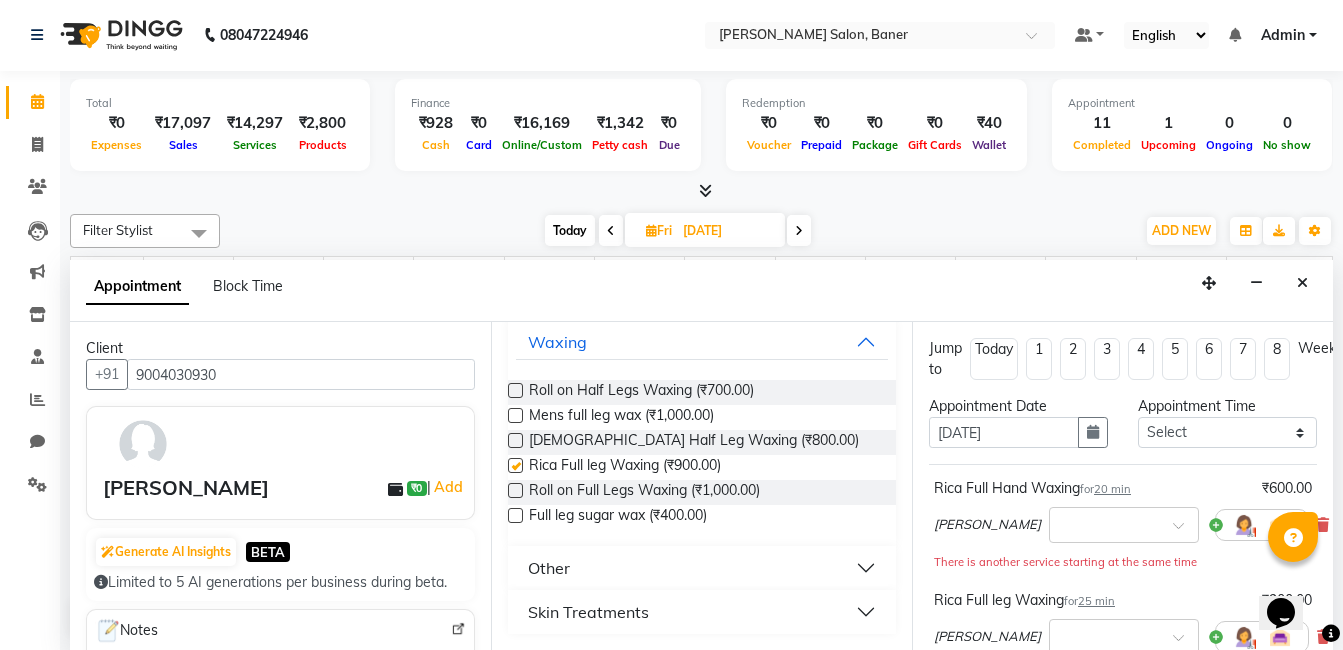 checkbox on "false" 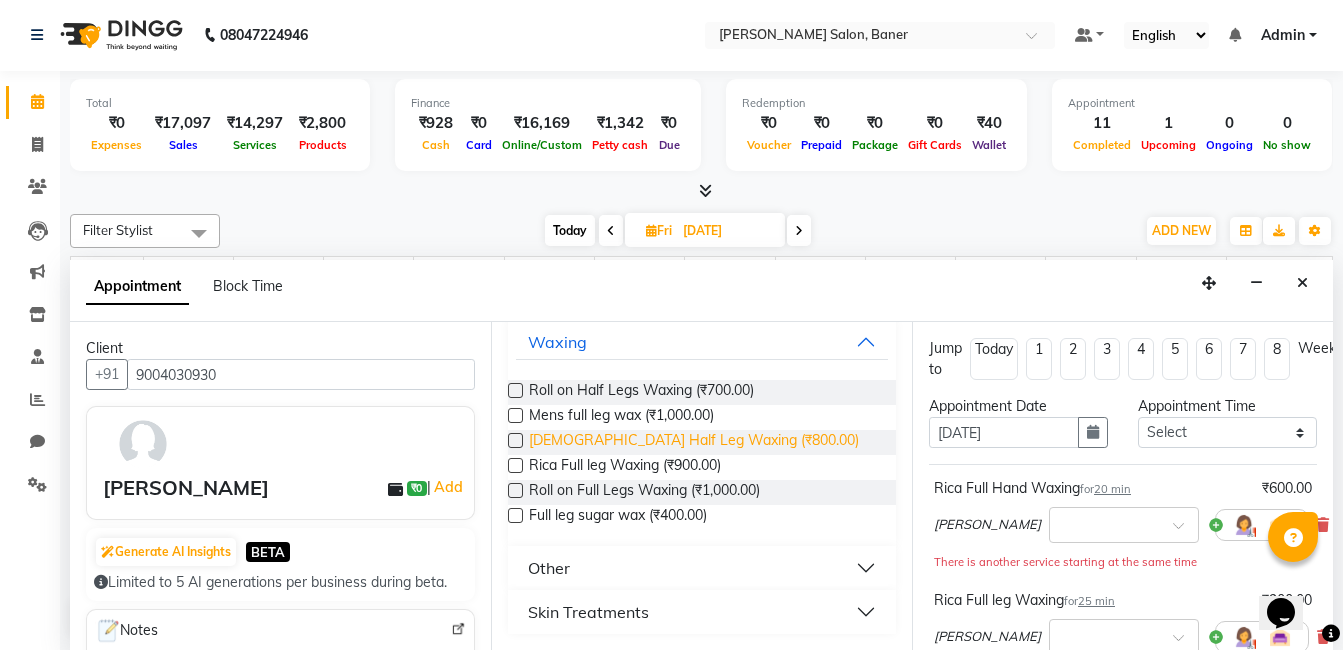 scroll, scrollTop: 0, scrollLeft: 0, axis: both 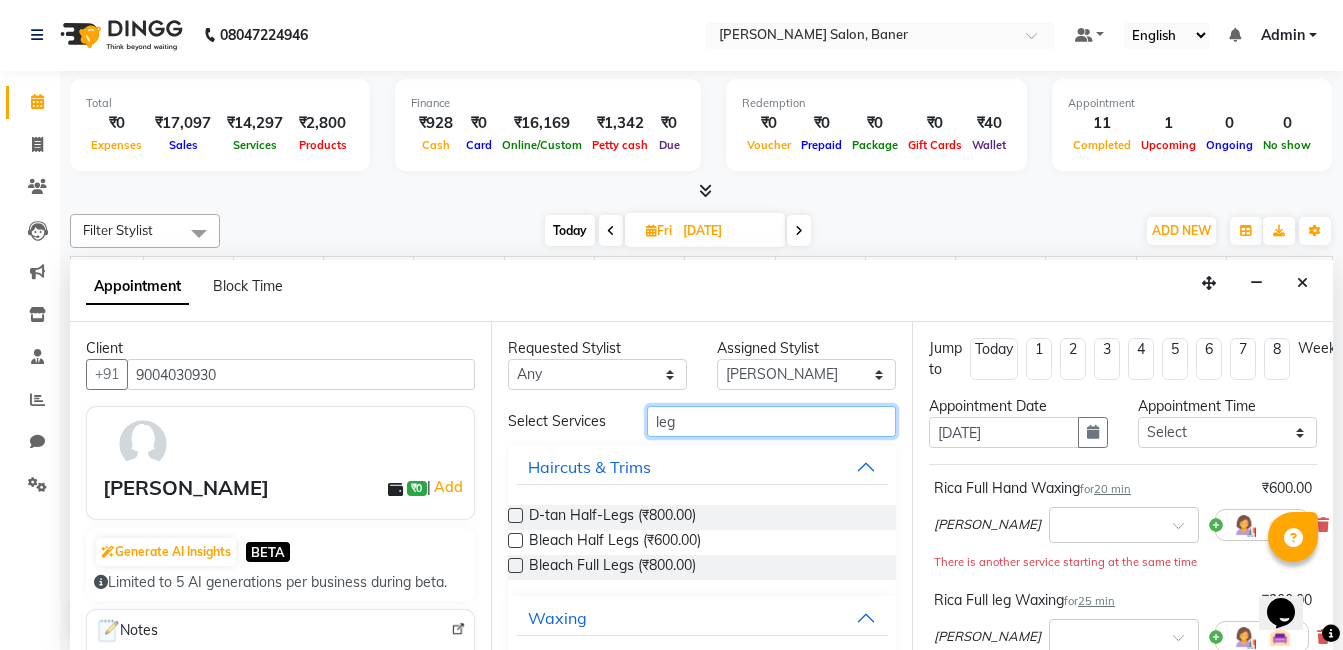 click on "leg" at bounding box center (771, 421) 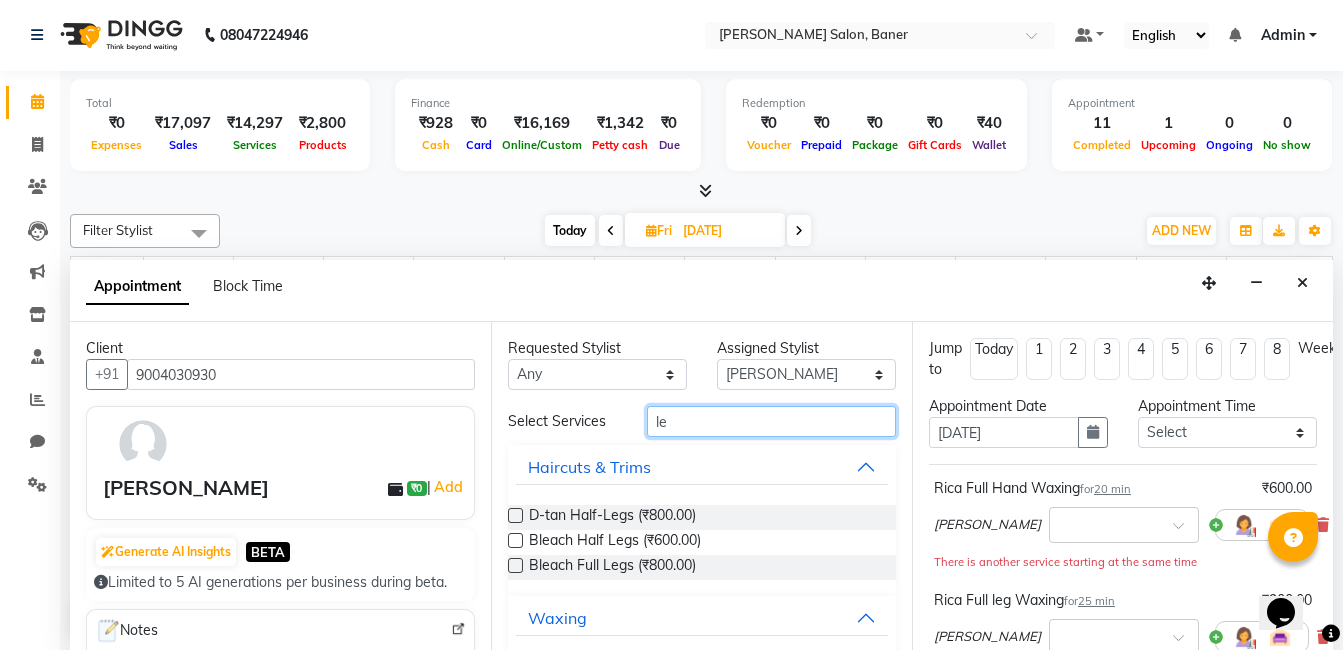type on "l" 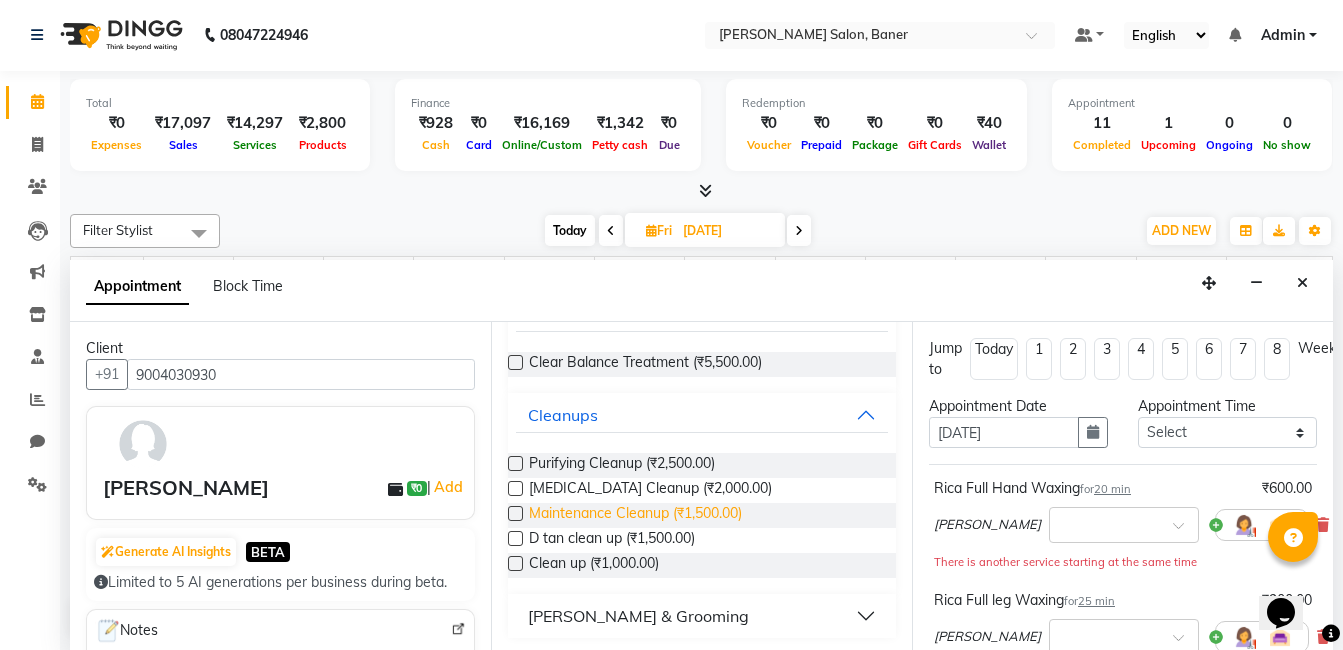 scroll, scrollTop: 157, scrollLeft: 0, axis: vertical 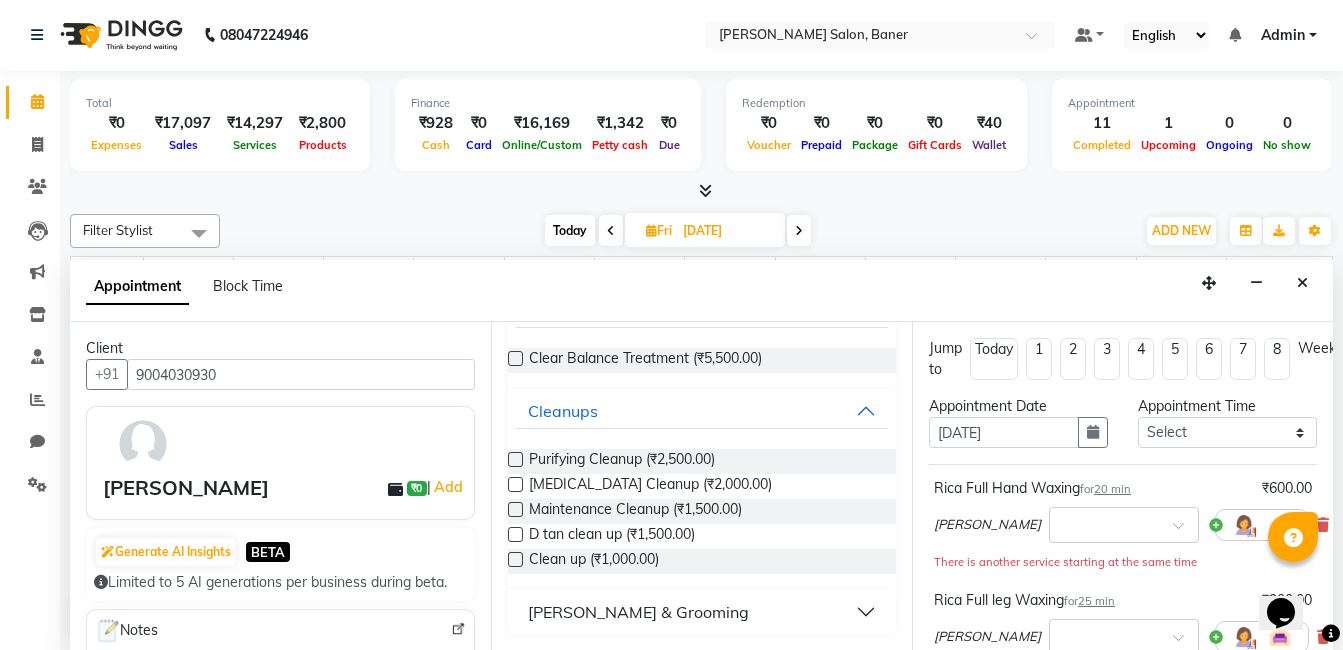 type on "cle" 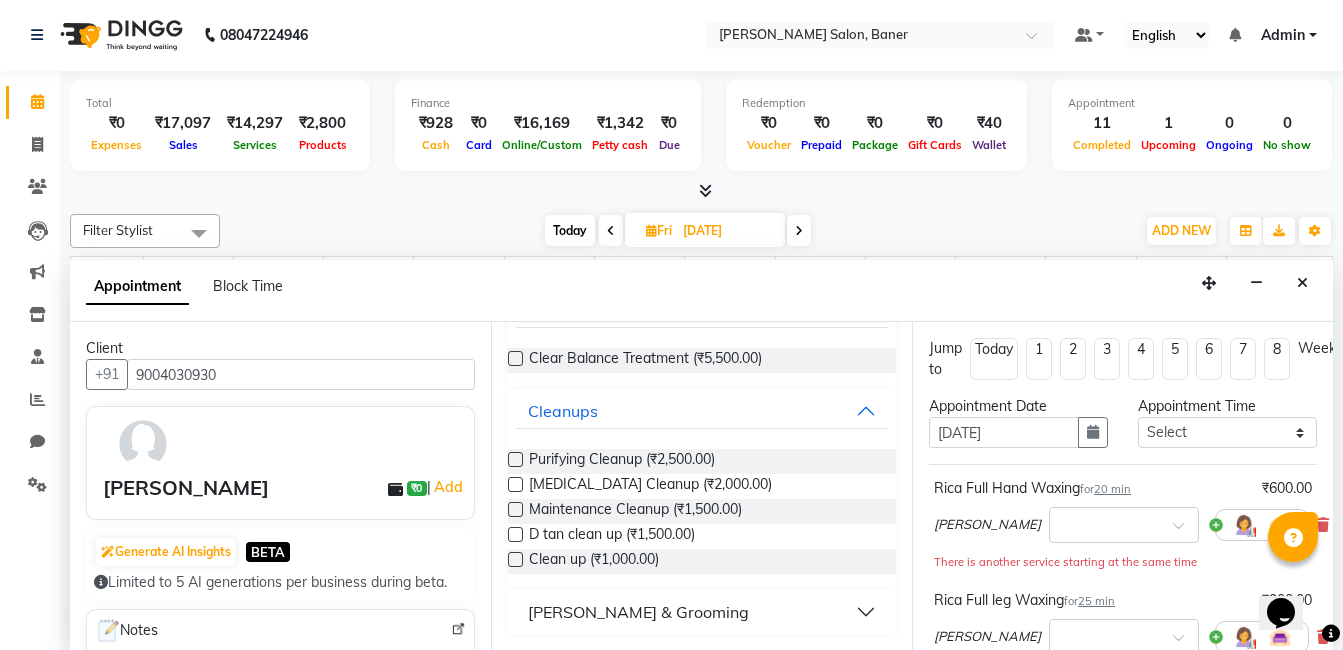 click at bounding box center [515, 509] 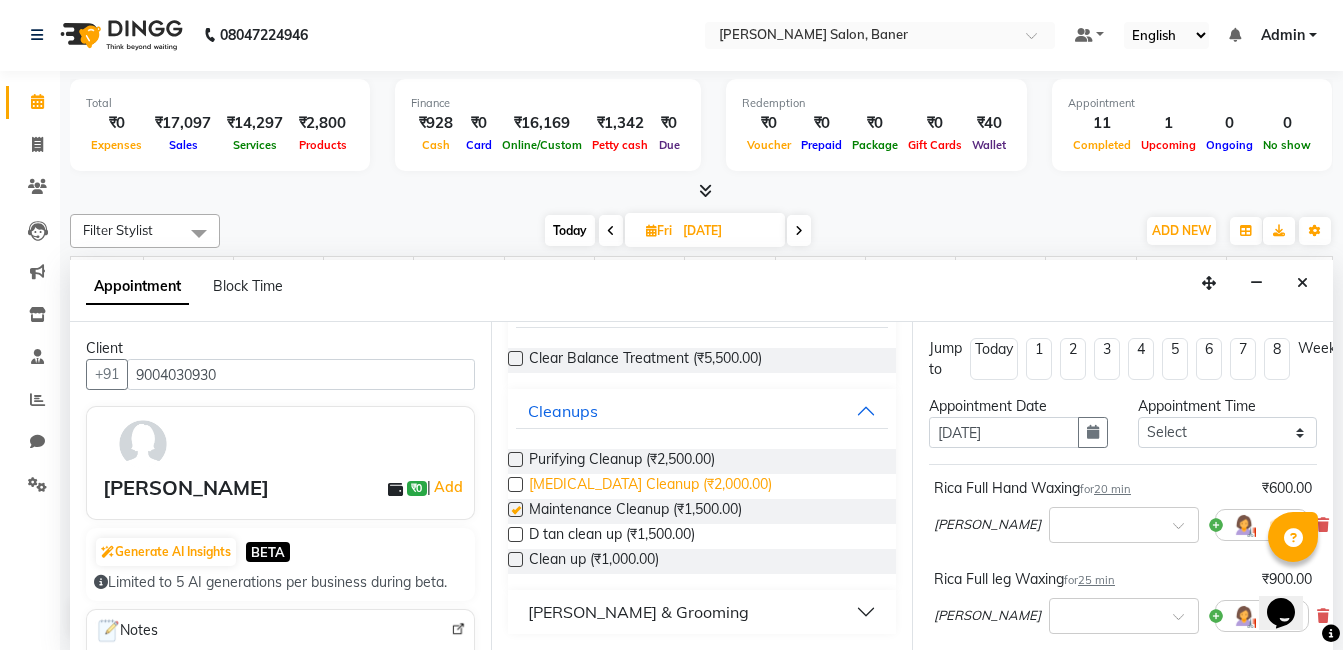 checkbox on "false" 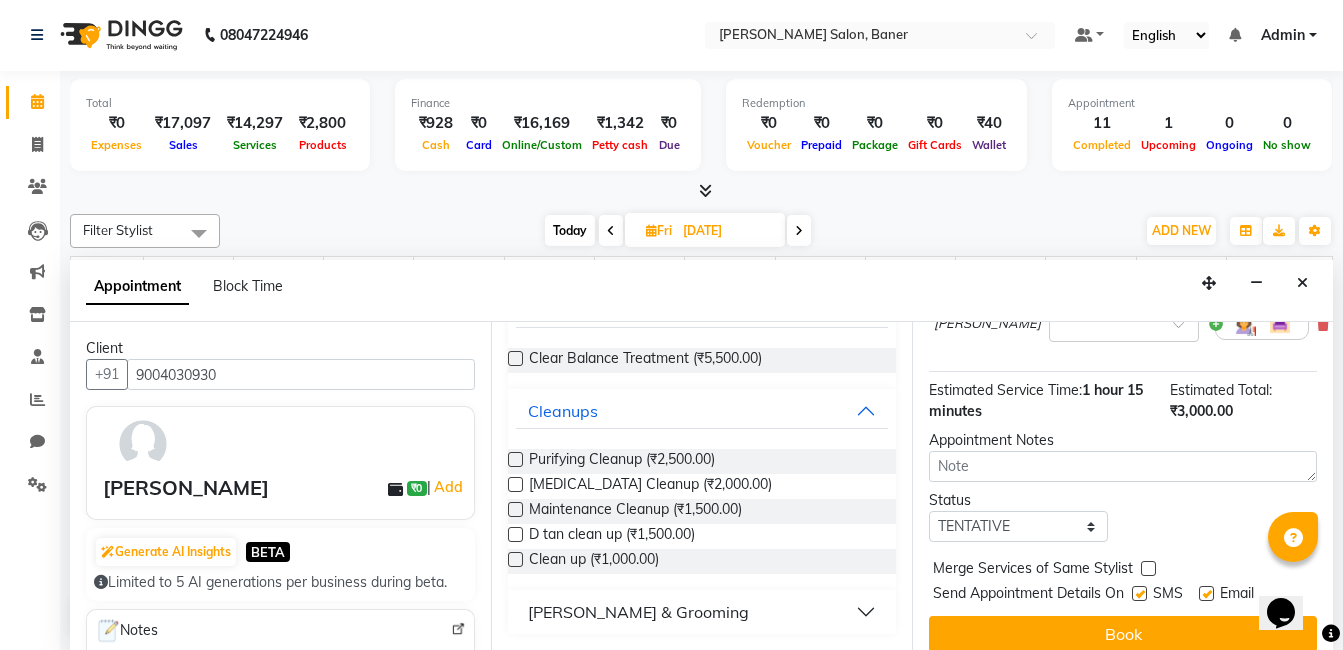 scroll, scrollTop: 400, scrollLeft: 0, axis: vertical 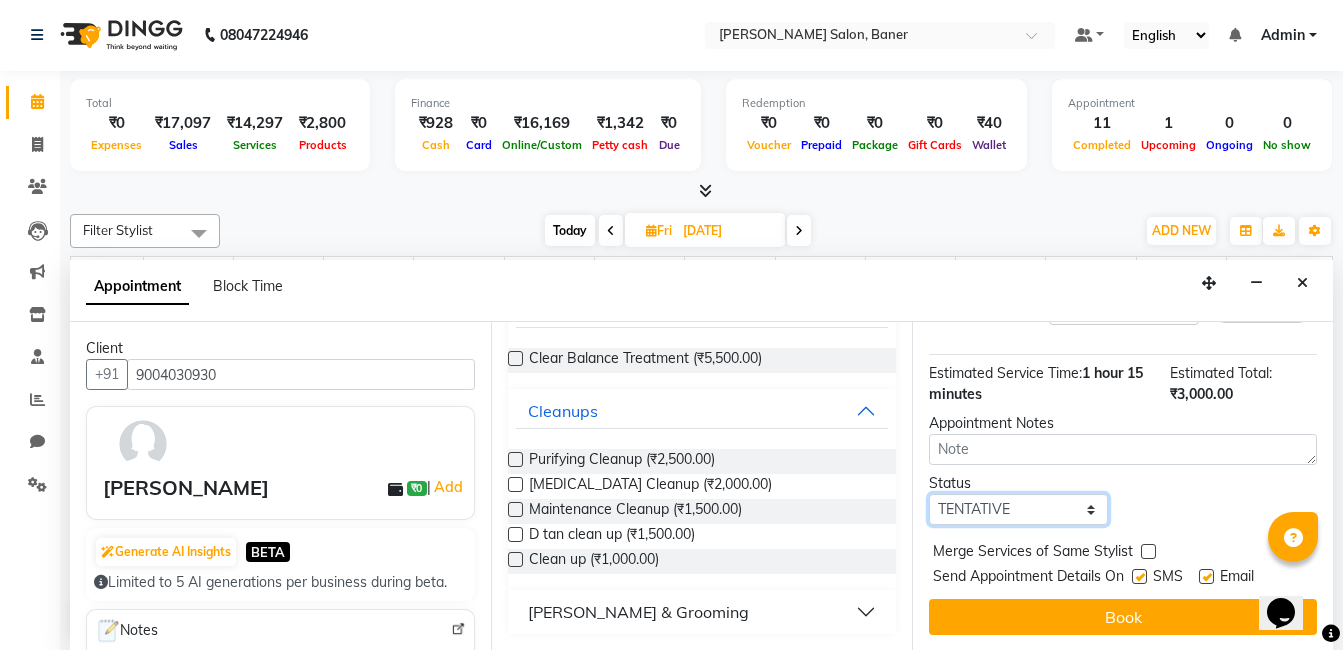 click on "Select TENTATIVE CONFIRM UPCOMING" at bounding box center [1018, 509] 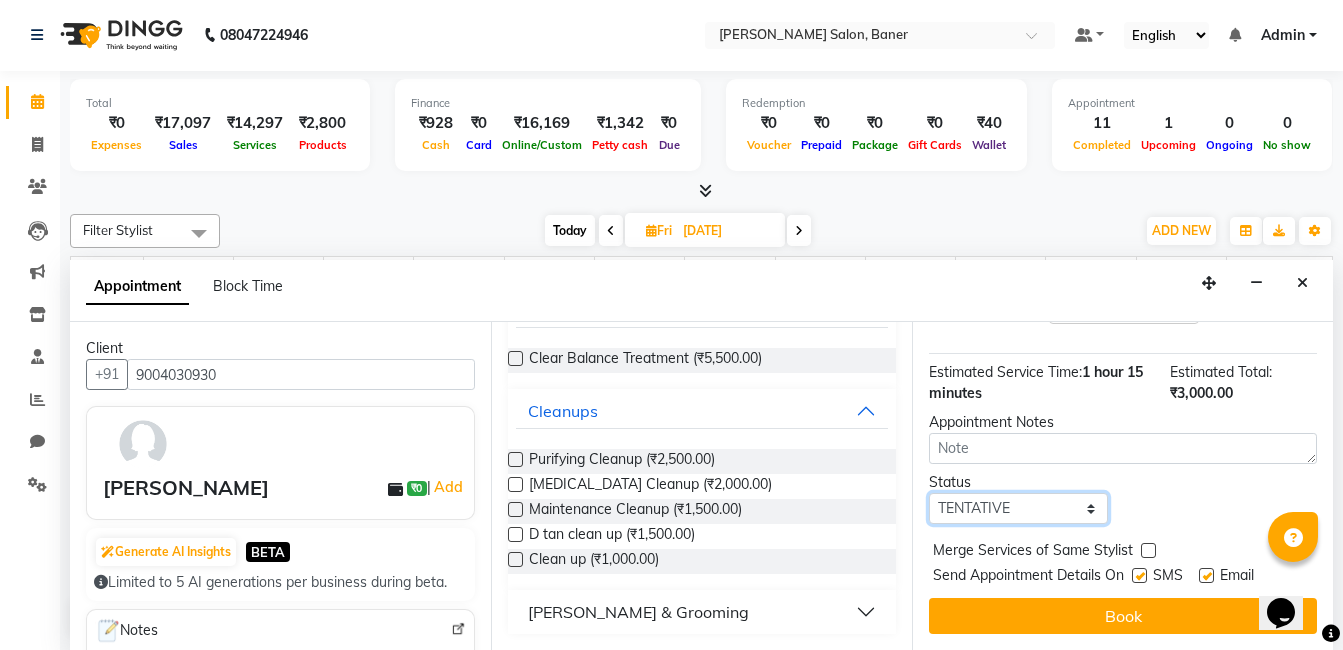 scroll, scrollTop: 416, scrollLeft: 0, axis: vertical 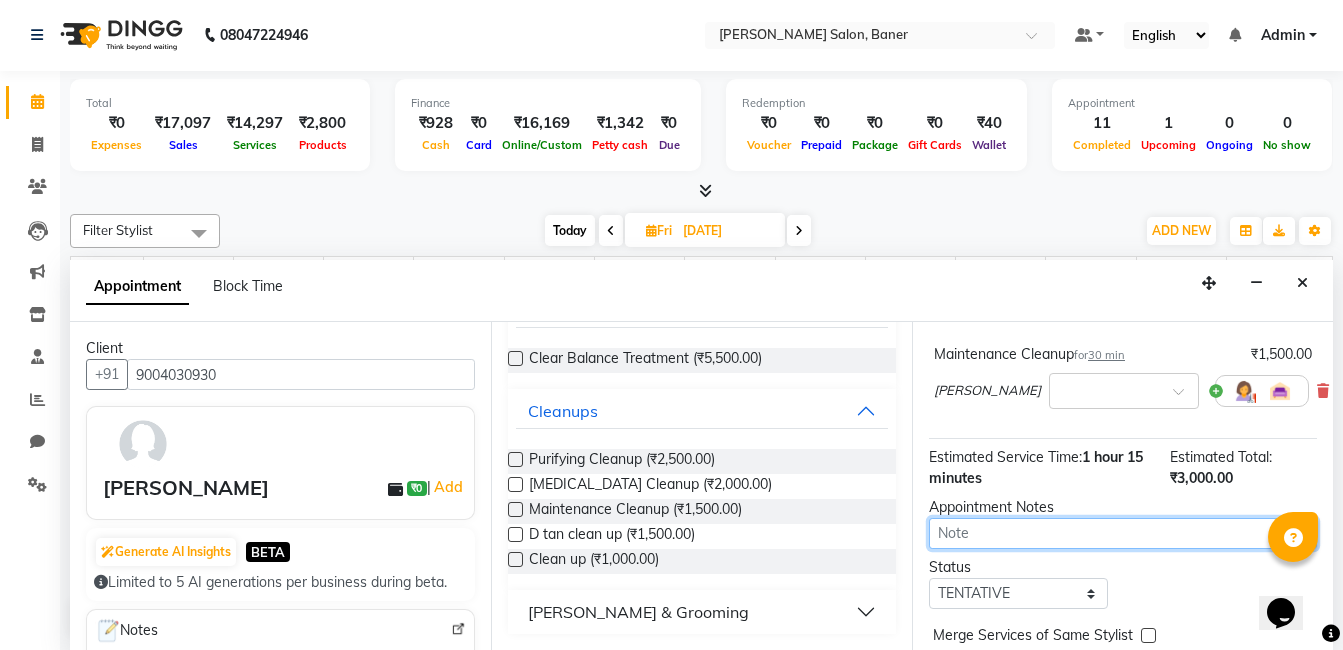 click at bounding box center (1123, 533) 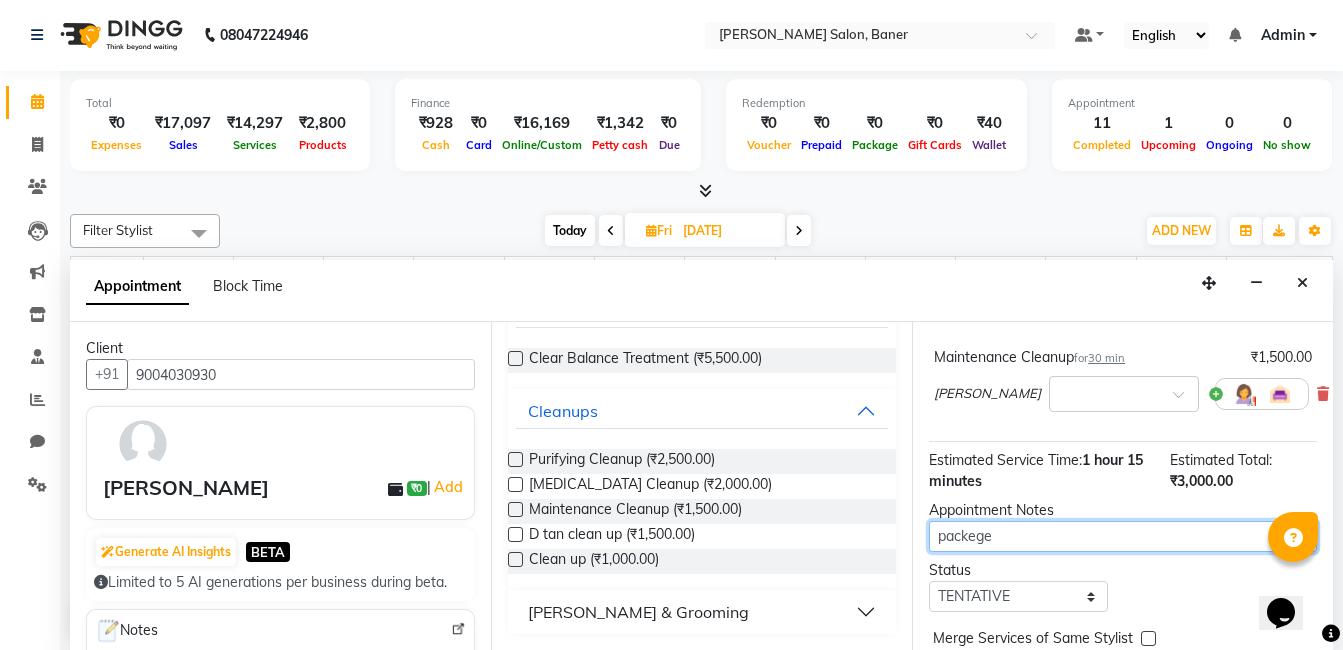 scroll, scrollTop: 316, scrollLeft: 0, axis: vertical 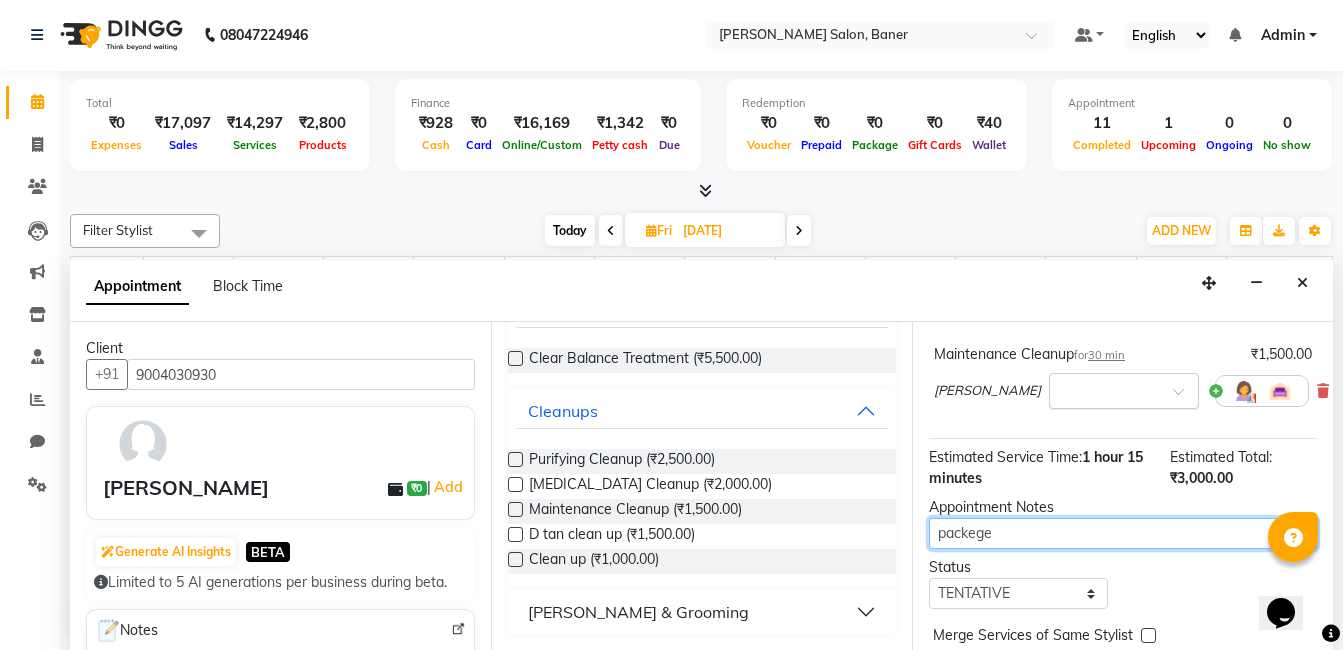 type on "packege" 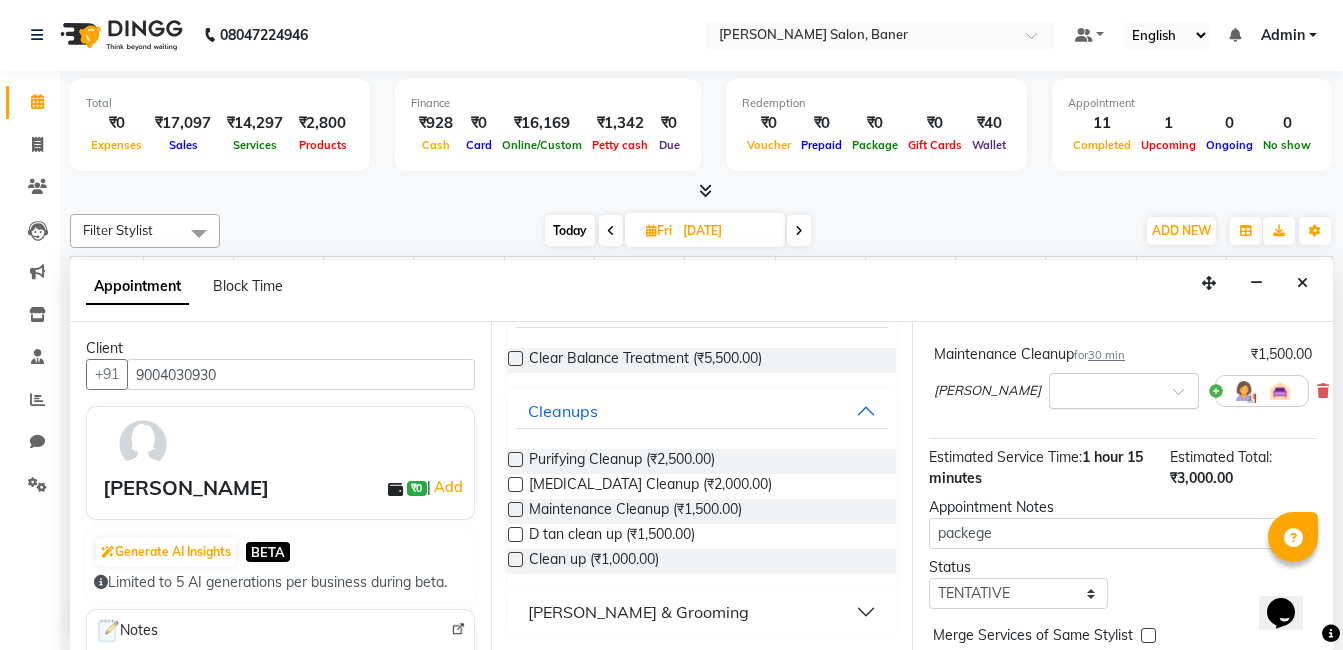 click at bounding box center [1185, 397] 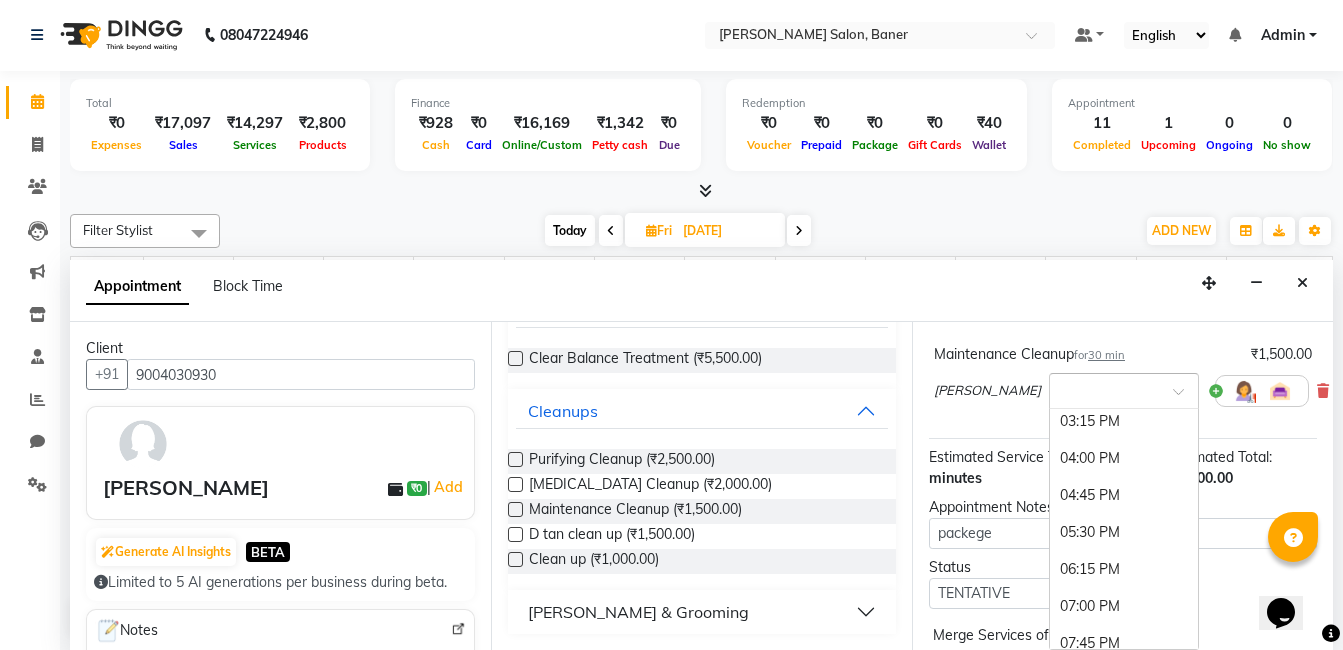 scroll, scrollTop: 315, scrollLeft: 0, axis: vertical 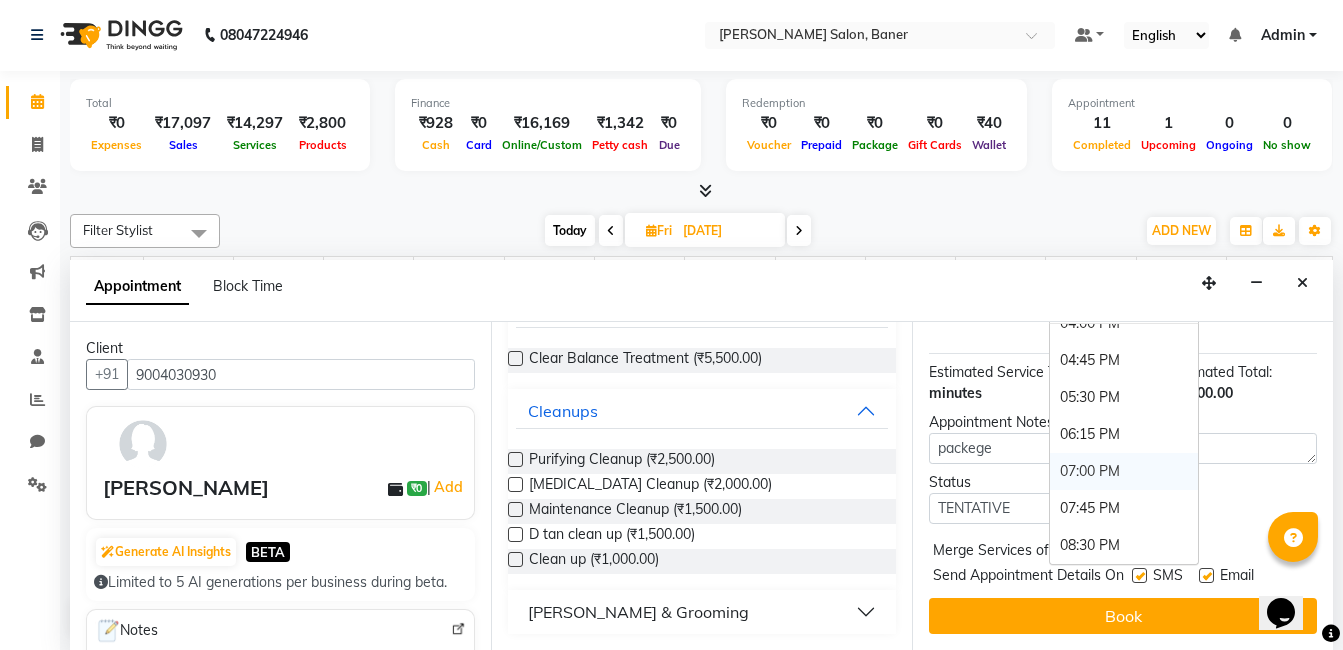 click on "07:00 PM" at bounding box center (1124, 471) 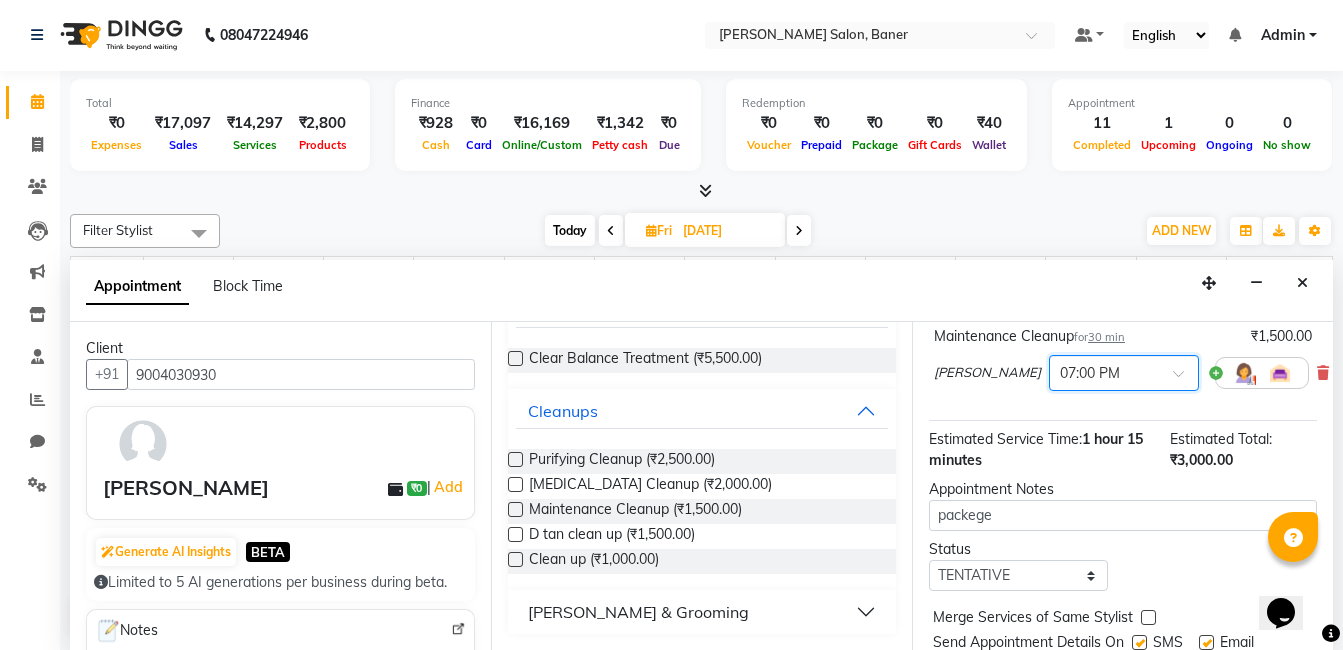 scroll, scrollTop: 416, scrollLeft: 0, axis: vertical 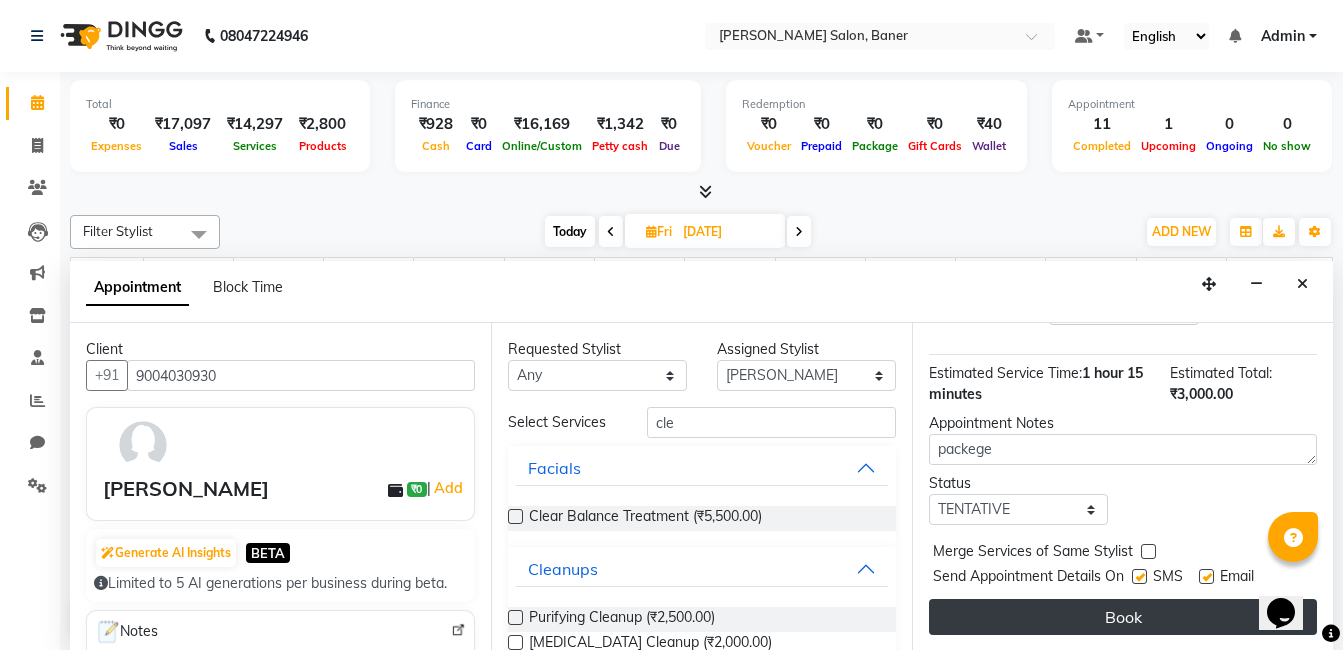 click on "Book" at bounding box center (1123, 617) 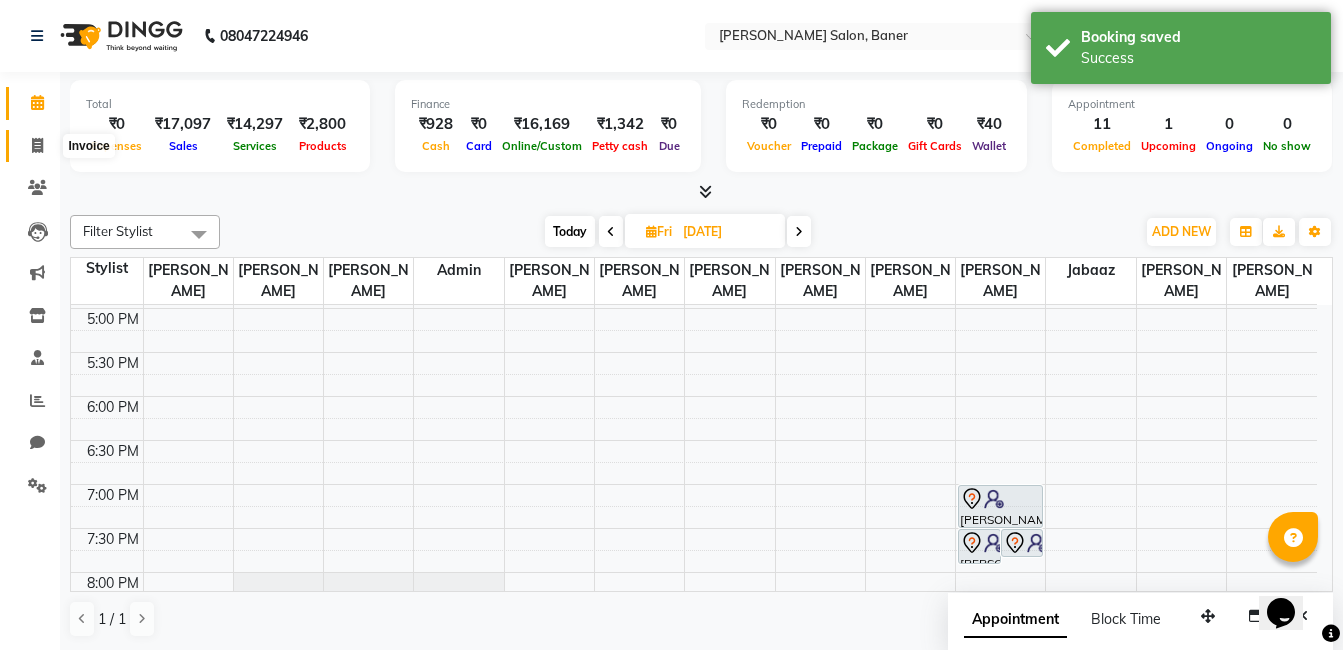 click 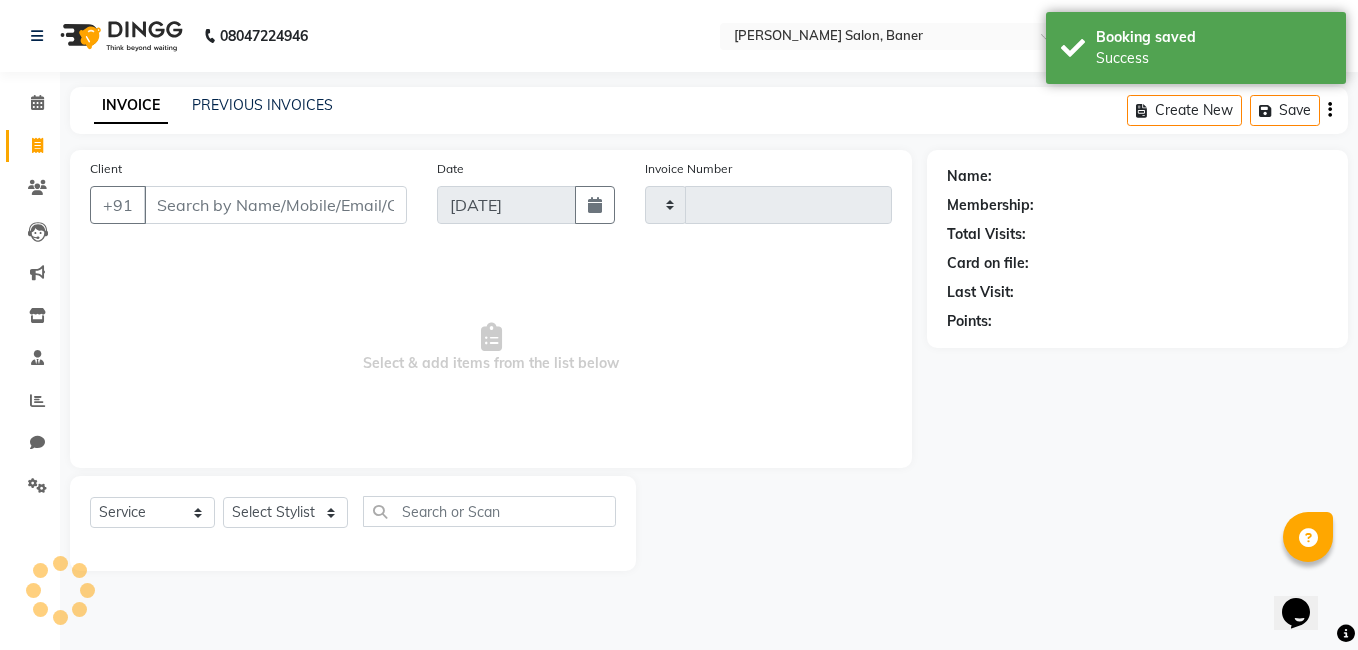 type on "2190" 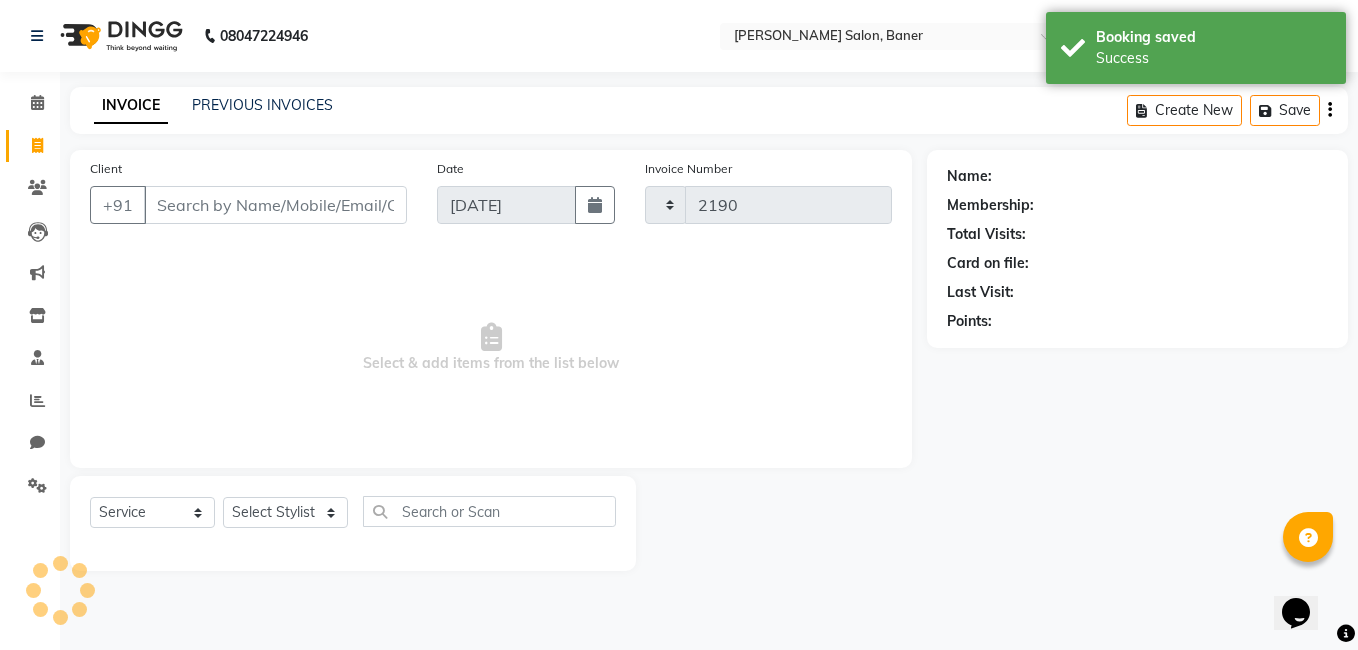 select on "7115" 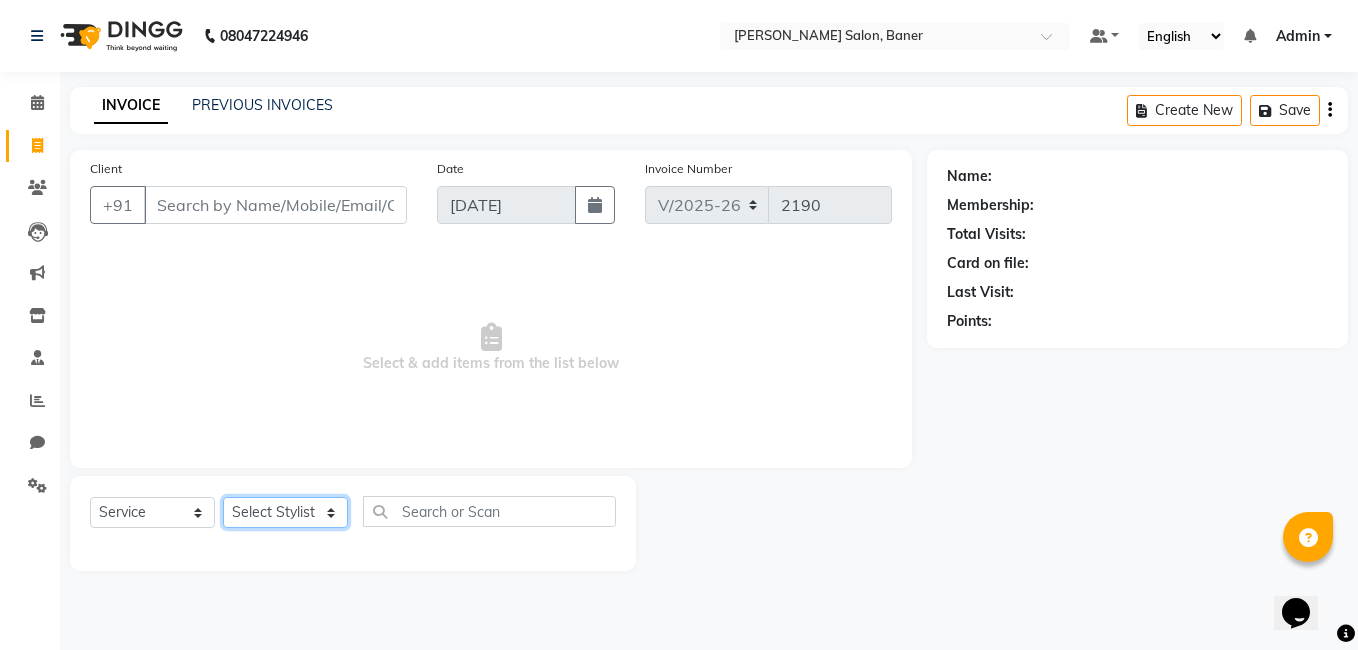 drag, startPoint x: 265, startPoint y: 515, endPoint x: 262, endPoint y: 500, distance: 15.297058 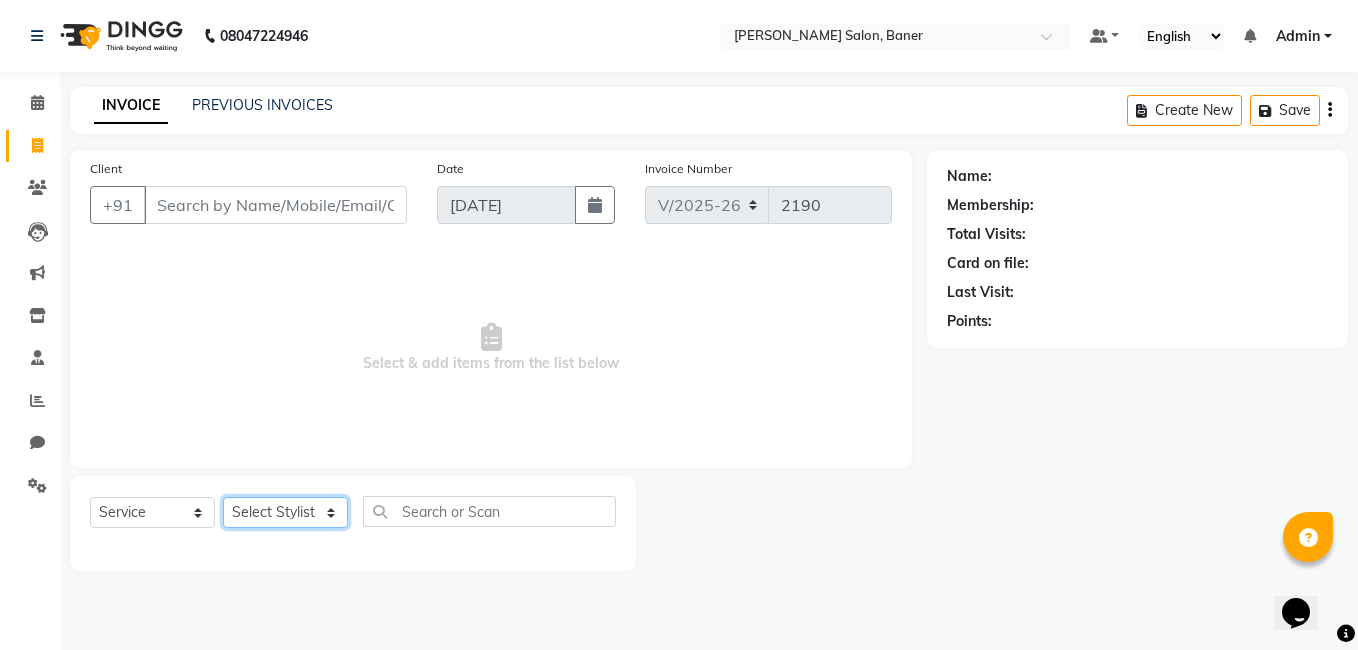 select on "60259" 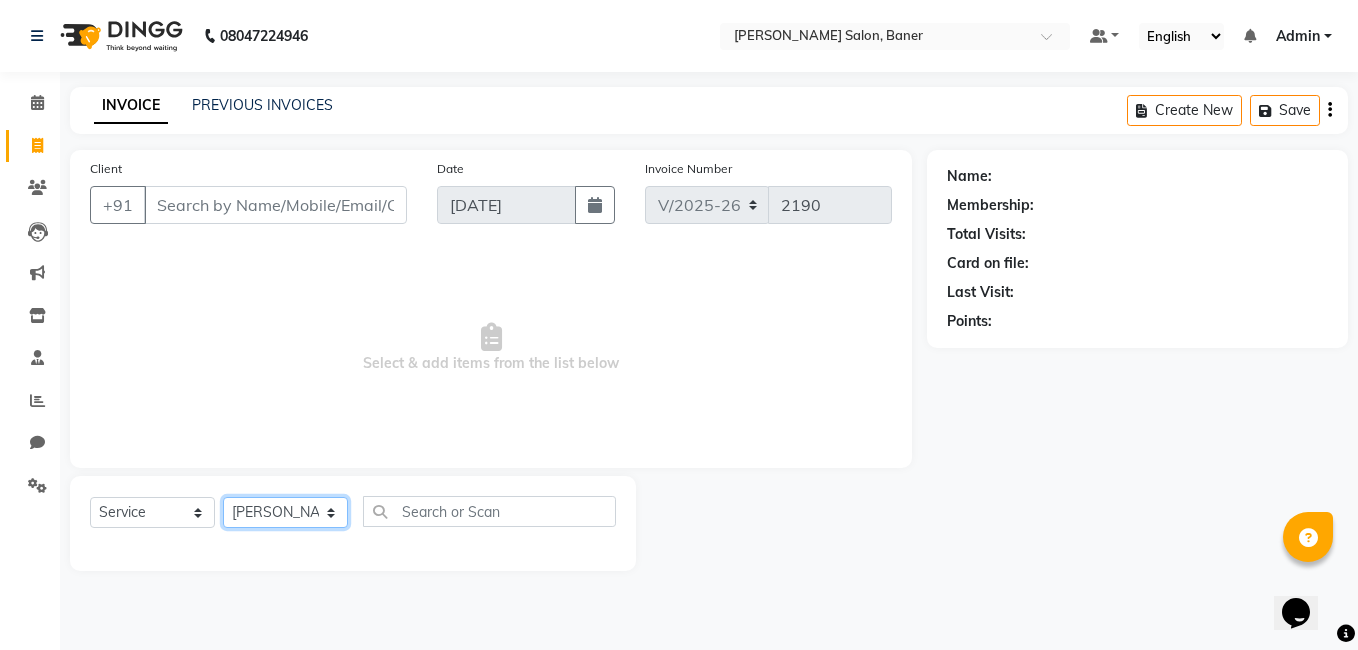 click on "Select Stylist Admin [PERSON_NAME] [PERSON_NAME] [PERSON_NAME] Jabaaz [PERSON_NAME]  [PERSON_NAME]  [PERSON_NAME] [PERSON_NAME] Rahul chhapchhade [PERSON_NAME] [PERSON_NAME] [PERSON_NAME]" 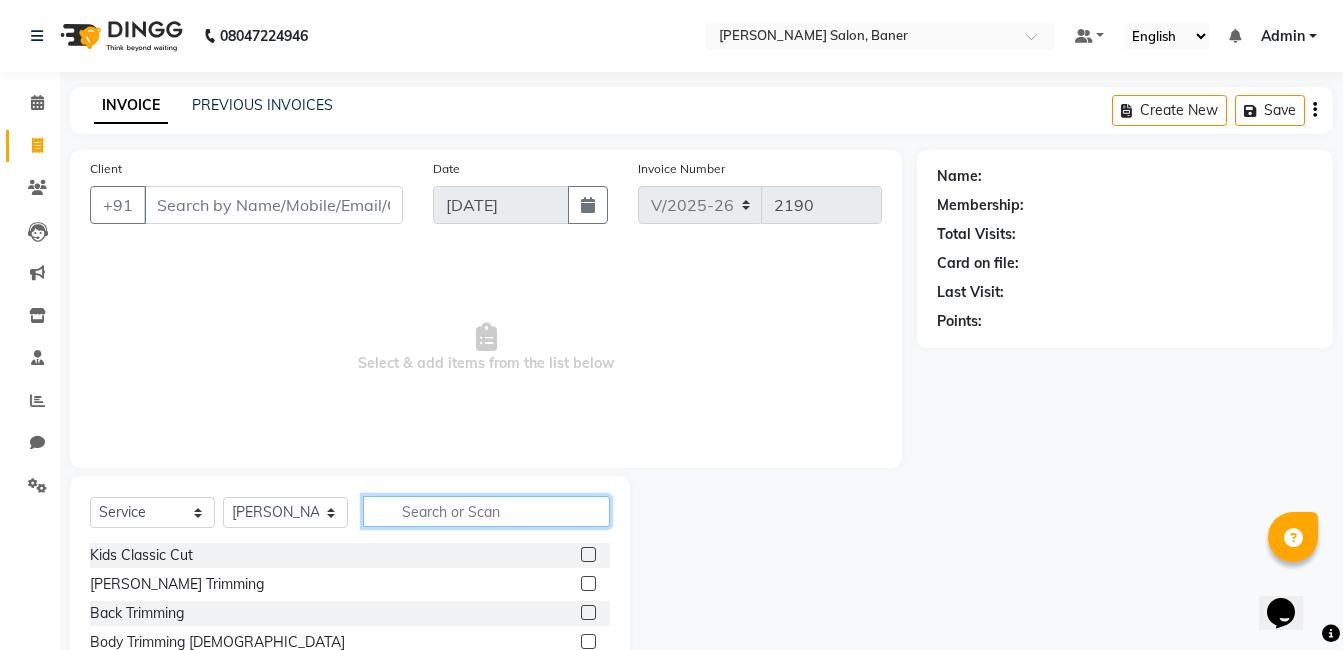 drag, startPoint x: 417, startPoint y: 503, endPoint x: 669, endPoint y: 649, distance: 291.23874 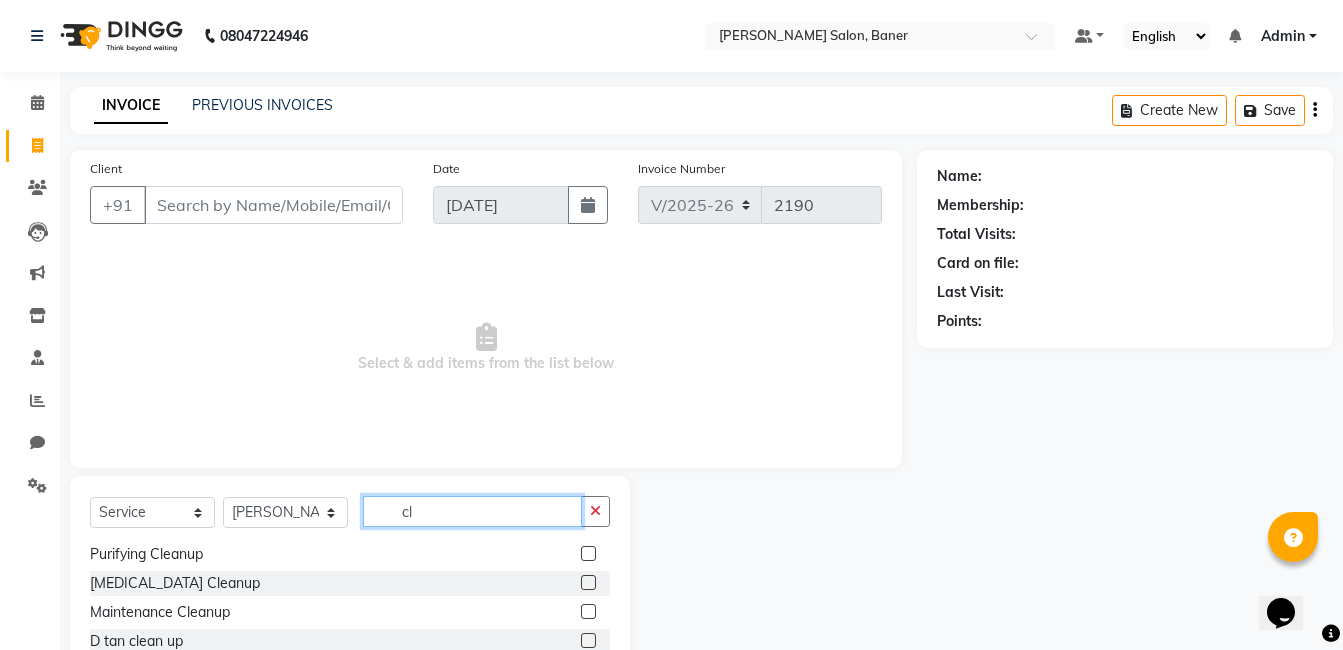 scroll, scrollTop: 206, scrollLeft: 0, axis: vertical 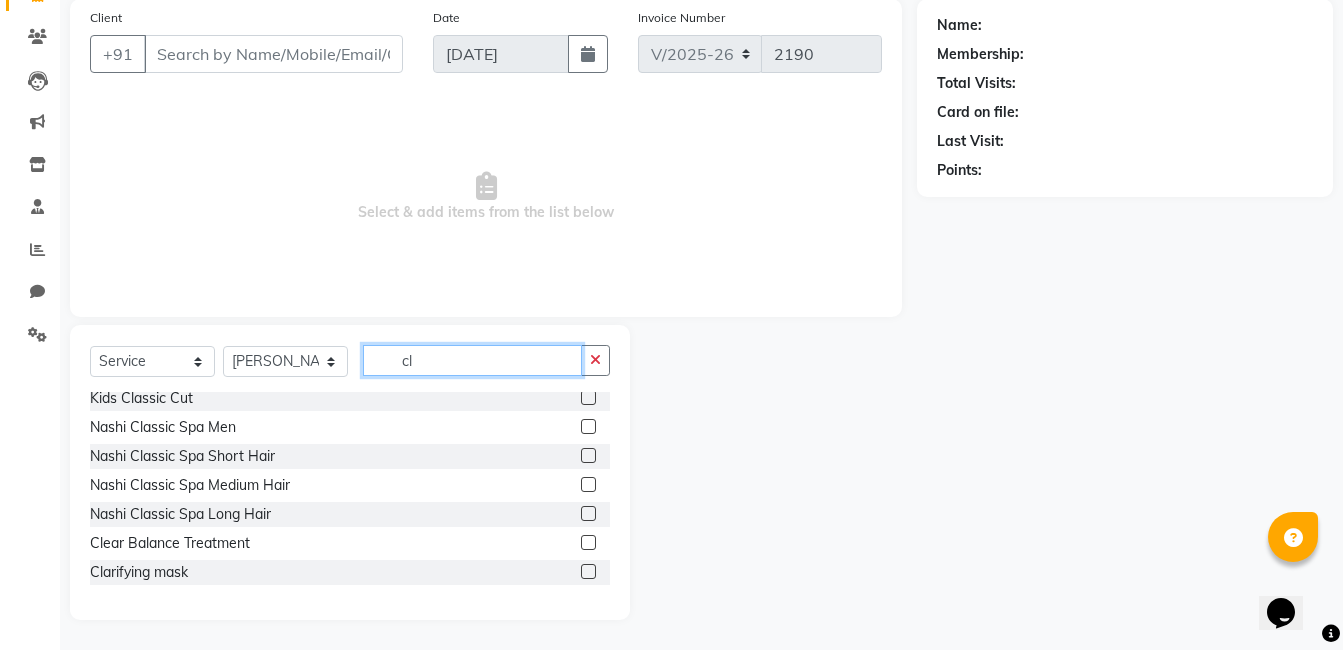 click on "cl" 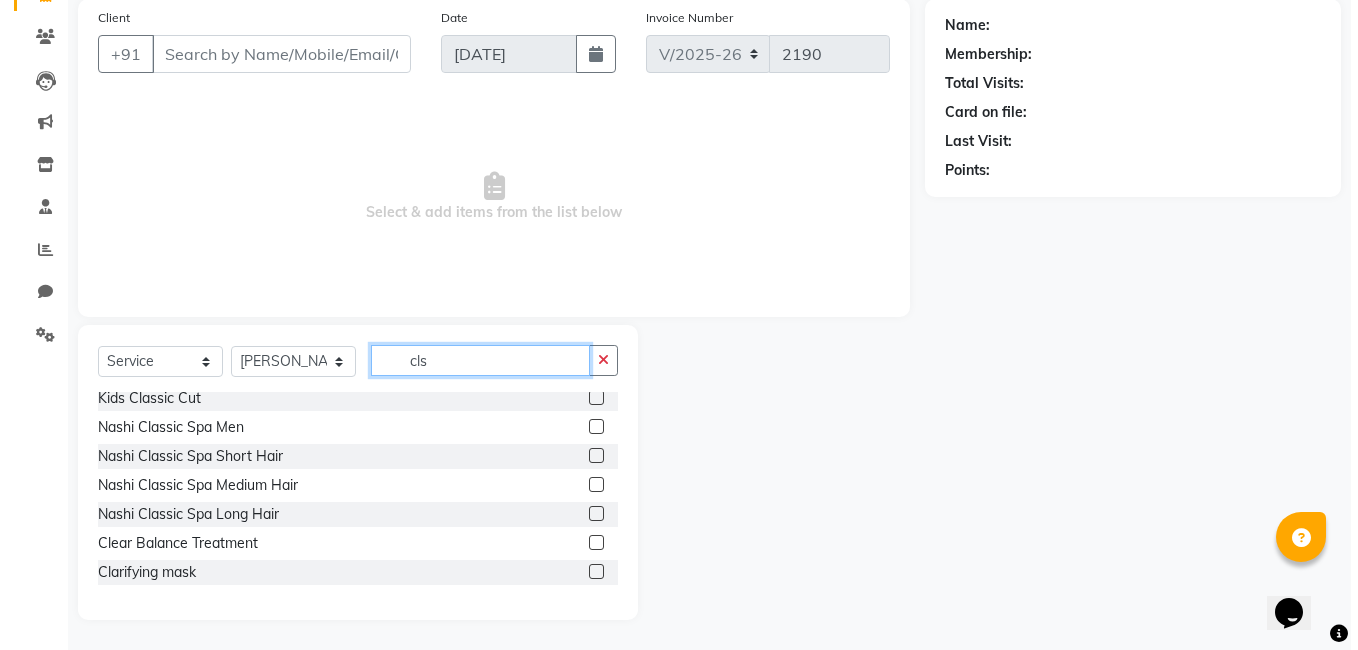 scroll, scrollTop: 0, scrollLeft: 0, axis: both 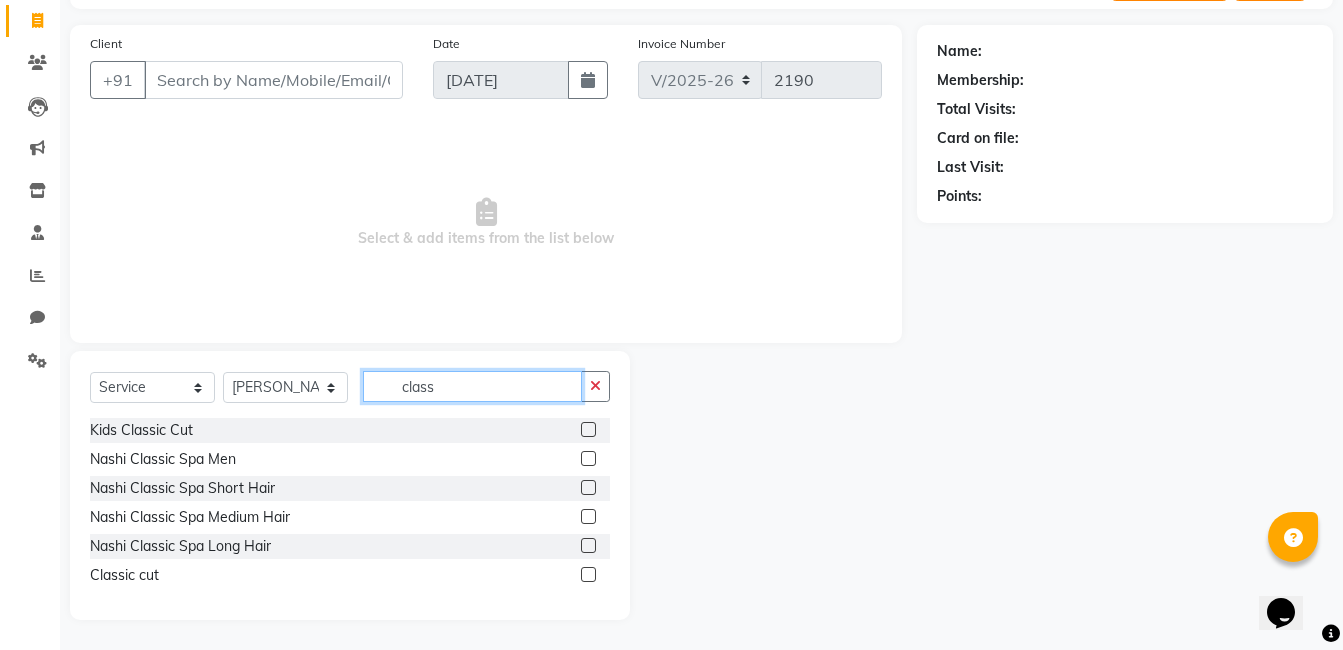 type on "class" 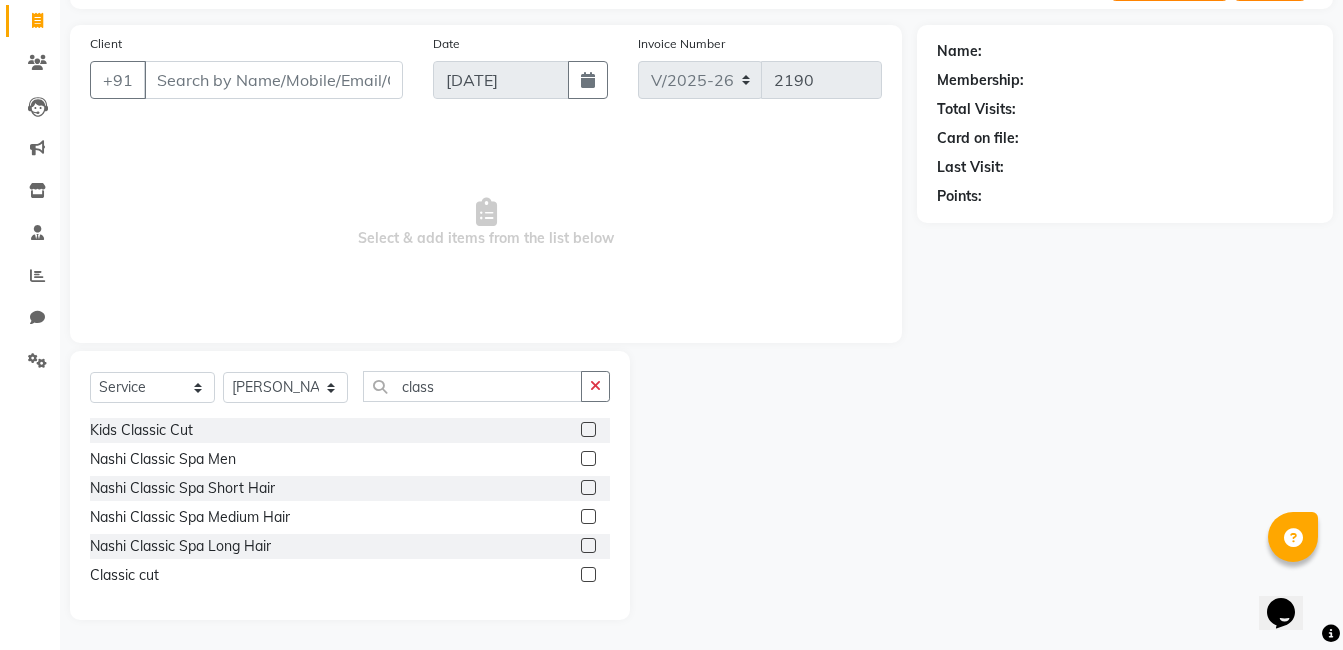 click 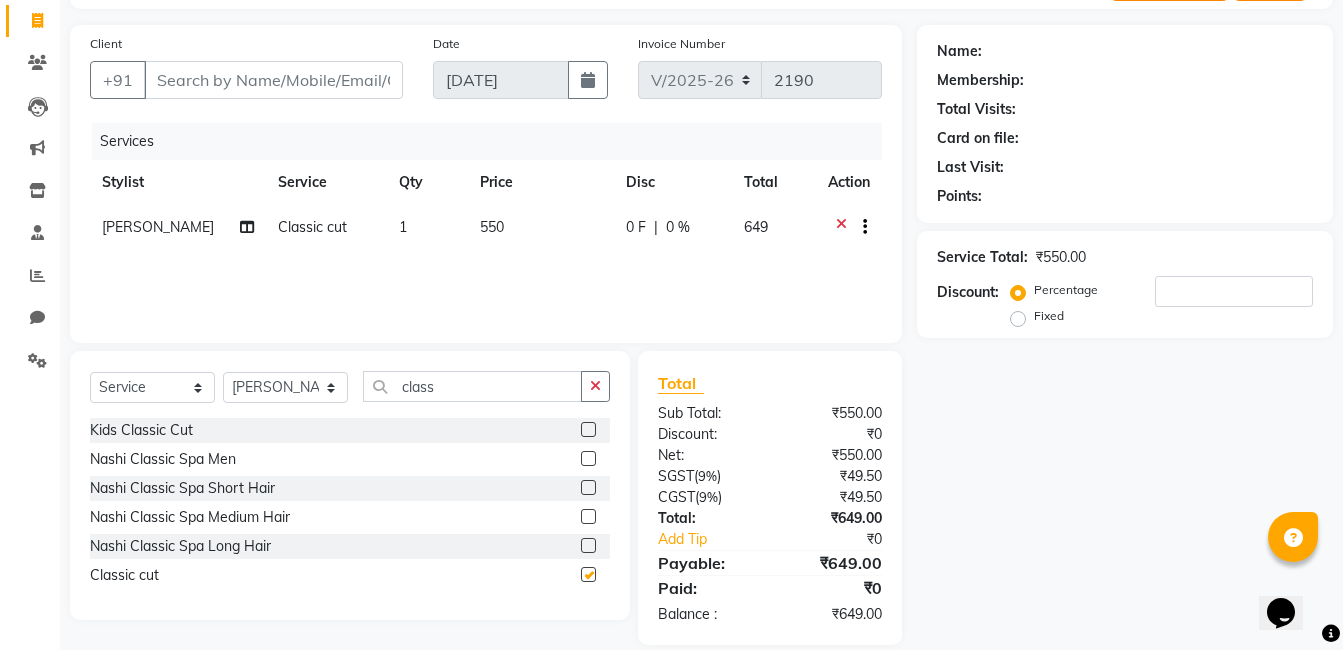 checkbox on "false" 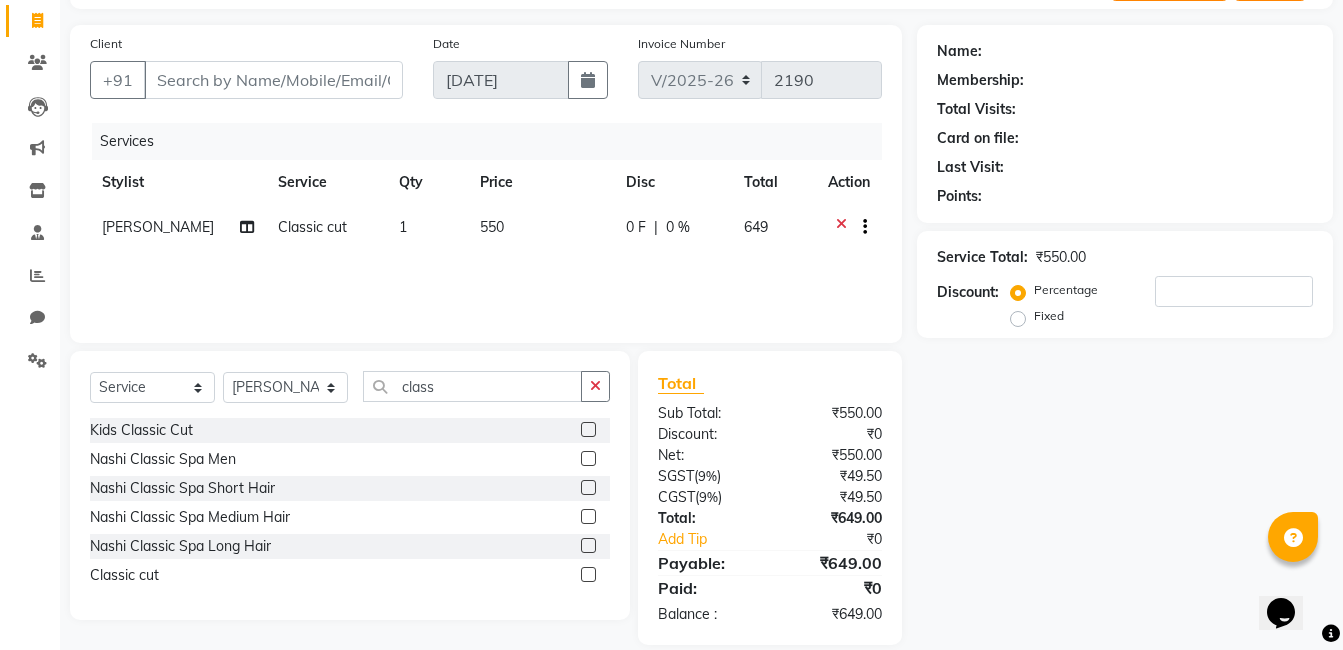 scroll, scrollTop: 0, scrollLeft: 0, axis: both 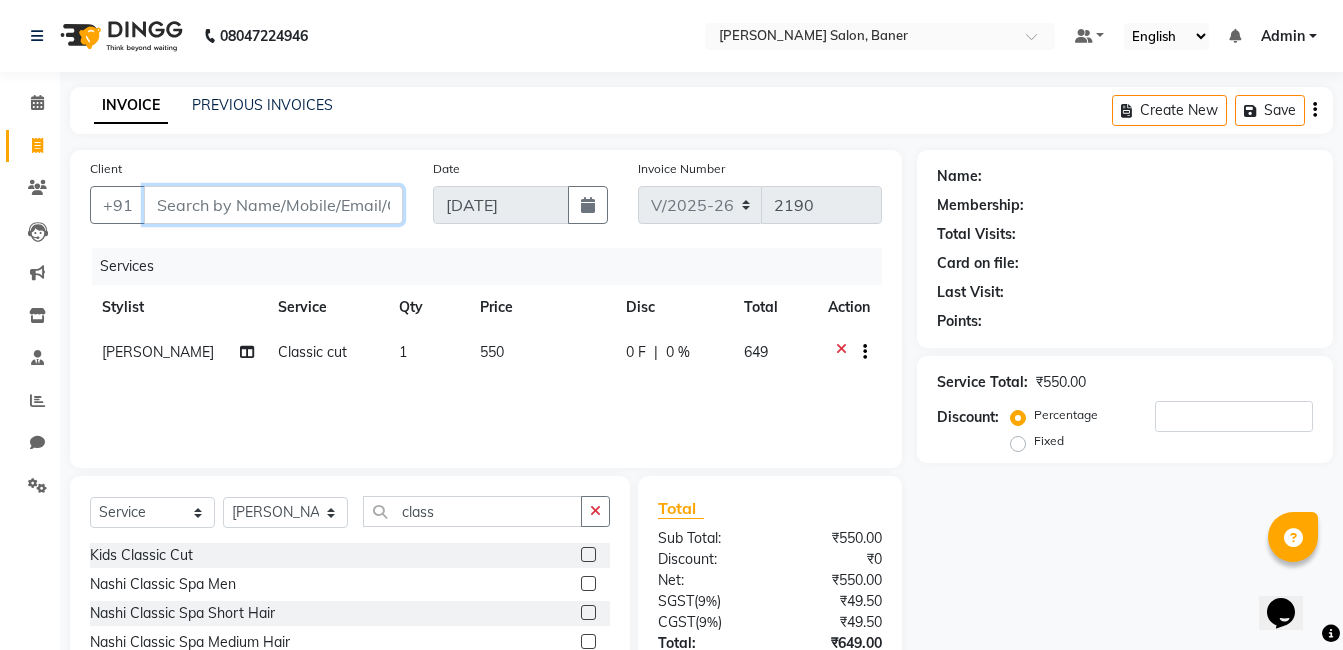 click on "Client" at bounding box center (273, 205) 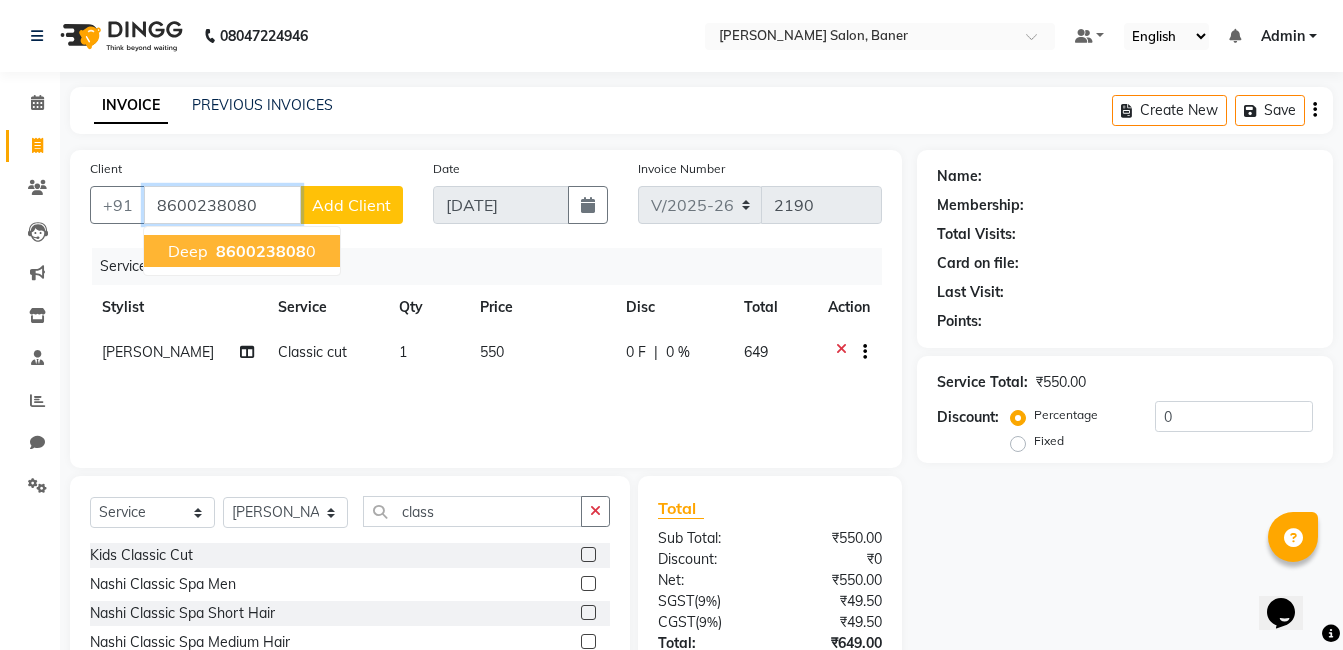 type on "8600238080" 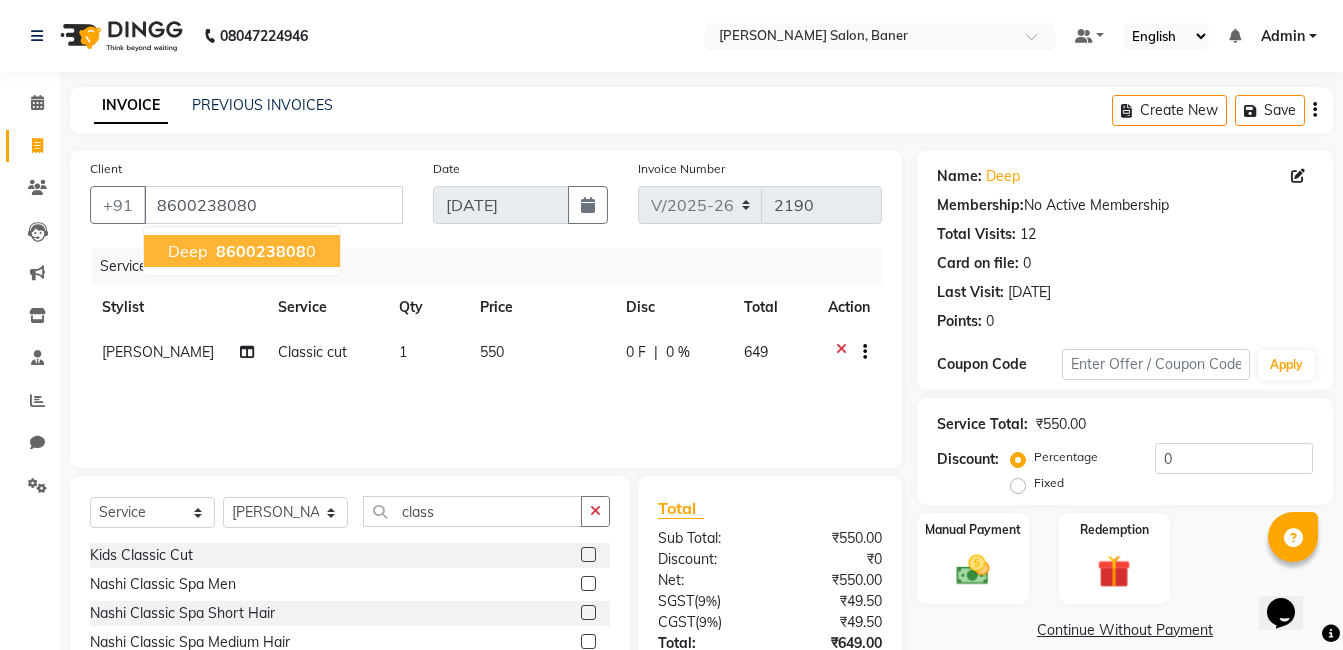 scroll, scrollTop: 150, scrollLeft: 0, axis: vertical 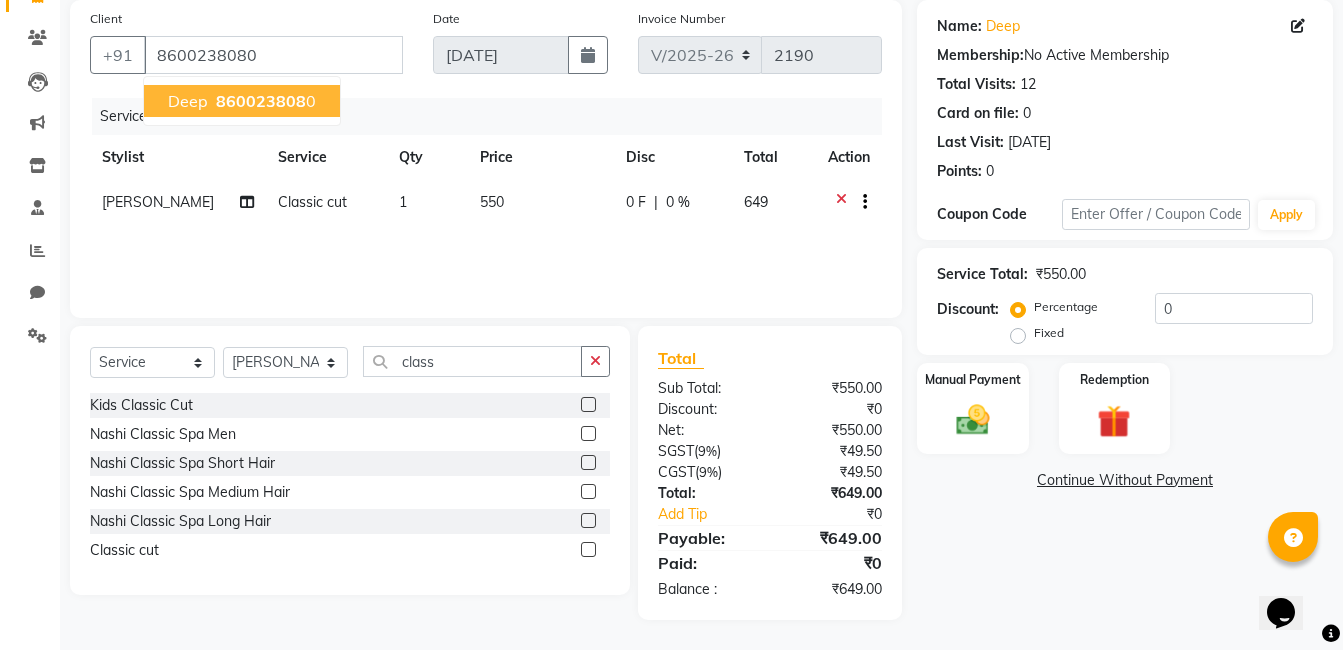 click on "Deep" at bounding box center [188, 101] 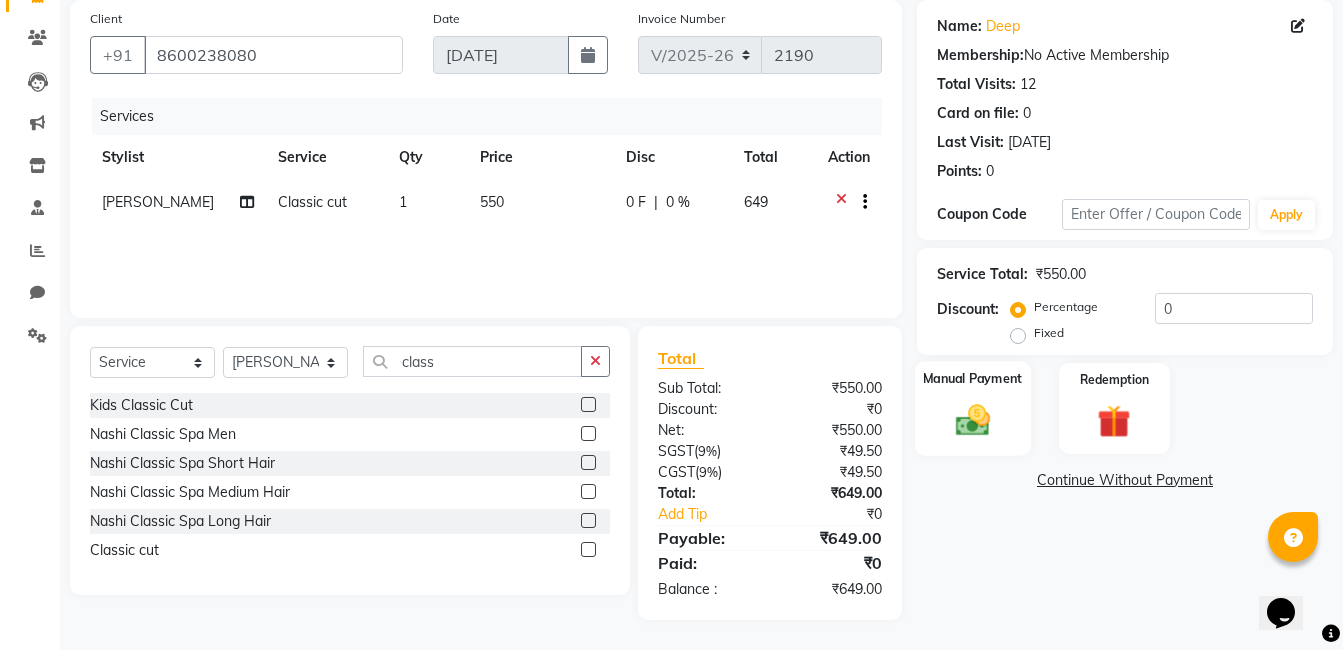 click 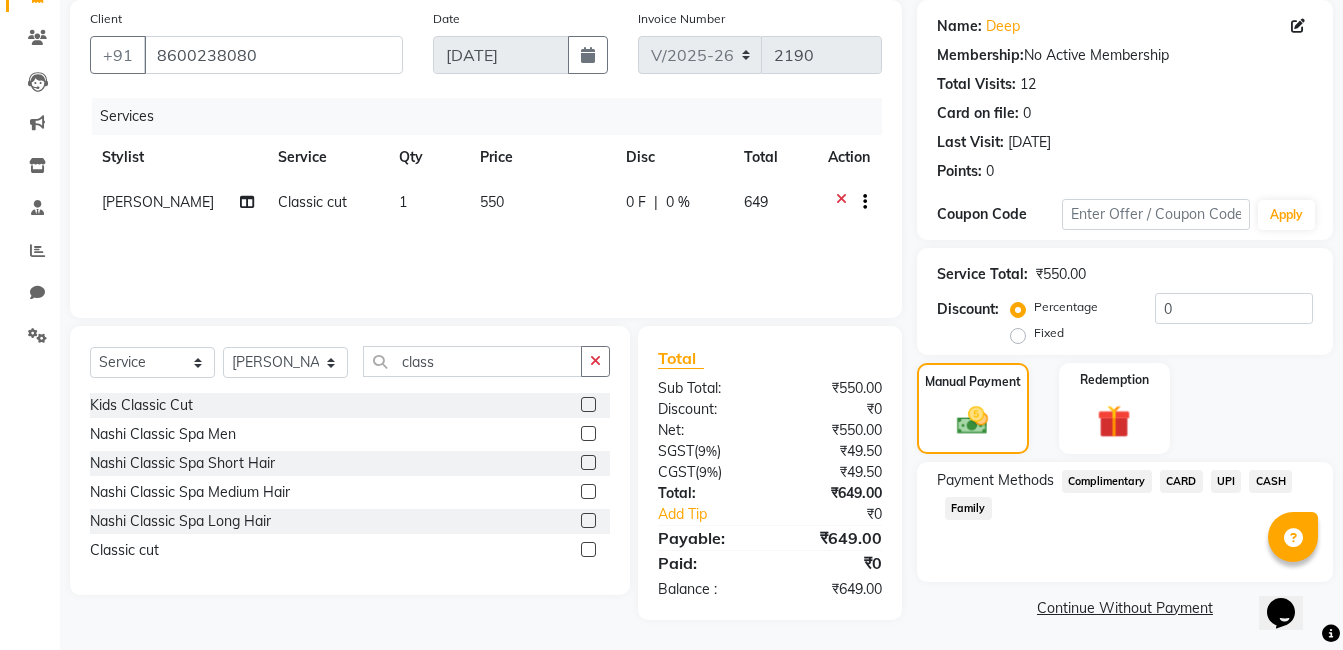 click on "UPI" 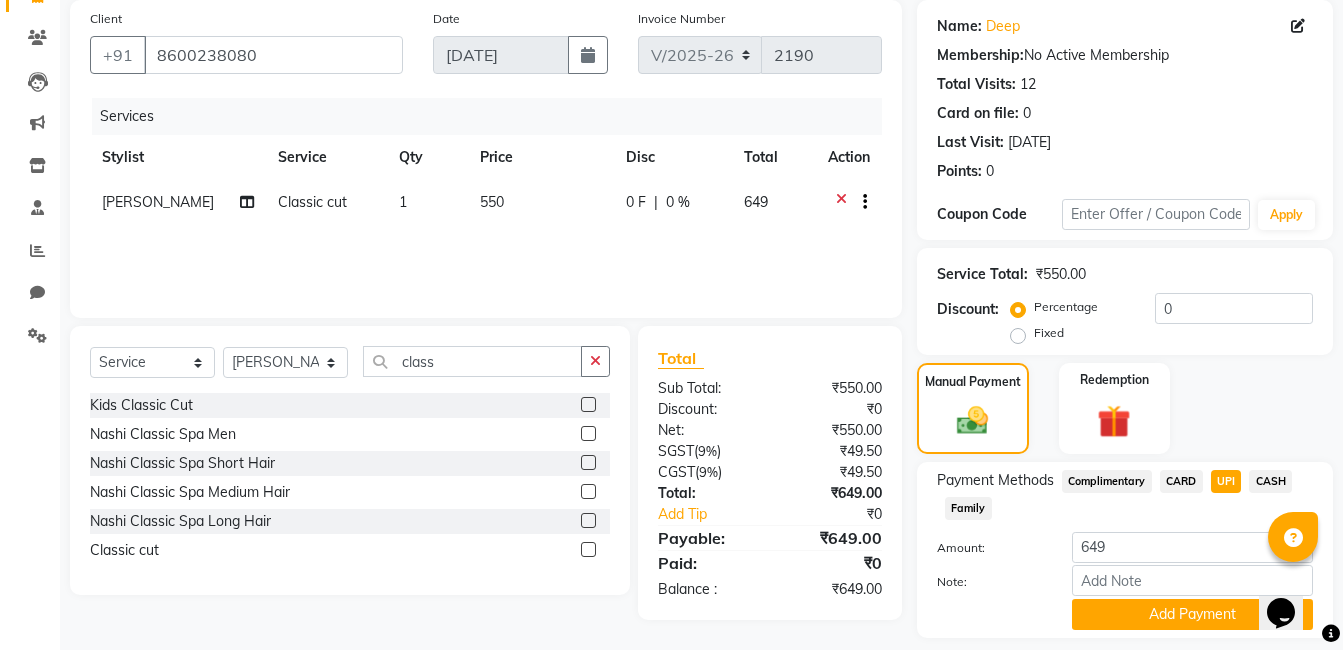 scroll, scrollTop: 209, scrollLeft: 0, axis: vertical 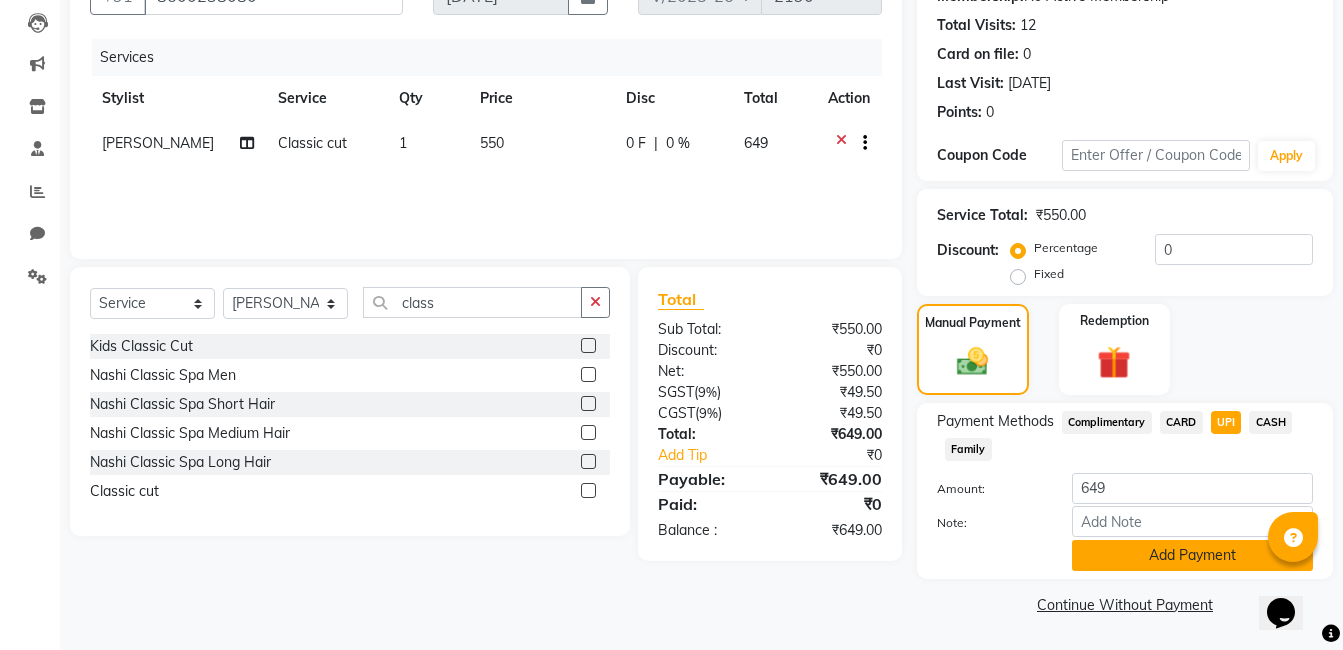 click on "Add Payment" 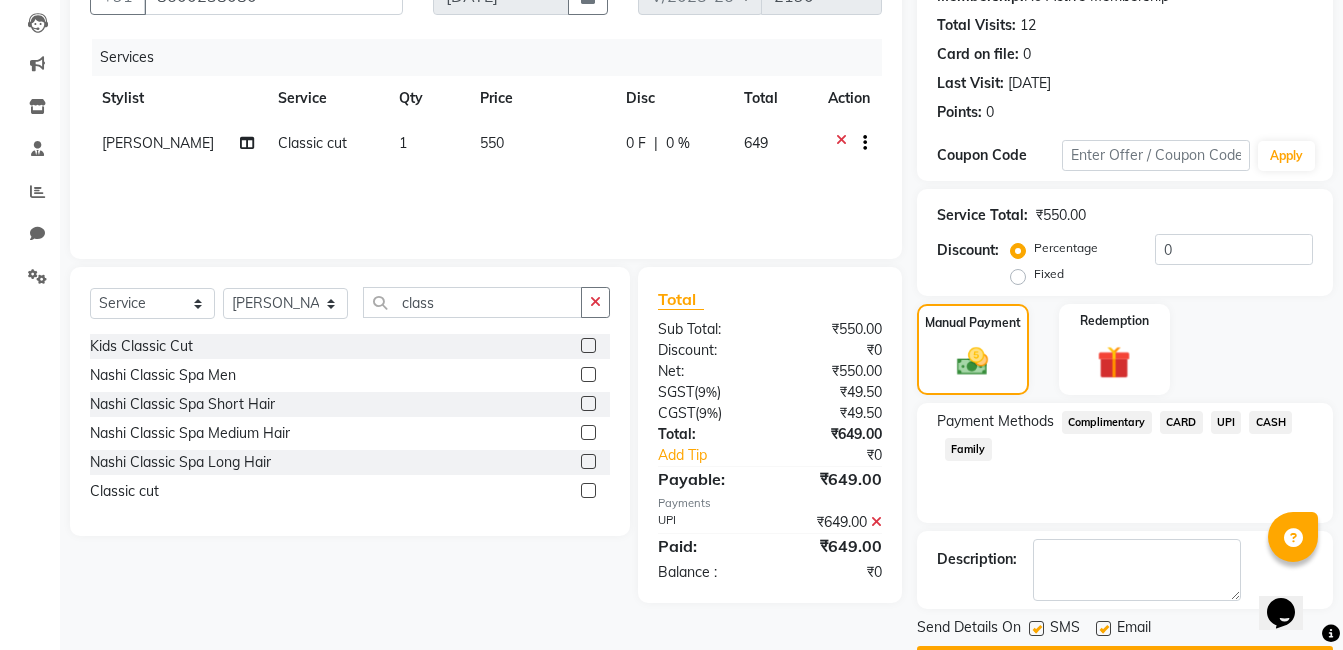 scroll, scrollTop: 266, scrollLeft: 0, axis: vertical 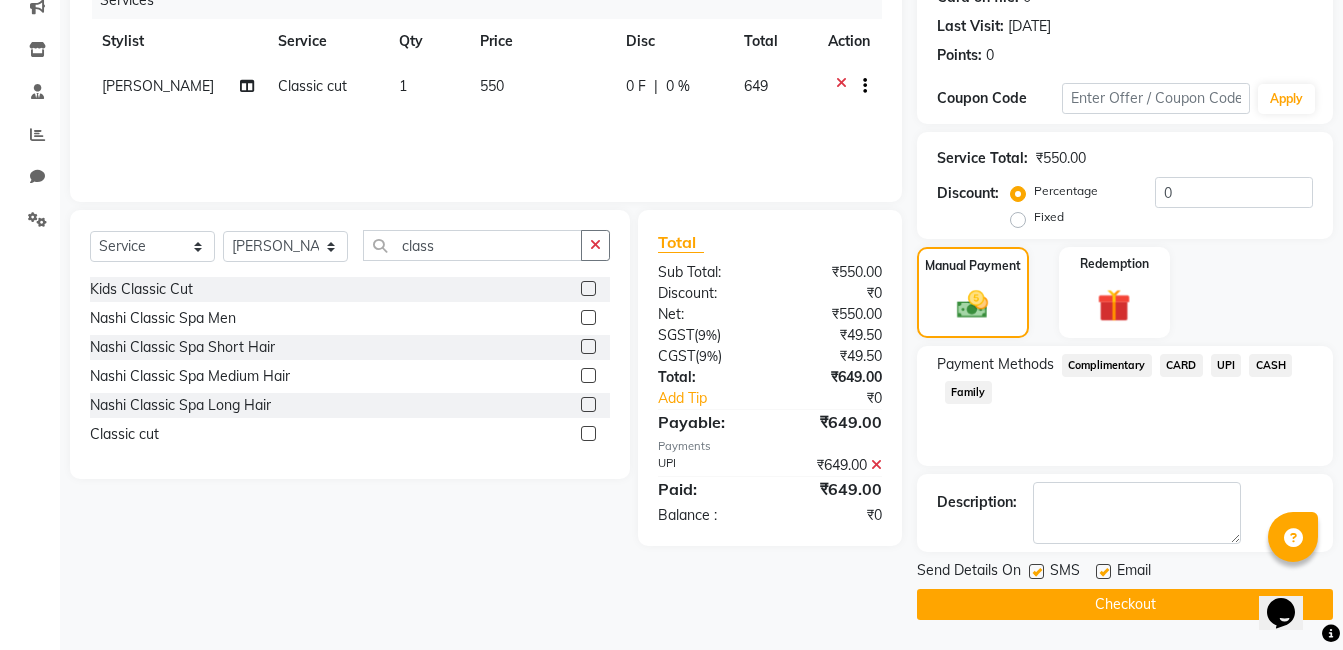 click on "Checkout" 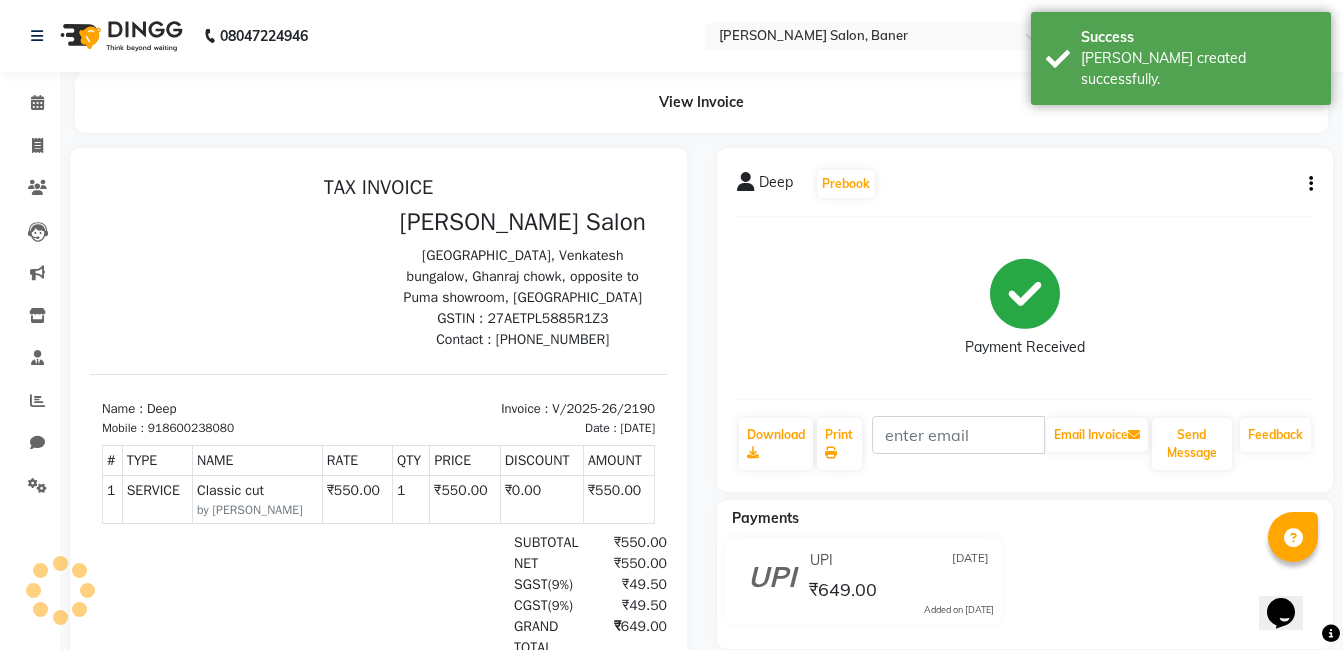 scroll, scrollTop: 0, scrollLeft: 0, axis: both 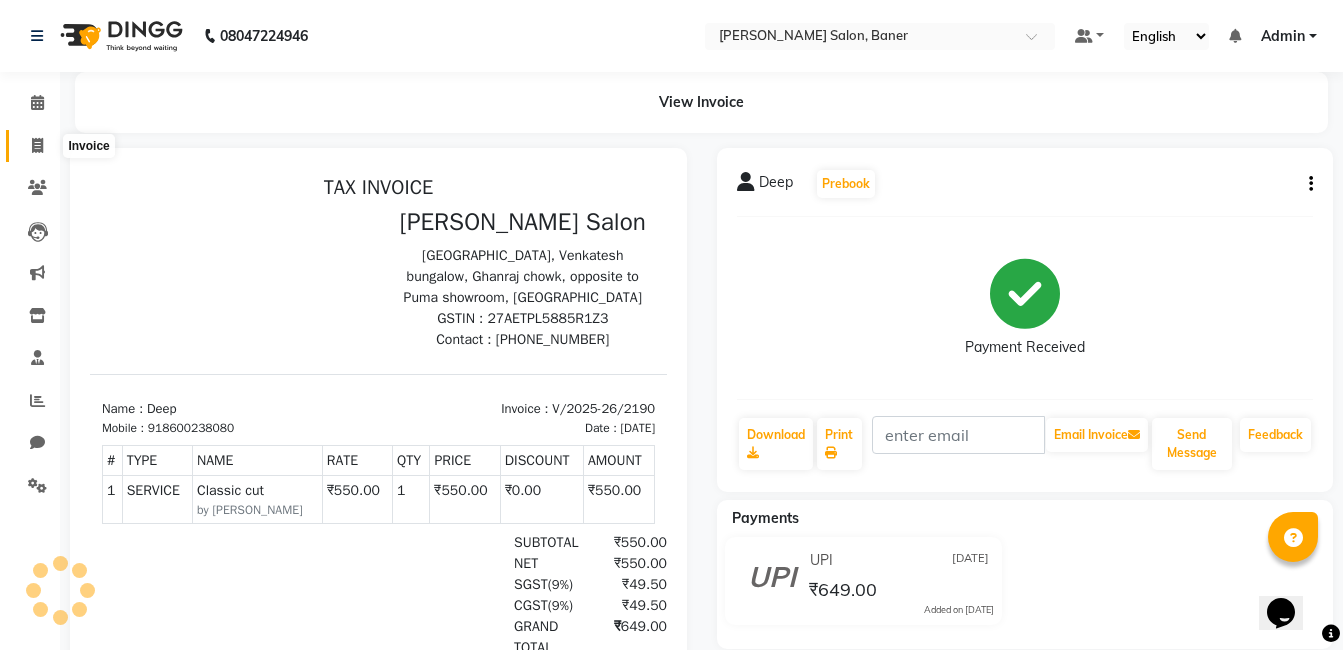 click 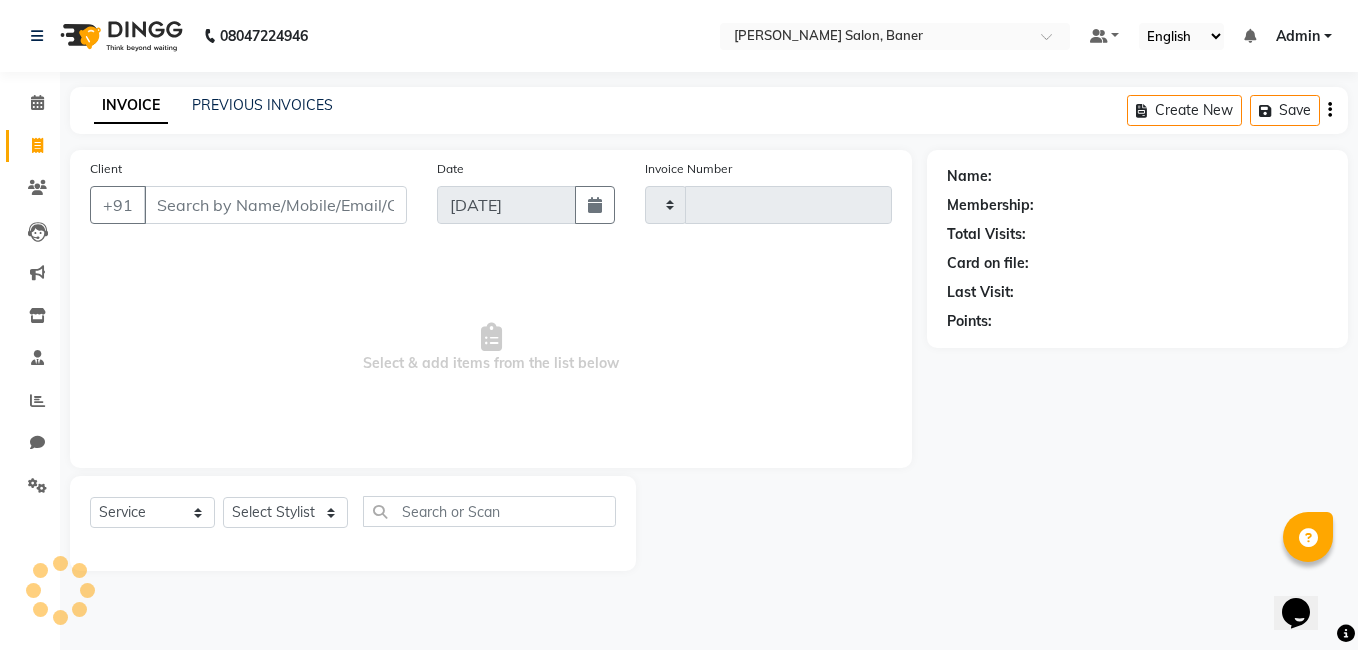click on "Client" at bounding box center (275, 205) 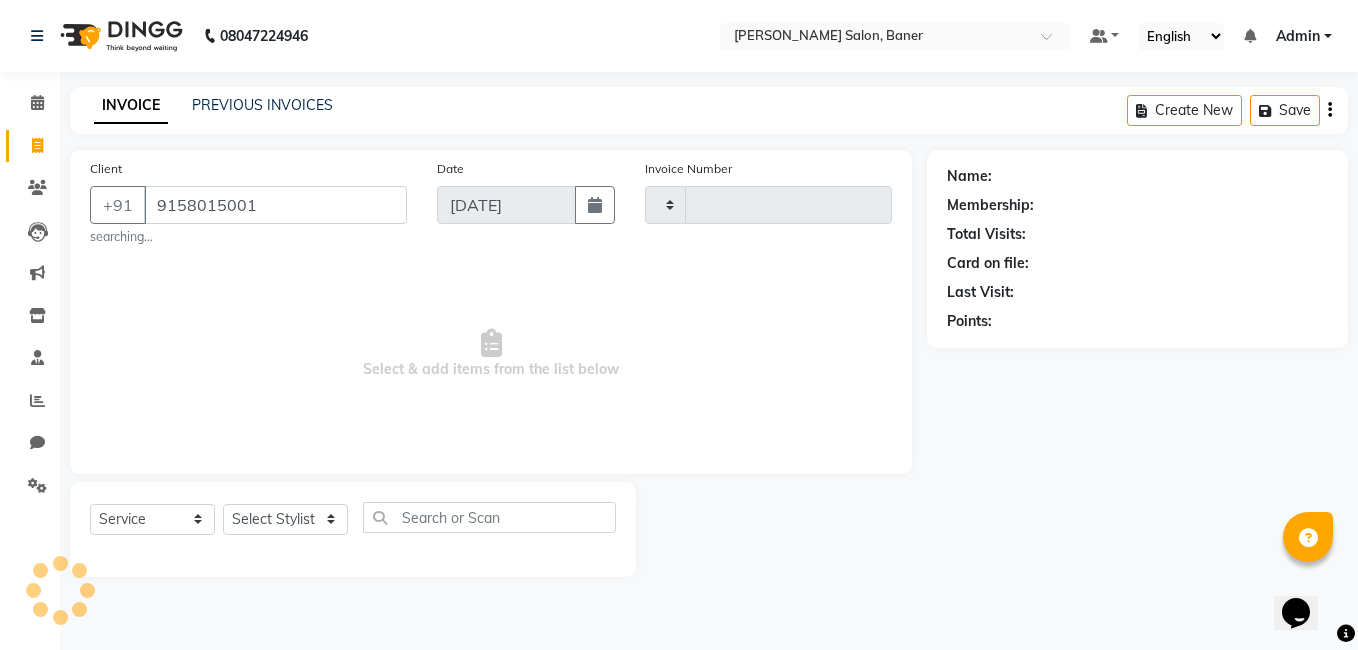 click on "9158015001" at bounding box center [275, 205] 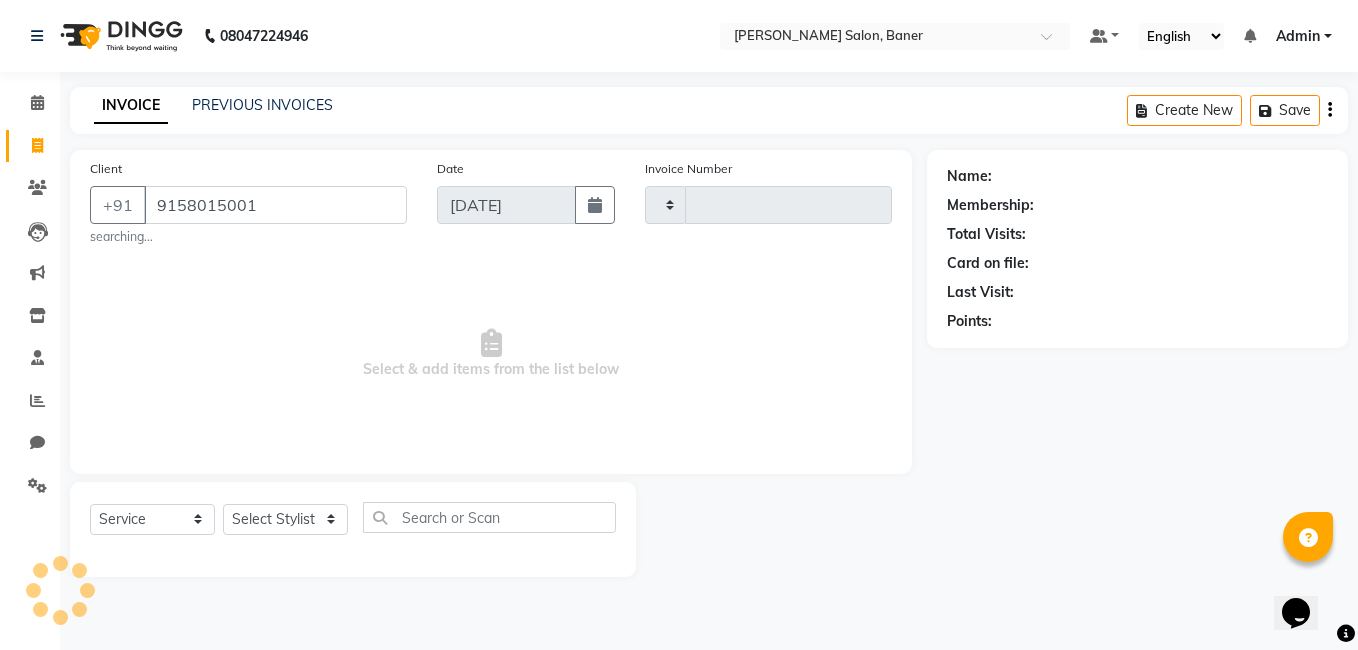 click on "Select & add items from the list below" at bounding box center (491, 354) 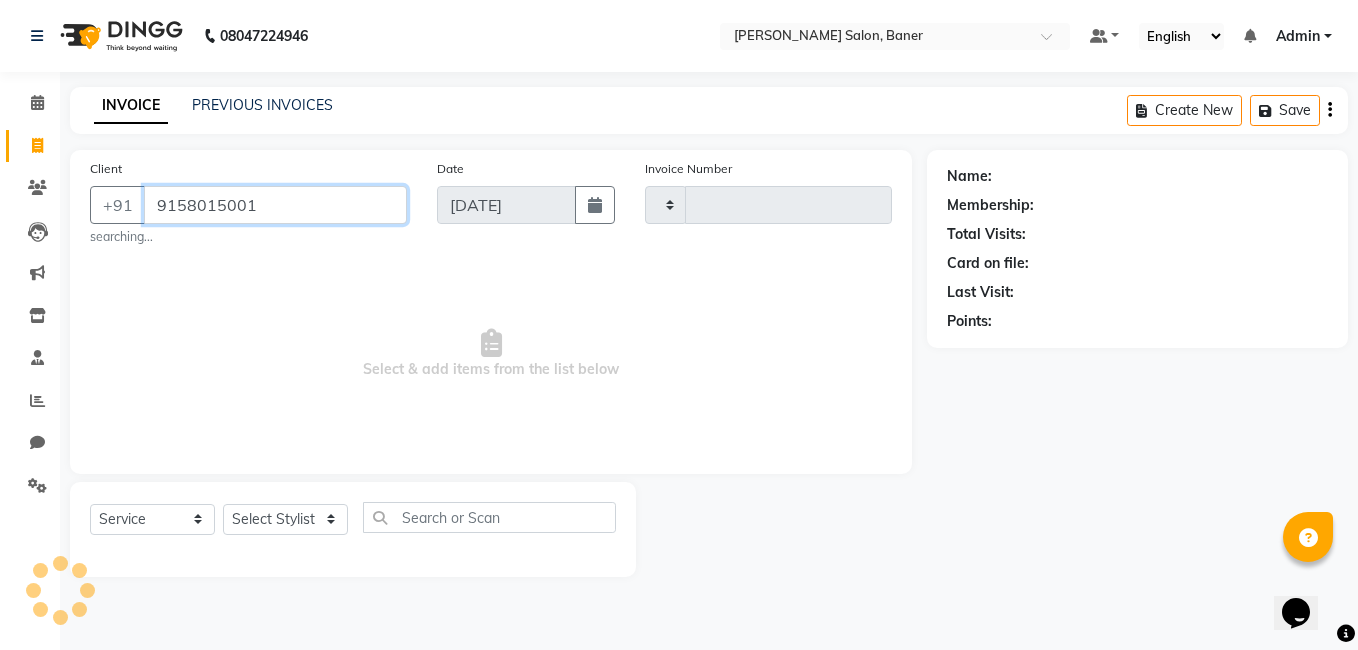drag, startPoint x: 274, startPoint y: 199, endPoint x: 359, endPoint y: 274, distance: 113.35784 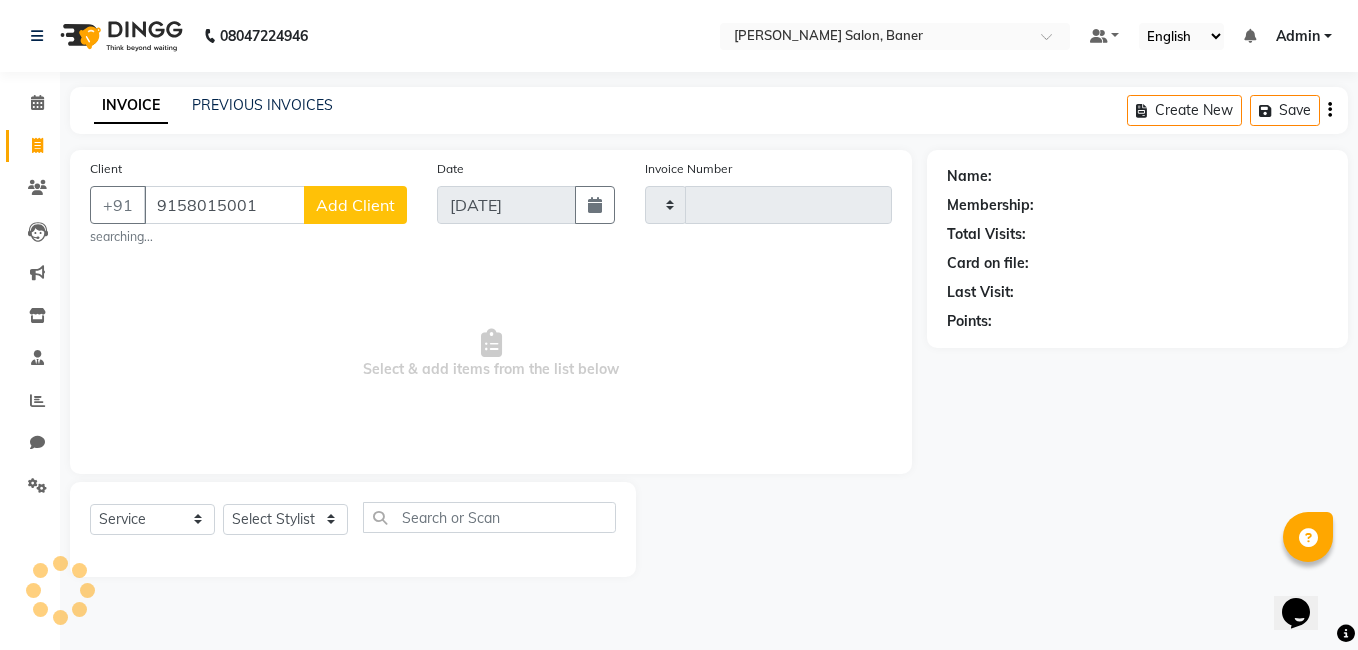 drag, startPoint x: 248, startPoint y: 216, endPoint x: 349, endPoint y: 300, distance: 131.3659 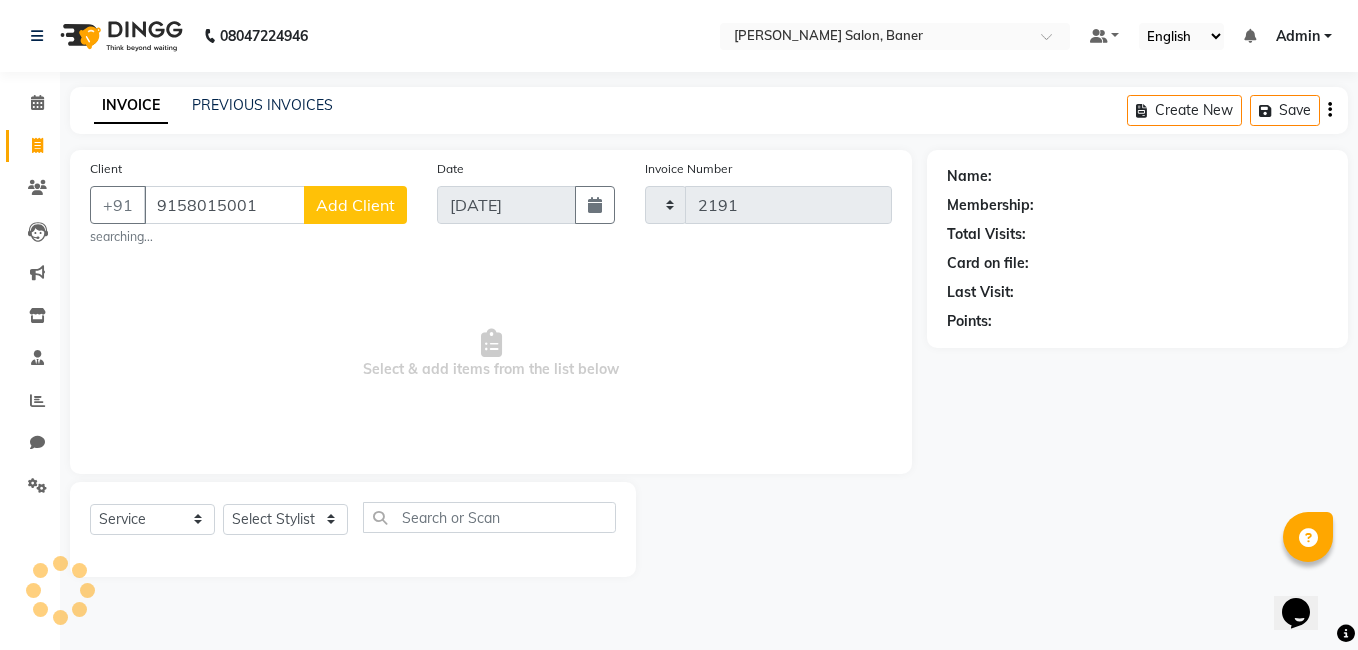 select on "7115" 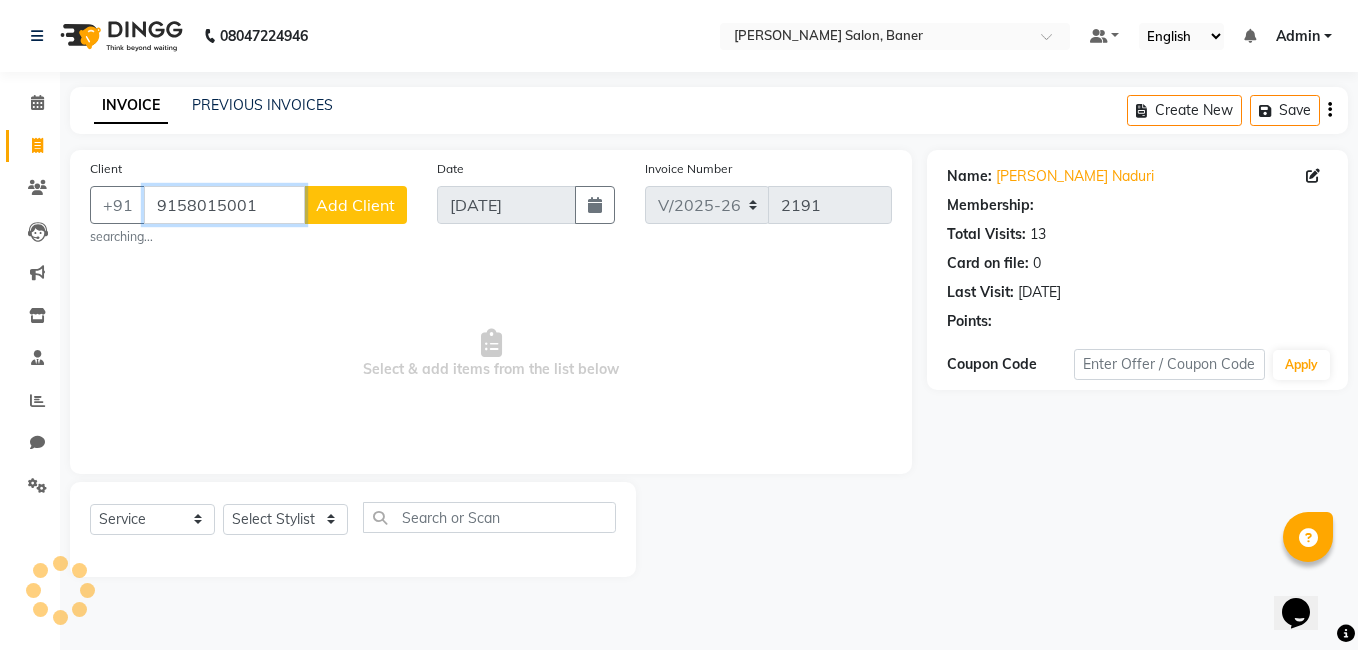 click on "9158015001" at bounding box center [224, 205] 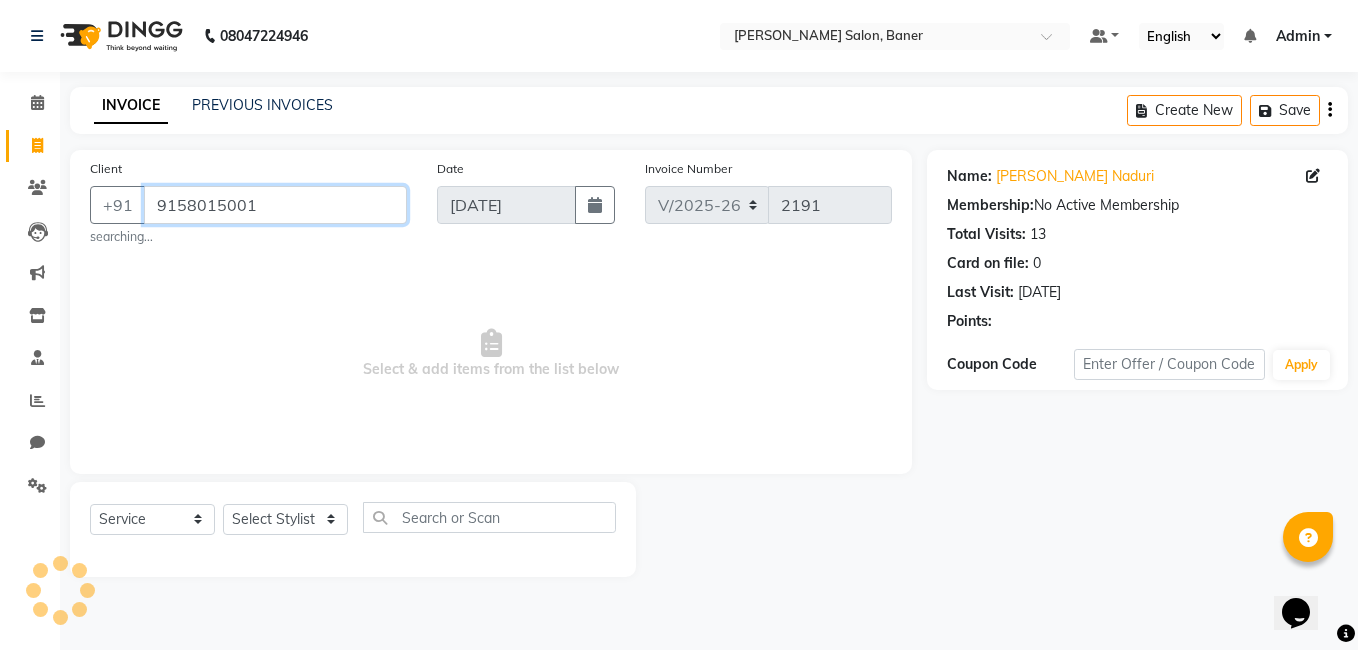 click on "9158015001" at bounding box center [275, 205] 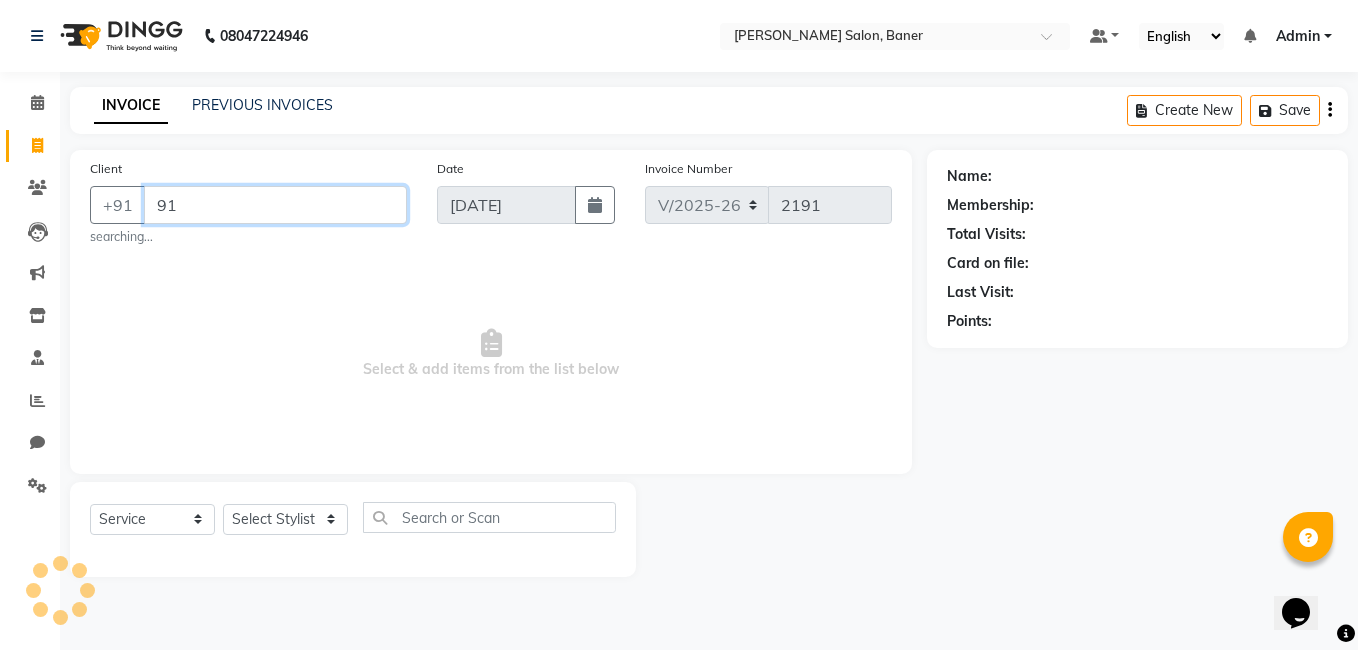 type on "9" 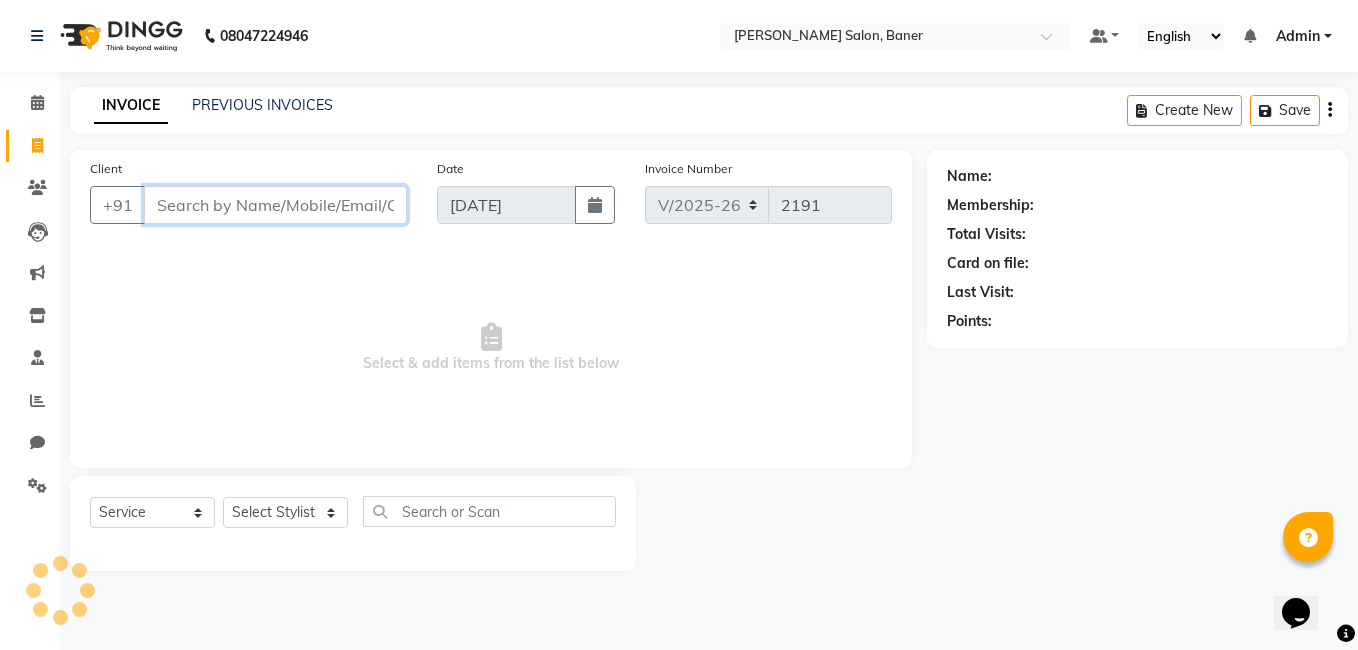 paste on "9158015001" 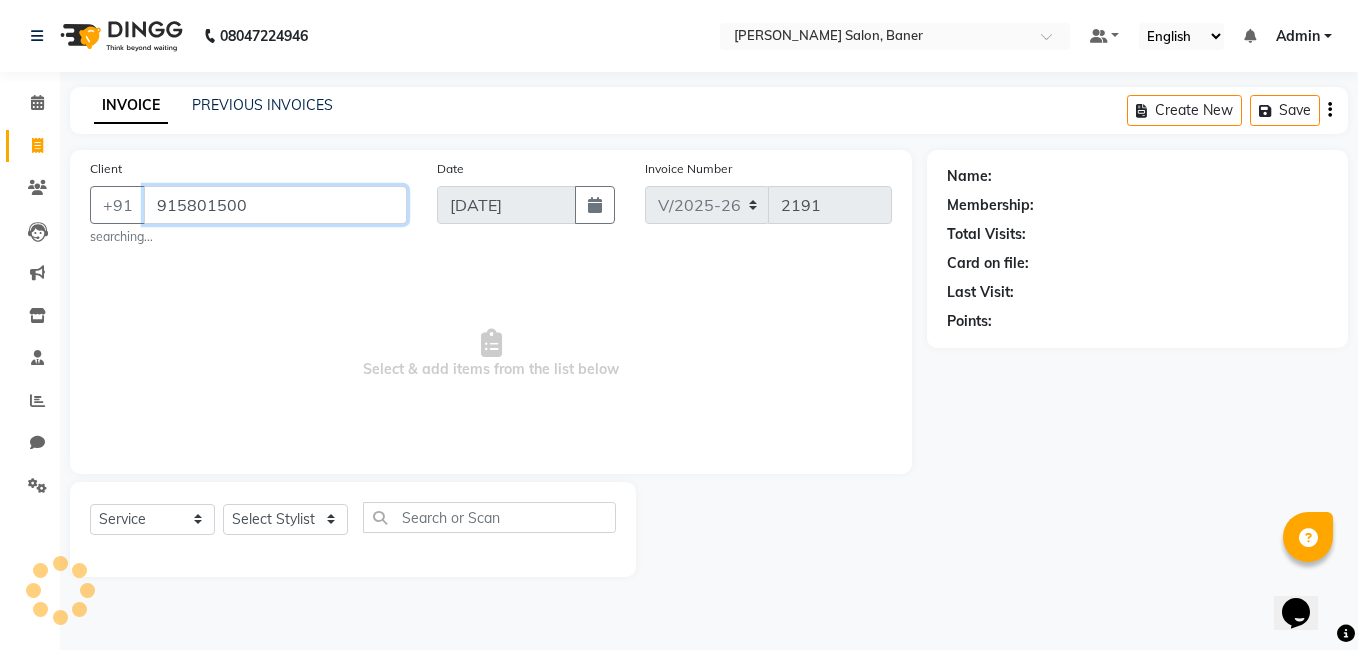 type on "9158015001" 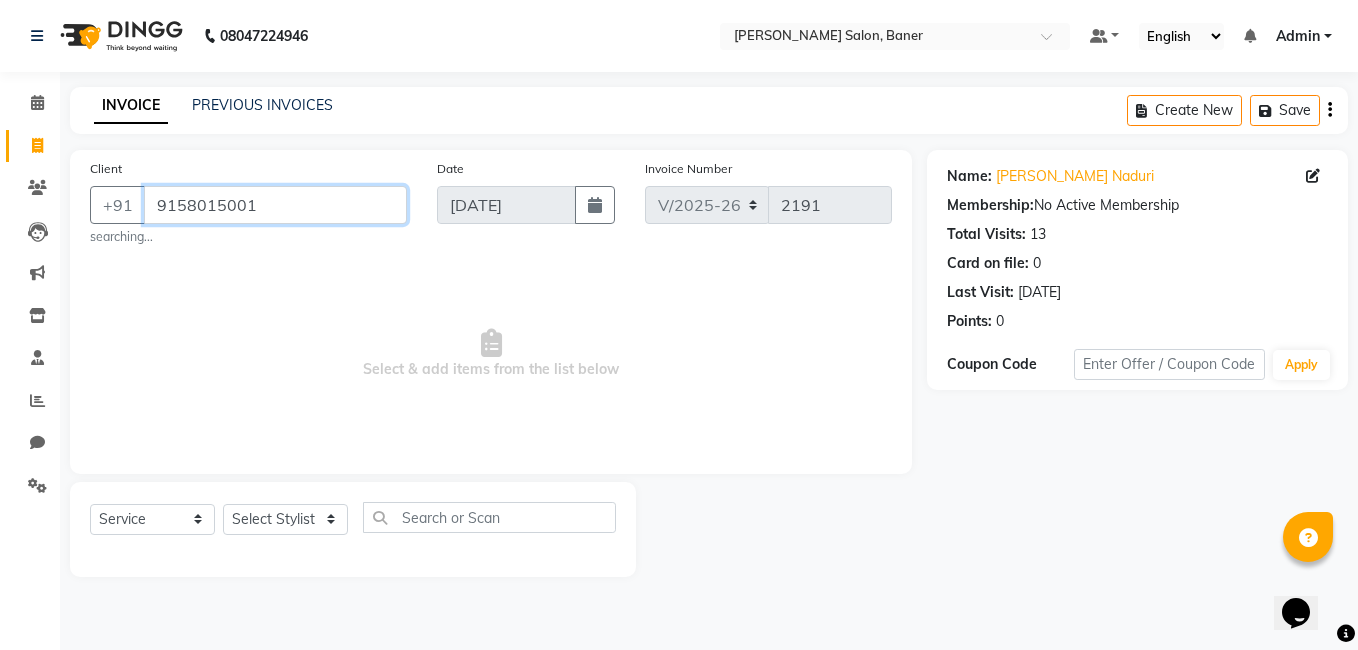 drag, startPoint x: 155, startPoint y: 207, endPoint x: 270, endPoint y: 207, distance: 115 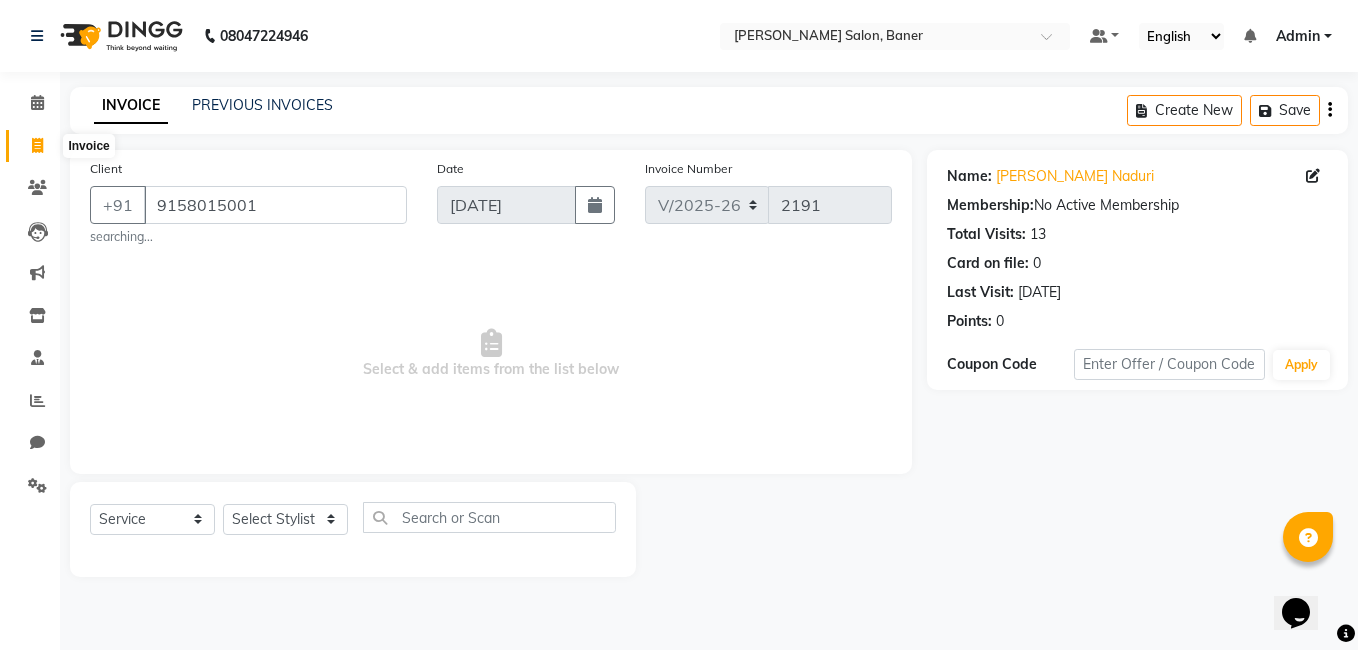 drag, startPoint x: 32, startPoint y: 146, endPoint x: 832, endPoint y: 103, distance: 801.1548 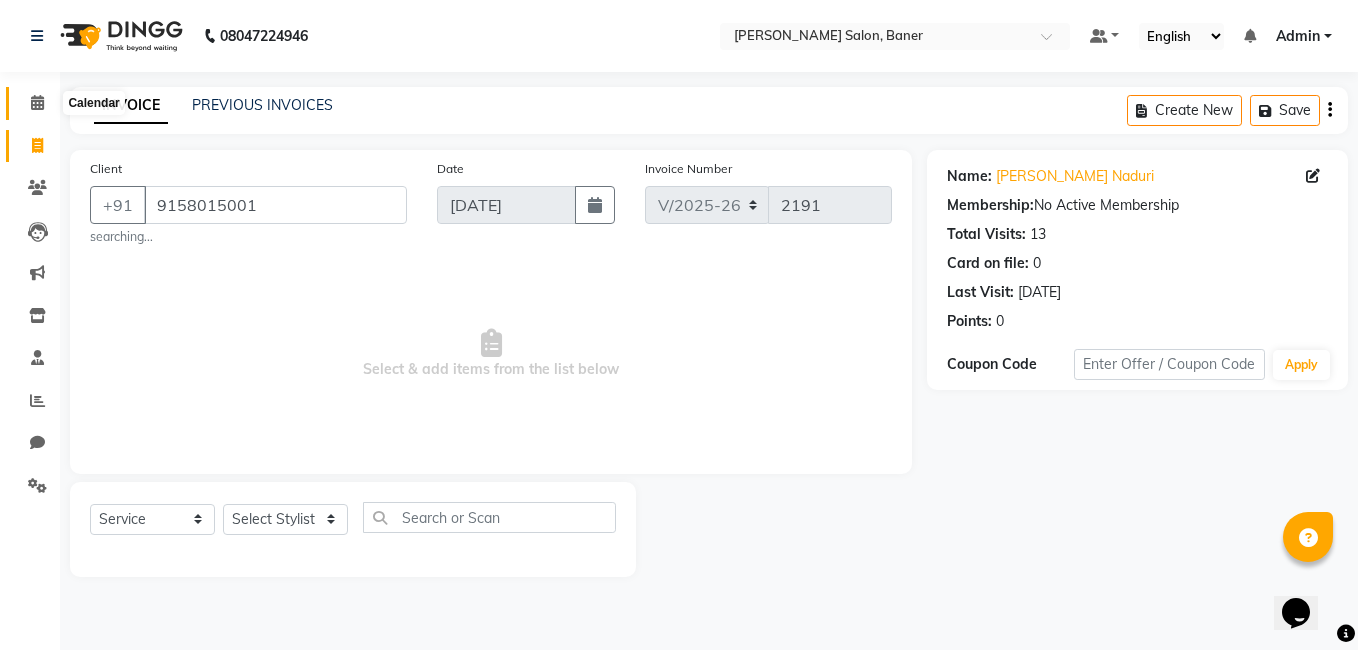 click 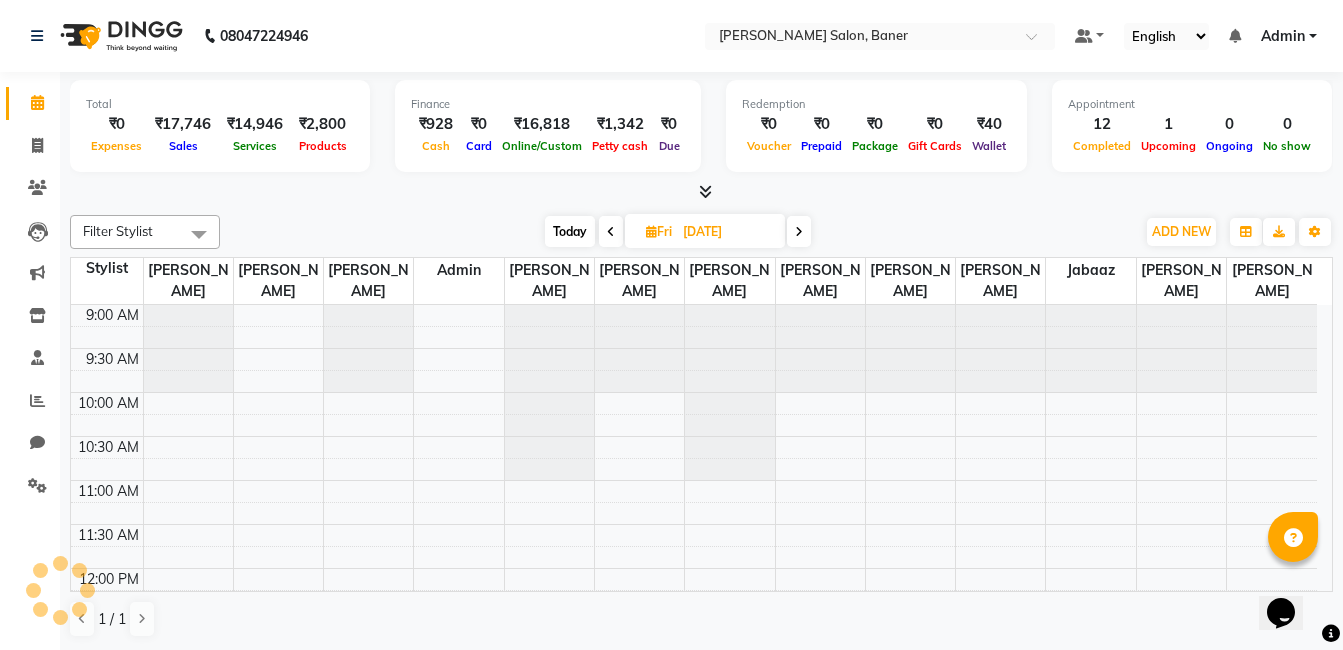scroll, scrollTop: 840, scrollLeft: 0, axis: vertical 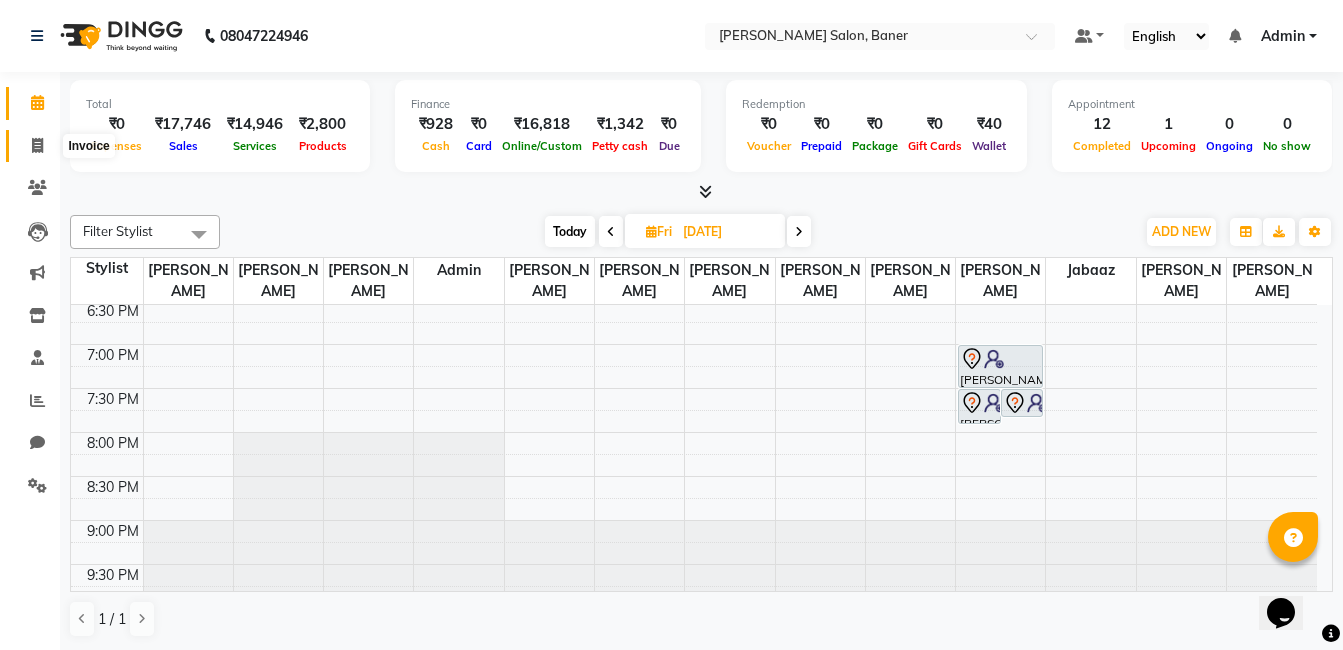 click 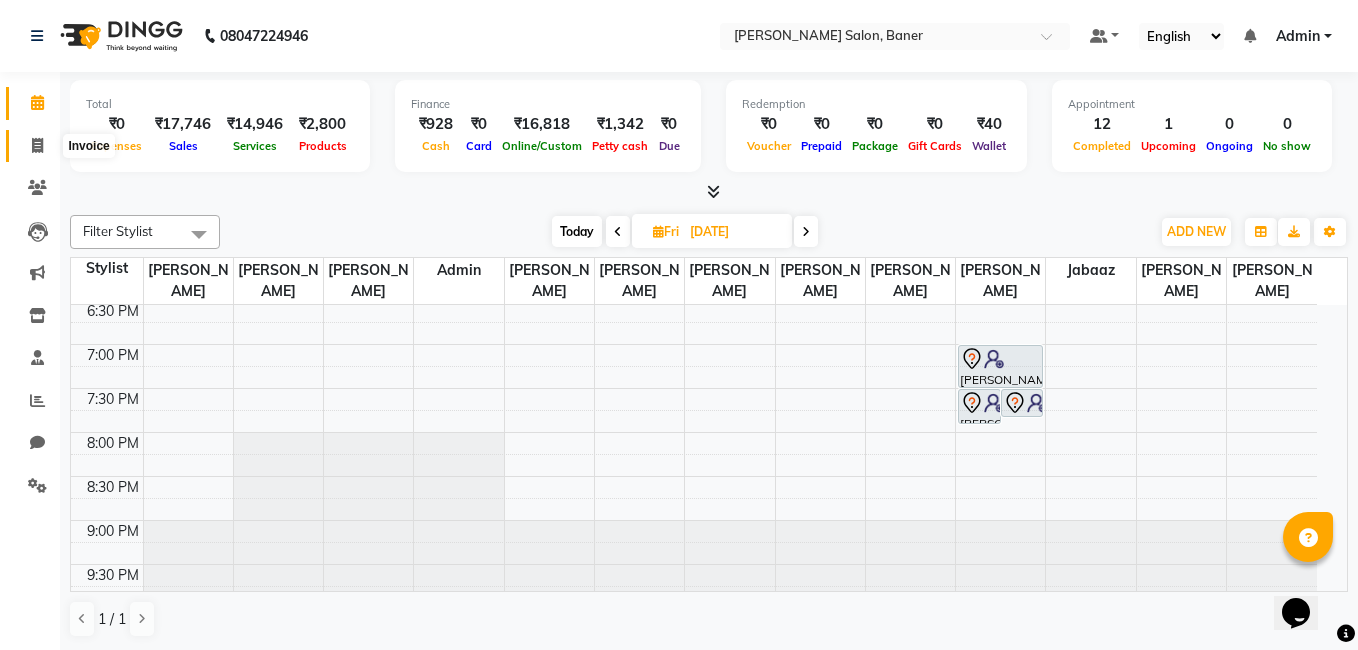 select on "service" 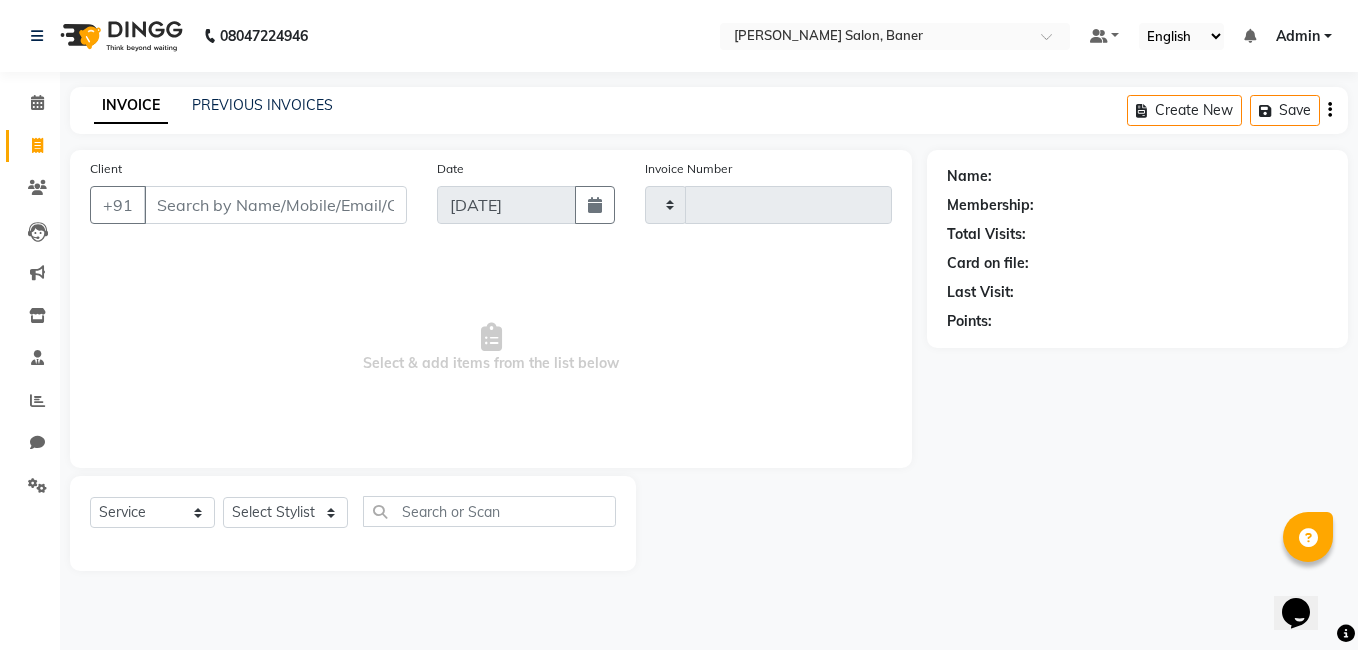 type on "2191" 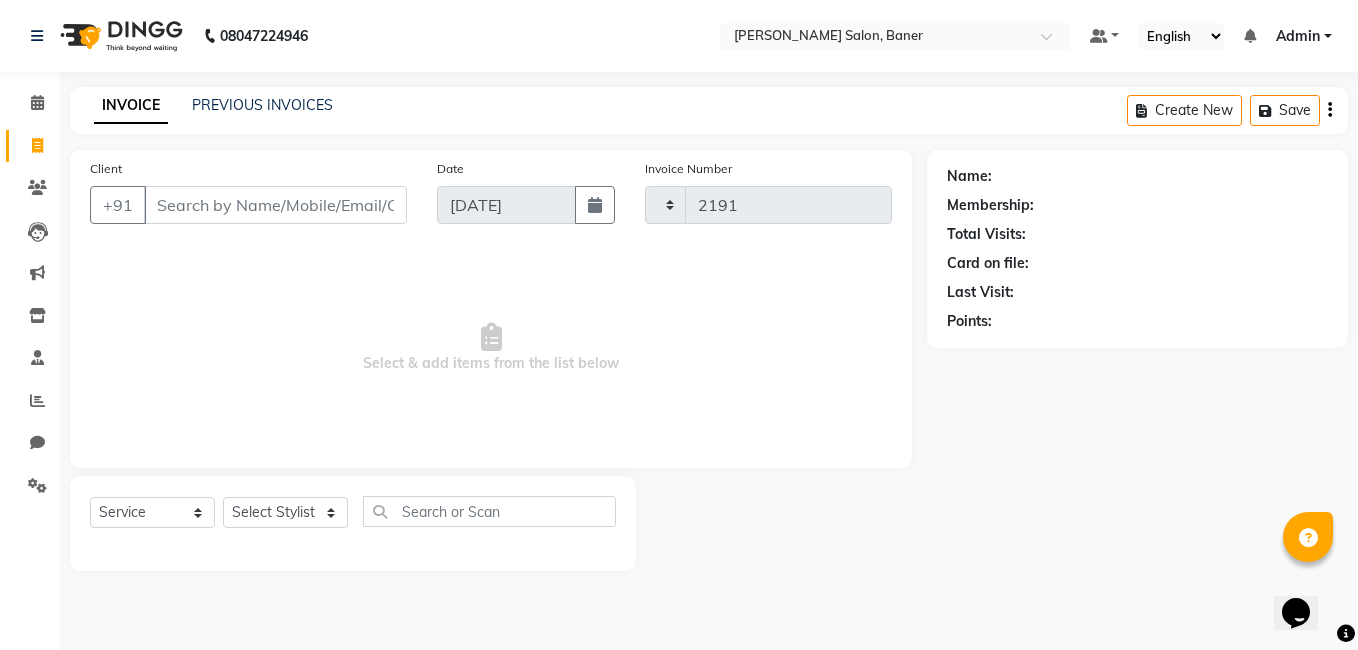 select on "7115" 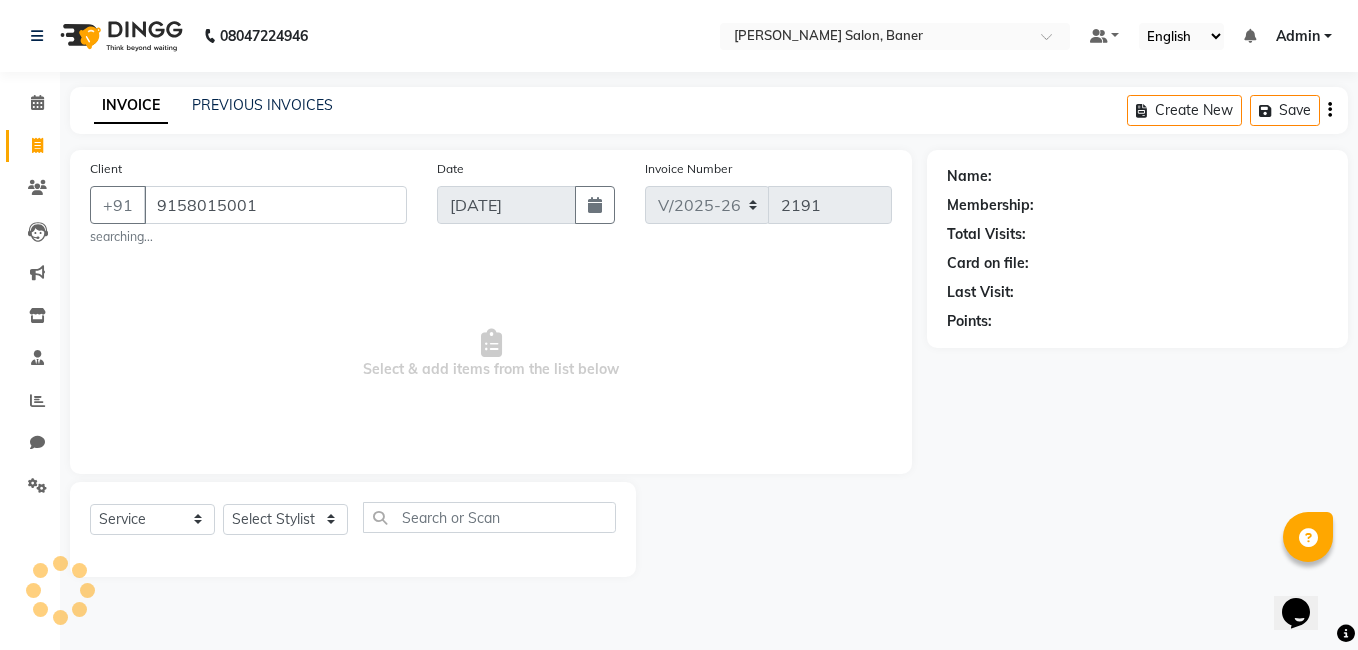 click on "9158015001" at bounding box center (275, 205) 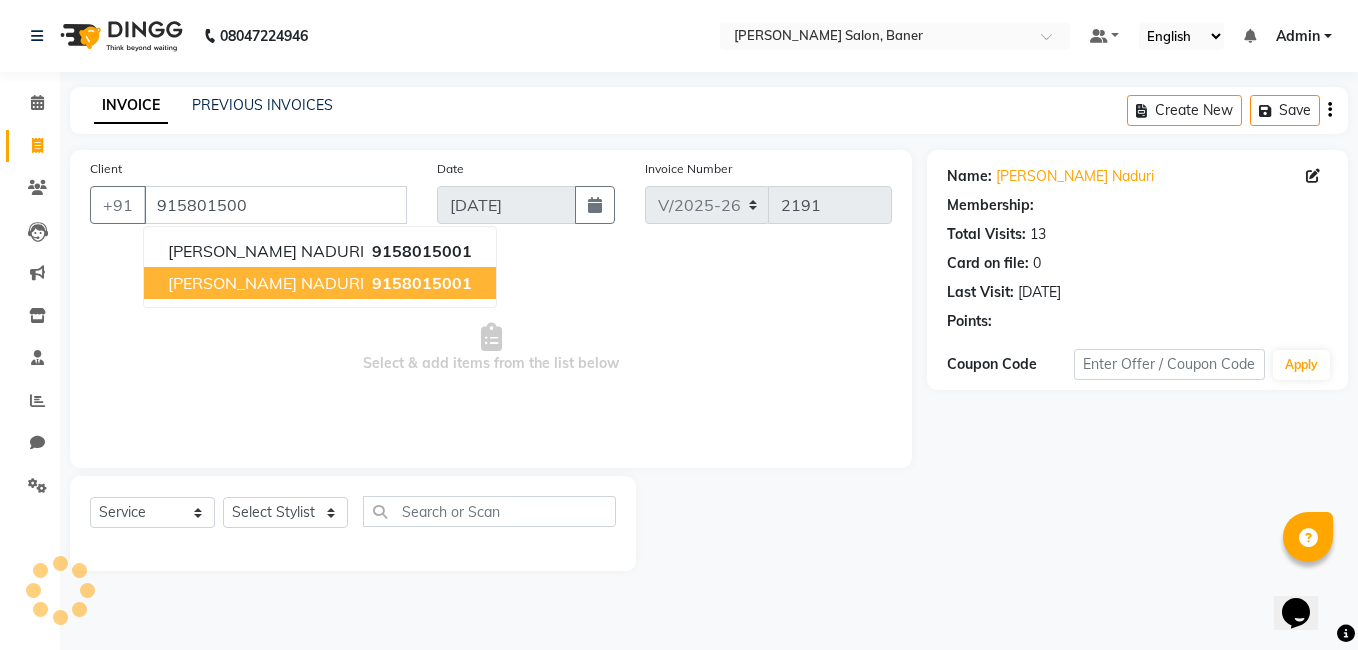 click on "9158015001" at bounding box center [422, 283] 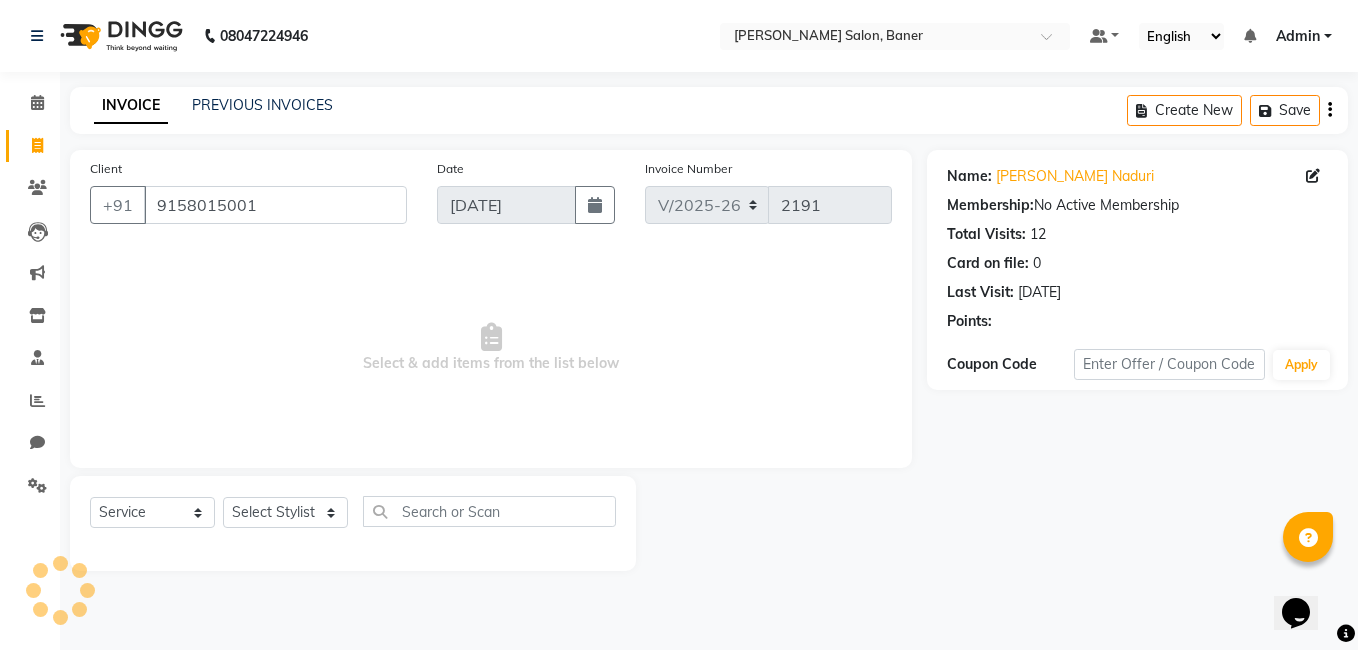 select on "1: Object" 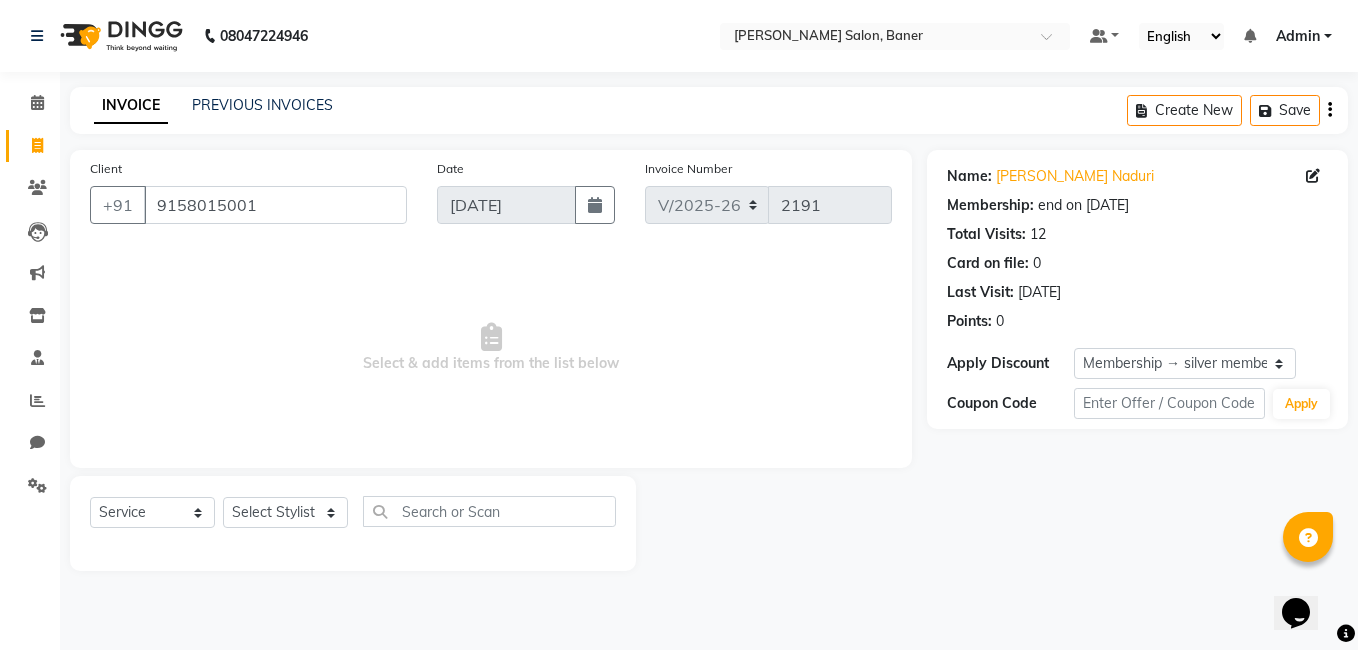 click on "Select  Service  Product  Membership  Package Voucher Prepaid Gift Card  Select Stylist Admin Asif qureshi Deepali Munde Dipali Jivane Jabaaz Karishma Khot  Kshitija Kumar  Palash Das Prem patode Rahul chhapchhade Rupesh sangale Santosh Kadam Swapnil jadhav" 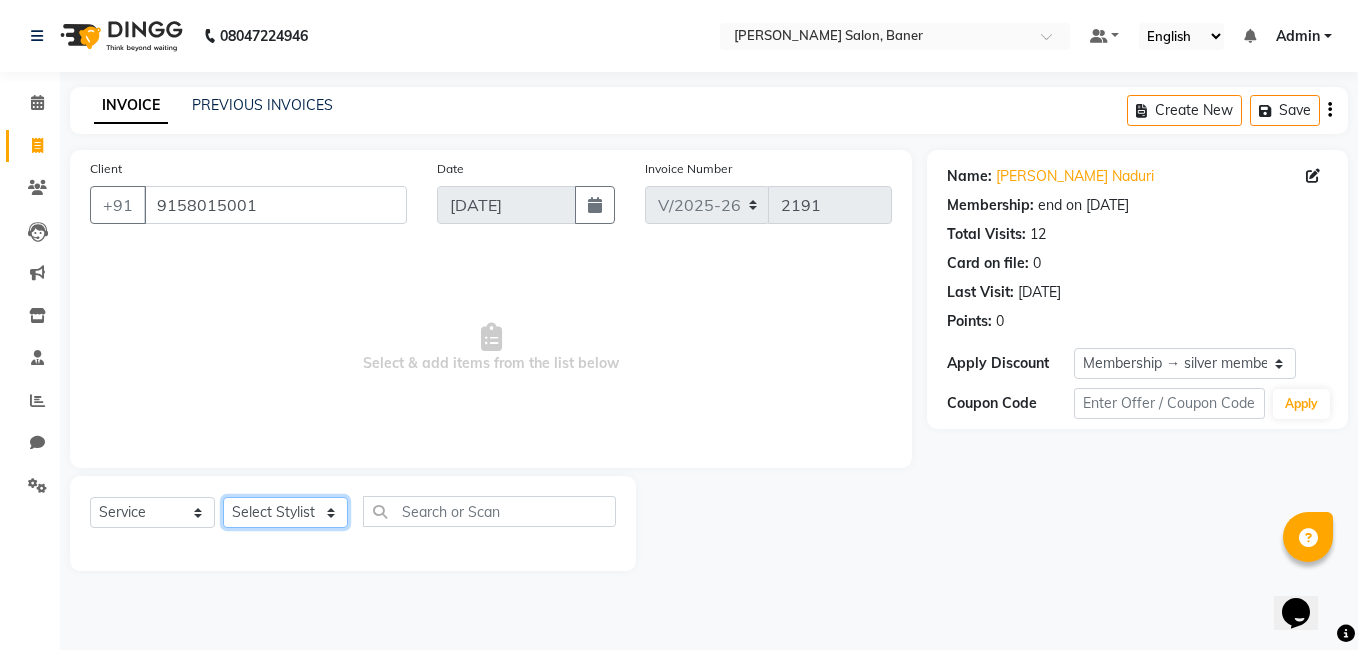 click on "Select Stylist Admin [PERSON_NAME] [PERSON_NAME] [PERSON_NAME] Jabaaz [PERSON_NAME]  [PERSON_NAME]  [PERSON_NAME] [PERSON_NAME] Rahul chhapchhade [PERSON_NAME] [PERSON_NAME] [PERSON_NAME]" 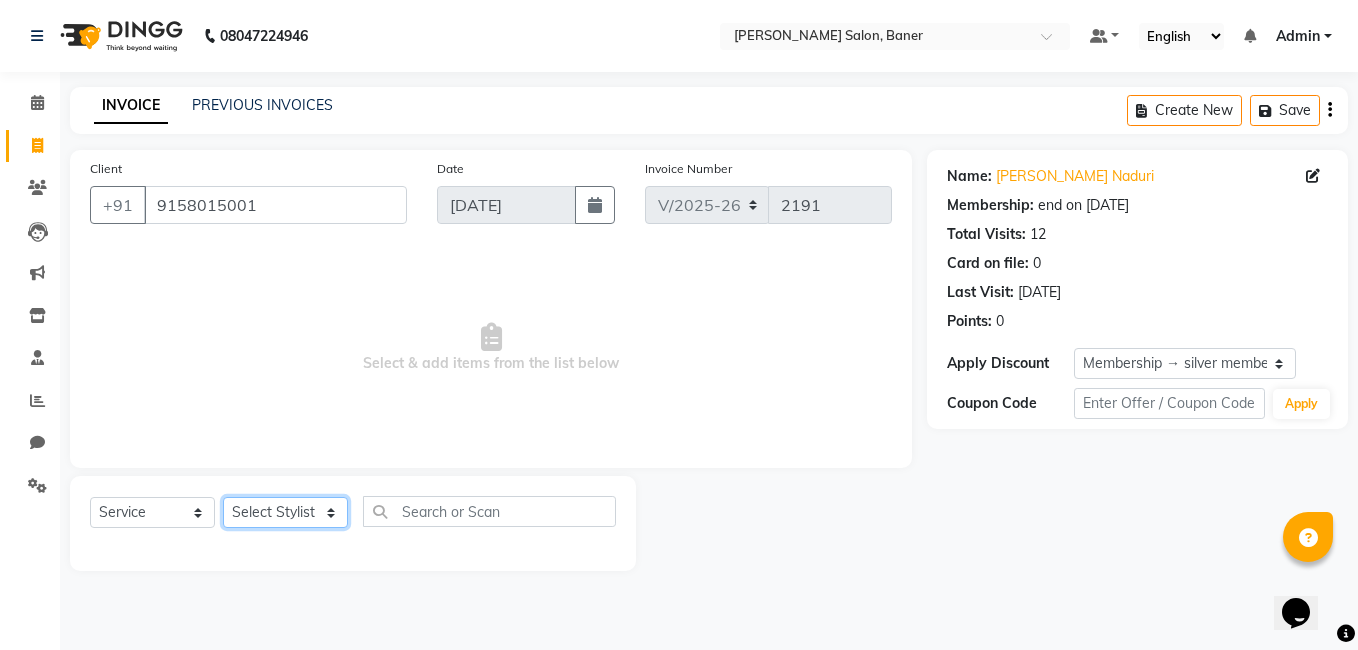 select on "60256" 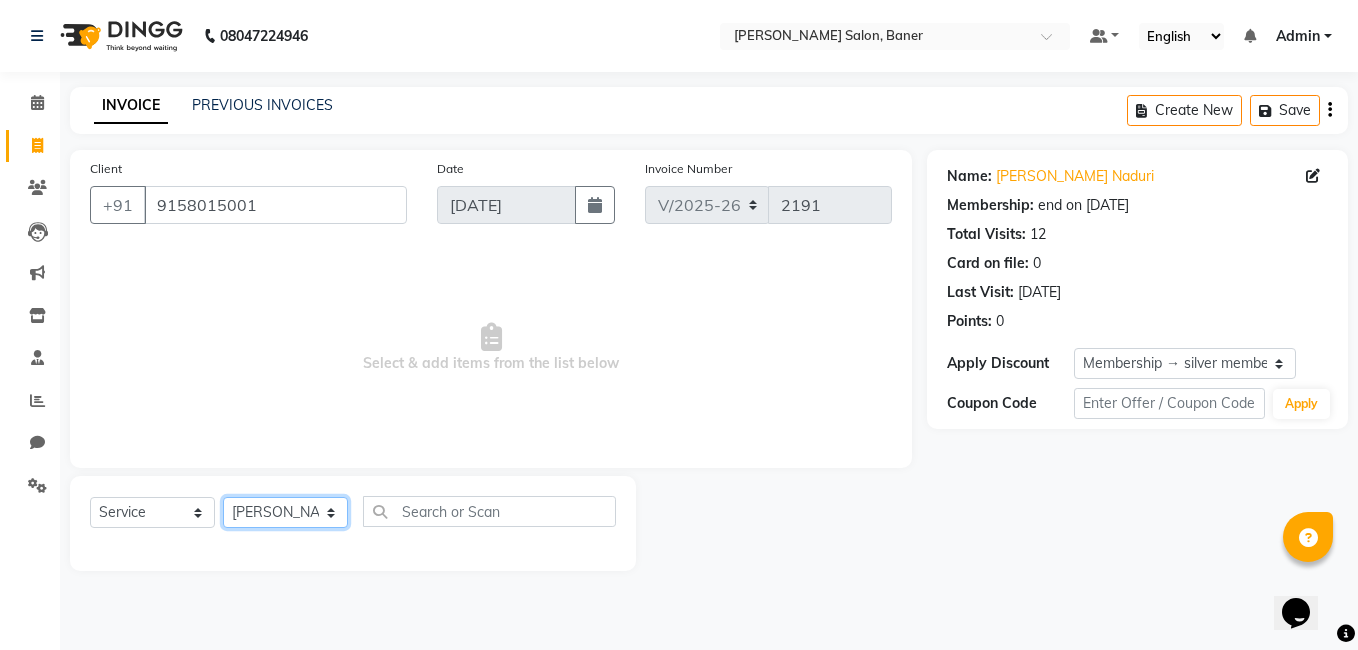 click on "Select Stylist Admin [PERSON_NAME] [PERSON_NAME] [PERSON_NAME] Jabaaz [PERSON_NAME]  [PERSON_NAME]  [PERSON_NAME] [PERSON_NAME] Rahul chhapchhade [PERSON_NAME] [PERSON_NAME] [PERSON_NAME]" 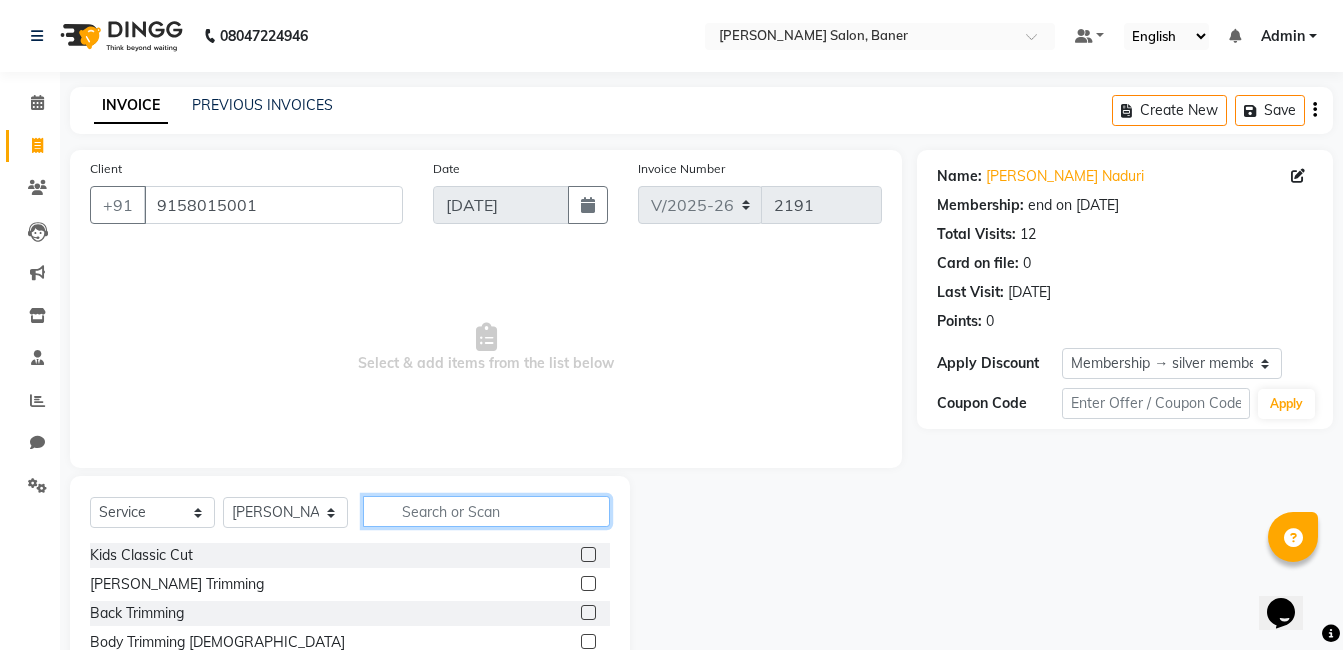 click 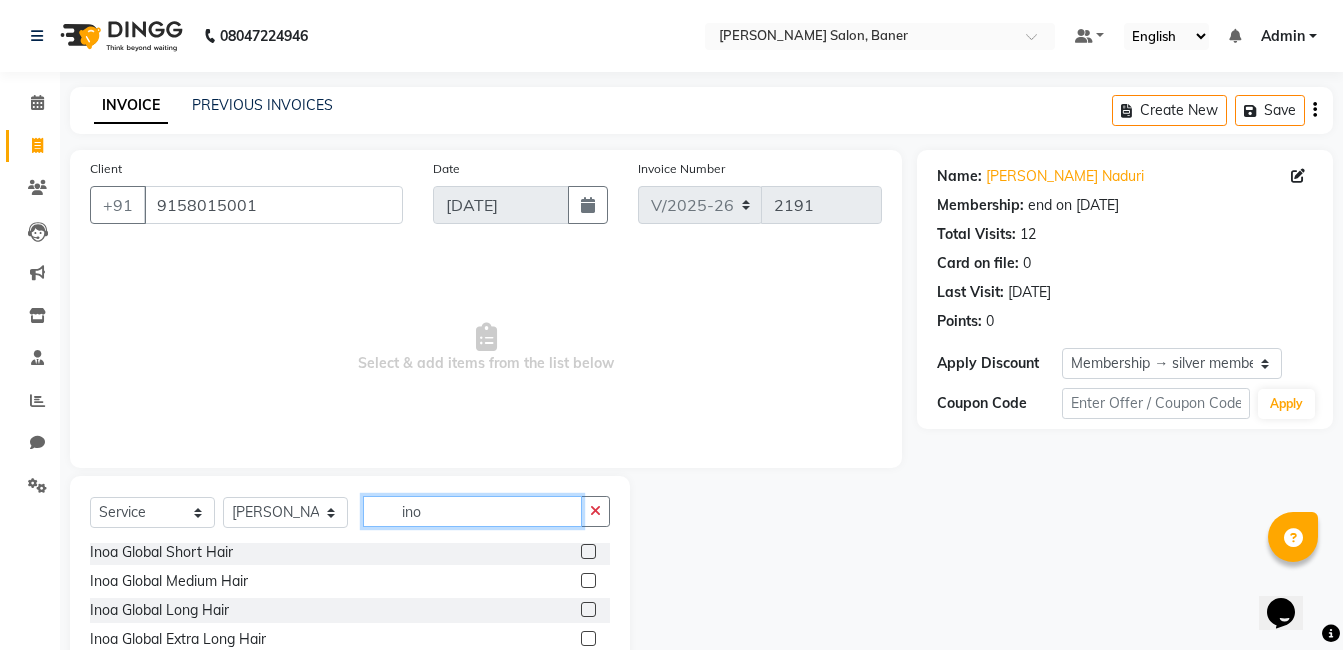 scroll, scrollTop: 119, scrollLeft: 0, axis: vertical 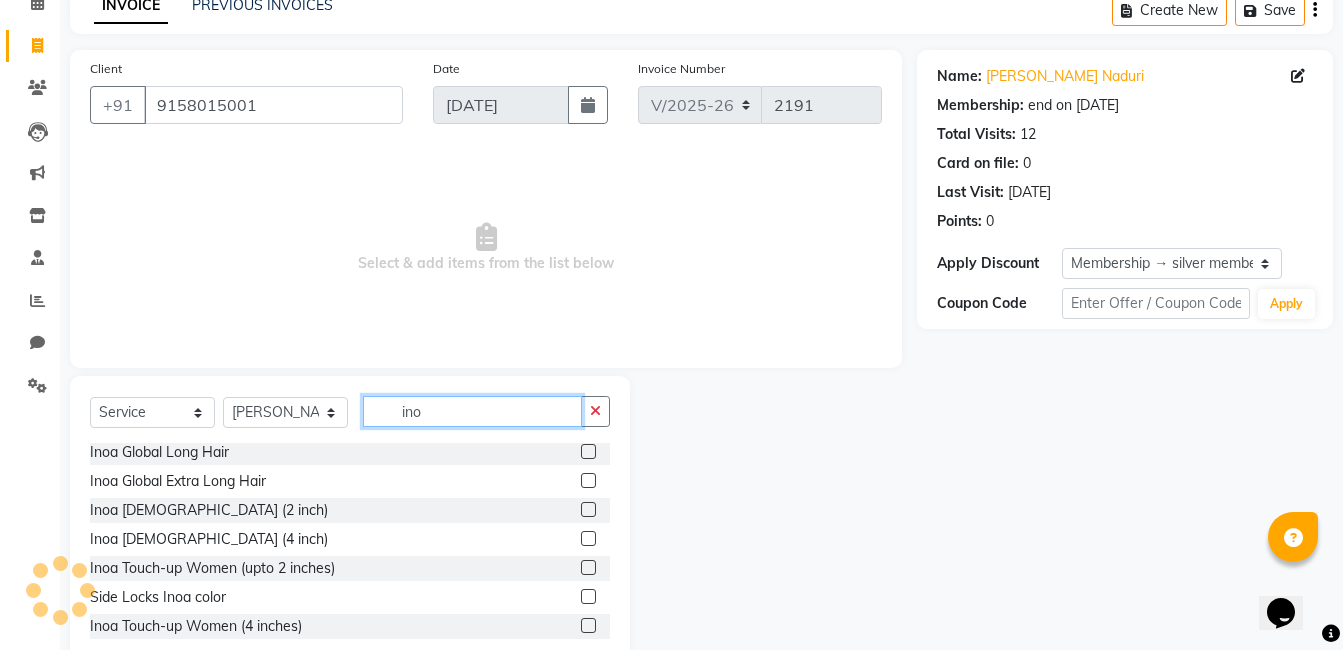 type on "ino" 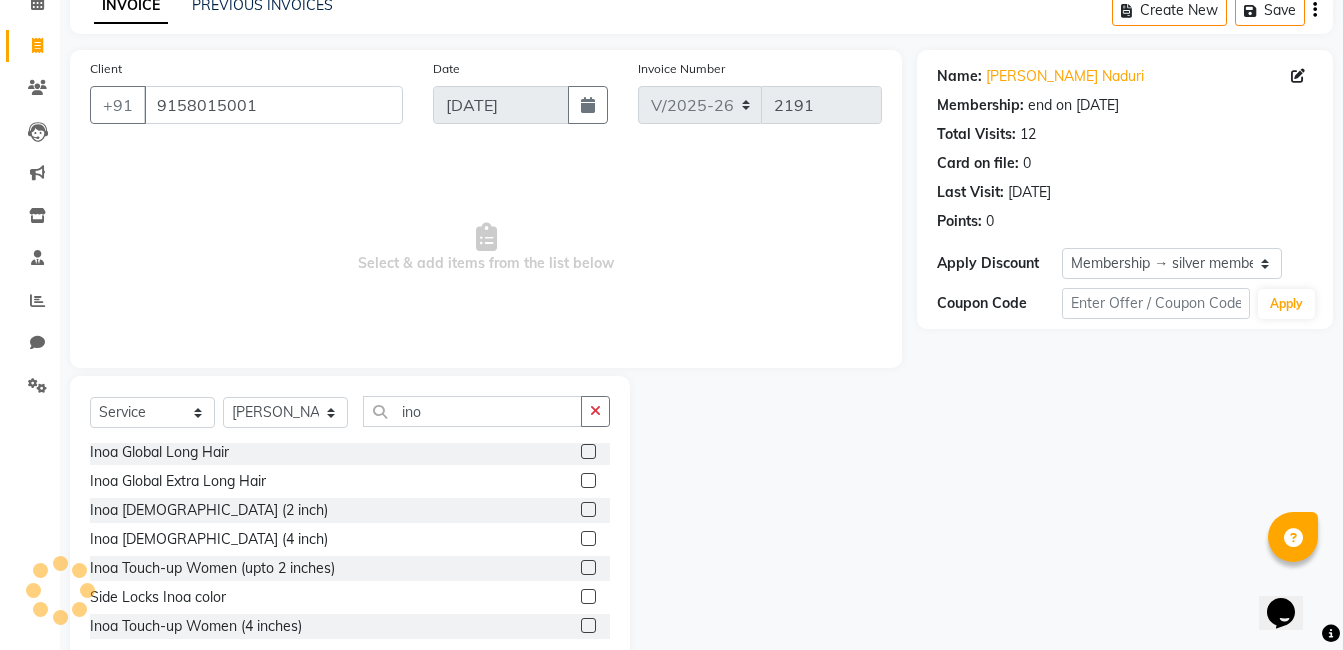 click 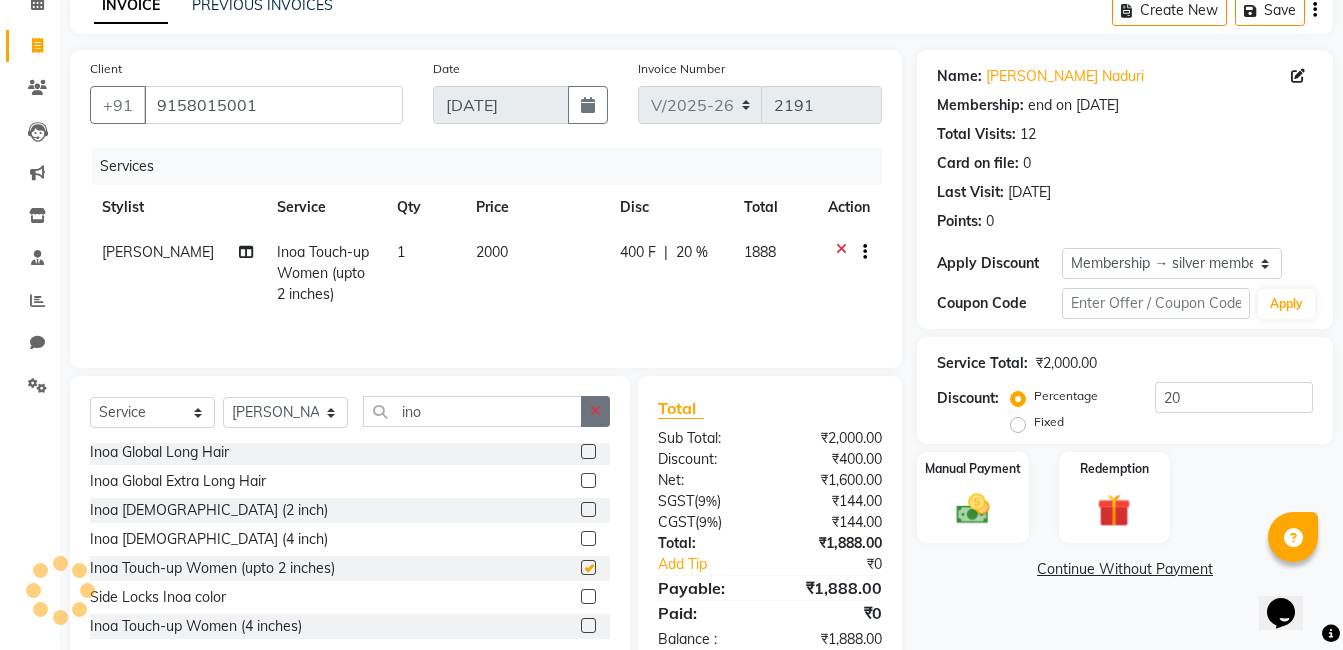 checkbox on "false" 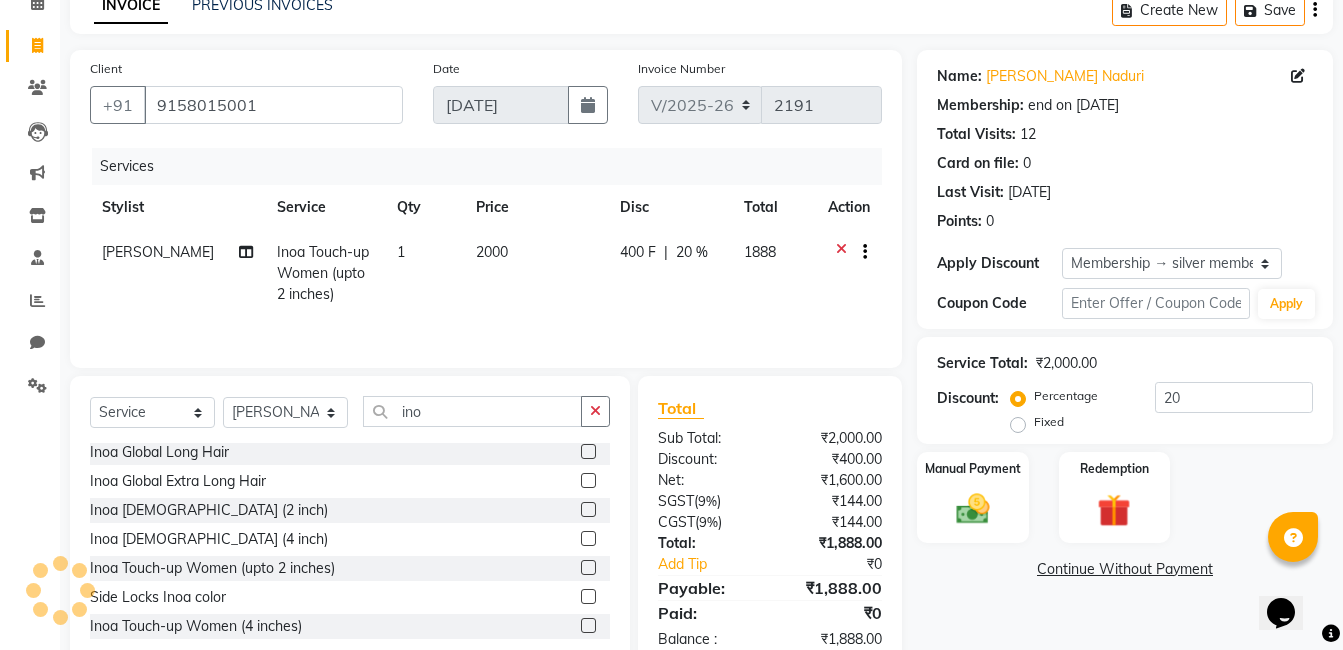 click 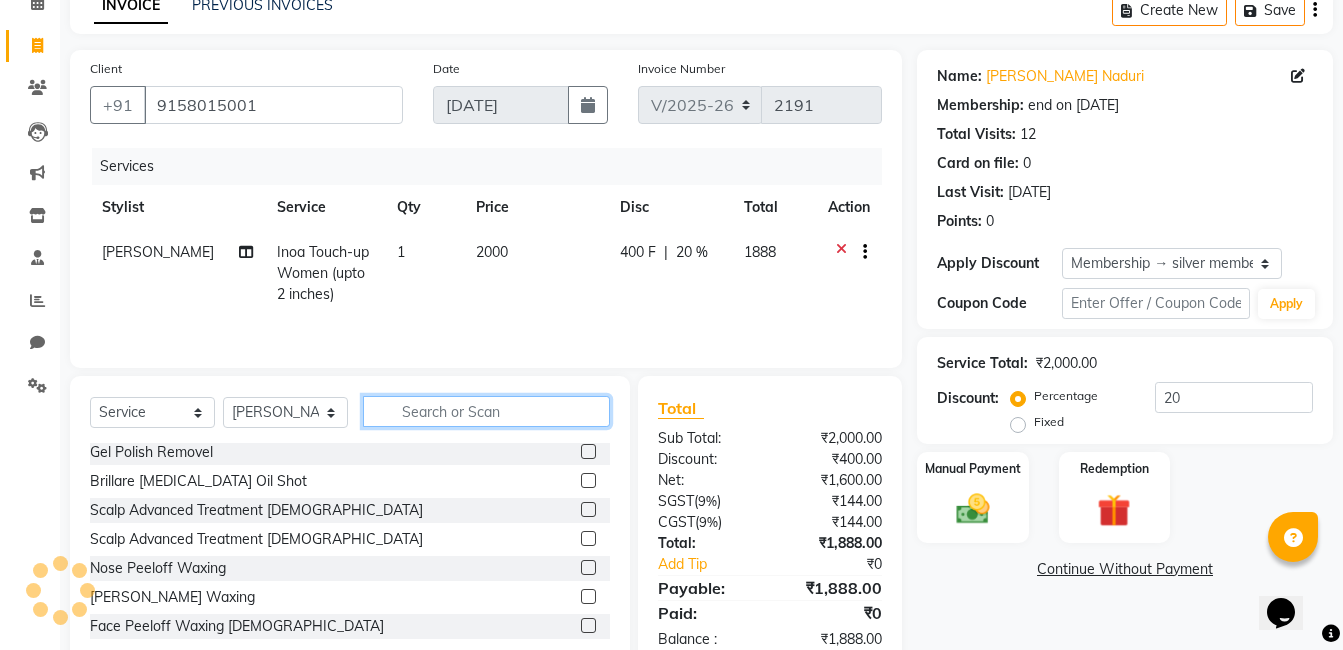 click 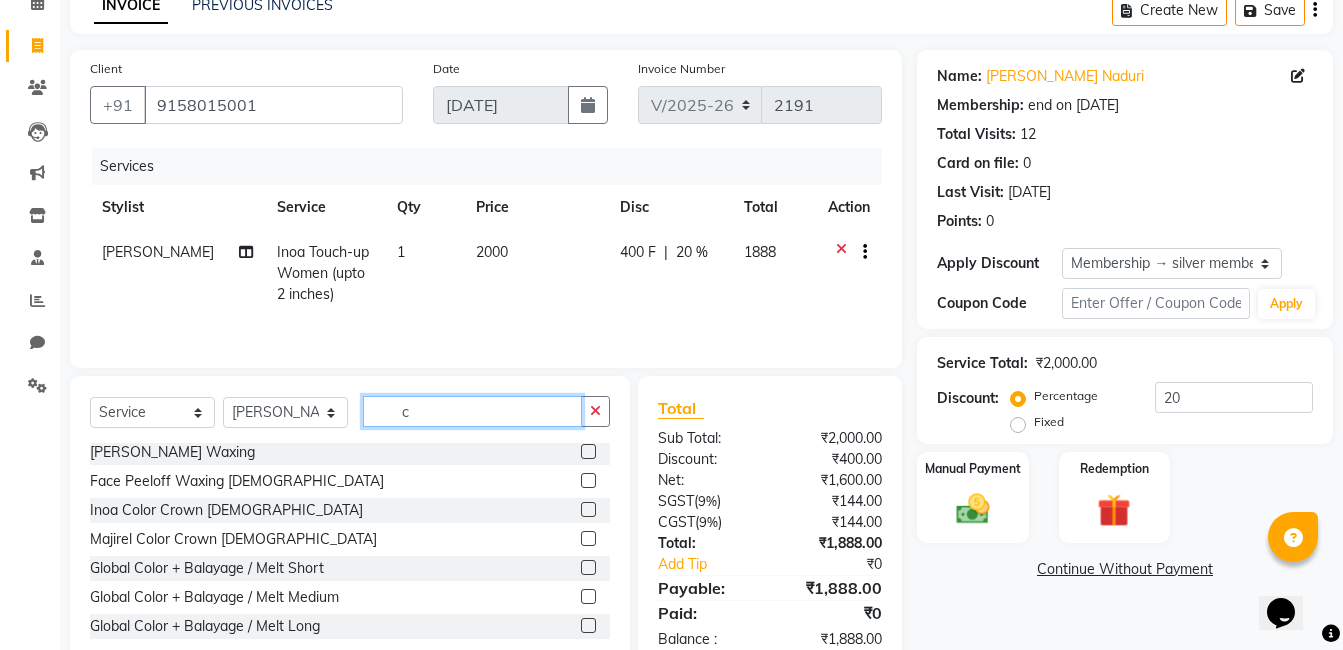 scroll, scrollTop: 3, scrollLeft: 0, axis: vertical 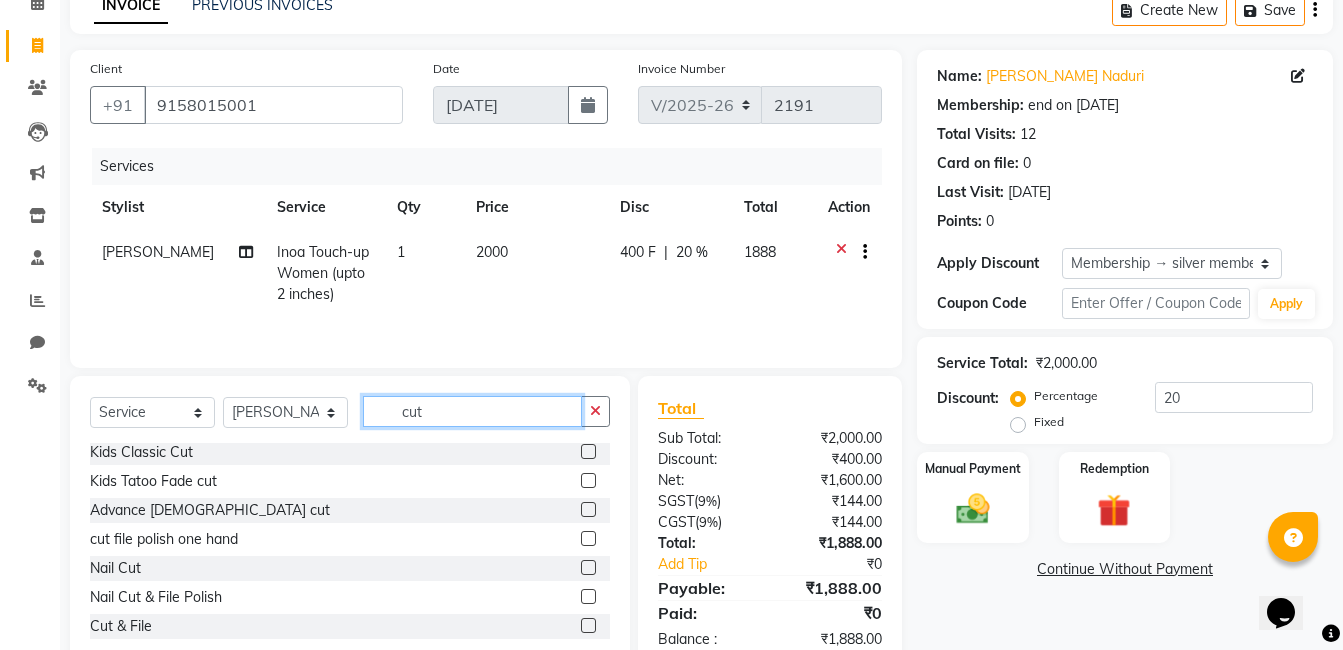 type on "cut" 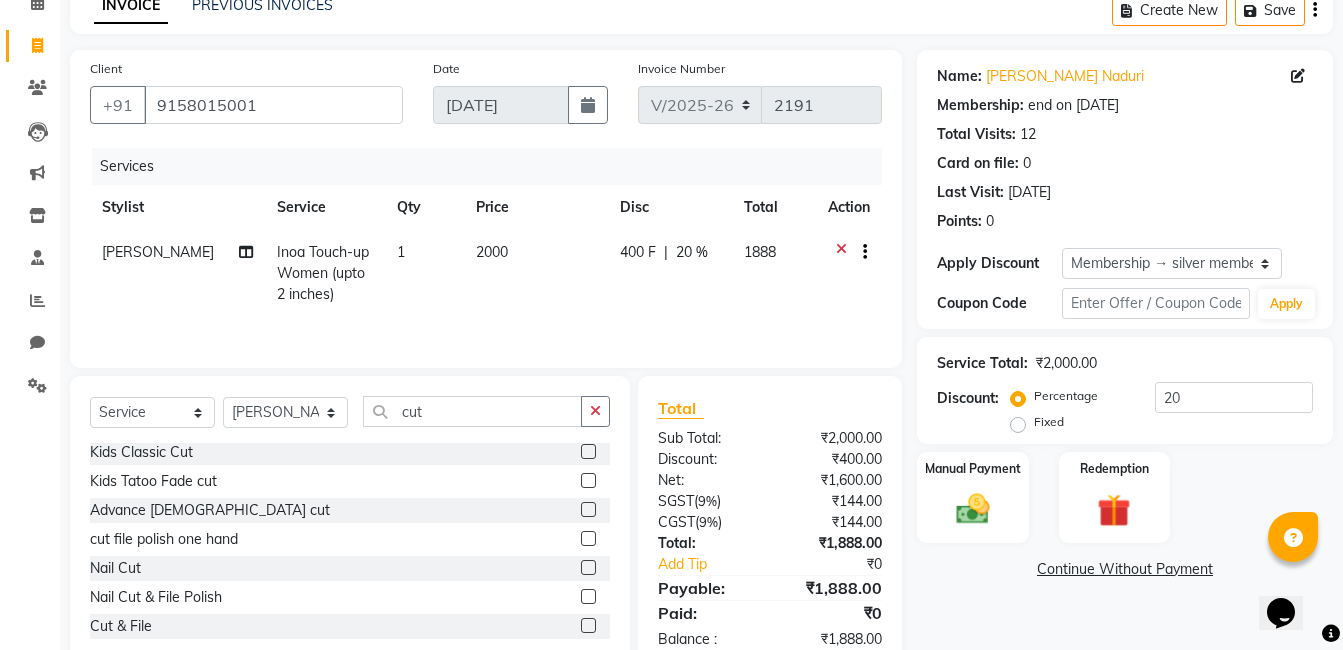 click 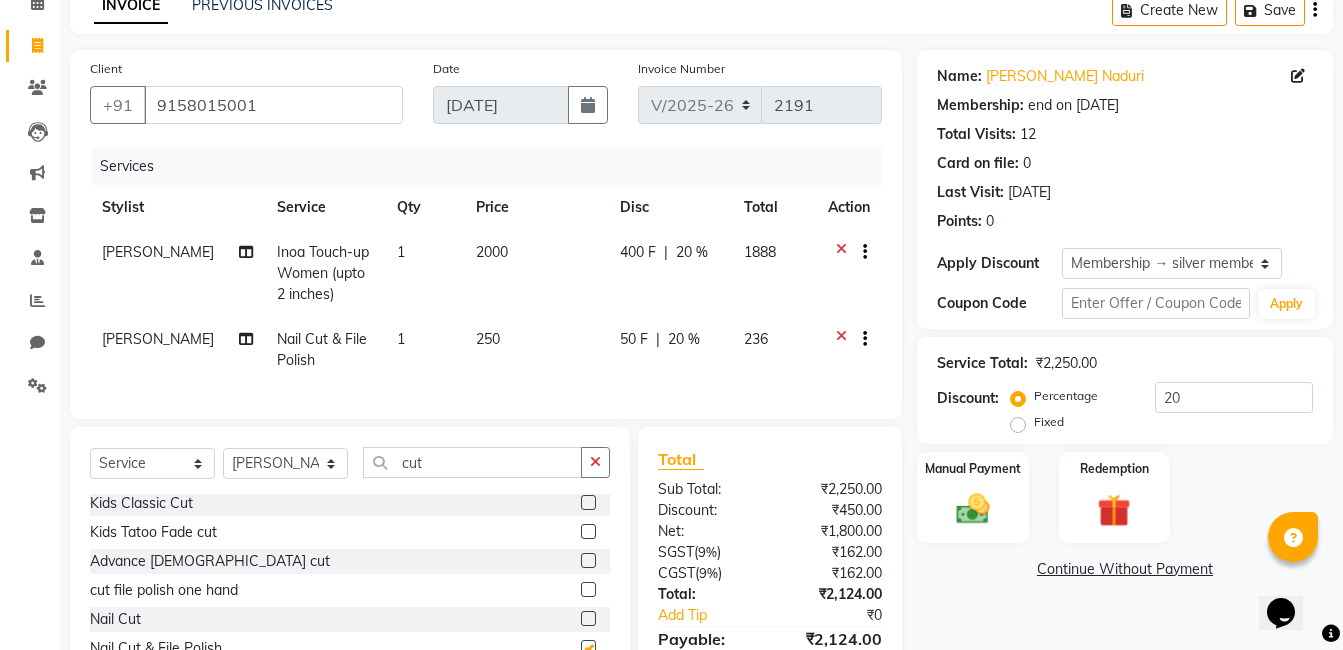 checkbox on "false" 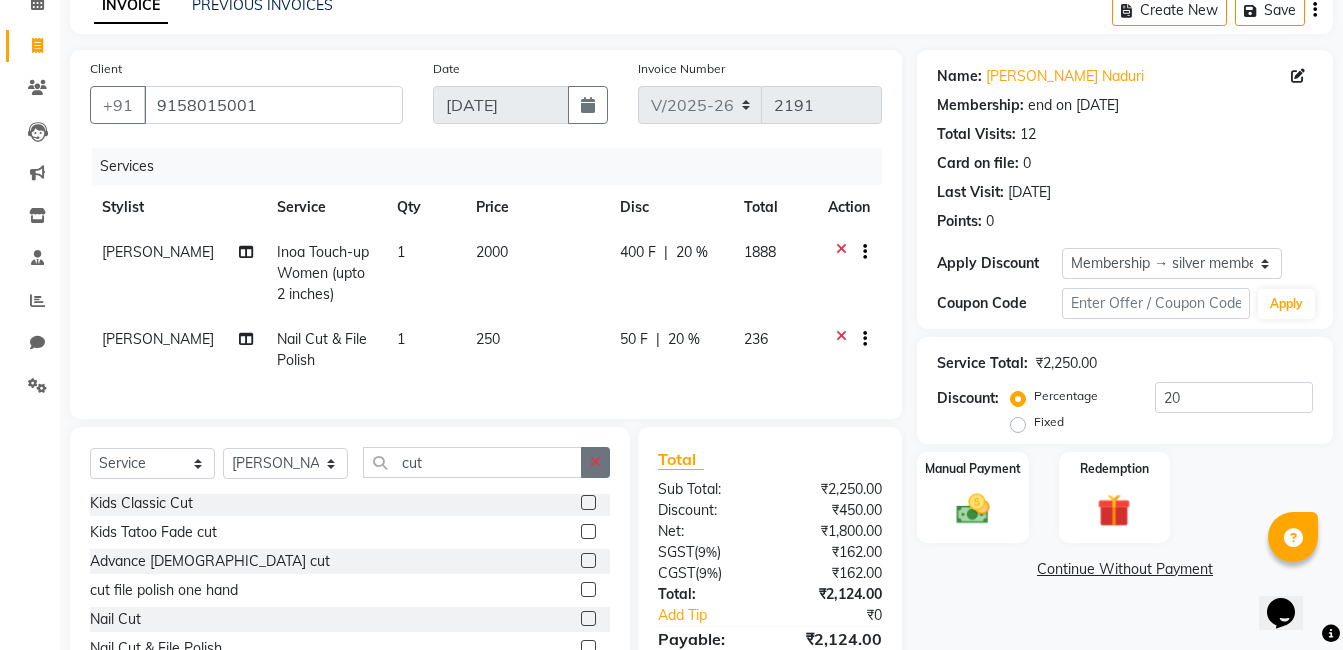 click 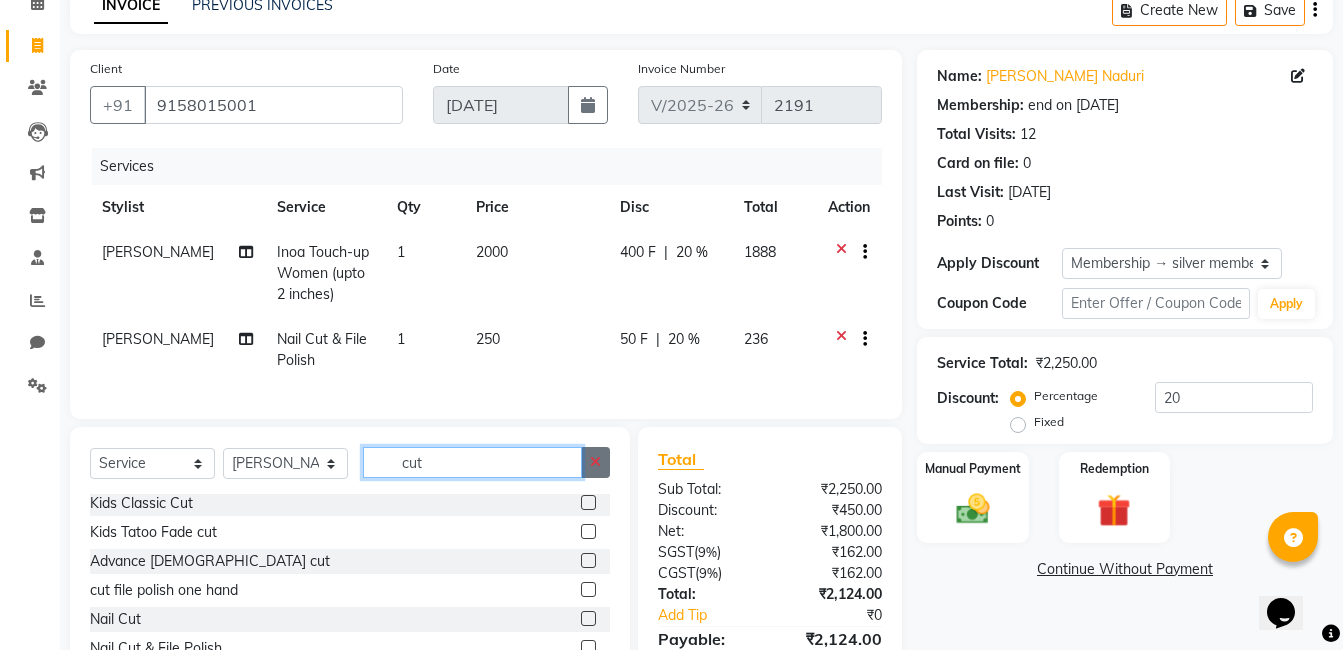 type 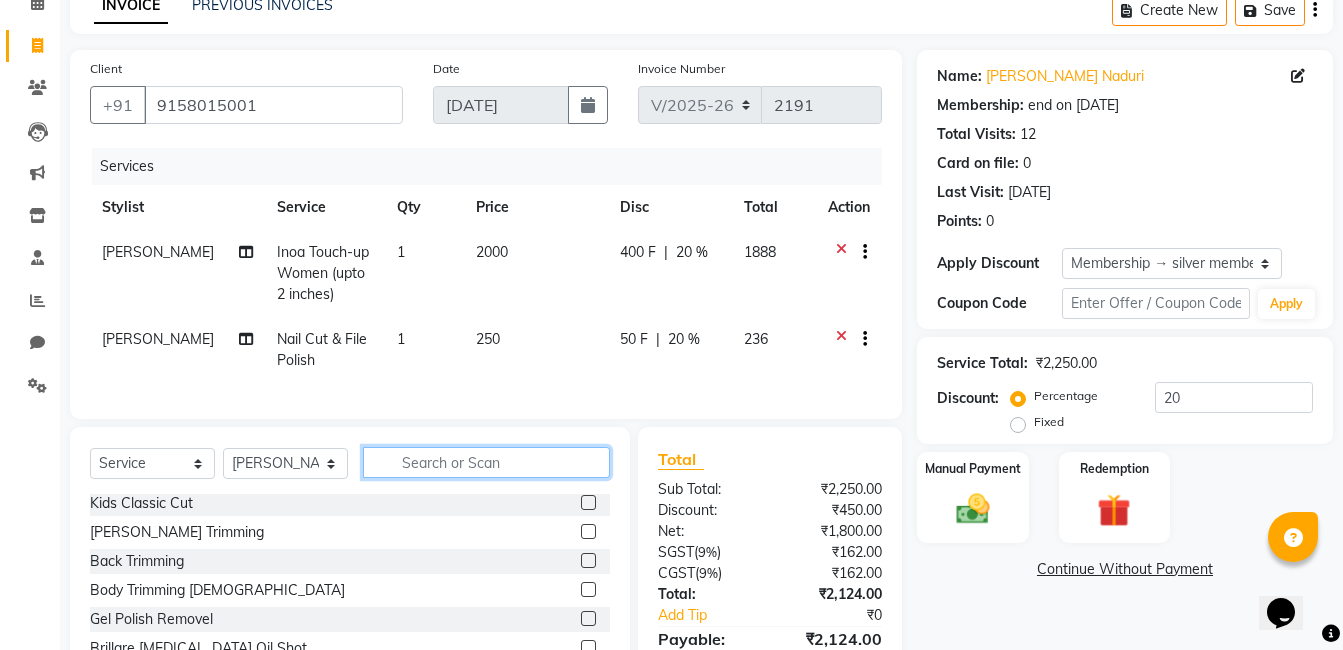 scroll, scrollTop: 203, scrollLeft: 0, axis: vertical 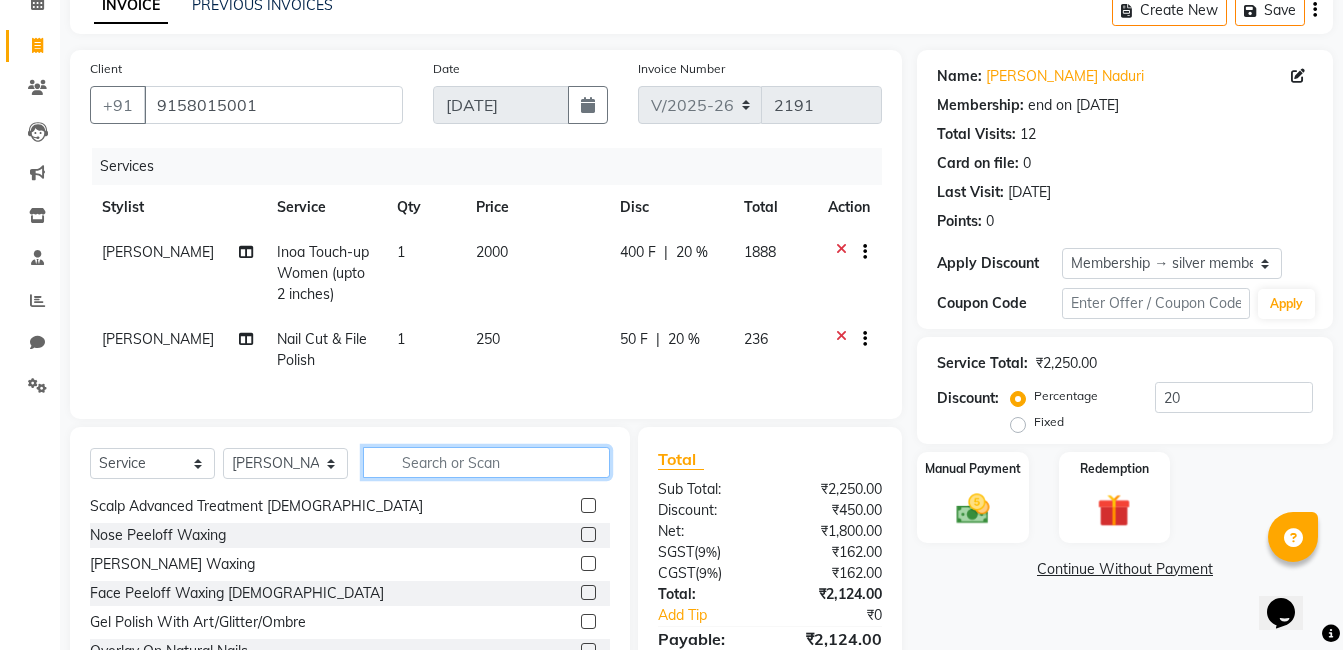 click 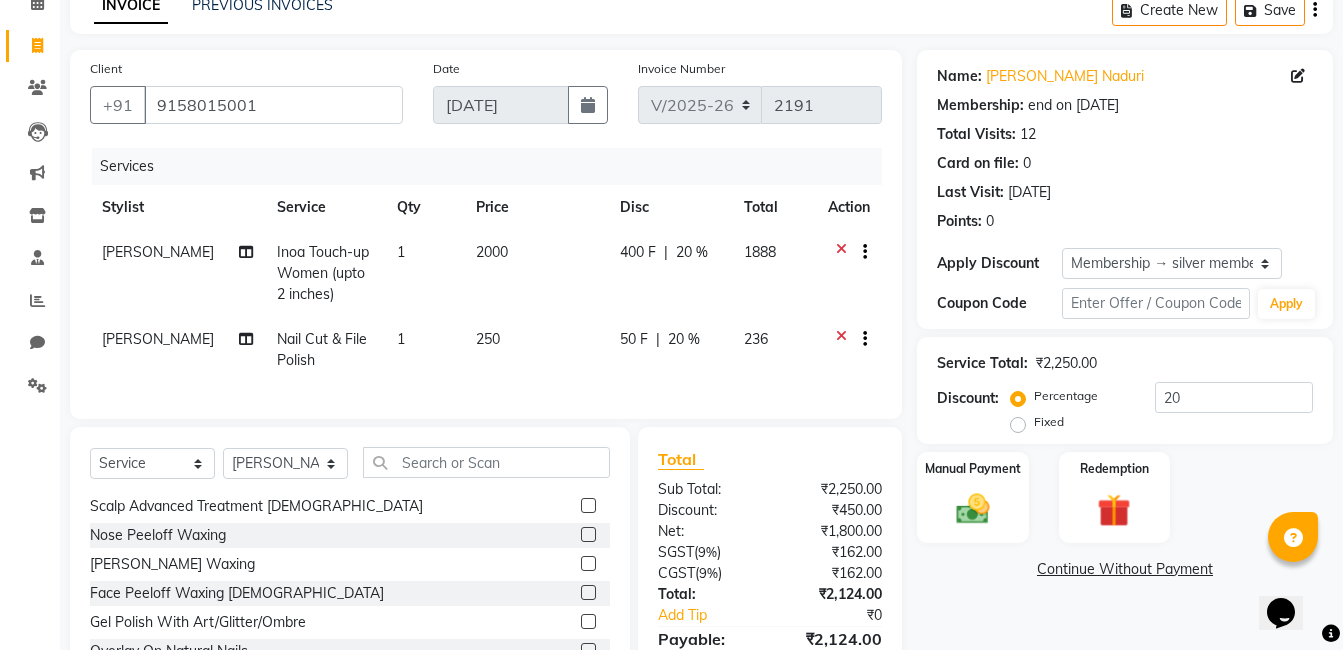 click on "1" 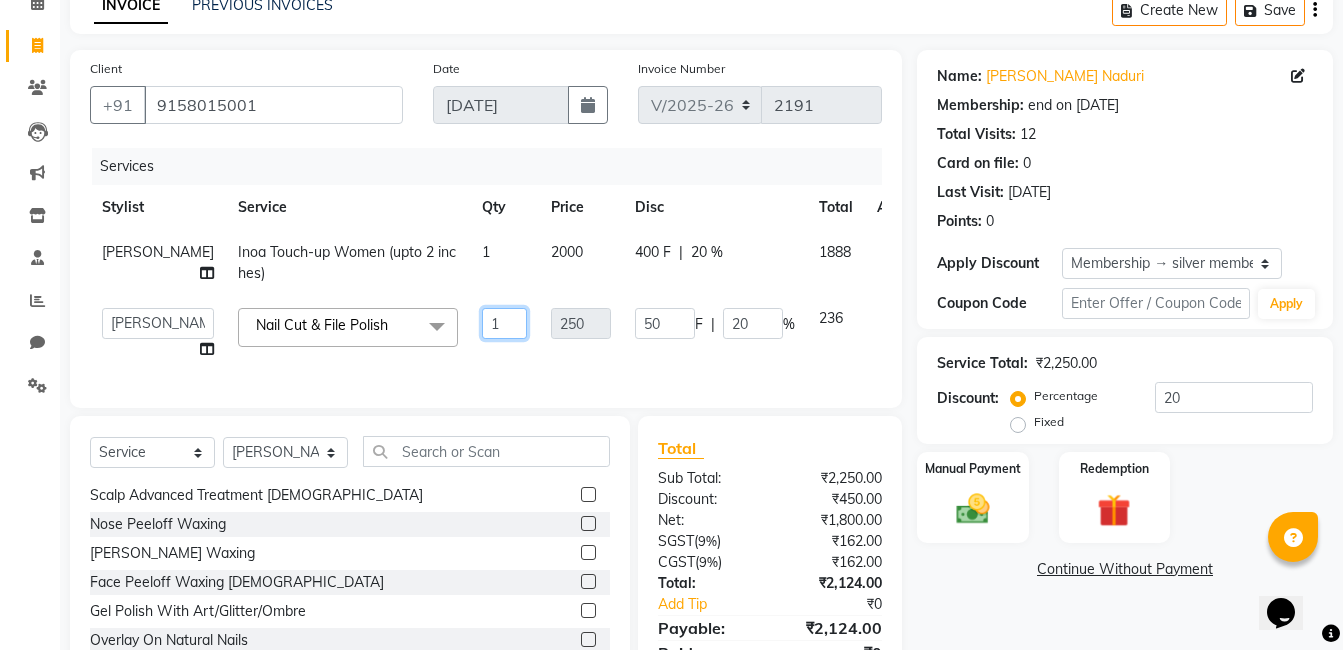 click on "1" 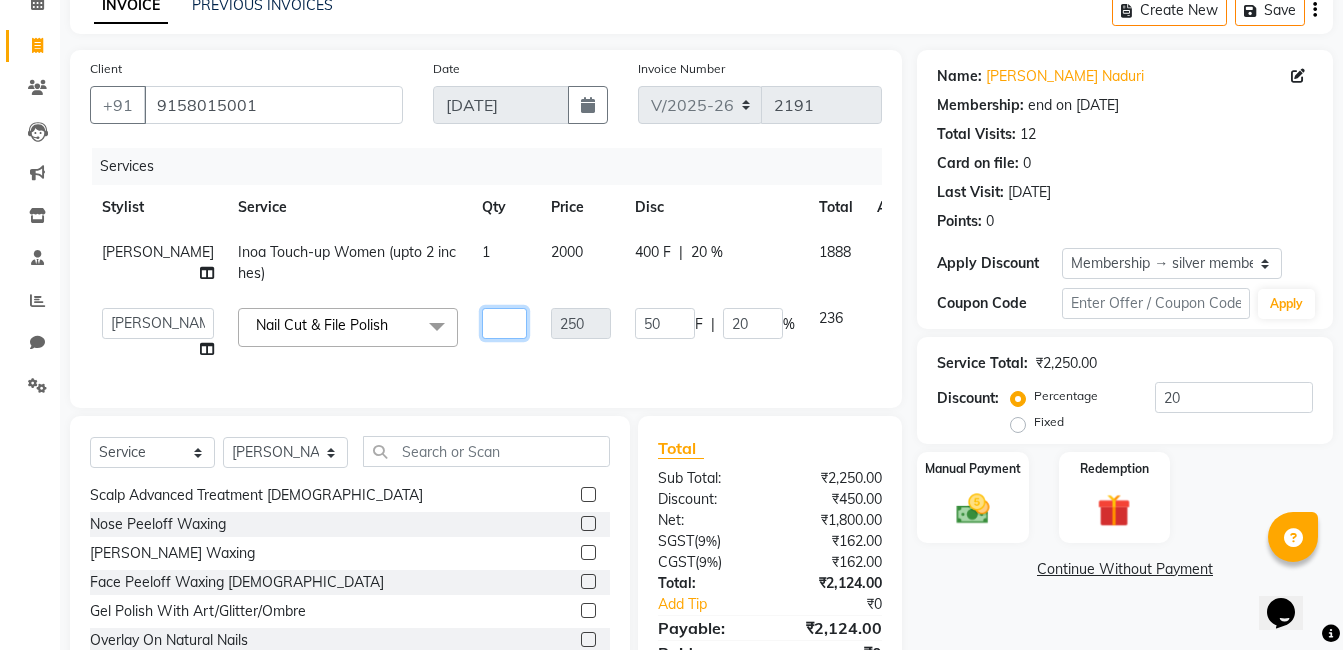 type on "2" 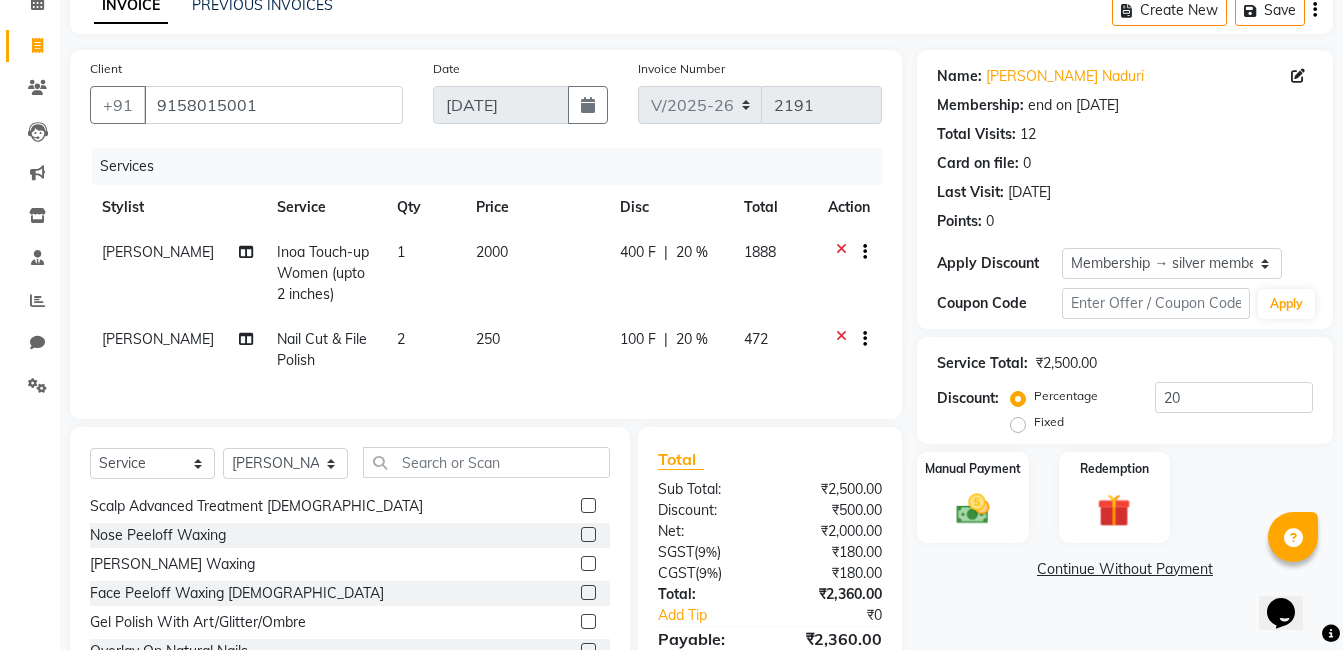click on "250" 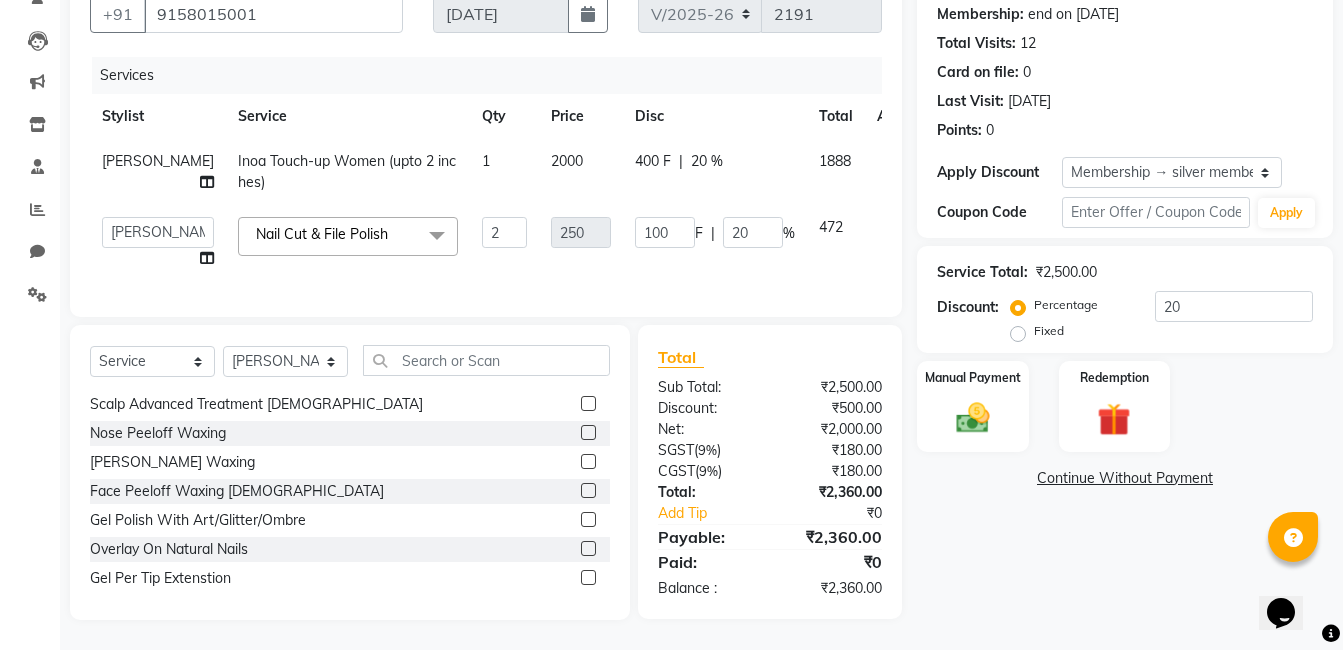 scroll, scrollTop: 227, scrollLeft: 0, axis: vertical 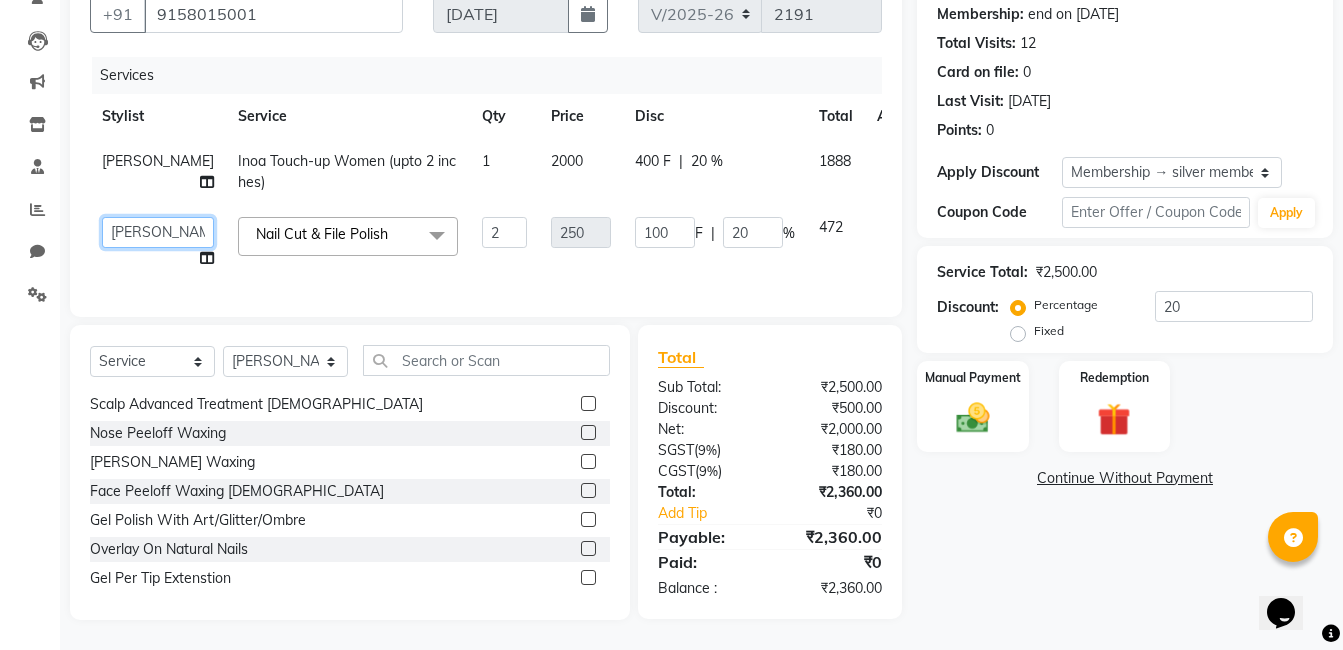 click on "Admin   [PERSON_NAME]   [PERSON_NAME]   [PERSON_NAME]   [PERSON_NAME]    [PERSON_NAME]    [PERSON_NAME]   [PERSON_NAME]   Rahul chhapchhade   [PERSON_NAME]   [PERSON_NAME]   [PERSON_NAME]" 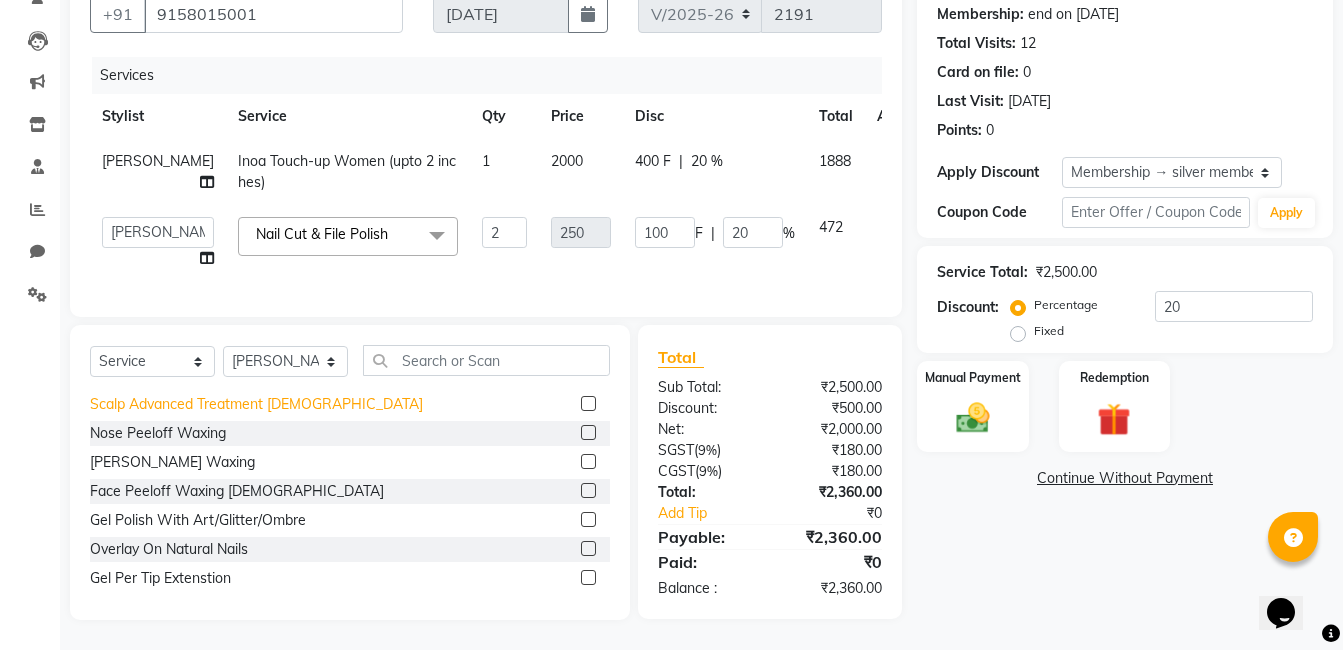 select on "68623" 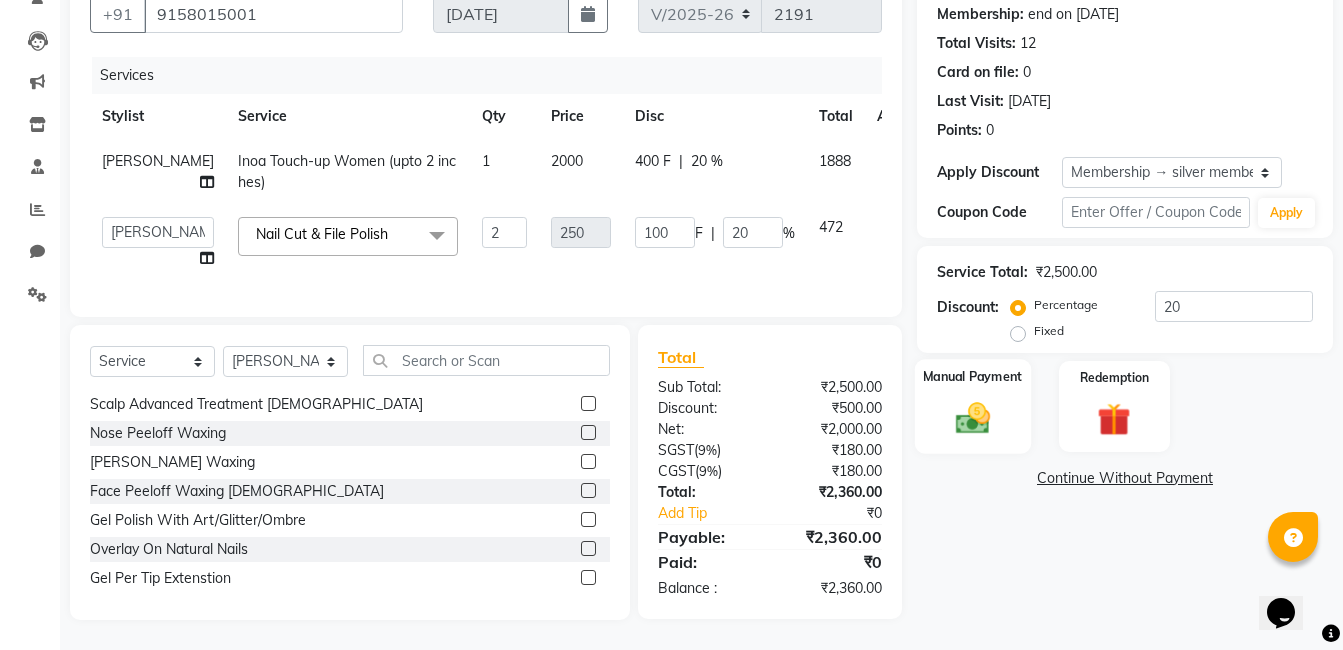 click 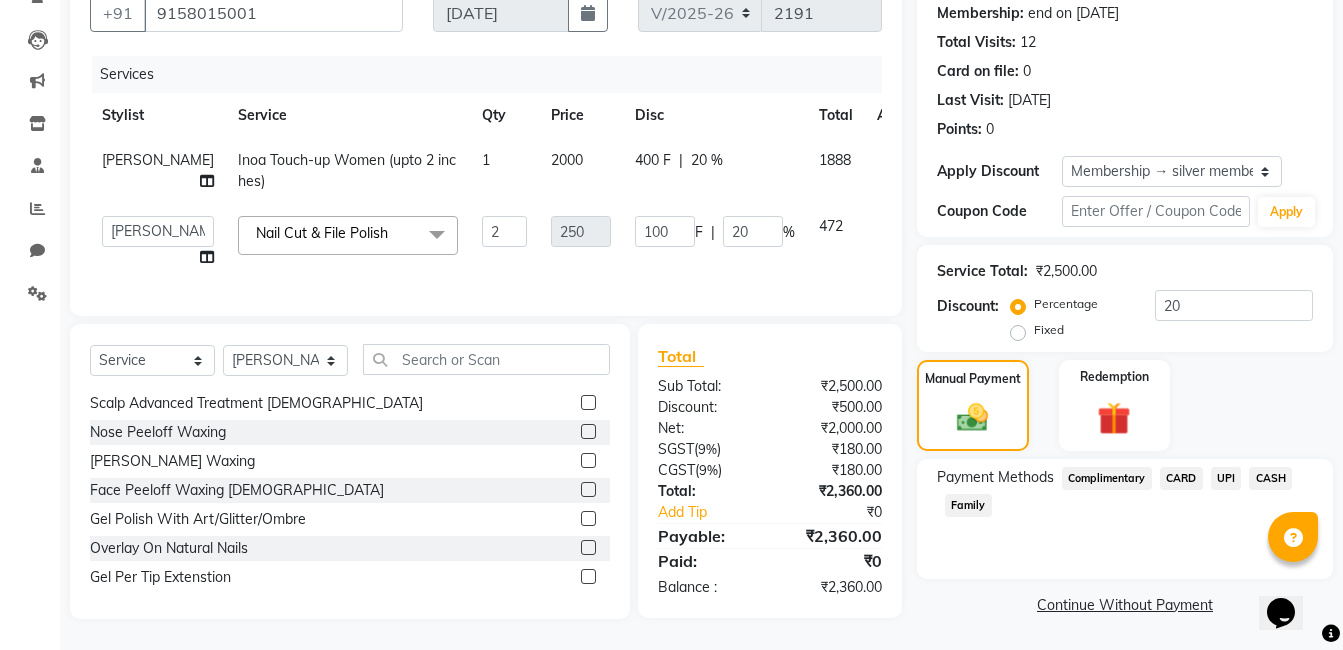click on "UPI" 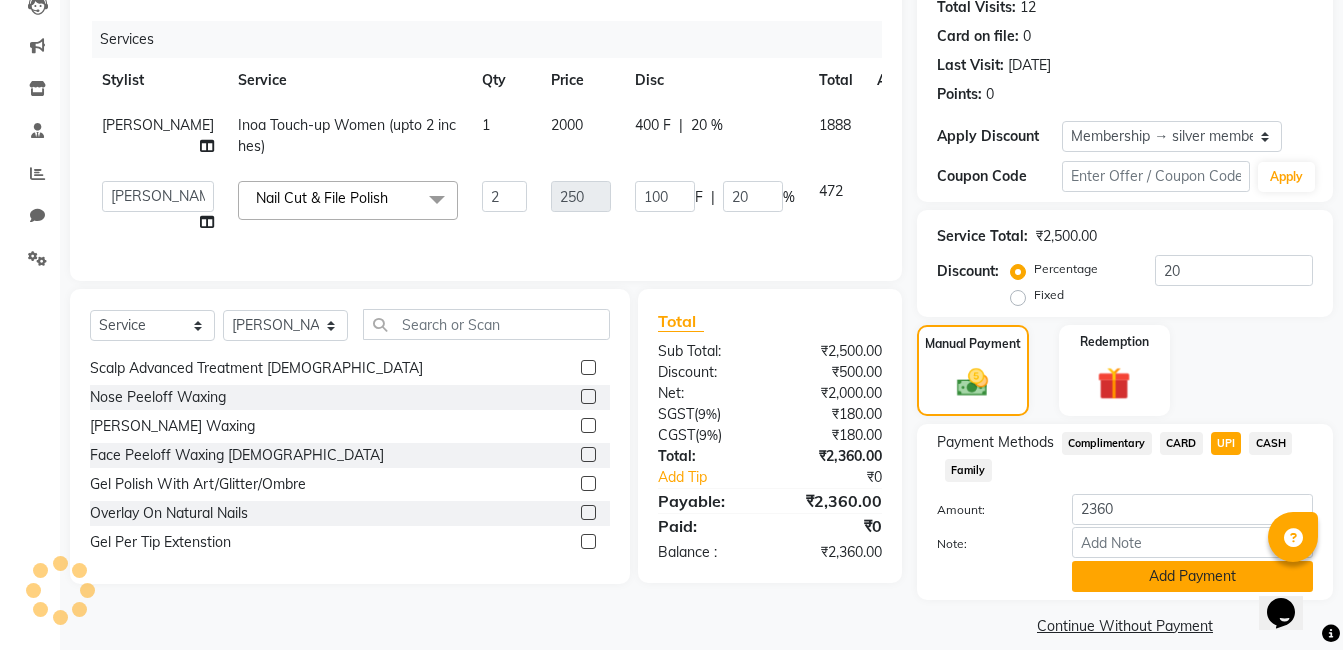 click on "Add Payment" 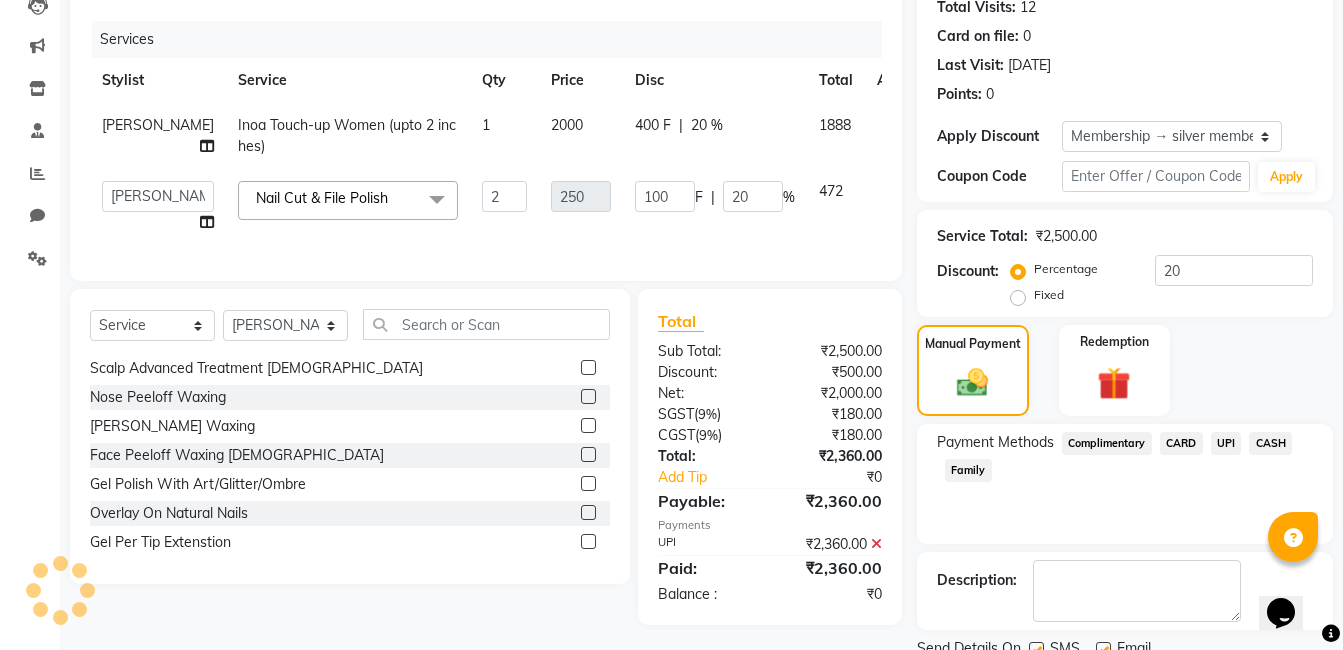 scroll, scrollTop: 305, scrollLeft: 0, axis: vertical 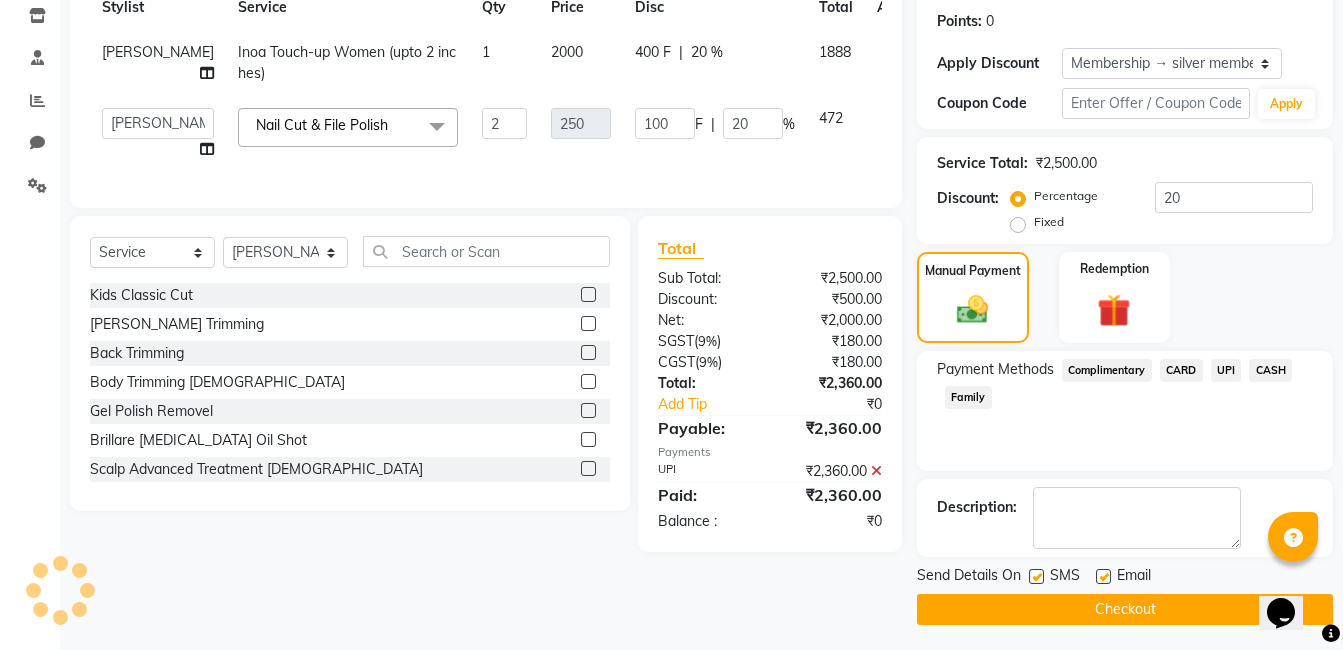 click on "Checkout" 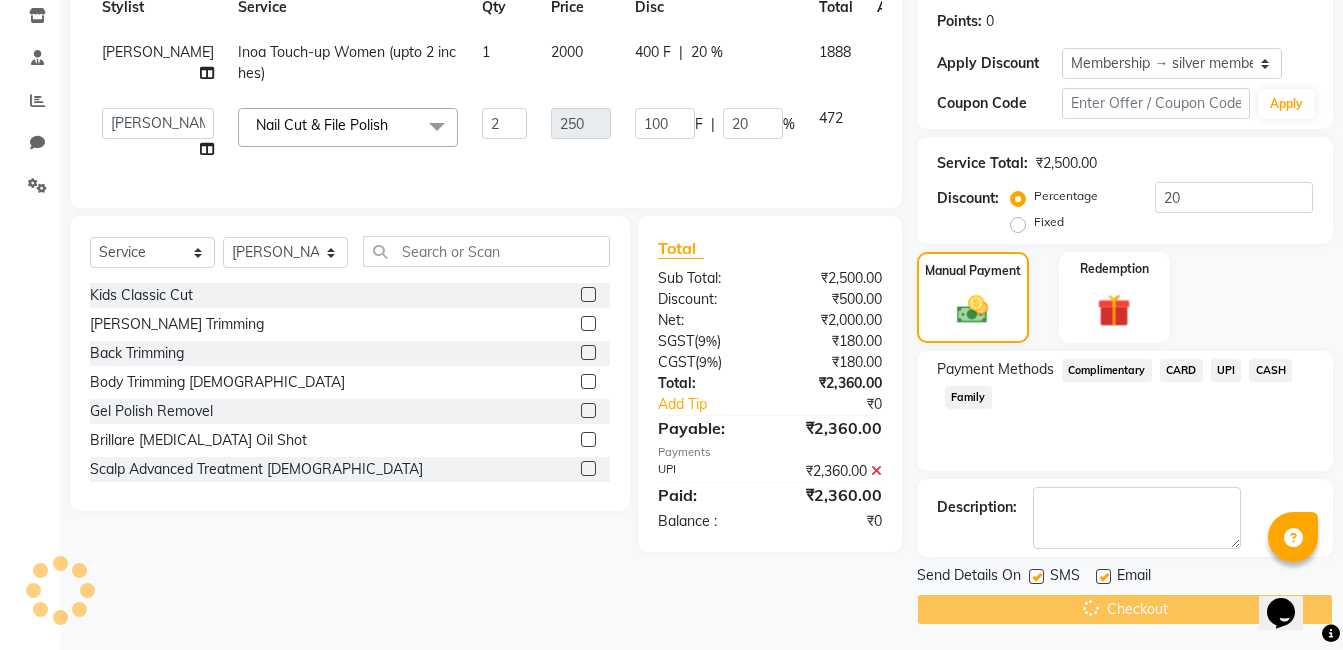 scroll, scrollTop: 305, scrollLeft: 0, axis: vertical 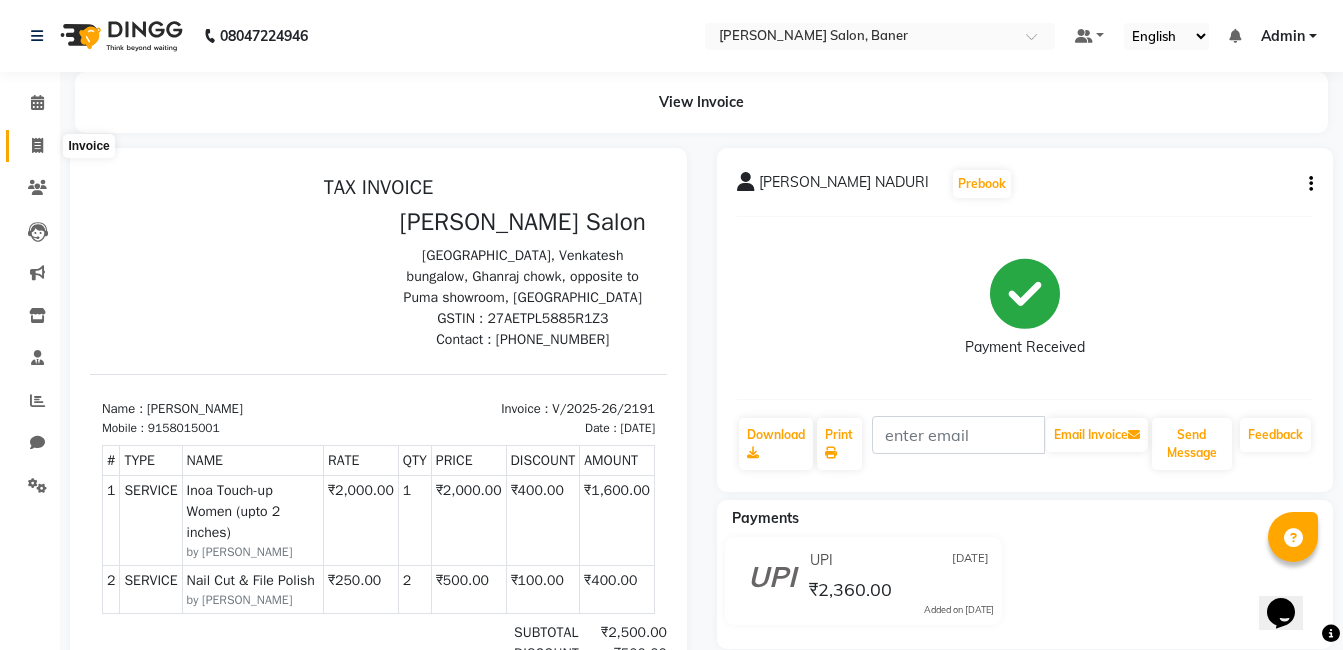 click 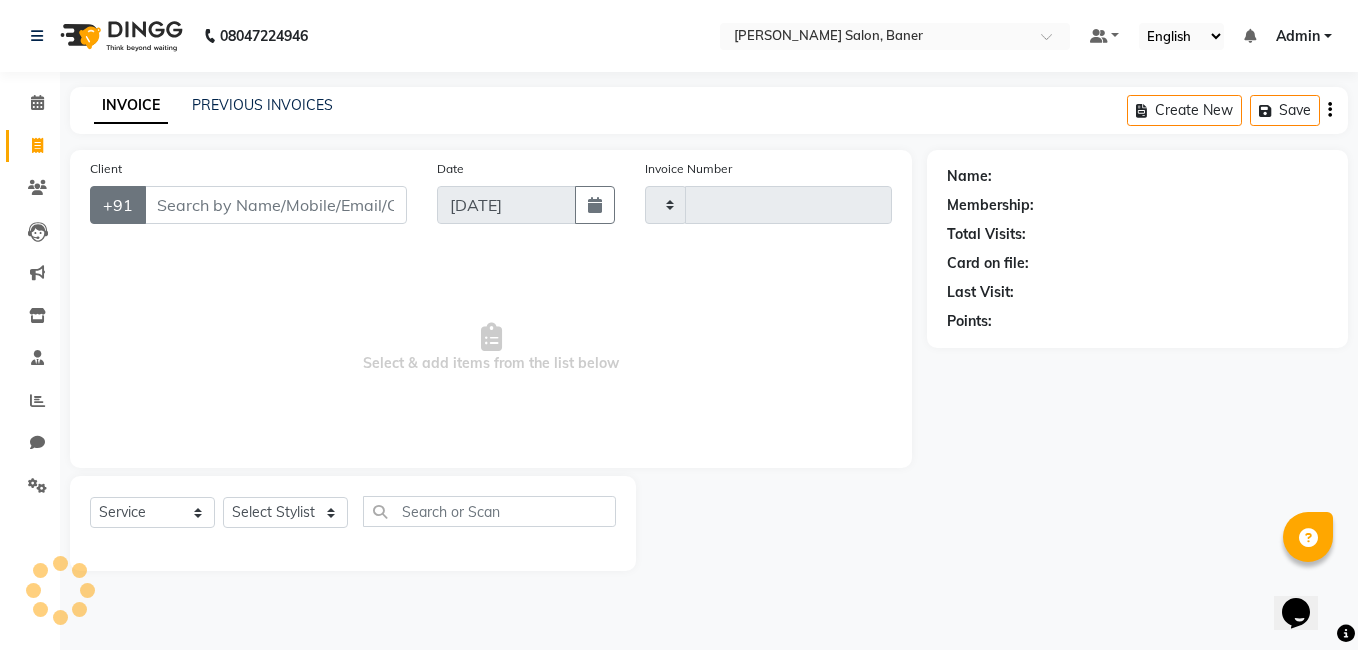 type on "2192" 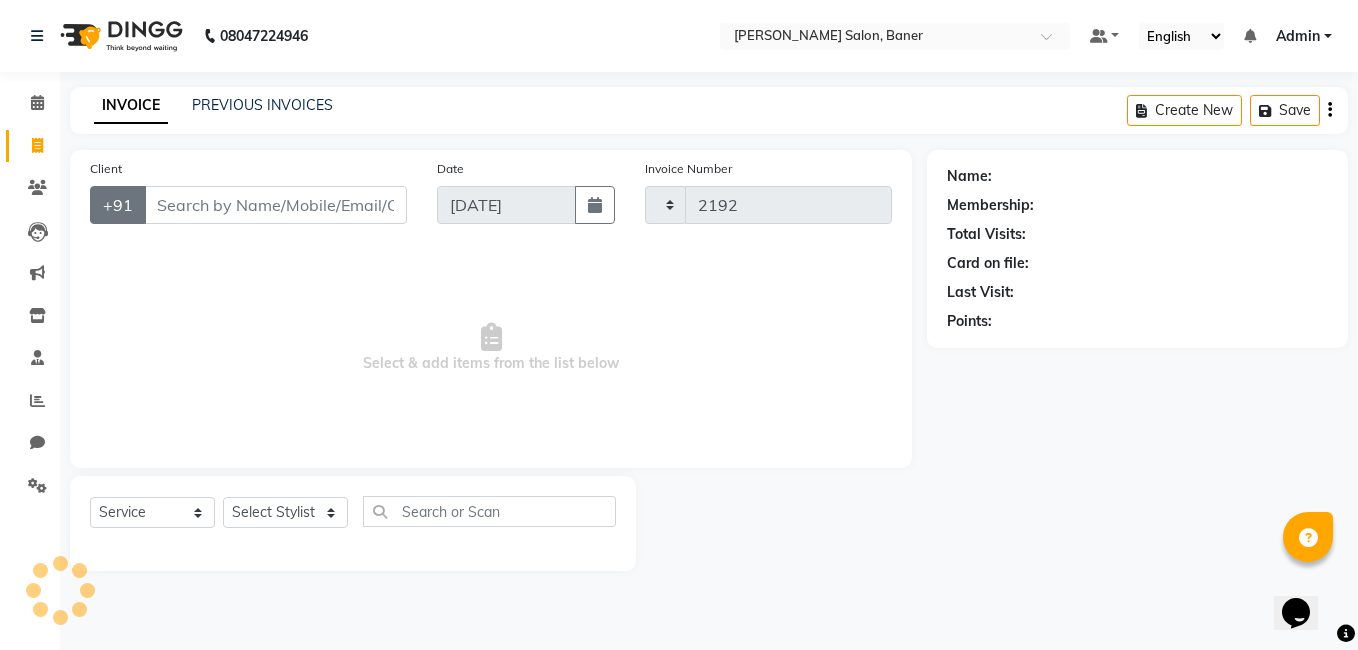 select on "7115" 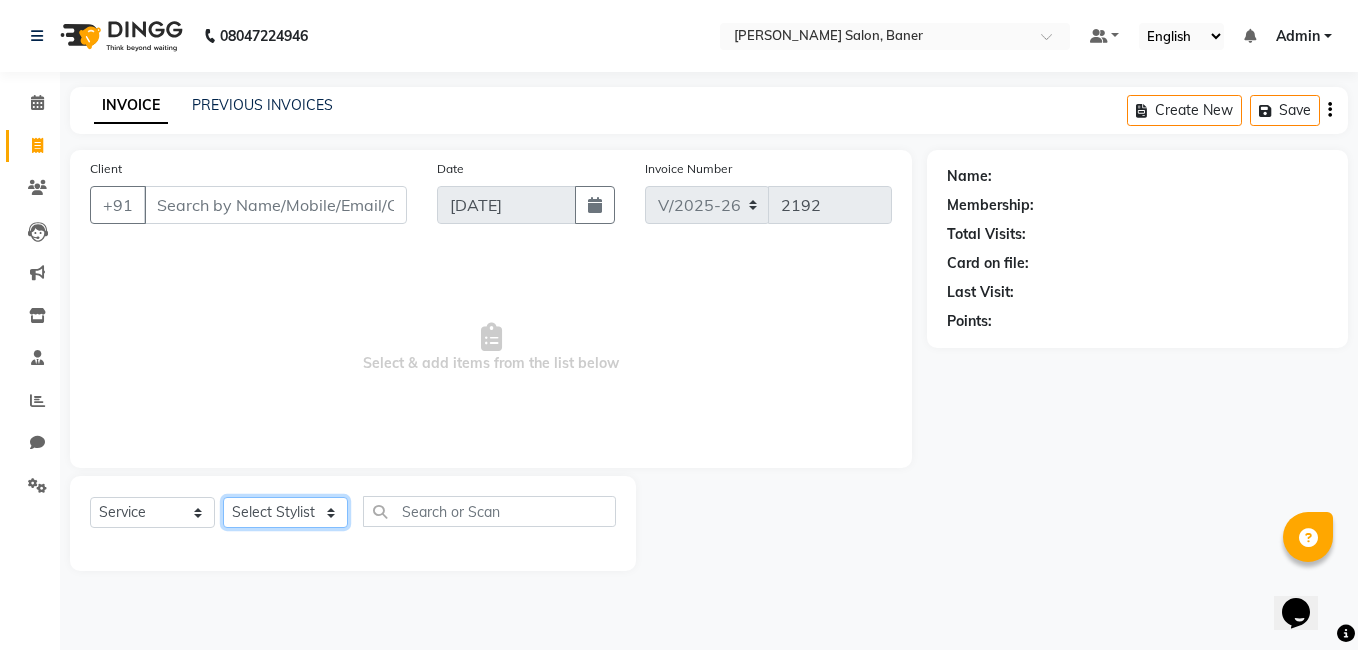 click on "Select Stylist" 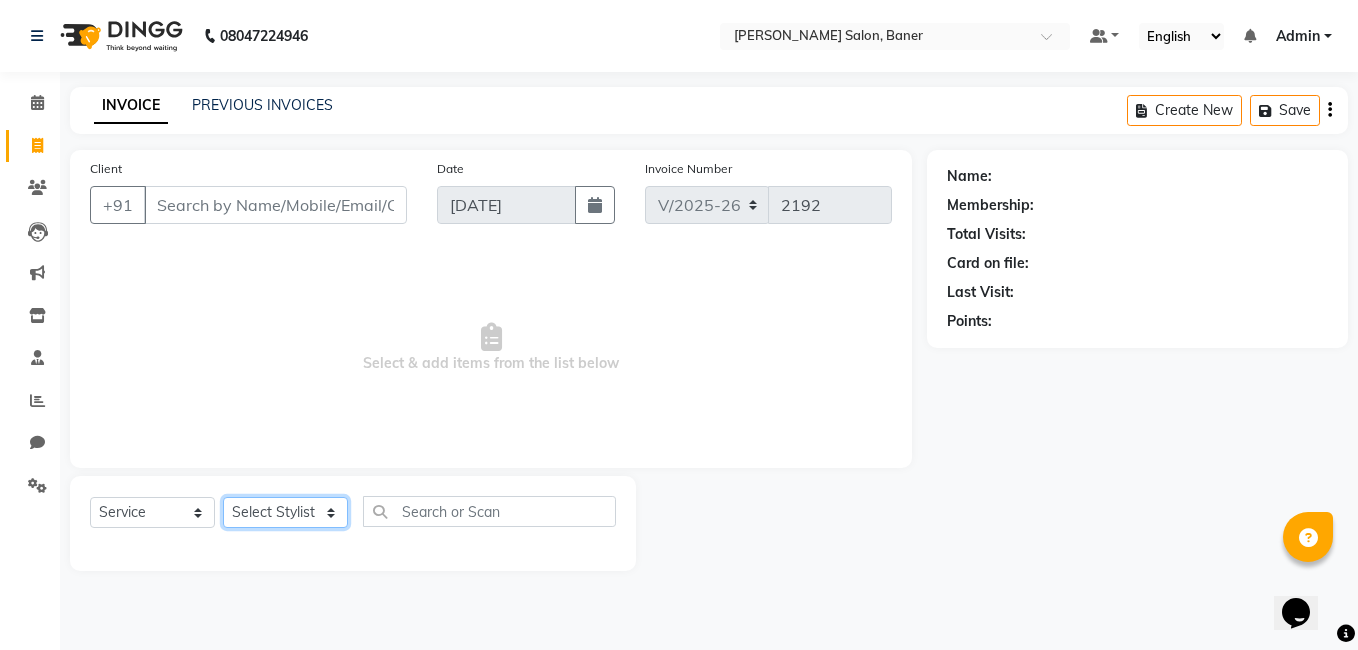 click on "Select Stylist Admin [PERSON_NAME] [PERSON_NAME] [PERSON_NAME] Jabaaz [PERSON_NAME]  [PERSON_NAME]  [PERSON_NAME] [PERSON_NAME] Rahul chhapchhade [PERSON_NAME] [PERSON_NAME] [PERSON_NAME]" 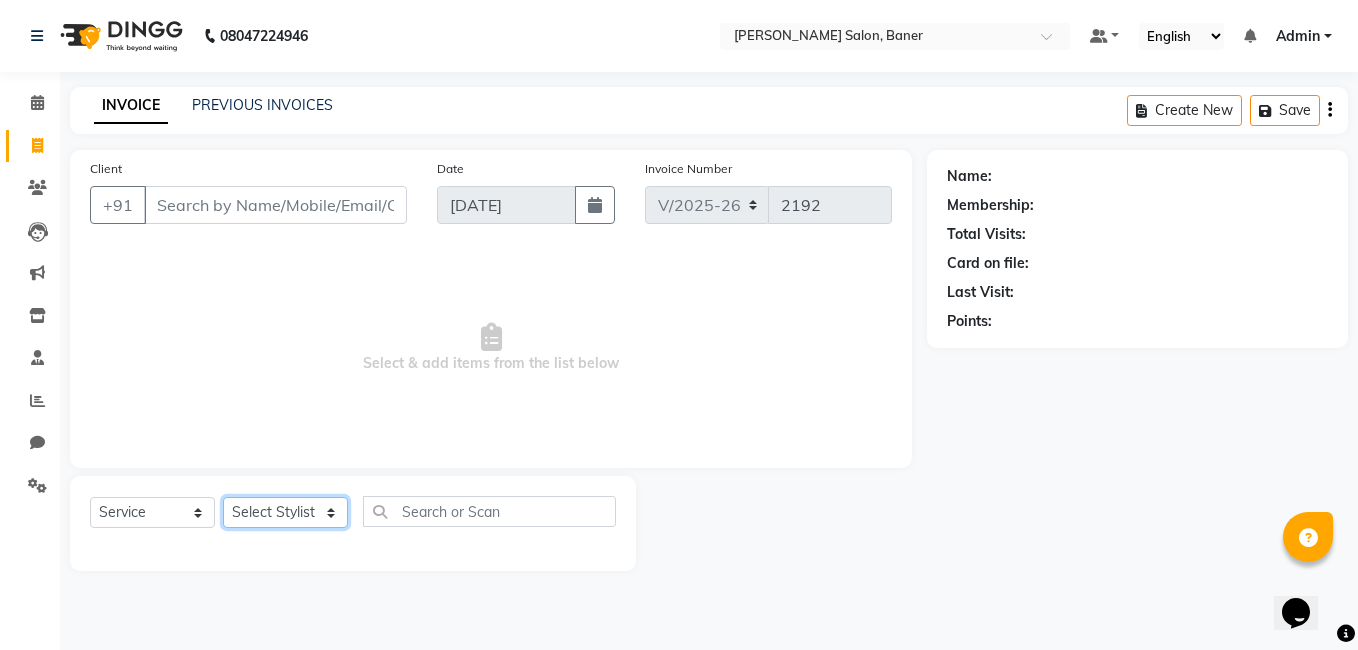 select on "66218" 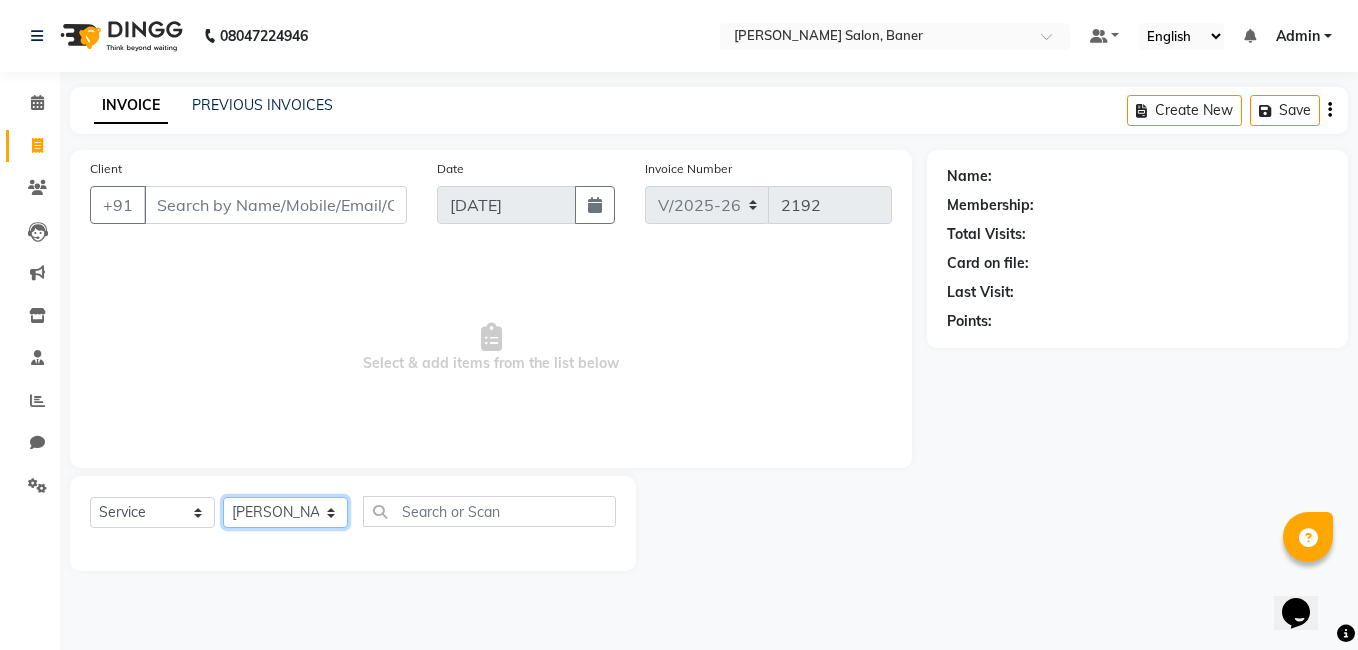 click on "Select Stylist Admin [PERSON_NAME] [PERSON_NAME] [PERSON_NAME] Jabaaz [PERSON_NAME]  [PERSON_NAME]  [PERSON_NAME] [PERSON_NAME] Rahul chhapchhade [PERSON_NAME] [PERSON_NAME] [PERSON_NAME]" 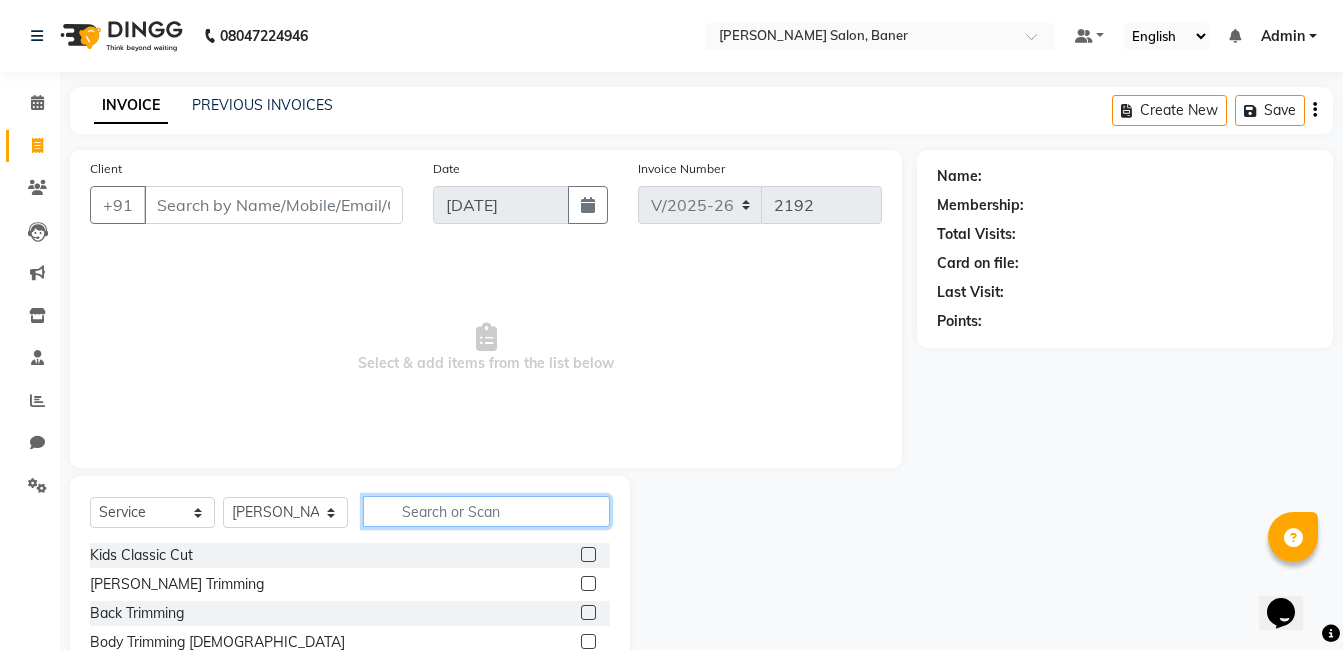 click 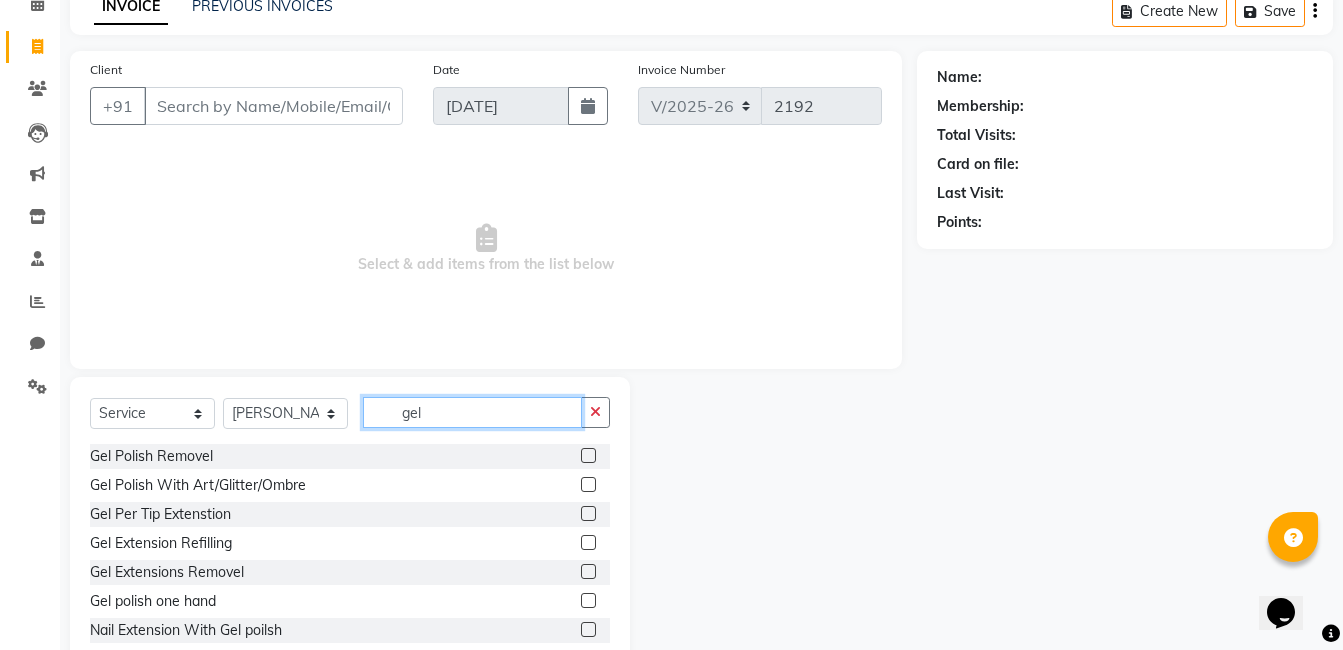 scroll, scrollTop: 100, scrollLeft: 0, axis: vertical 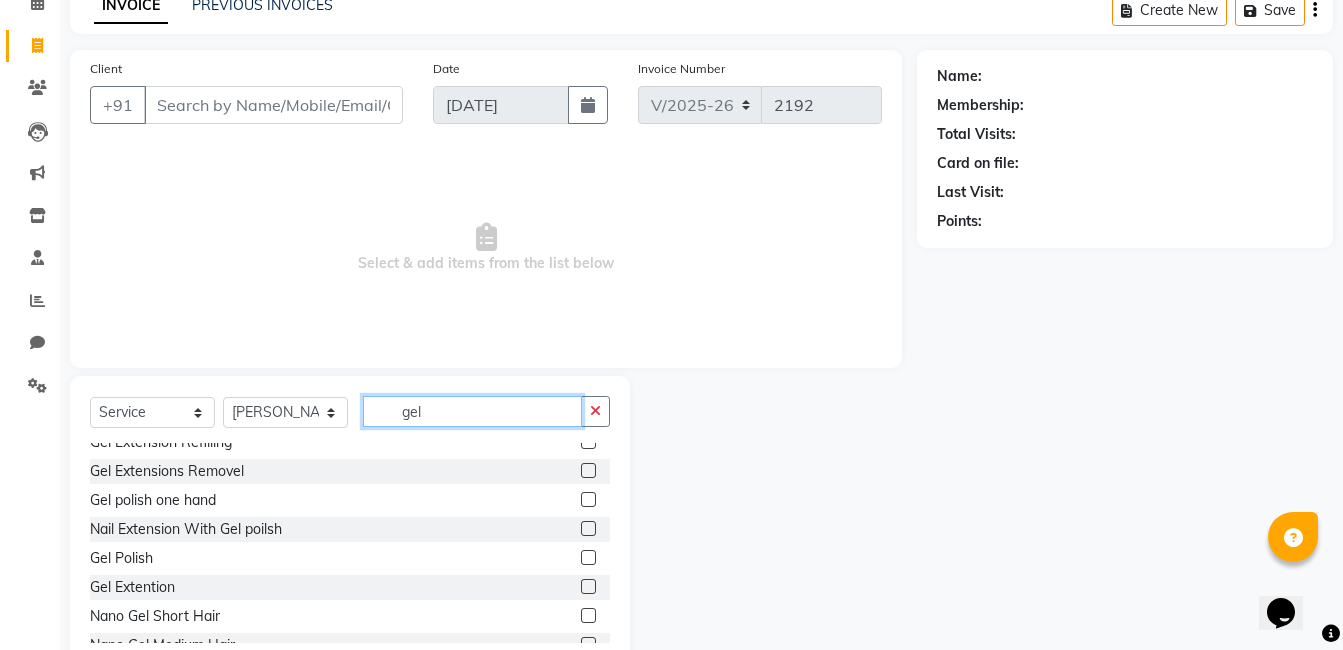 type on "gel" 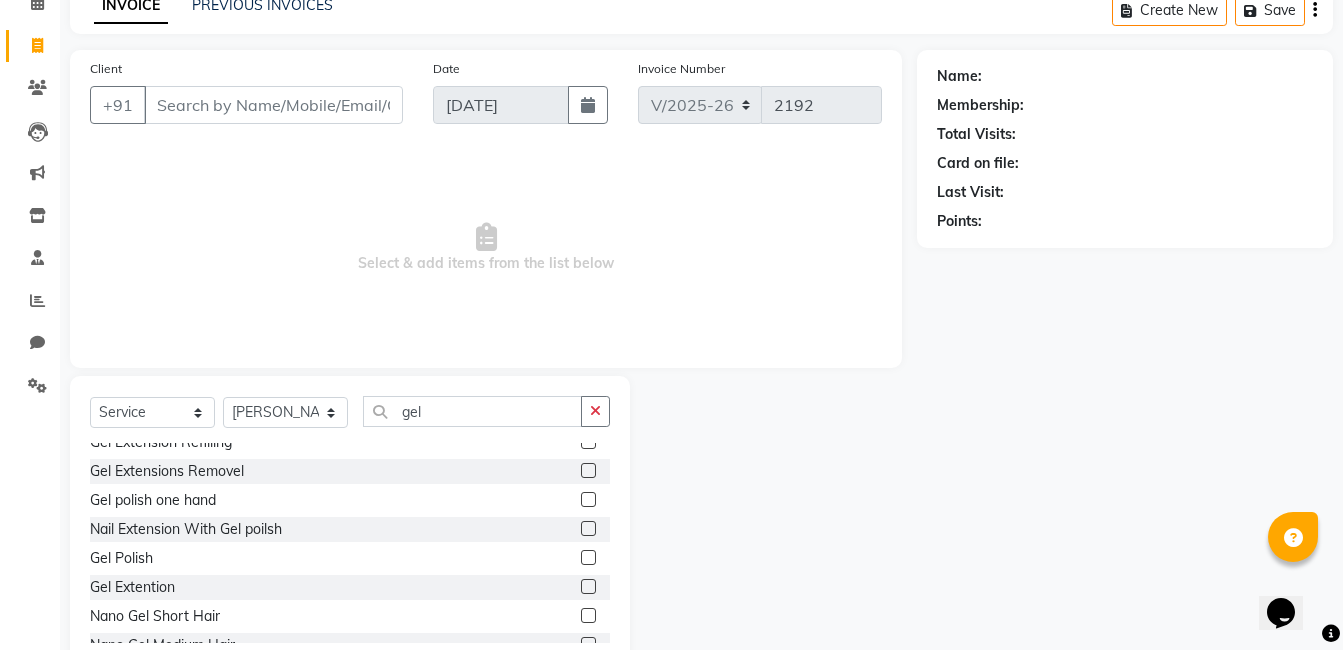 click 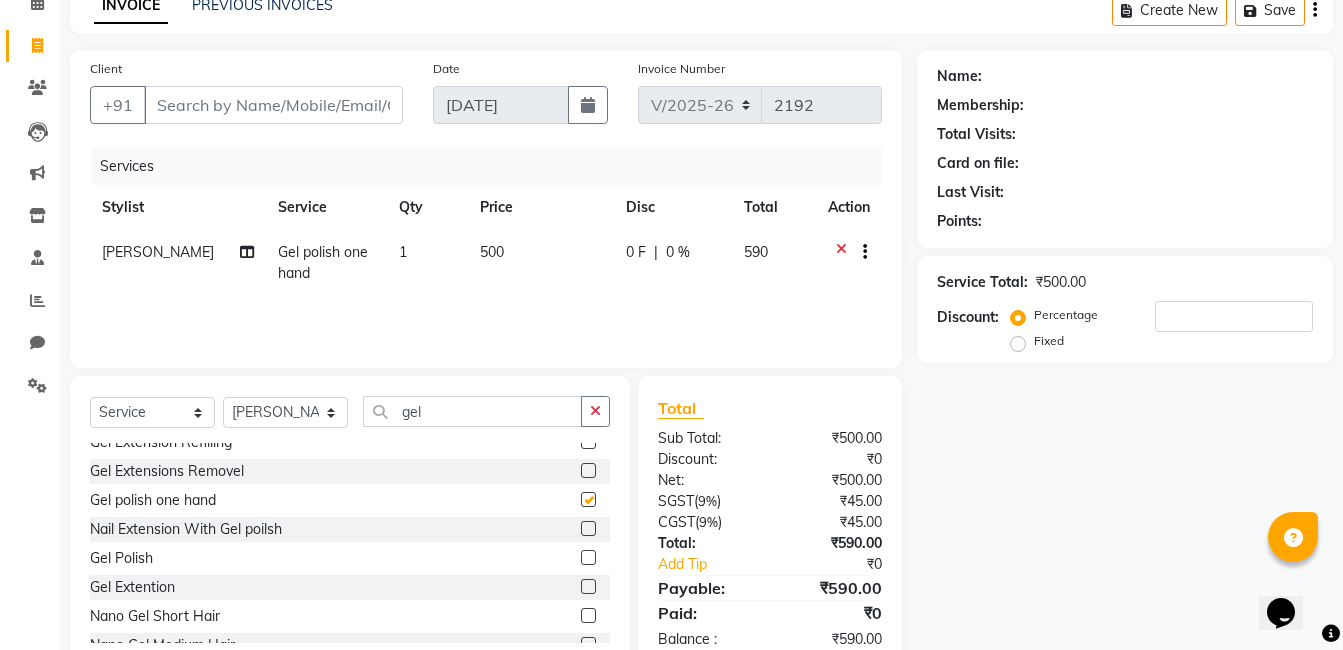 checkbox on "false" 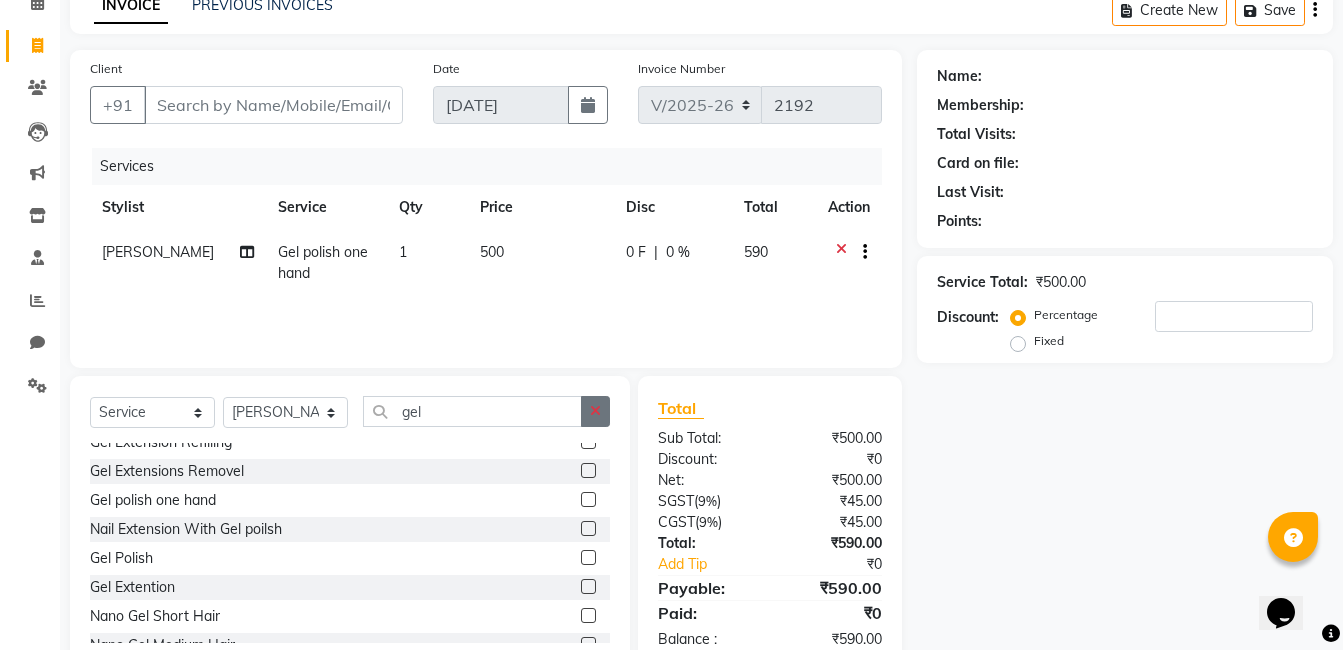 click 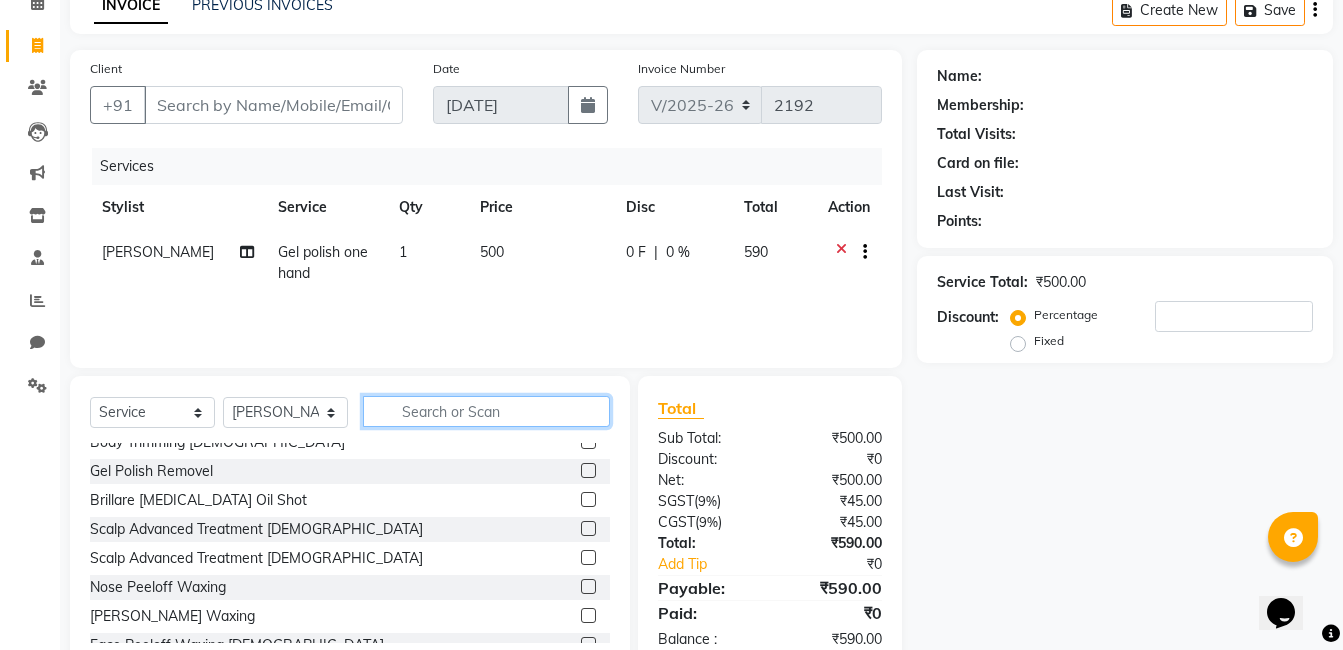 scroll, scrollTop: 419, scrollLeft: 0, axis: vertical 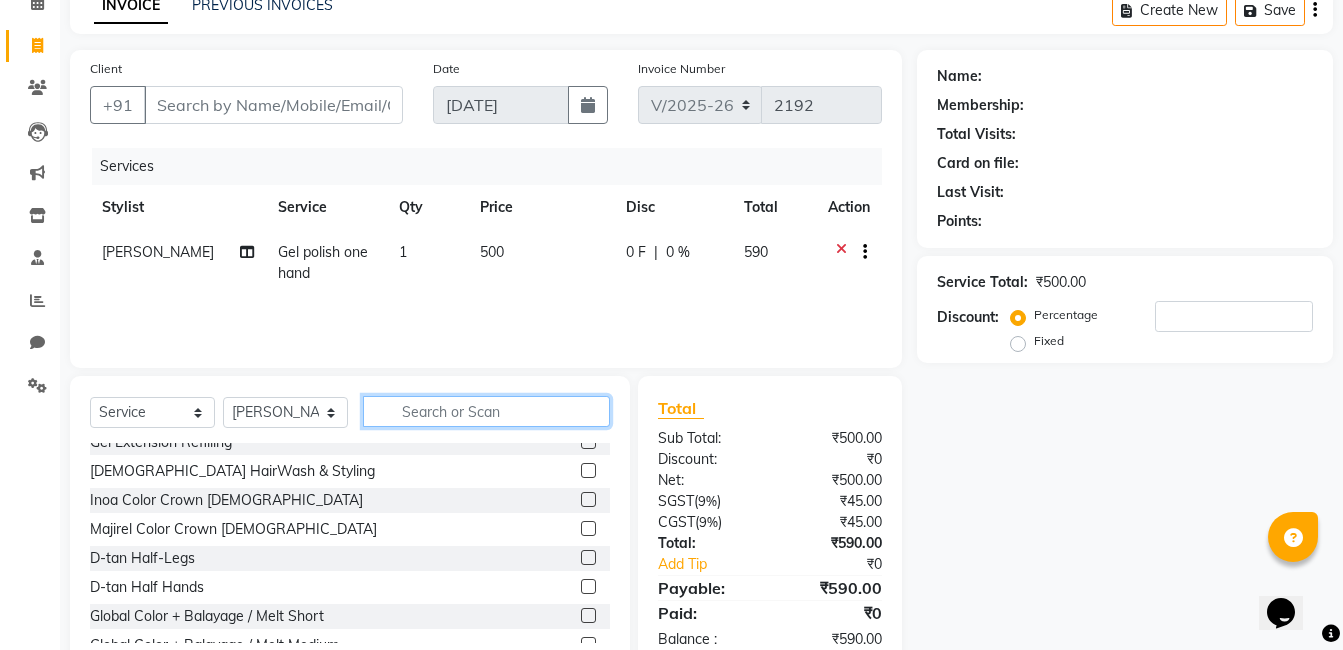 click 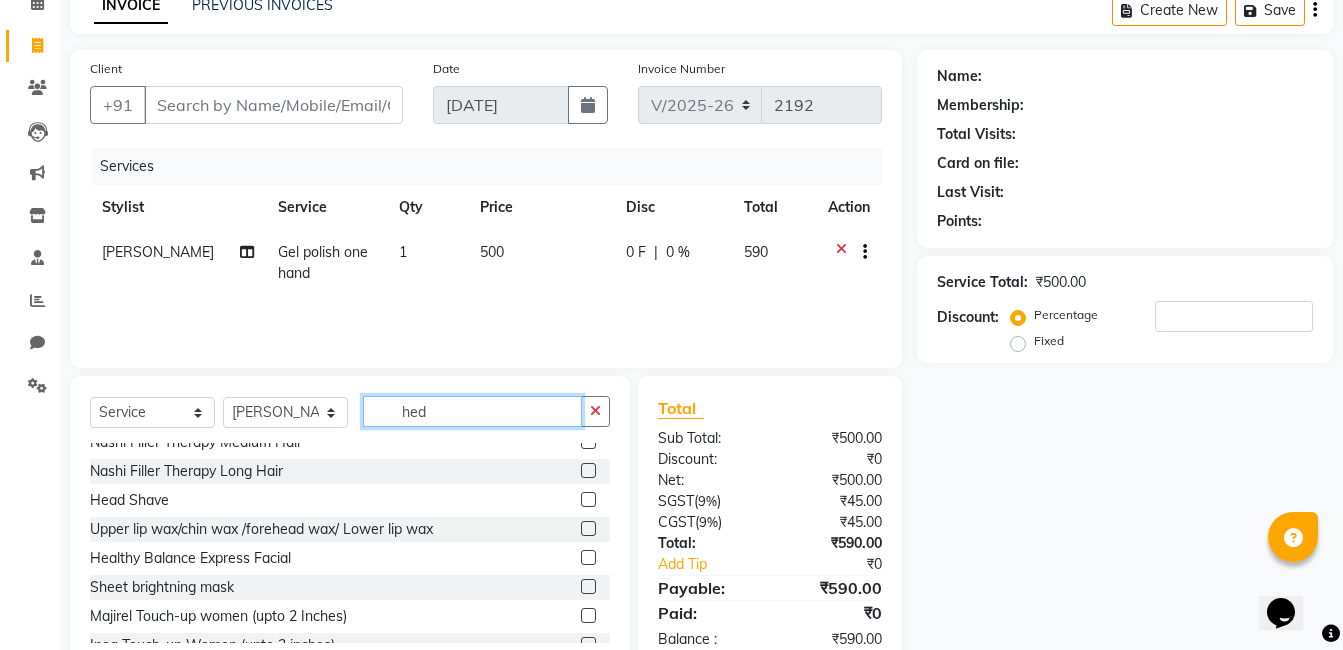 scroll, scrollTop: 0, scrollLeft: 0, axis: both 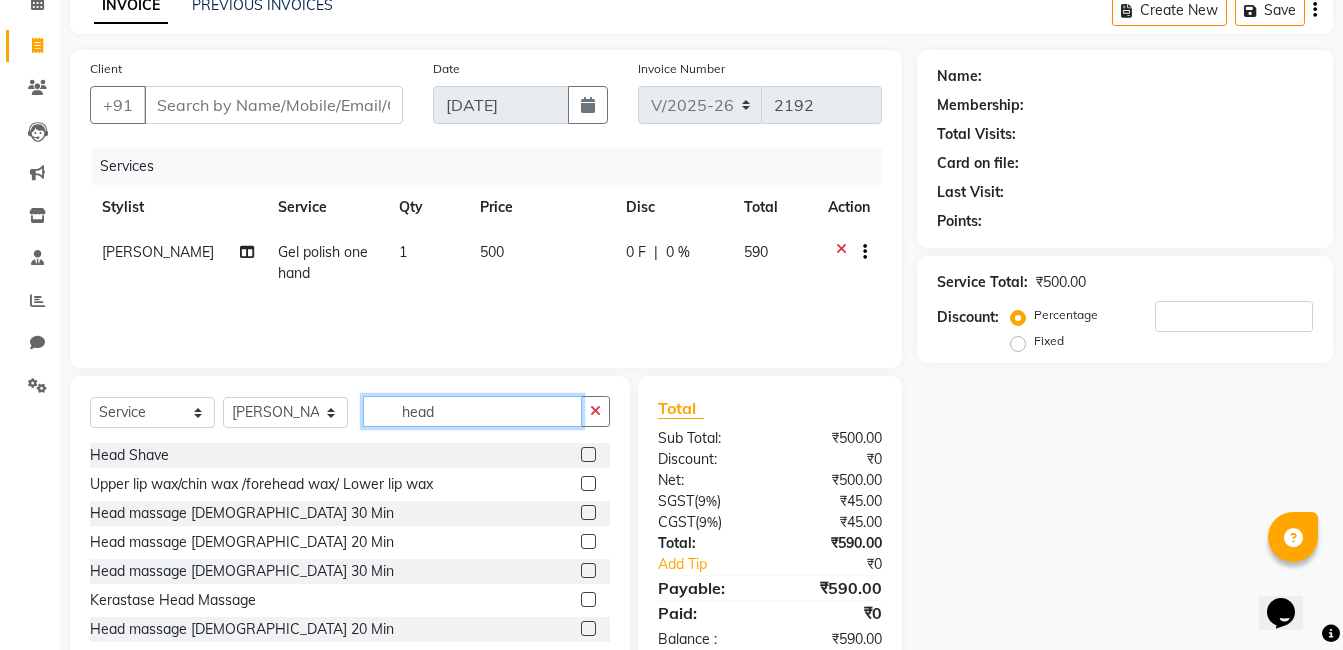 type on "head" 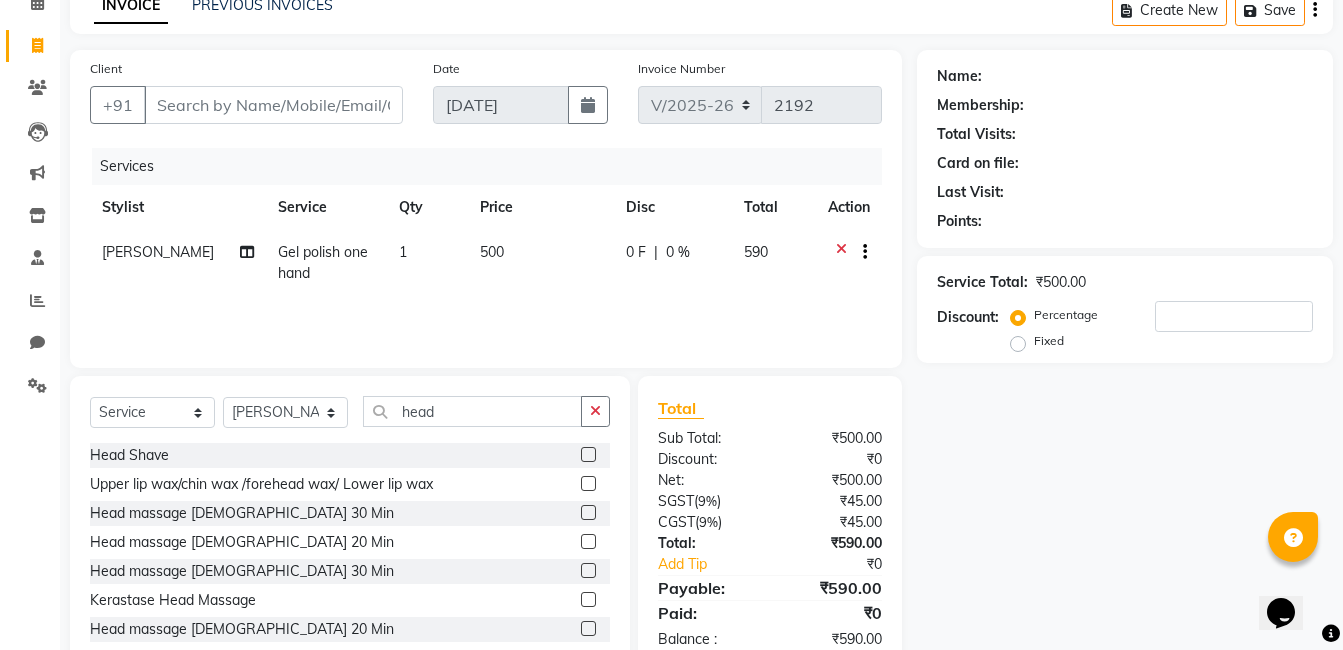 click 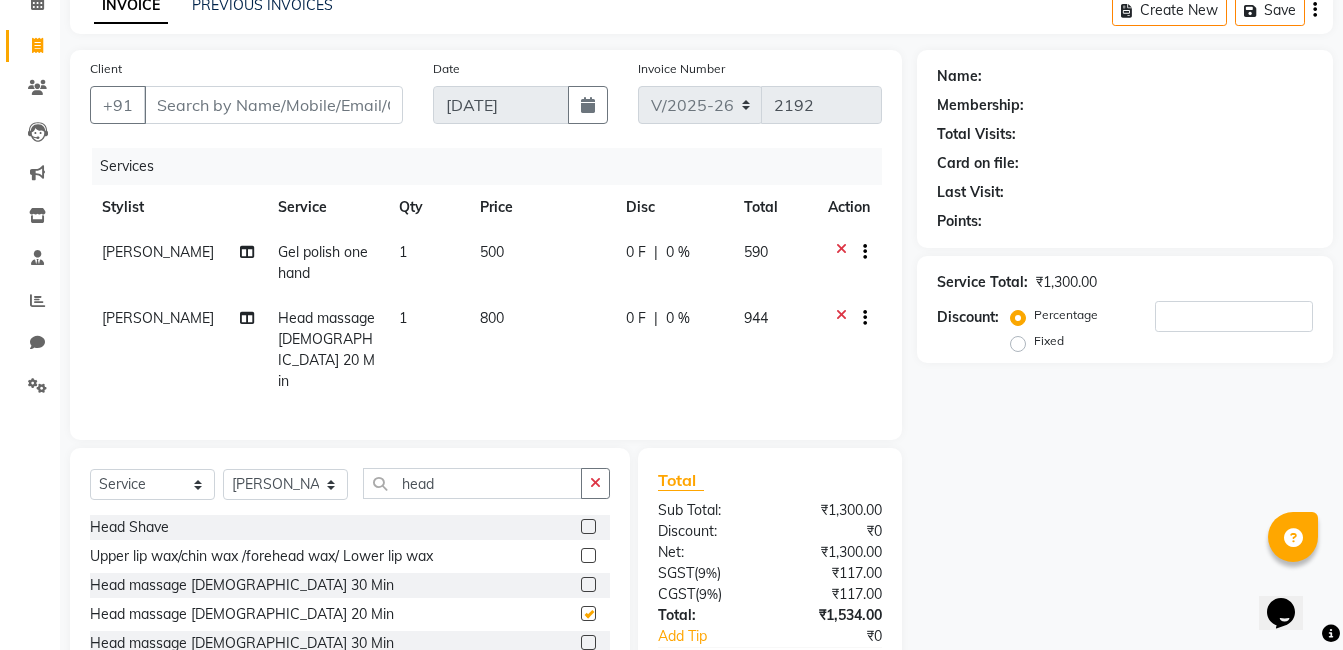 checkbox on "false" 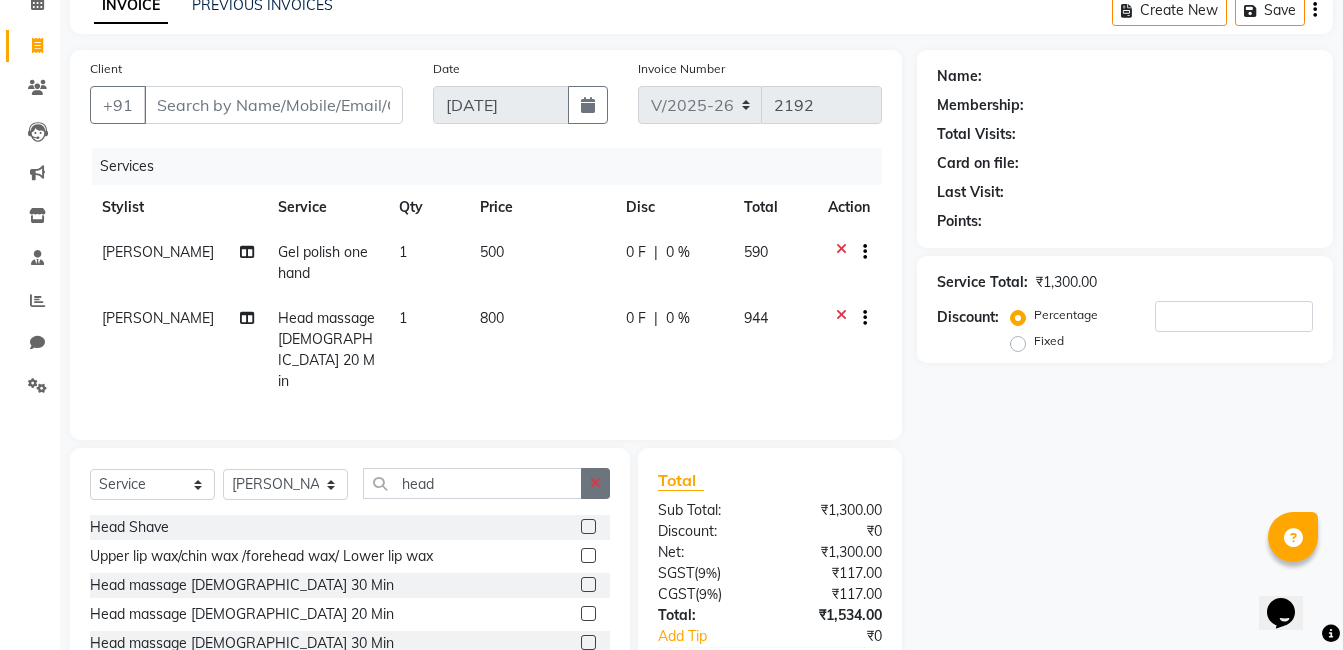 click 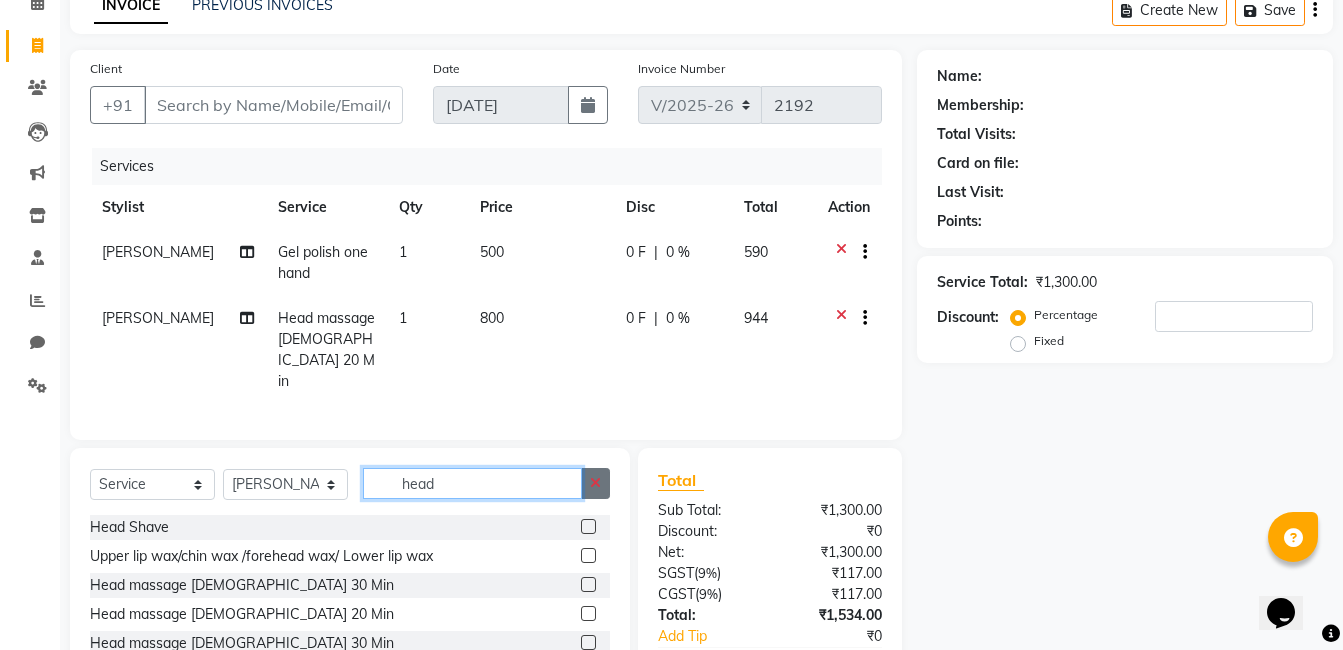 type 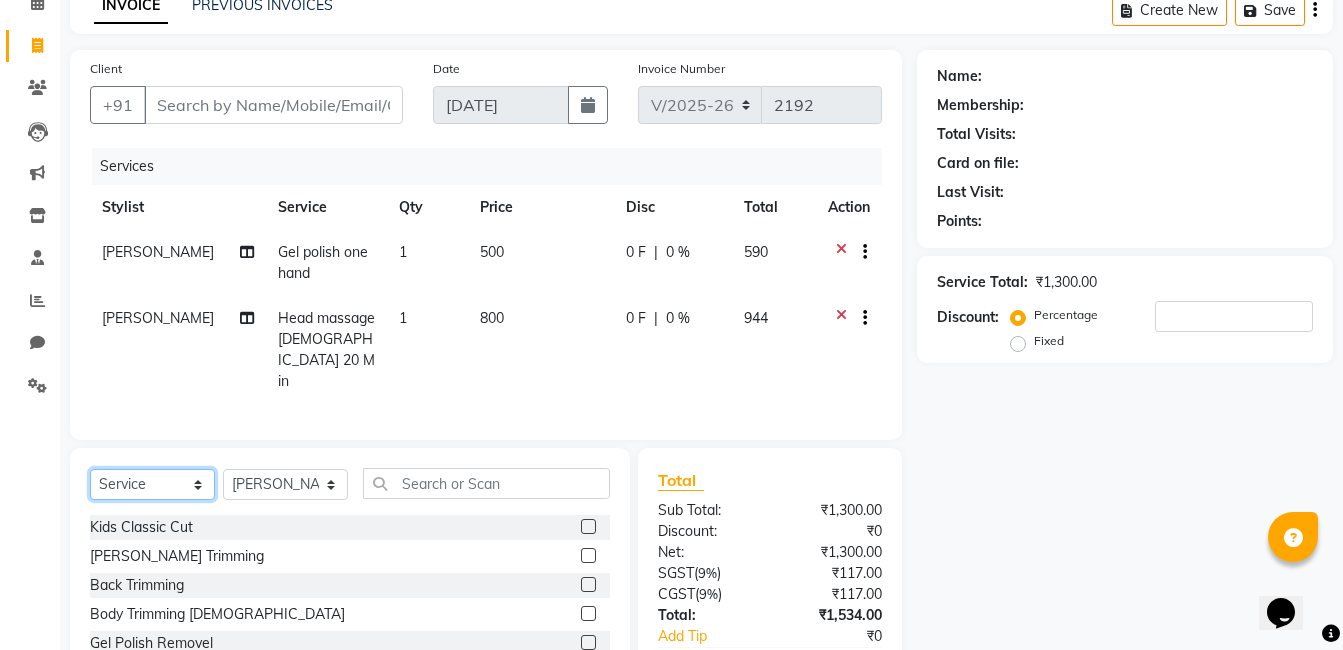 click on "Select  Service  Product  Membership  Package Voucher Prepaid Gift Card" 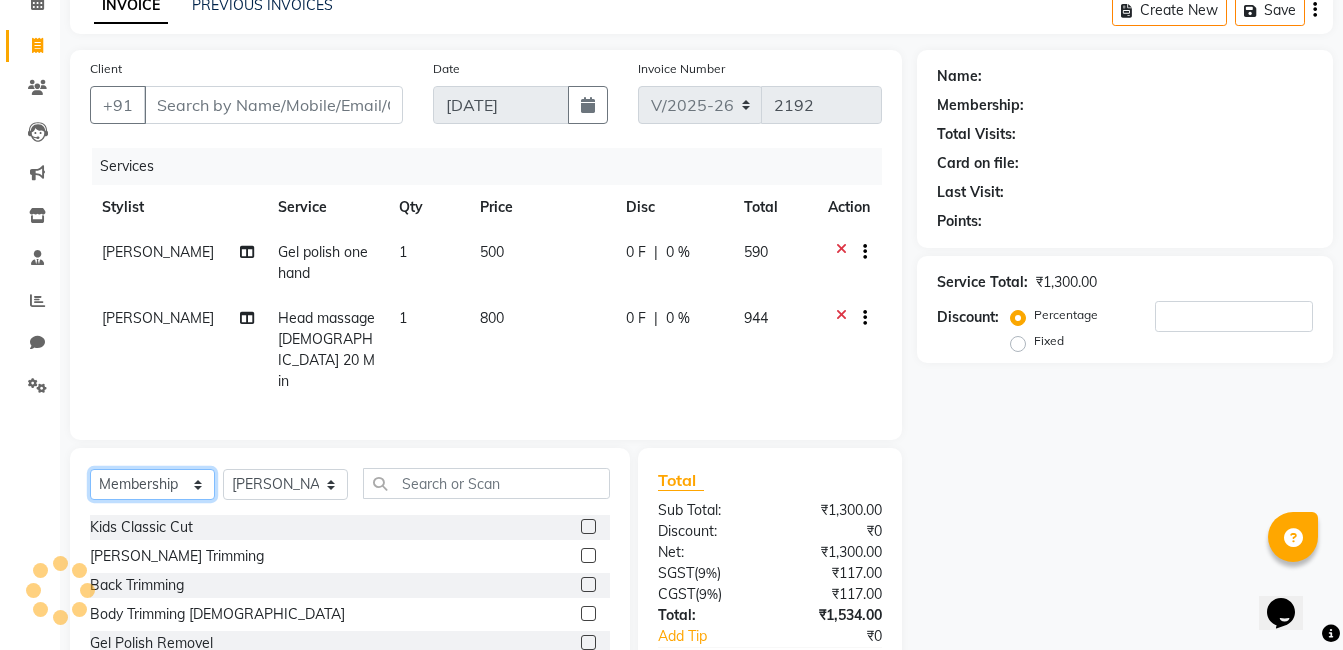 click on "Select  Service  Product  Membership  Package Voucher Prepaid Gift Card" 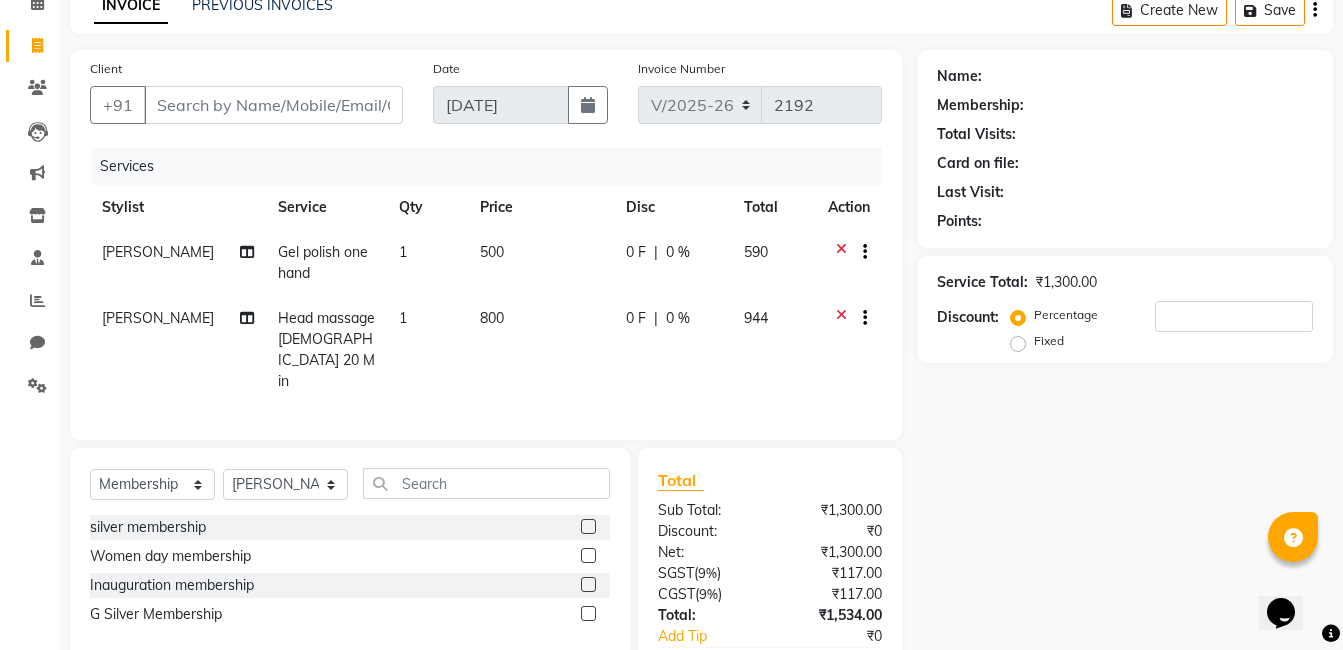 click 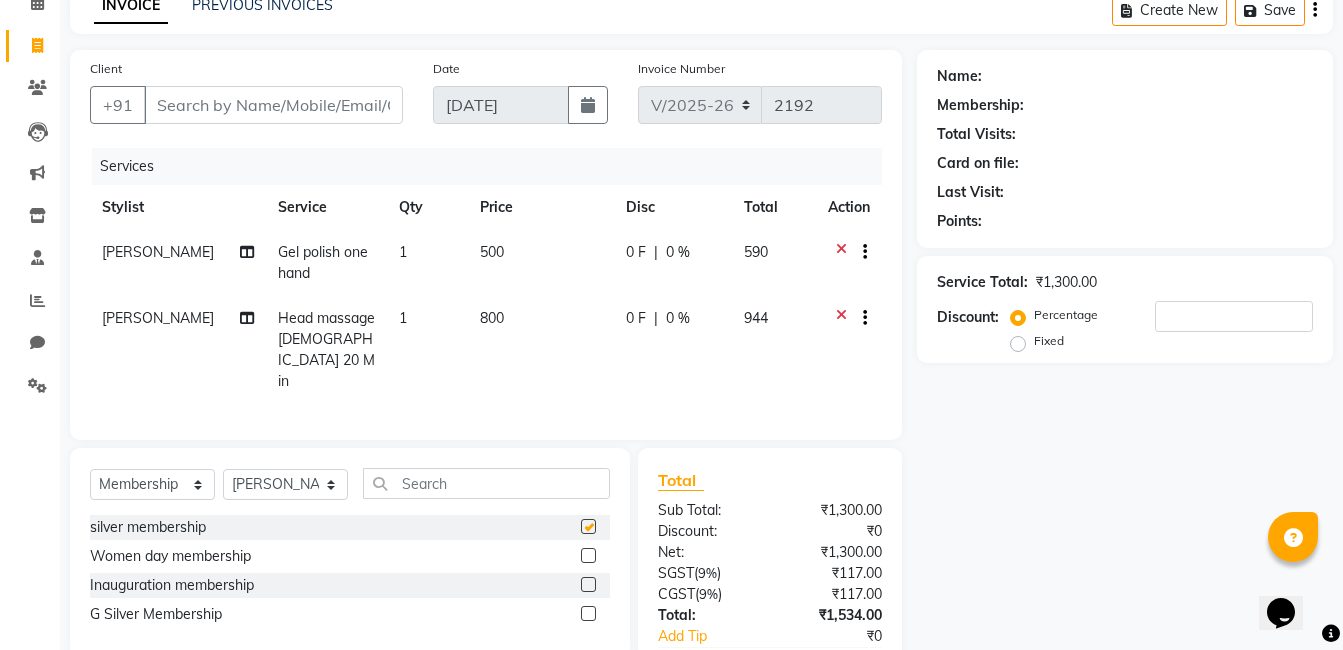select on "select" 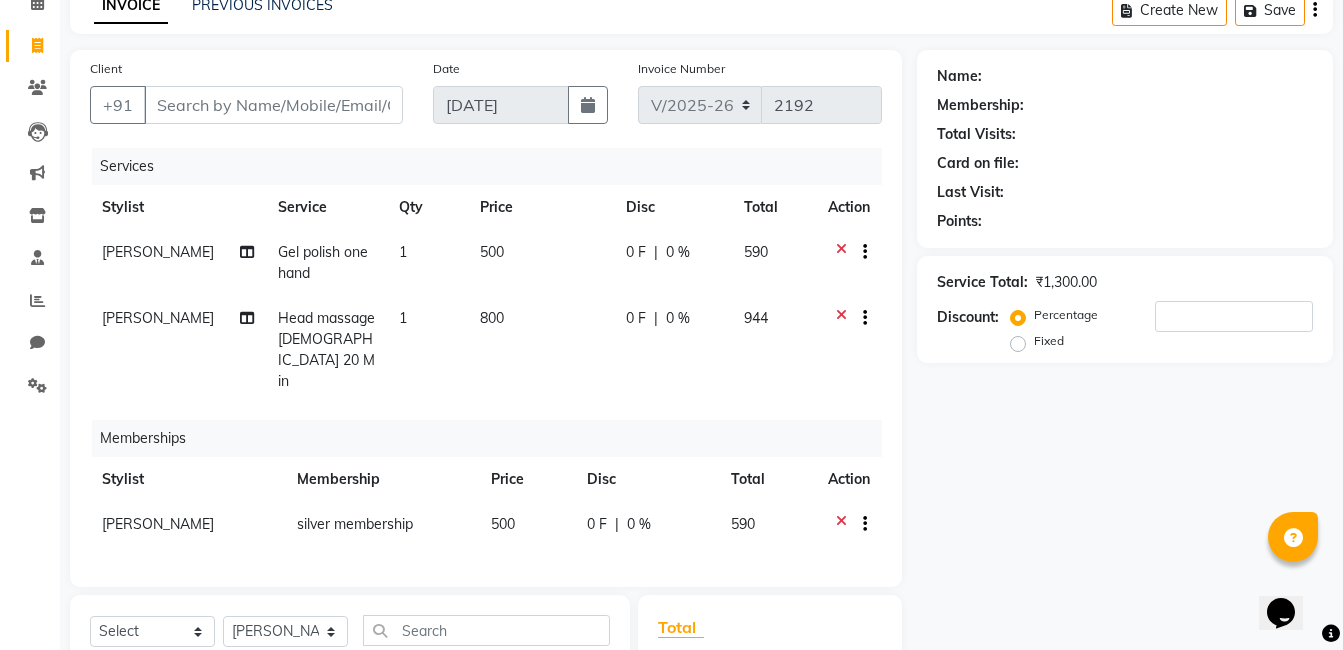 scroll, scrollTop: 200, scrollLeft: 0, axis: vertical 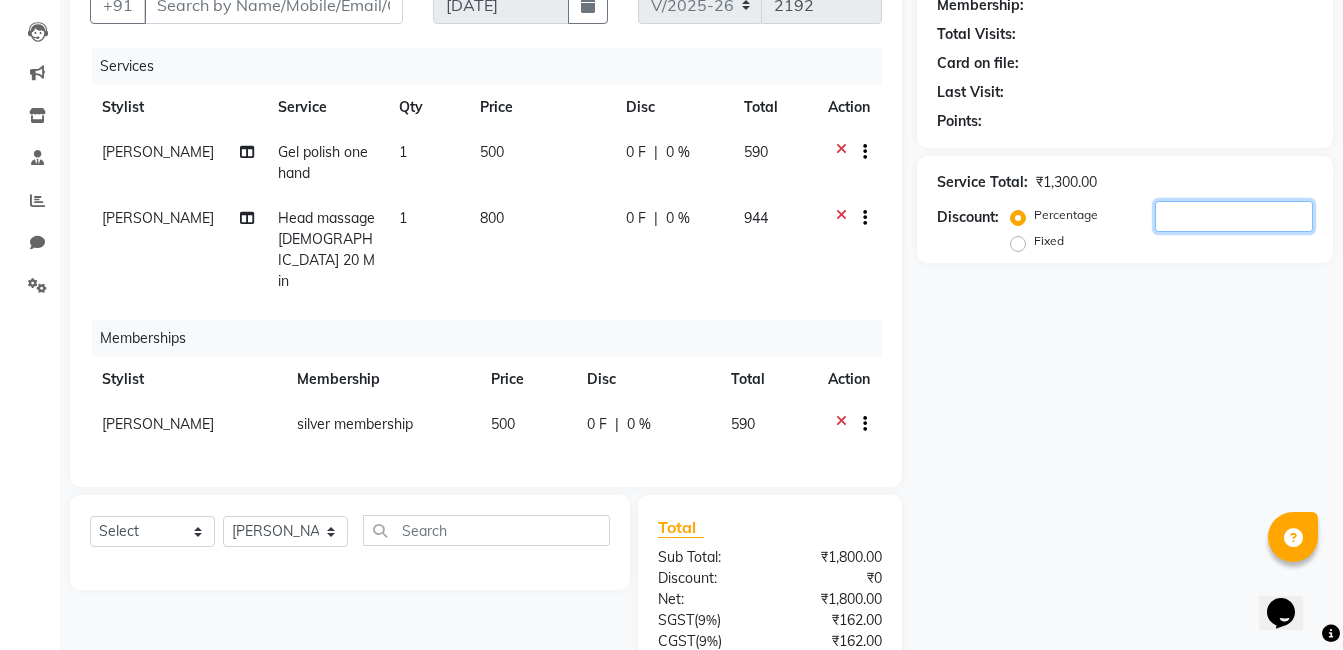 drag, startPoint x: 1182, startPoint y: 207, endPoint x: 1195, endPoint y: 202, distance: 13.928389 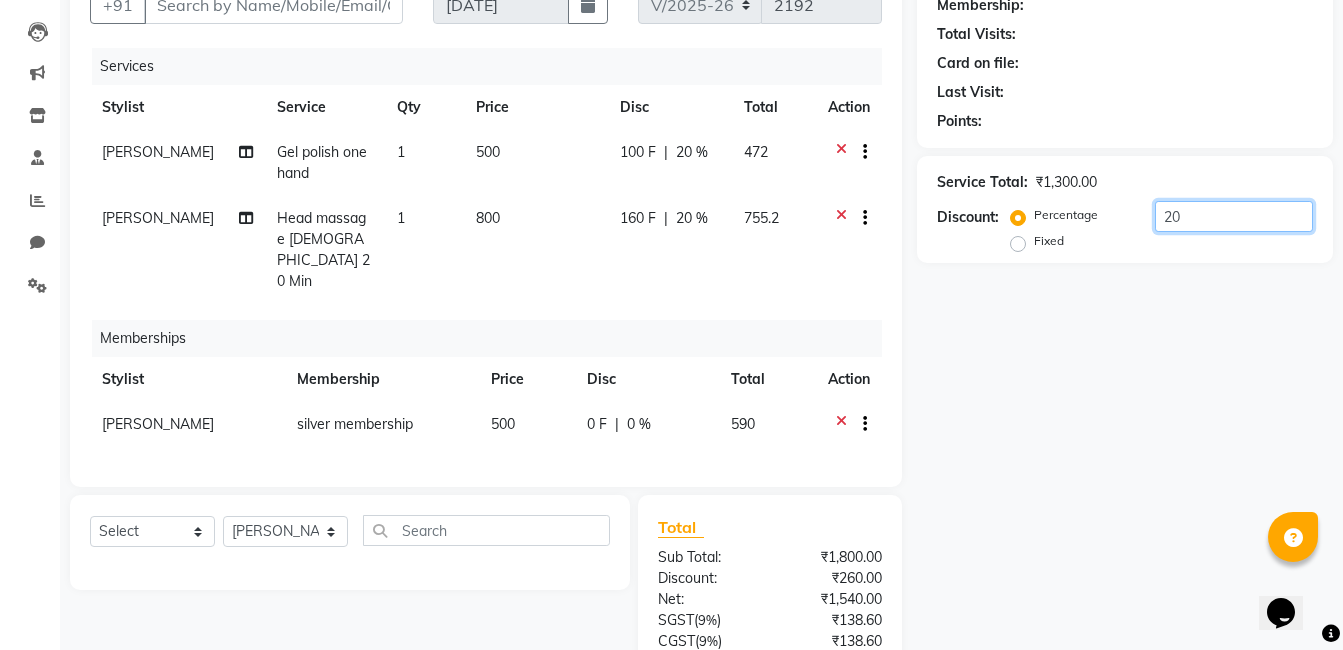 type on "20" 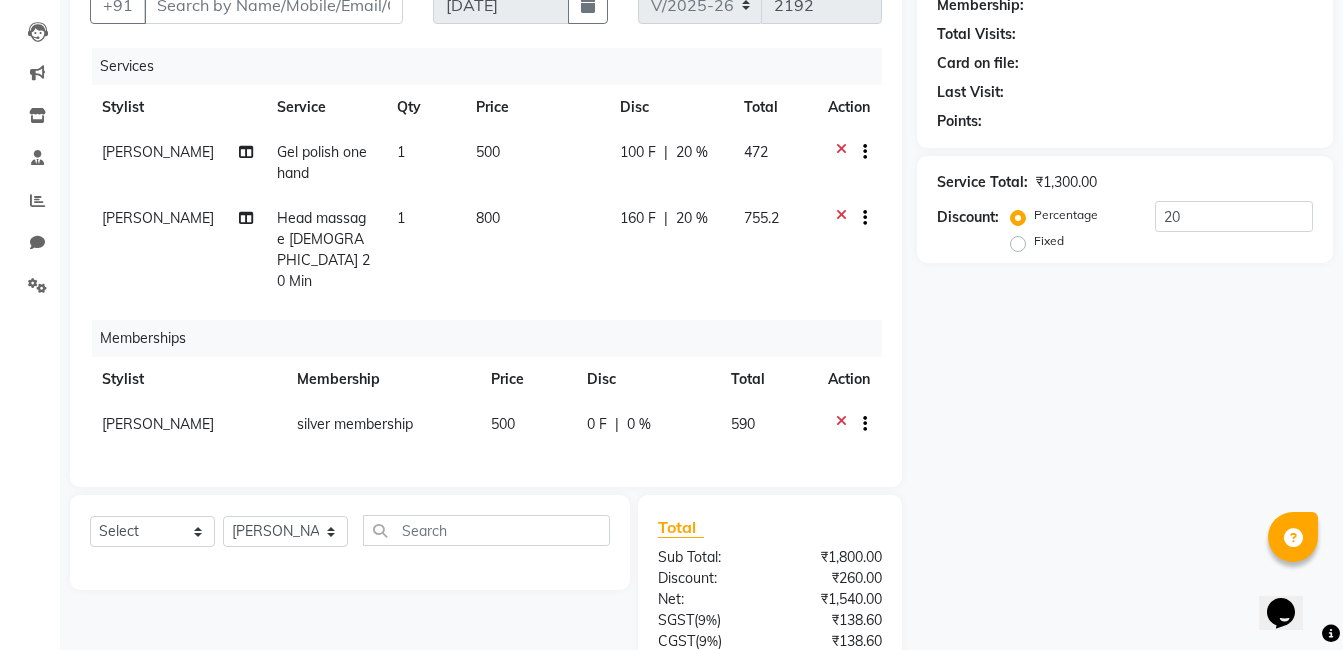 click on "Name: Membership: Total Visits: Card on file: Last Visit:  Points:  Service Total:  ₹1,300.00  Discount:  Percentage   Fixed  20" 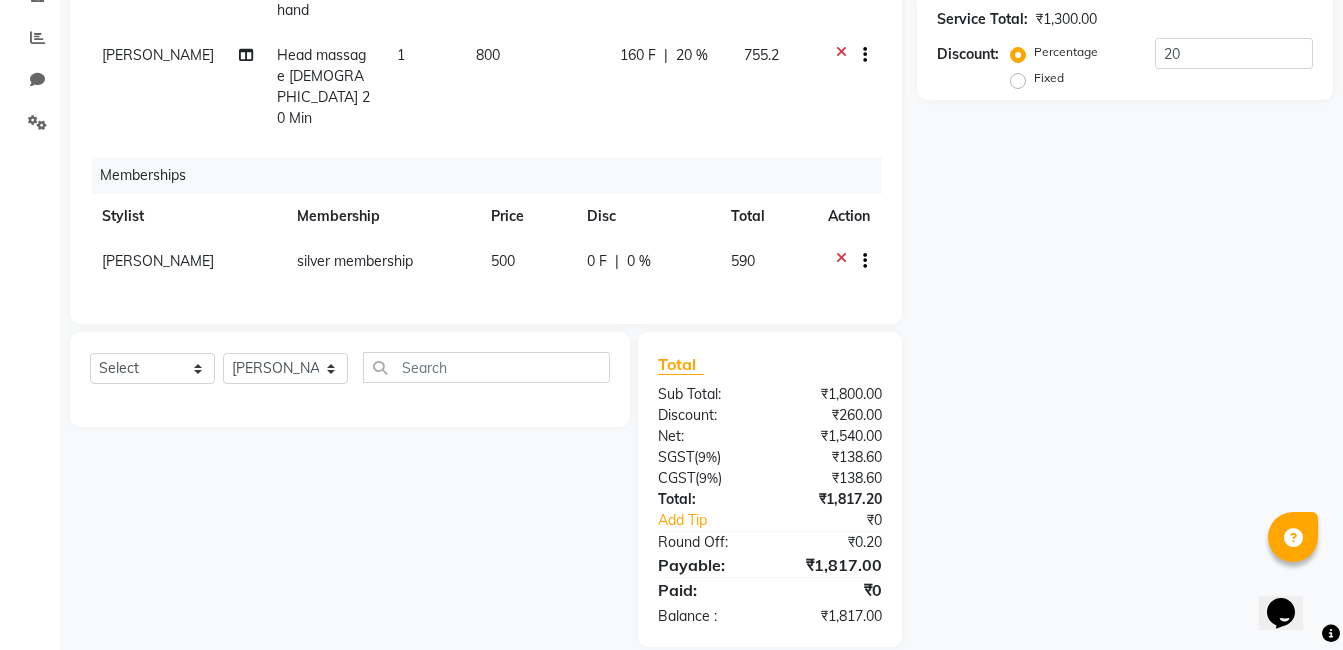 scroll, scrollTop: 0, scrollLeft: 0, axis: both 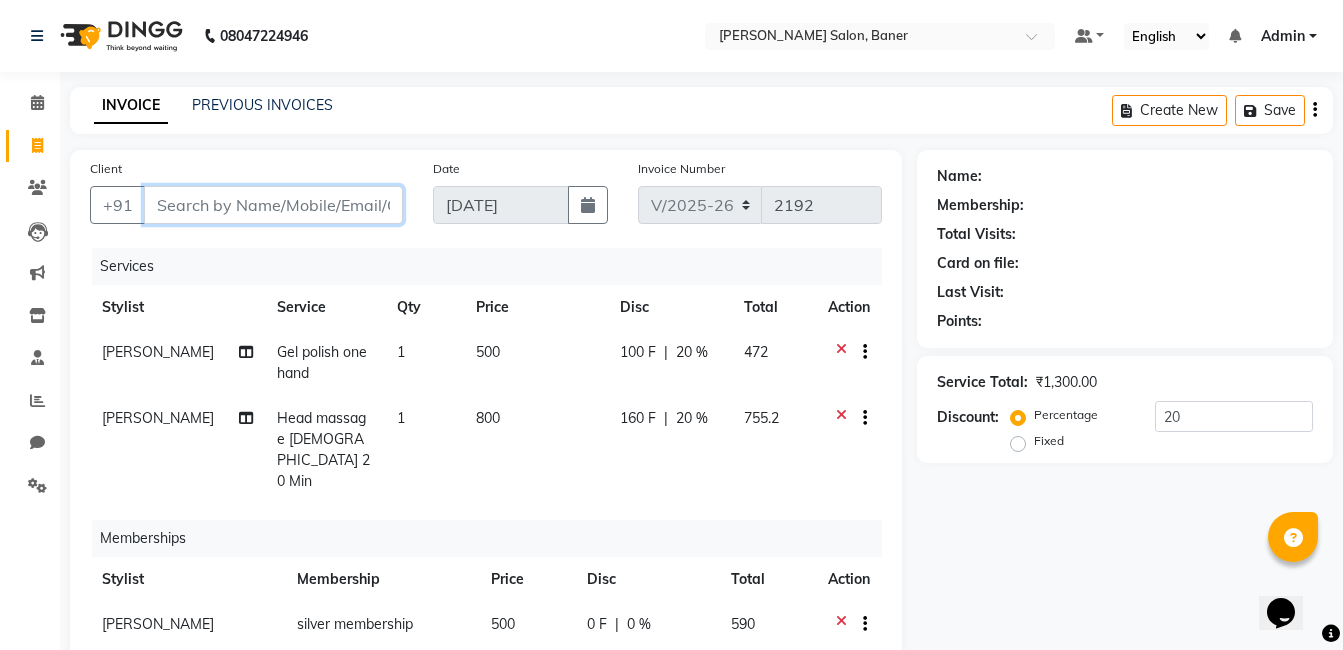 click on "Client" at bounding box center (273, 205) 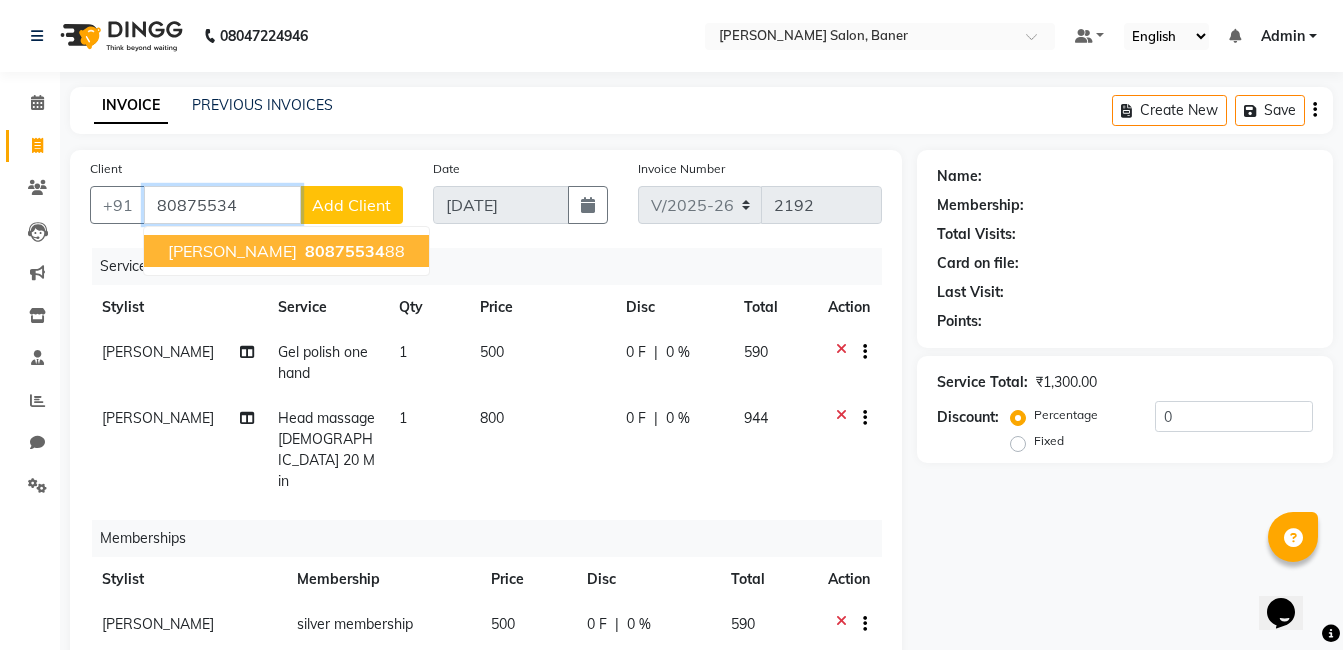 click on "Kriti Jaykumar" at bounding box center [232, 251] 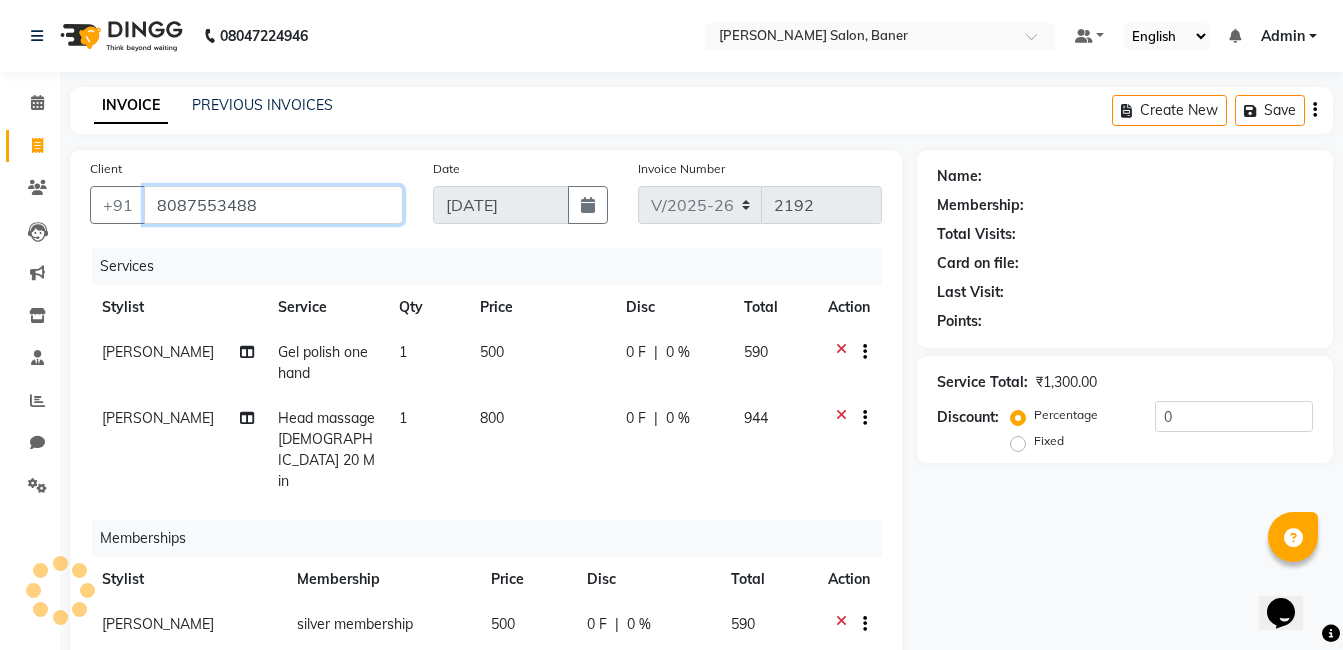 type on "8087553488" 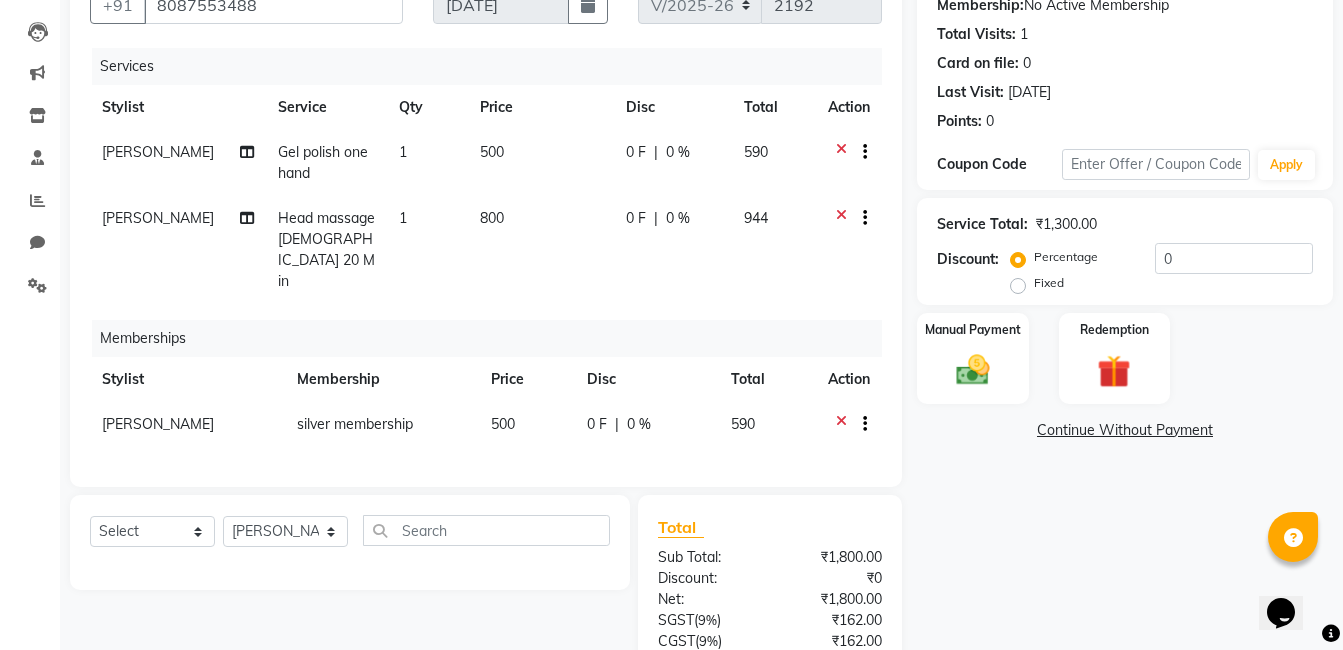 scroll, scrollTop: 100, scrollLeft: 0, axis: vertical 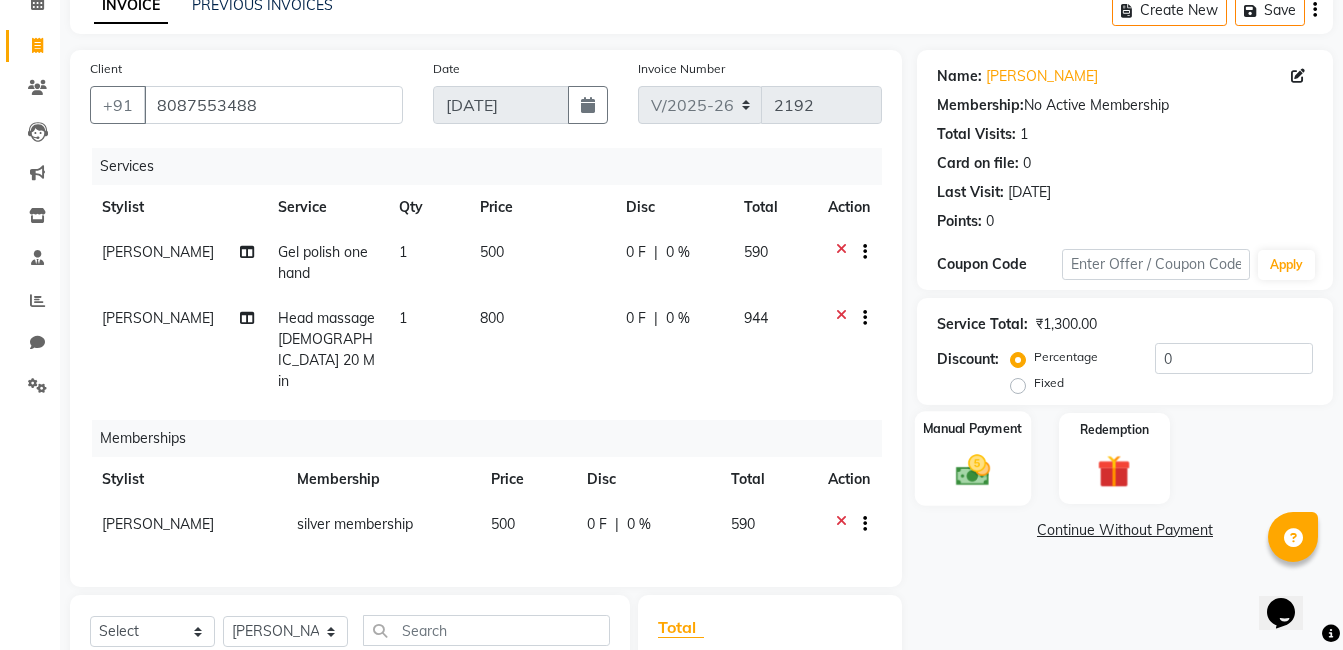 click 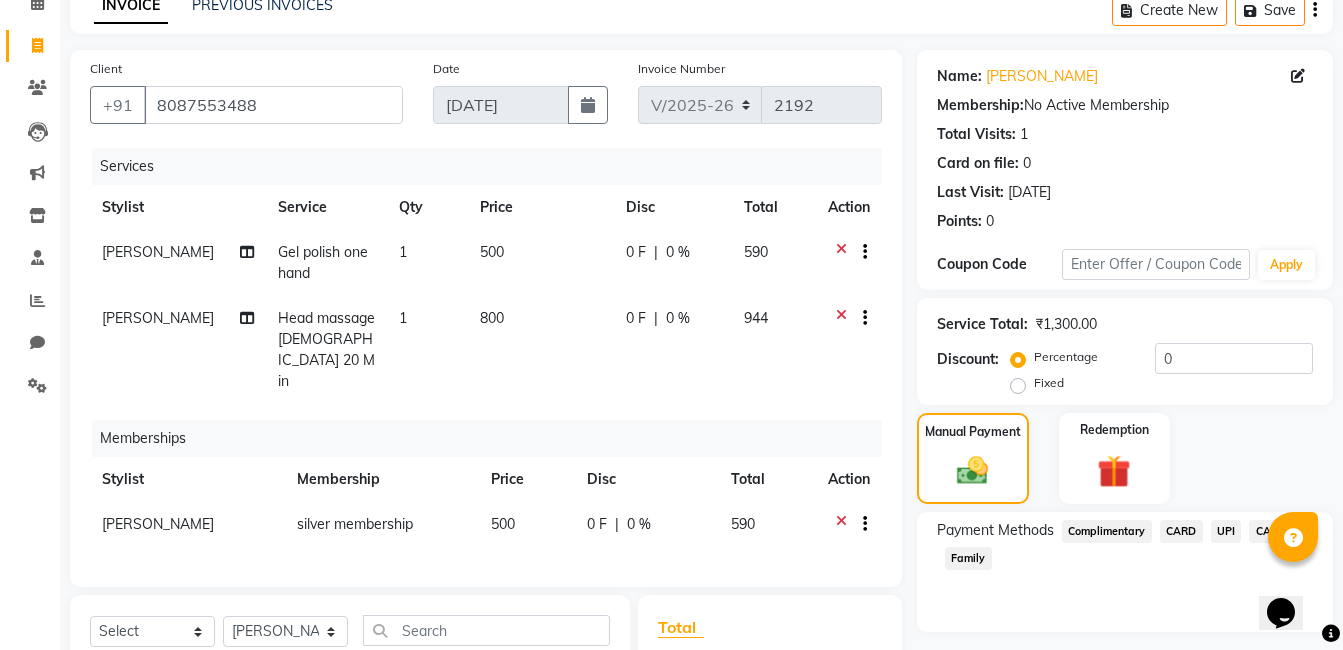 click on "UPI" 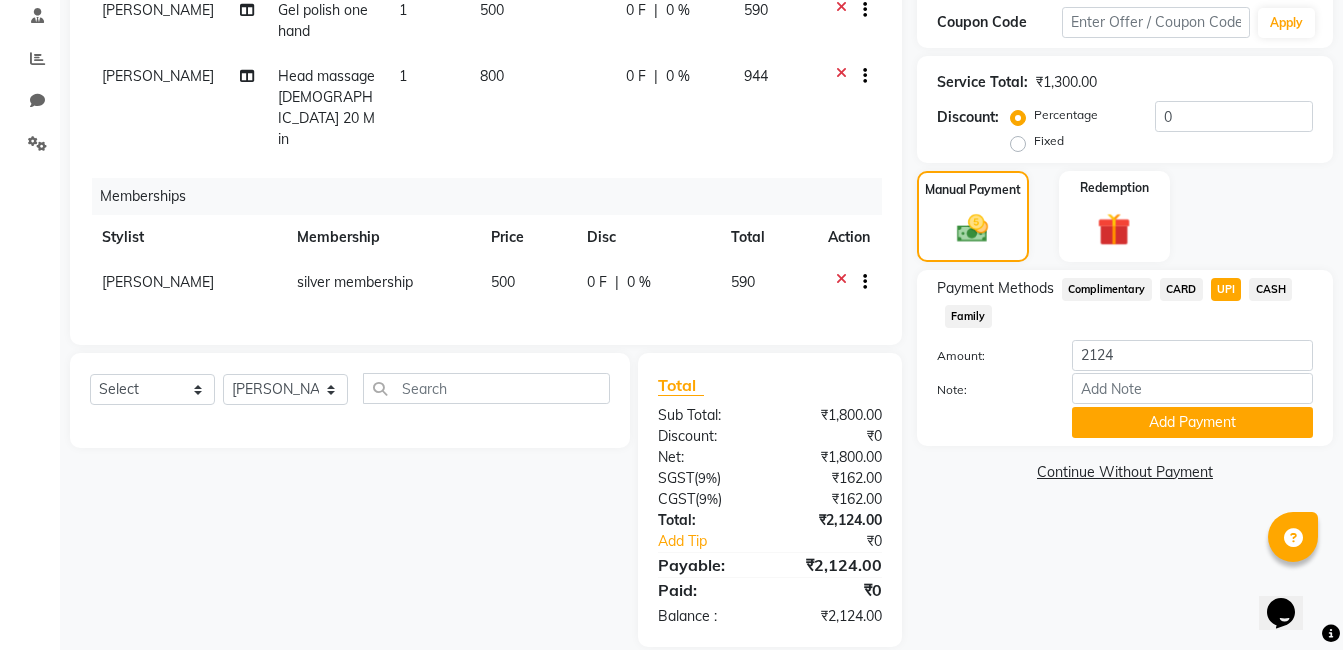 scroll, scrollTop: 42, scrollLeft: 0, axis: vertical 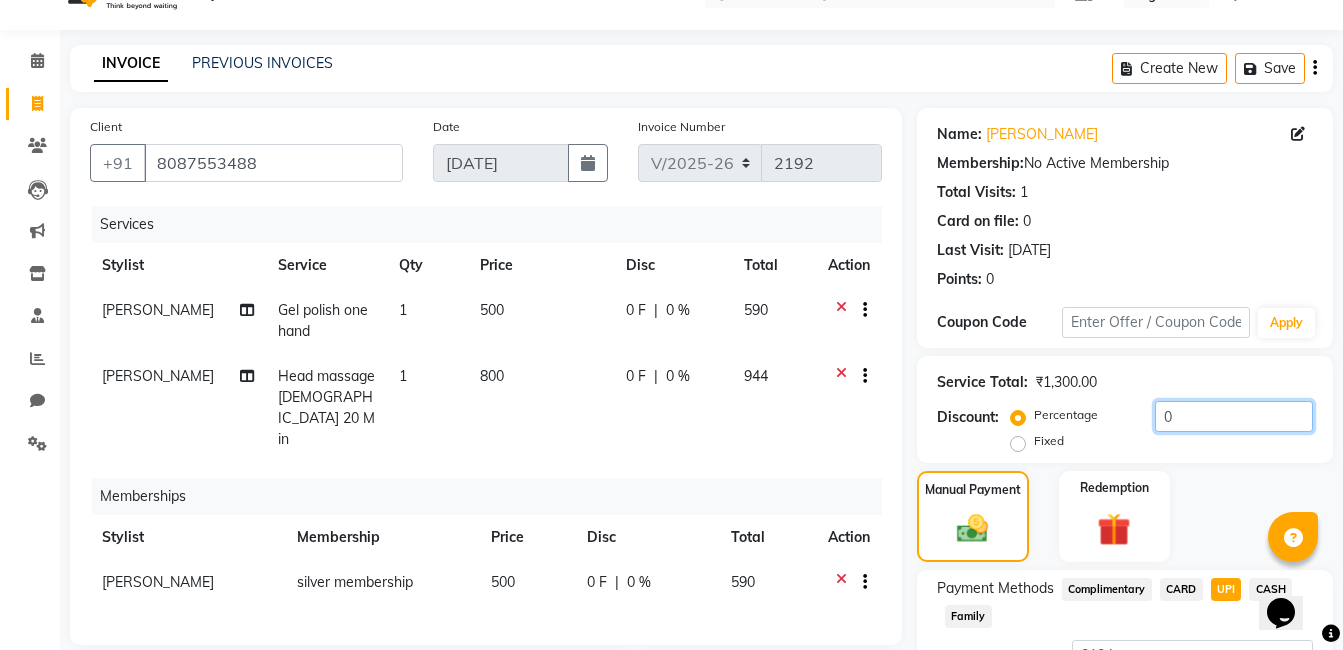 click on "0" 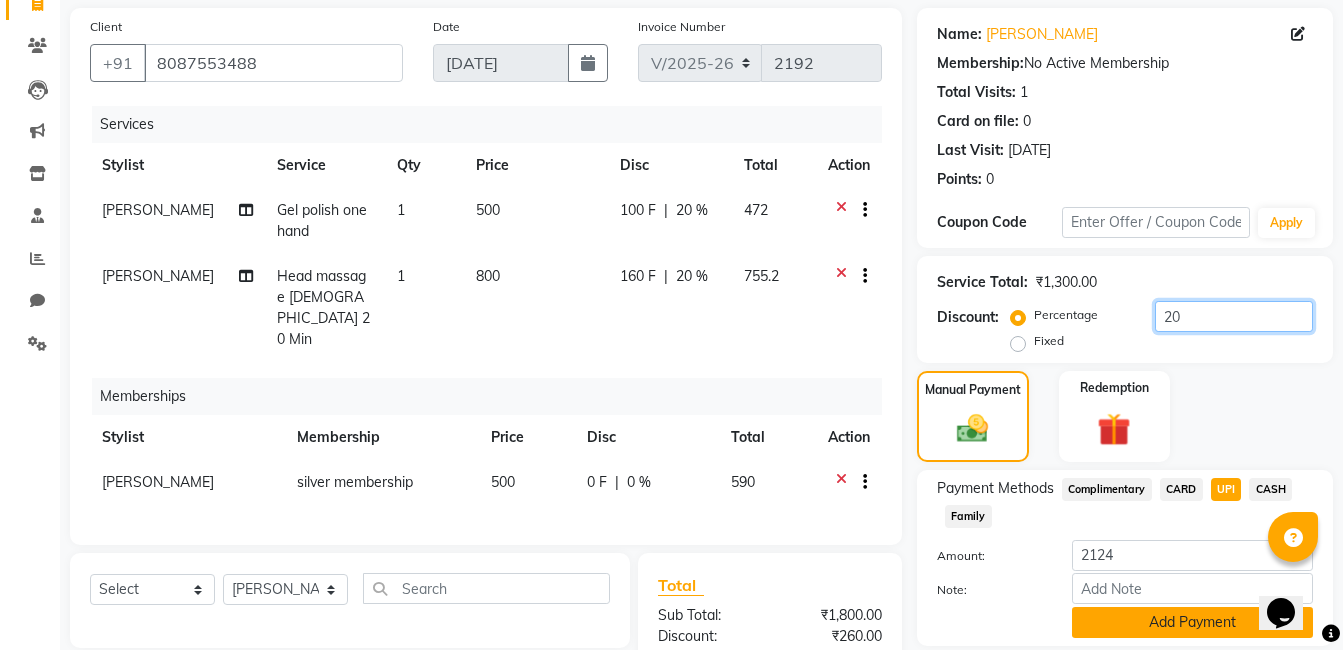 scroll, scrollTop: 242, scrollLeft: 0, axis: vertical 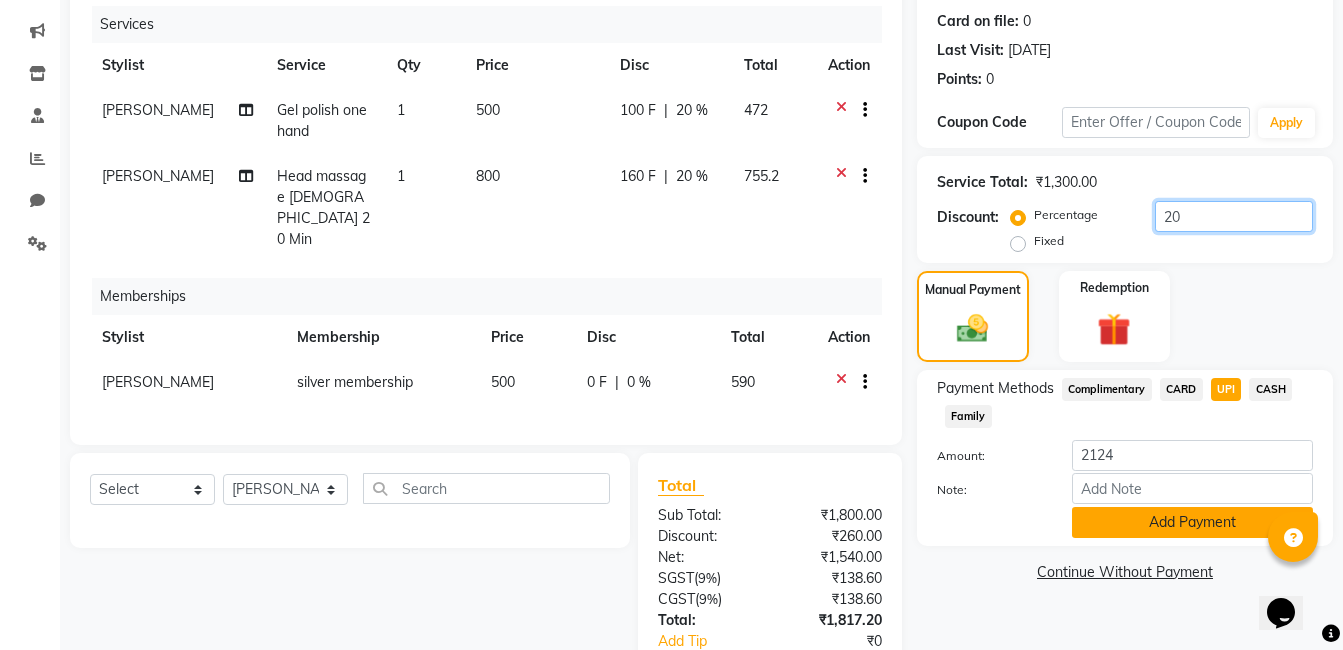 type on "20" 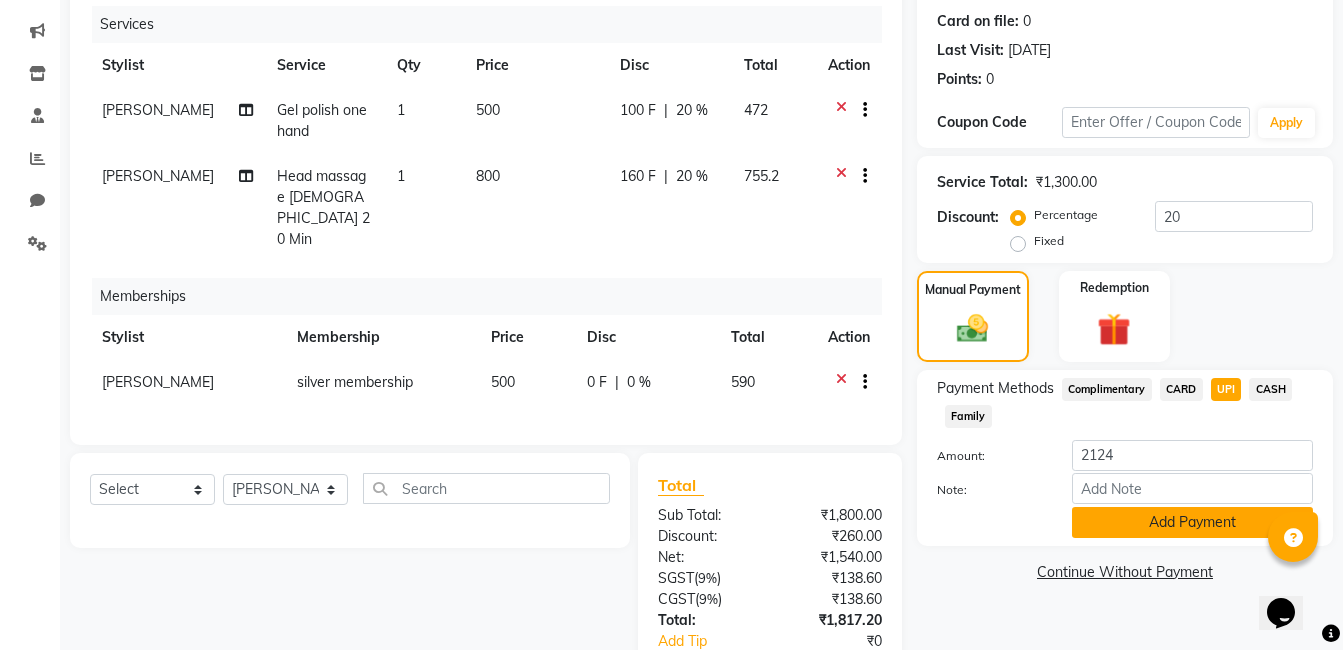 click on "Add Payment" 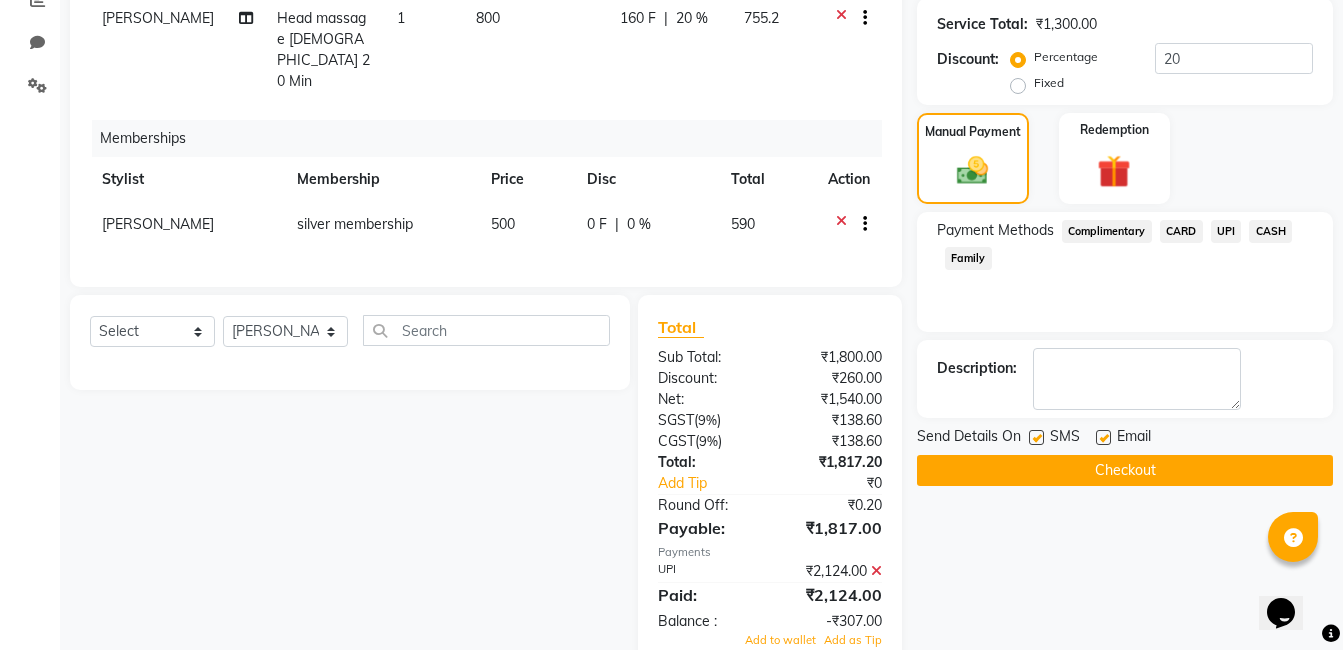 scroll, scrollTop: 422, scrollLeft: 0, axis: vertical 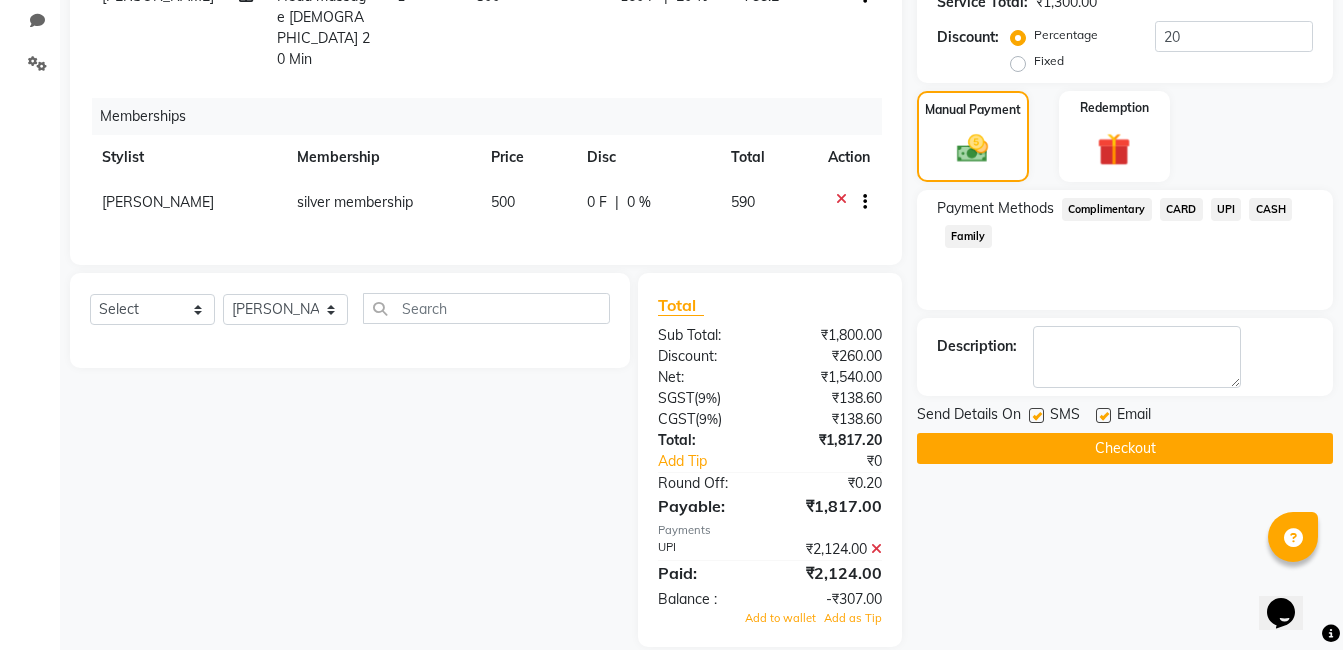 click on "UPI" 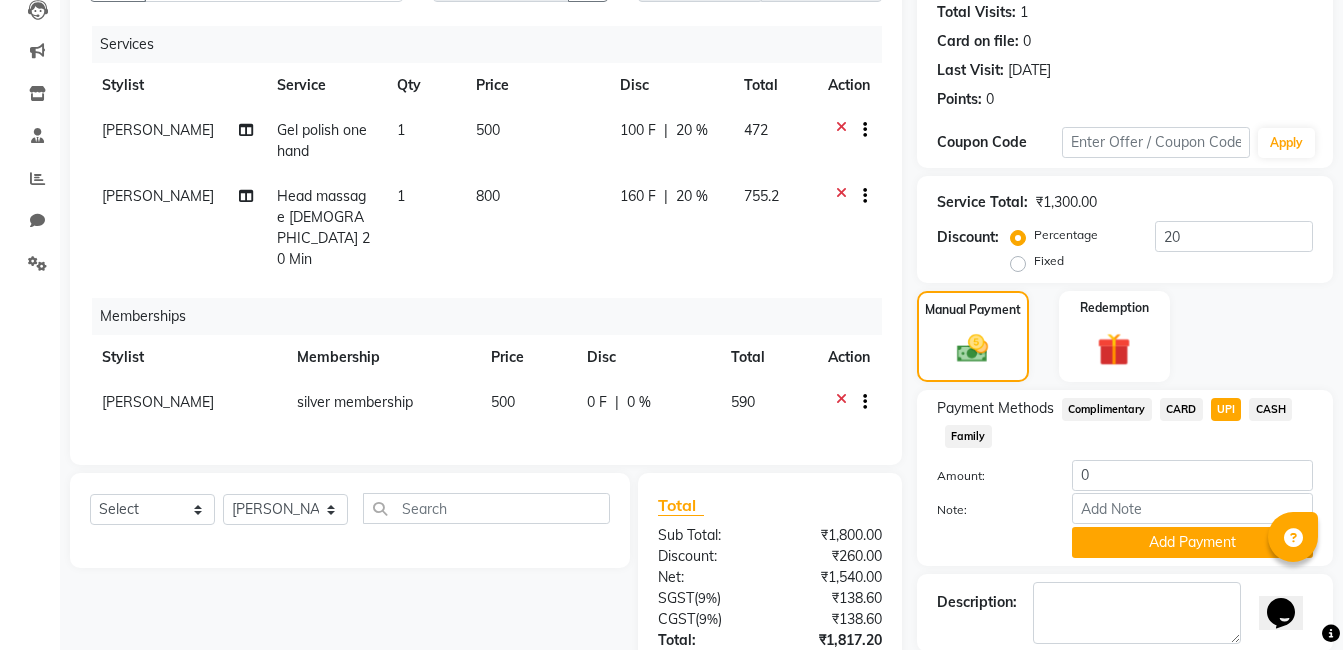 scroll, scrollTop: 422, scrollLeft: 0, axis: vertical 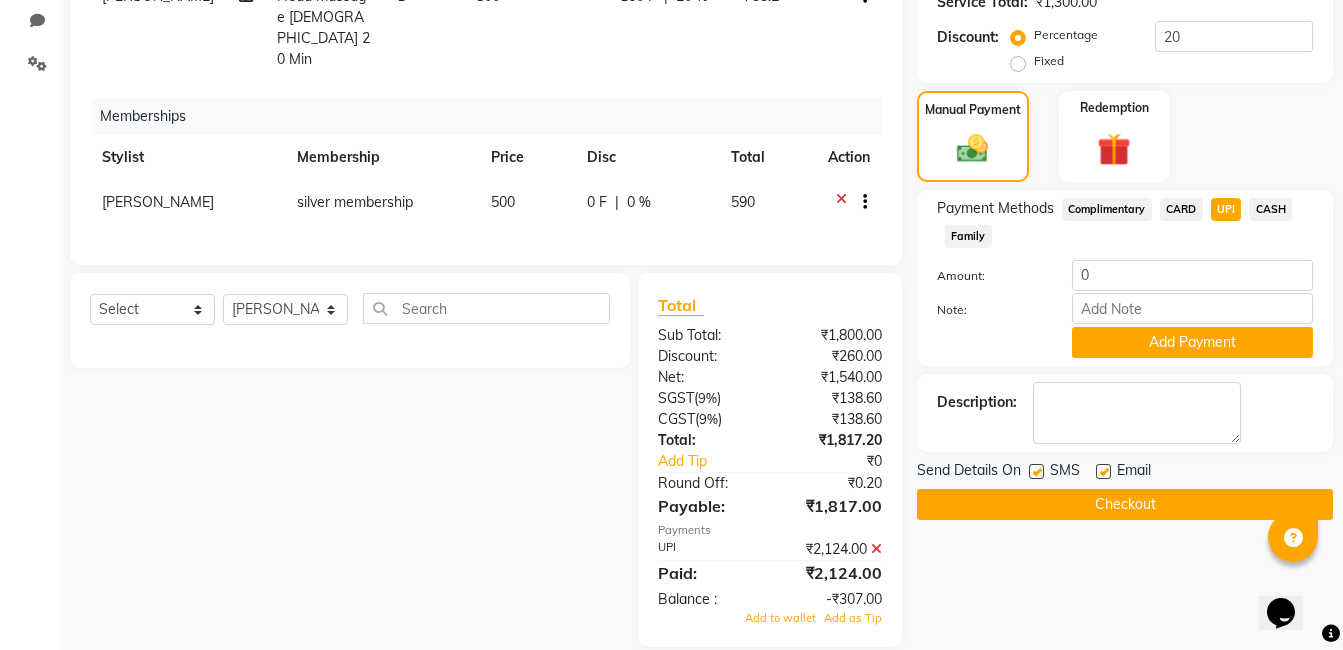 click on "Checkout" 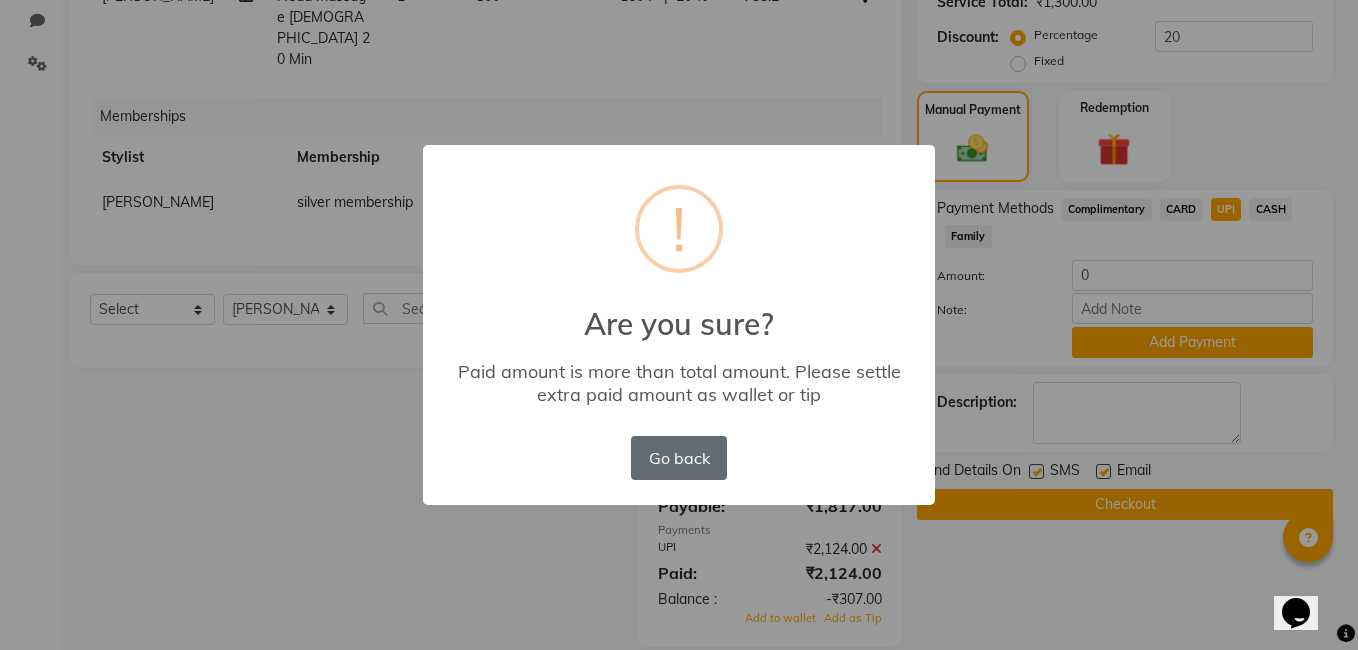 click on "Go back" at bounding box center (679, 458) 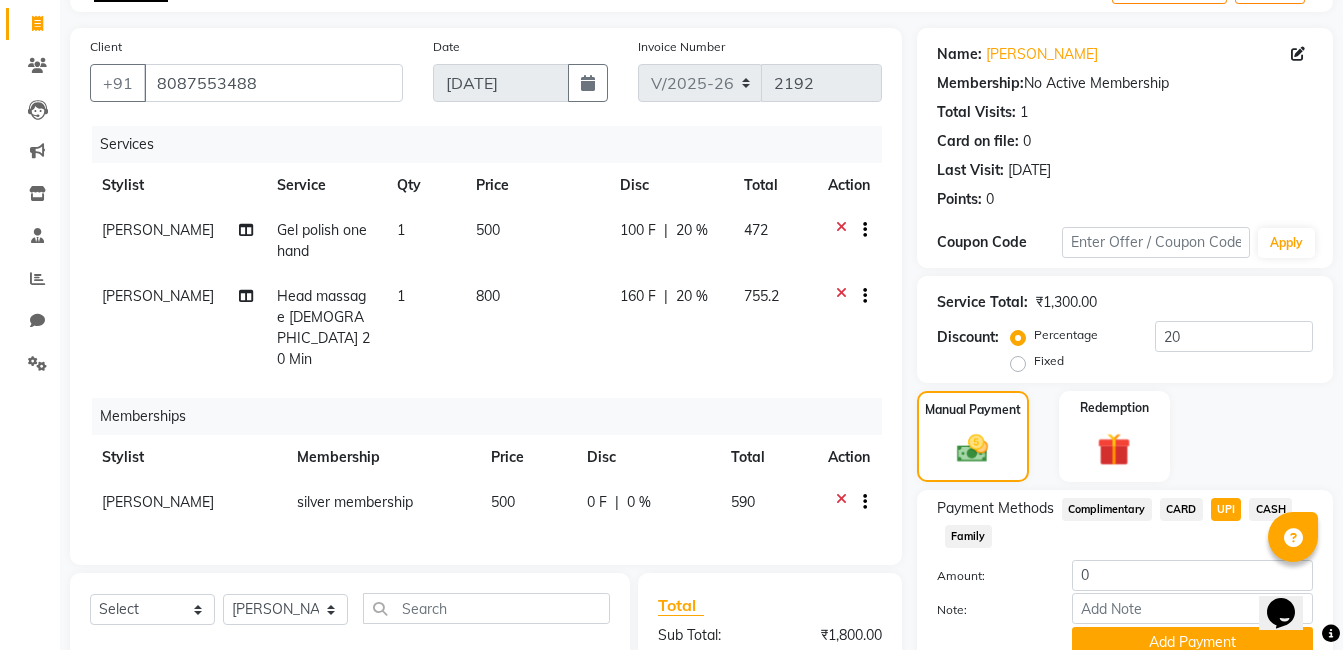 scroll, scrollTop: 422, scrollLeft: 0, axis: vertical 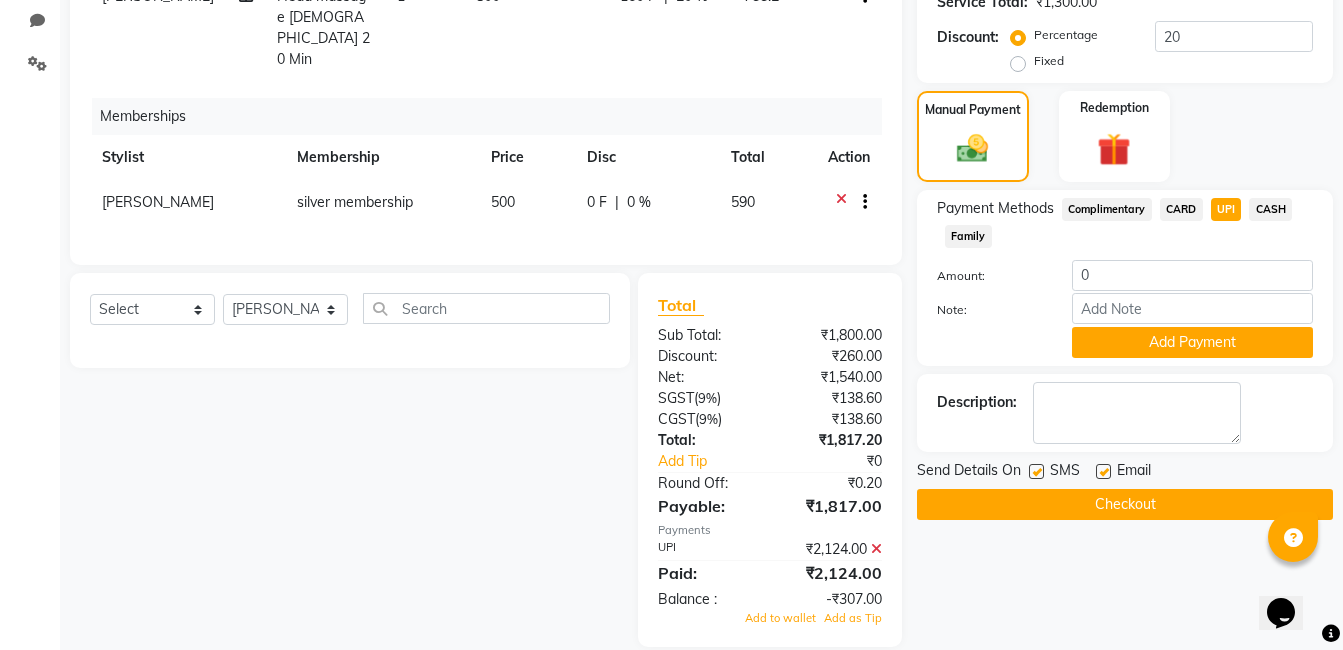click 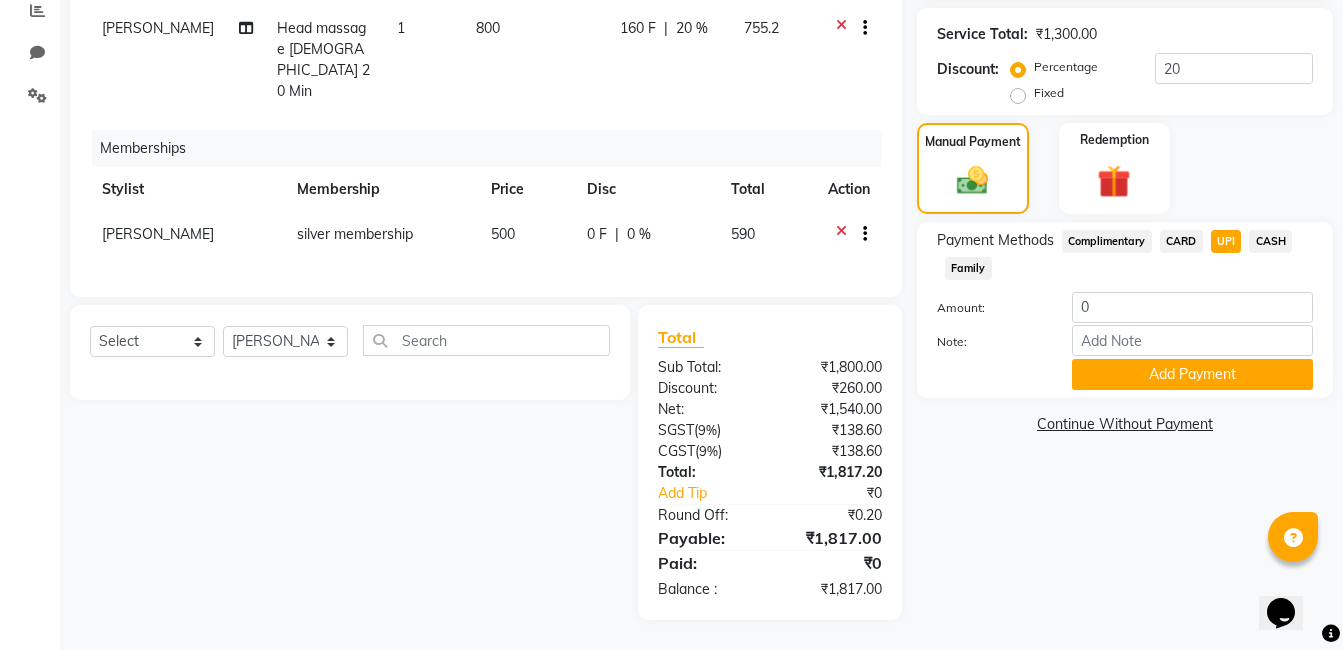 scroll, scrollTop: 363, scrollLeft: 0, axis: vertical 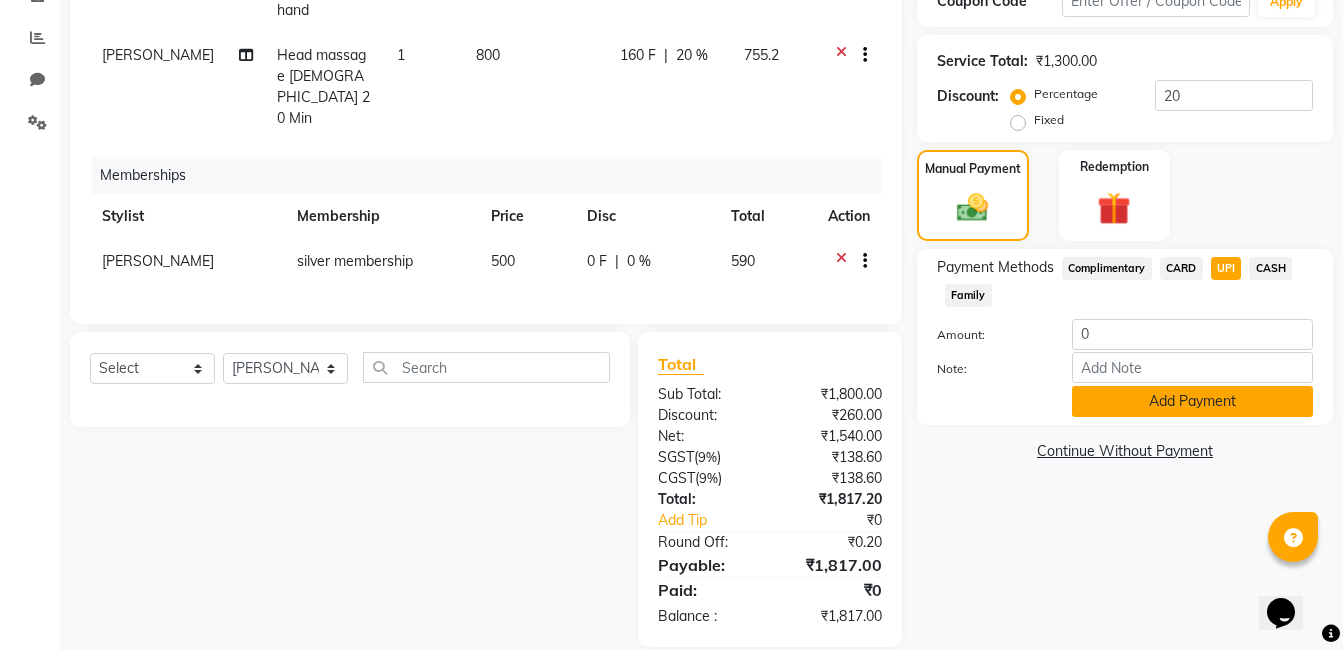 click on "Add Payment" 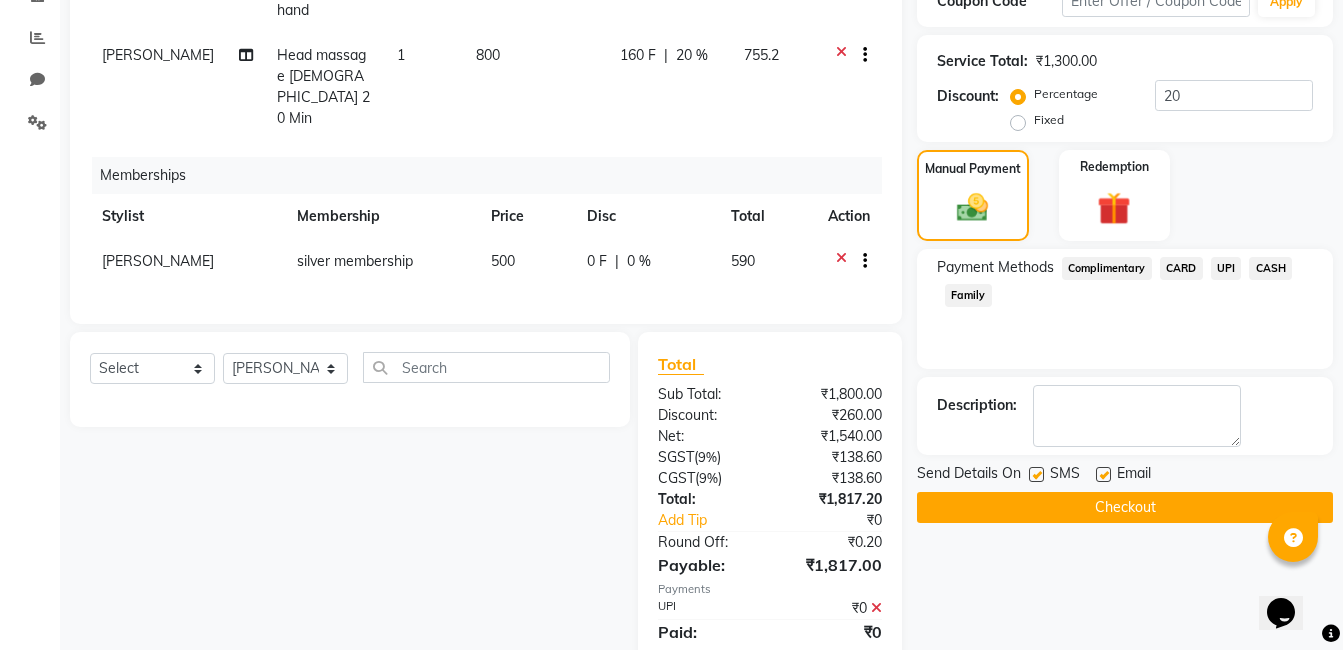 scroll, scrollTop: 405, scrollLeft: 0, axis: vertical 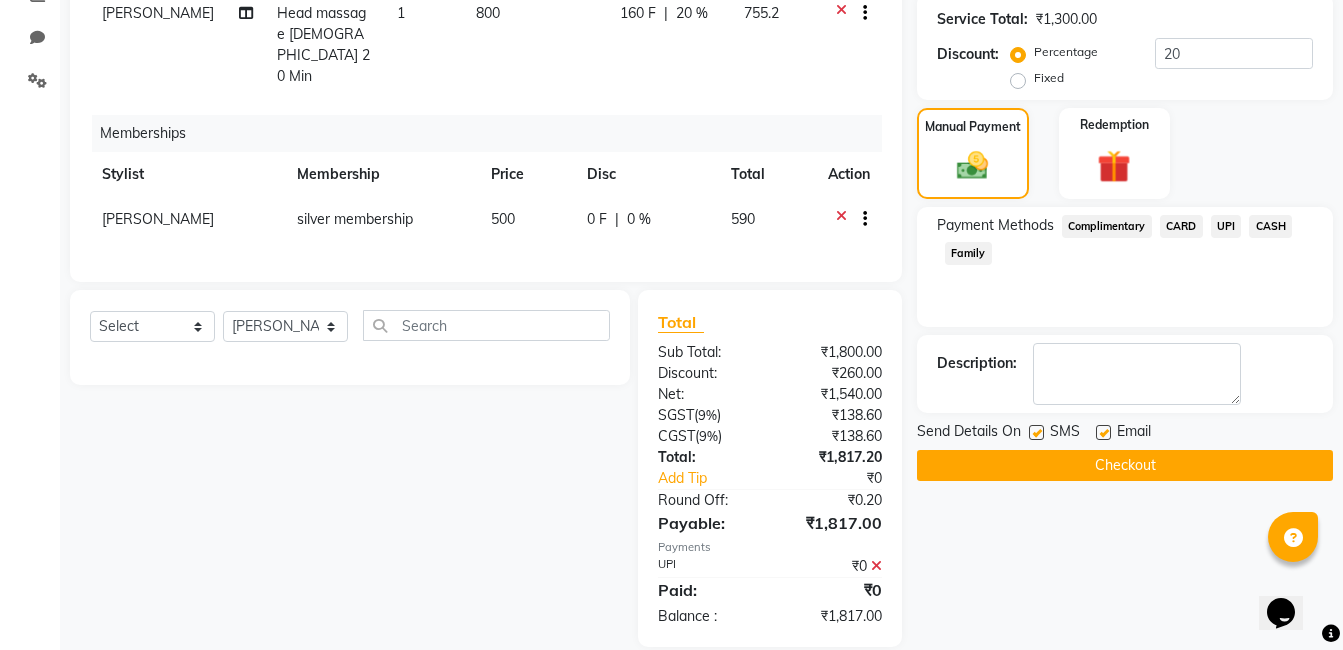click on "Checkout" 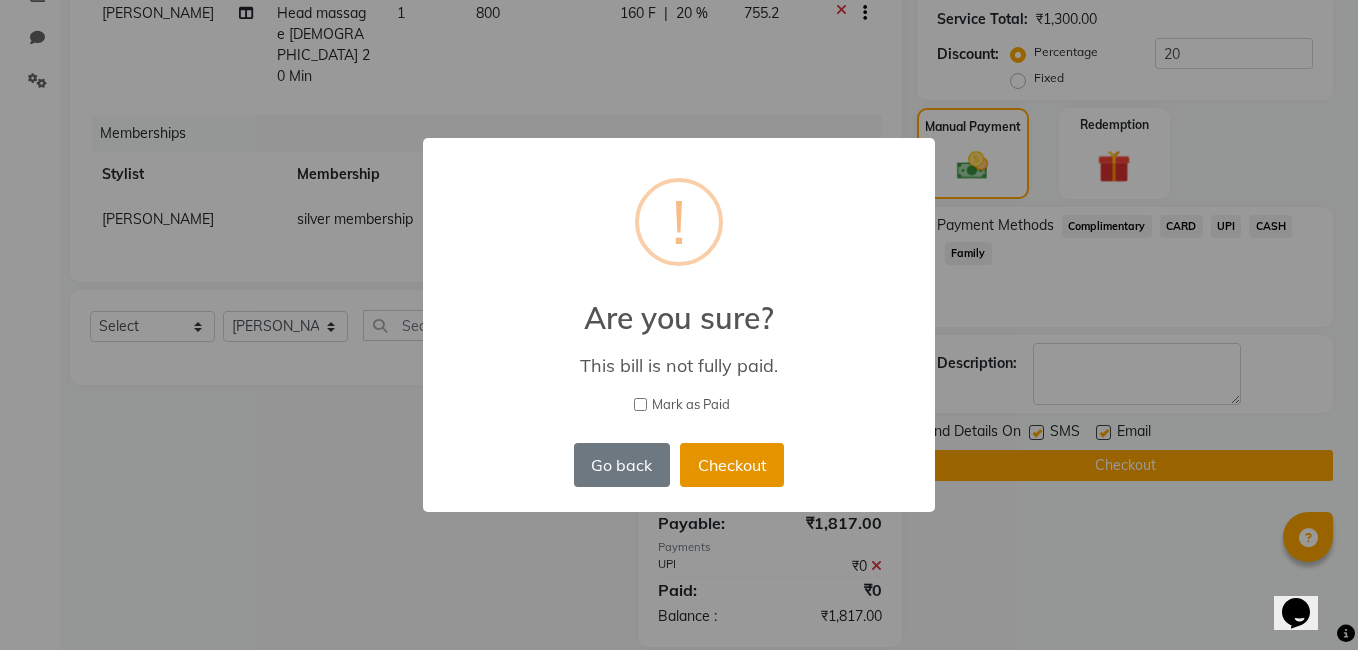 click on "Checkout" at bounding box center [732, 465] 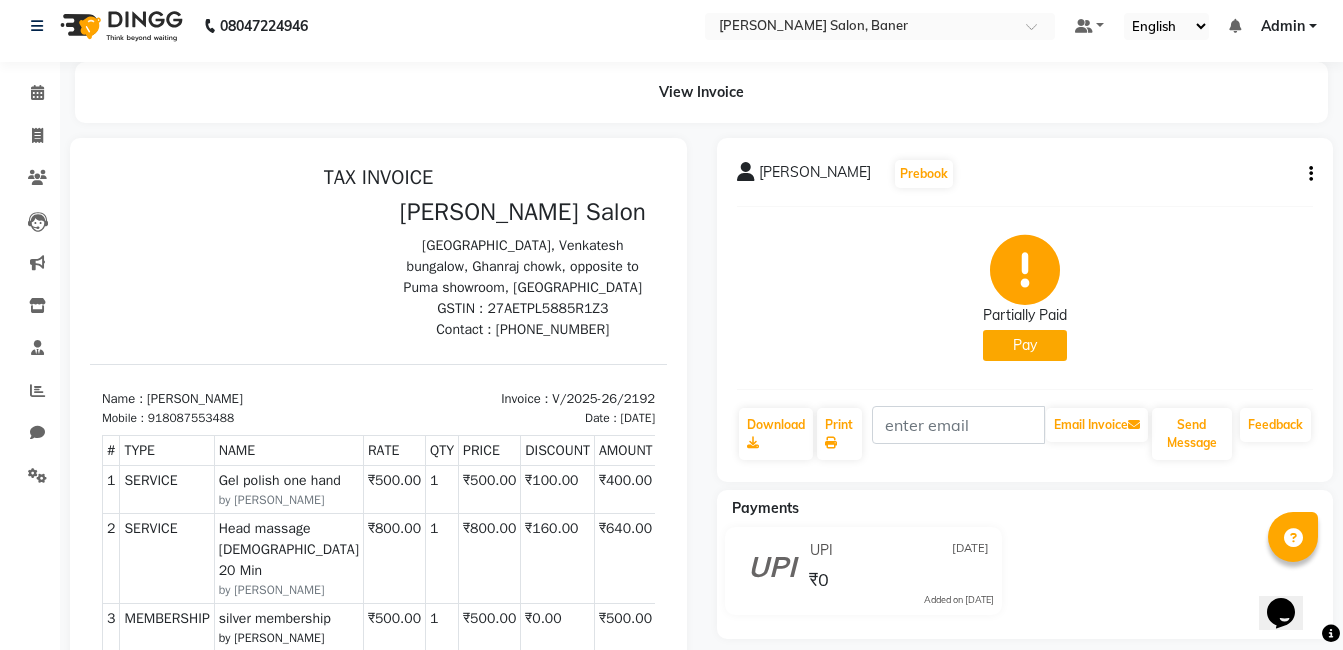 scroll, scrollTop: 0, scrollLeft: 0, axis: both 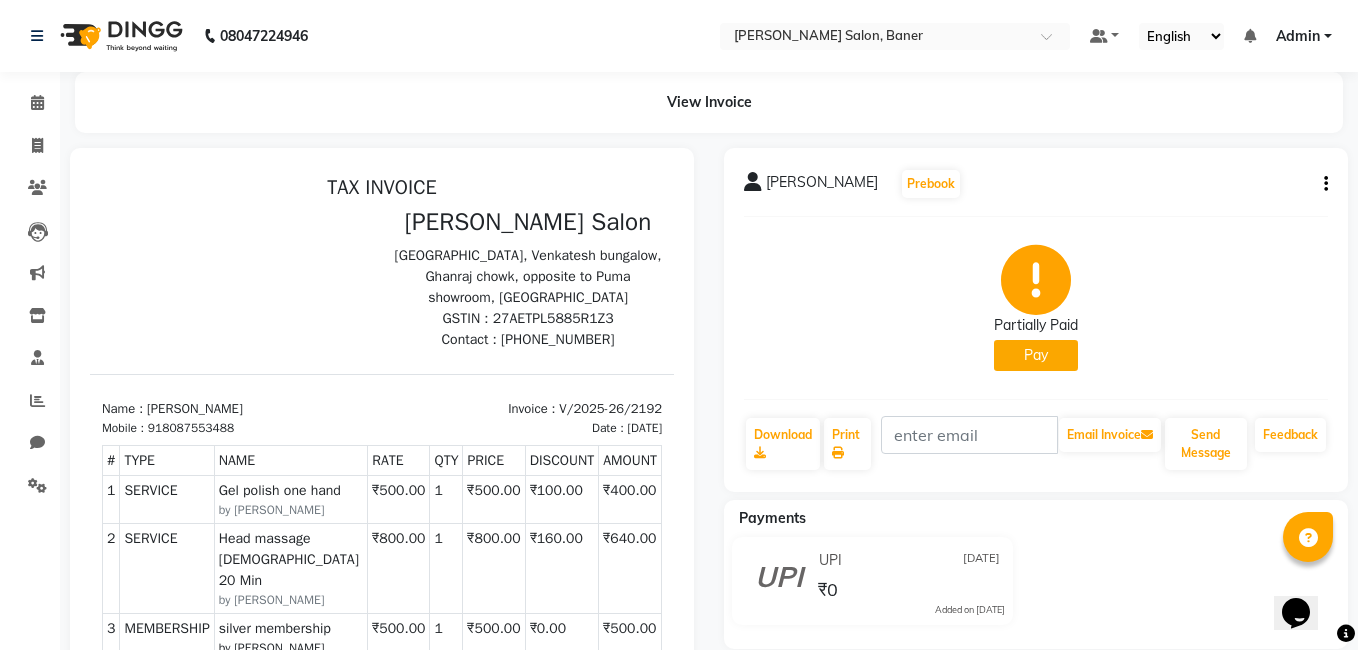 select on "service" 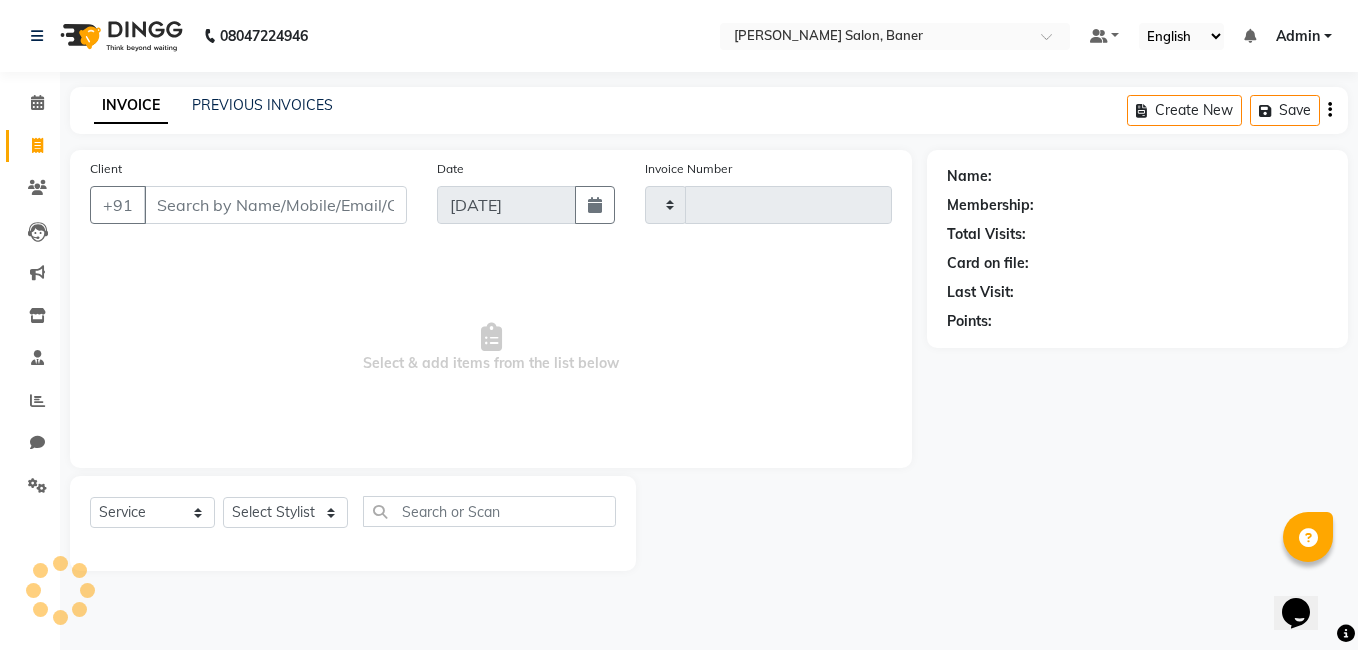 type on "2193" 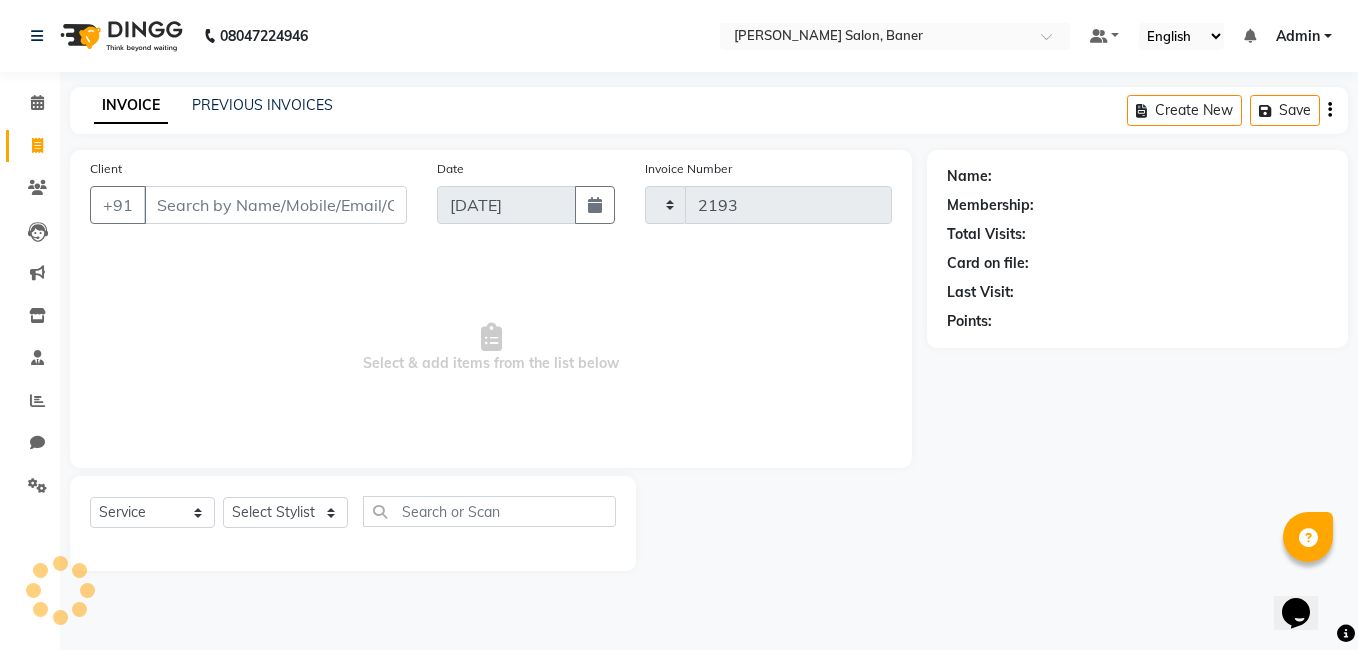 select on "7115" 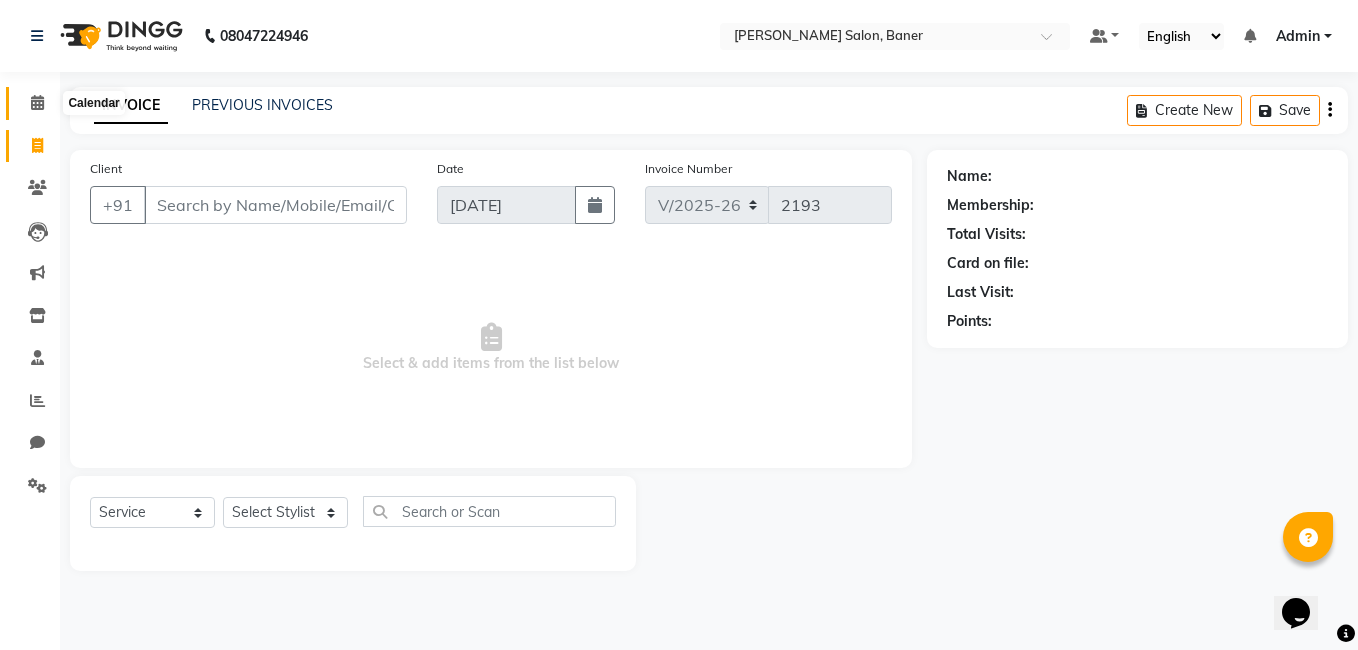 click 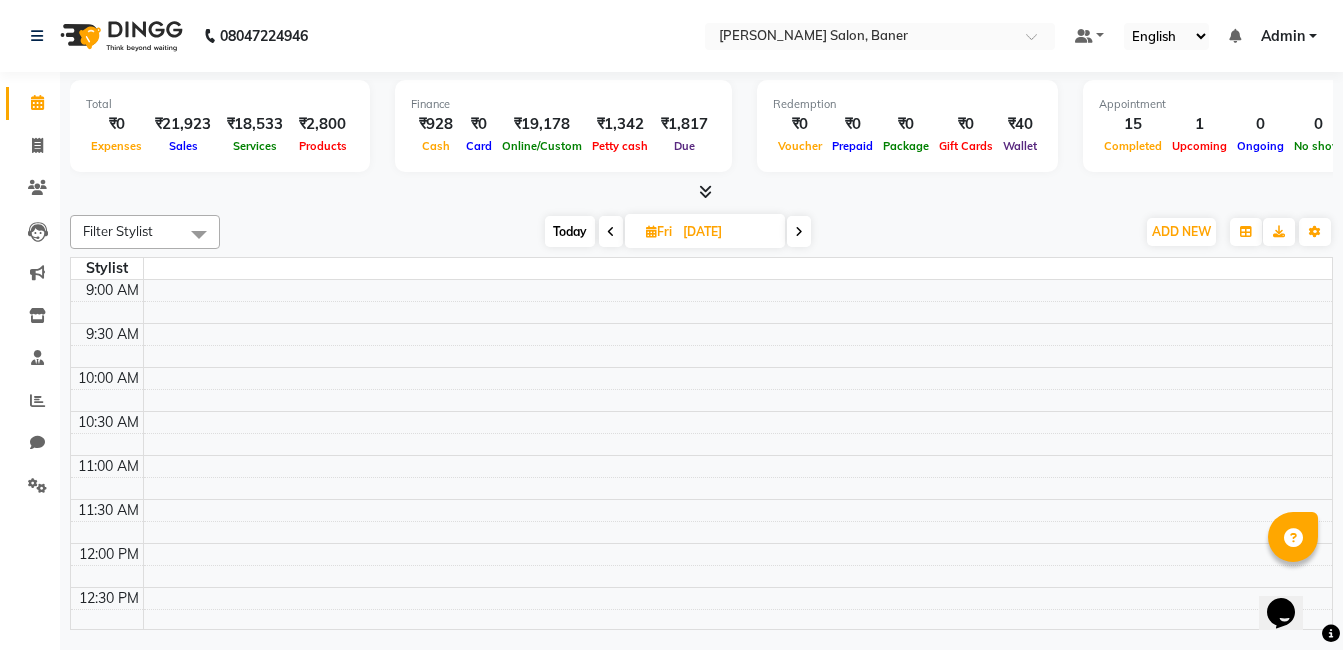scroll, scrollTop: 0, scrollLeft: 0, axis: both 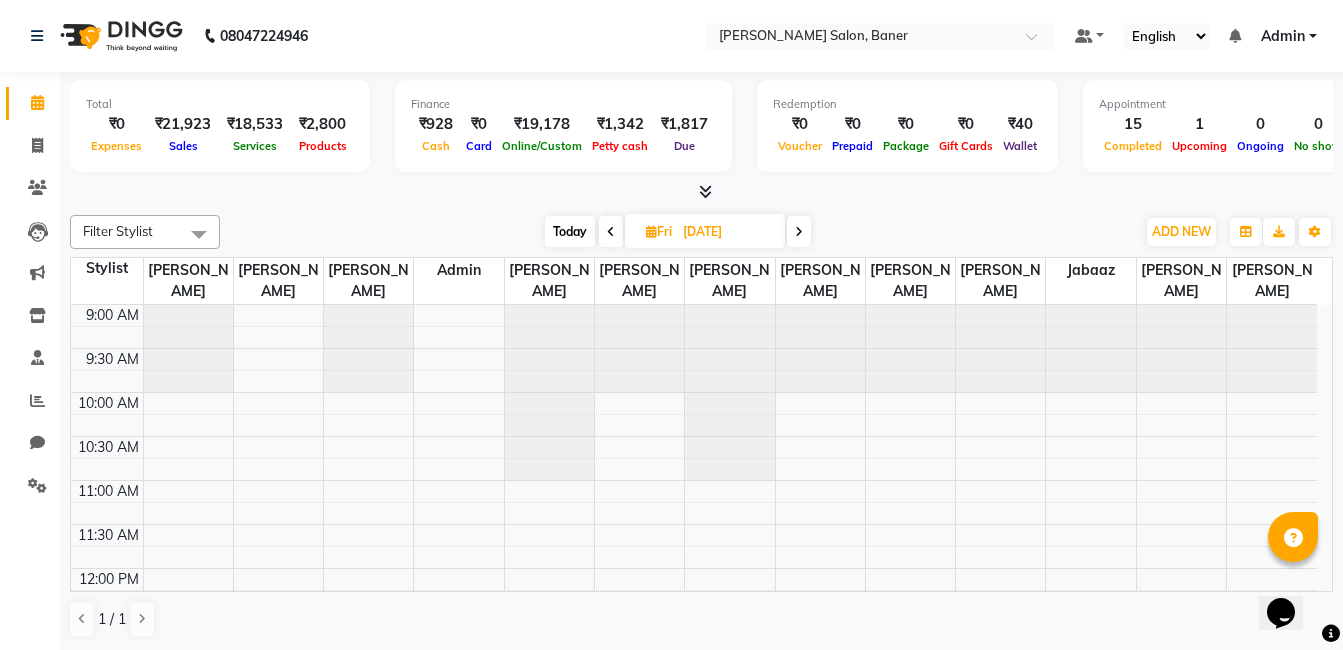 click at bounding box center [611, 231] 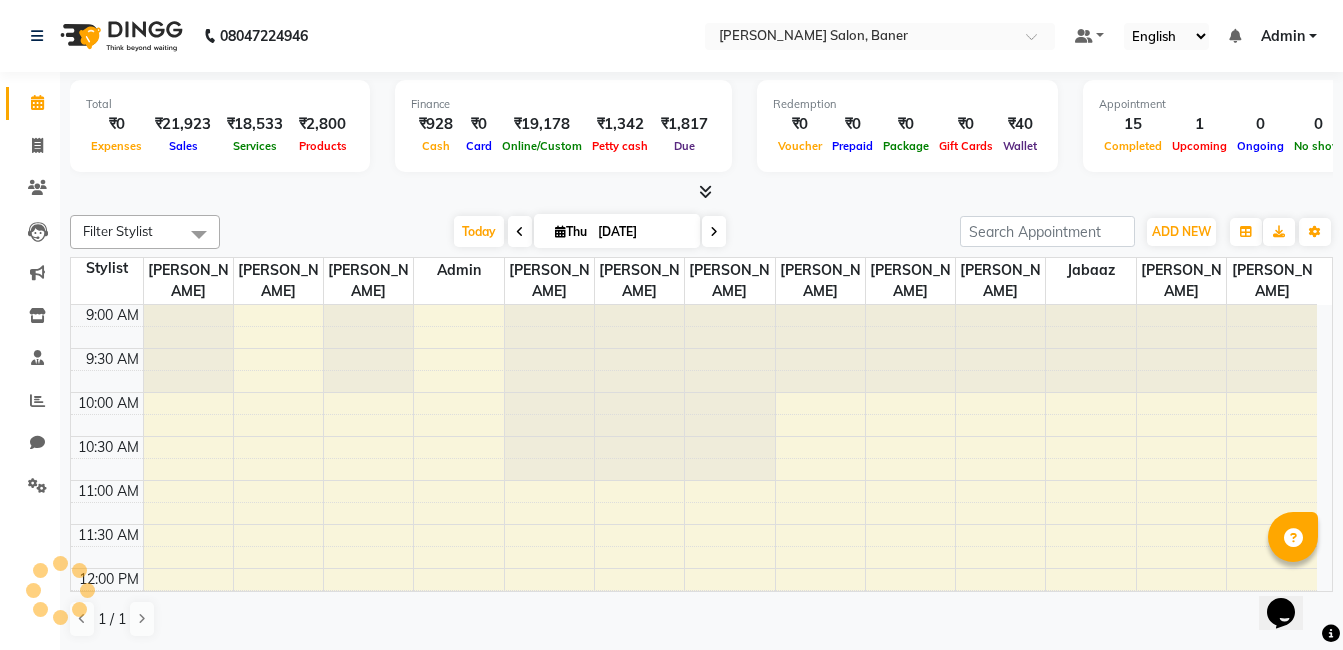 scroll, scrollTop: 878, scrollLeft: 0, axis: vertical 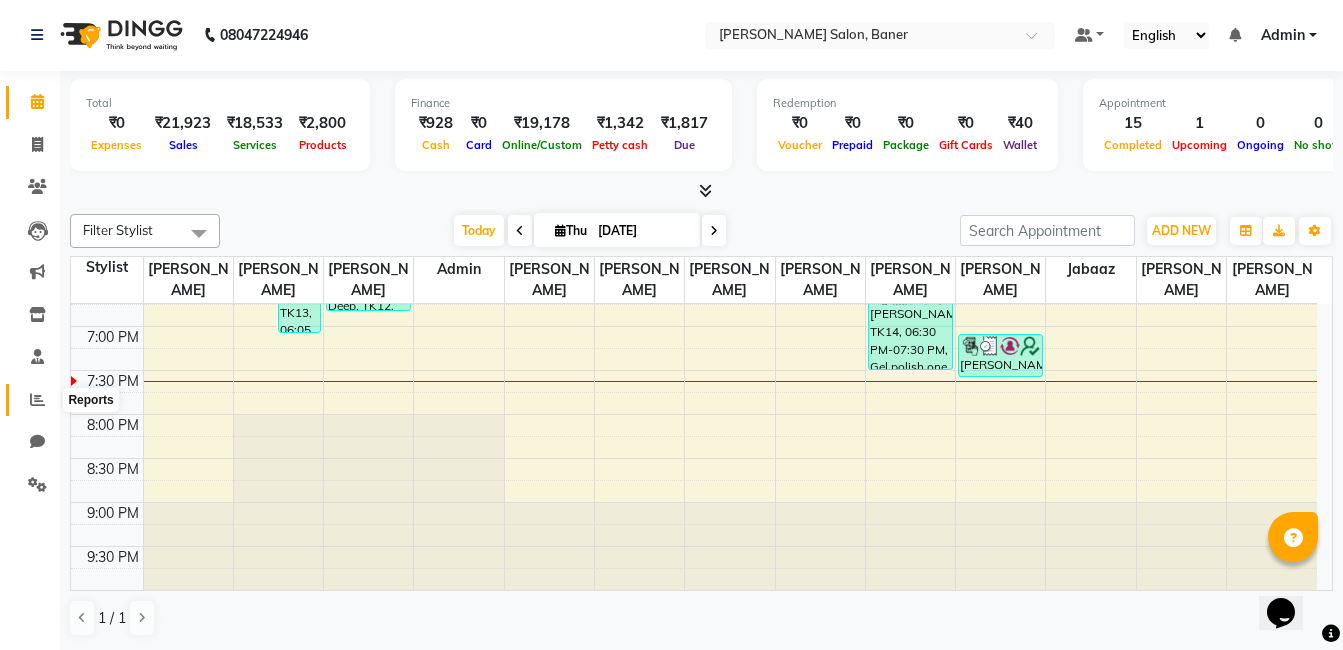 click 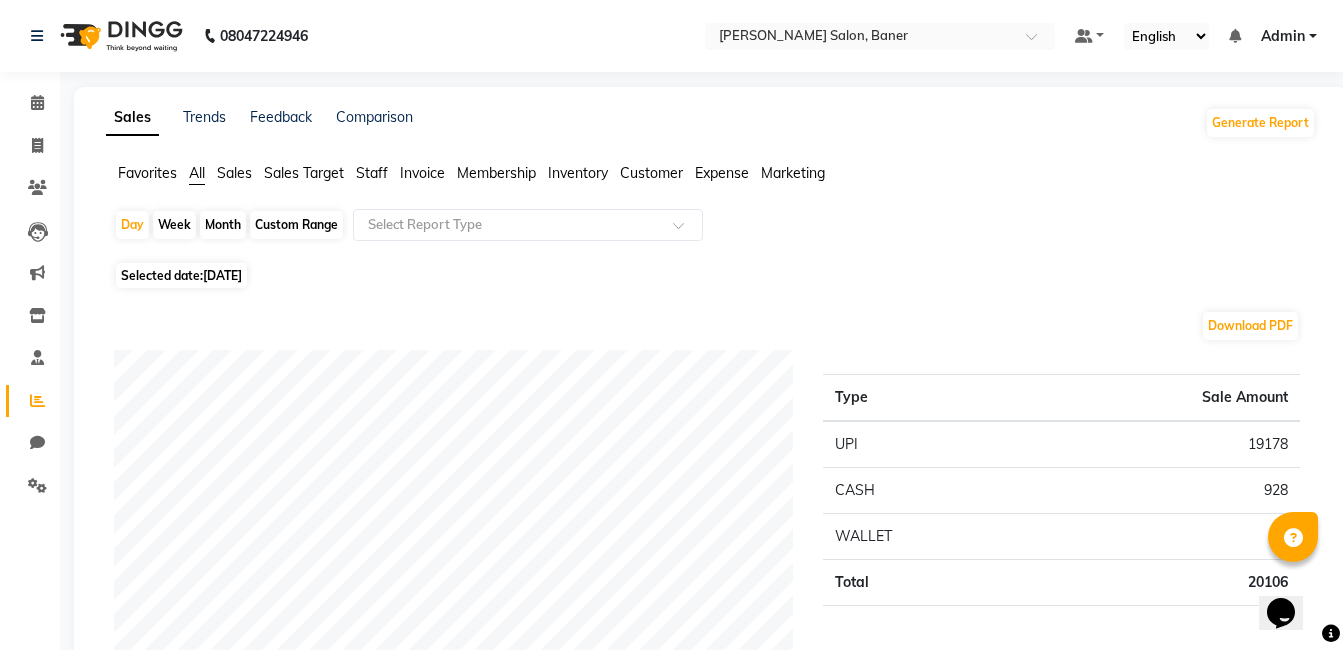 click on "Staff" 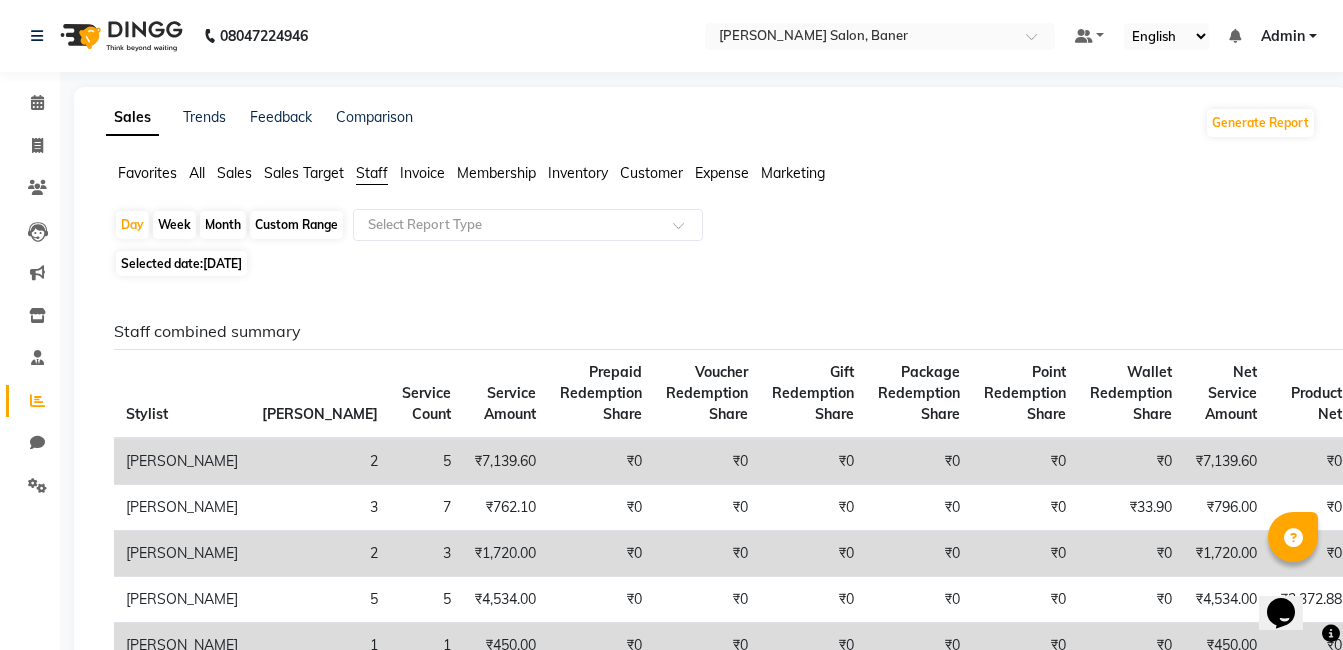 click on "Month" 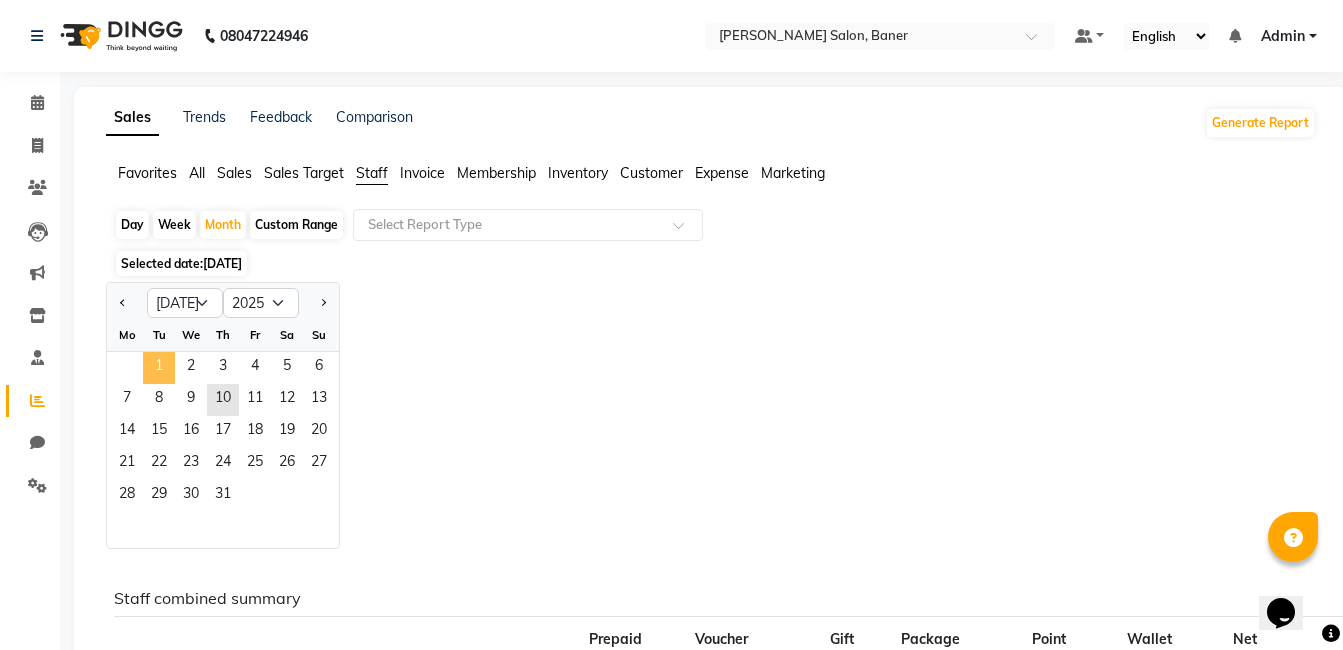 click on "1" 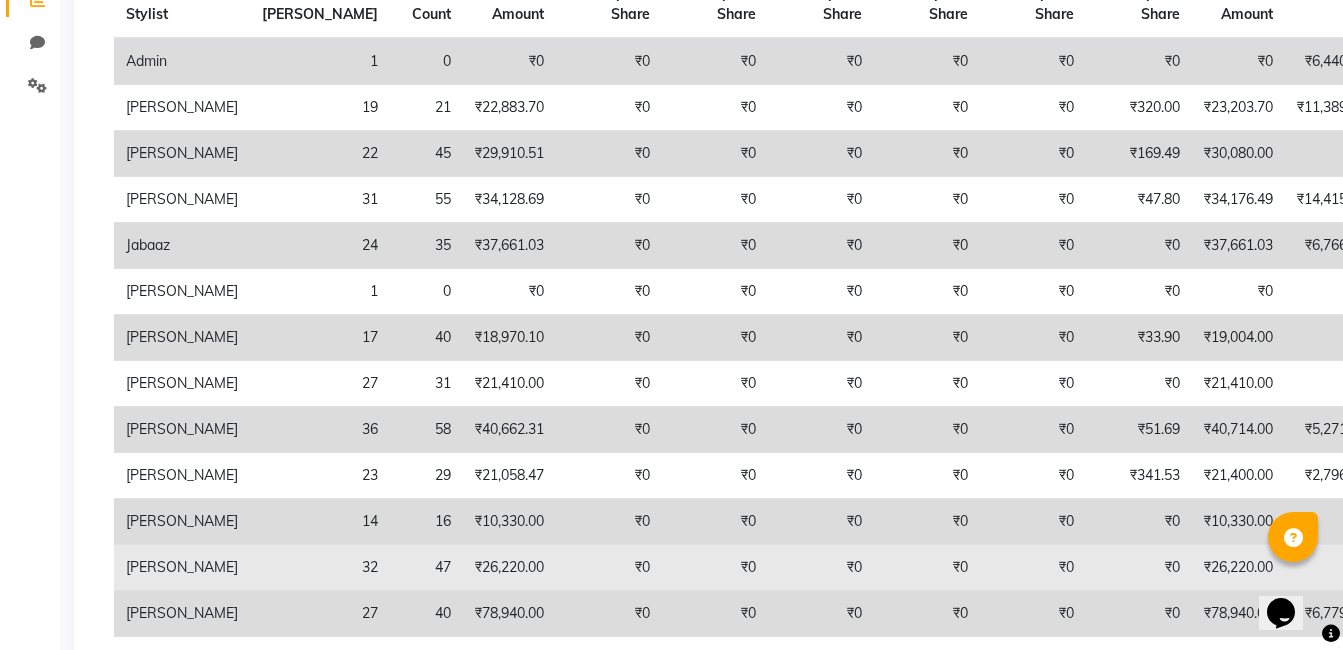 scroll, scrollTop: 200, scrollLeft: 0, axis: vertical 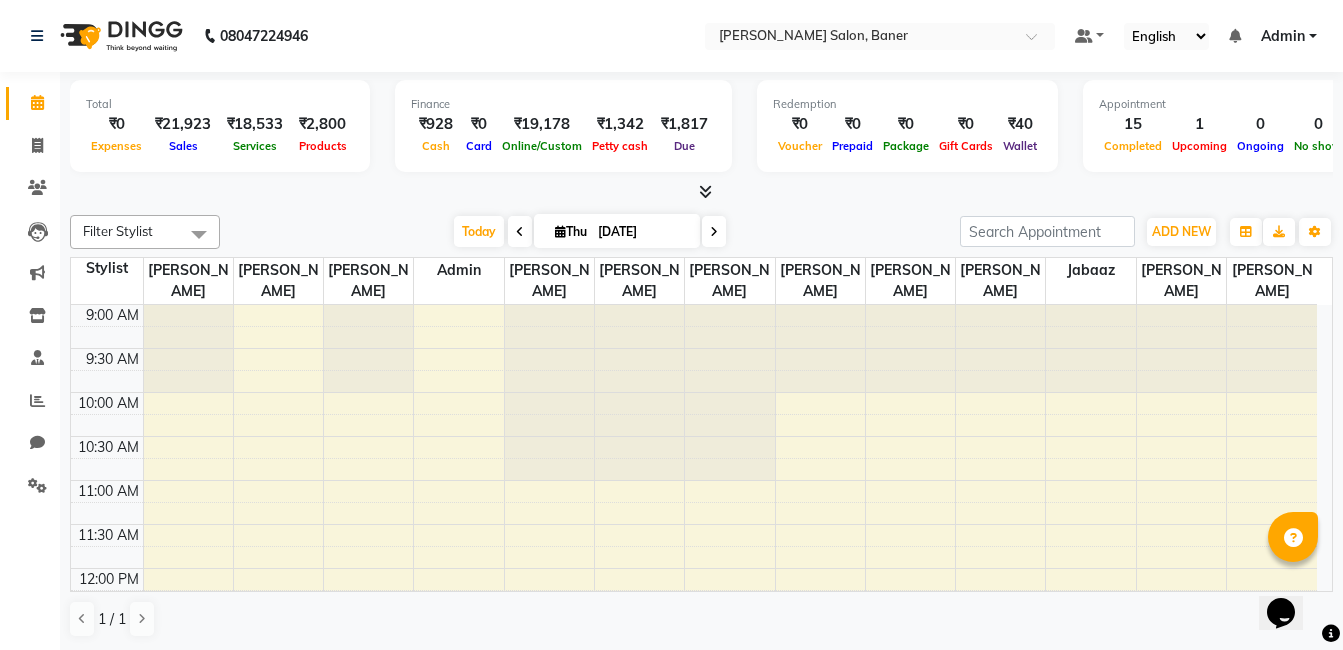 click at bounding box center (714, 231) 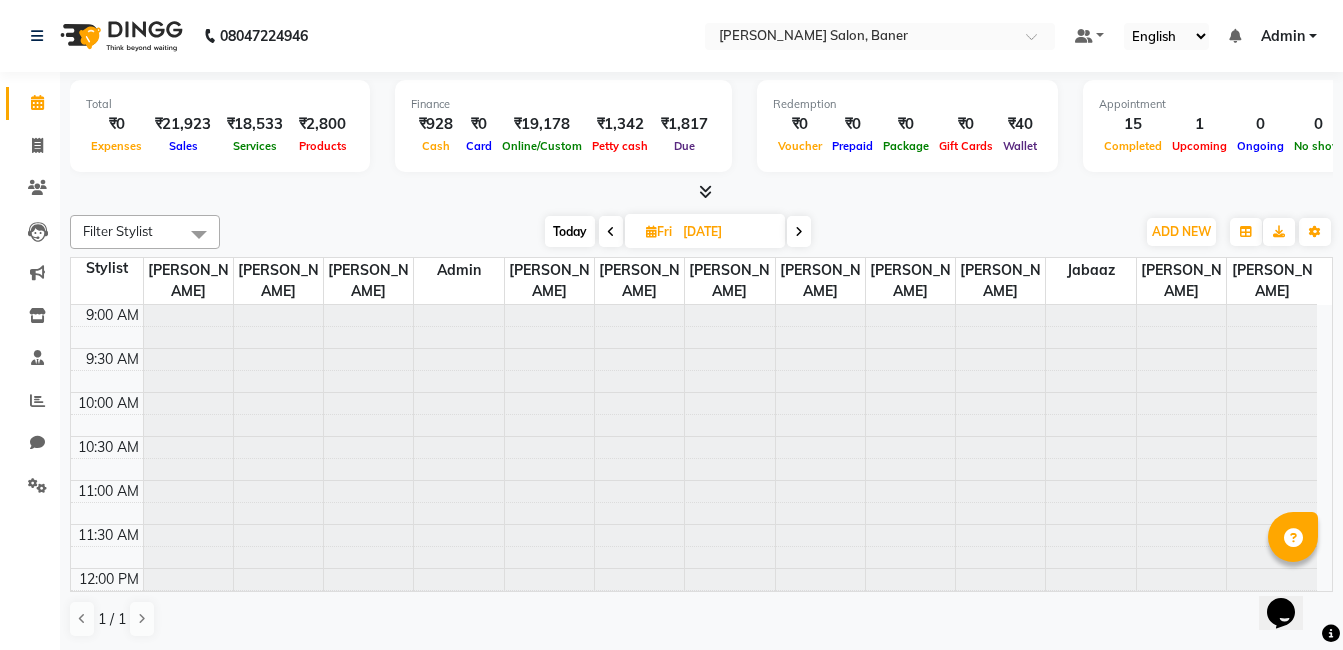 scroll, scrollTop: 878, scrollLeft: 0, axis: vertical 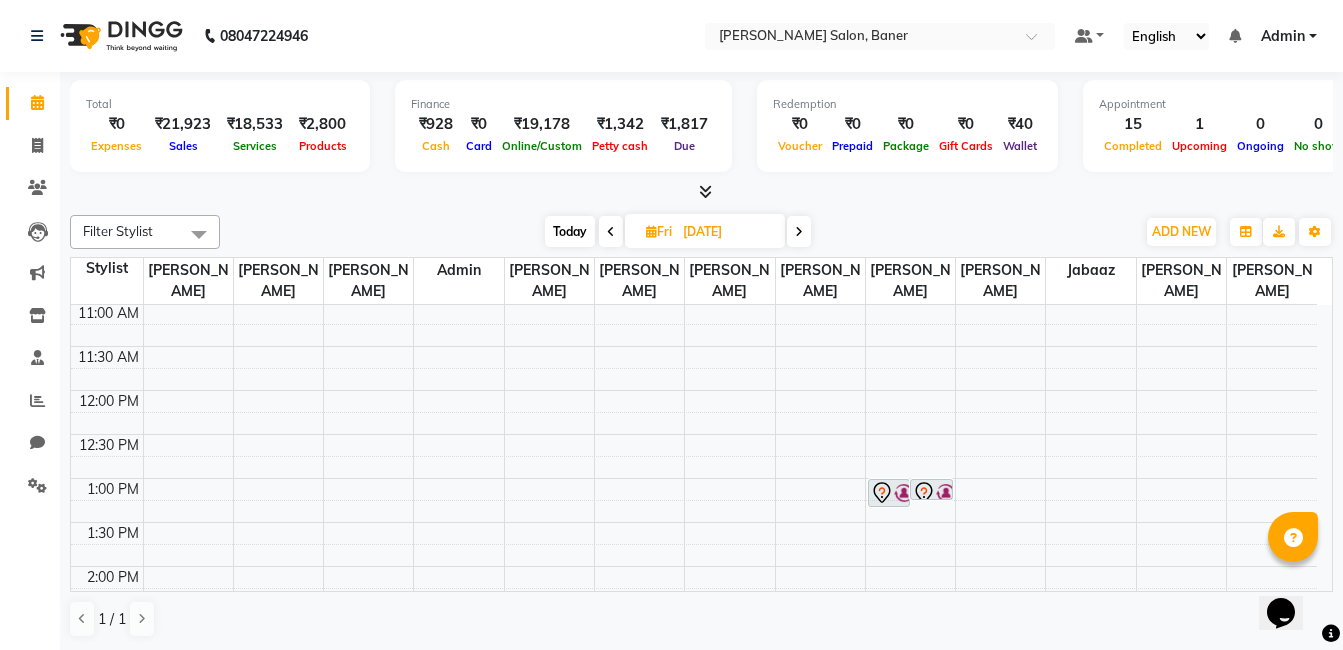 click at bounding box center (611, 232) 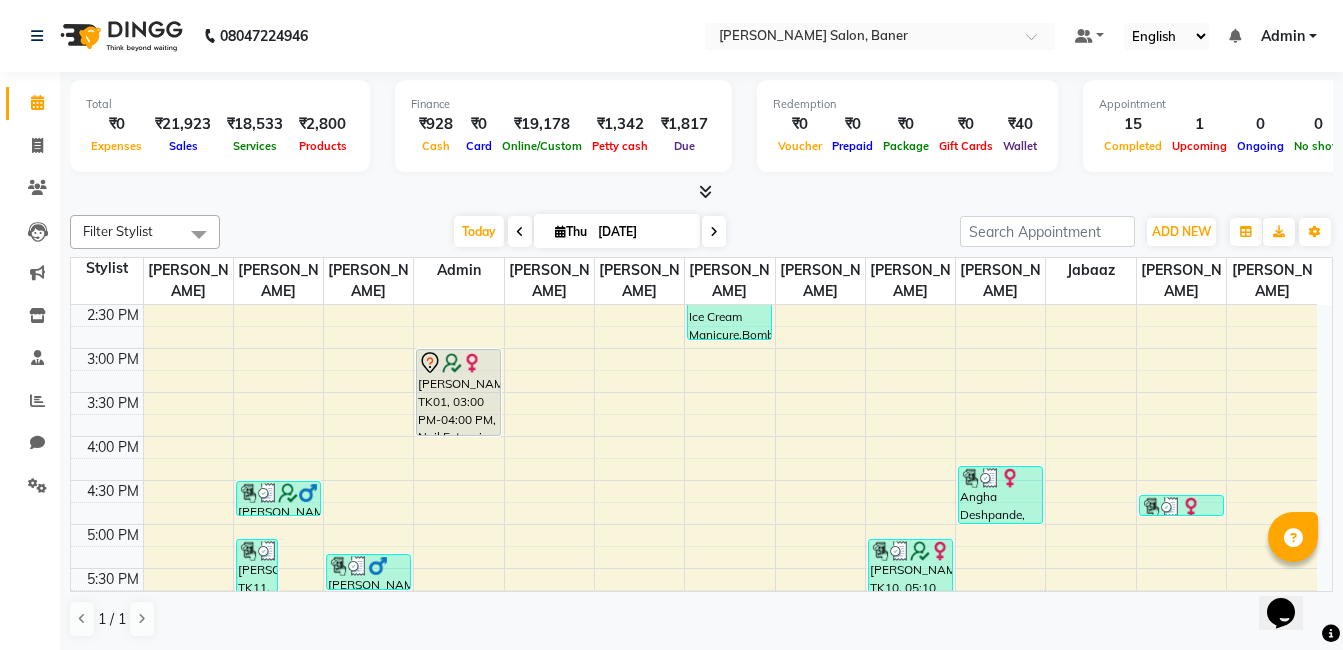 scroll, scrollTop: 478, scrollLeft: 0, axis: vertical 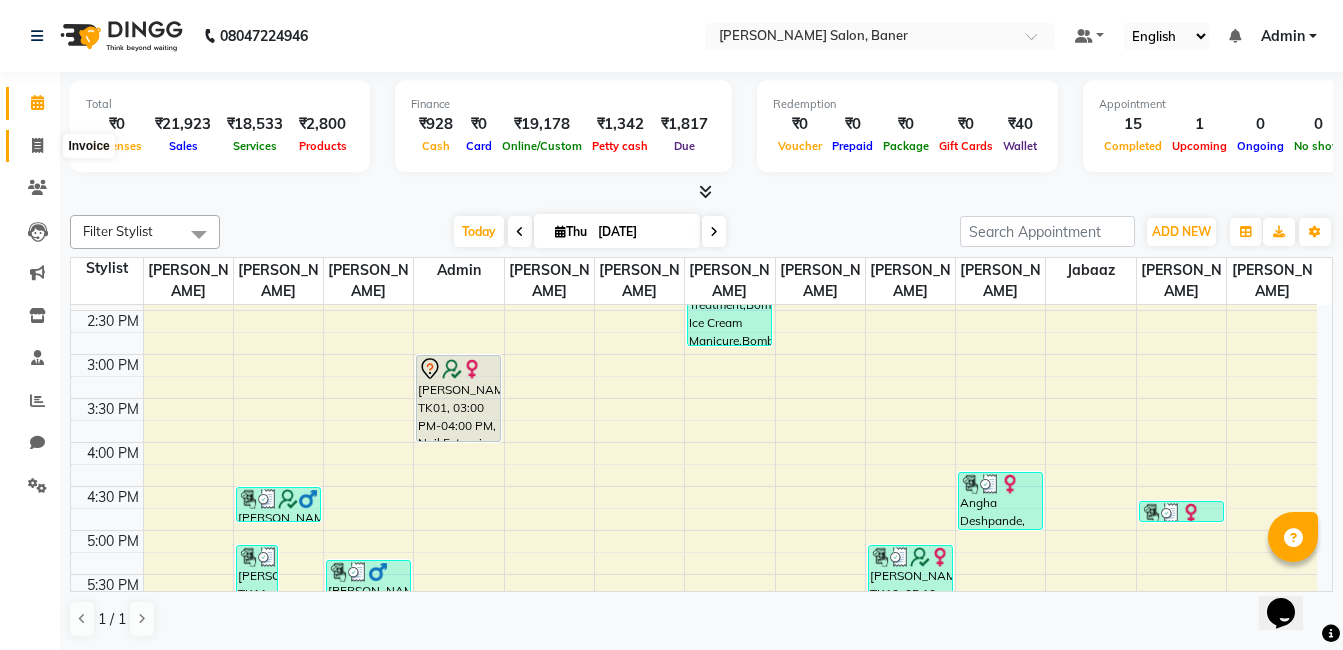 click 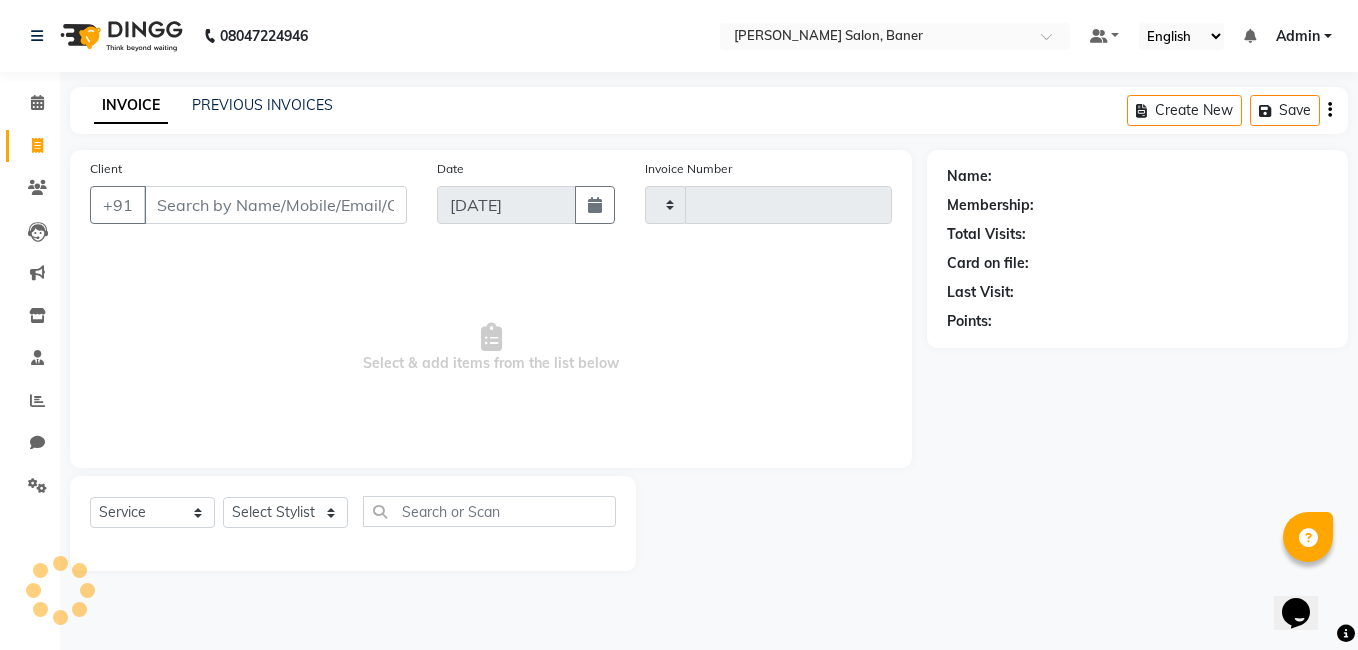 type on "2193" 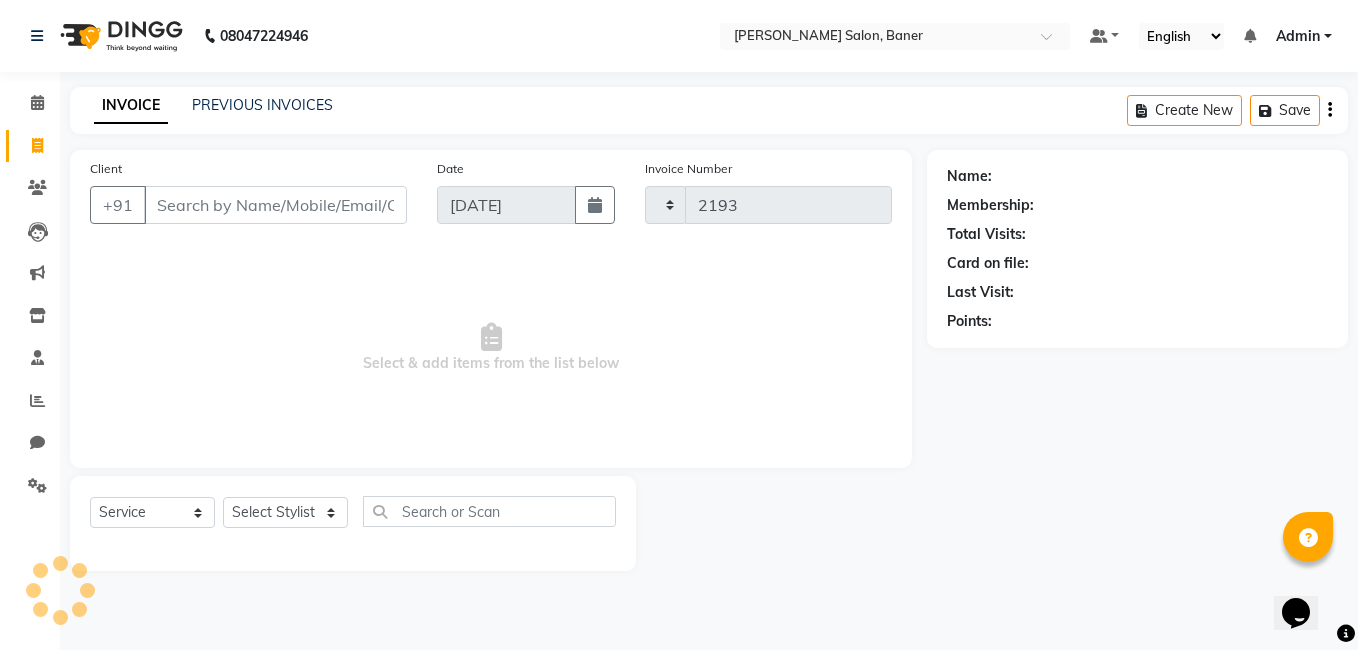 select on "7115" 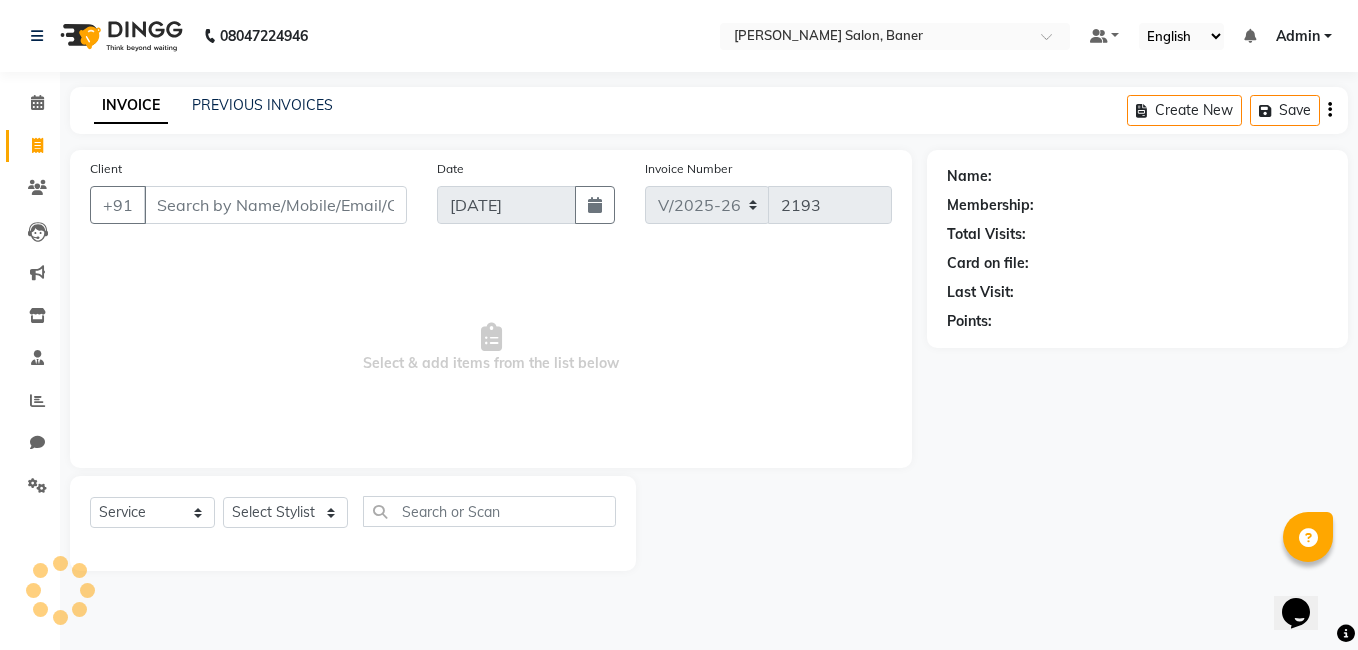click on "Client" at bounding box center (275, 205) 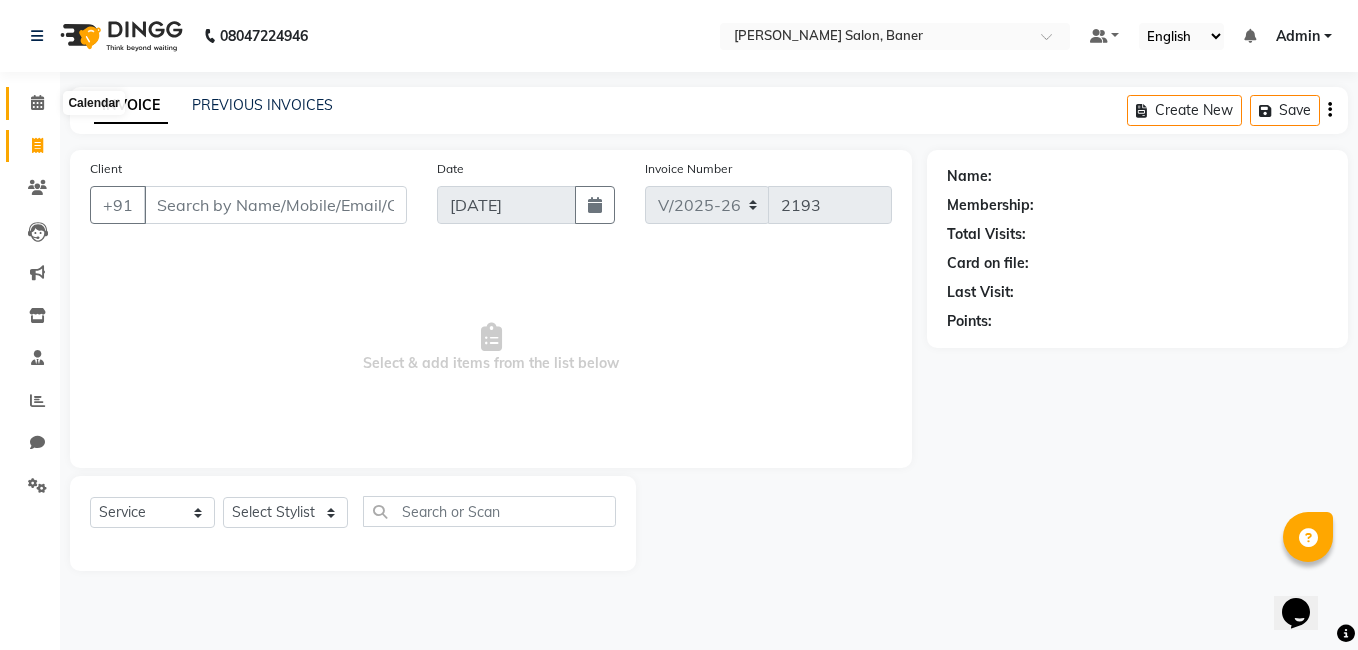 click 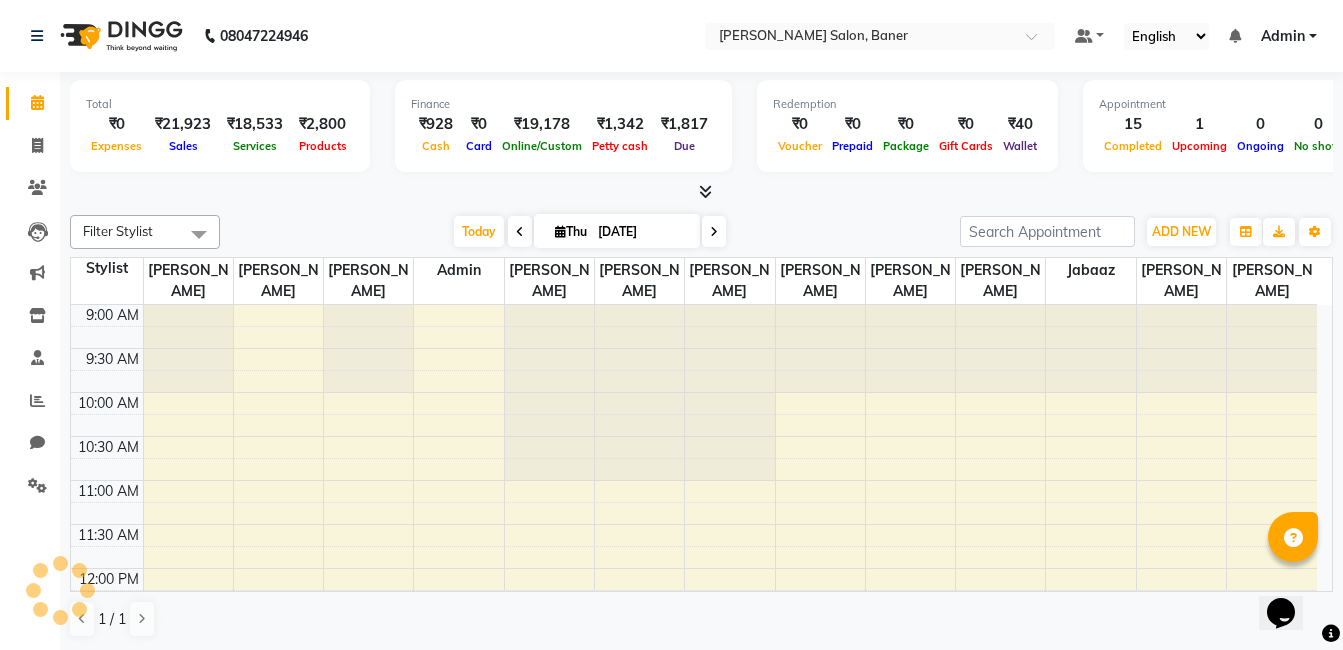 click at bounding box center [714, 231] 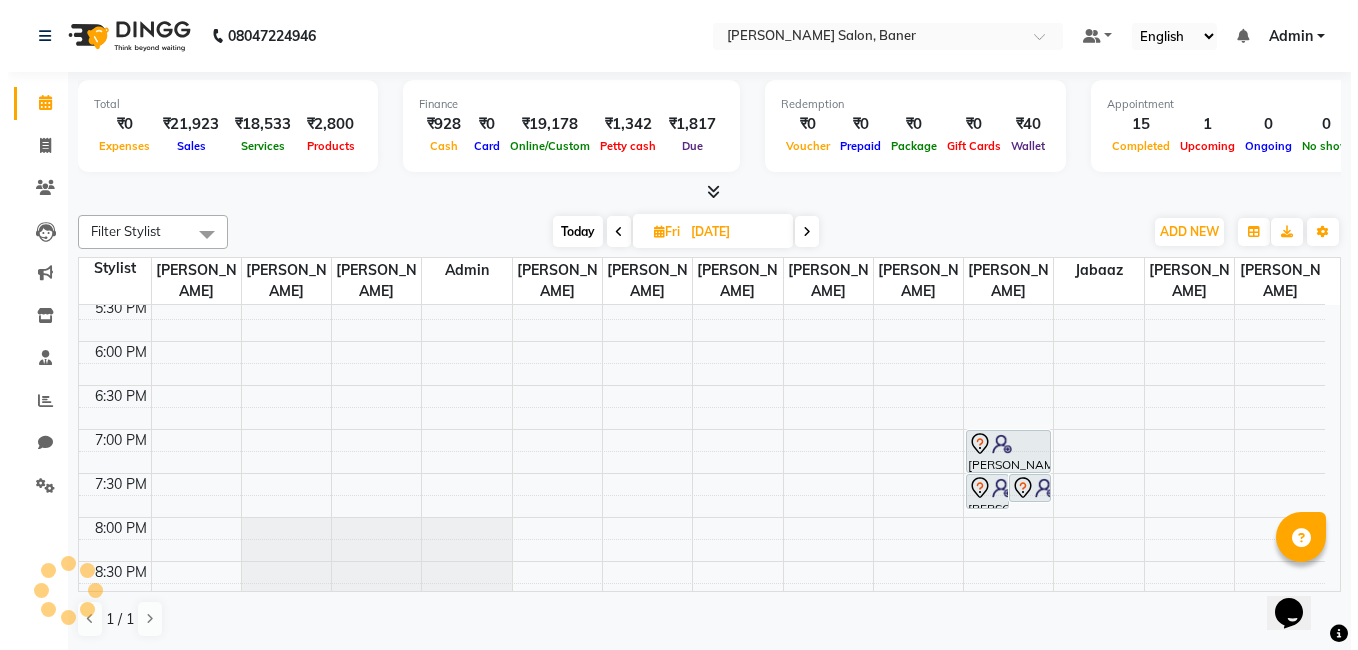 scroll, scrollTop: 800, scrollLeft: 0, axis: vertical 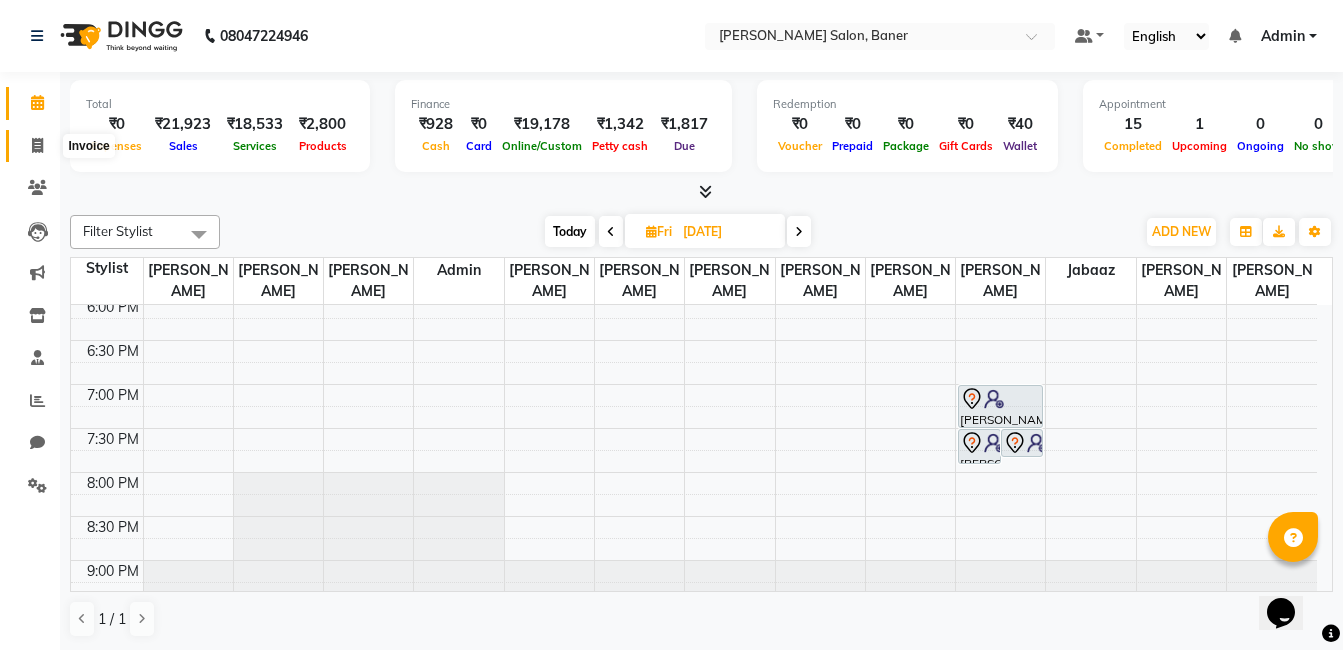 click 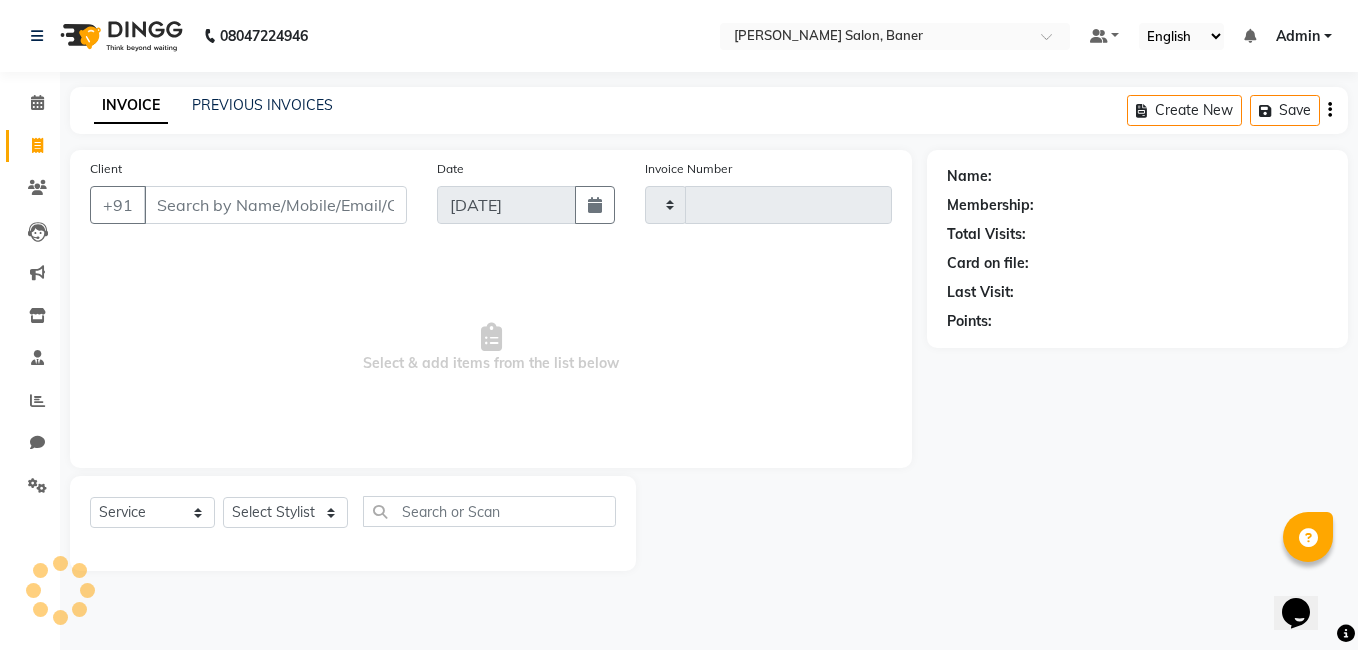 type on "2193" 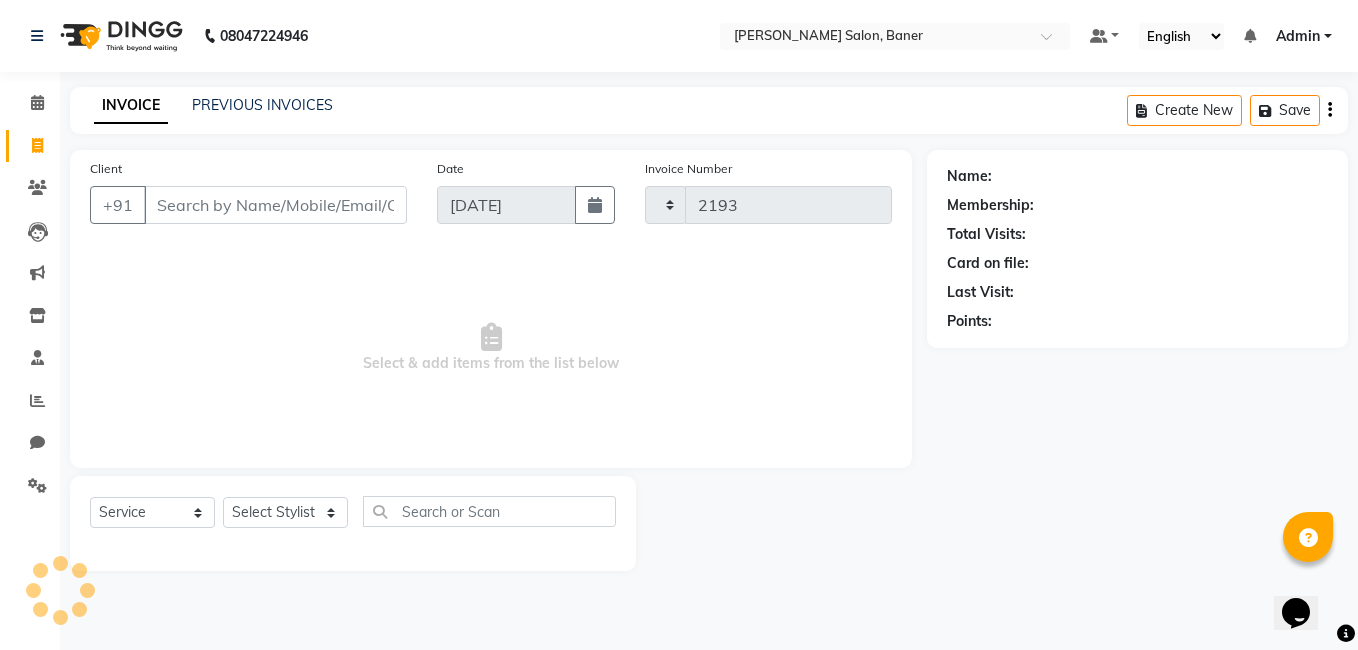 select on "7115" 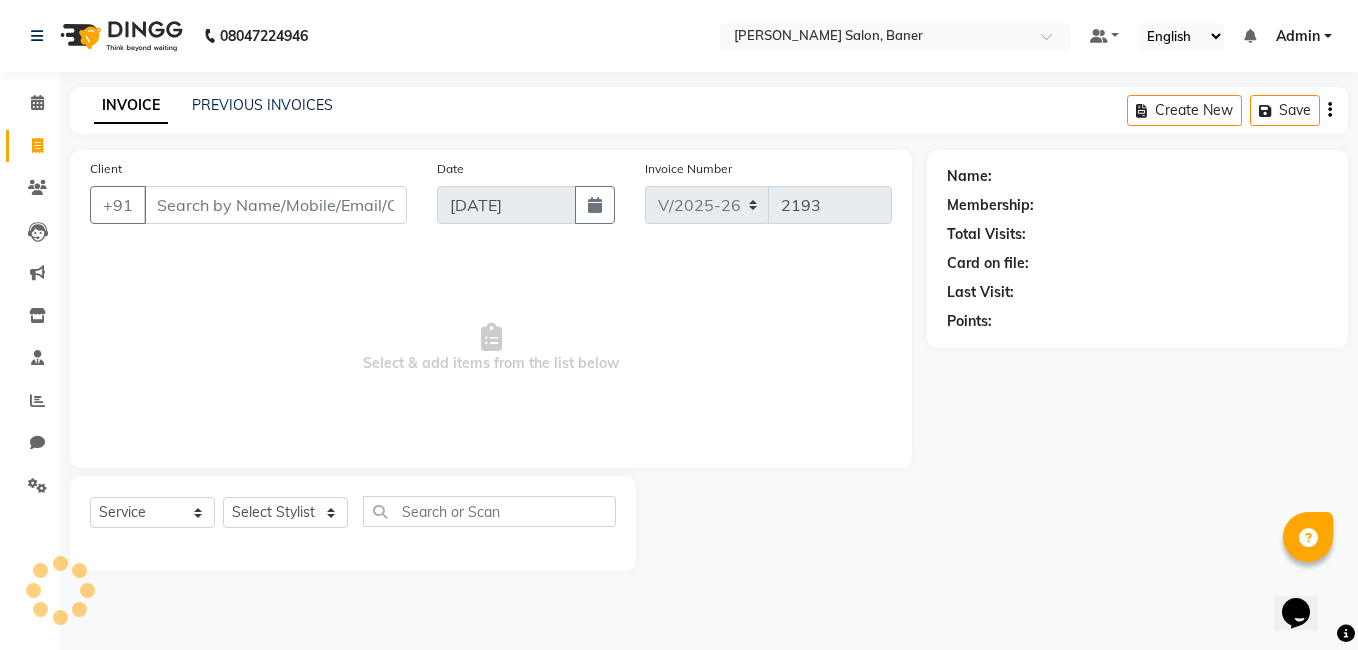click on "Client" at bounding box center [275, 205] 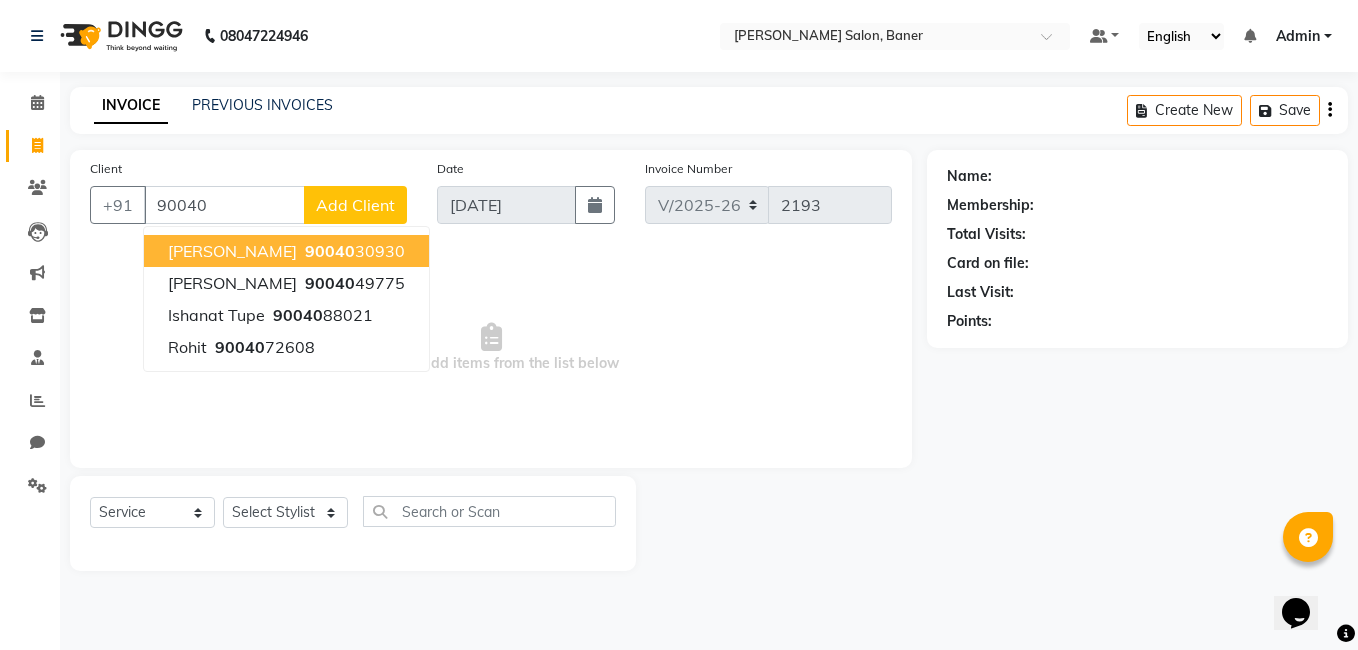 click on "Radhika Deshmukh" at bounding box center [232, 251] 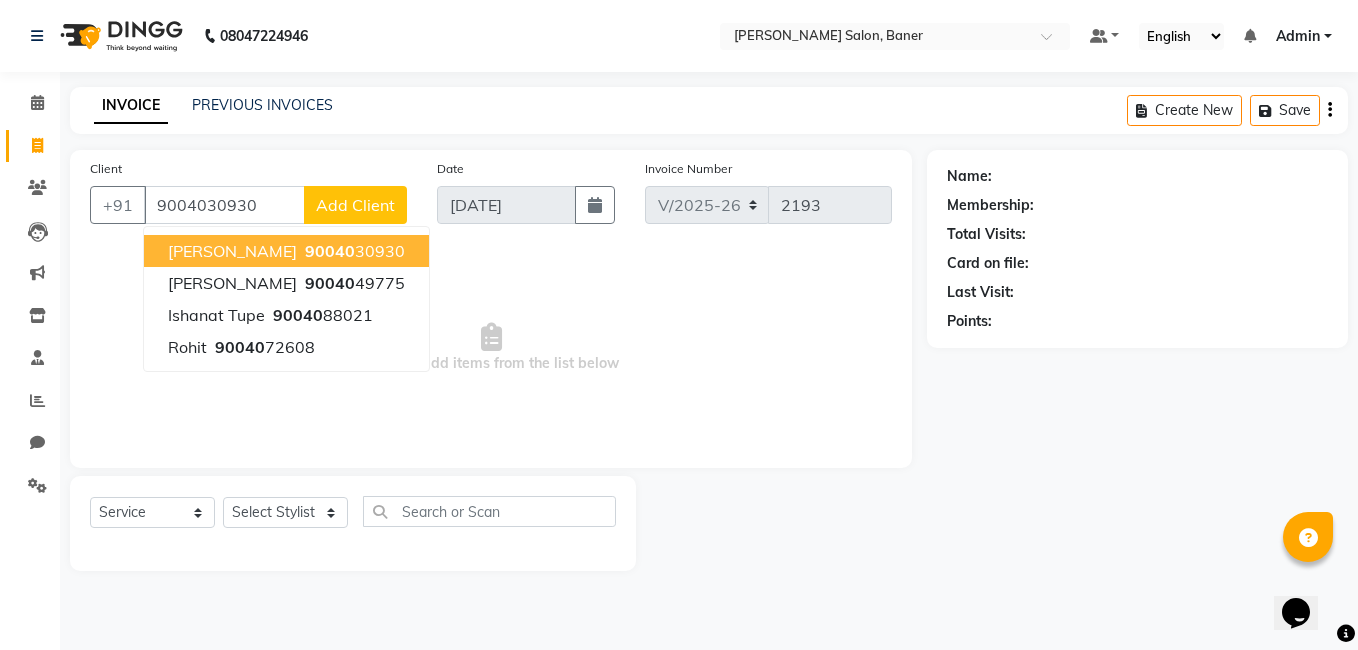 type on "9004030930" 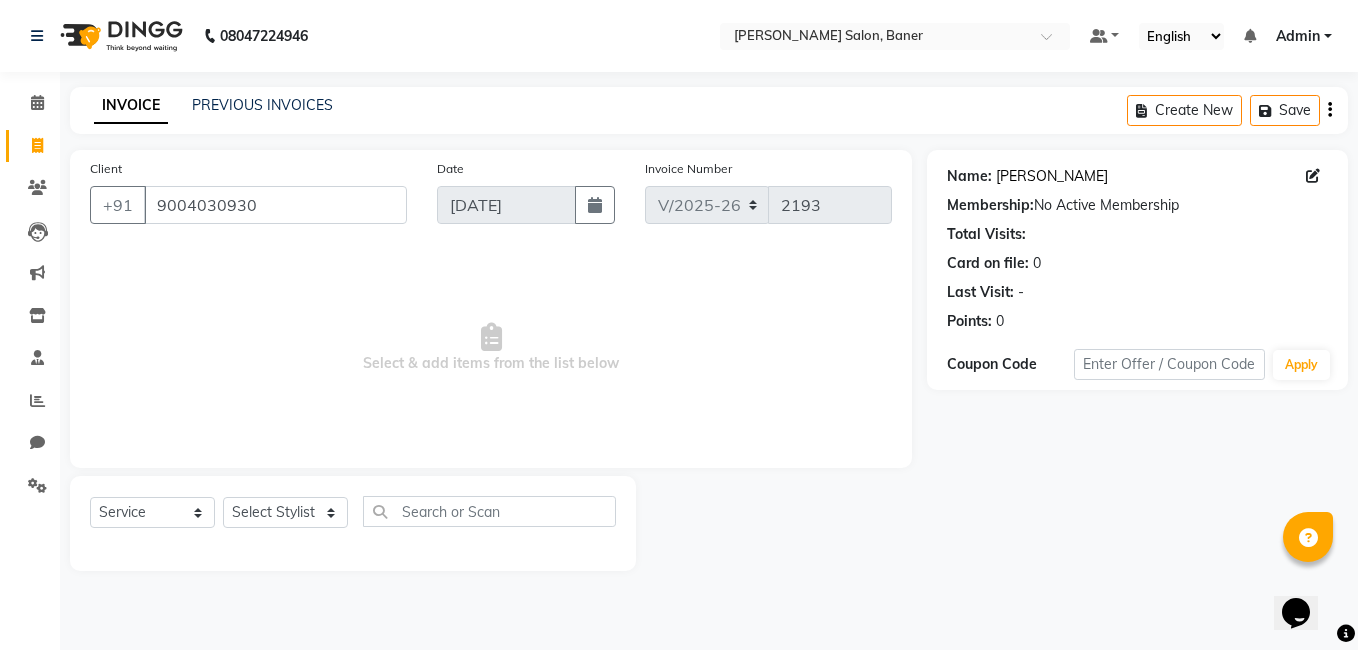 click on "Radhika Deshmukh" 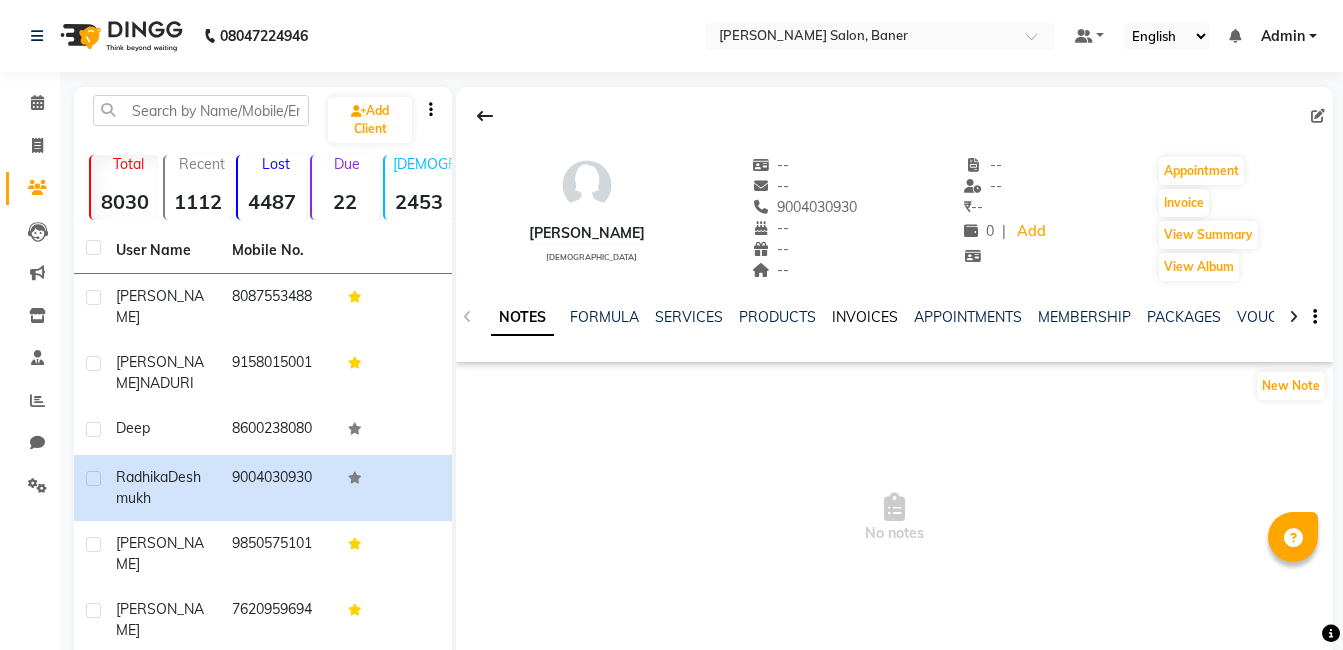 scroll, scrollTop: 0, scrollLeft: 0, axis: both 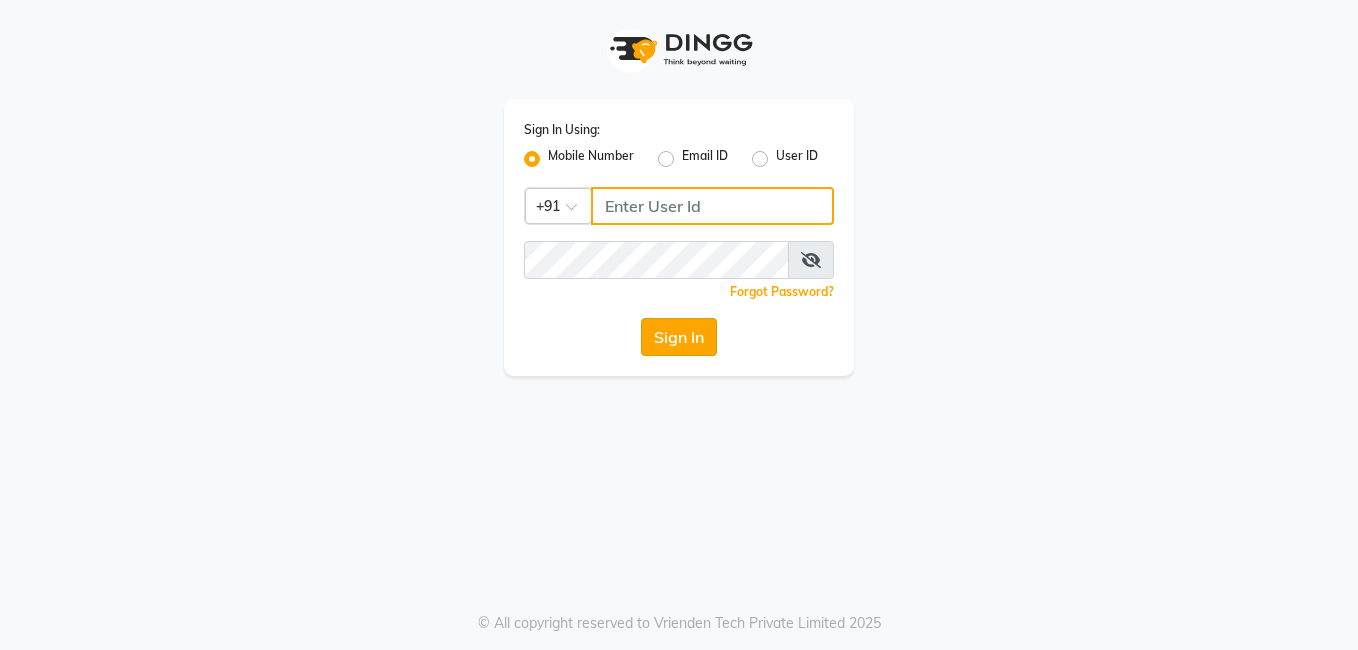 type on "8308252292" 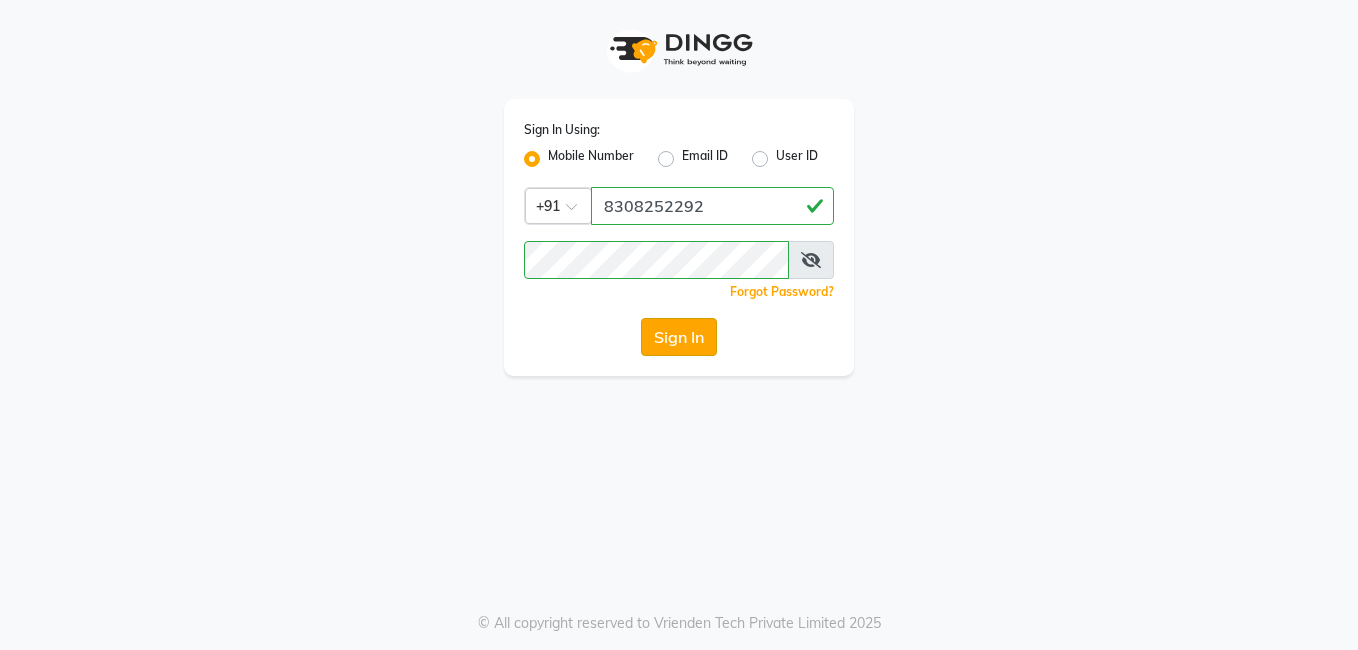 click on "Sign In" 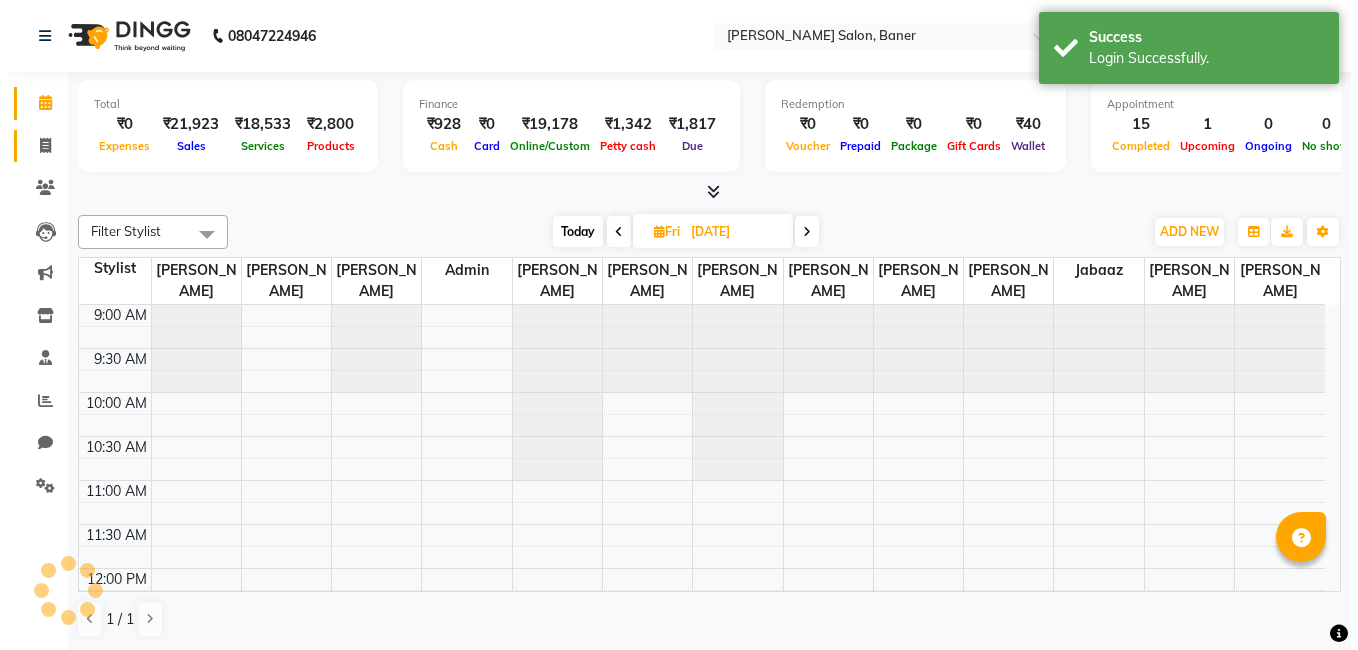 scroll, scrollTop: 0, scrollLeft: 0, axis: both 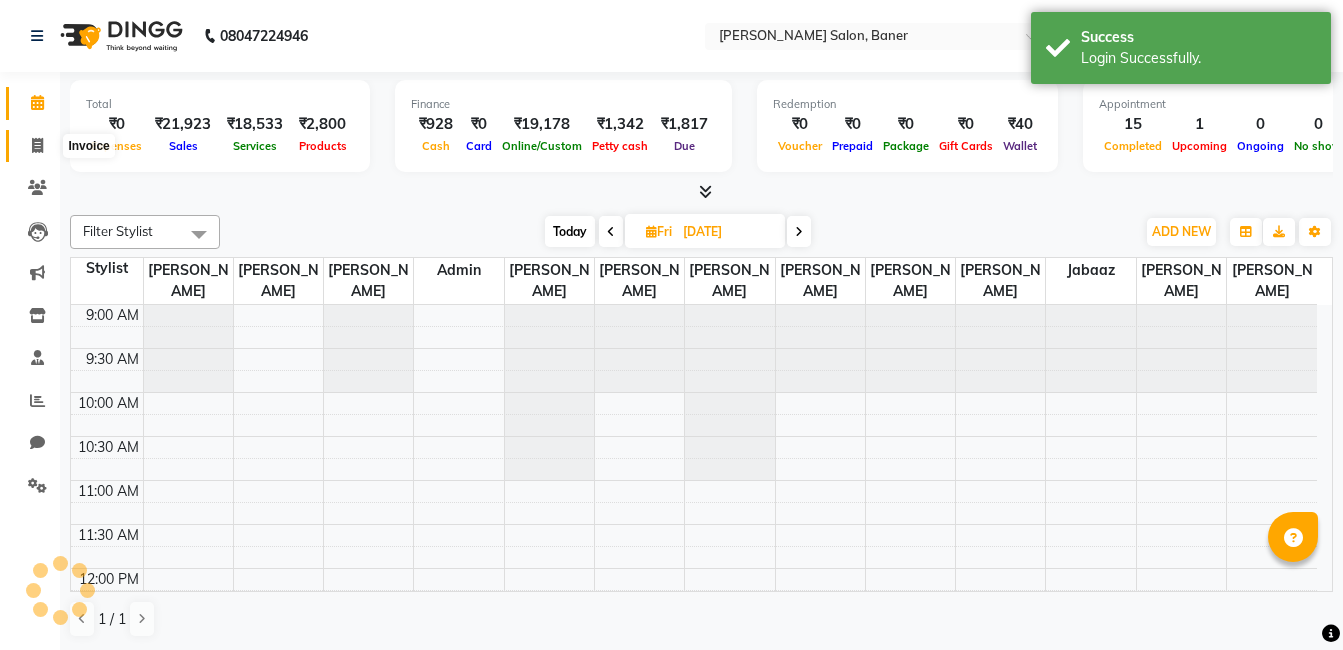 click 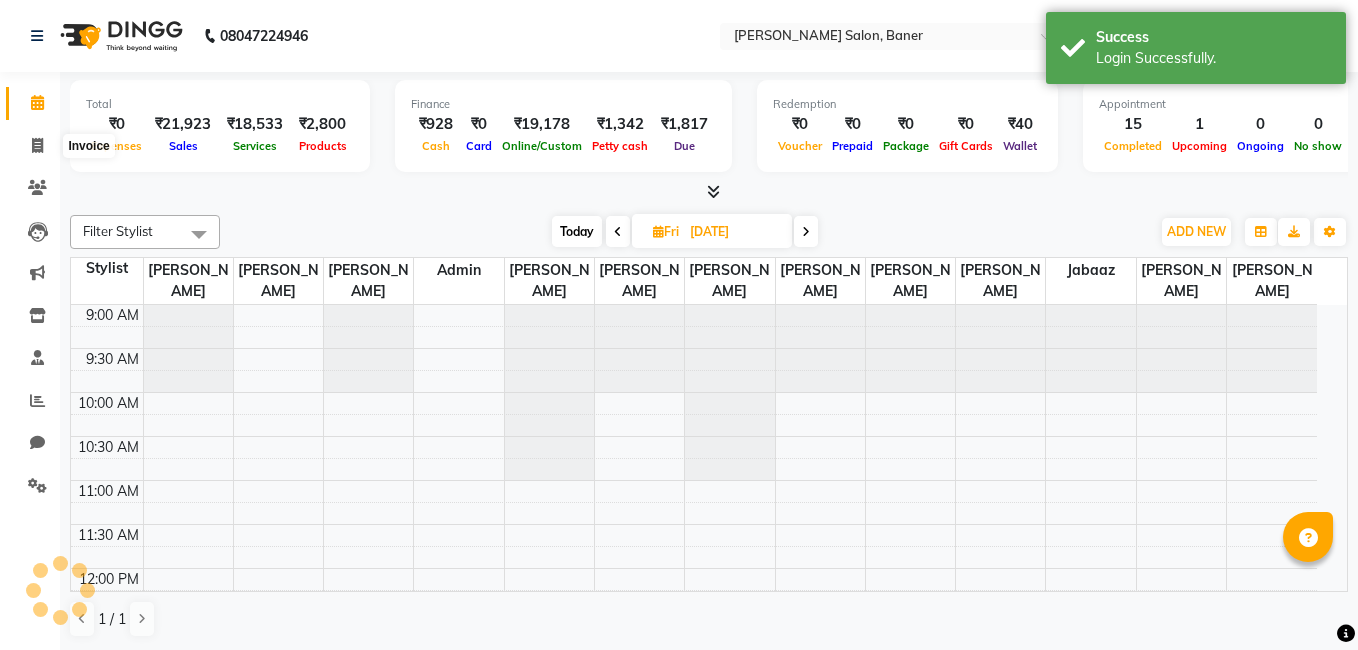 select on "service" 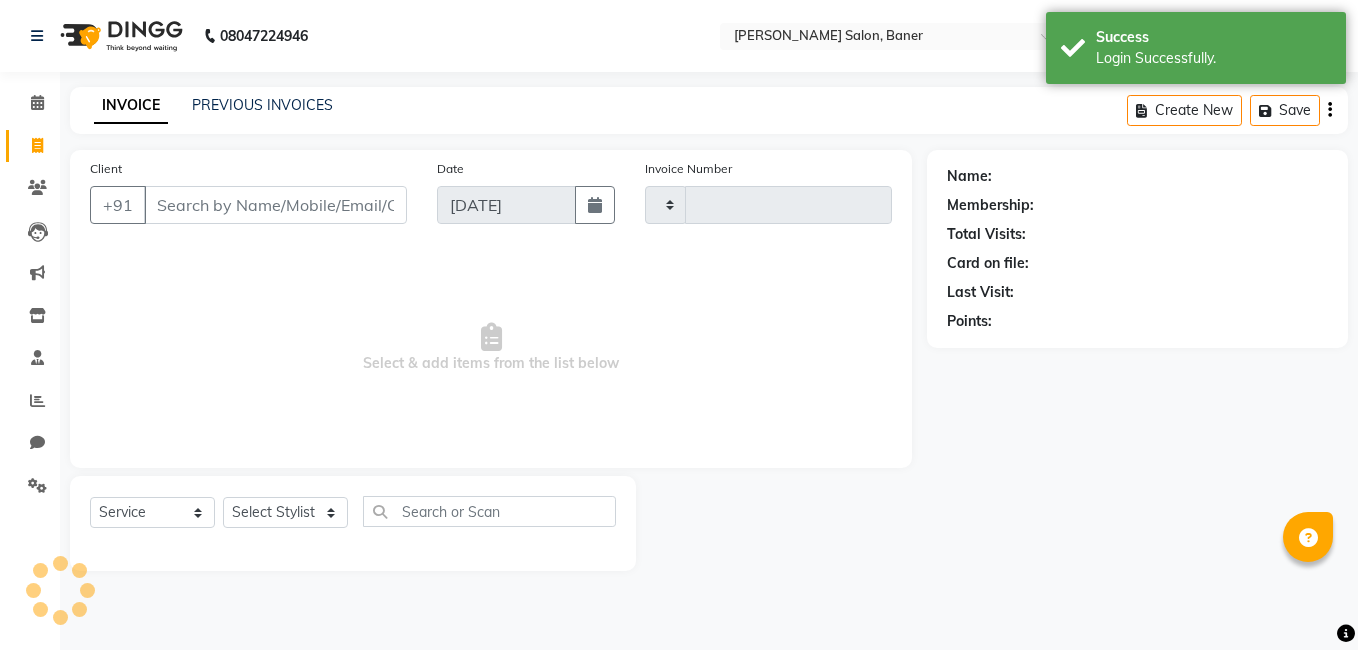 type on "2193" 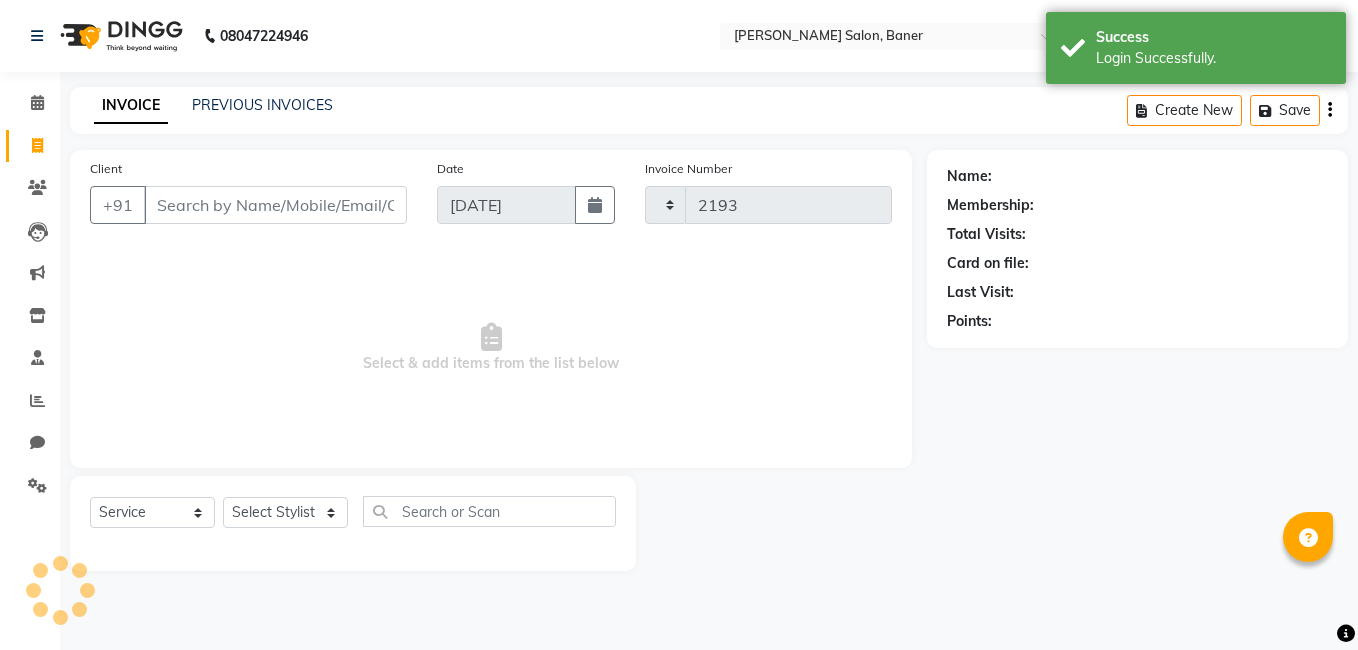 select on "7115" 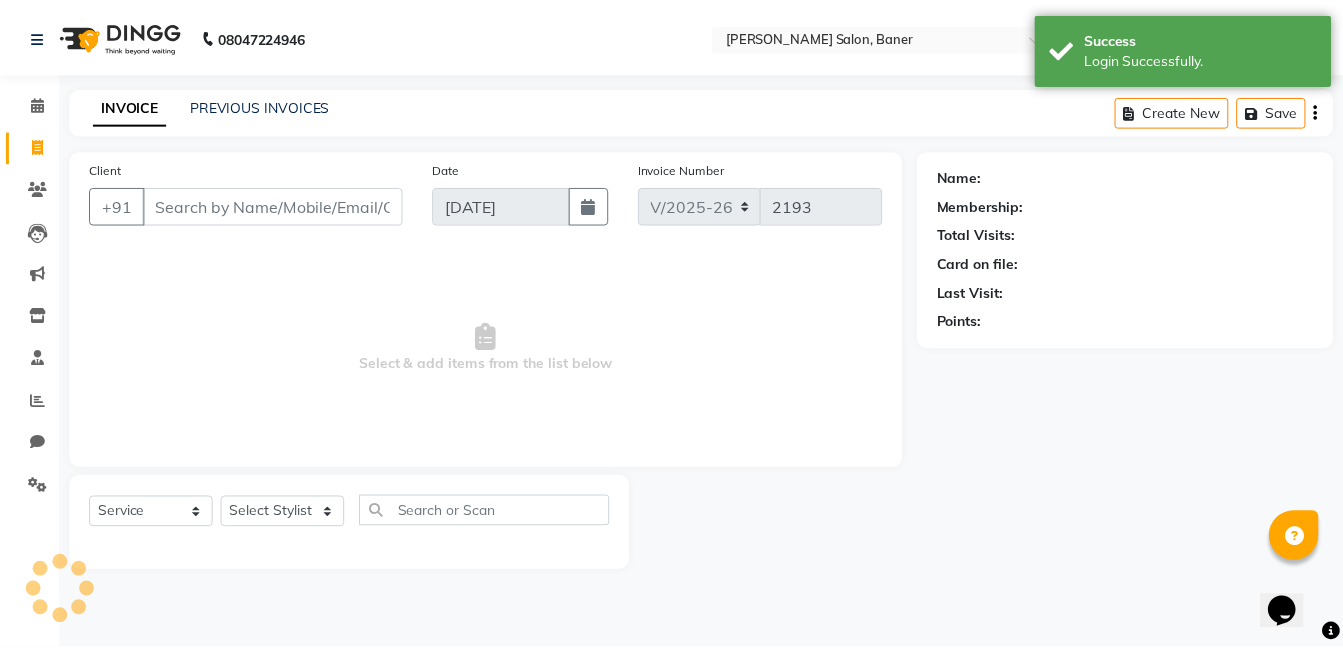 scroll, scrollTop: 0, scrollLeft: 0, axis: both 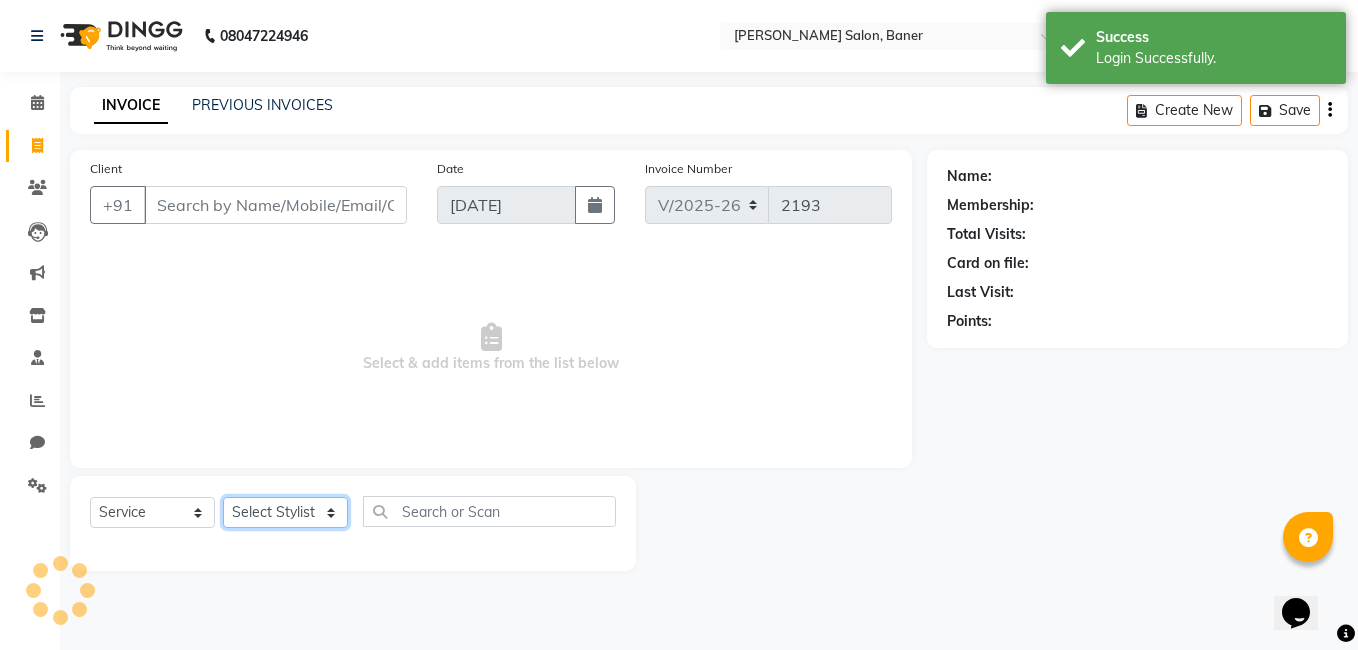 click on "Select Stylist" 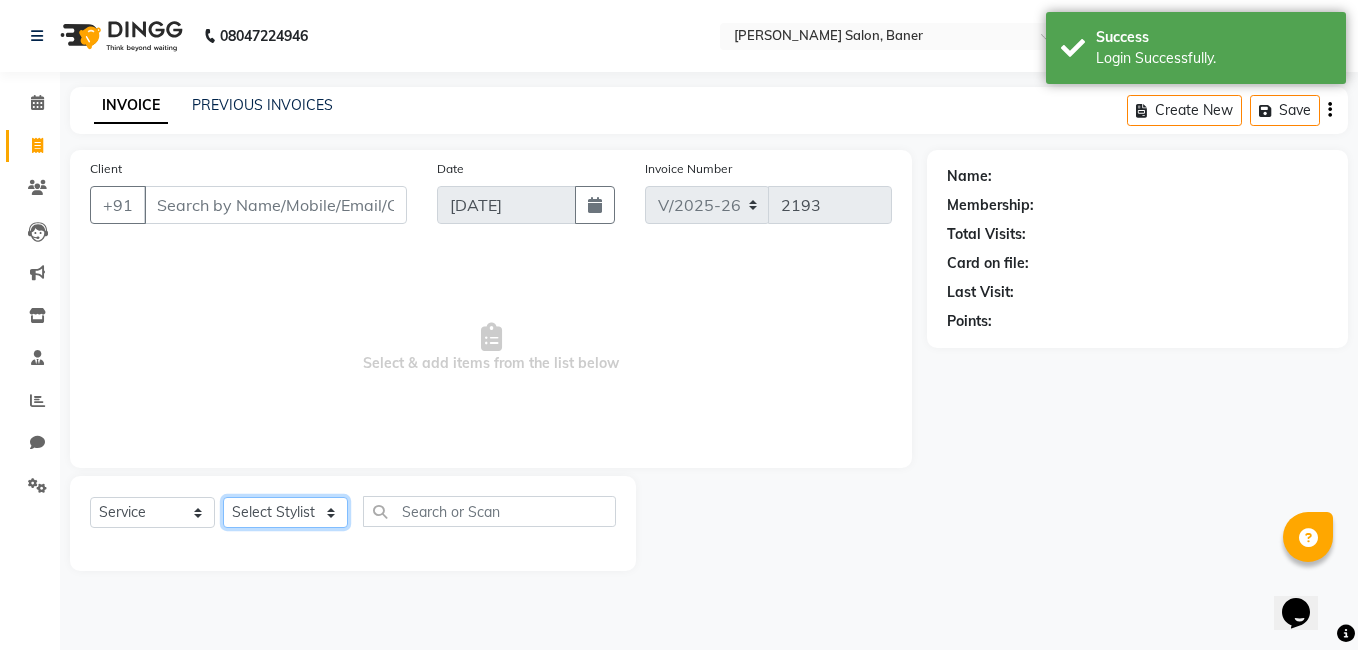 click on "Select Stylist" 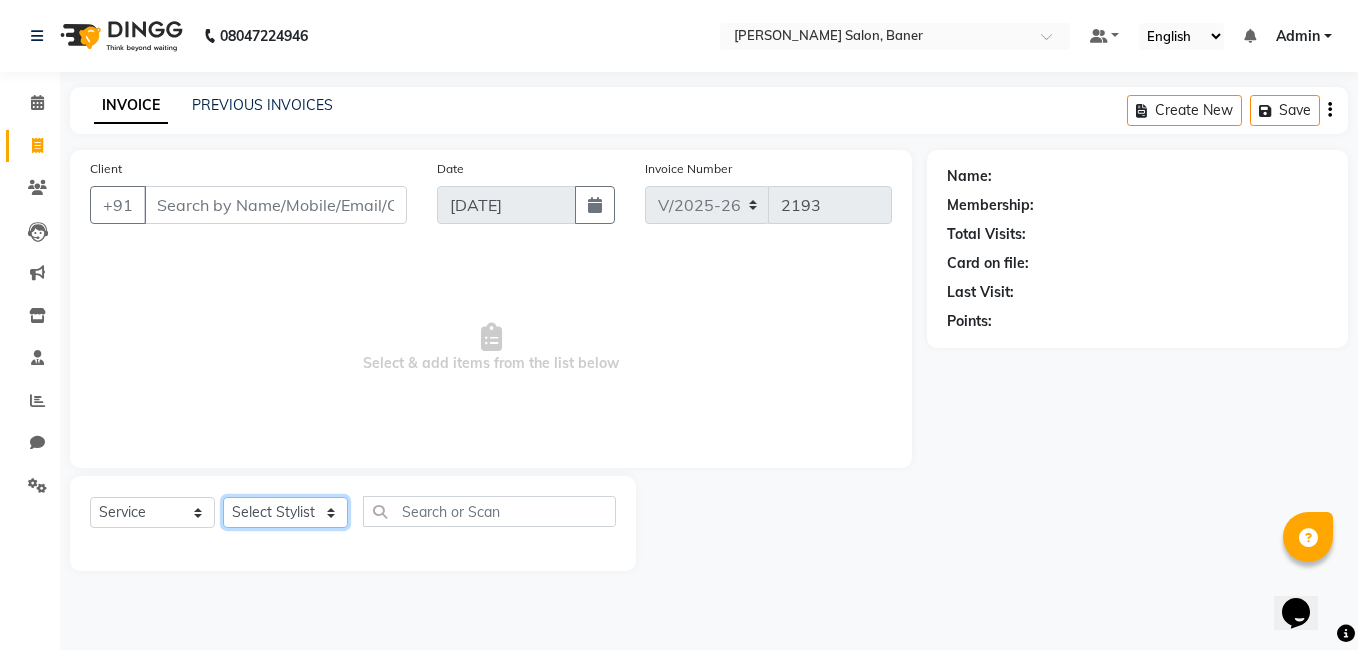 select on "83311" 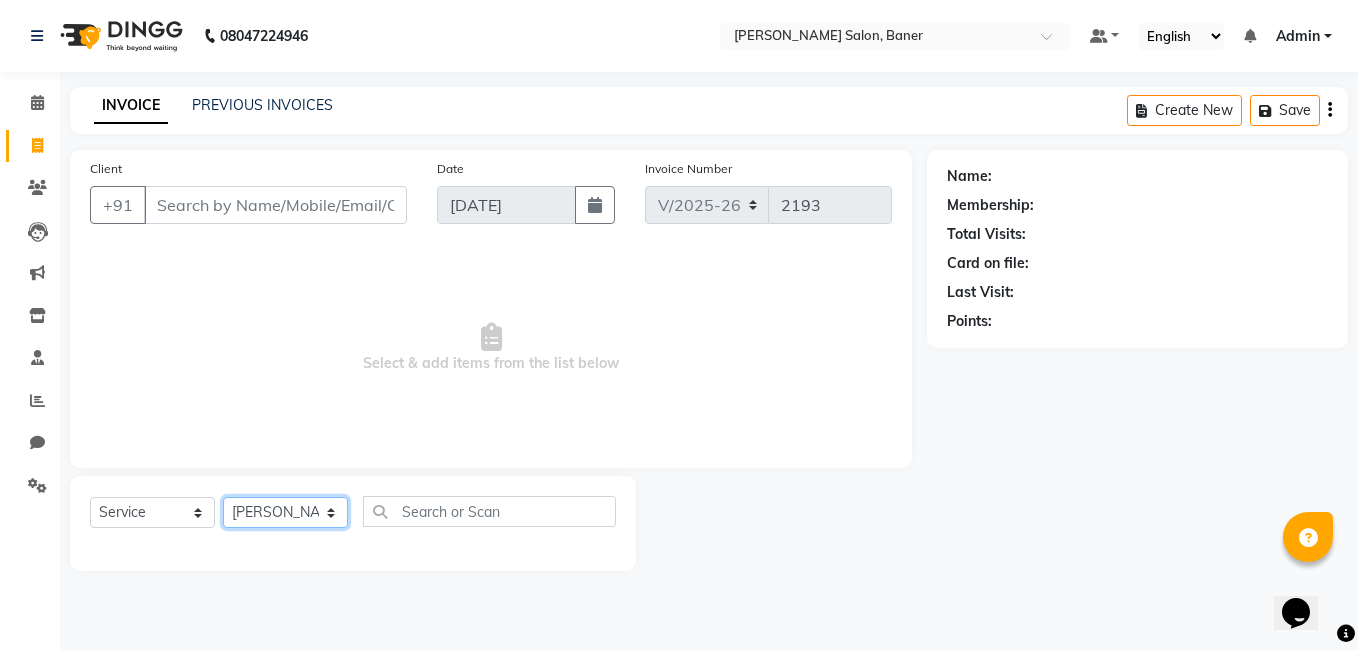 click on "Select Stylist Admin [PERSON_NAME] [PERSON_NAME] [PERSON_NAME] Jabaaz [PERSON_NAME]  [PERSON_NAME]  [PERSON_NAME] [PERSON_NAME] Rahul chhapchhade [PERSON_NAME] [PERSON_NAME] [PERSON_NAME]" 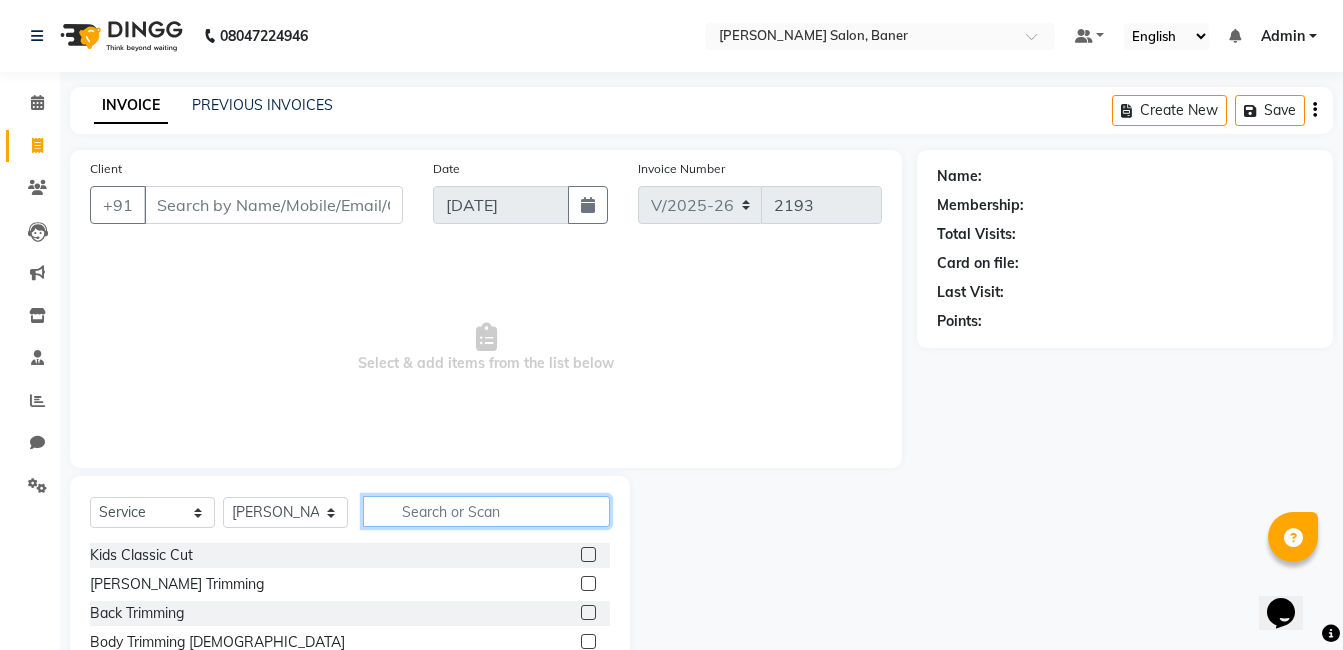click 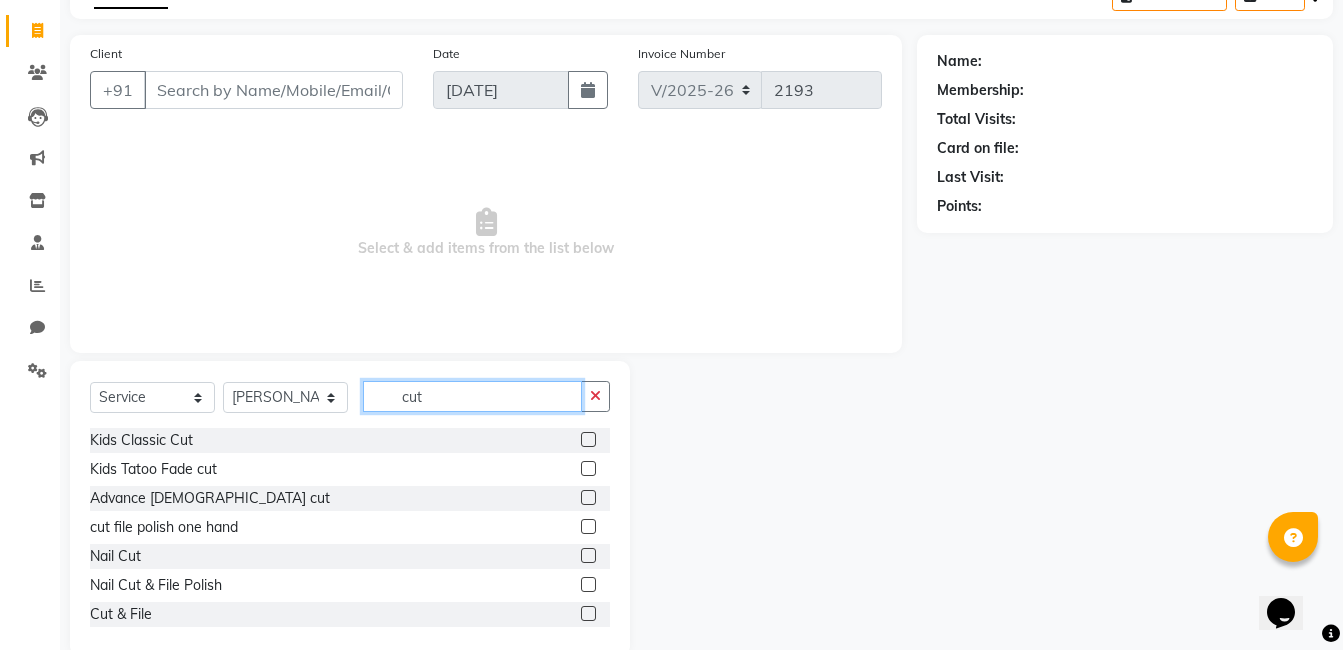 scroll, scrollTop: 151, scrollLeft: 0, axis: vertical 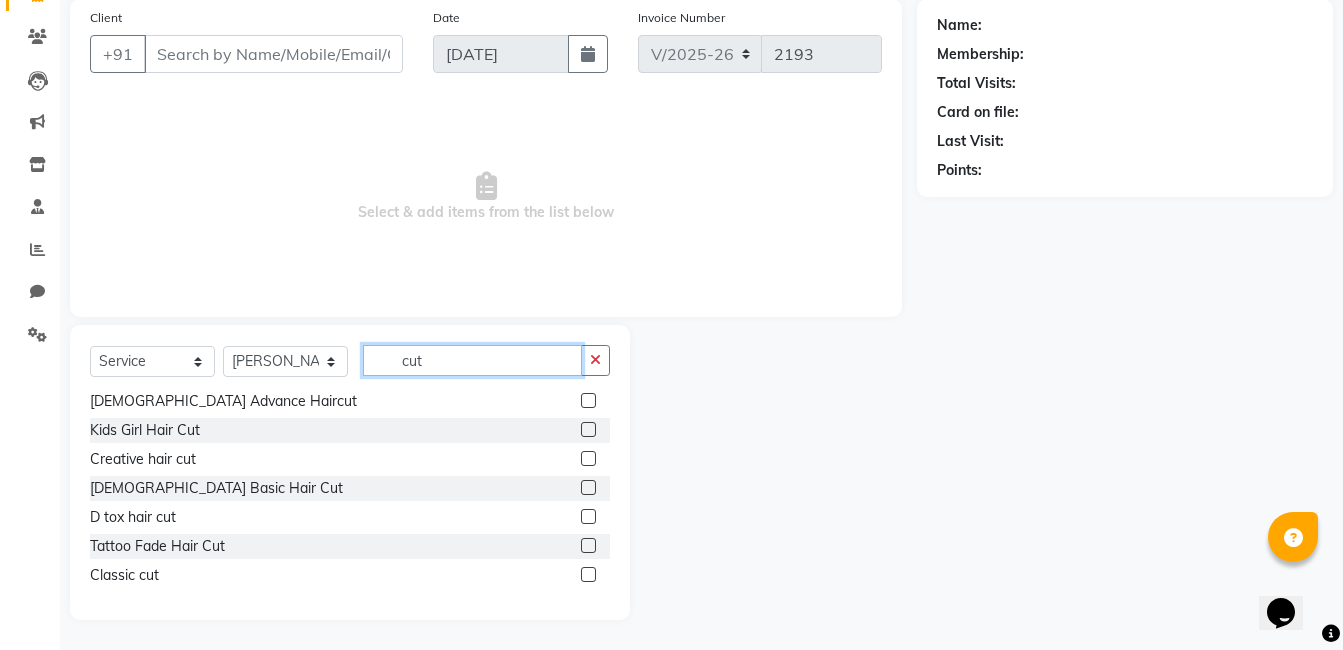 type on "cut" 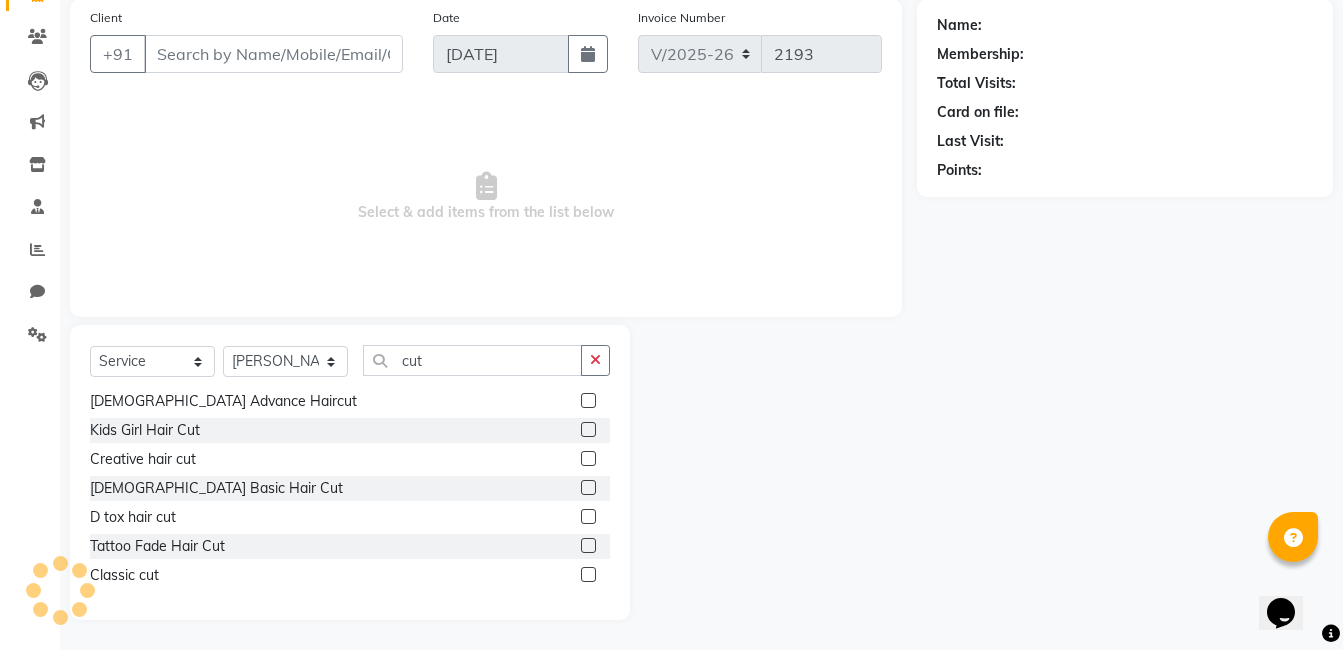 click 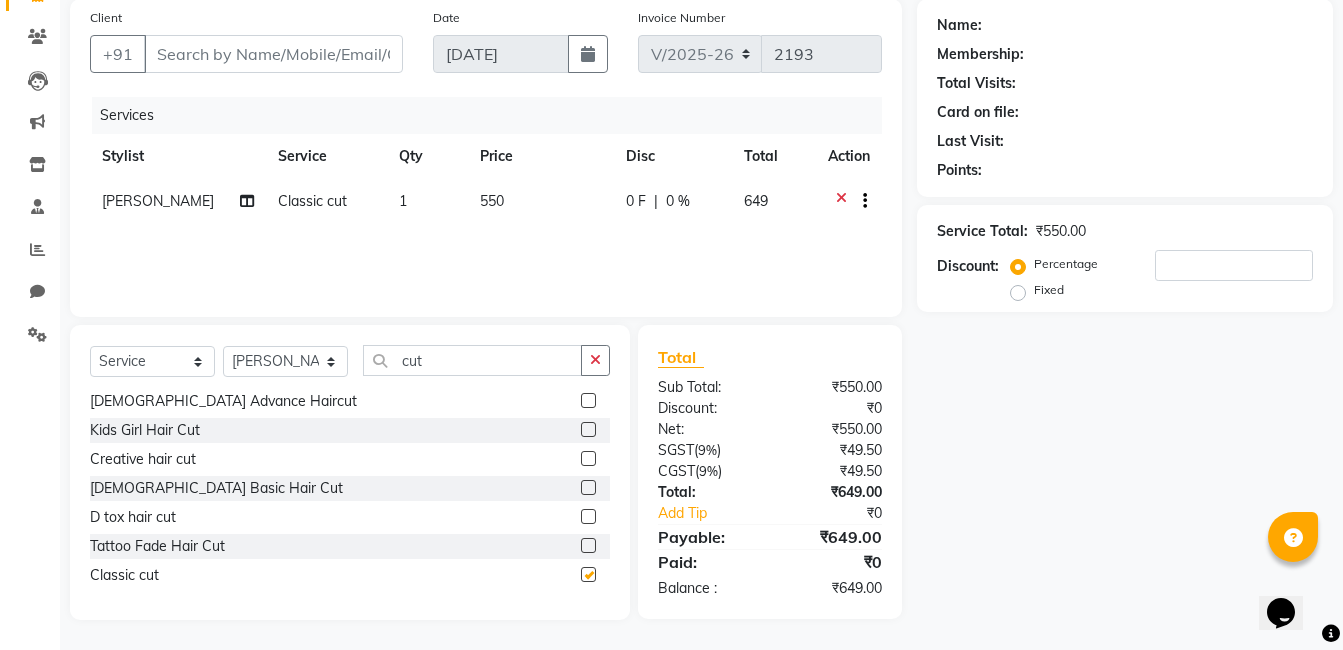 checkbox on "false" 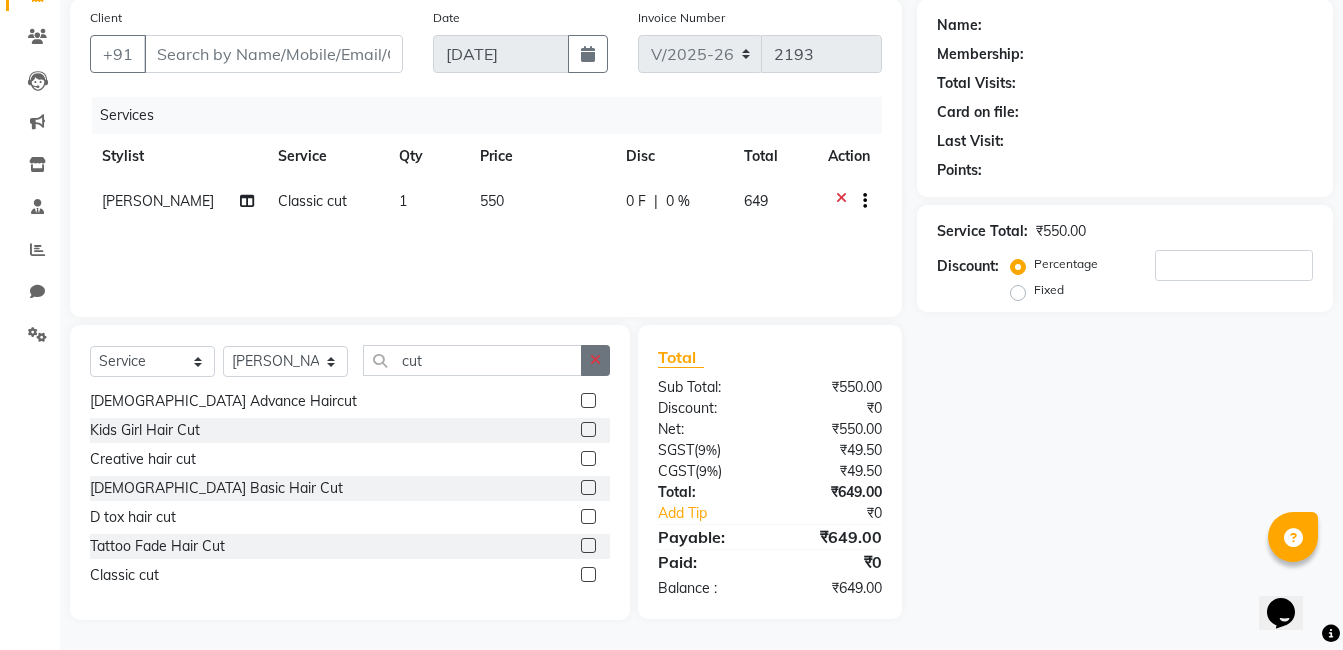 click 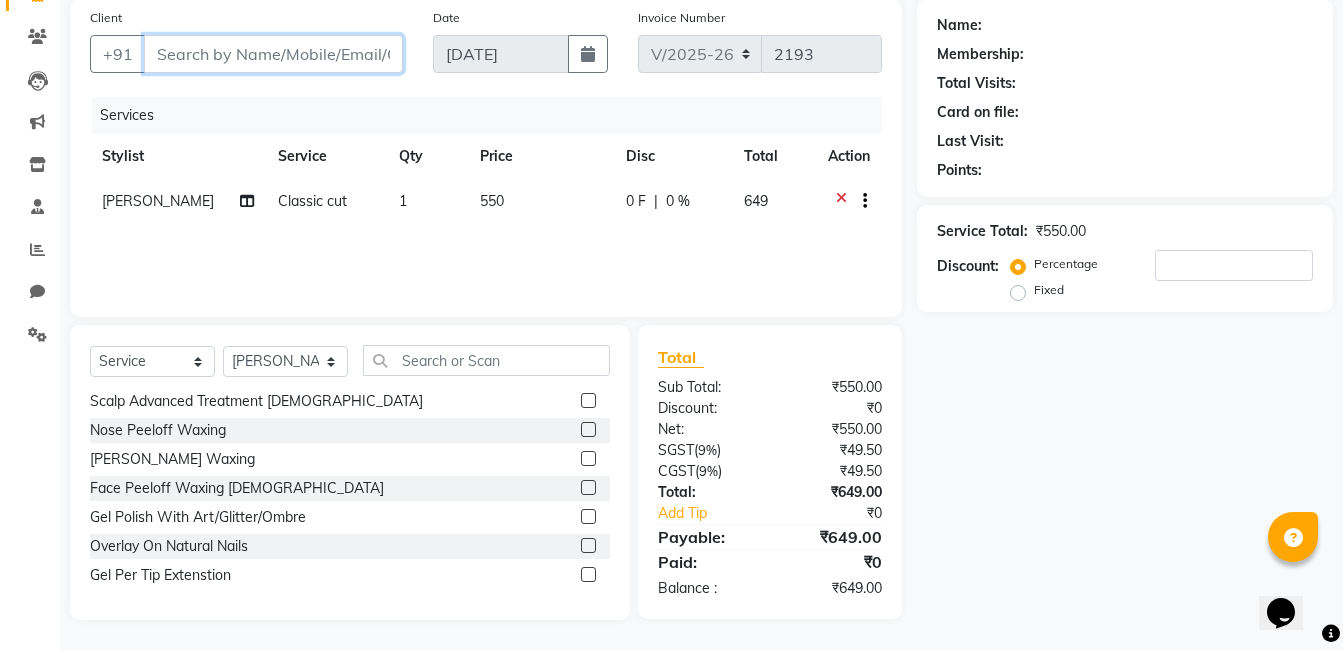 click on "Client" at bounding box center [273, 54] 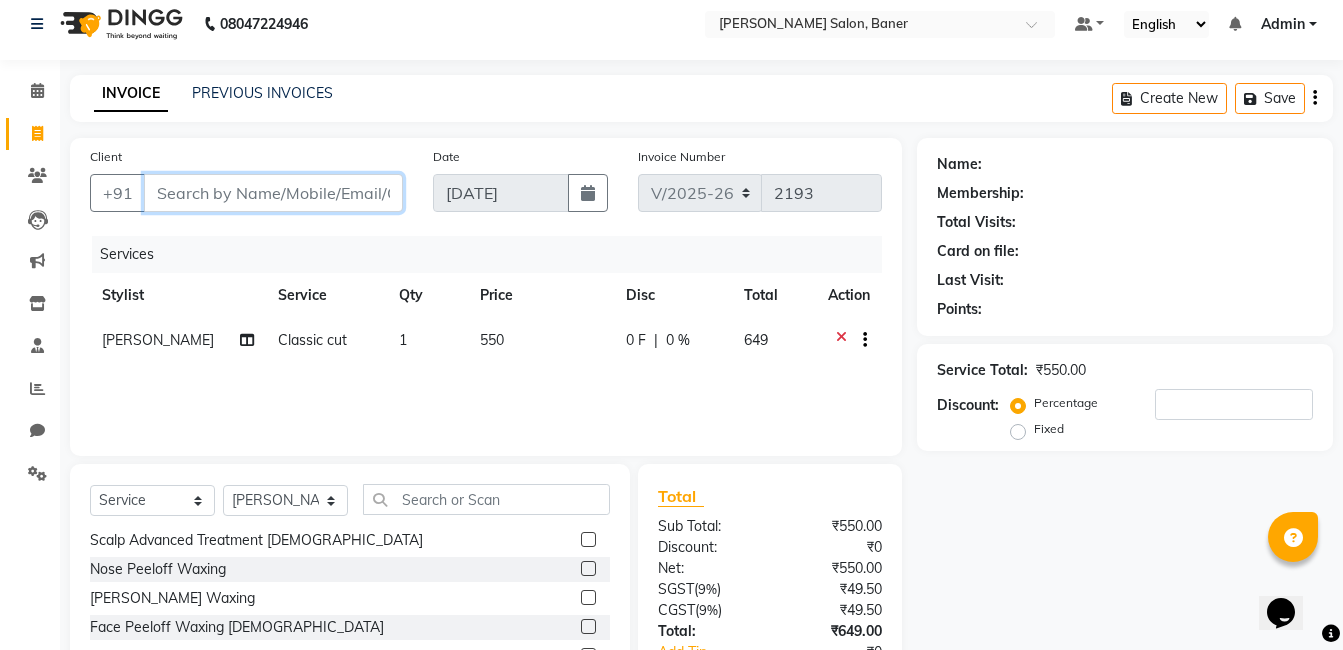 scroll, scrollTop: 0, scrollLeft: 0, axis: both 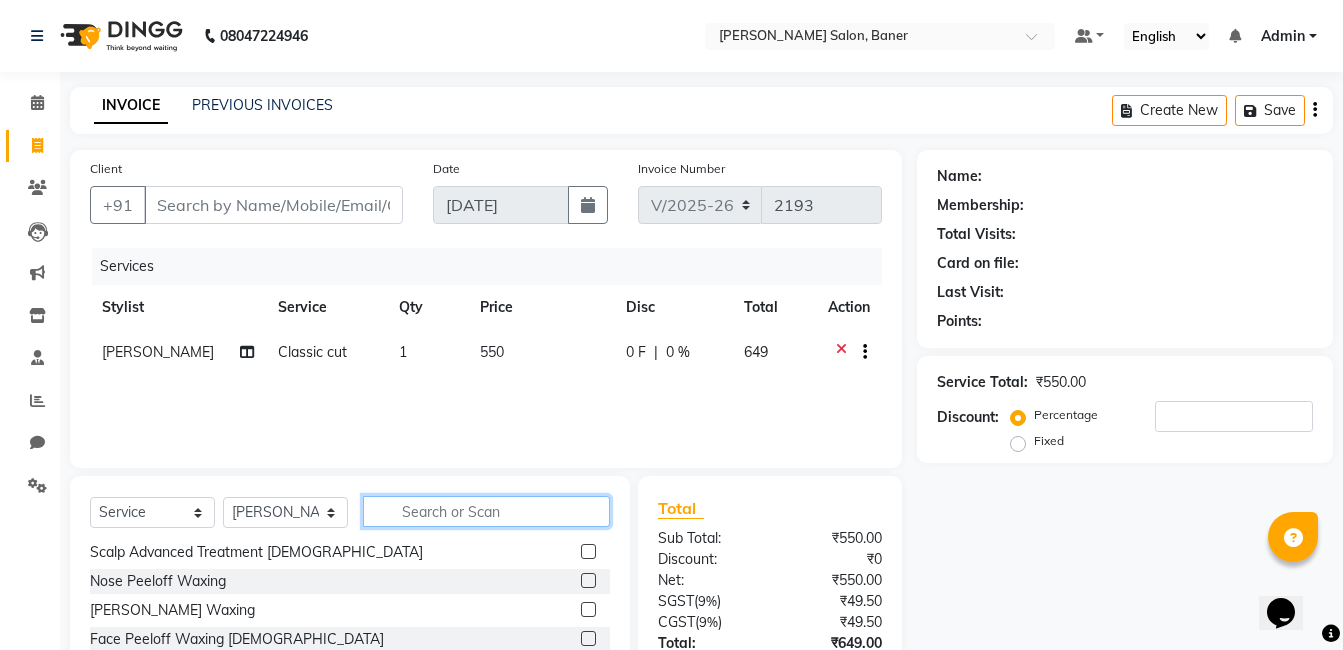 click 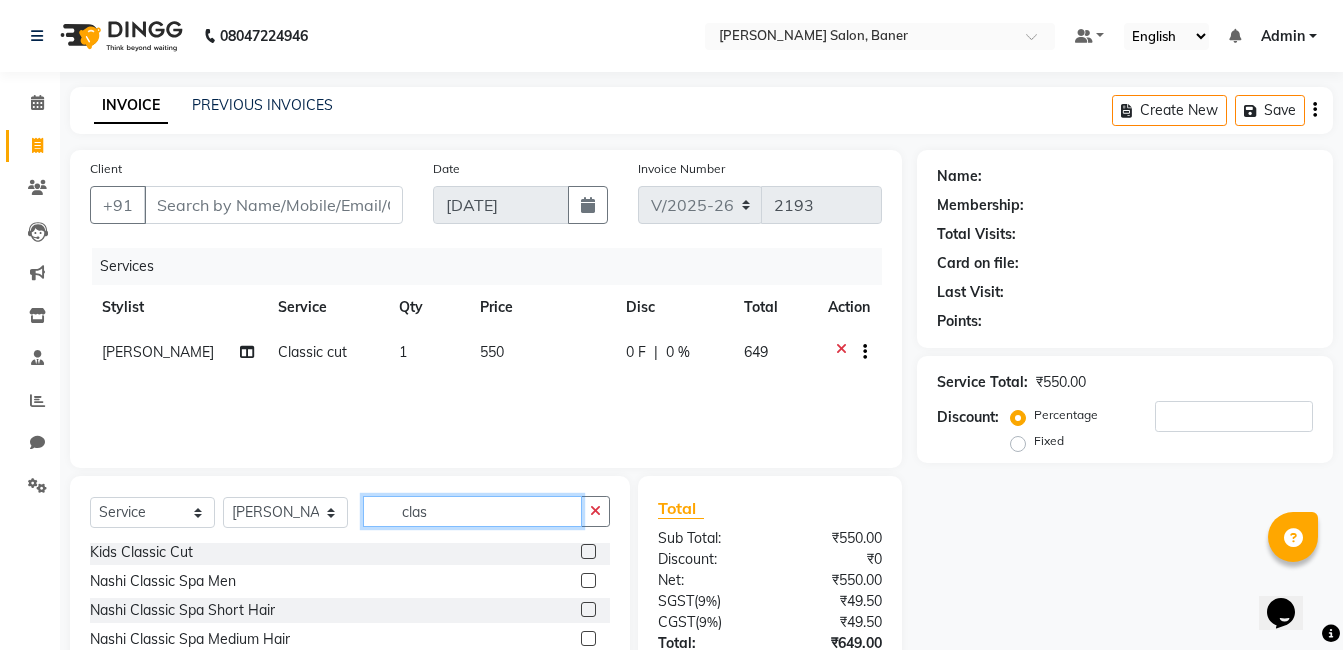 scroll, scrollTop: 0, scrollLeft: 0, axis: both 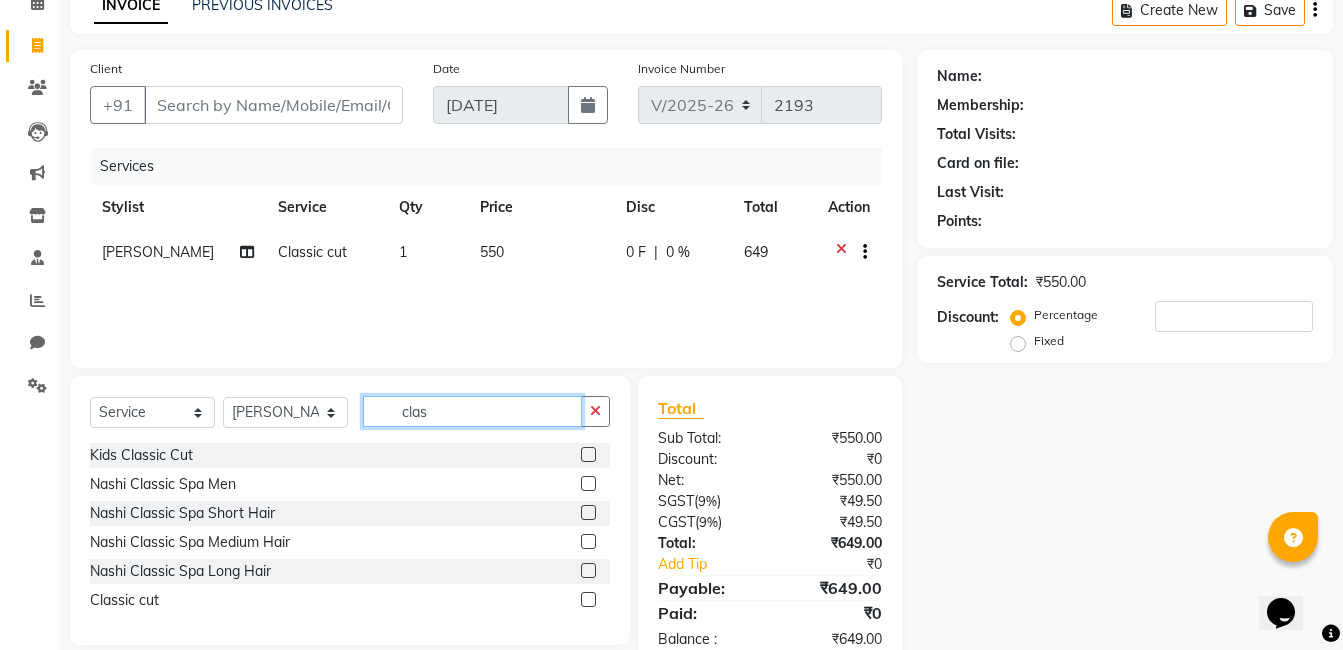 type on "clas" 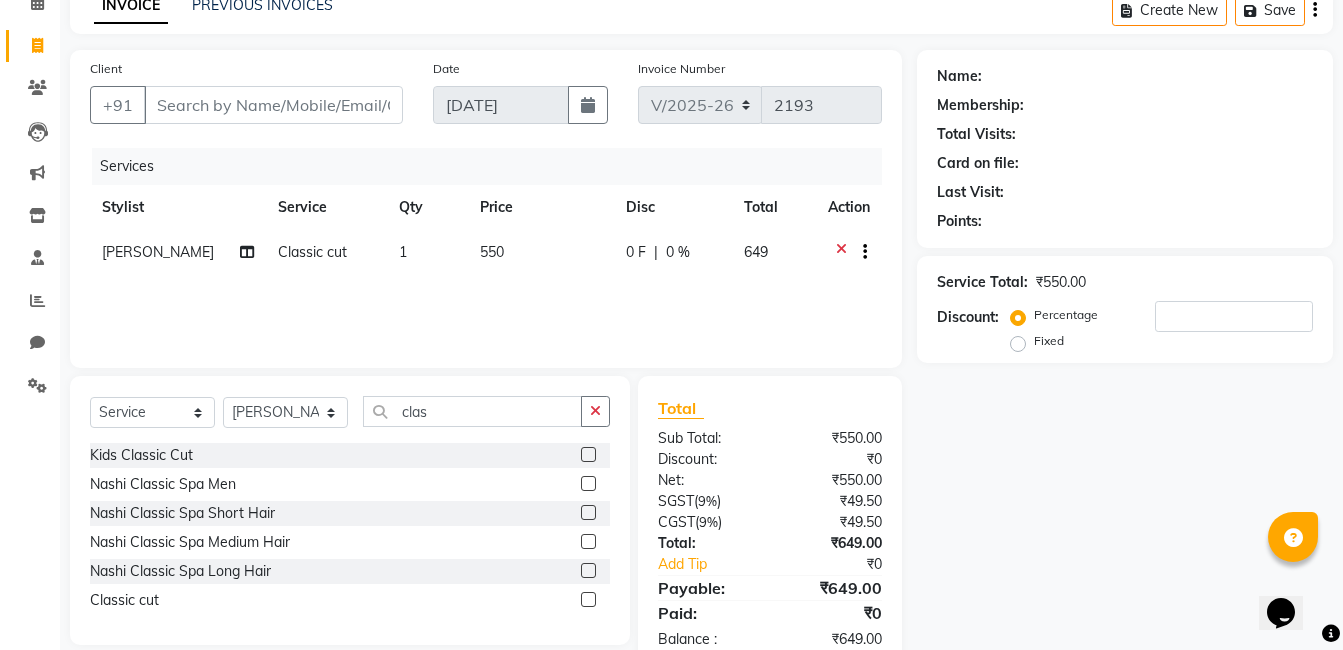click 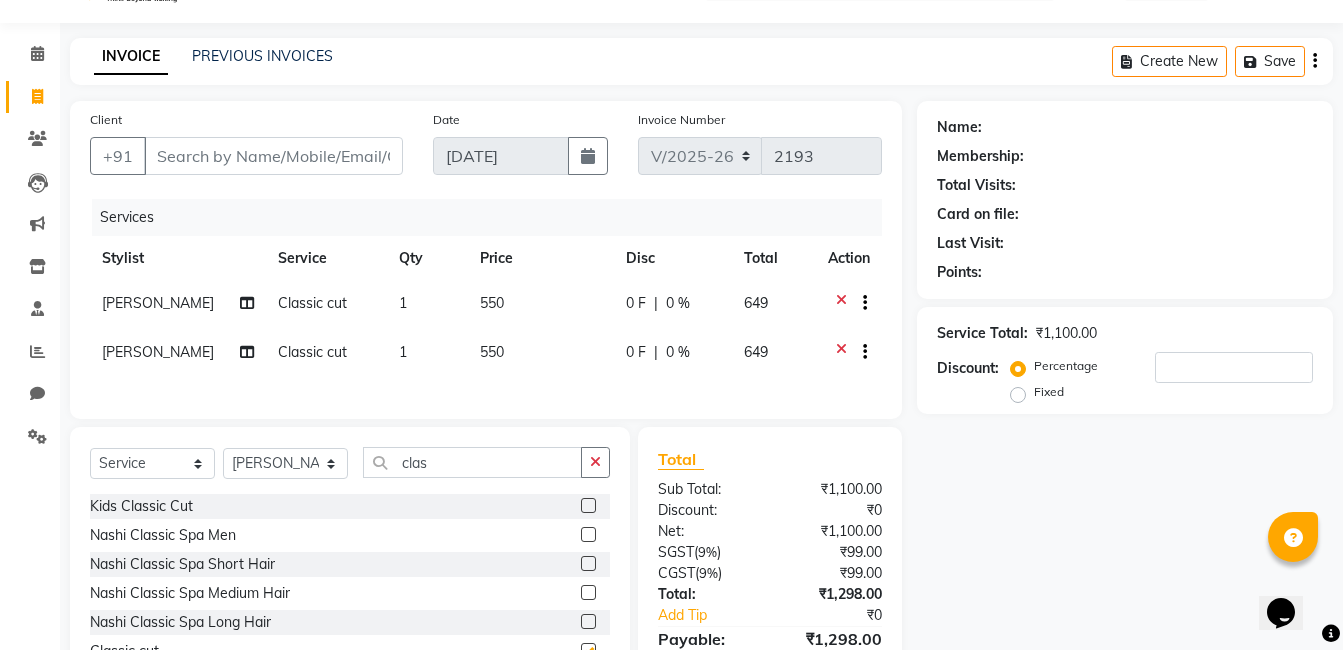 checkbox on "false" 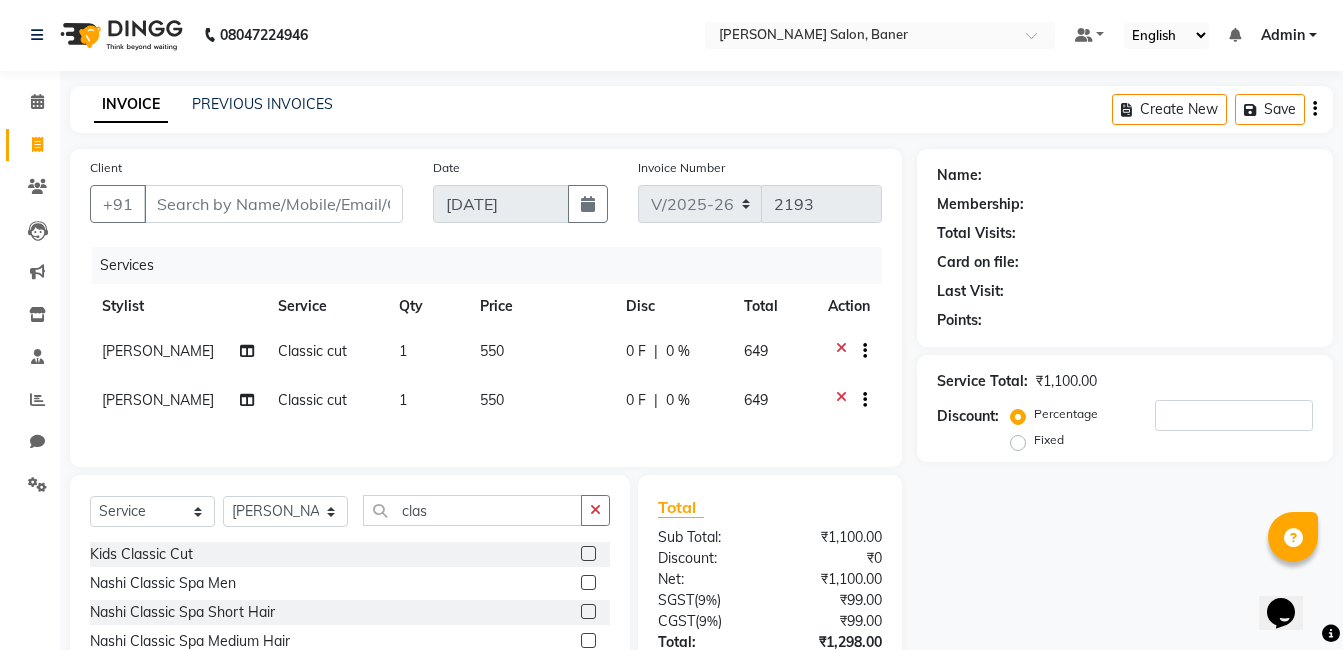 scroll, scrollTop: 0, scrollLeft: 0, axis: both 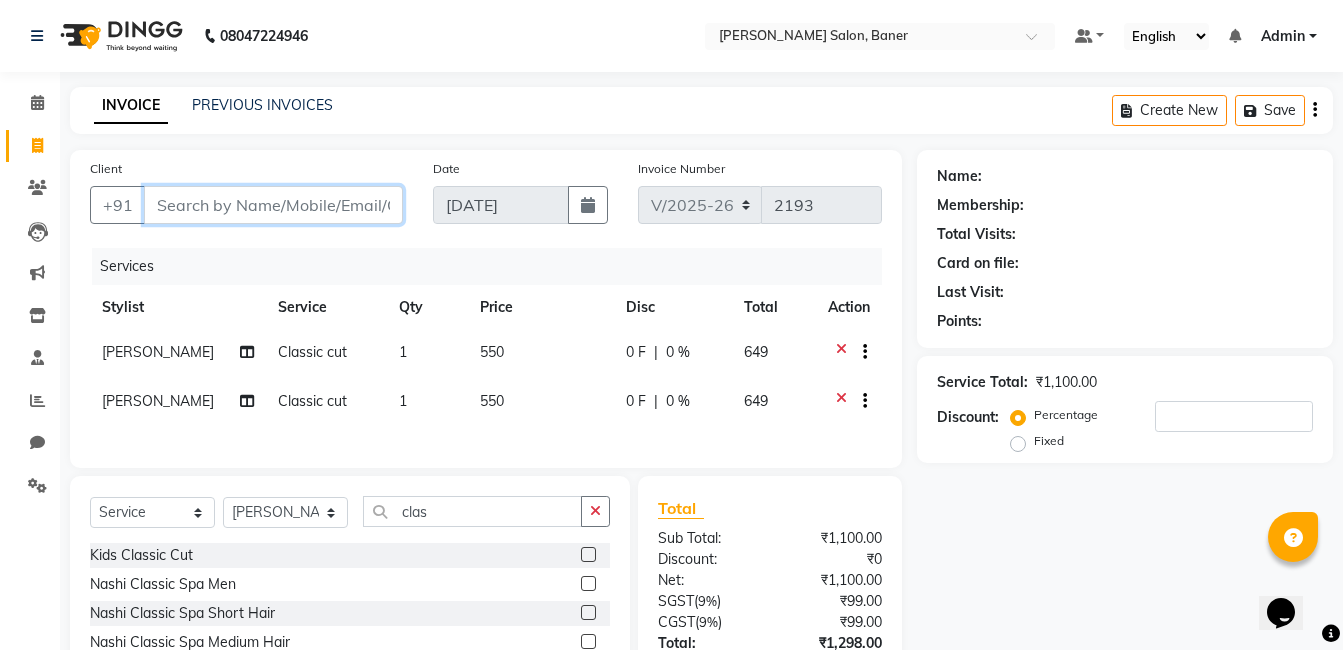click on "Client" at bounding box center [273, 205] 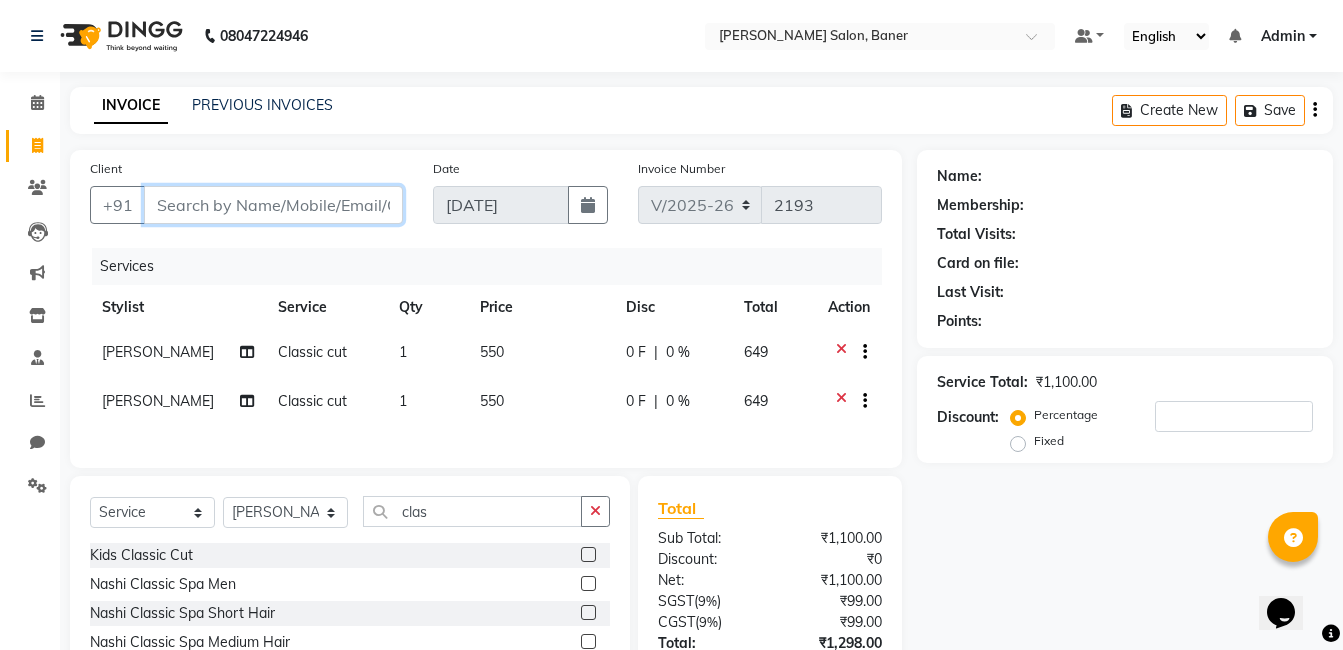 type on "9" 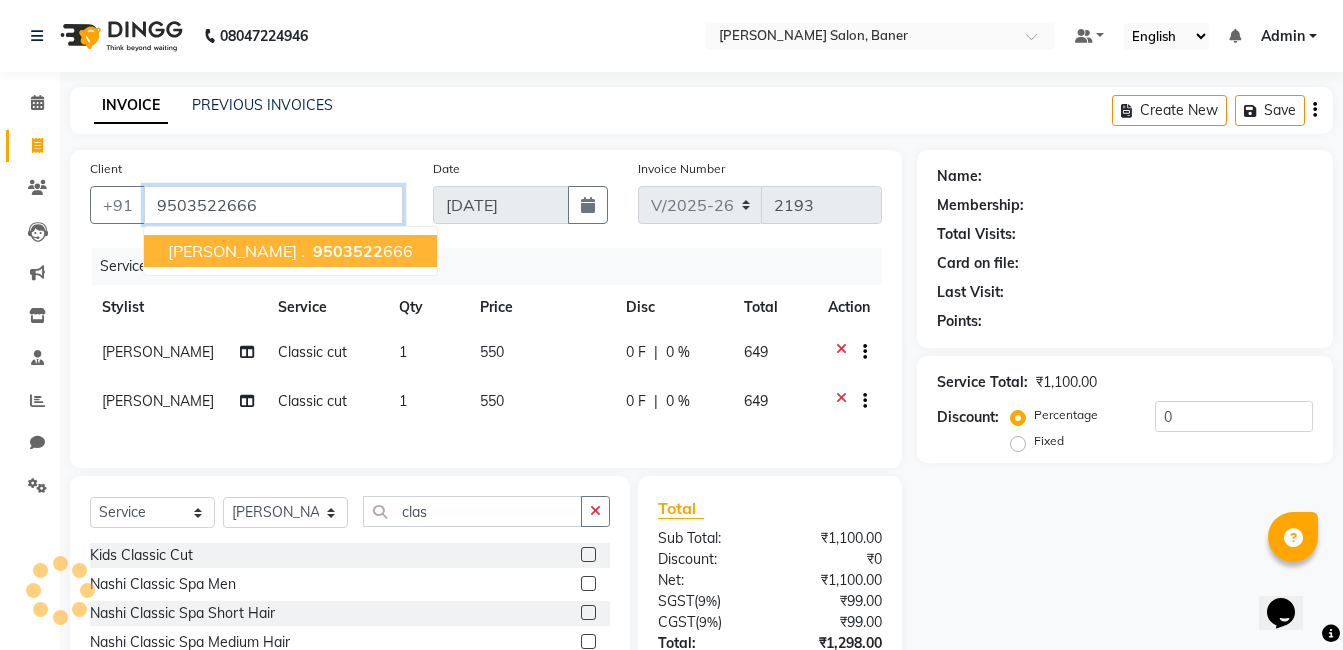 type on "9503522666" 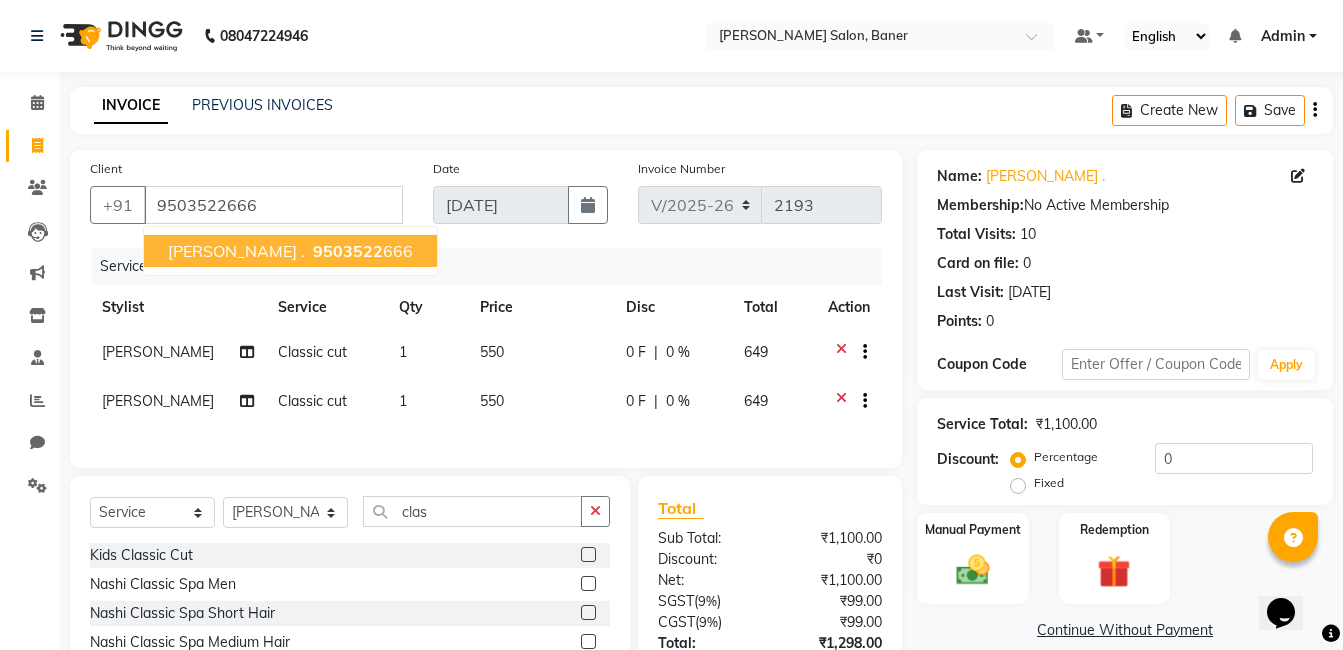 click on "9503522" at bounding box center (348, 251) 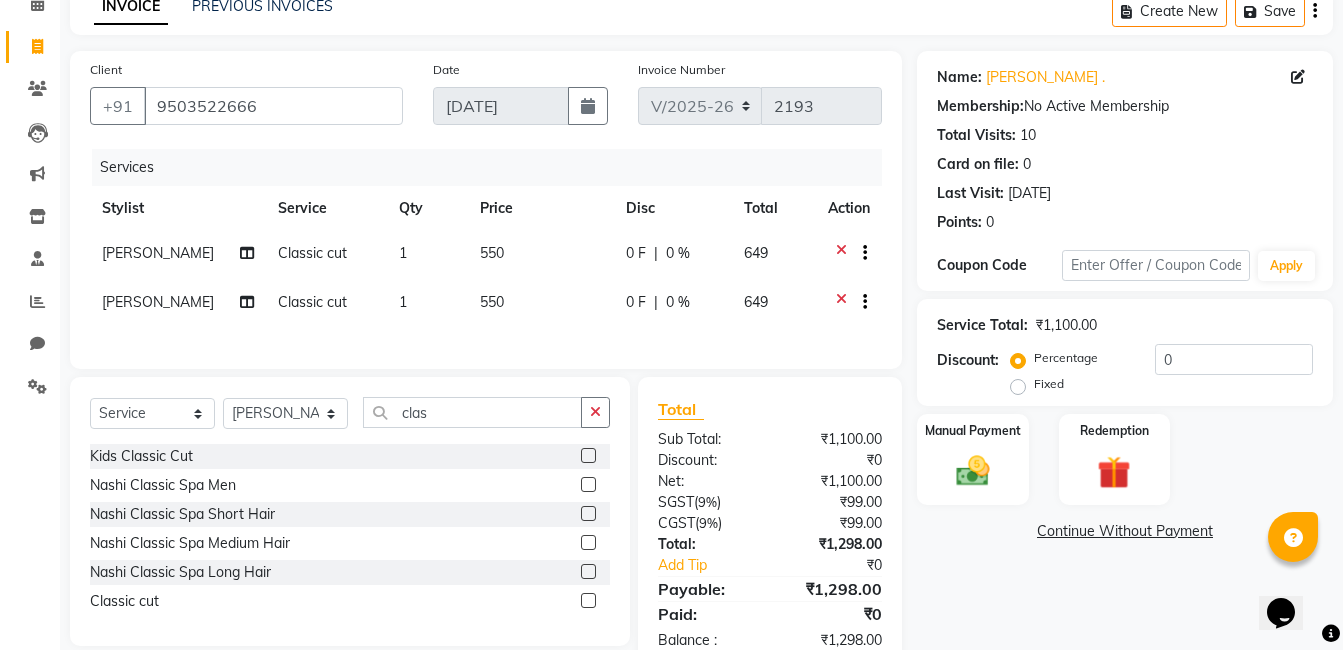scroll, scrollTop: 100, scrollLeft: 0, axis: vertical 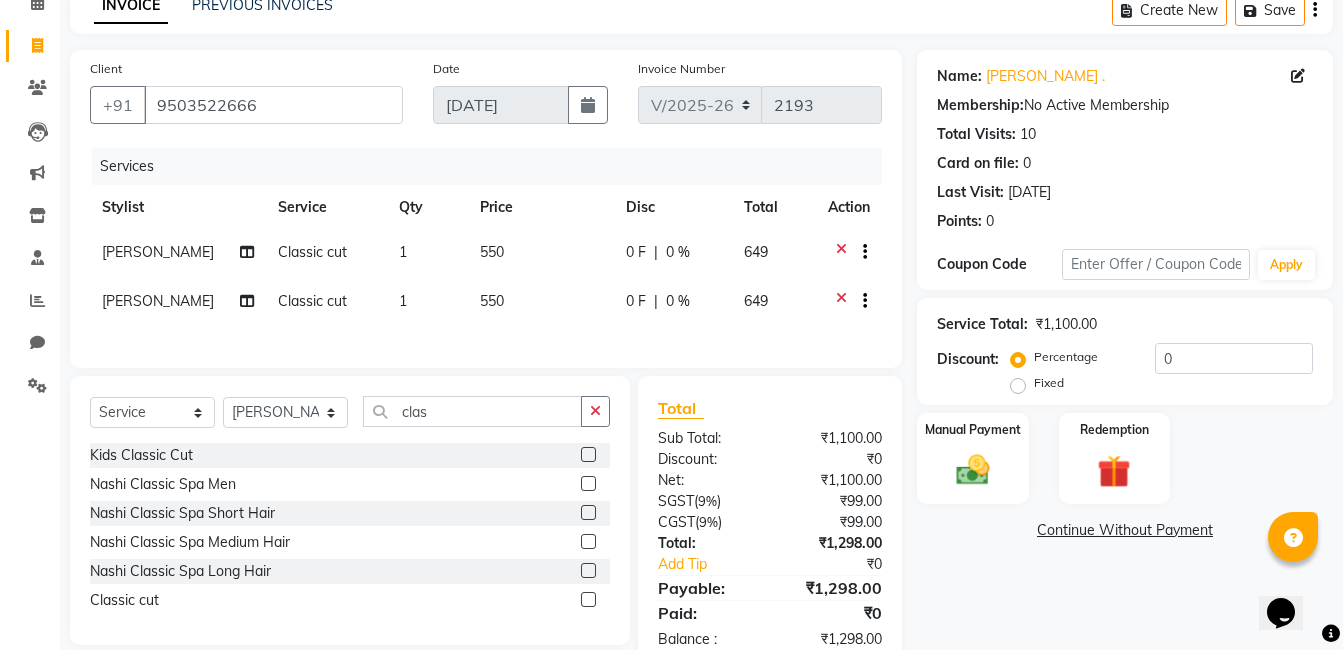 click on "[PERSON_NAME]" 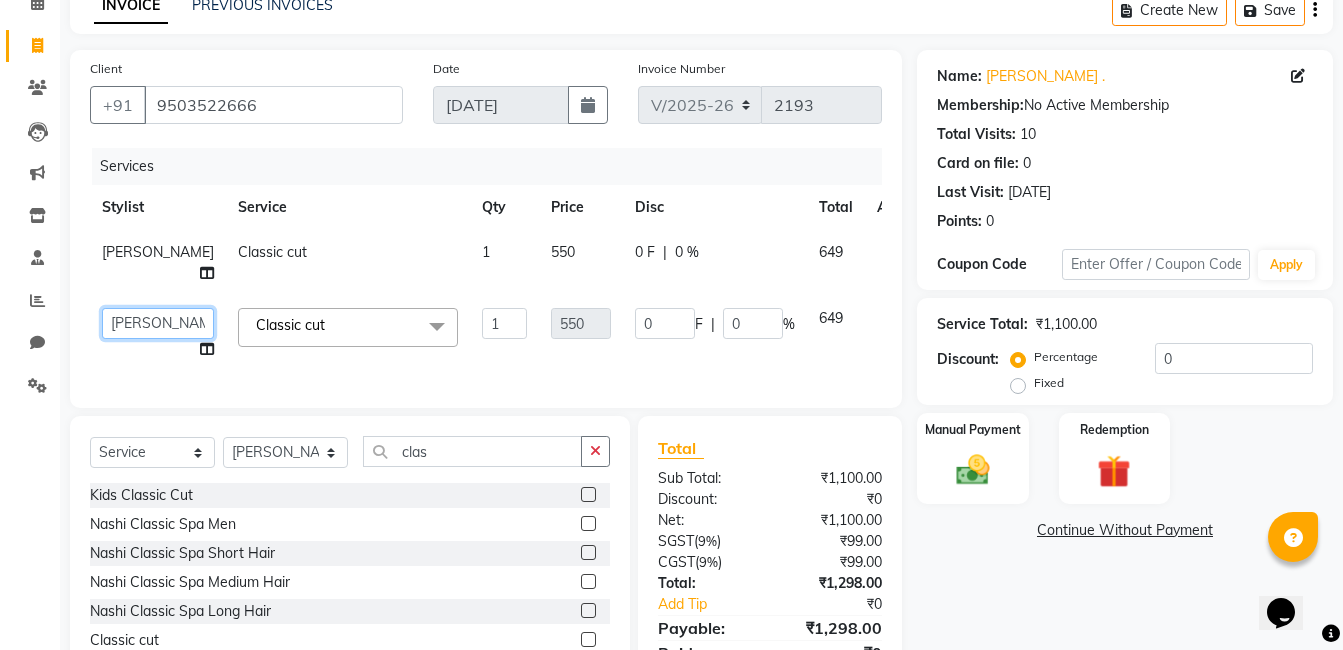click on "Admin   [PERSON_NAME]   [PERSON_NAME]   [PERSON_NAME]   [PERSON_NAME]    [PERSON_NAME]    [PERSON_NAME]   [PERSON_NAME]   Rahul chhapchhade   [PERSON_NAME]   [PERSON_NAME]   [PERSON_NAME]" 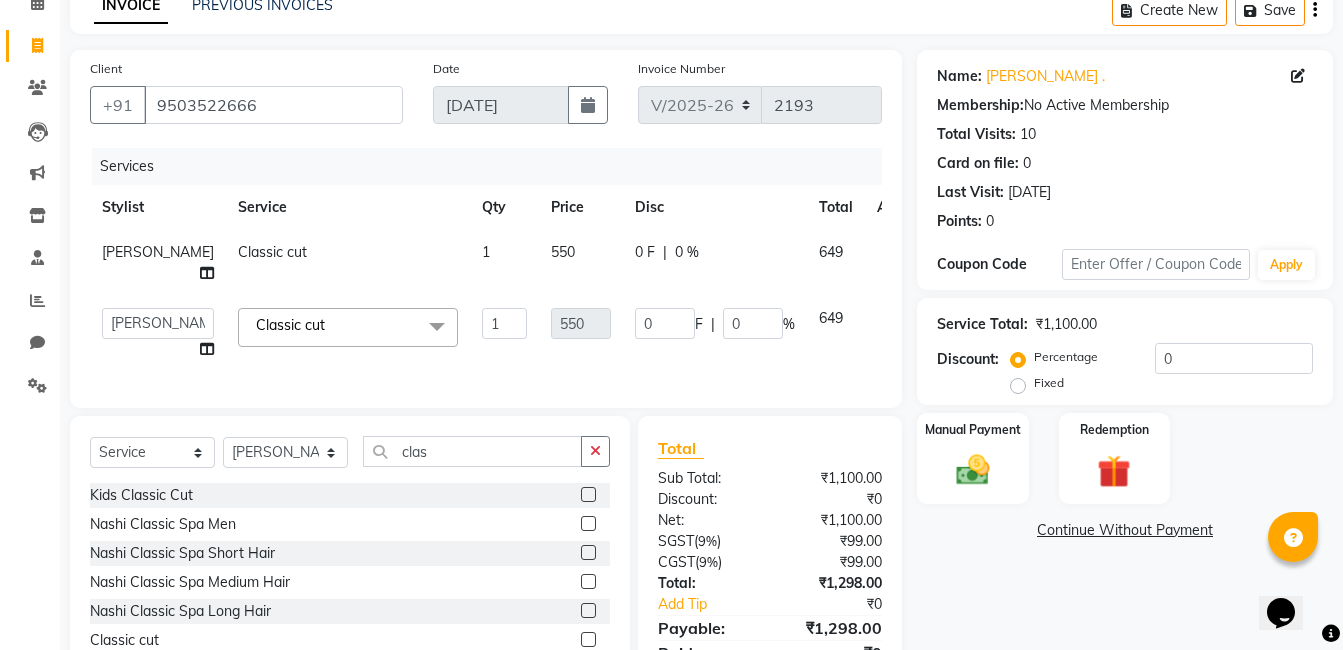 select on "60259" 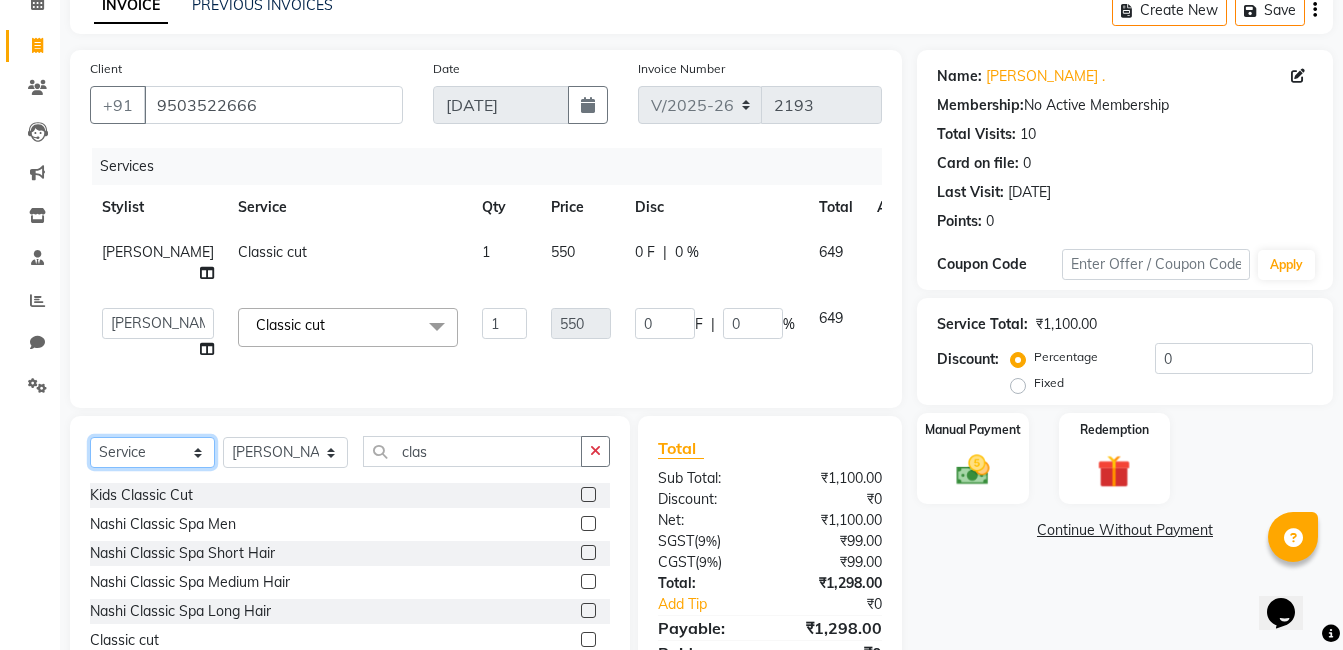 click on "Select  Service  Product  Membership  Package Voucher Prepaid Gift Card" 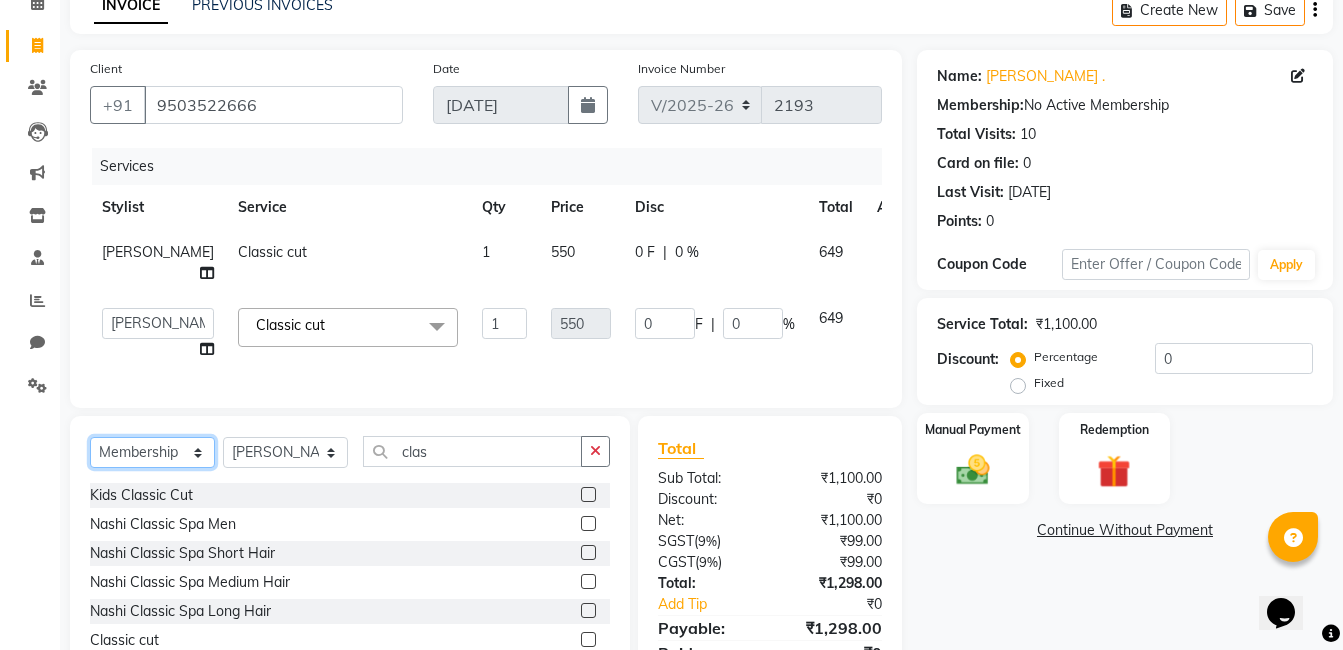click on "Select  Service  Product  Membership  Package Voucher Prepaid Gift Card" 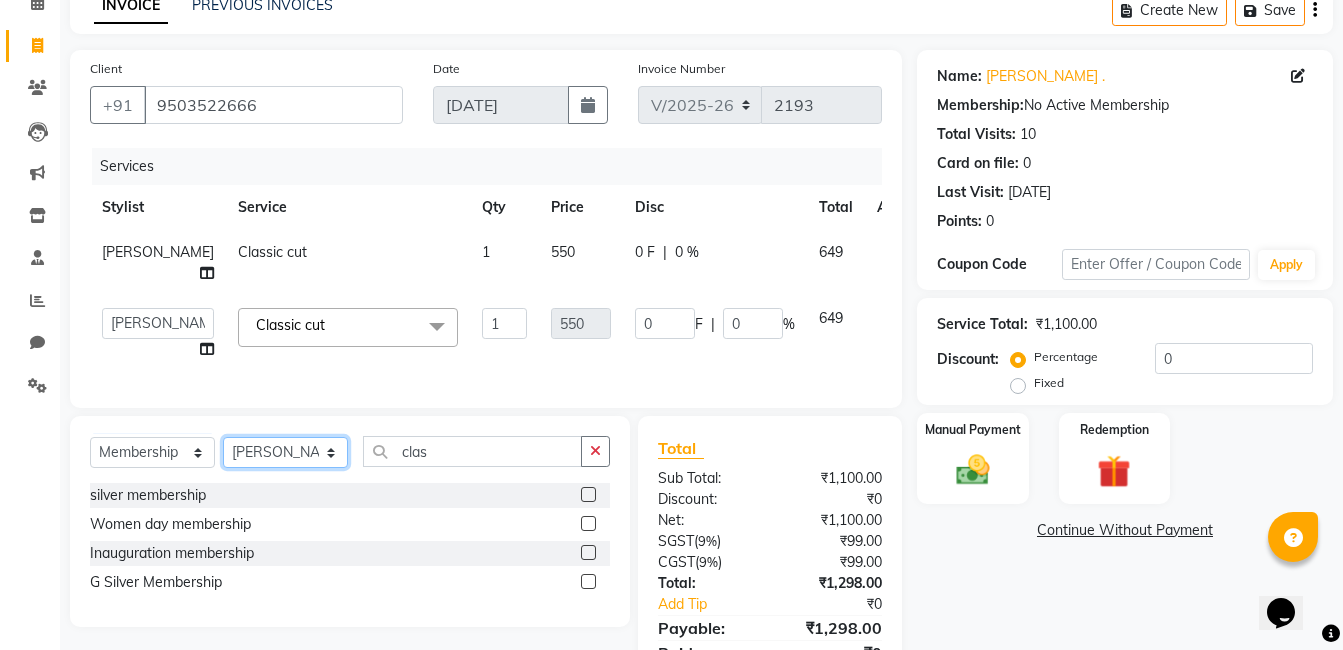 click on "Select Stylist Admin [PERSON_NAME] [PERSON_NAME] [PERSON_NAME] Jabaaz [PERSON_NAME]  [PERSON_NAME]  [PERSON_NAME] [PERSON_NAME] Rahul chhapchhade [PERSON_NAME] [PERSON_NAME] [PERSON_NAME]" 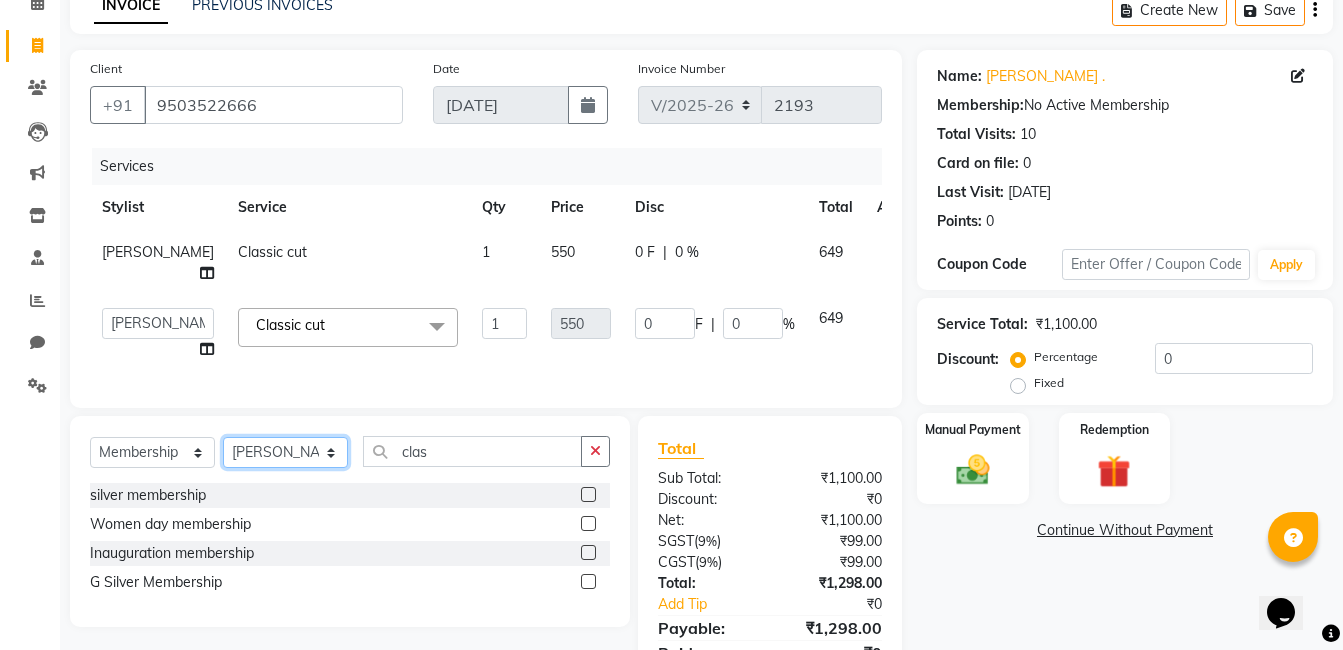 click on "Select Stylist Admin [PERSON_NAME] [PERSON_NAME] [PERSON_NAME] Jabaaz [PERSON_NAME]  [PERSON_NAME]  [PERSON_NAME] [PERSON_NAME] Rahul chhapchhade [PERSON_NAME] [PERSON_NAME] [PERSON_NAME]" 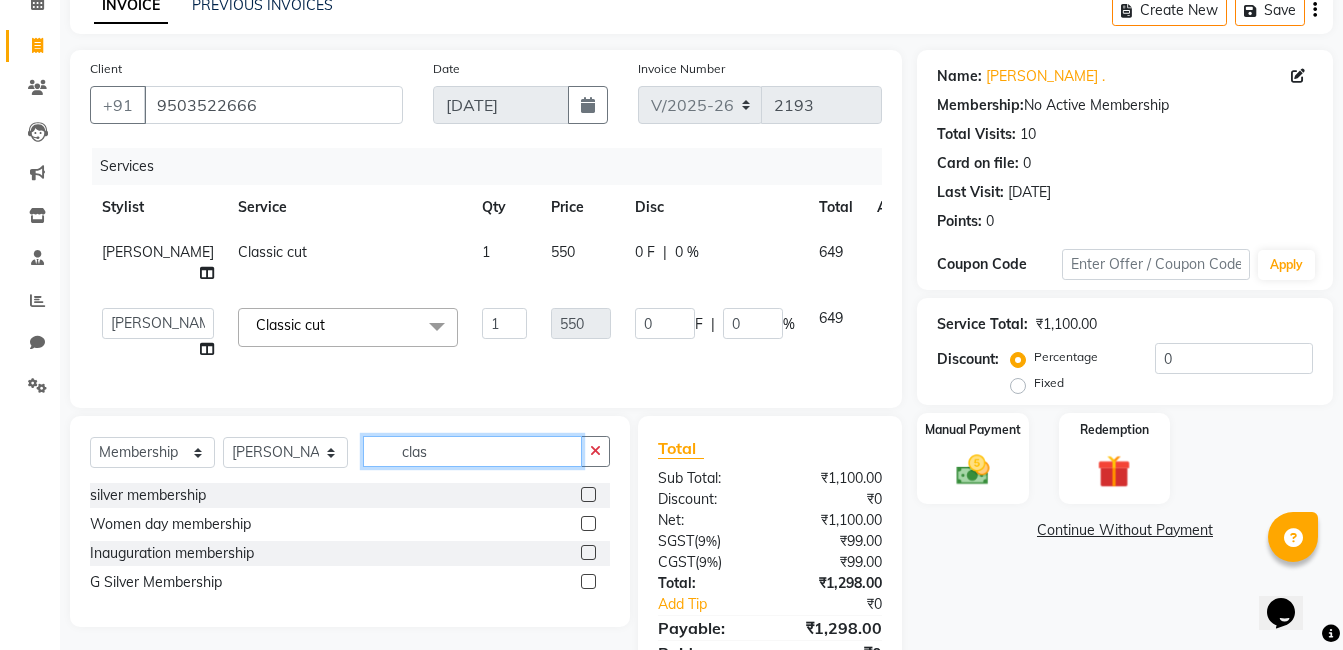 click on "clas" 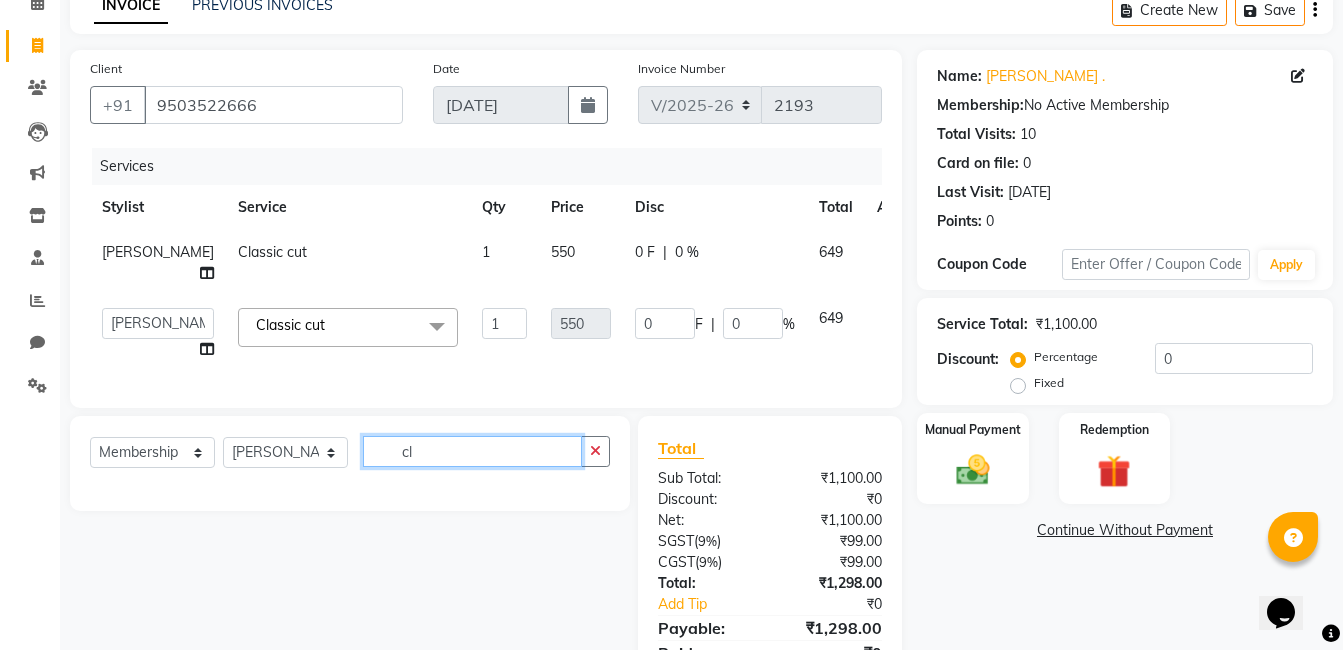 type on "c" 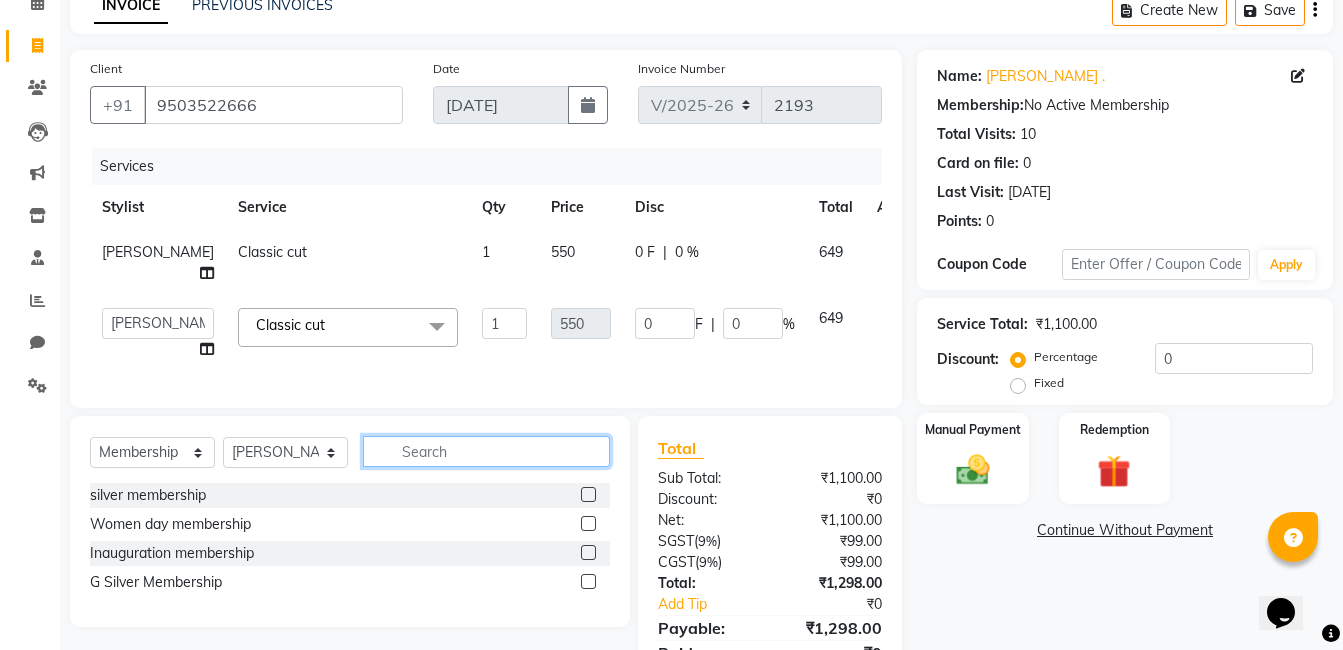 type 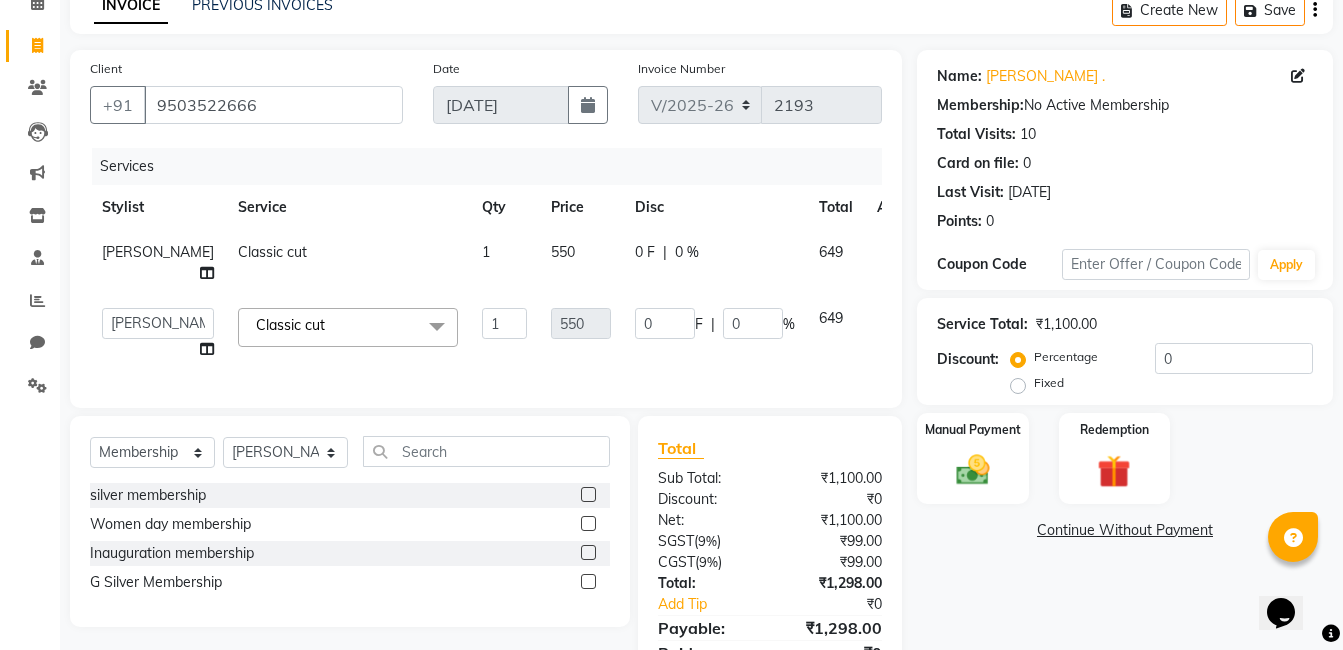 click 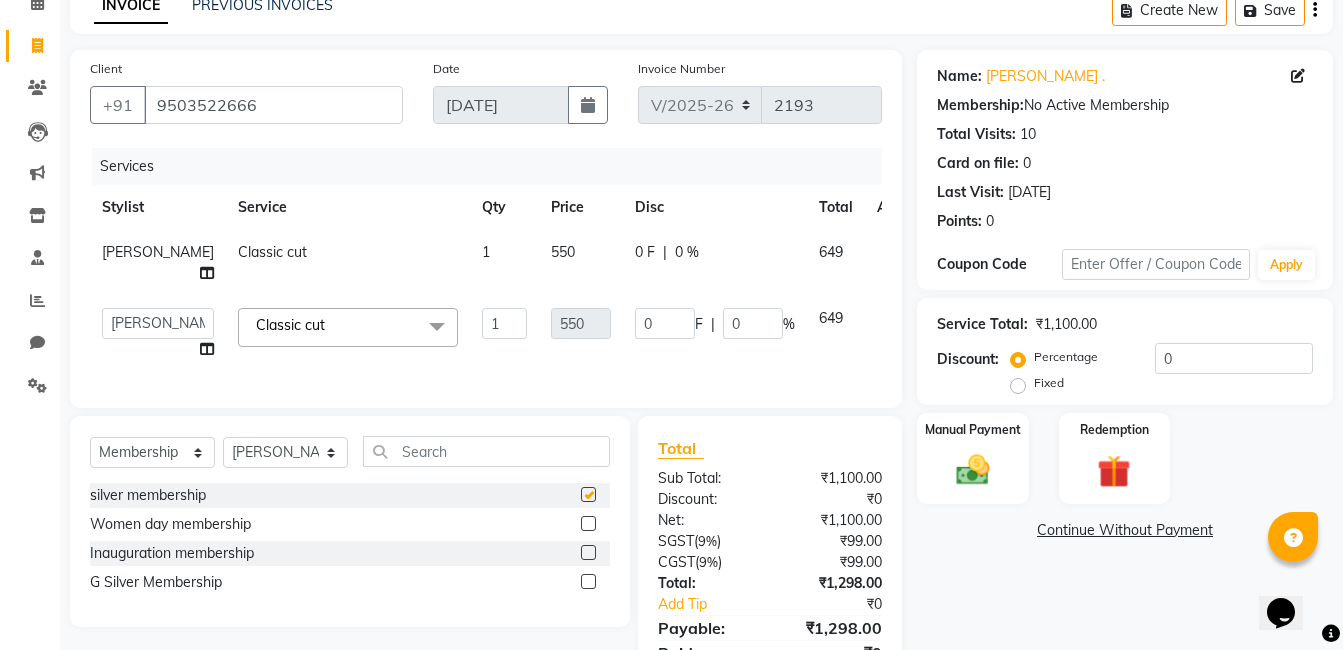 select on "select" 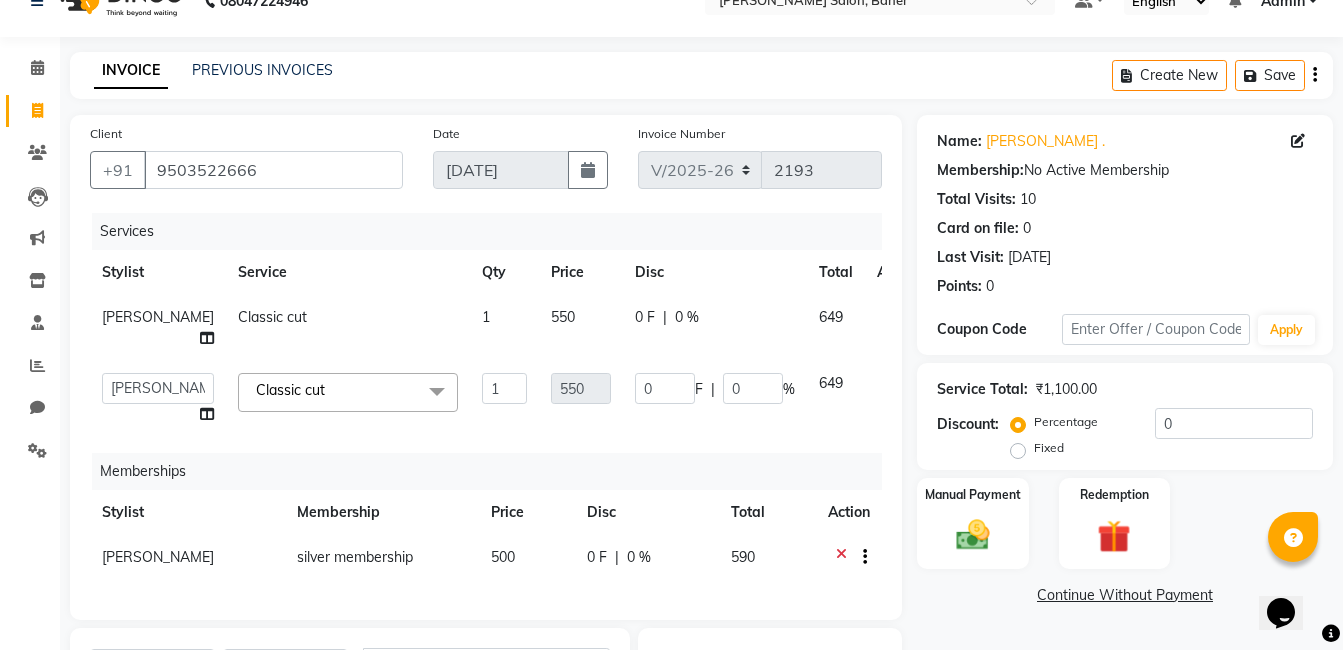 scroll, scrollTop: 0, scrollLeft: 0, axis: both 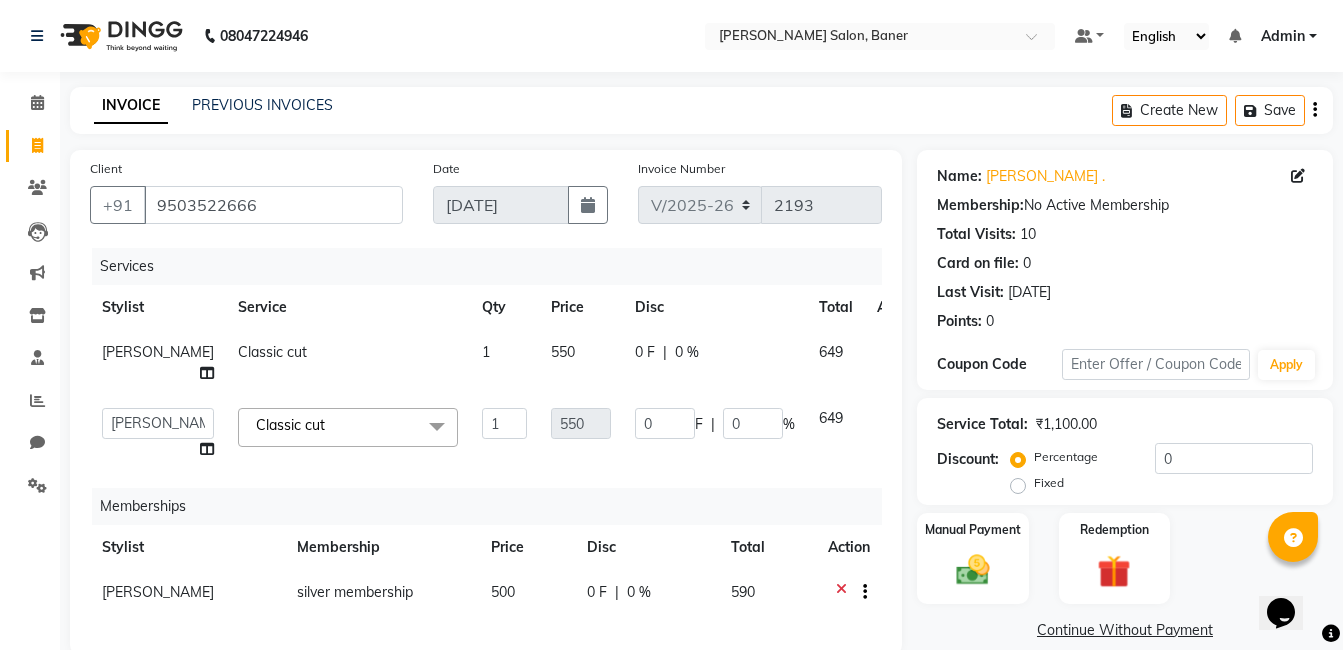 click on "0 F" 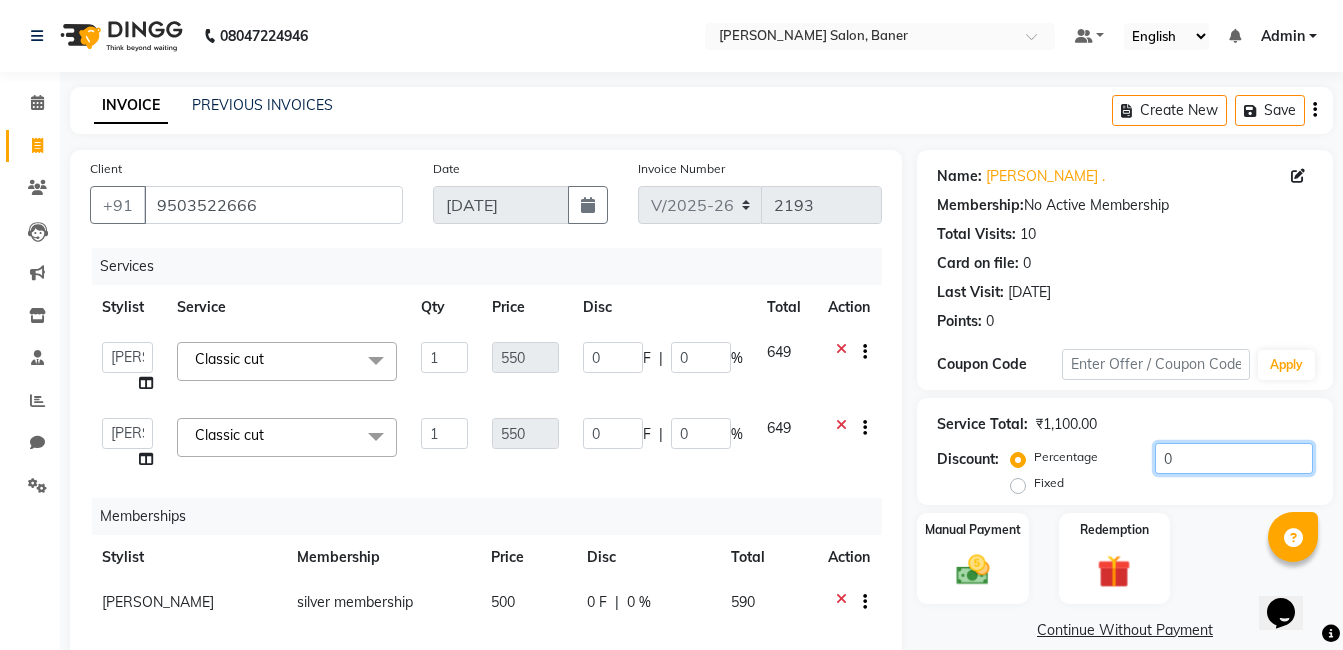 click on "0" 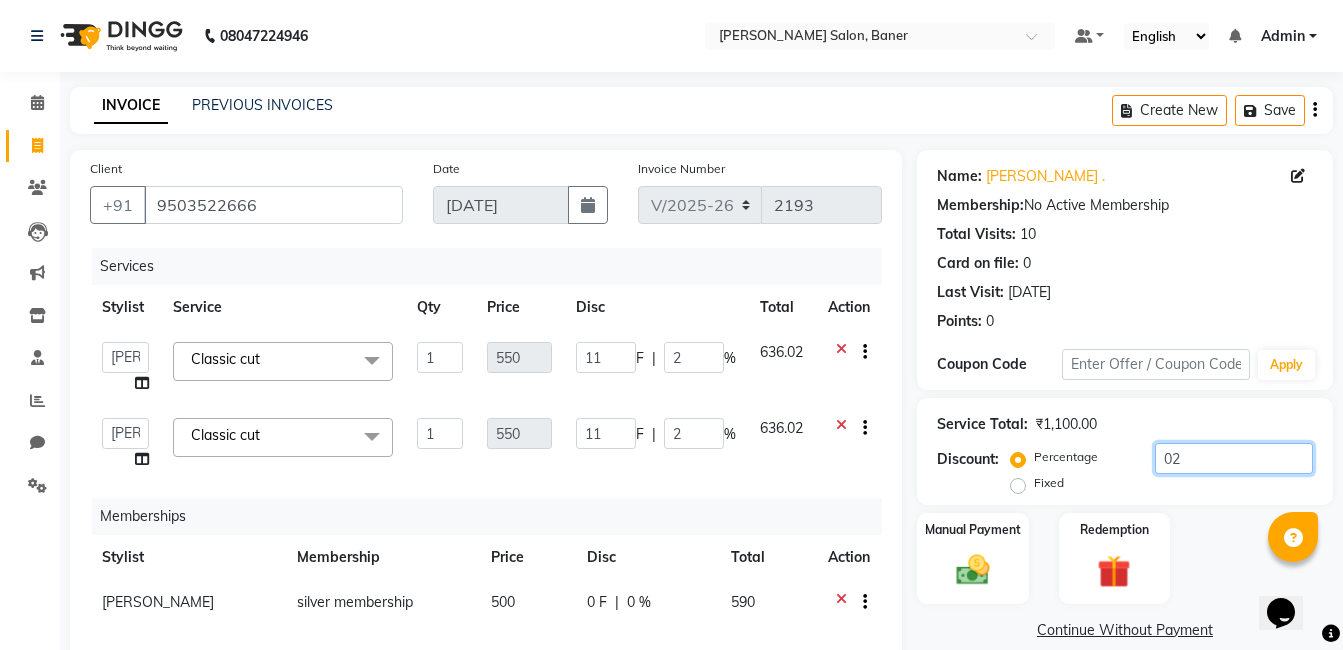 type on "020" 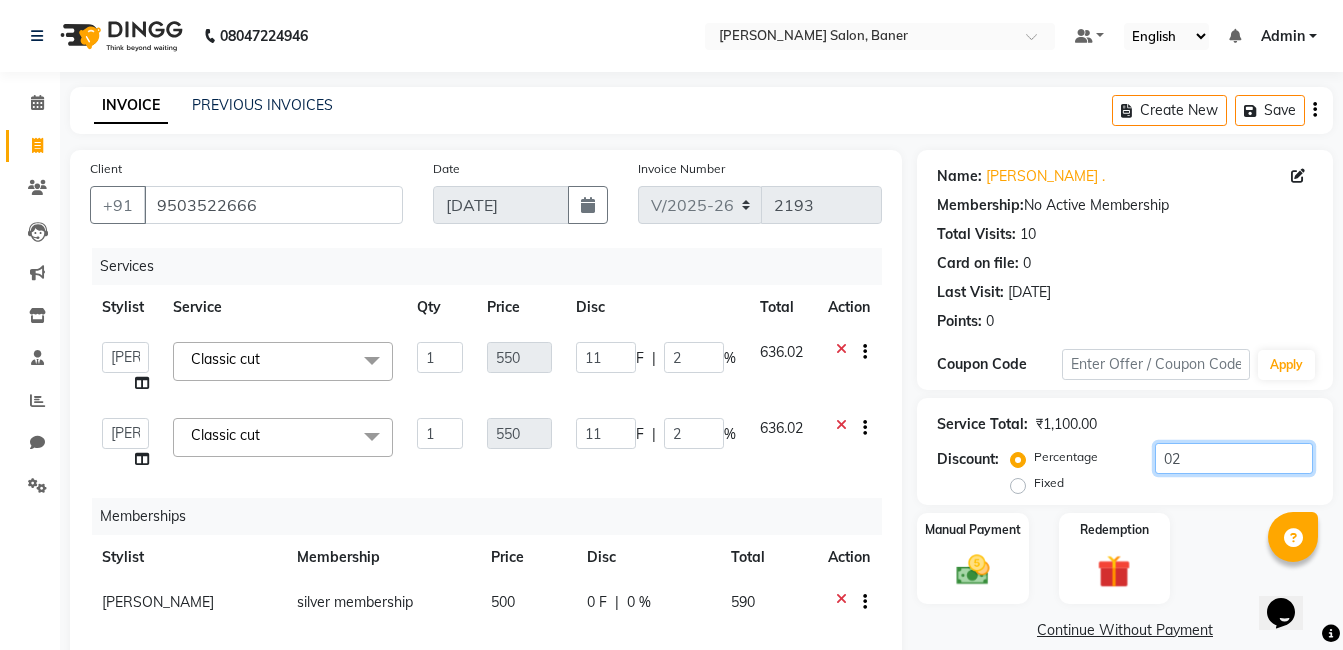 type on "110" 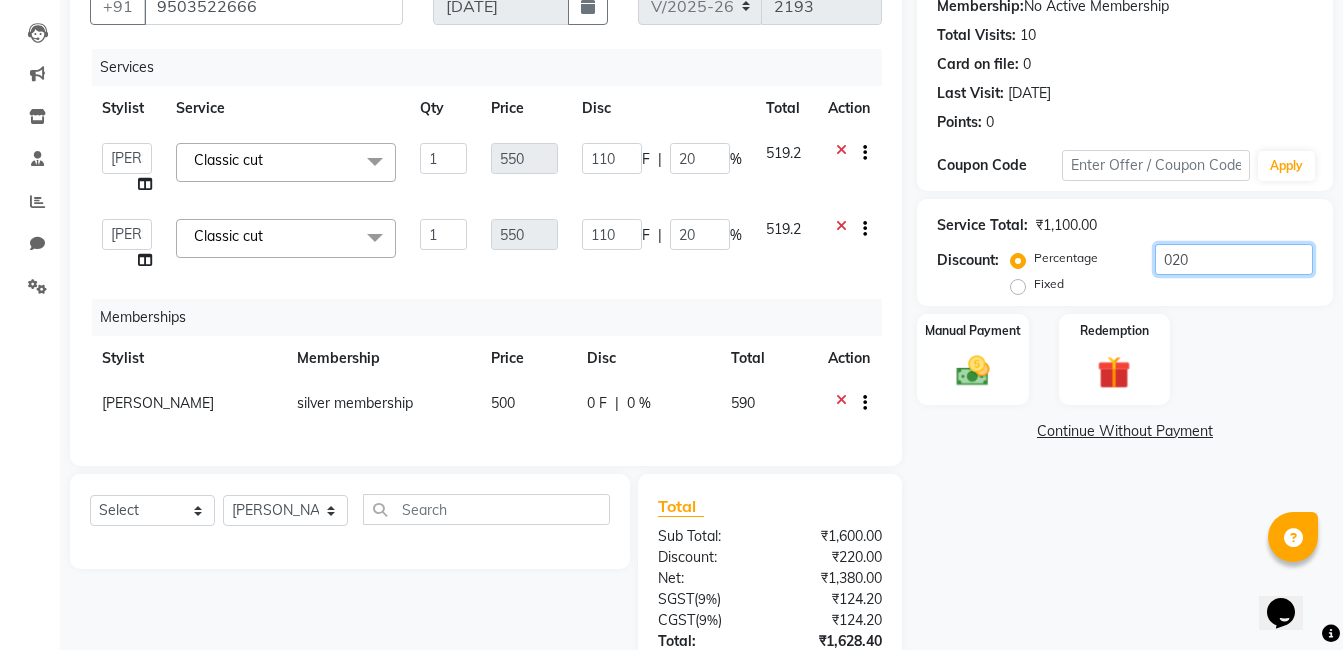 scroll, scrollTop: 200, scrollLeft: 0, axis: vertical 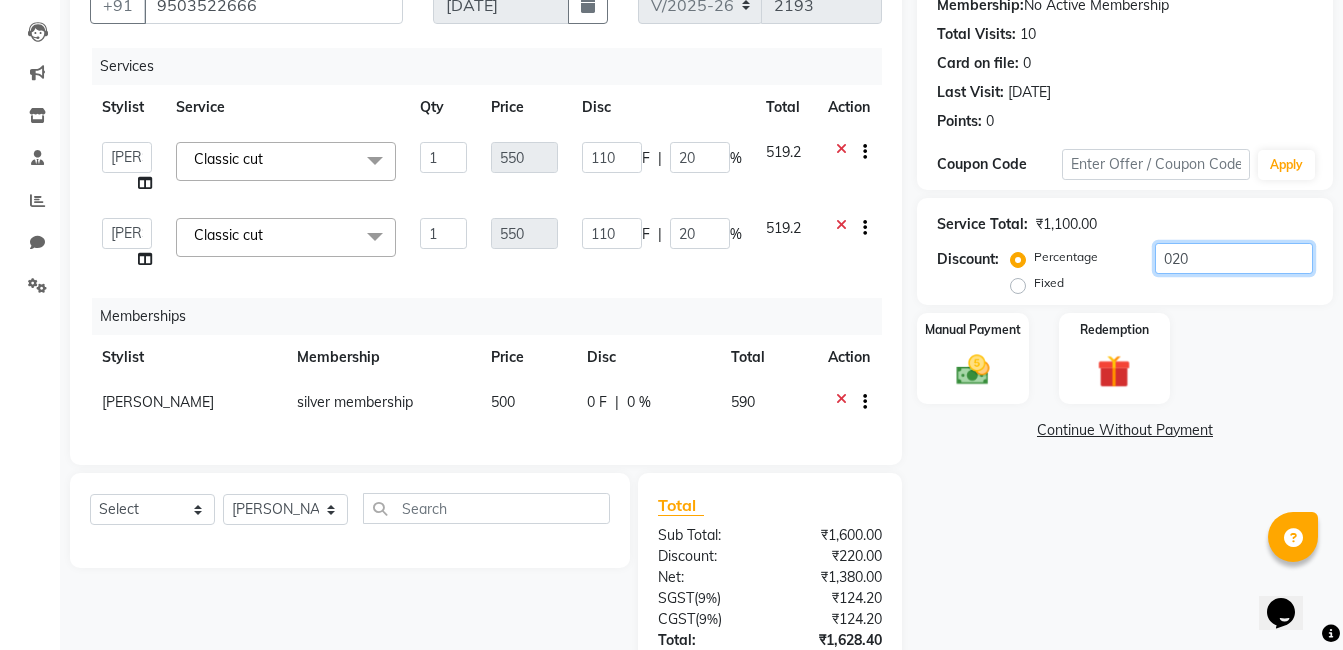 click on "020" 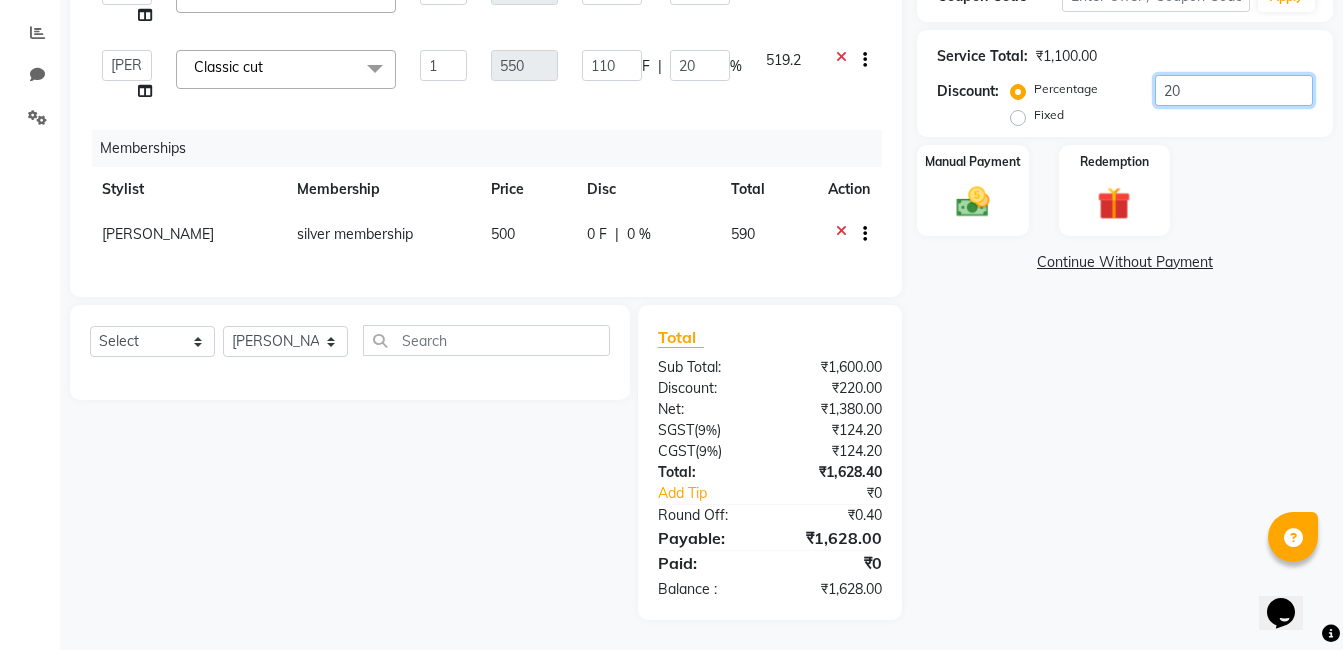 scroll, scrollTop: 383, scrollLeft: 0, axis: vertical 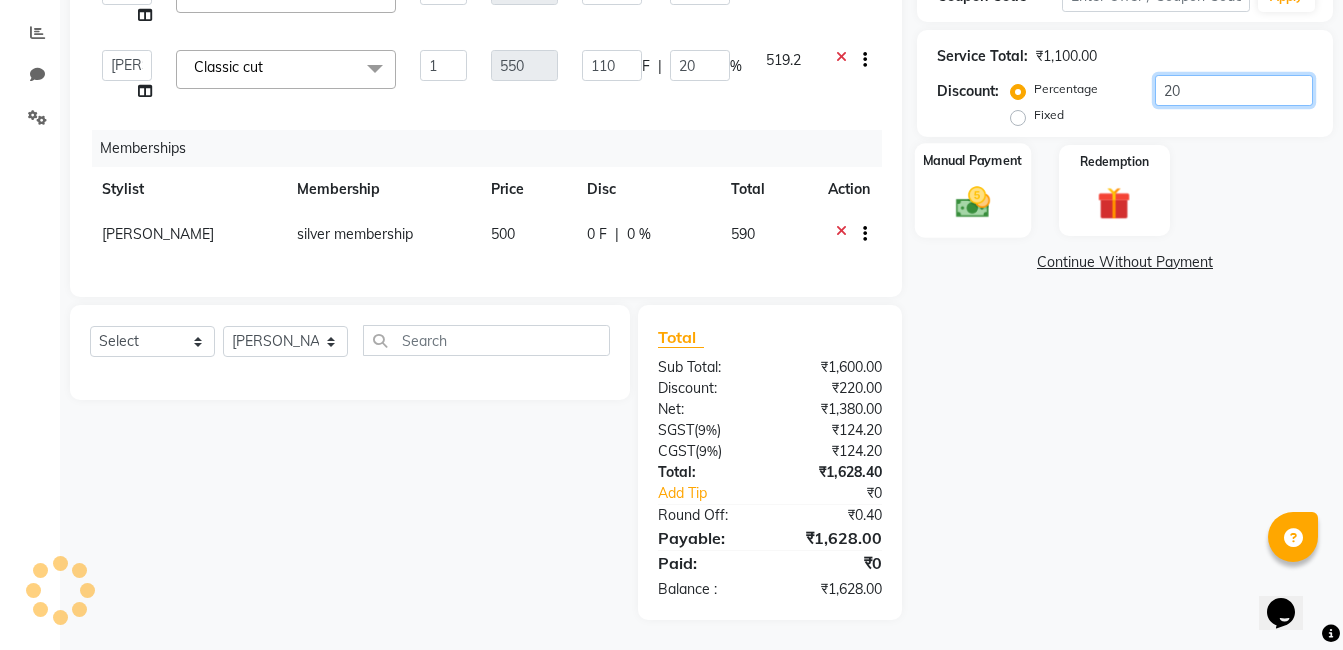 type on "20" 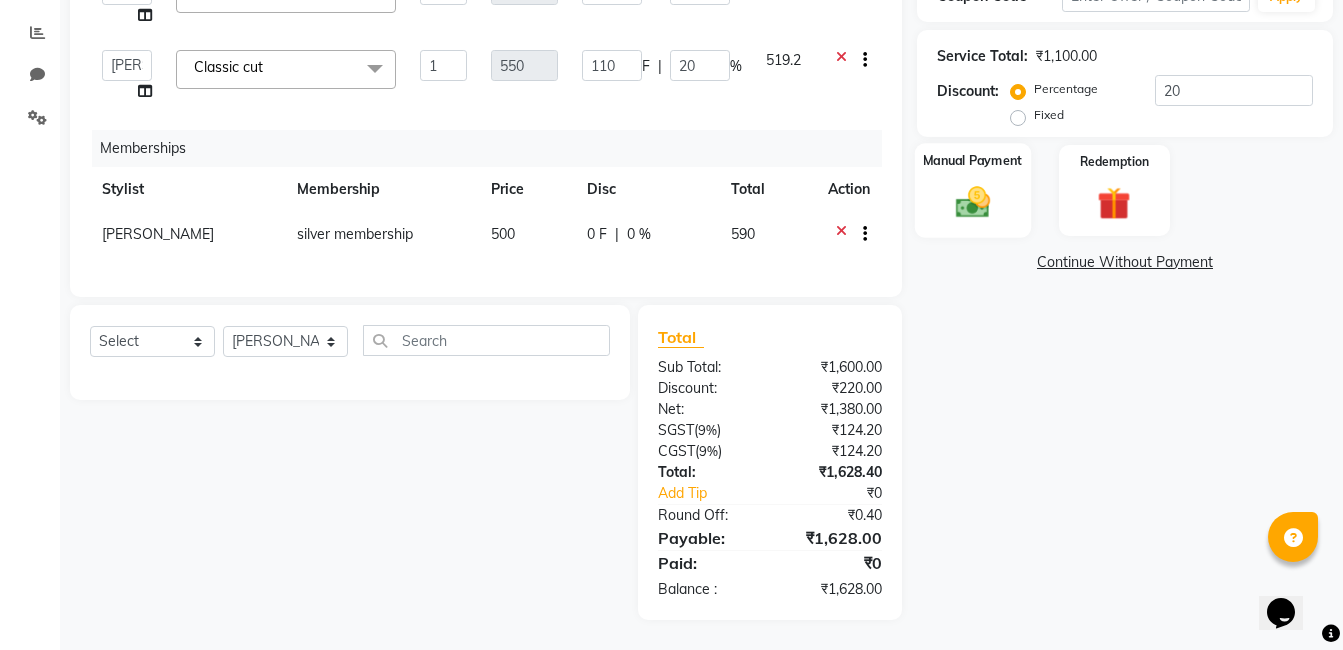 click on "Manual Payment" 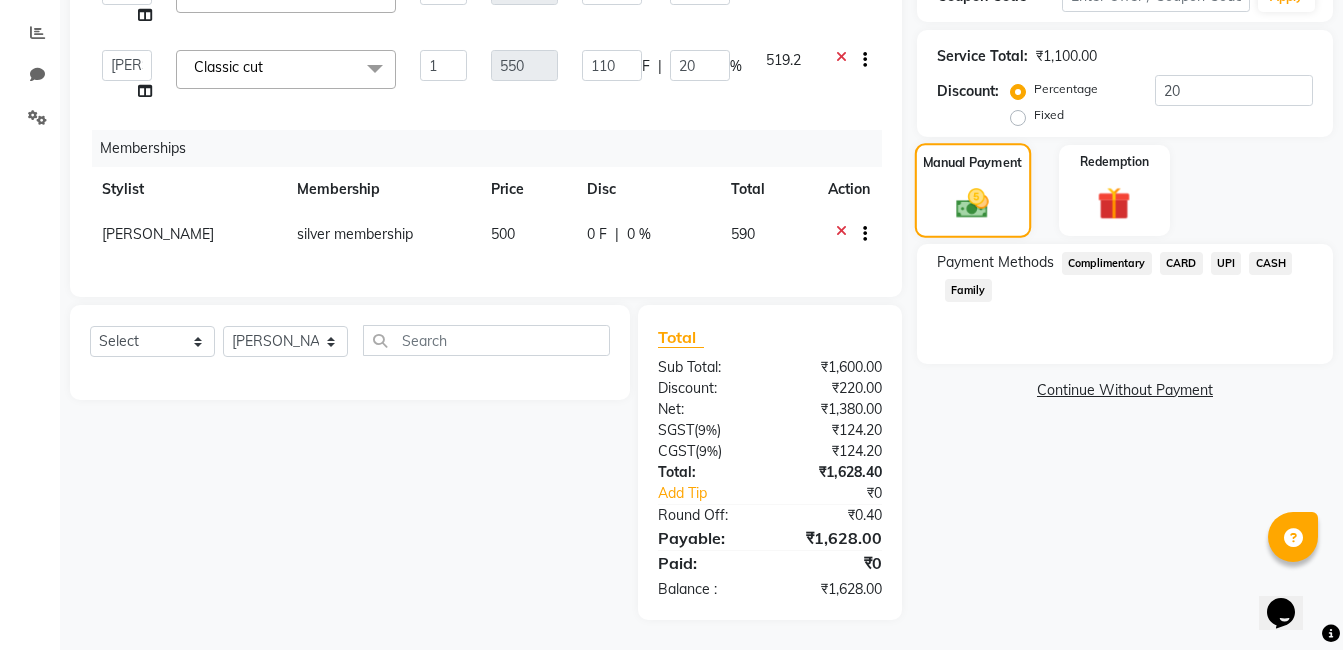 click 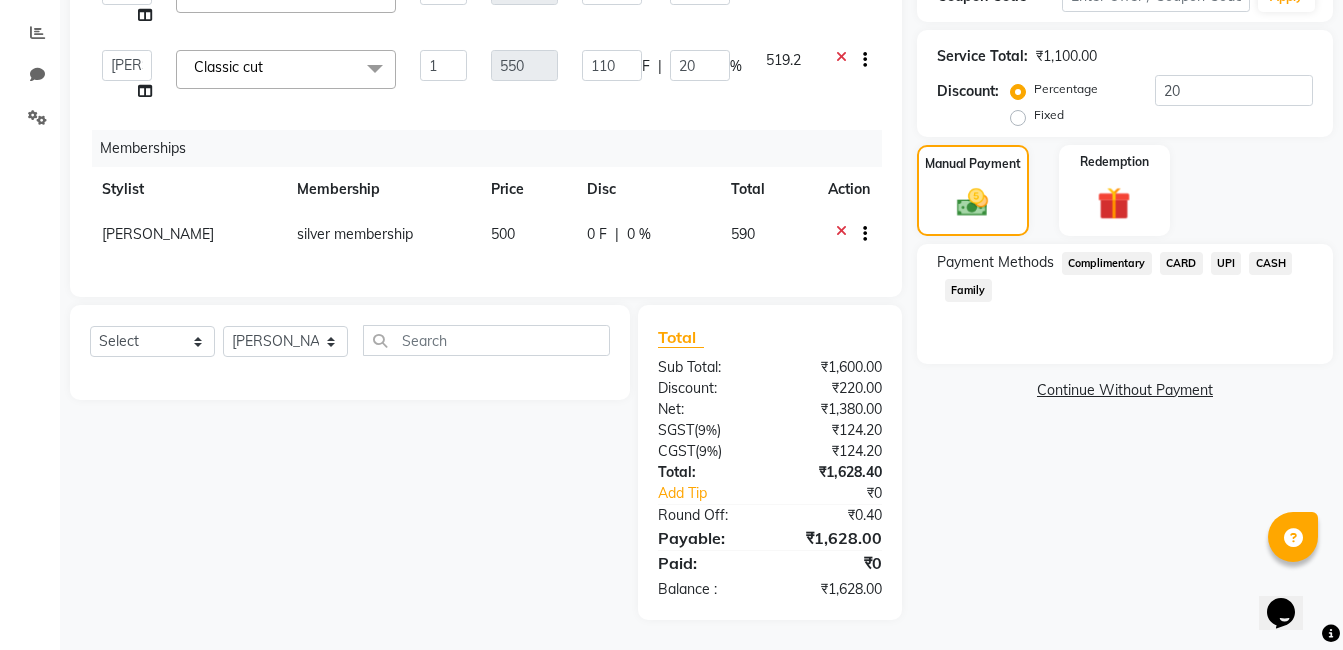 click on "UPI" 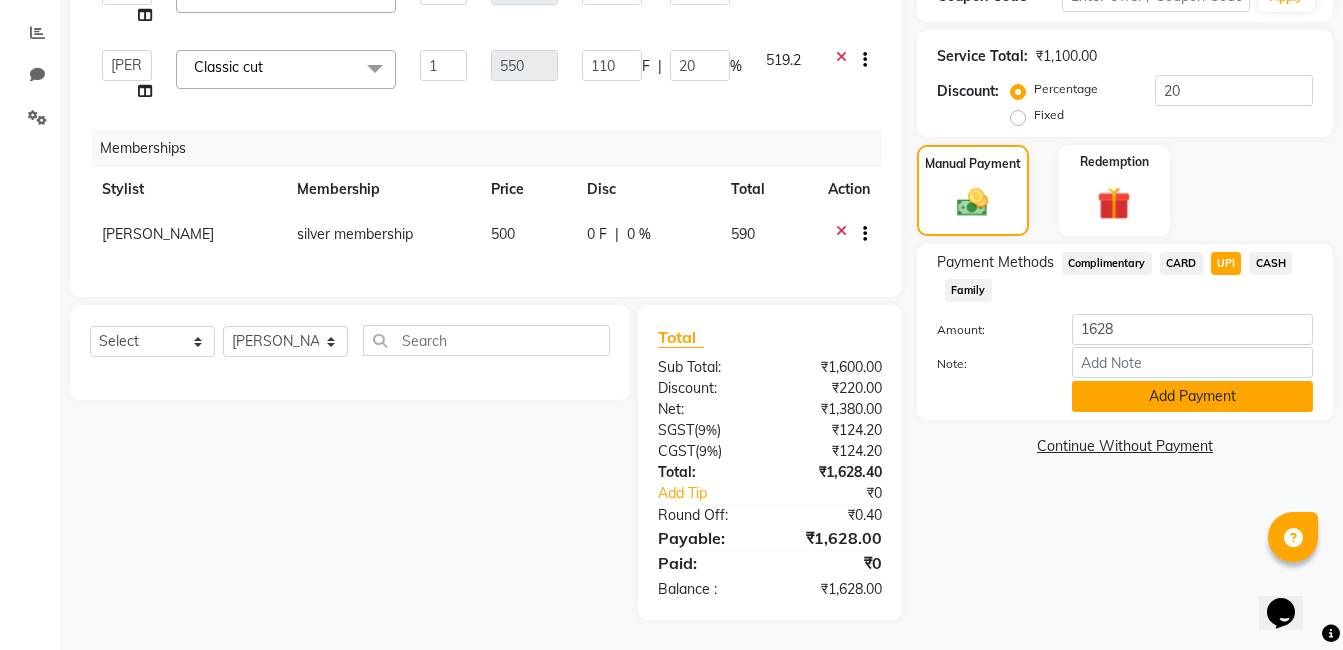 click on "Add Payment" 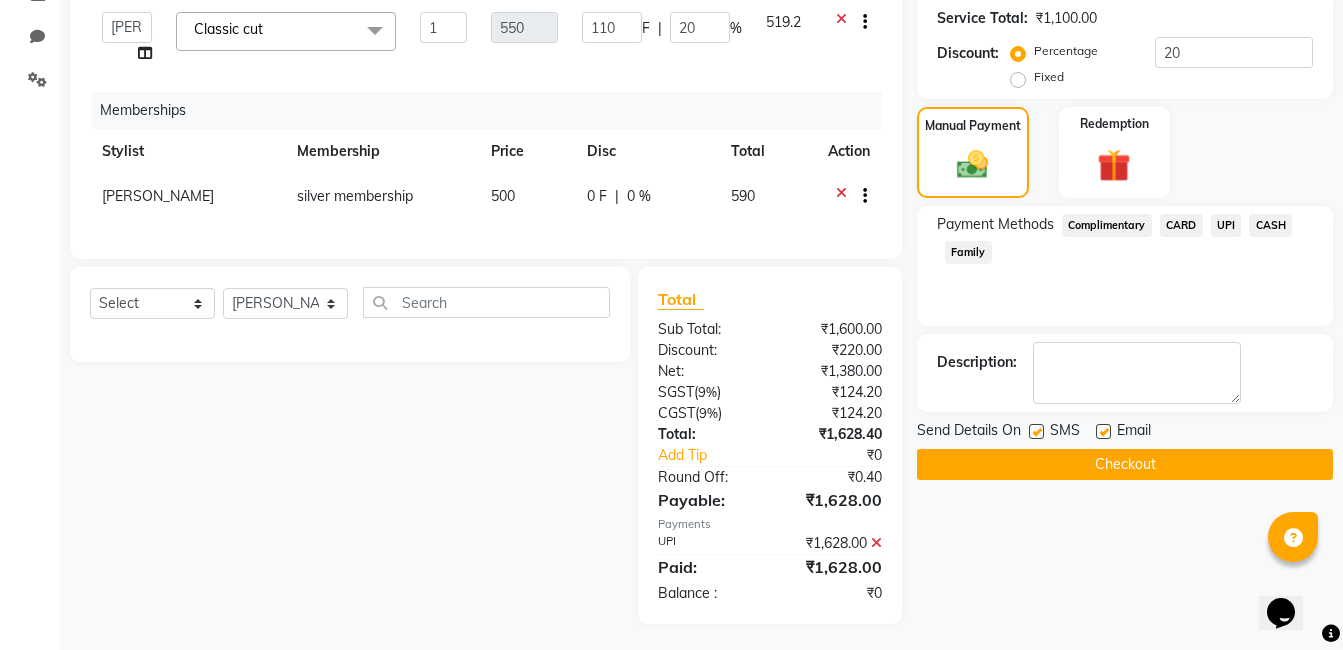 scroll, scrollTop: 425, scrollLeft: 0, axis: vertical 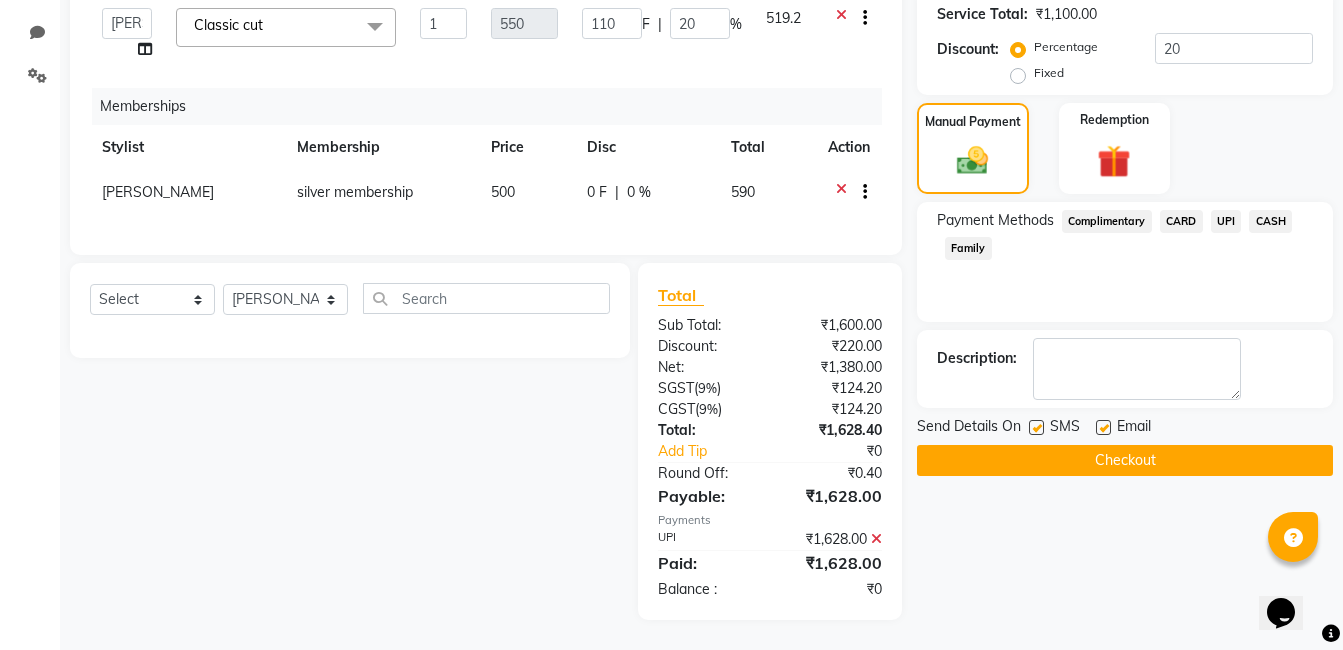 click on "Name: [PERSON_NAME] . Membership:  No Active Membership  Total Visits:  10 Card on file:  0 Last Visit:   [DATE] Points:   0  Coupon Code Apply Service Total:  ₹1,100.00  Discount:  Percentage   Fixed  20 Manual Payment Redemption Payment Methods  Complimentary   CARD   UPI   CASH   Family  Description:                  Send Details On SMS Email  Checkout" 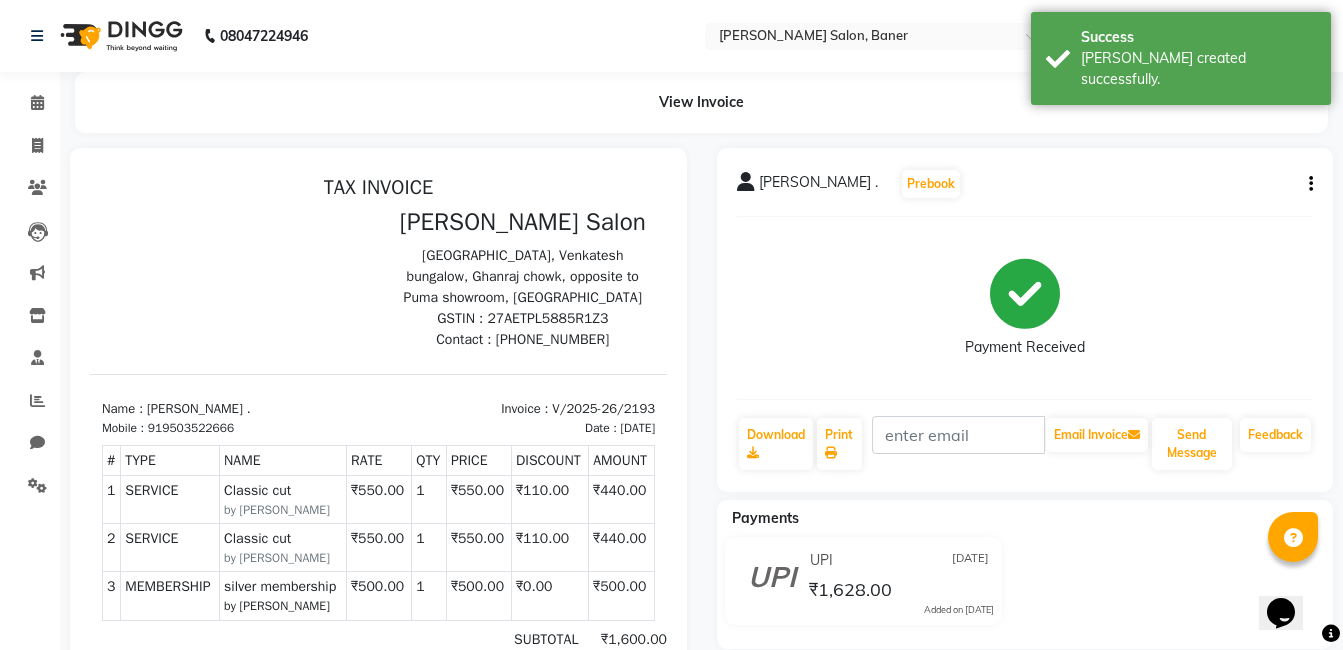 scroll, scrollTop: 0, scrollLeft: 0, axis: both 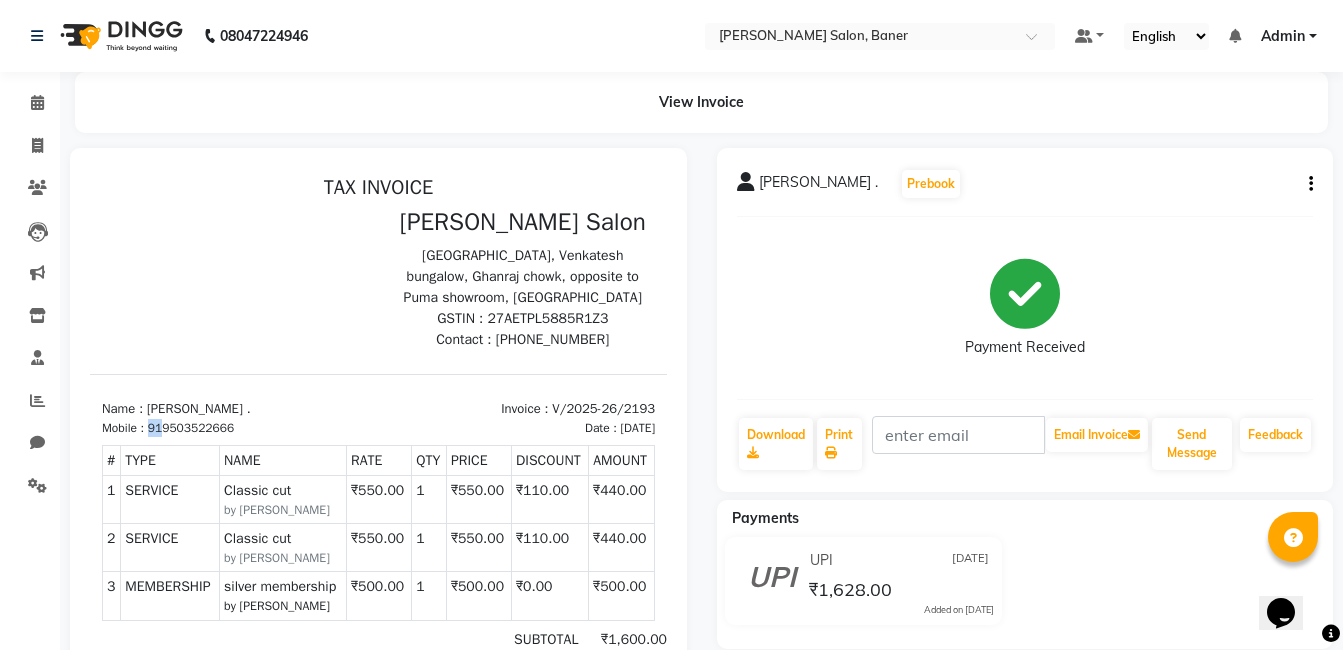 drag, startPoint x: 163, startPoint y: 442, endPoint x: 221, endPoint y: 439, distance: 58.077534 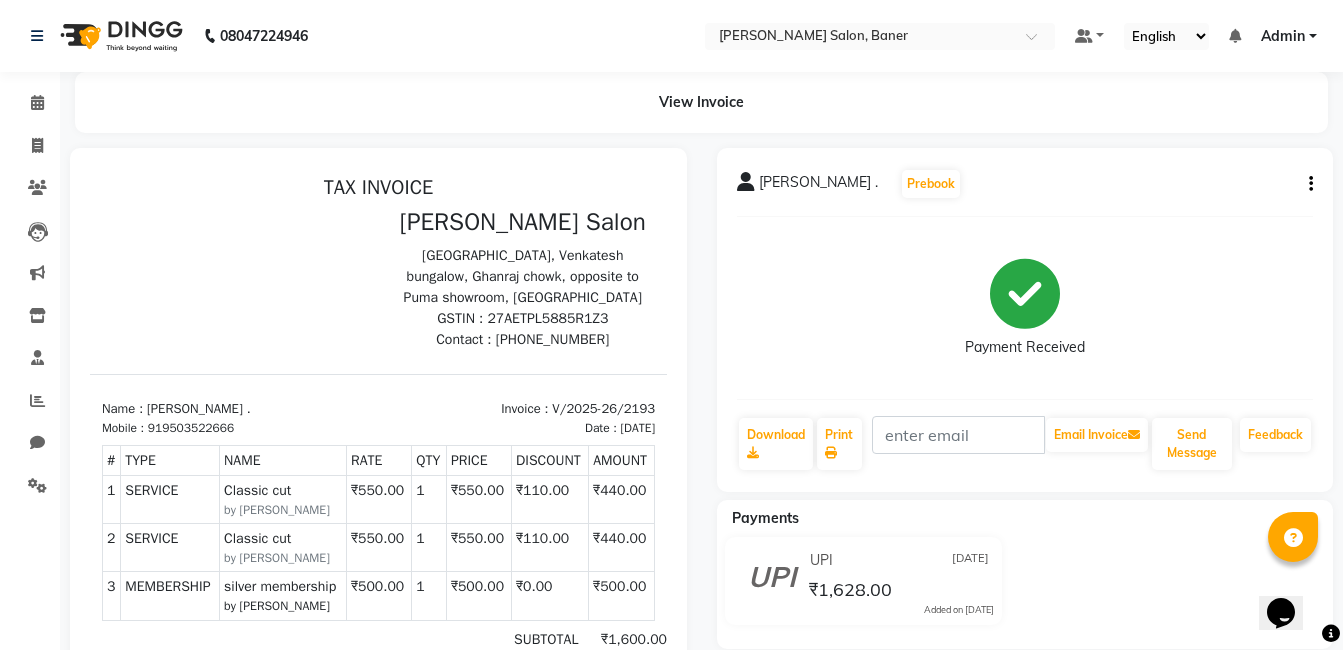 drag, startPoint x: 273, startPoint y: 405, endPoint x: 165, endPoint y: 429, distance: 110.63454 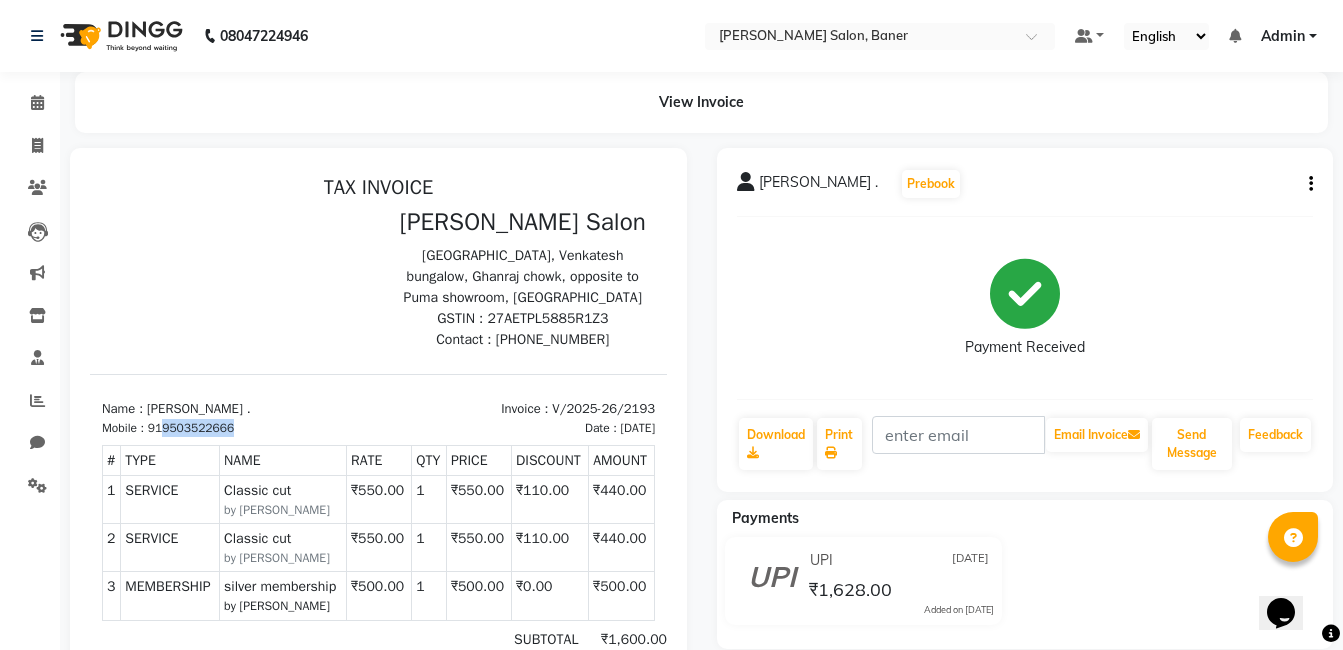 drag, startPoint x: 165, startPoint y: 432, endPoint x: 239, endPoint y: 429, distance: 74.06078 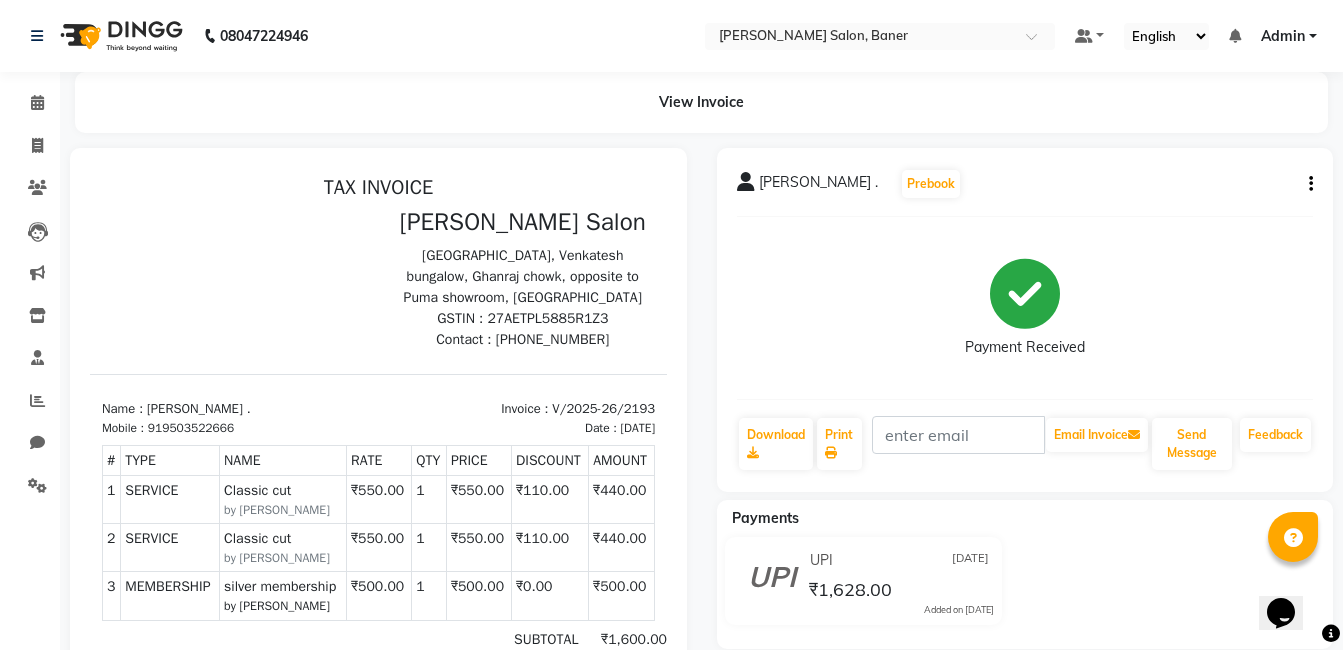 drag, startPoint x: 239, startPoint y: 429, endPoint x: 173, endPoint y: 429, distance: 66 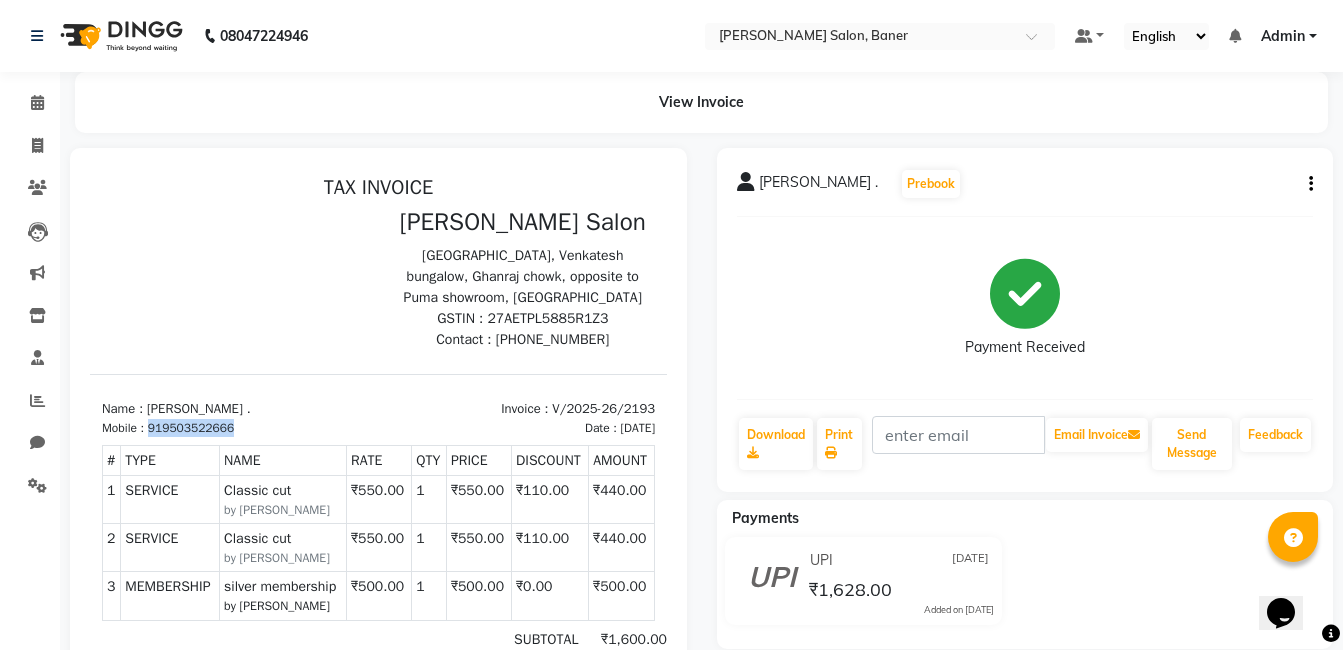 drag, startPoint x: 165, startPoint y: 430, endPoint x: 204, endPoint y: 430, distance: 39 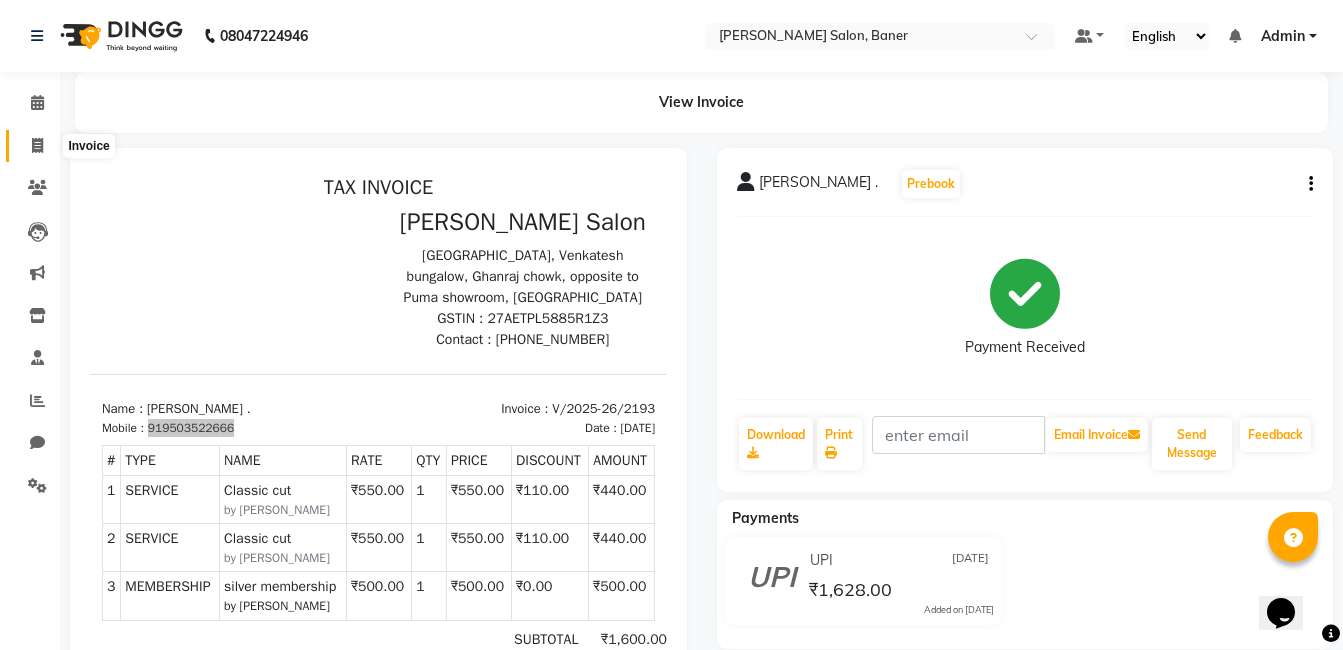 click 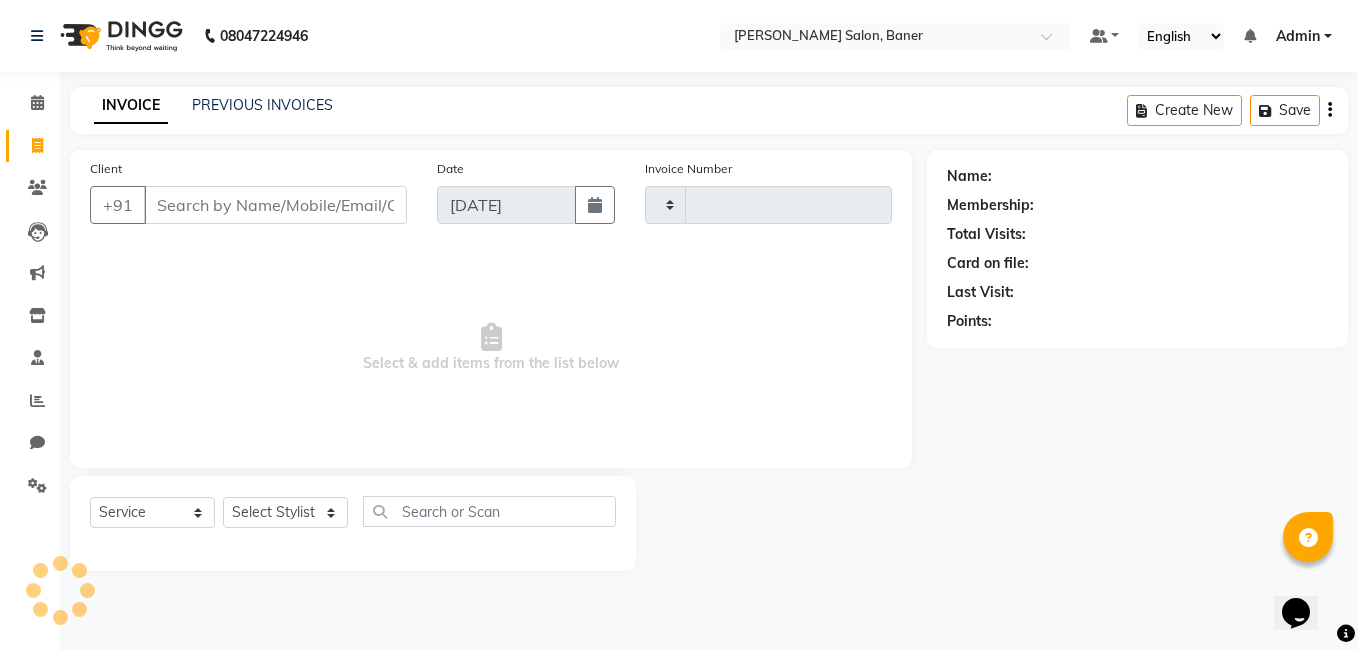 type on "2194" 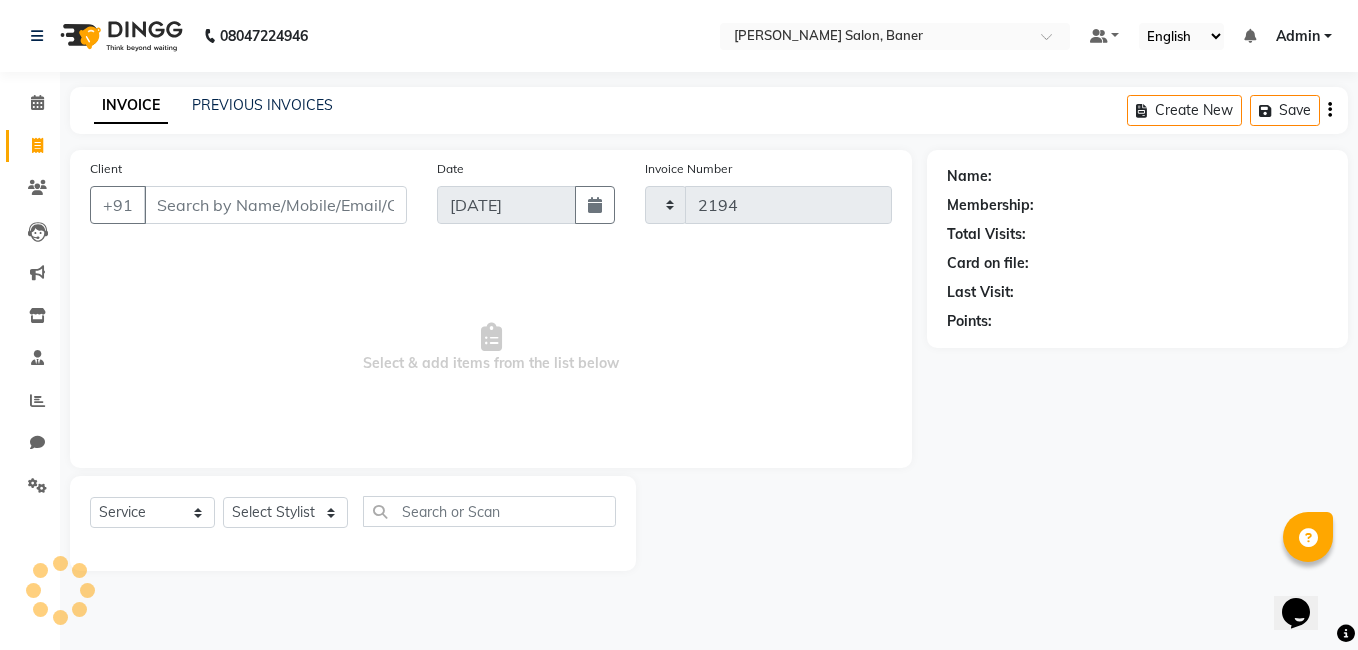 select on "7115" 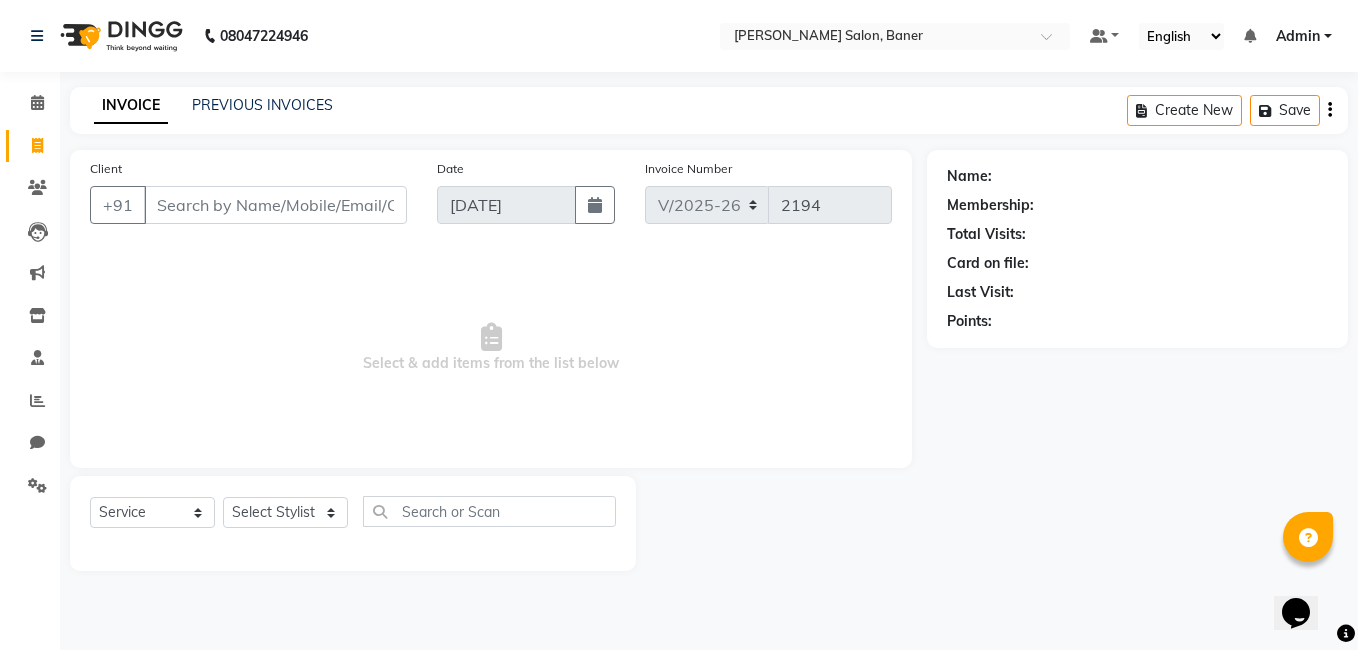 click on "Client" at bounding box center [275, 205] 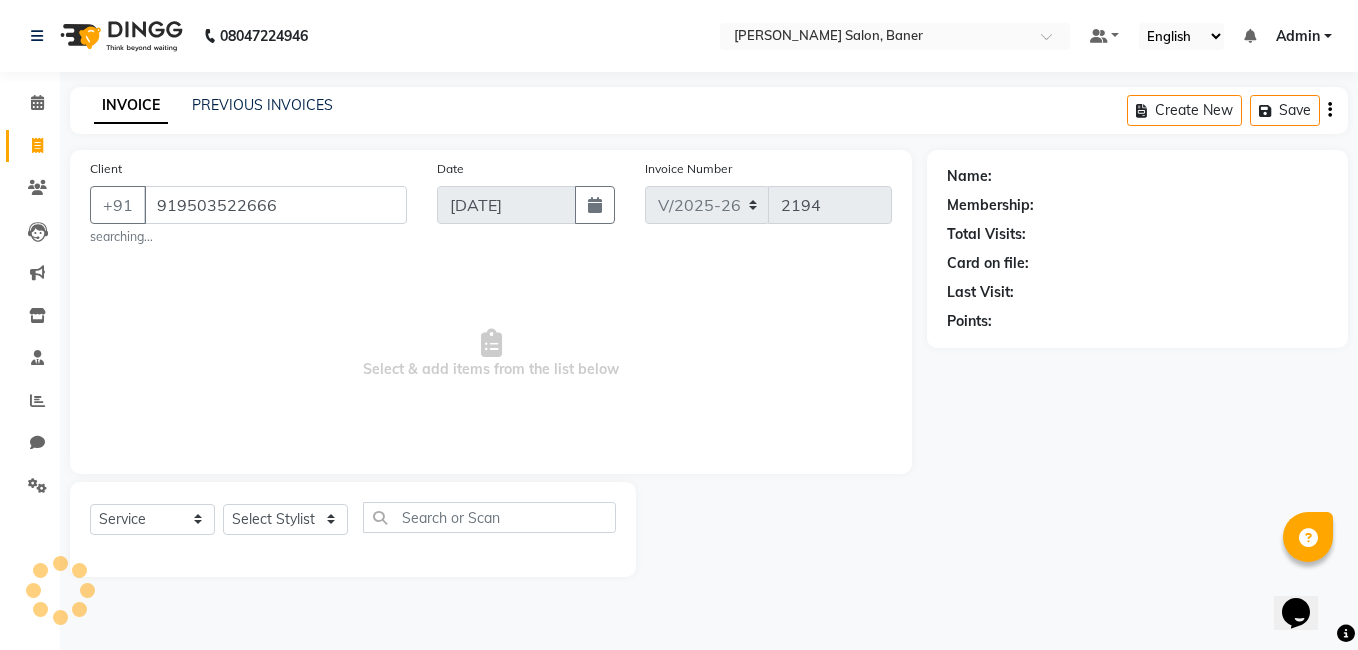 type on "919503522666" 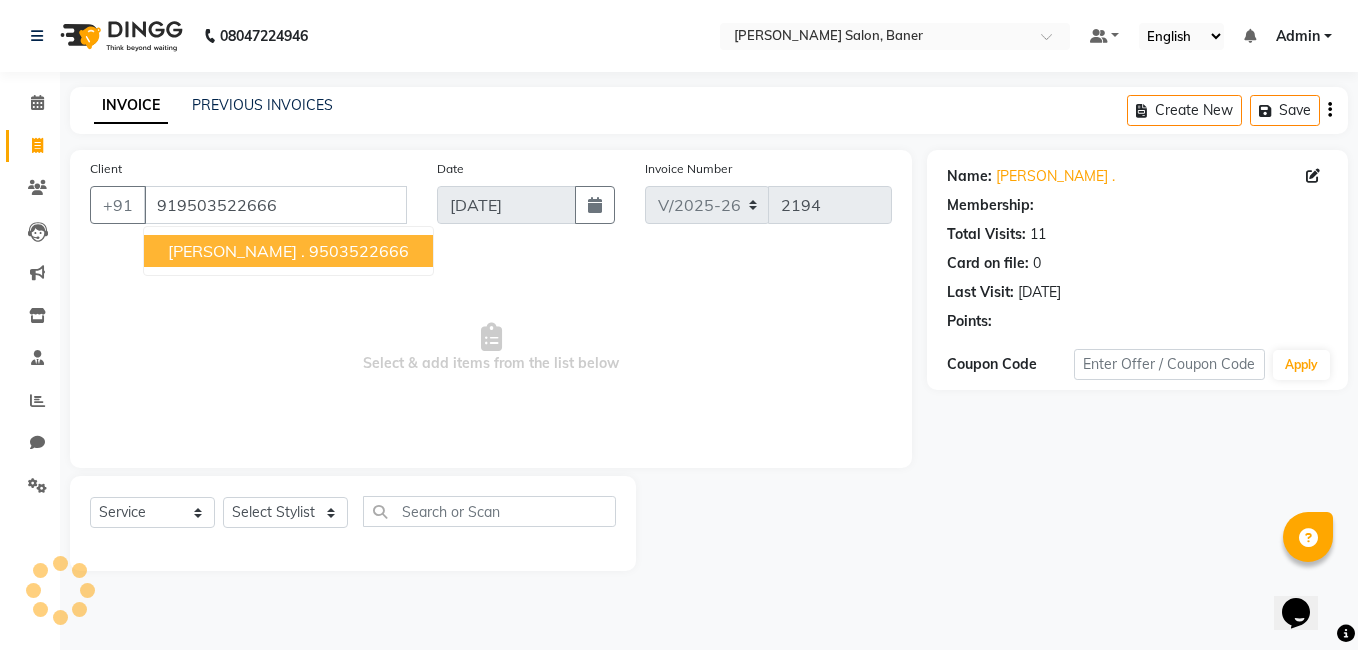 select on "1: Object" 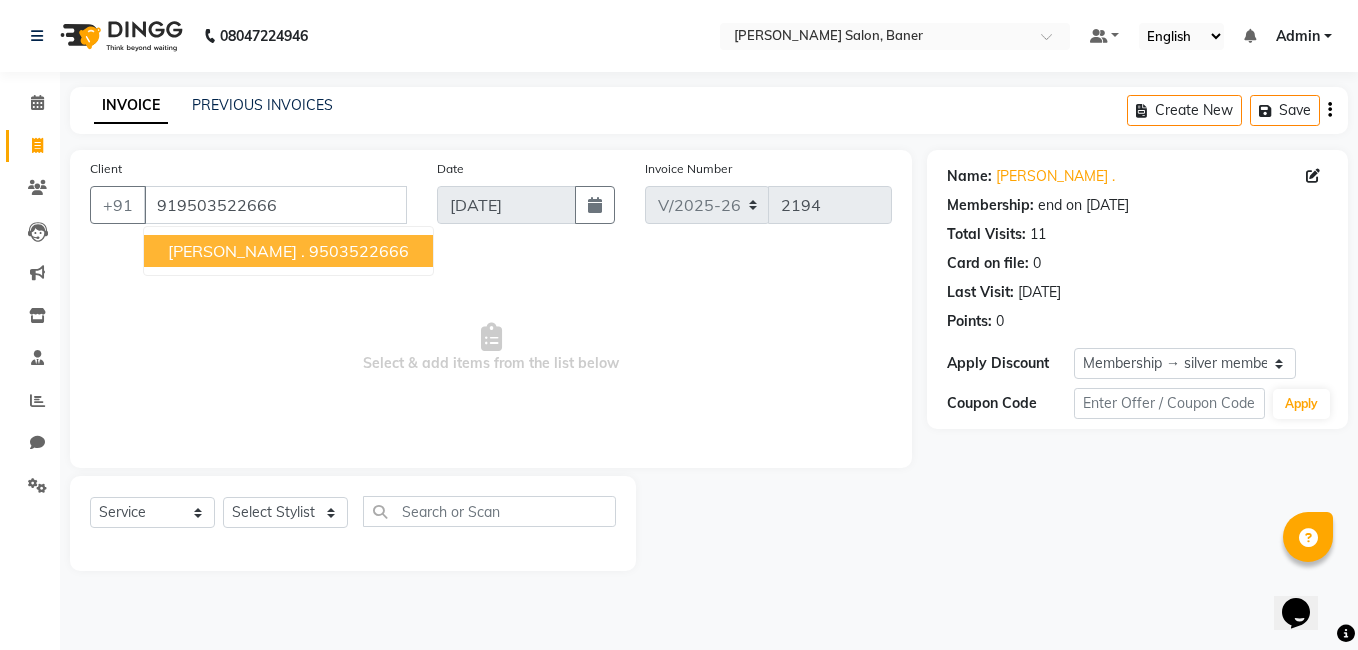 click on "9503522666" at bounding box center (359, 251) 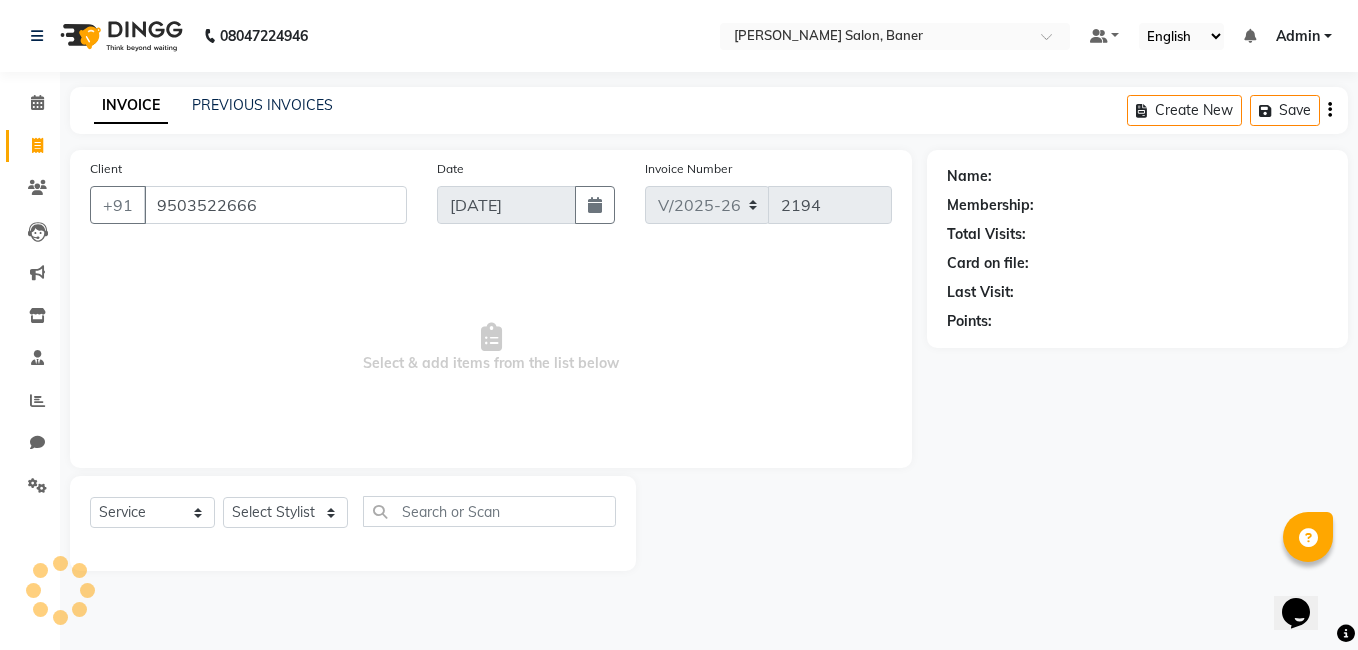 select on "1: Object" 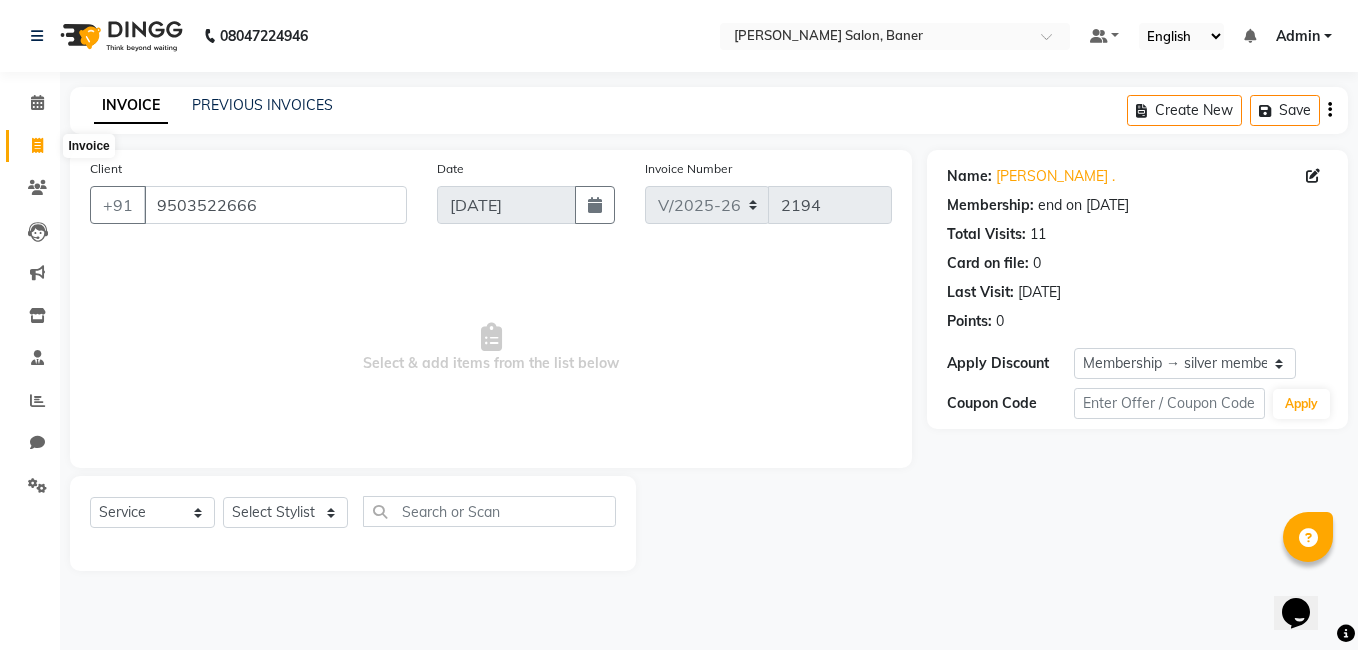 drag, startPoint x: 41, startPoint y: 139, endPoint x: 840, endPoint y: 109, distance: 799.563 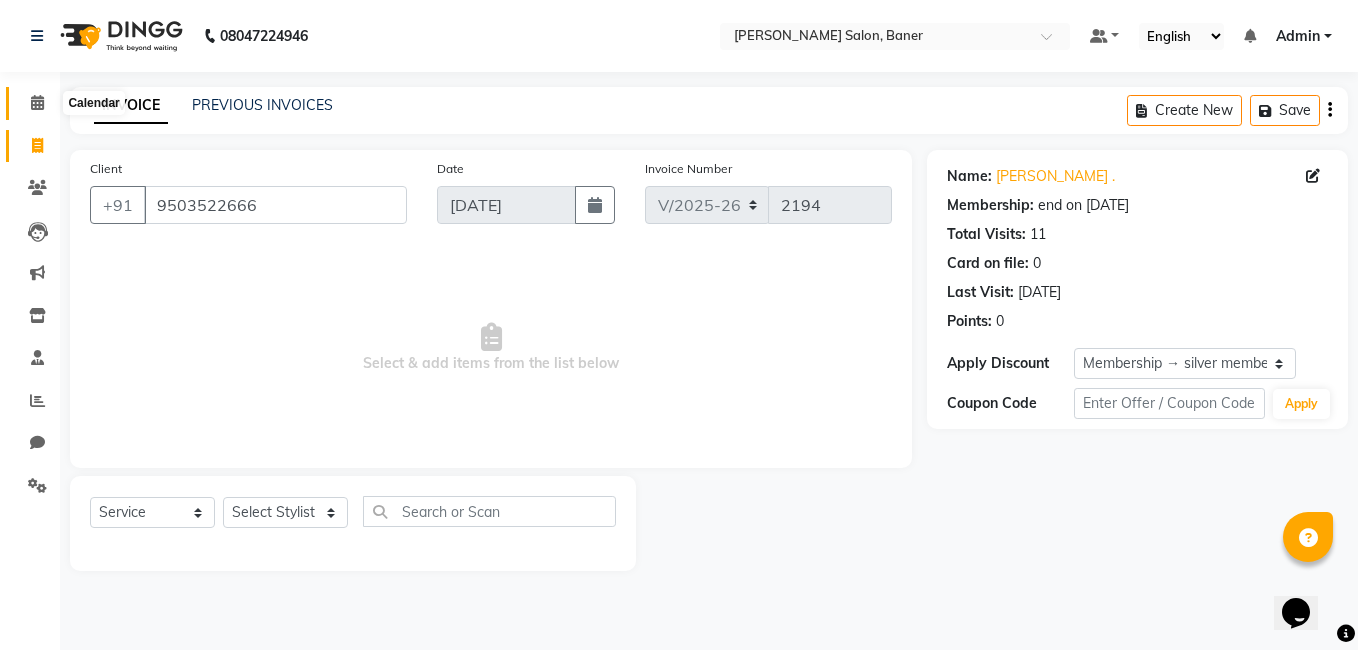 click 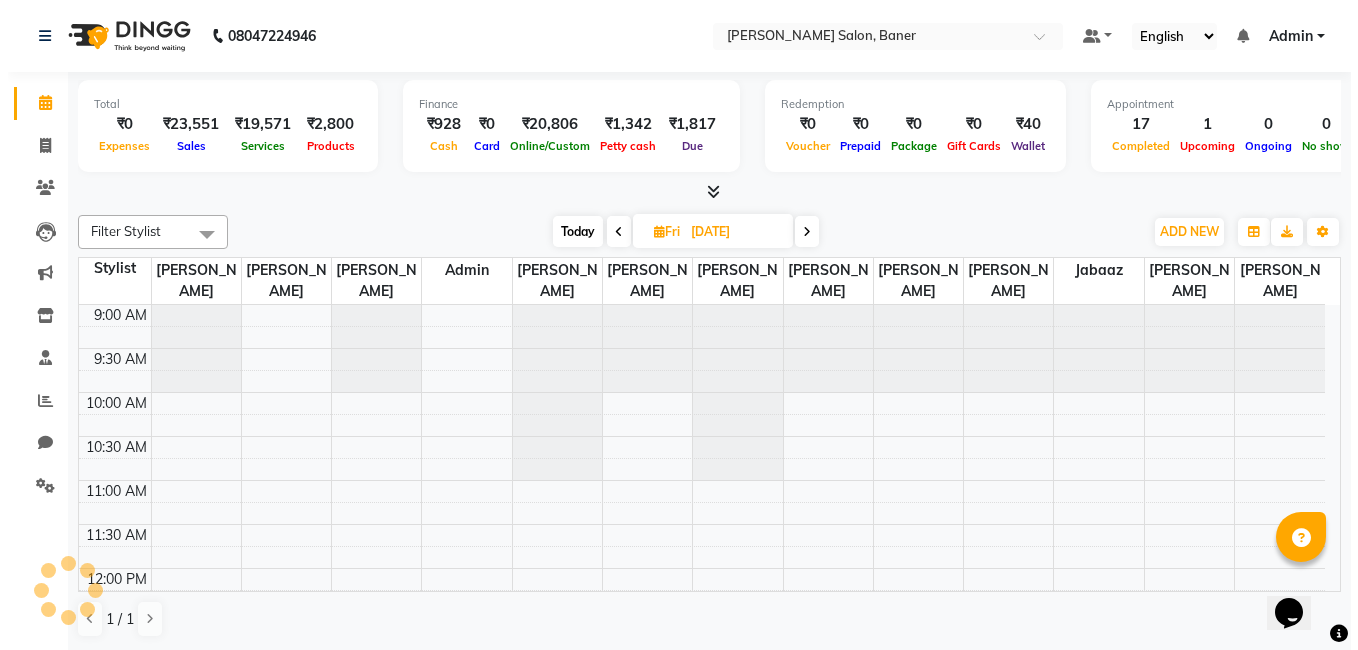 scroll, scrollTop: 840, scrollLeft: 0, axis: vertical 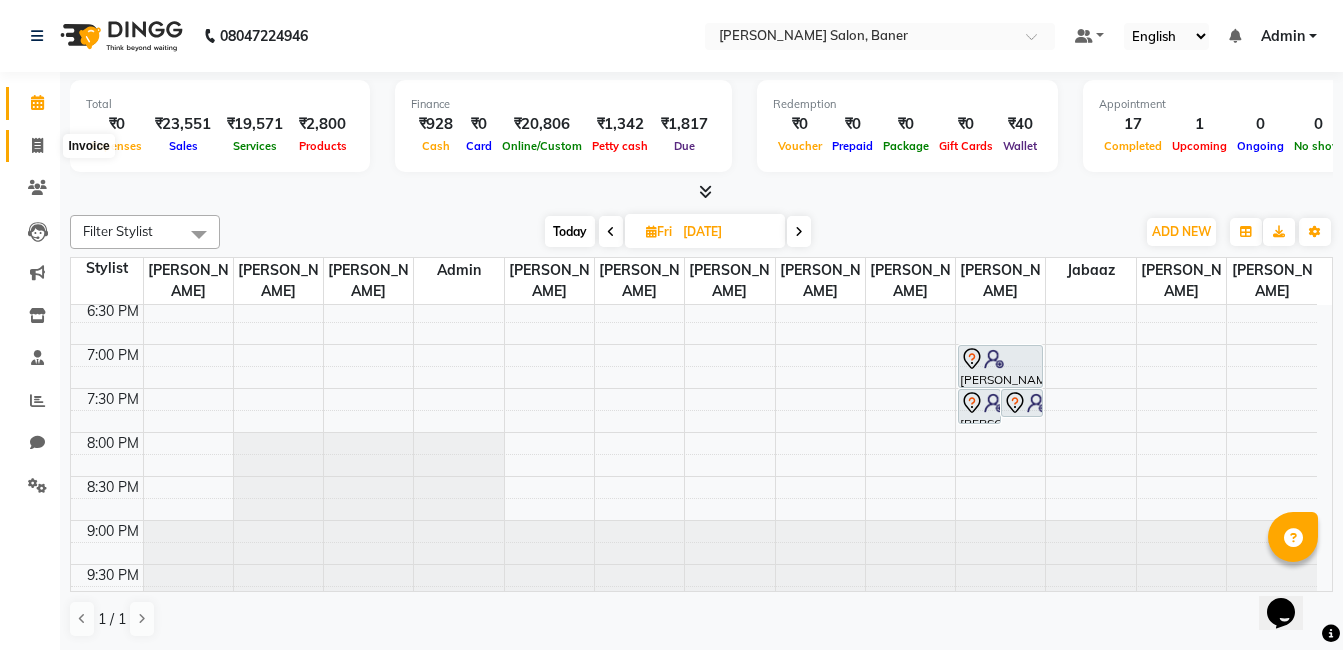 click 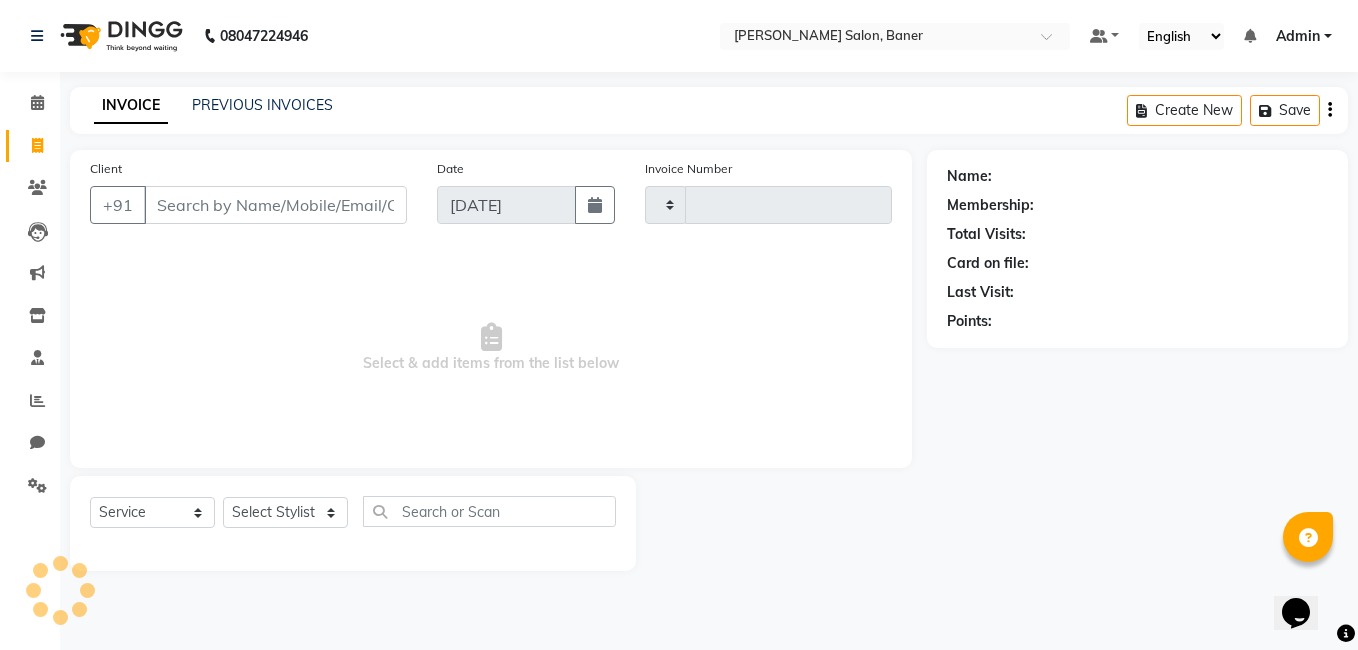 type on "2194" 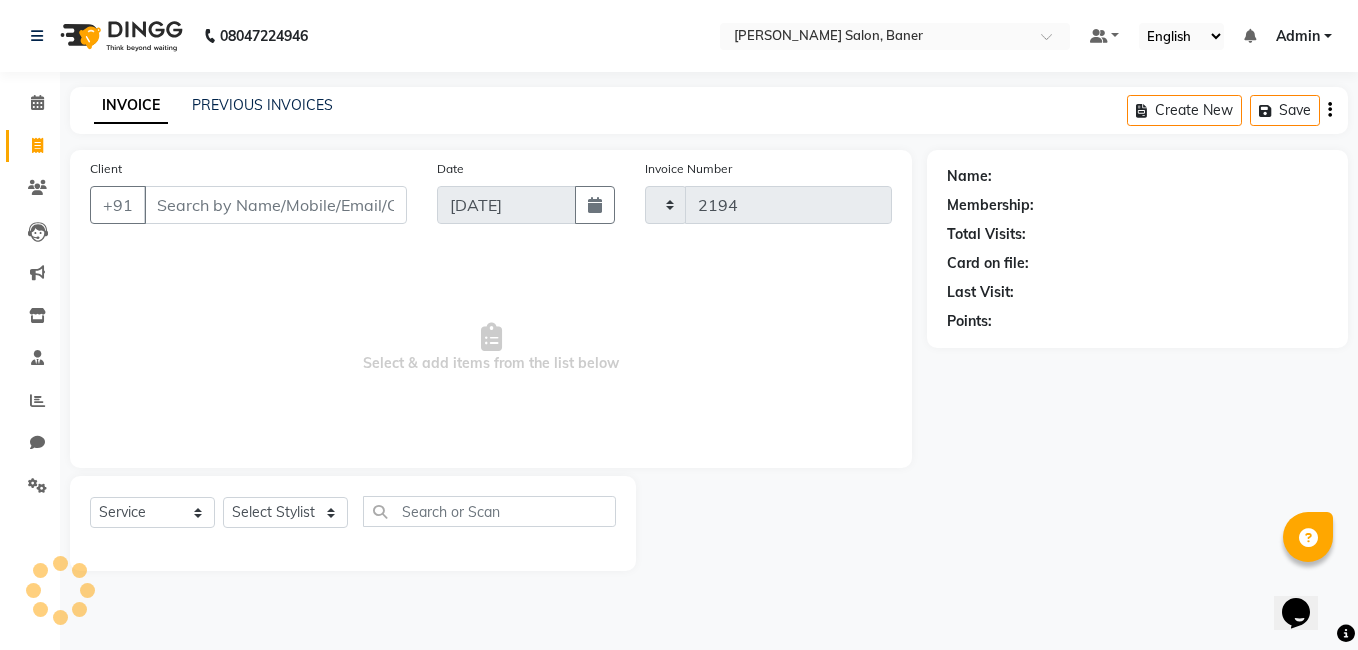 select on "7115" 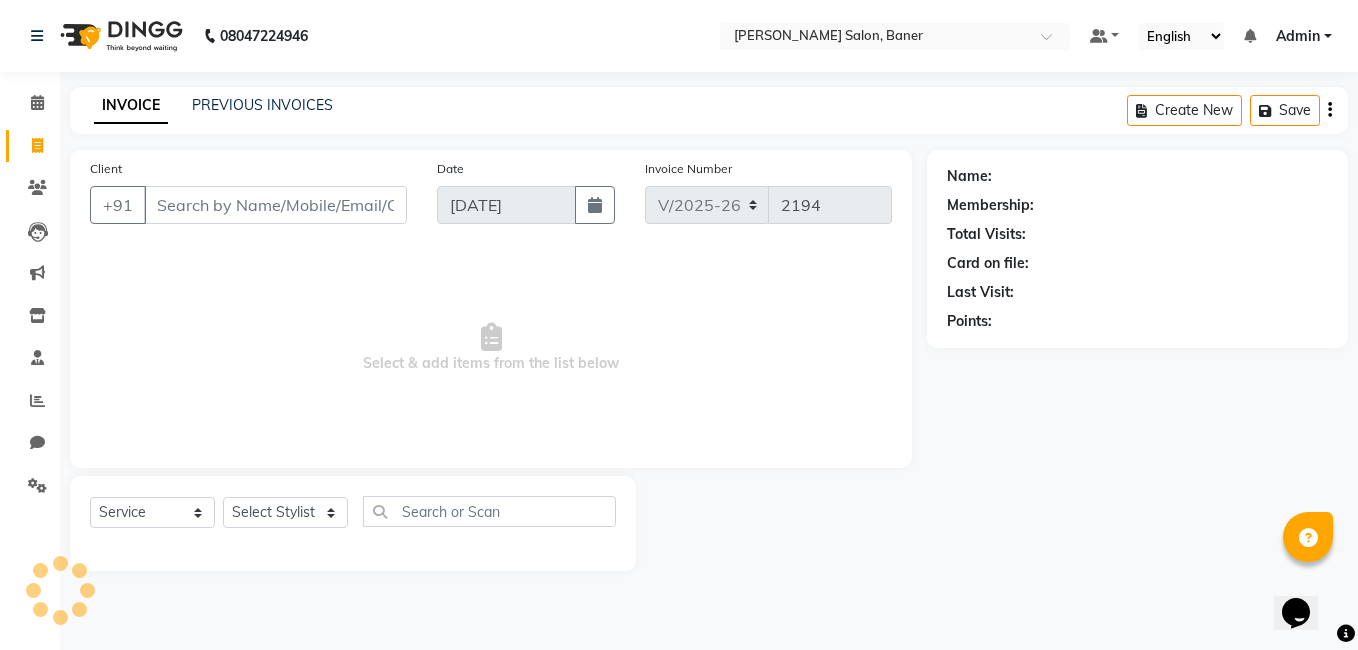 click on "Client" at bounding box center [275, 205] 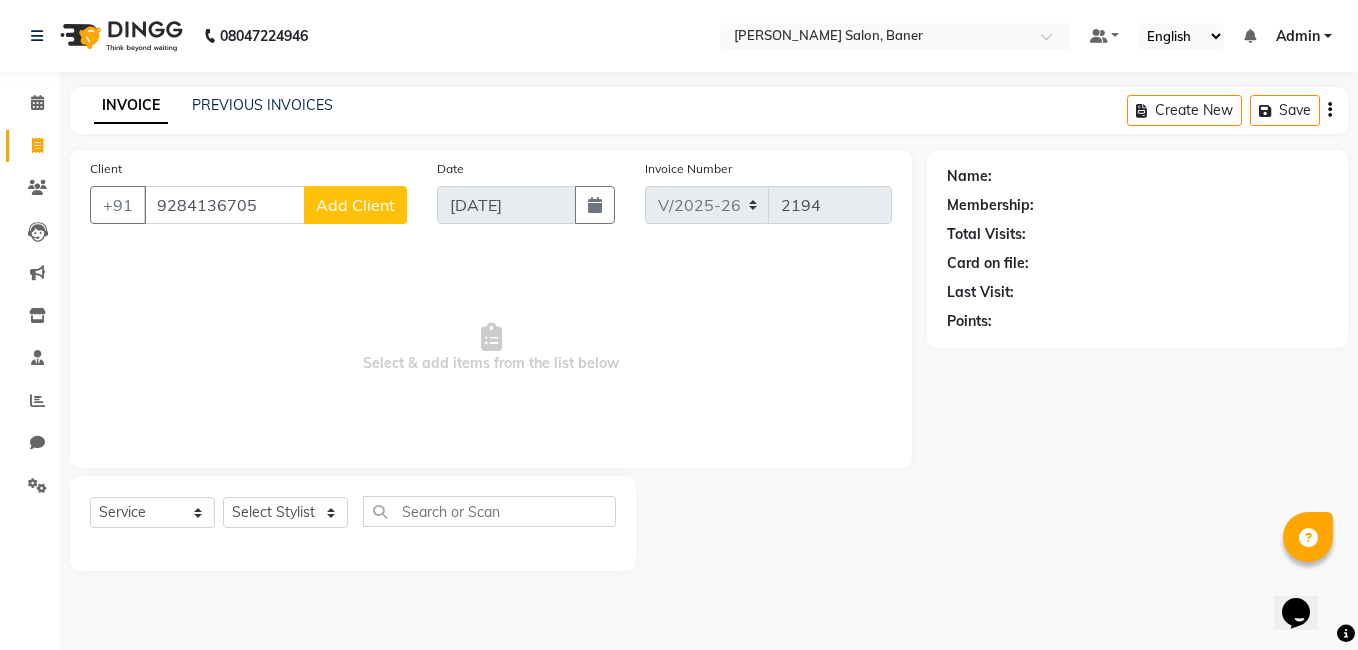 type on "9284136705" 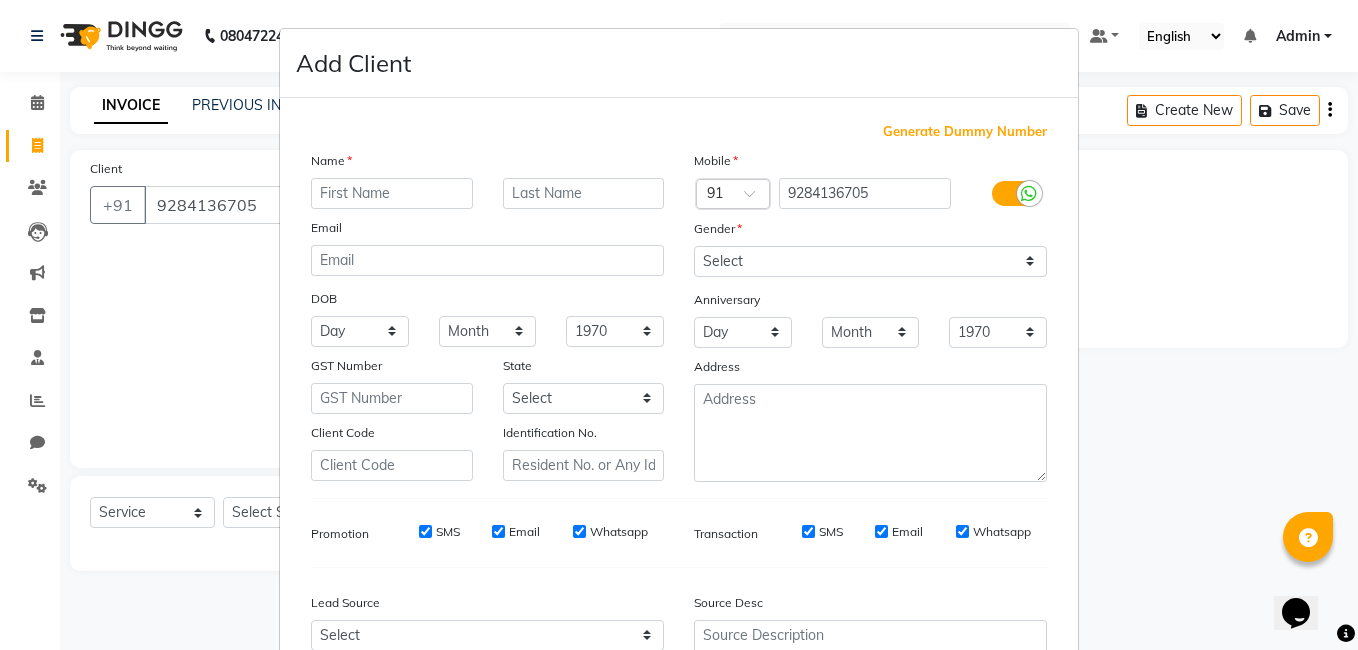 click at bounding box center [392, 193] 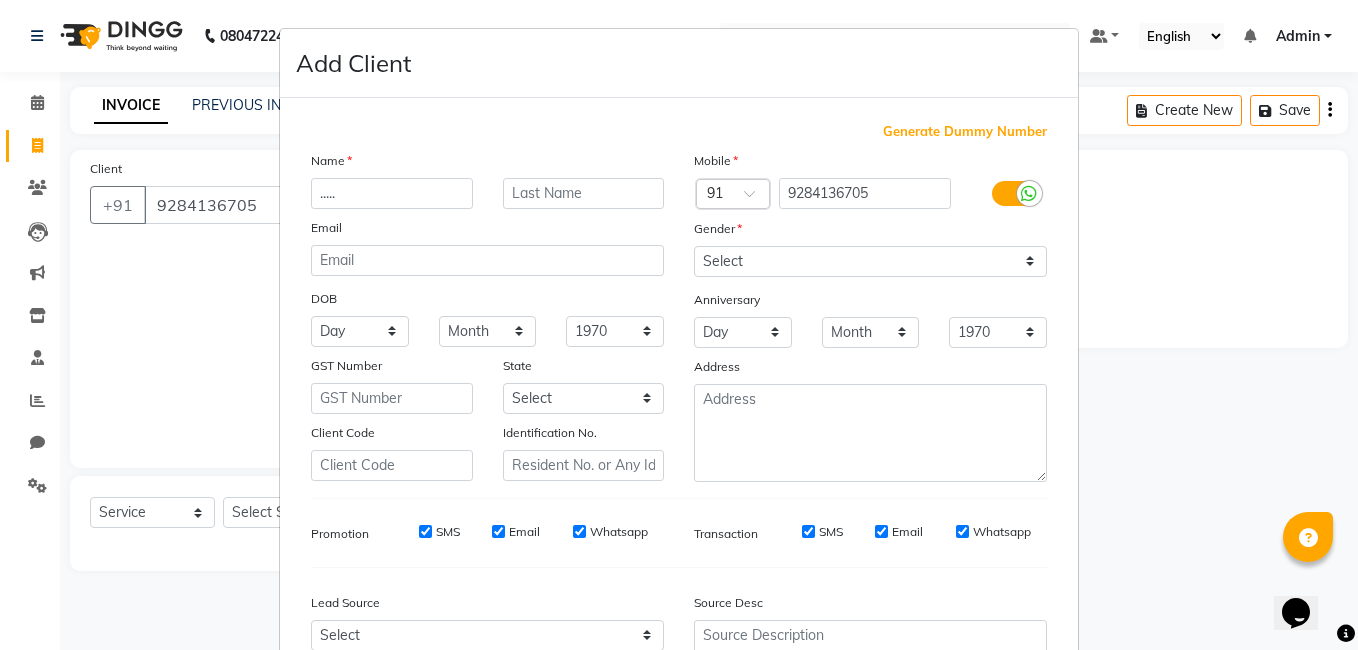 type on "....." 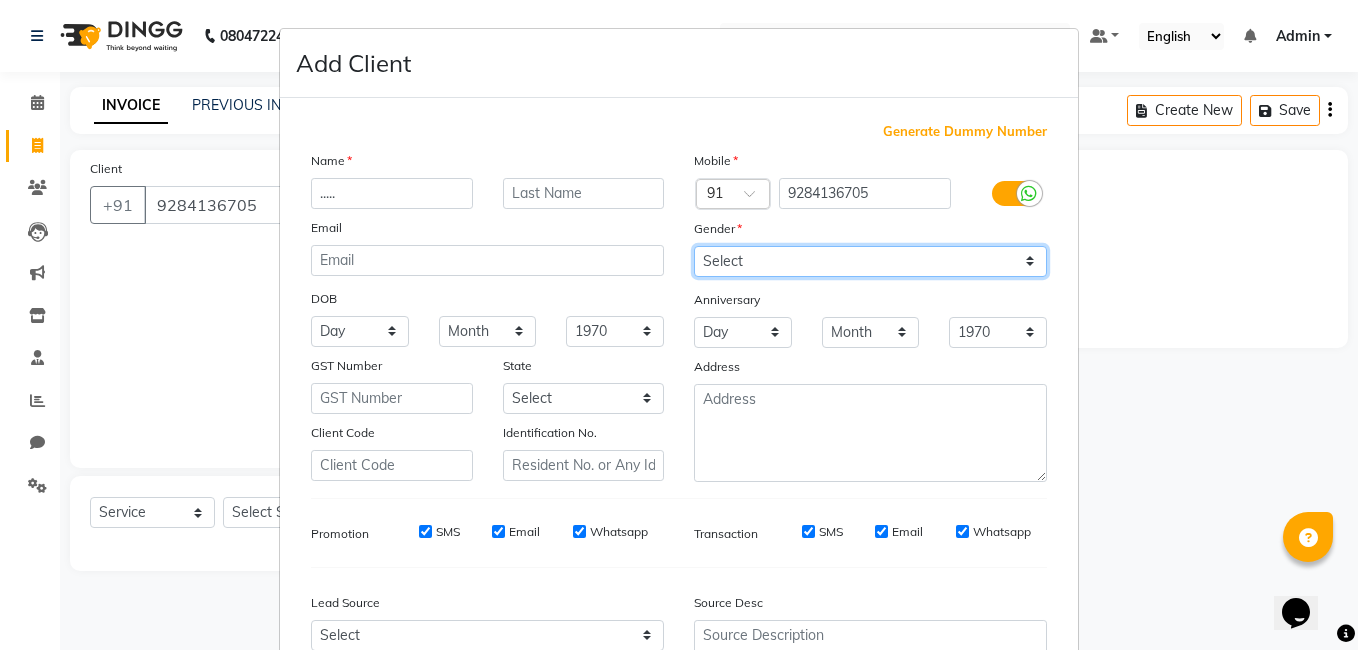 click on "Select [DEMOGRAPHIC_DATA] [DEMOGRAPHIC_DATA] Other Prefer Not To Say" at bounding box center [870, 261] 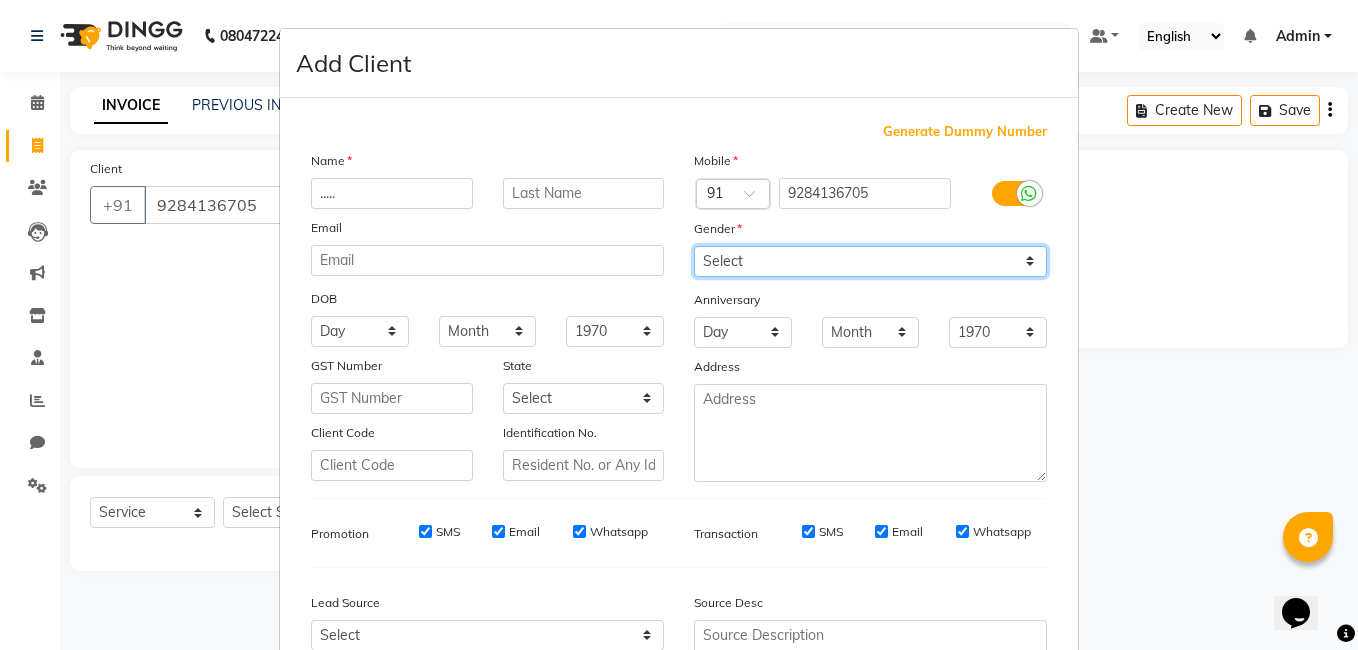 select on "[DEMOGRAPHIC_DATA]" 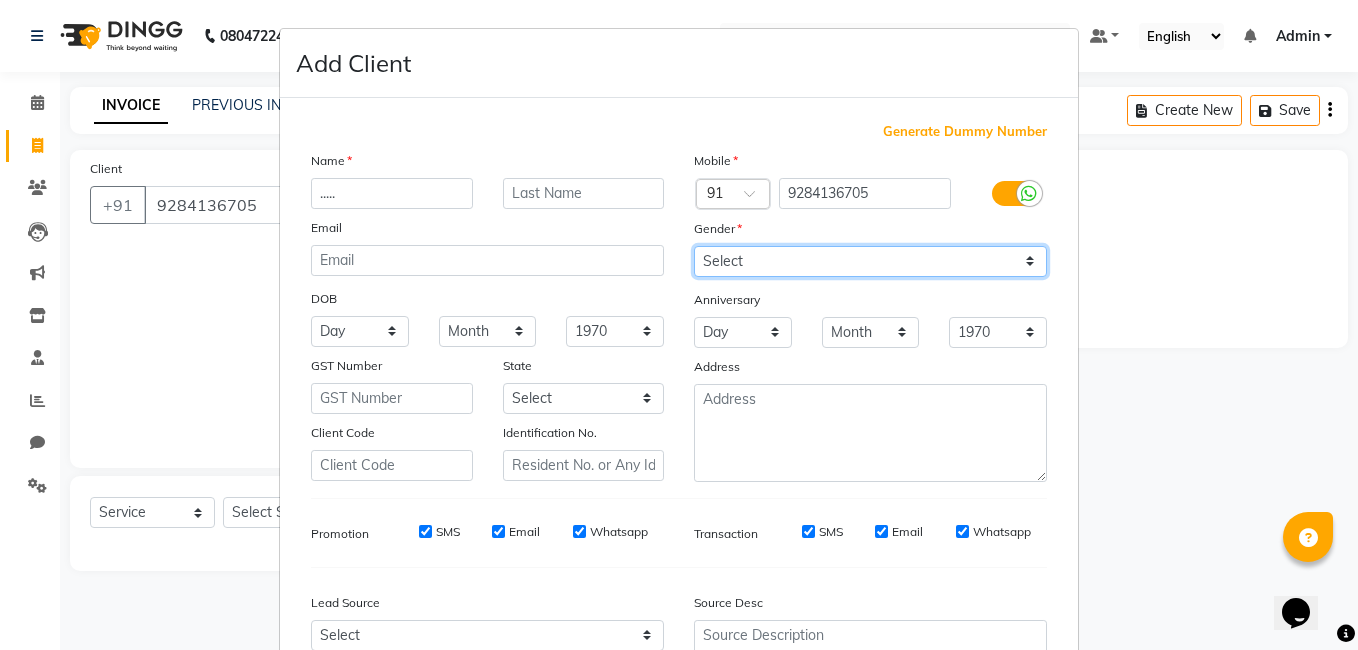 click on "Select [DEMOGRAPHIC_DATA] [DEMOGRAPHIC_DATA] Other Prefer Not To Say" at bounding box center [870, 261] 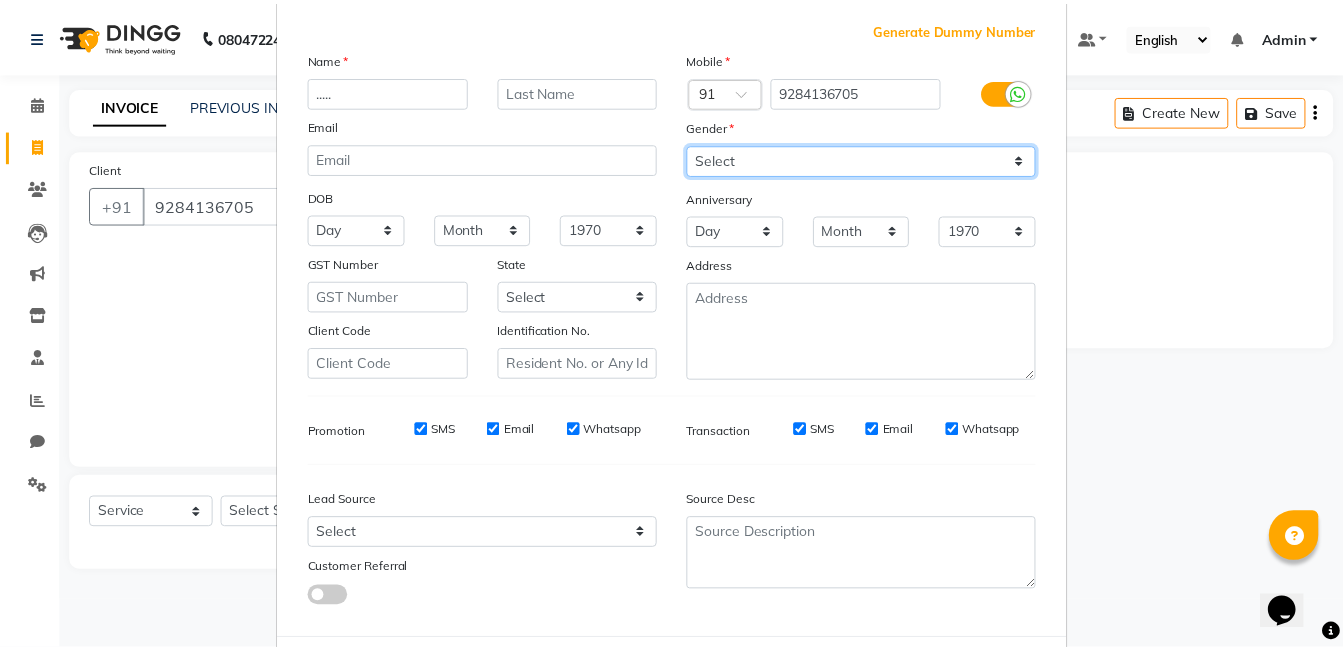scroll, scrollTop: 199, scrollLeft: 0, axis: vertical 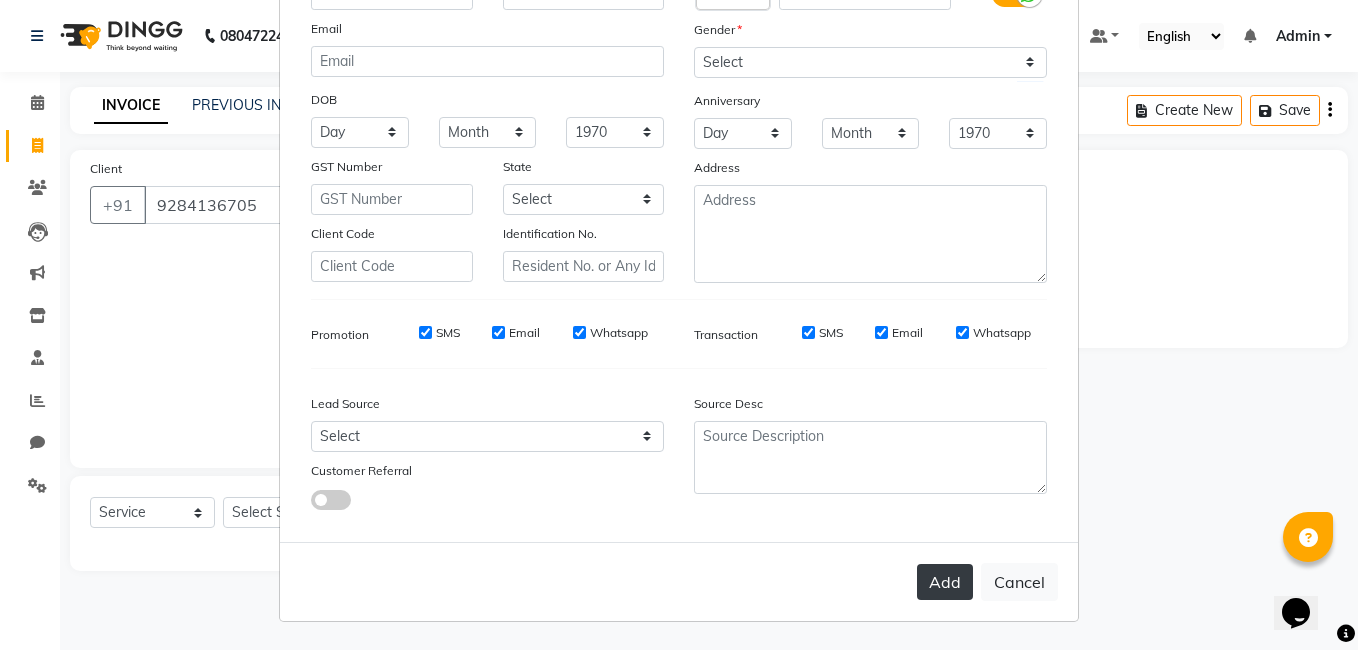 click on "Add" at bounding box center (945, 582) 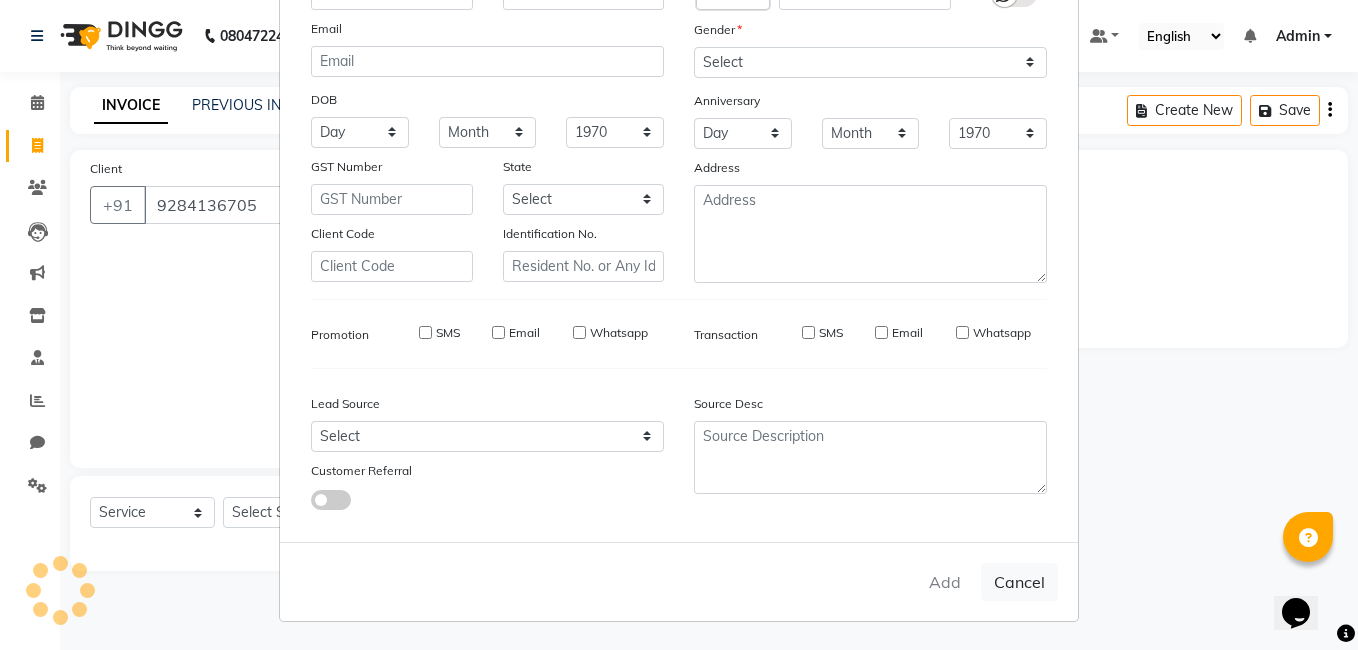 type 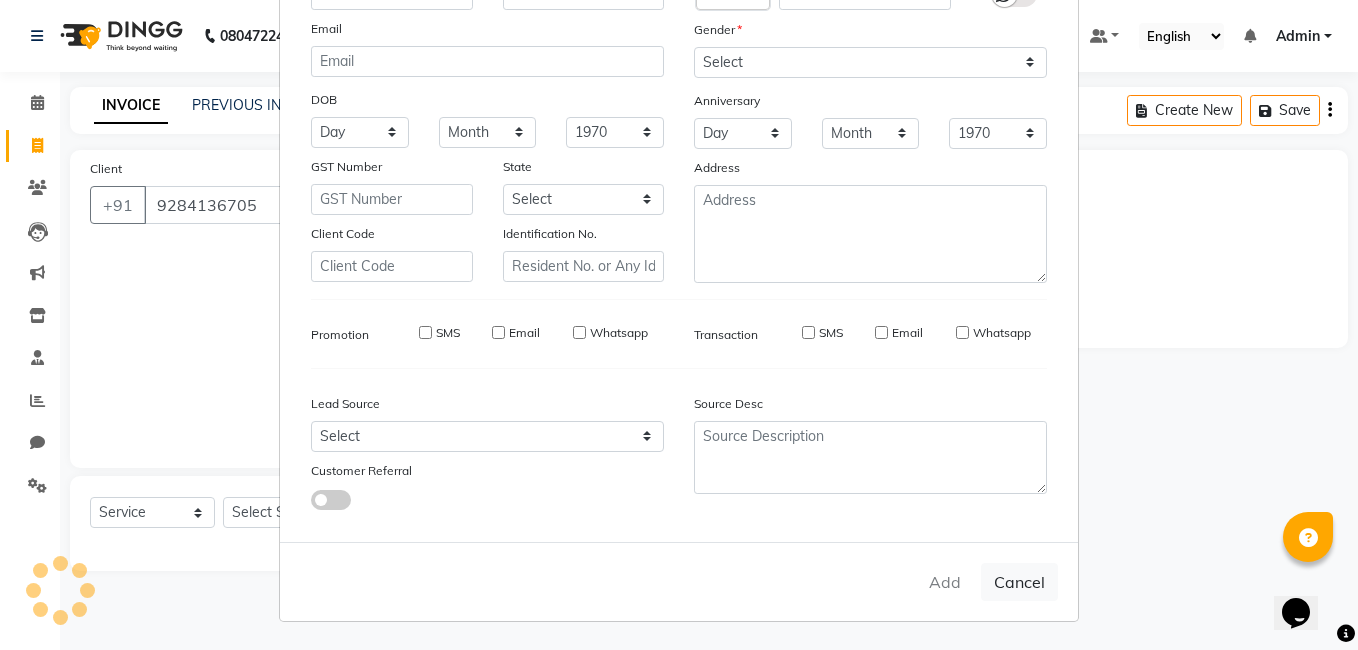 select 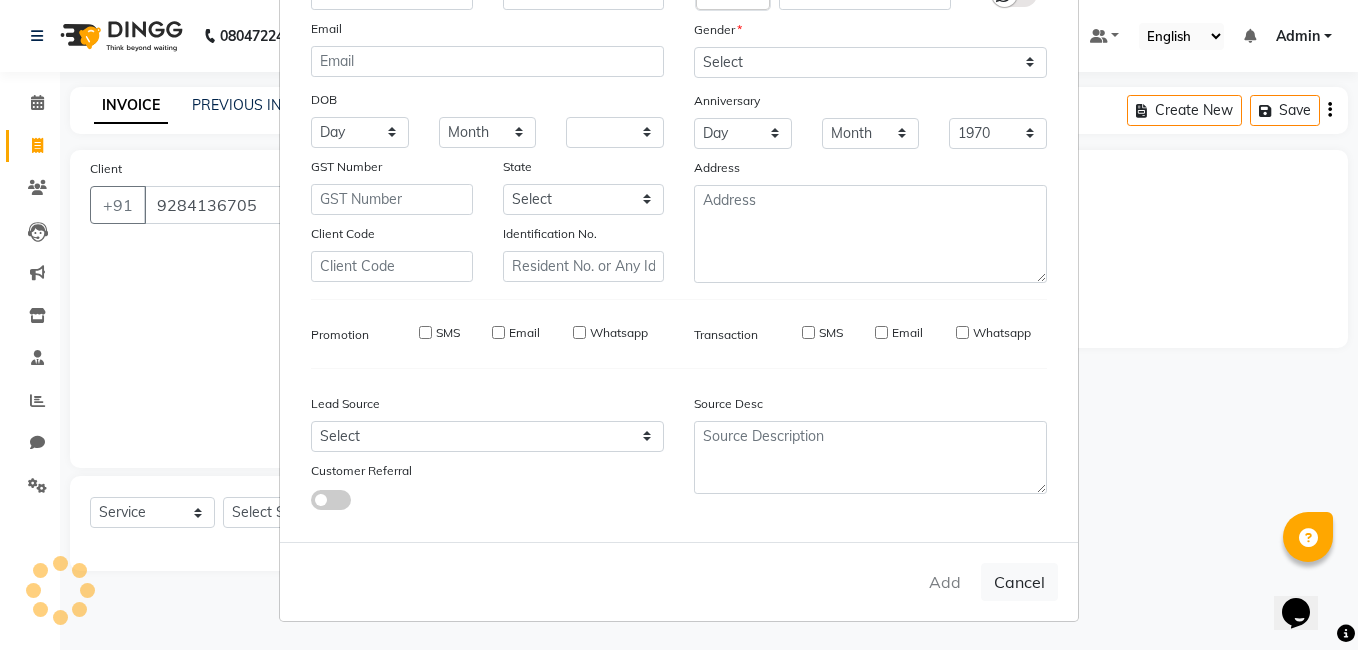 select 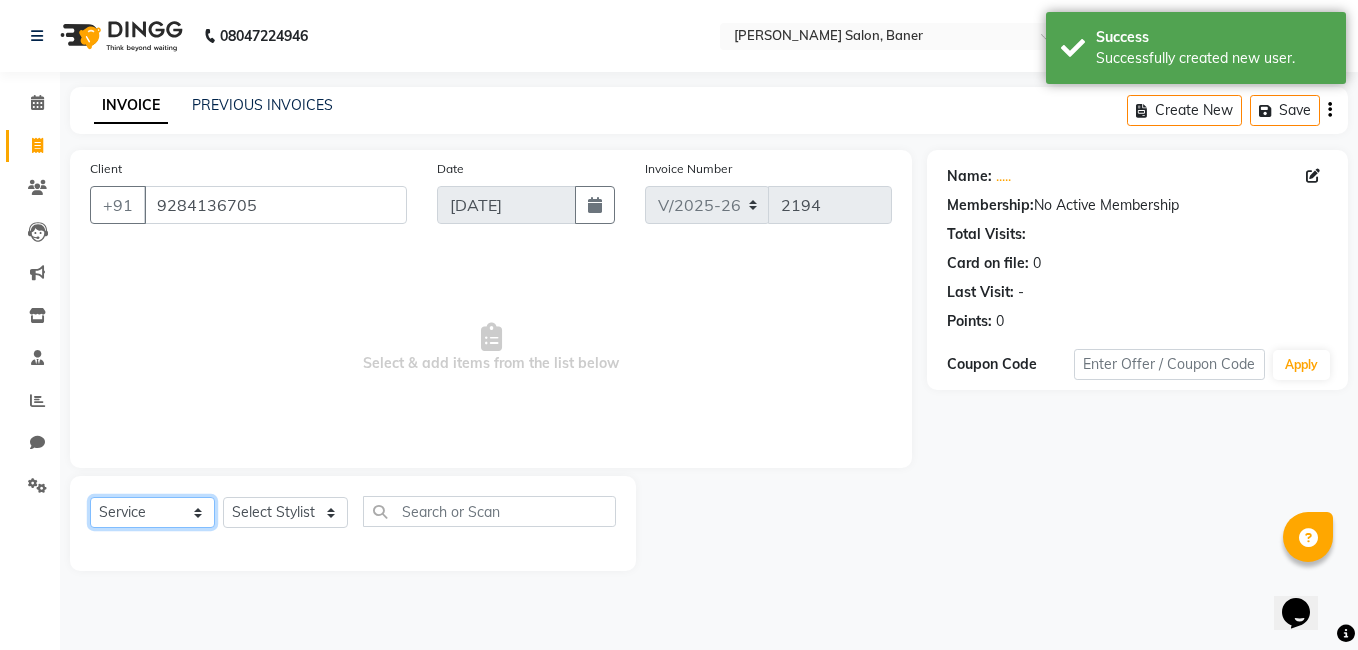 click on "Select  Service  Product  Membership  Package Voucher Prepaid Gift Card" 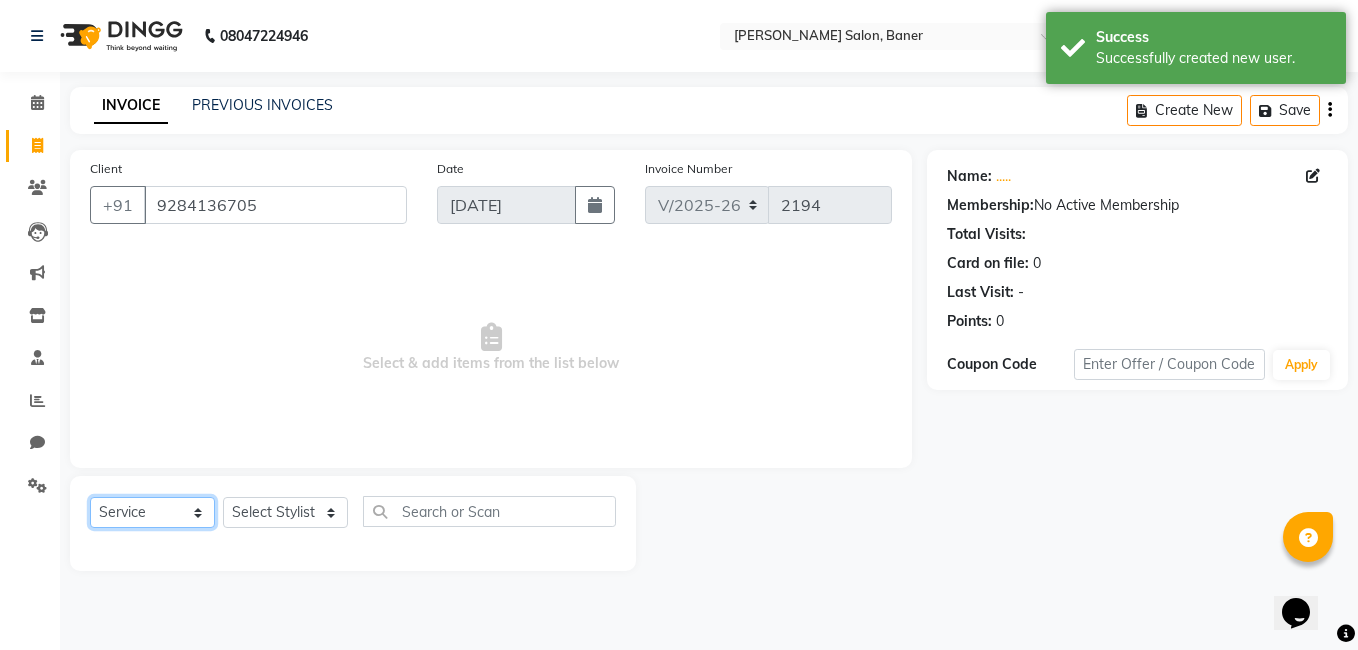 select on "product" 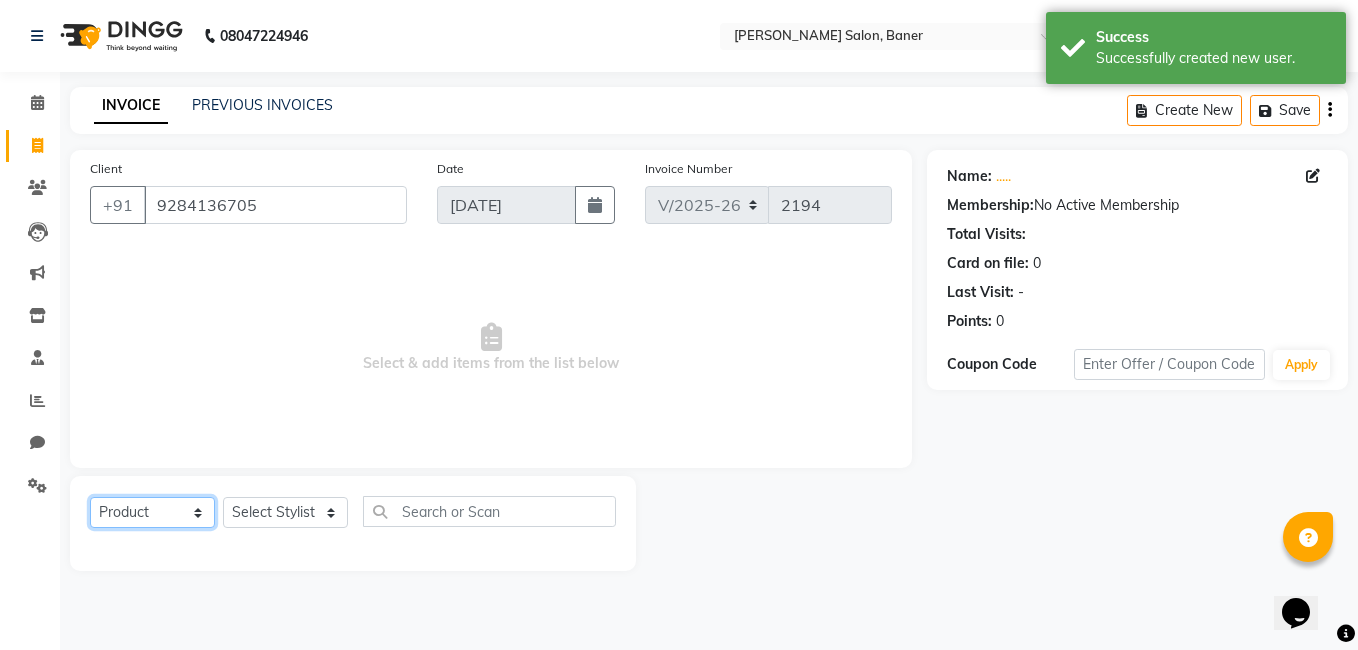 click on "Select  Service  Product  Membership  Package Voucher Prepaid Gift Card" 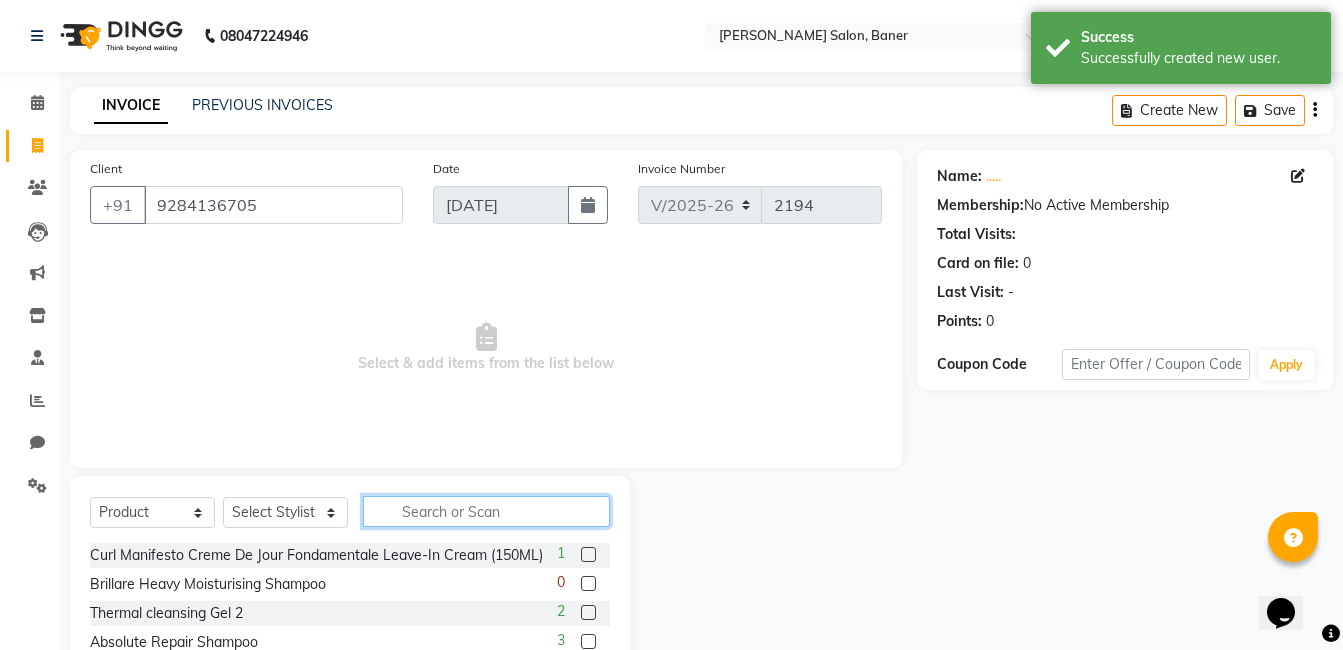 click 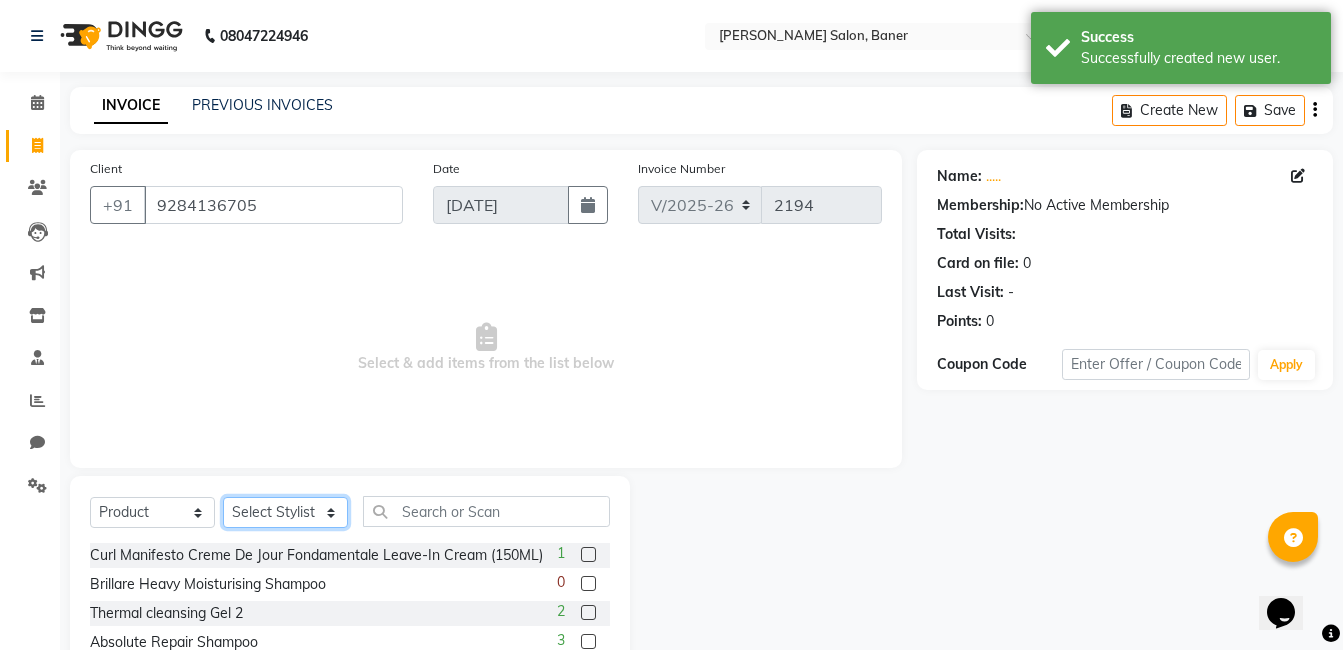 click on "Select Stylist Admin [PERSON_NAME] [PERSON_NAME] [PERSON_NAME] Jabaaz [PERSON_NAME]  [PERSON_NAME]  [PERSON_NAME] [PERSON_NAME] Rahul chhapchhade [PERSON_NAME] [PERSON_NAME] [PERSON_NAME]" 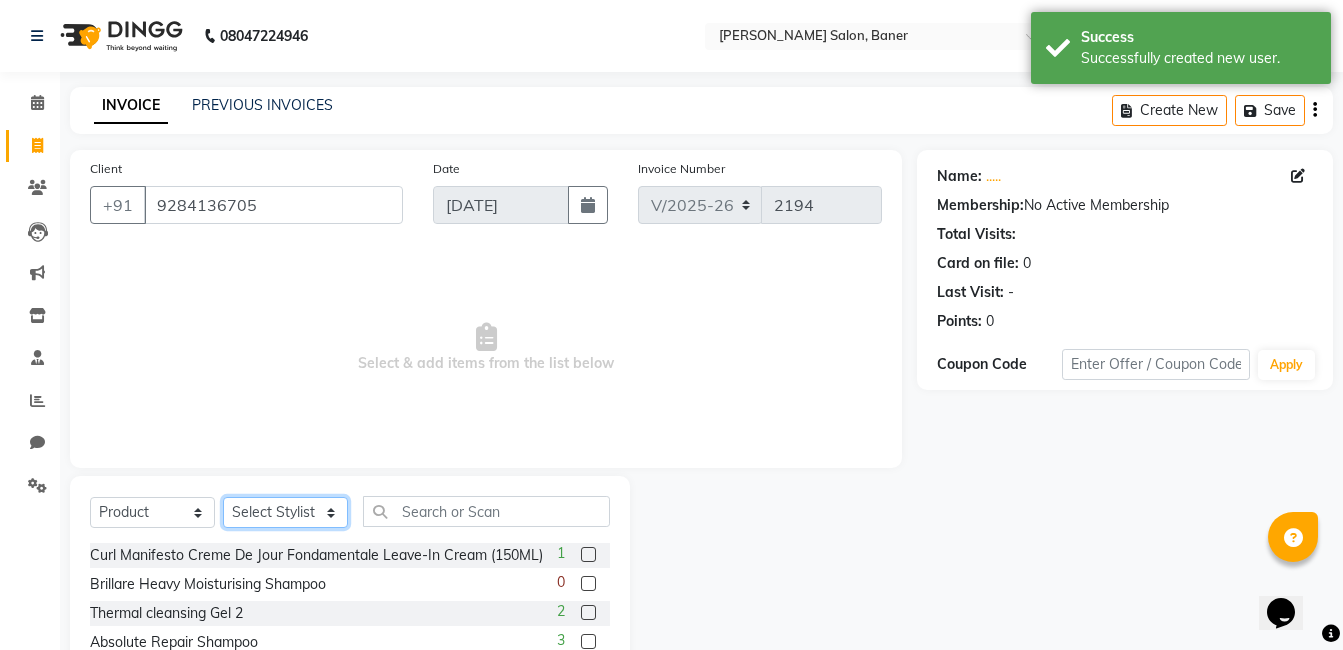 select on "66218" 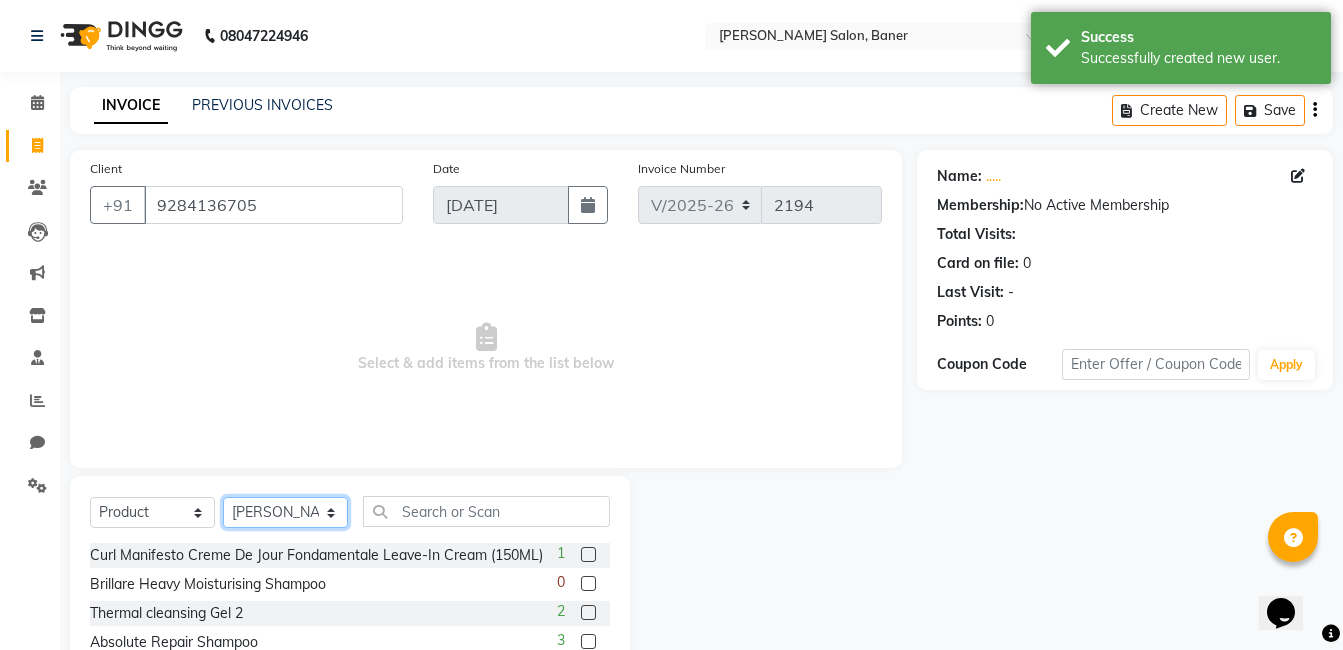 click on "Select Stylist Admin [PERSON_NAME] [PERSON_NAME] [PERSON_NAME] Jabaaz [PERSON_NAME]  [PERSON_NAME]  [PERSON_NAME] [PERSON_NAME] Rahul chhapchhade [PERSON_NAME] [PERSON_NAME] [PERSON_NAME]" 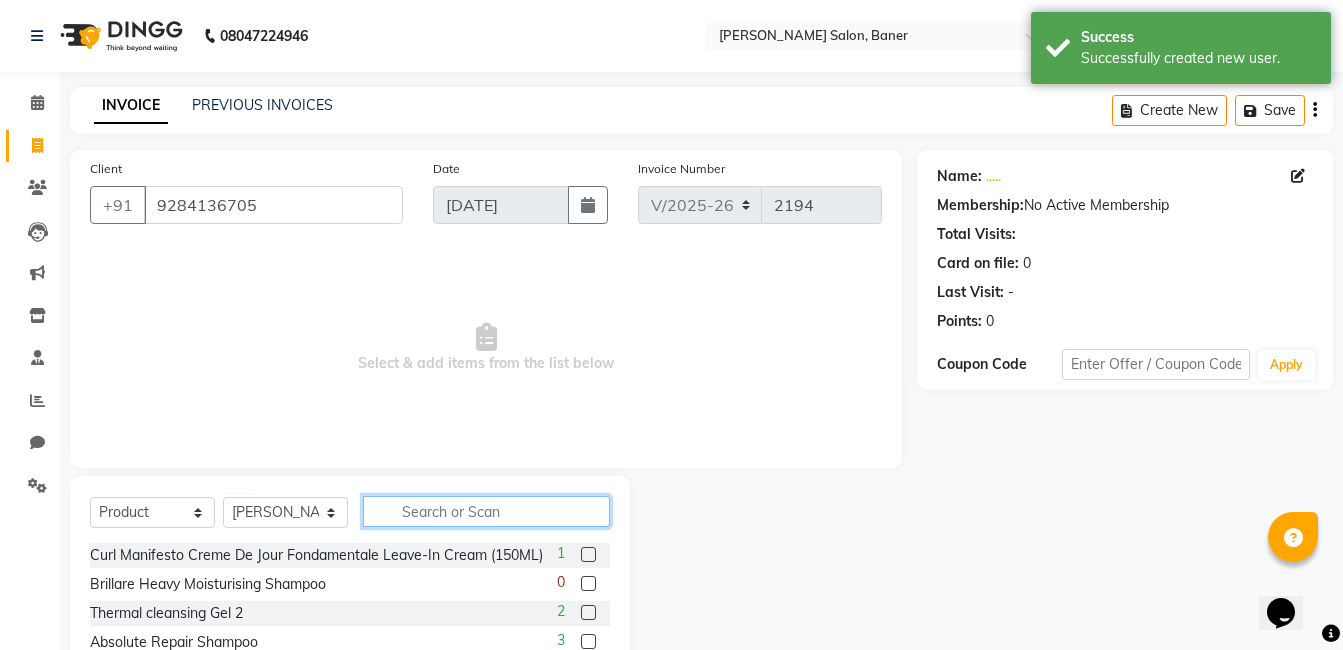 click 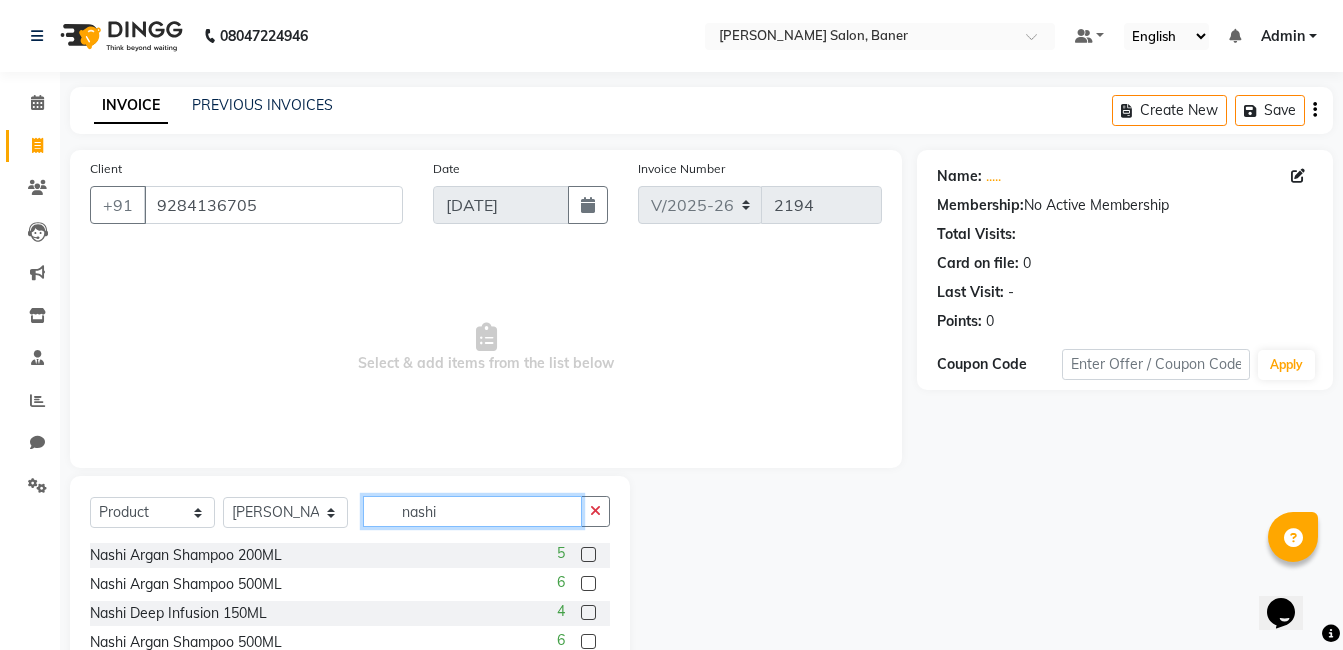type on "nashi" 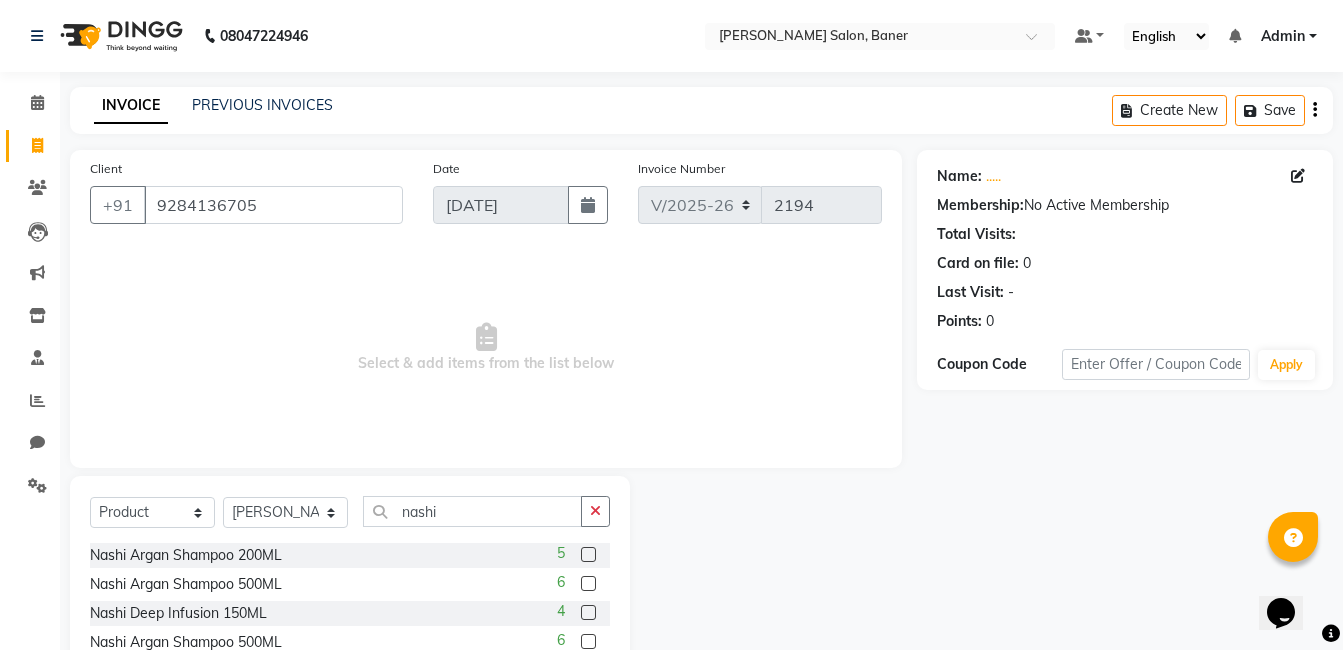 click 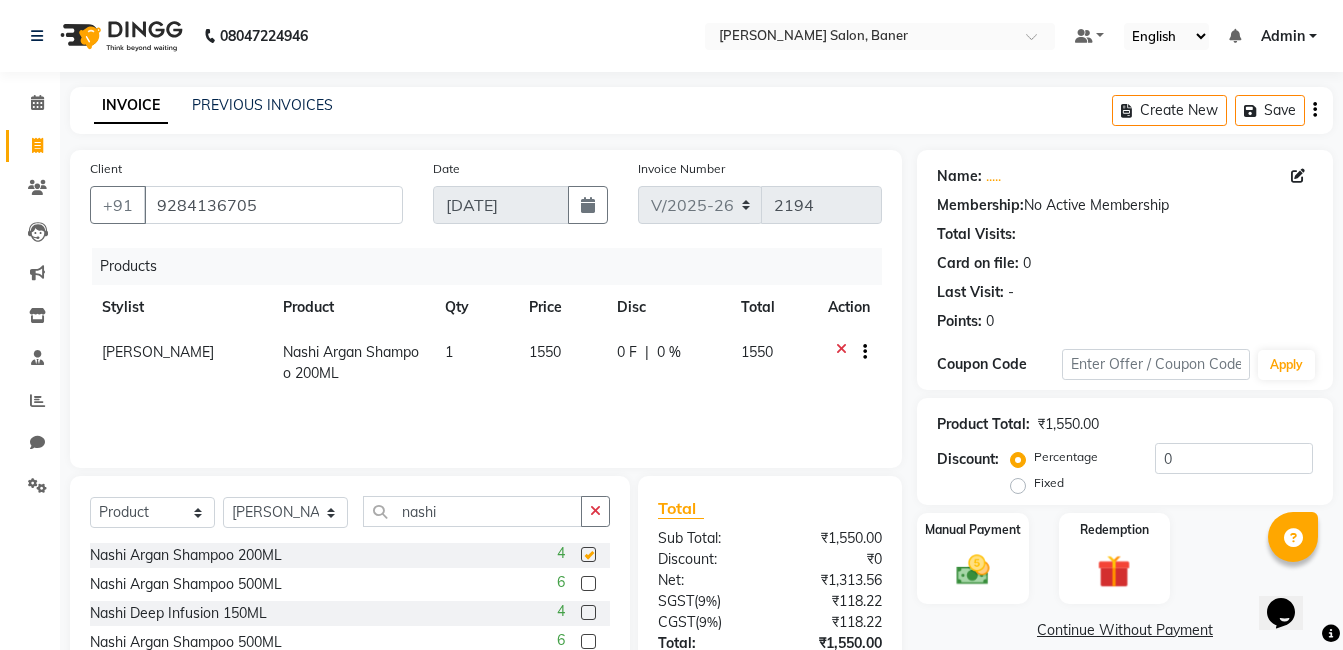 checkbox on "false" 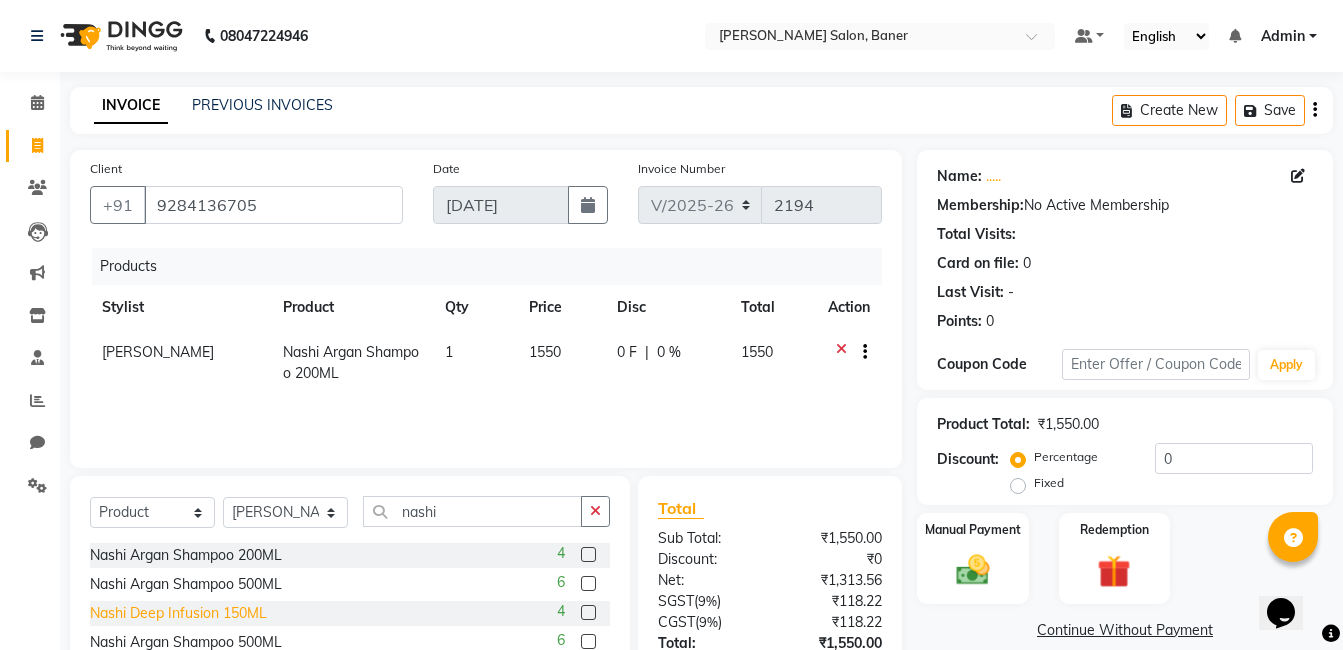 scroll, scrollTop: 100, scrollLeft: 0, axis: vertical 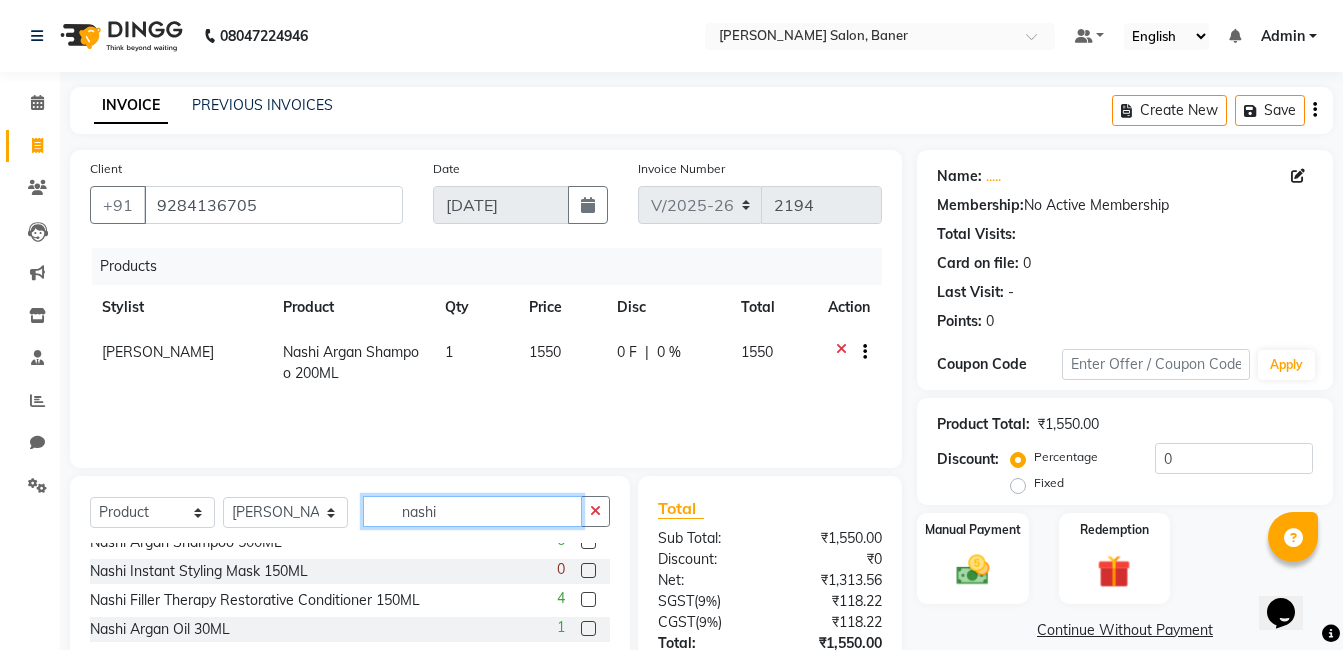 click on "nashi" 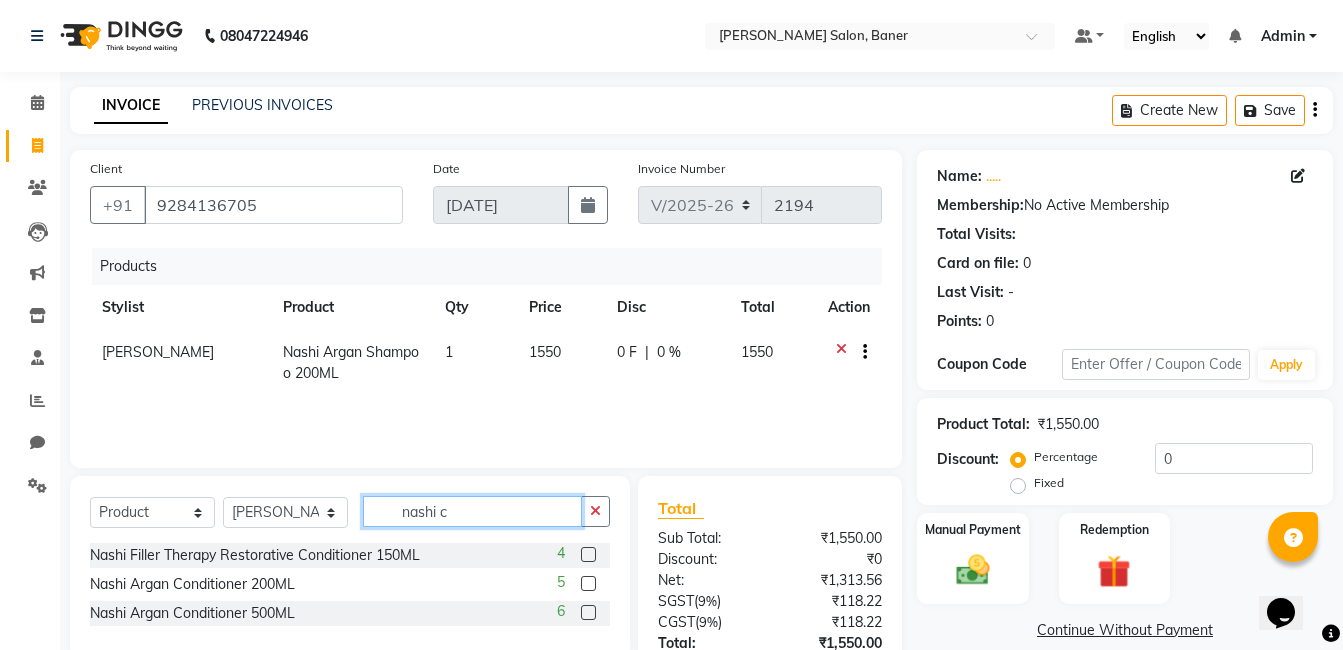 scroll, scrollTop: 0, scrollLeft: 0, axis: both 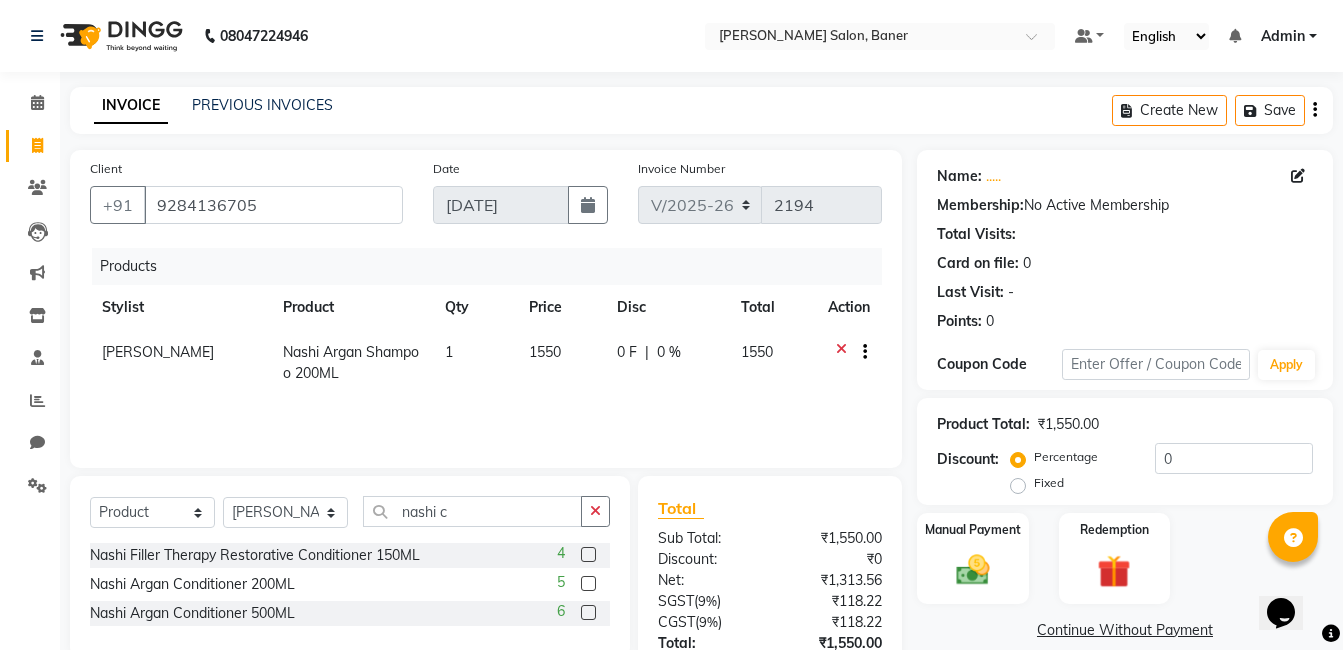 click 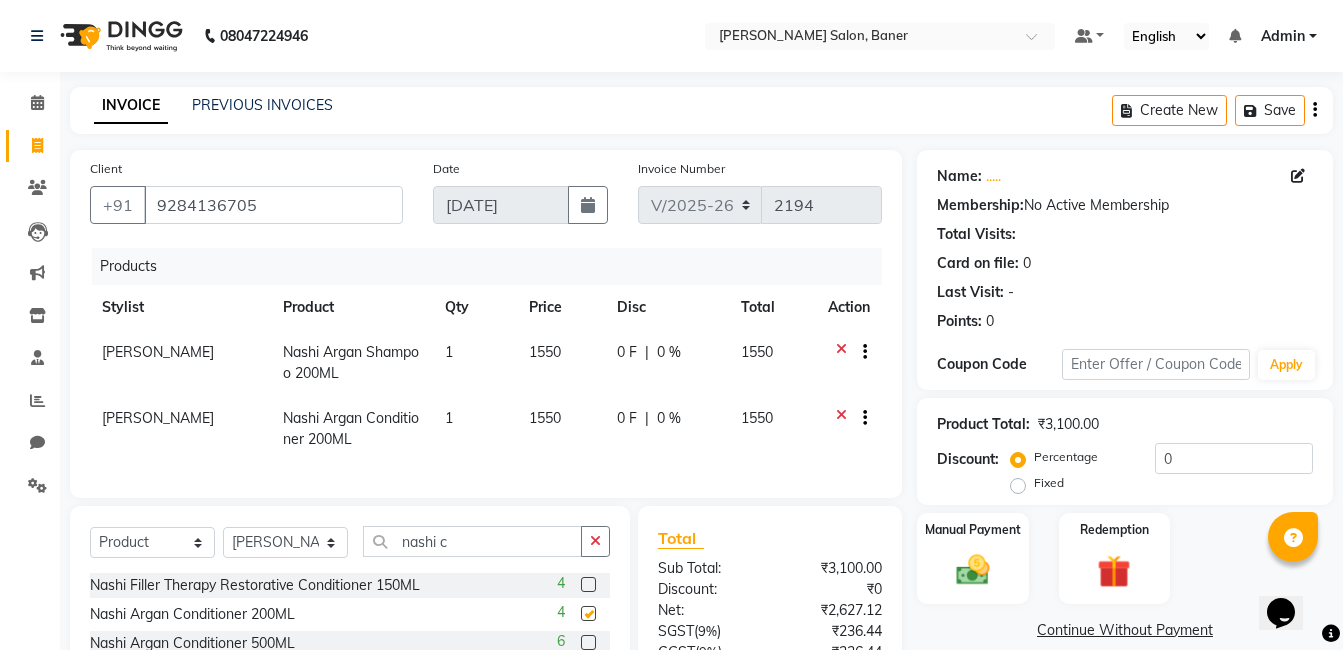 checkbox on "false" 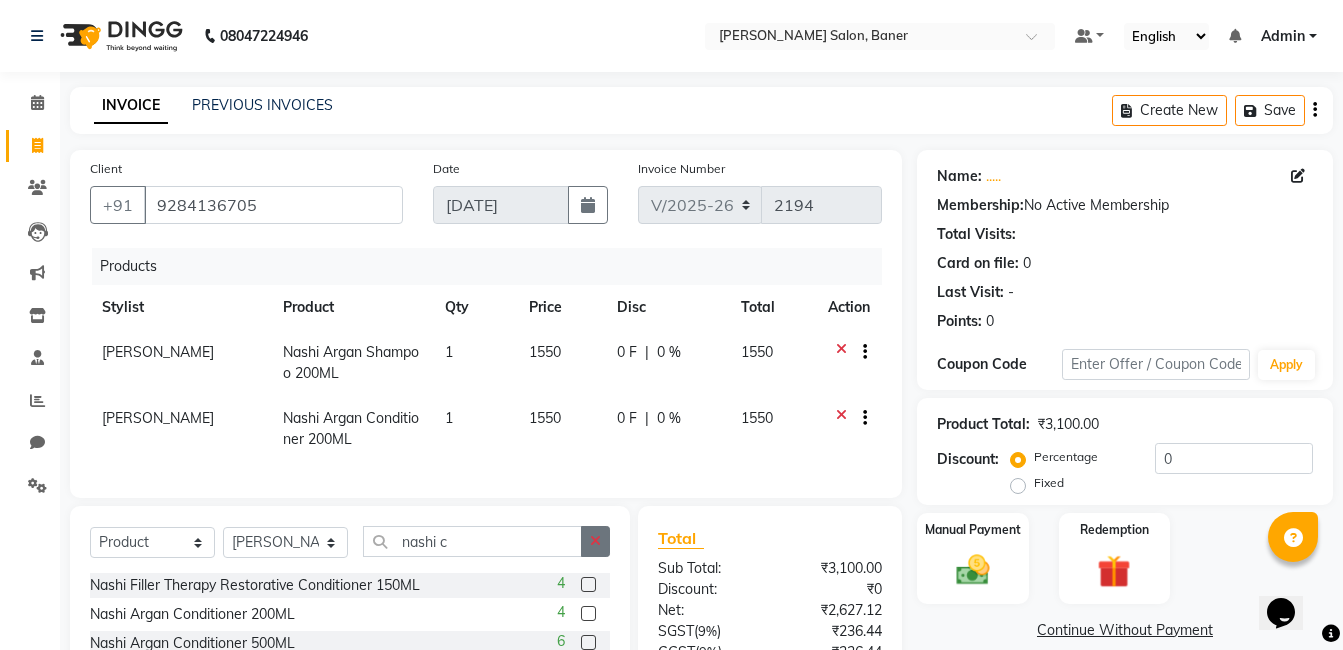 click 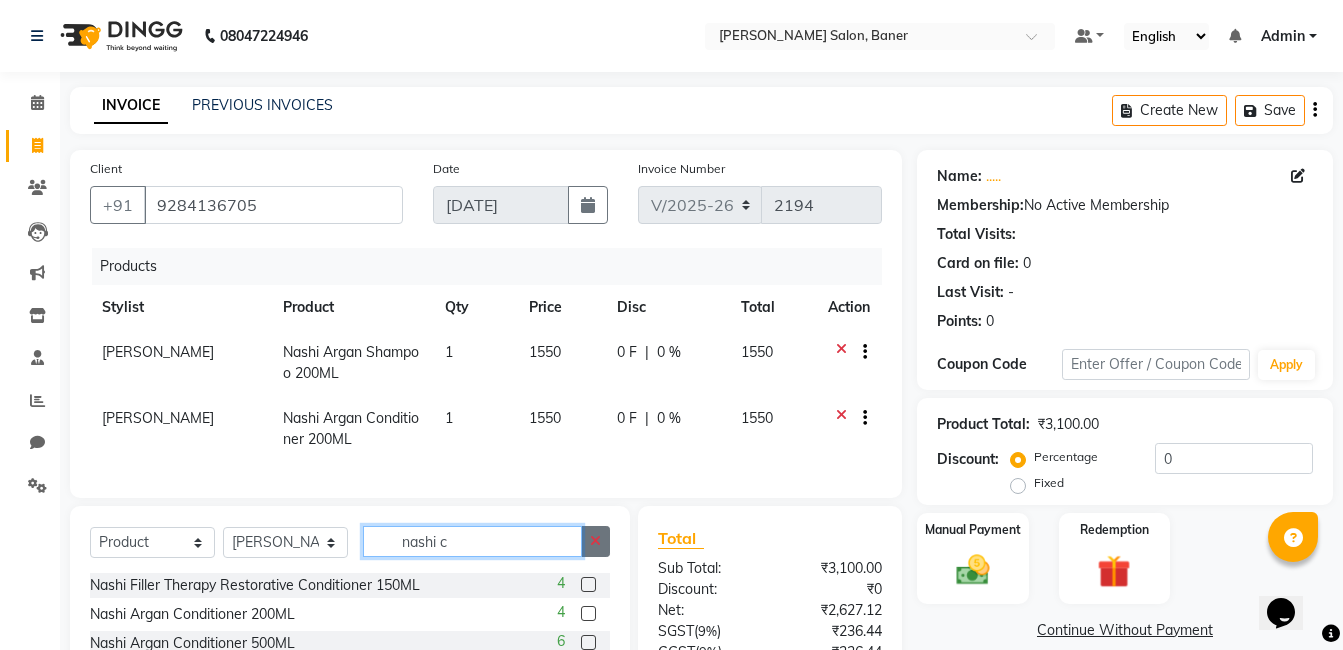 type 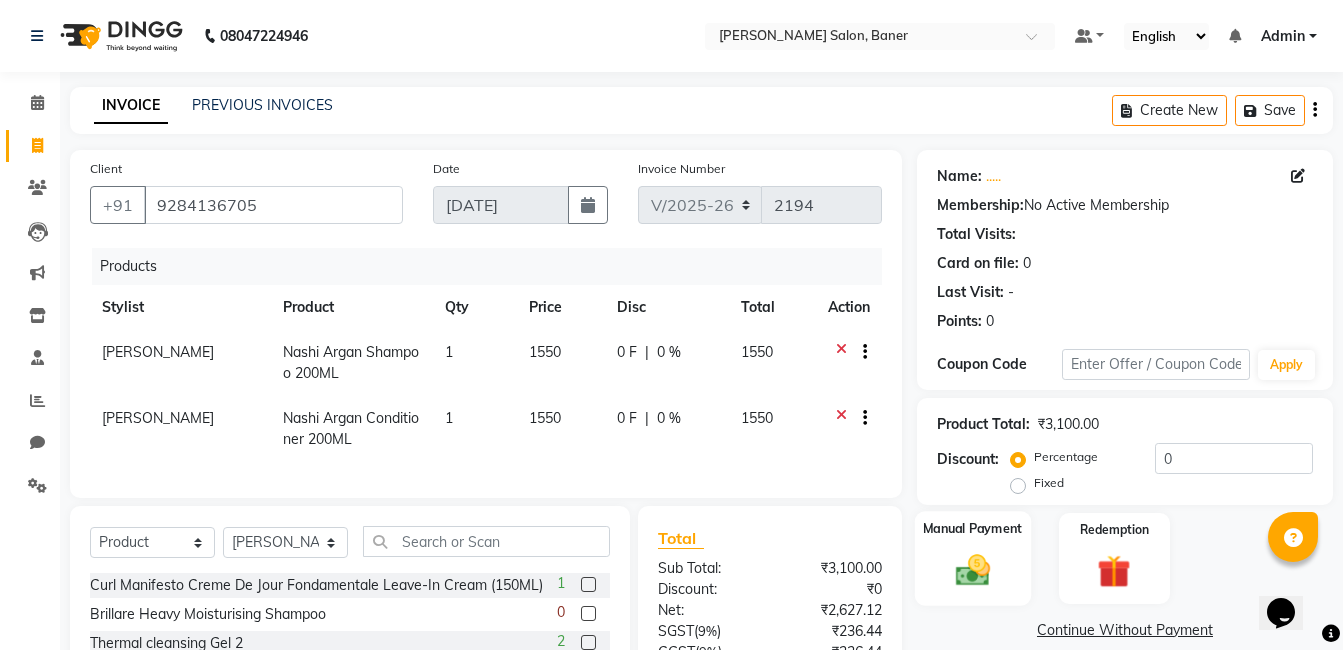 click 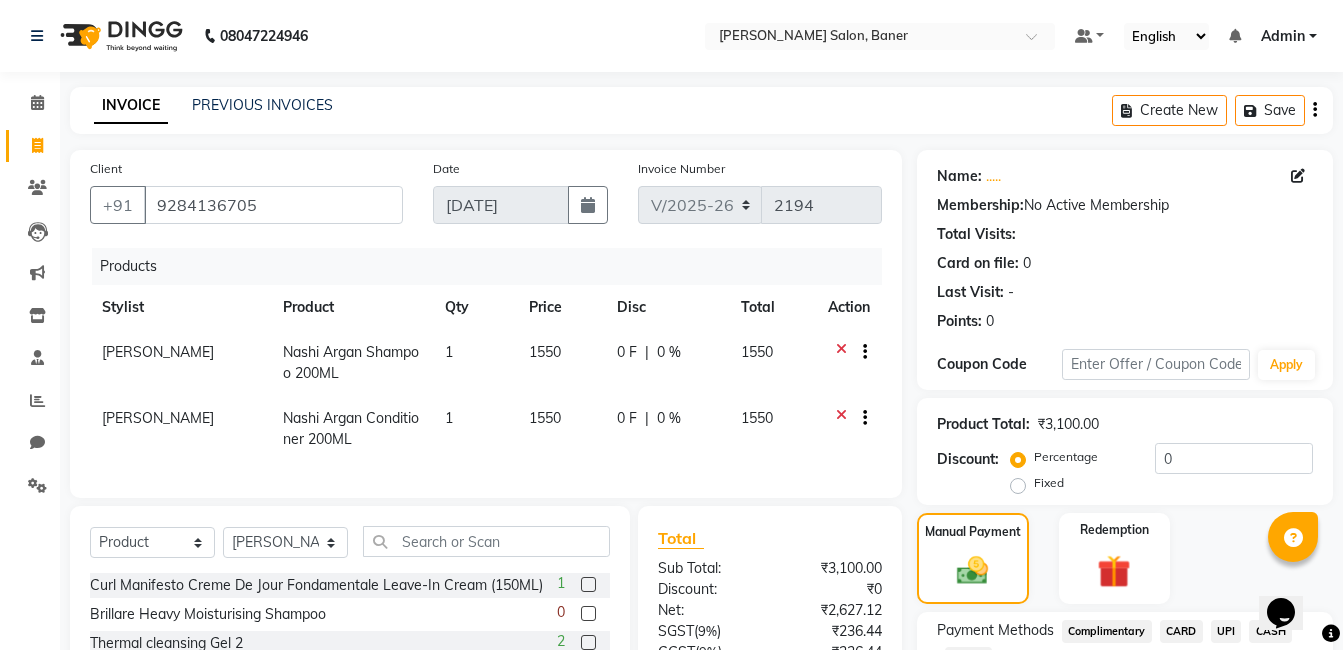 click on "UPI" 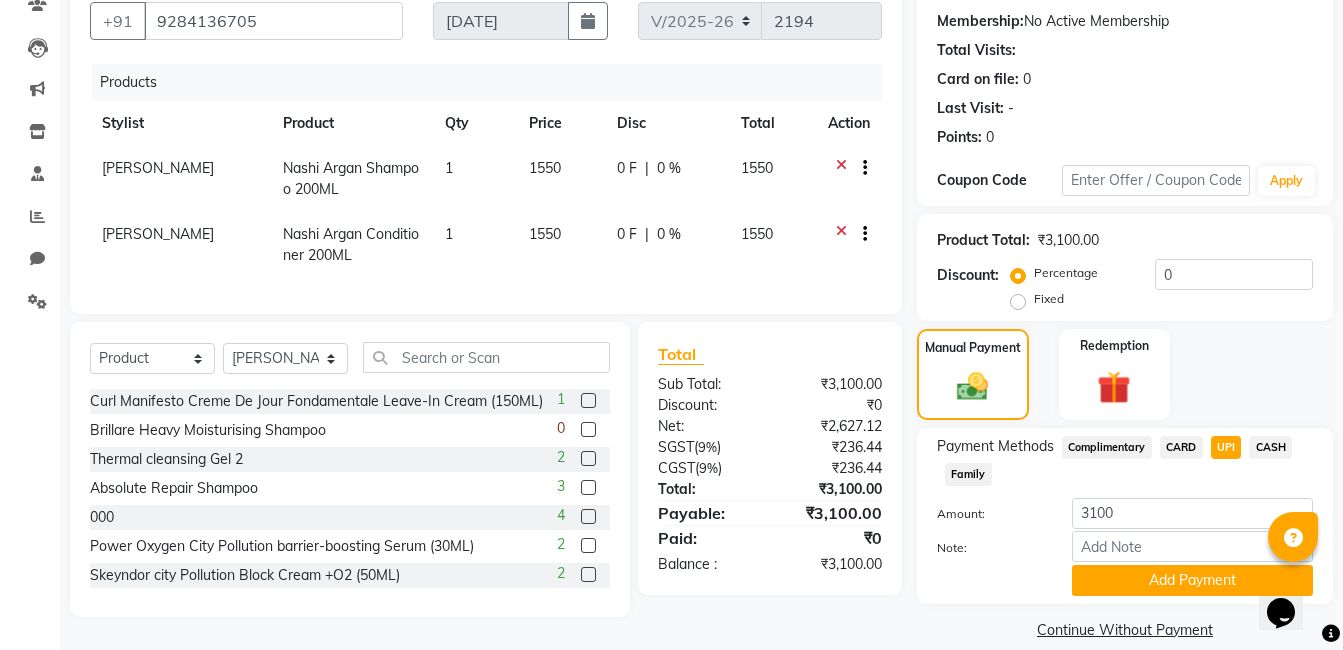 scroll, scrollTop: 209, scrollLeft: 0, axis: vertical 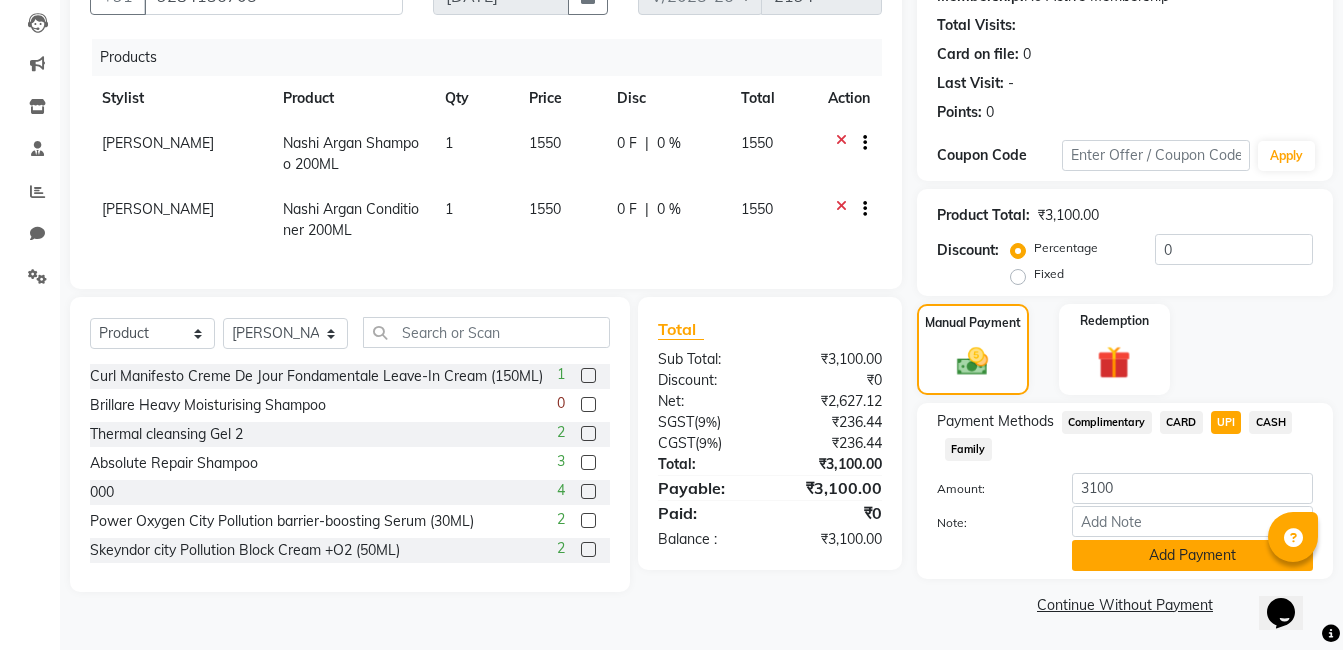 click on "Add Payment" 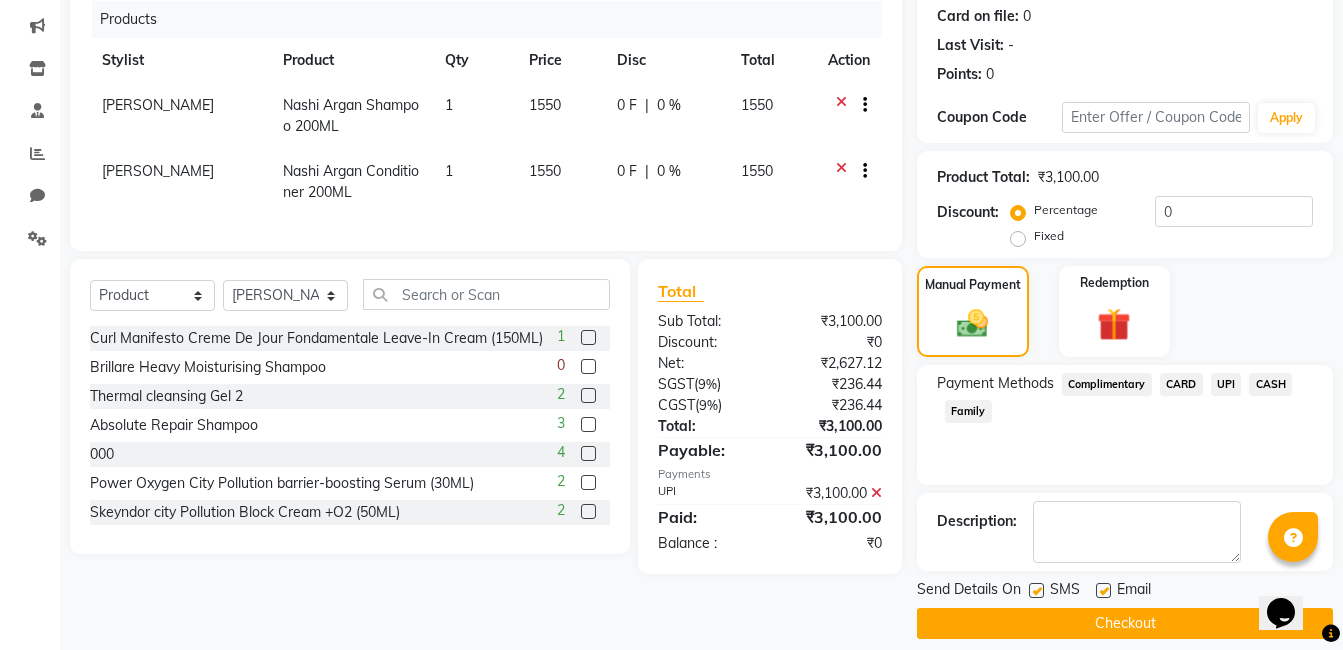 scroll, scrollTop: 266, scrollLeft: 0, axis: vertical 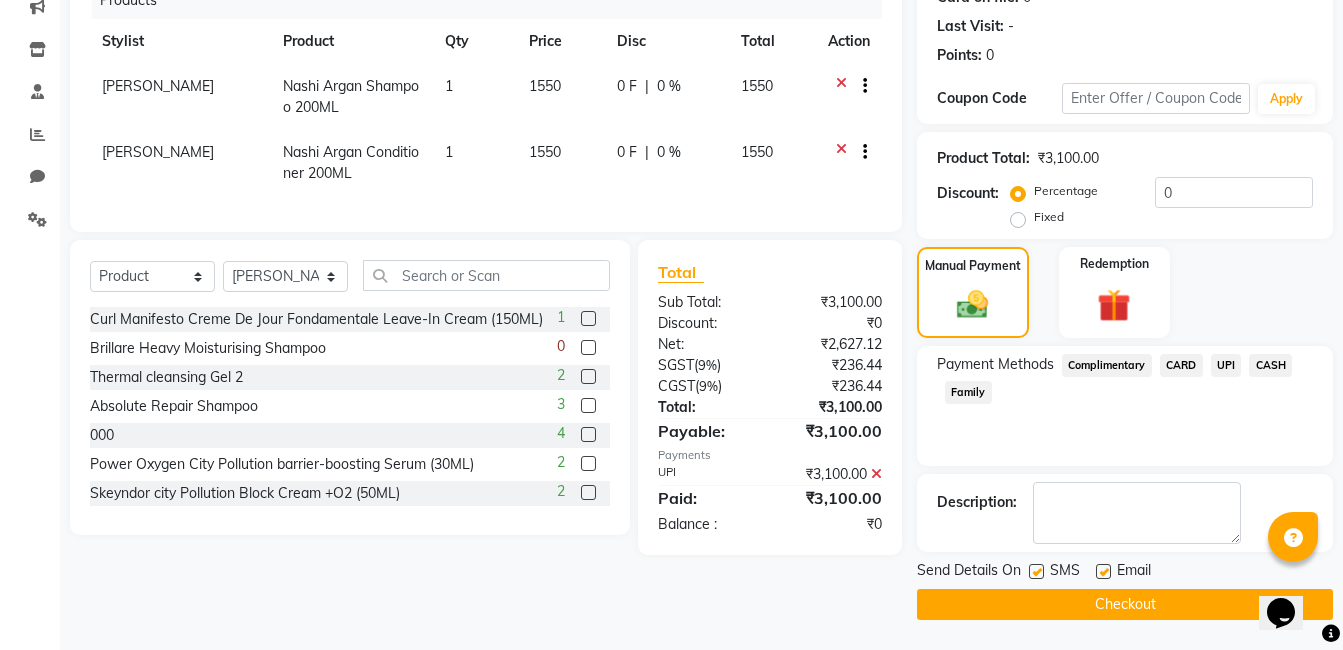 click on "Checkout" 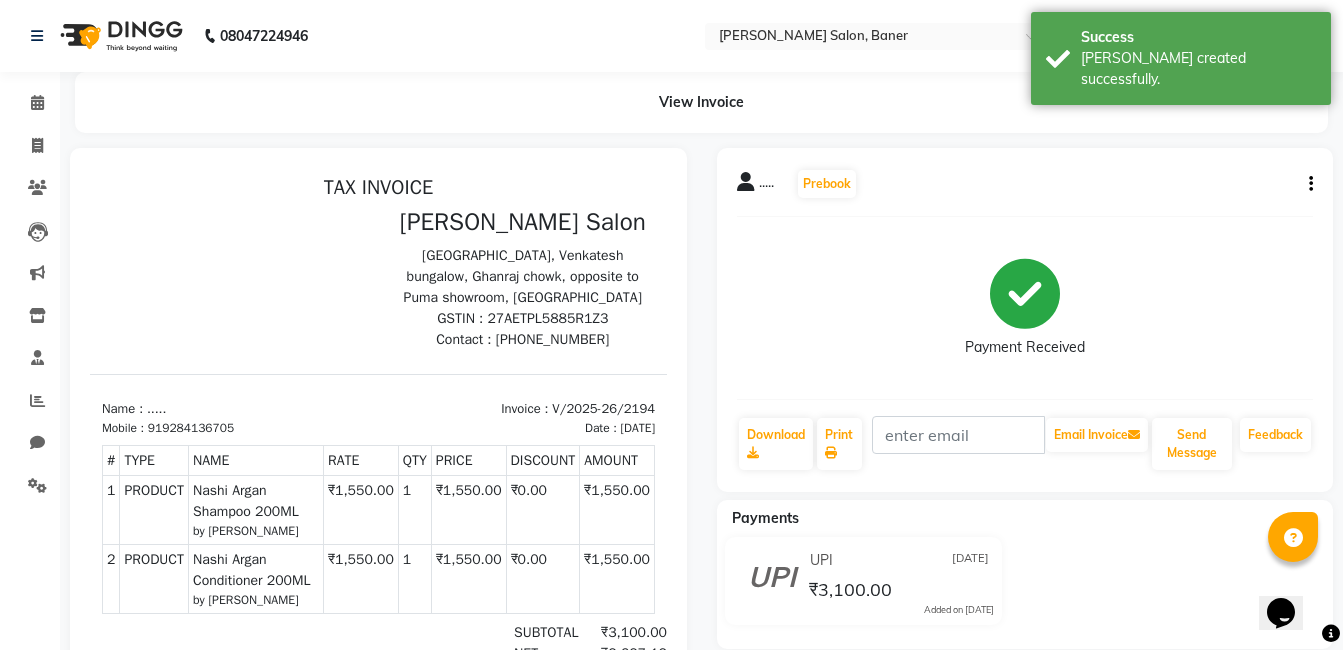 scroll, scrollTop: 0, scrollLeft: 0, axis: both 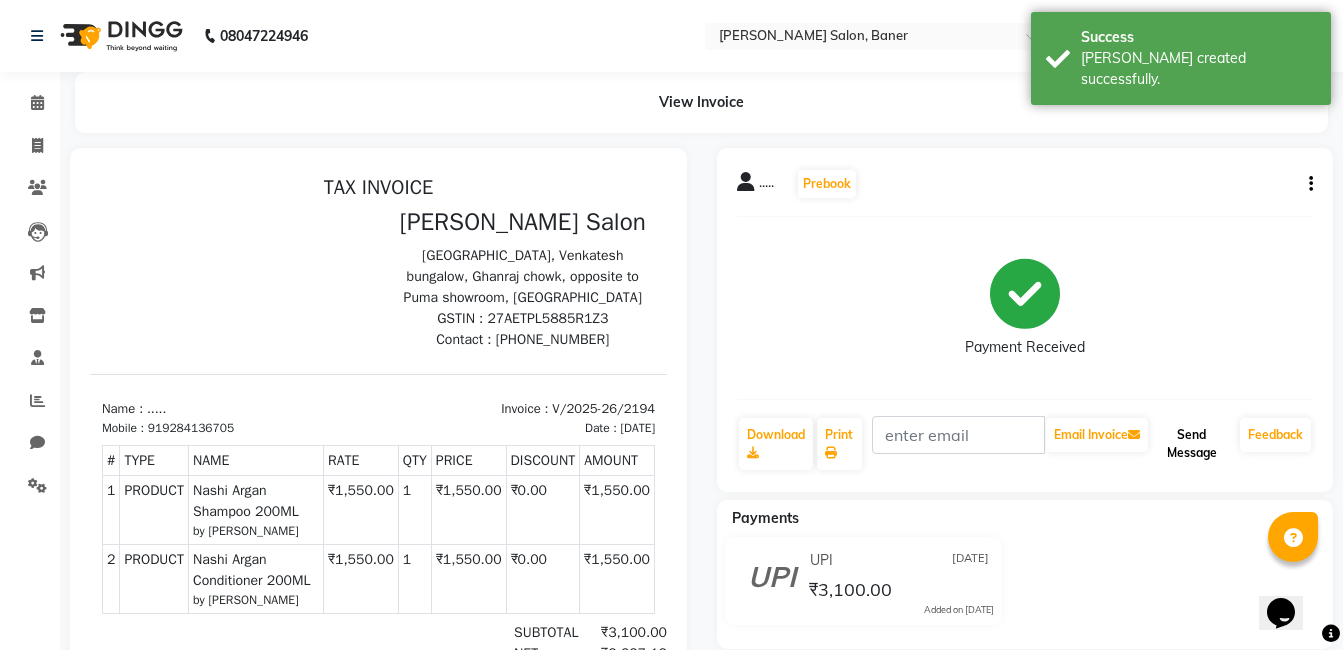 click on "Send Message" 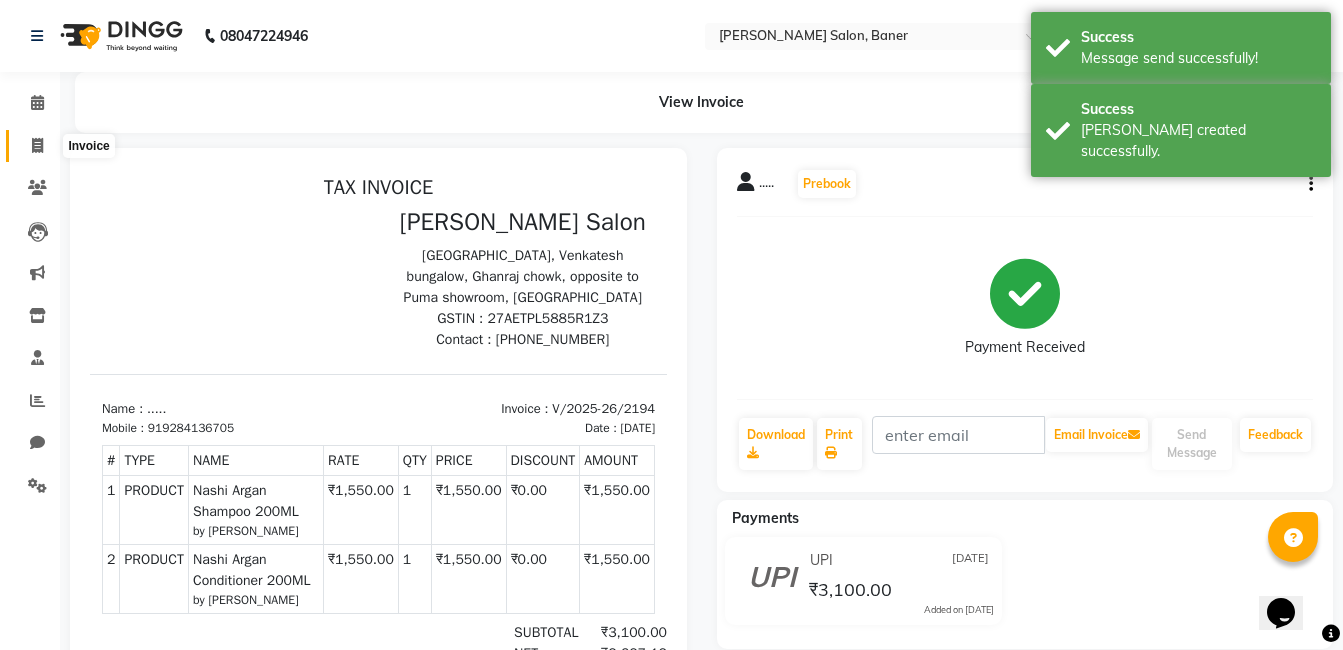 click 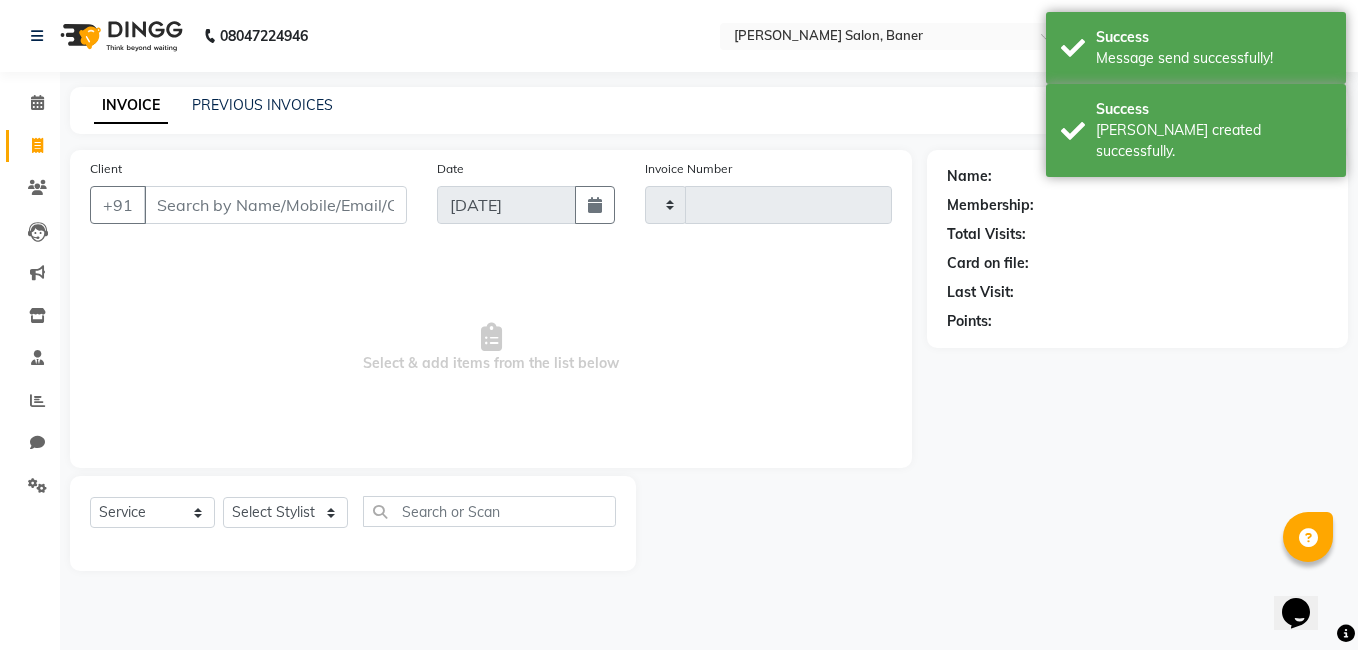 type on "2195" 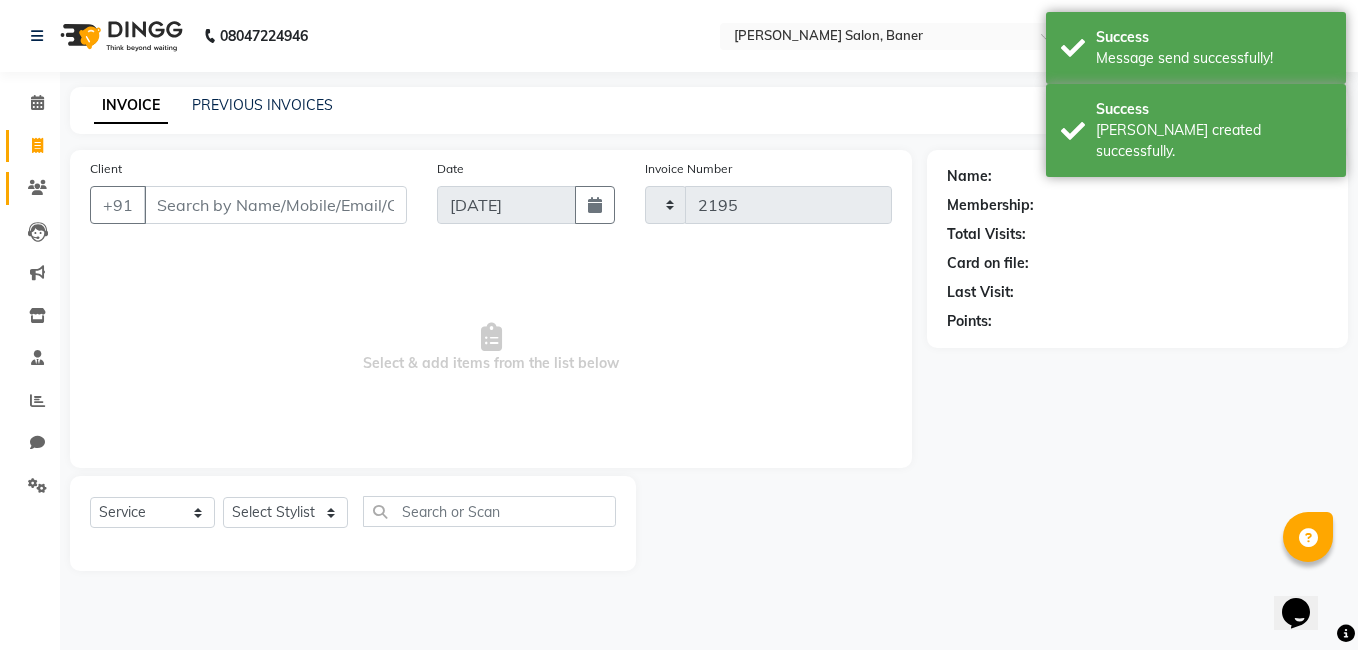 select on "7115" 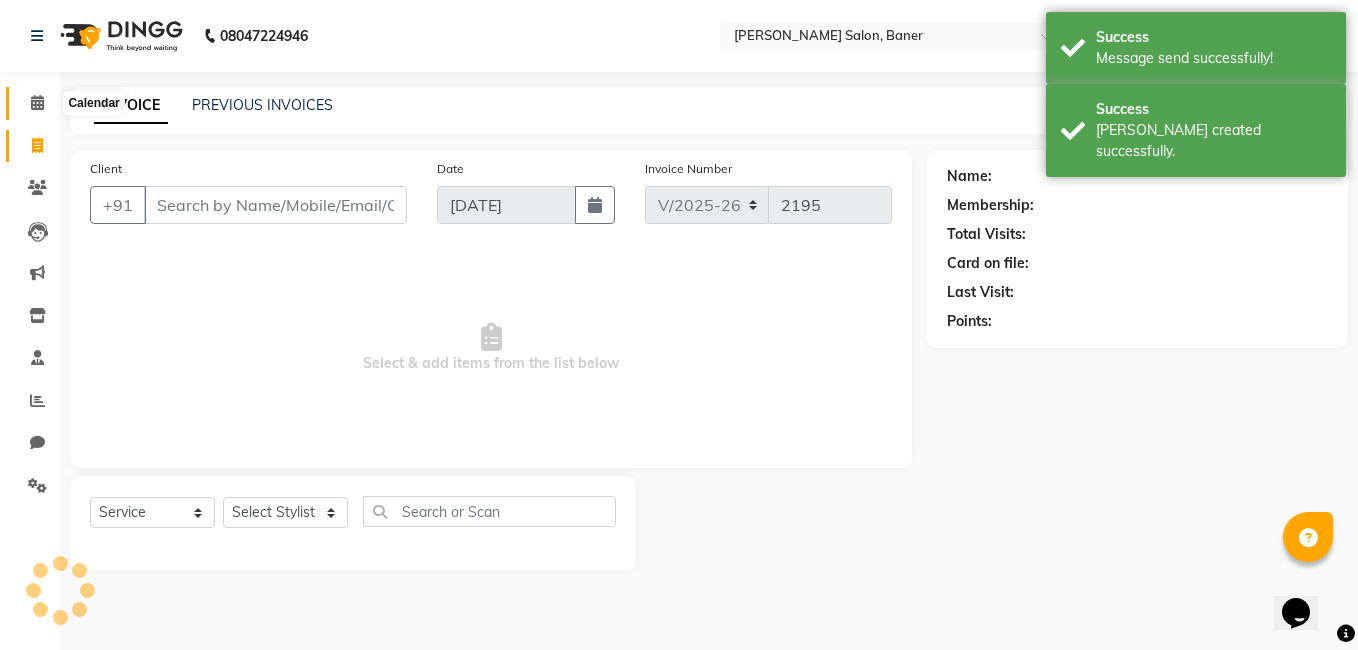 click 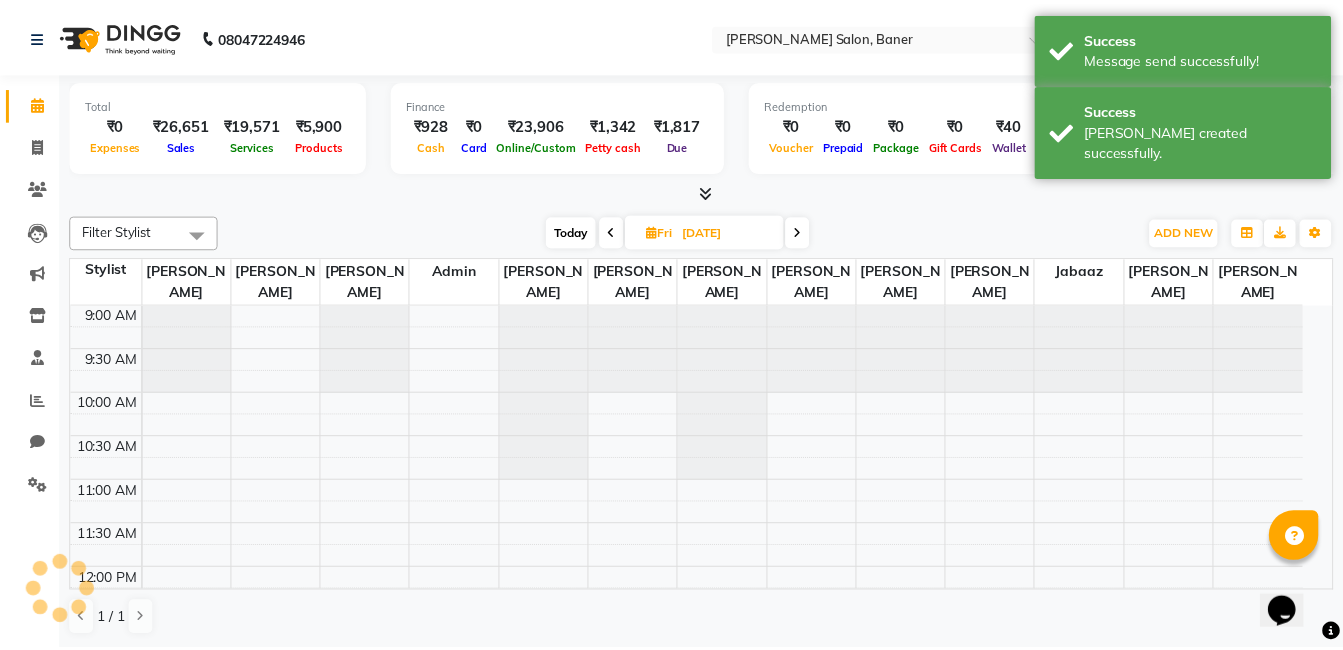scroll, scrollTop: 840, scrollLeft: 0, axis: vertical 